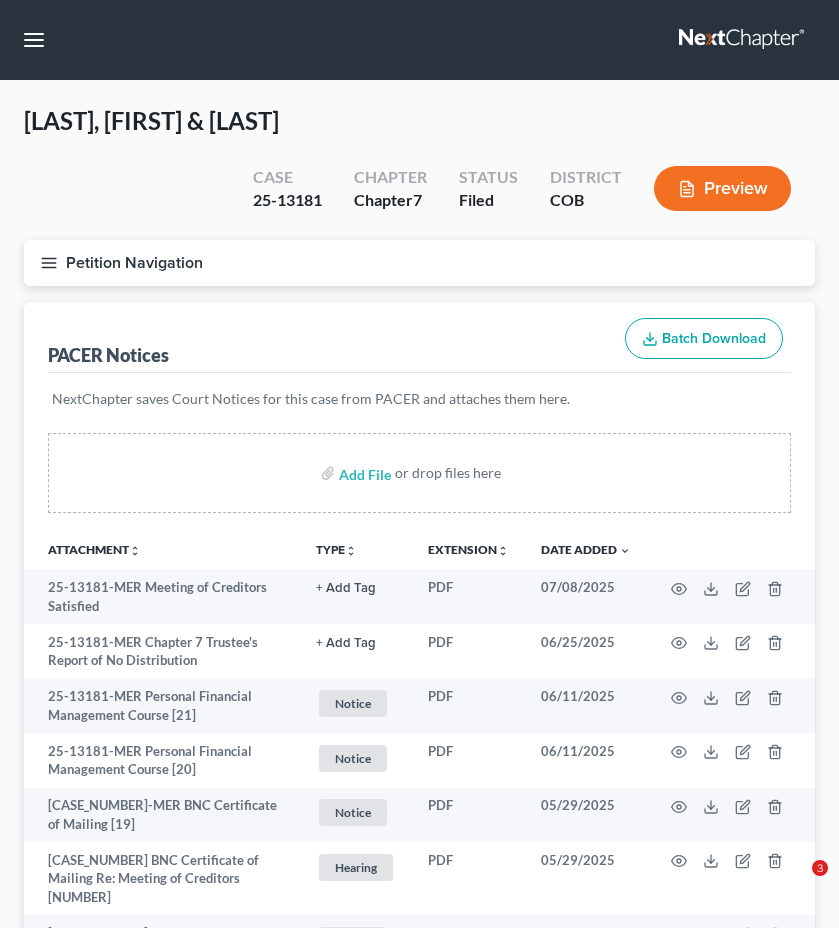 click on "[LAST], [FIRST] & [LAST] Upgraded Case 25-13181 Chapter Chapter  7 Status Filed District COB Preview" at bounding box center (419, 172) 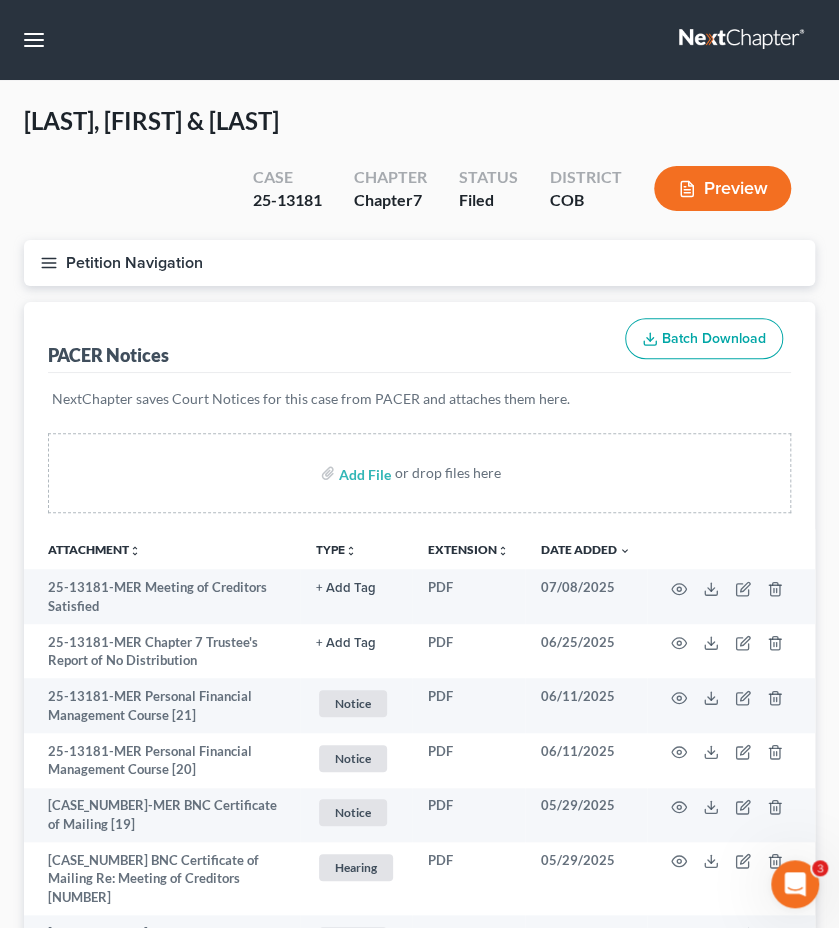 scroll, scrollTop: 0, scrollLeft: 0, axis: both 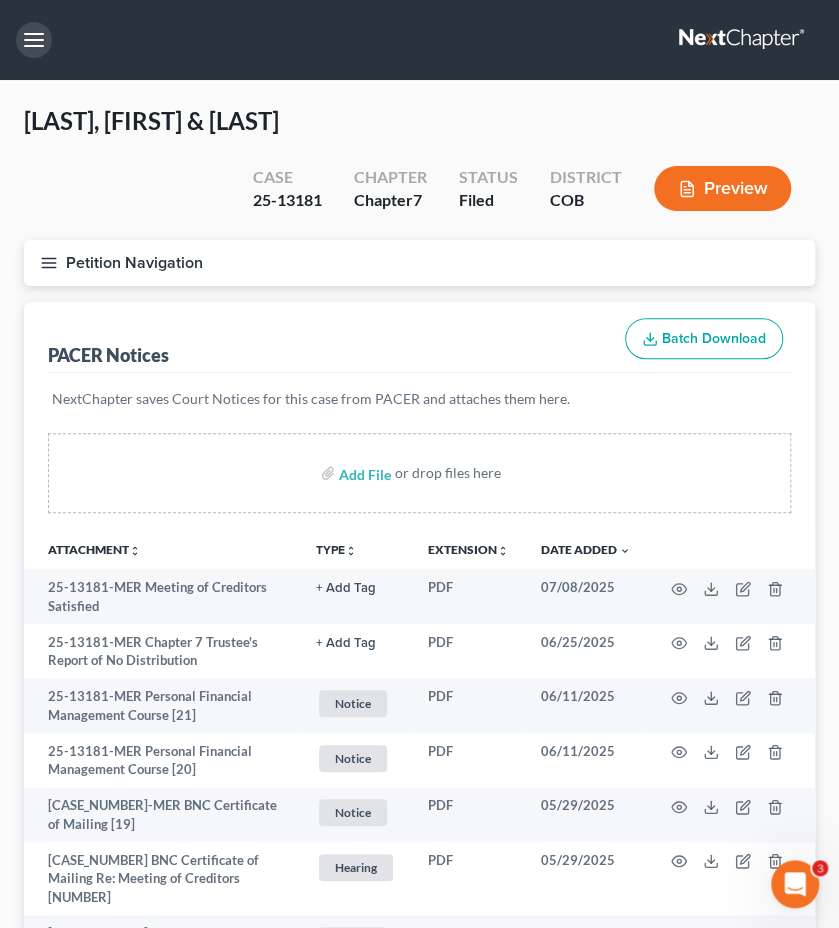 click at bounding box center (34, 40) 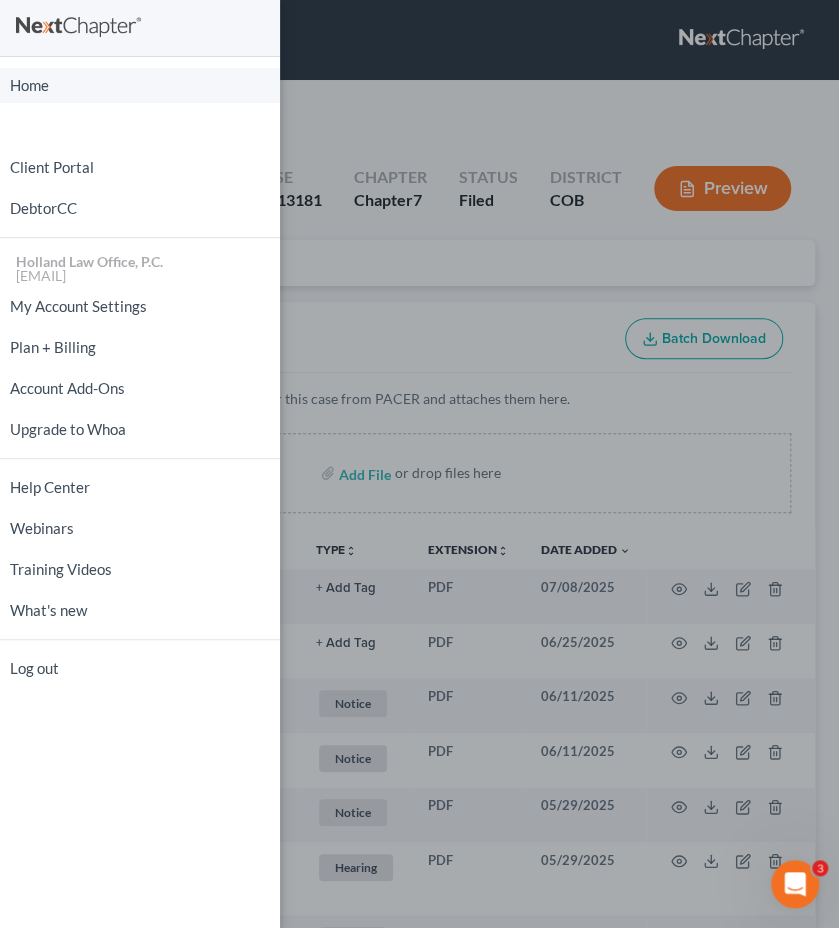 click on "Home" at bounding box center (140, 85) 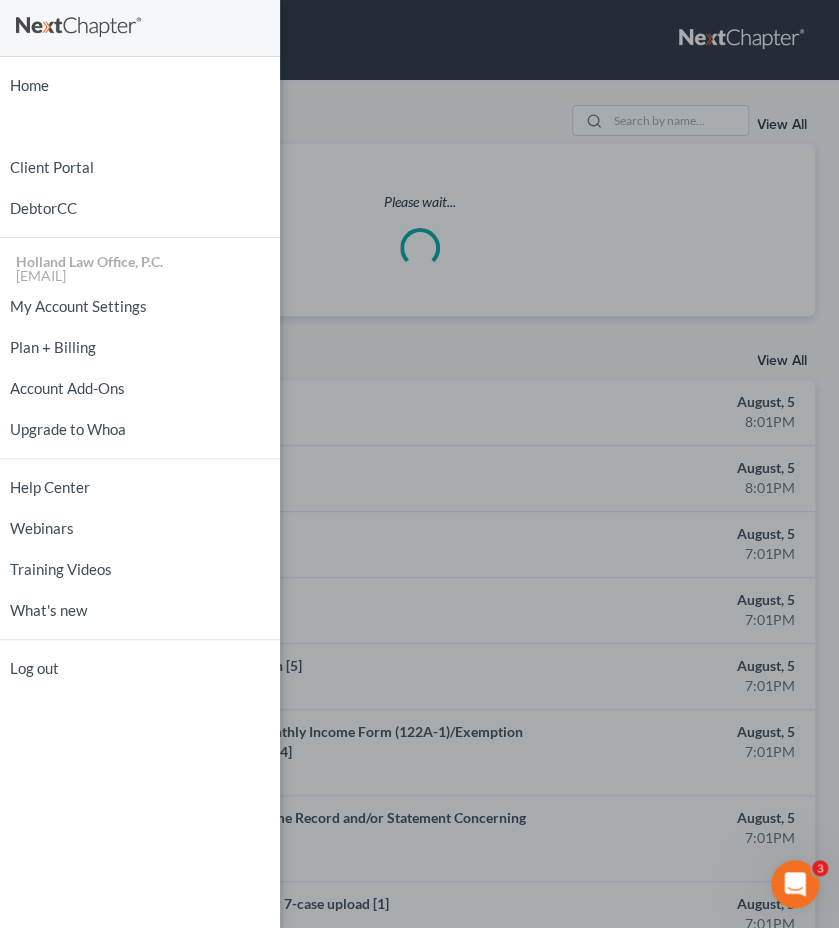 click on "Home New Case Client Portal DebtorCC Holland Law Office, P.C. [EMAIL] My Account Settings Plan + Billing Account Add-Ons Upgrade to Whoa Help Center Webinars Training Videos What's new Log out" at bounding box center [419, 464] 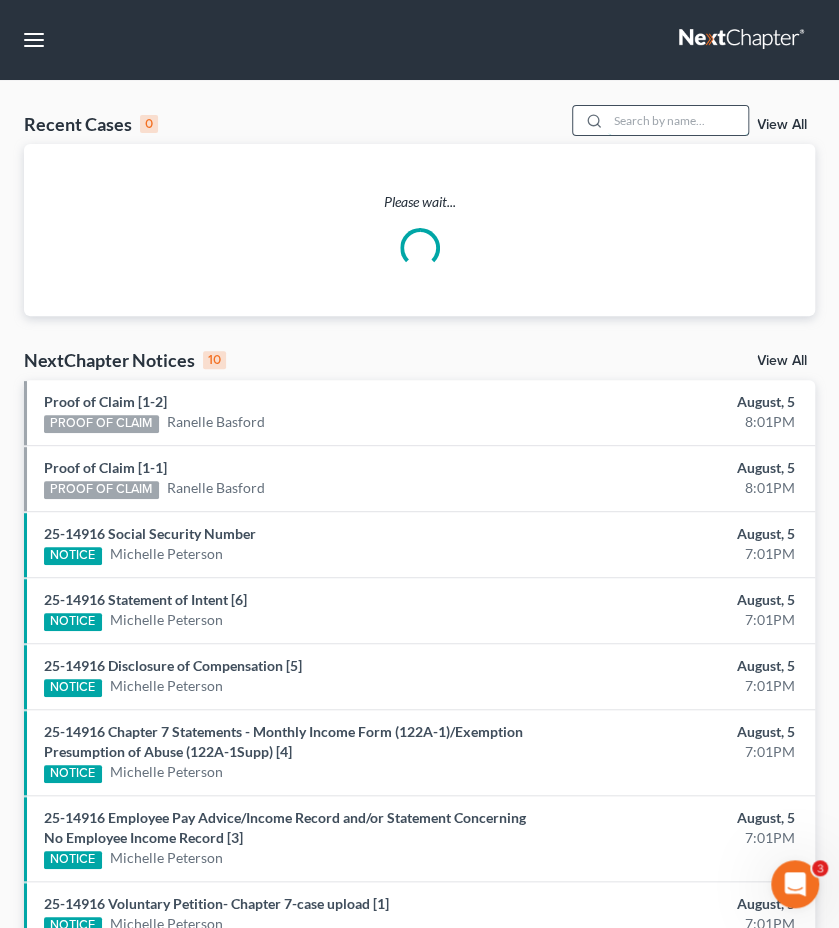 click at bounding box center [678, 120] 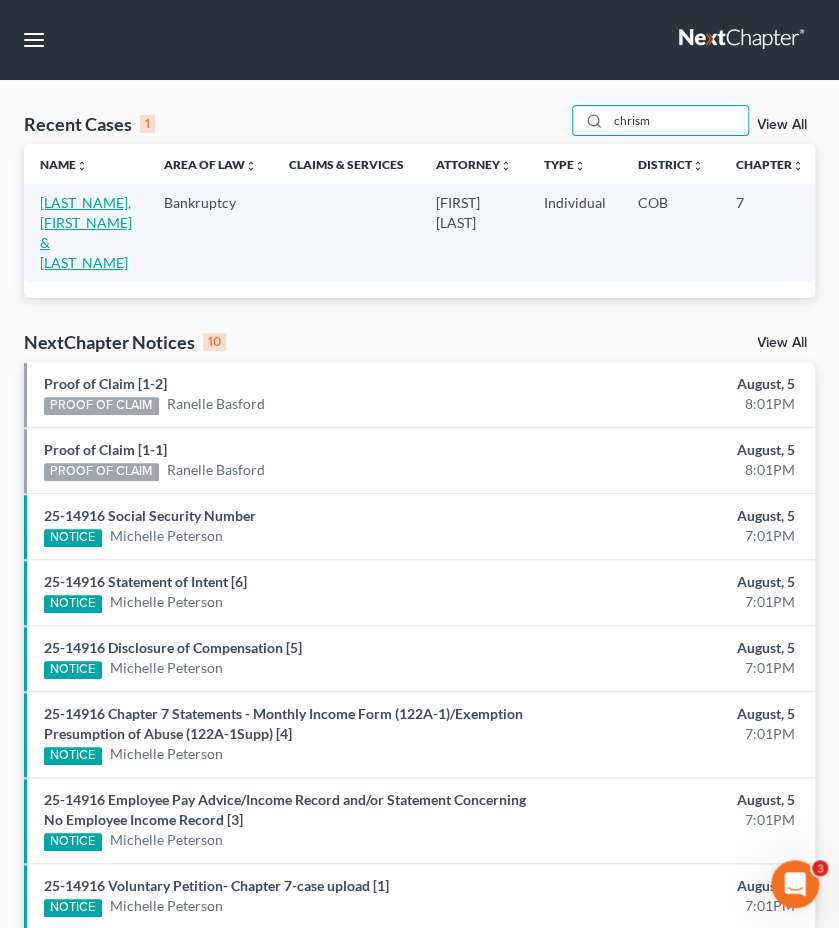 type on "chrism" 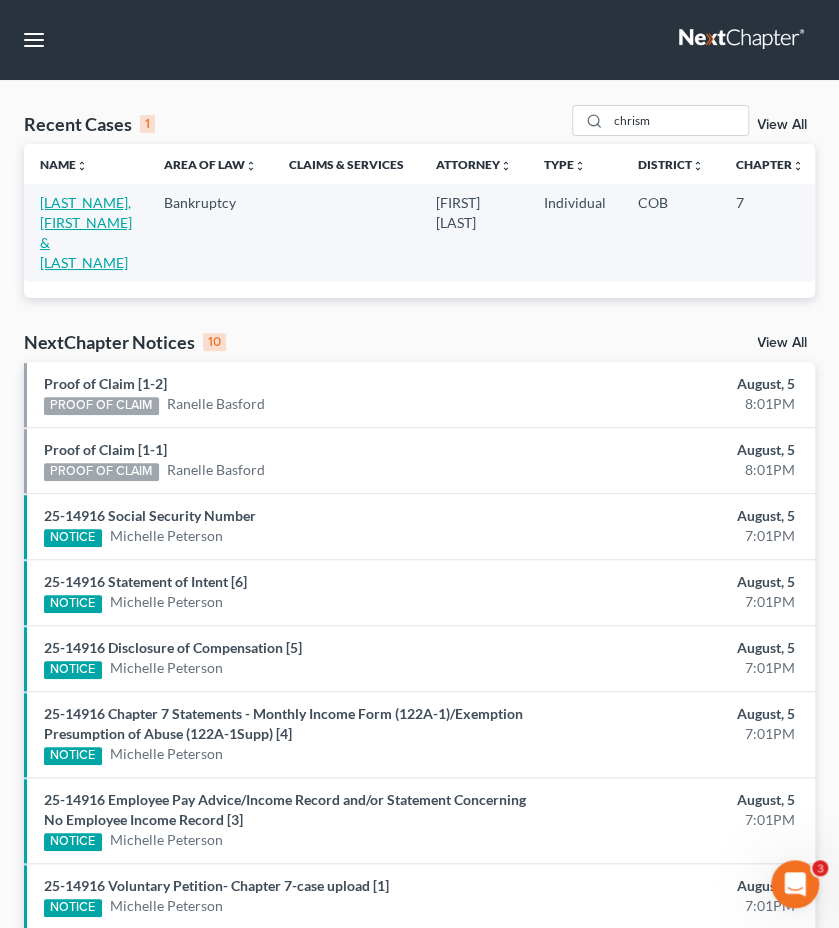 click on "[LAST_NAME], [FIRST_NAME] & [LAST_NAME]" at bounding box center [86, 232] 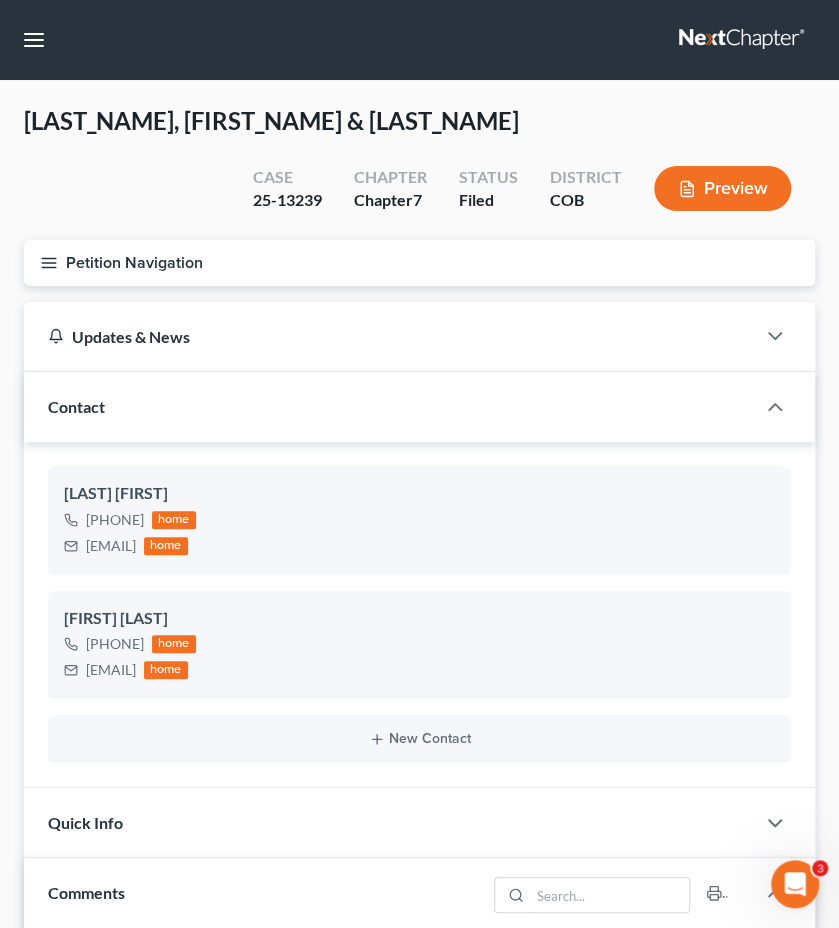scroll, scrollTop: 767, scrollLeft: 0, axis: vertical 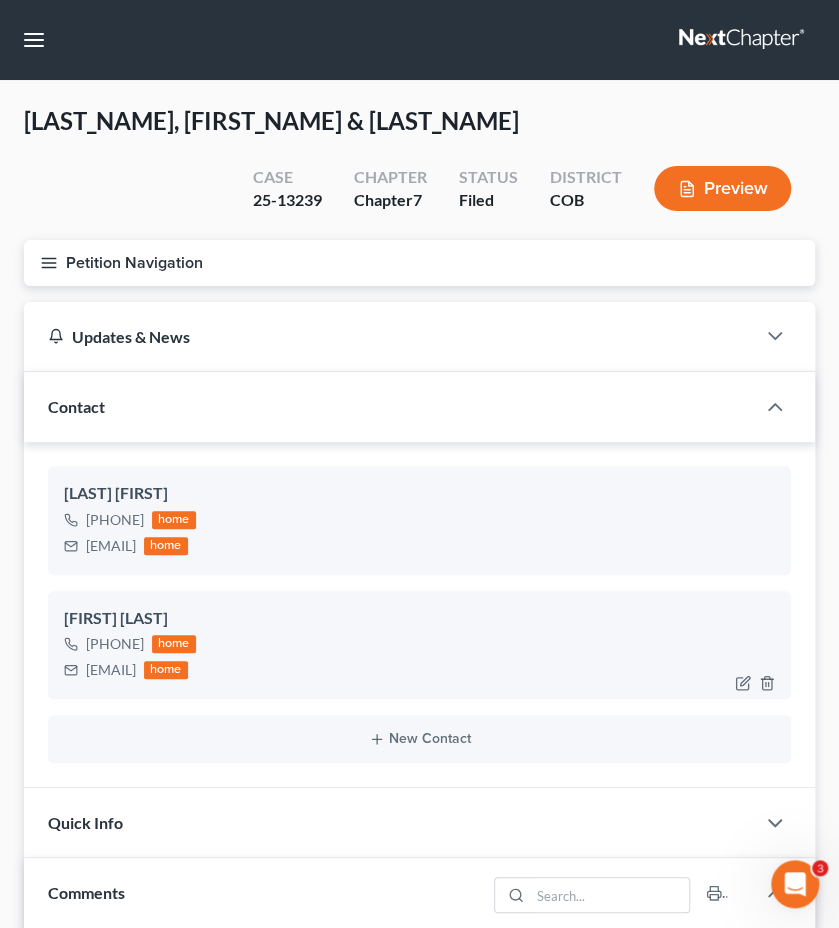 drag, startPoint x: 222, startPoint y: 673, endPoint x: 82, endPoint y: 678, distance: 140.08926 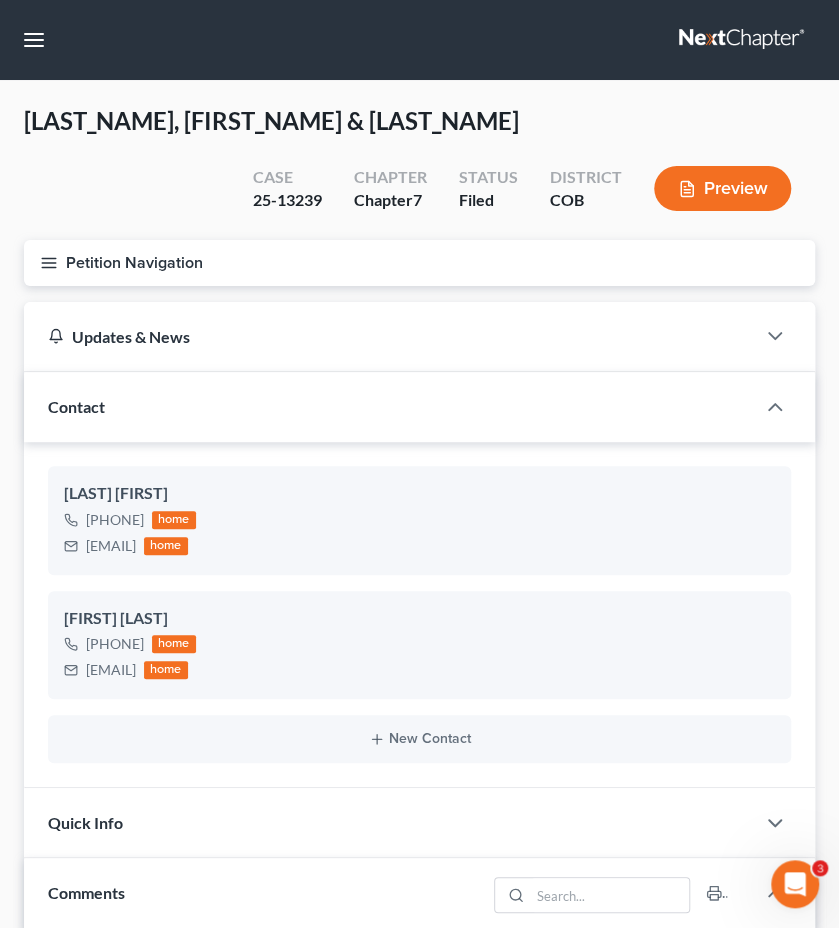 drag, startPoint x: 383, startPoint y: 602, endPoint x: 224, endPoint y: 263, distance: 374.43558 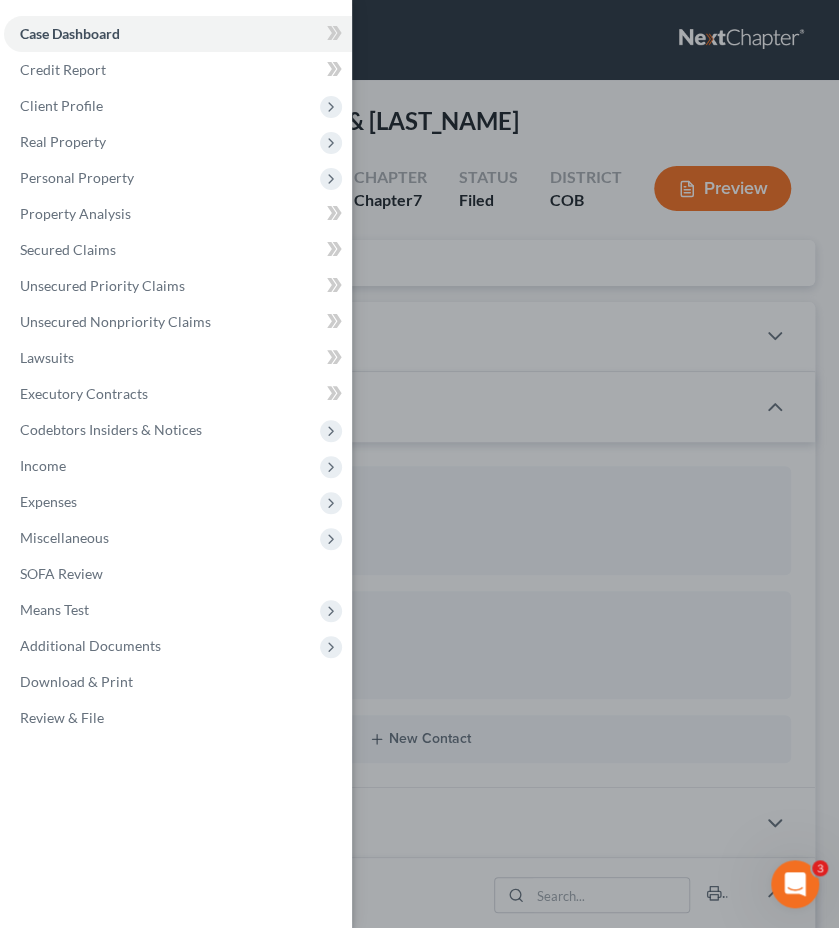 click on "Case Dashboard
Payments
Invoices
Payments
Payments
Credit Report
Client Profile" at bounding box center (419, 464) 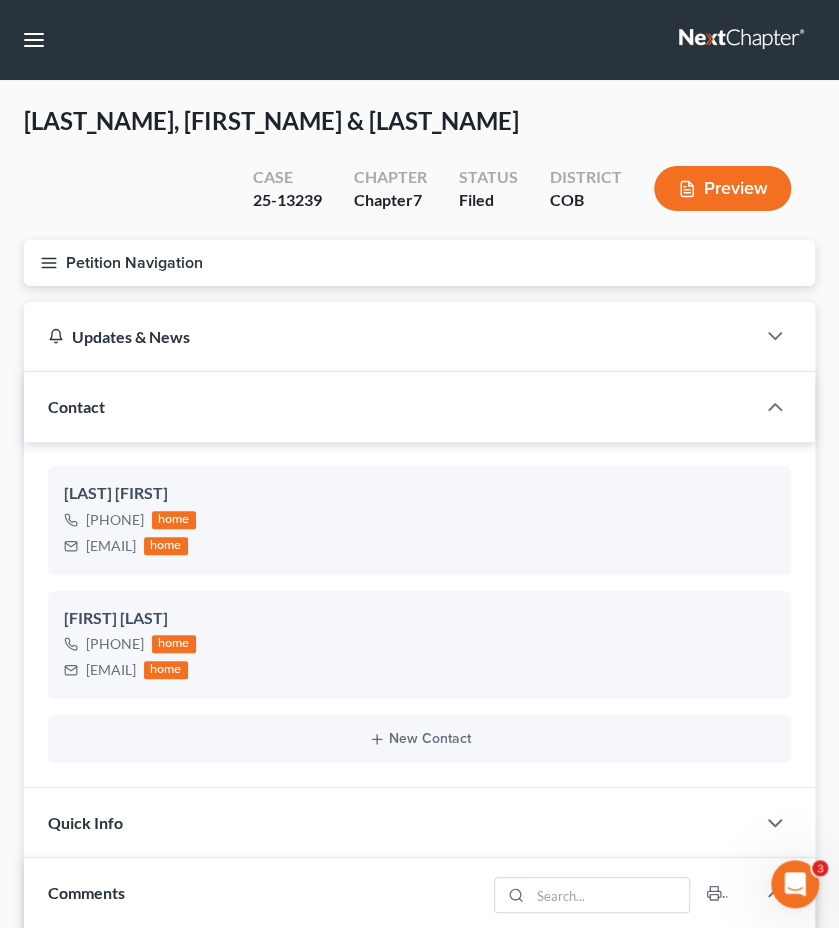 click on "Petition Navigation" at bounding box center [419, 263] 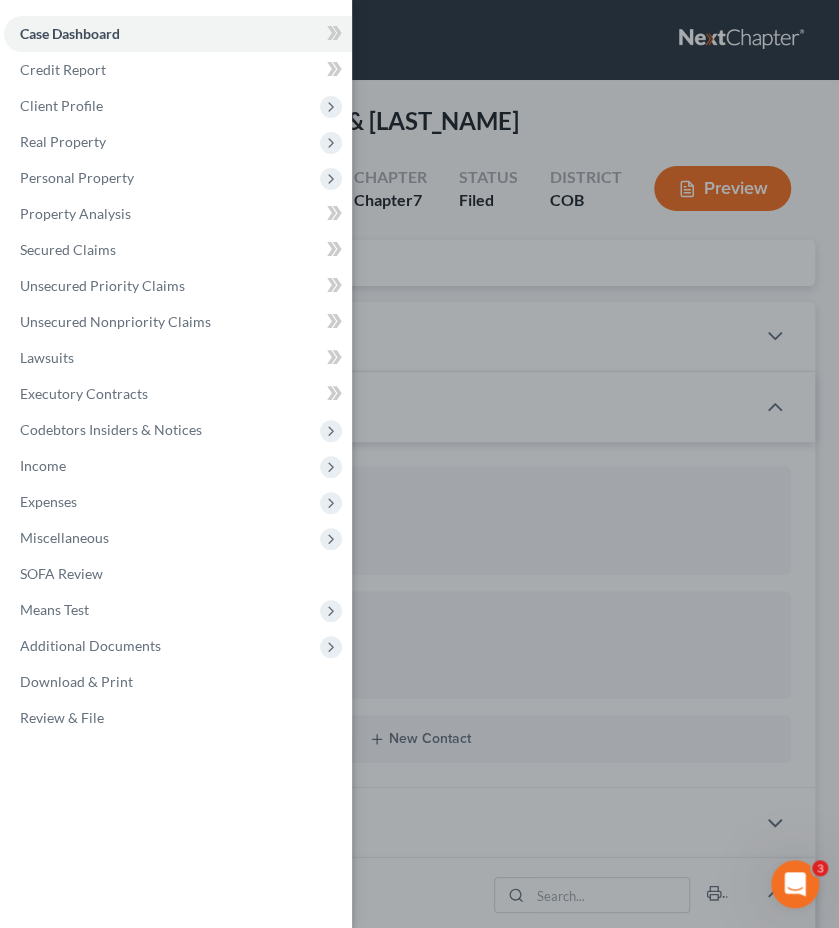 click on "Real Property" at bounding box center (178, 142) 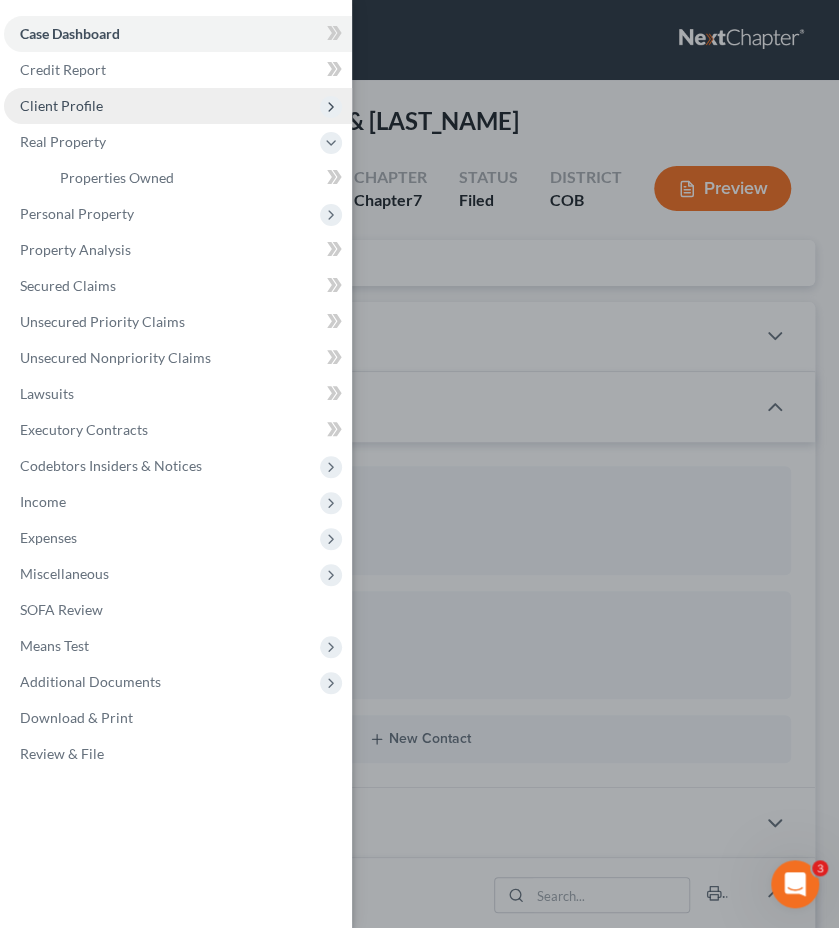 click on "Client Profile" at bounding box center [178, 106] 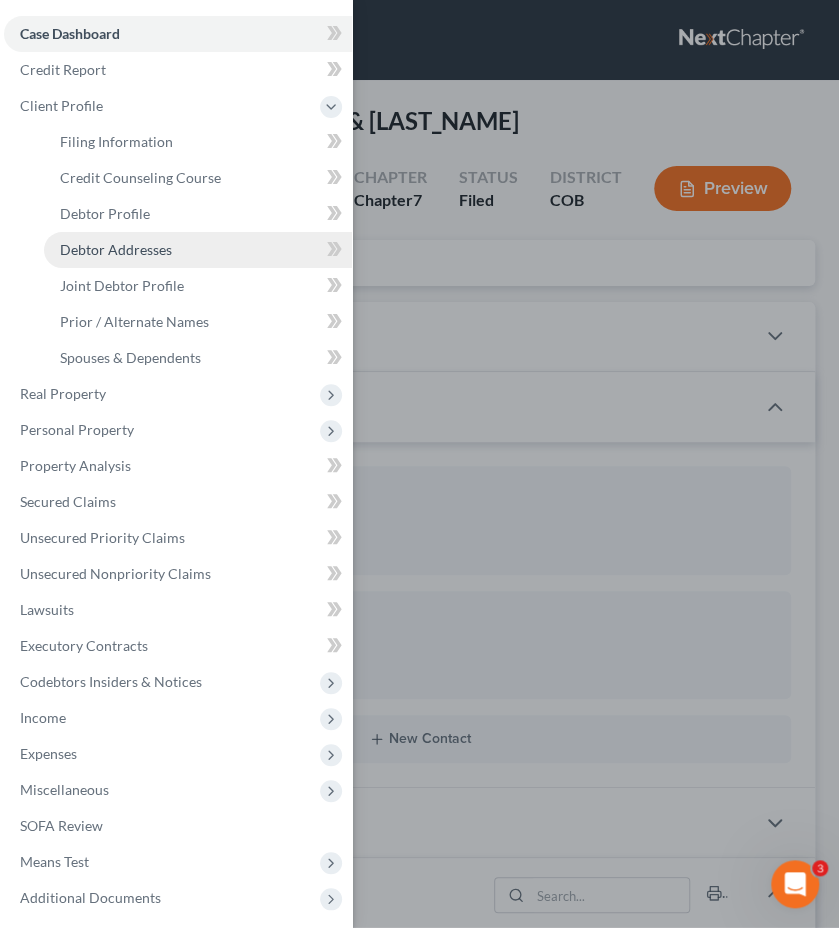click on "Debtor Addresses" at bounding box center (116, 249) 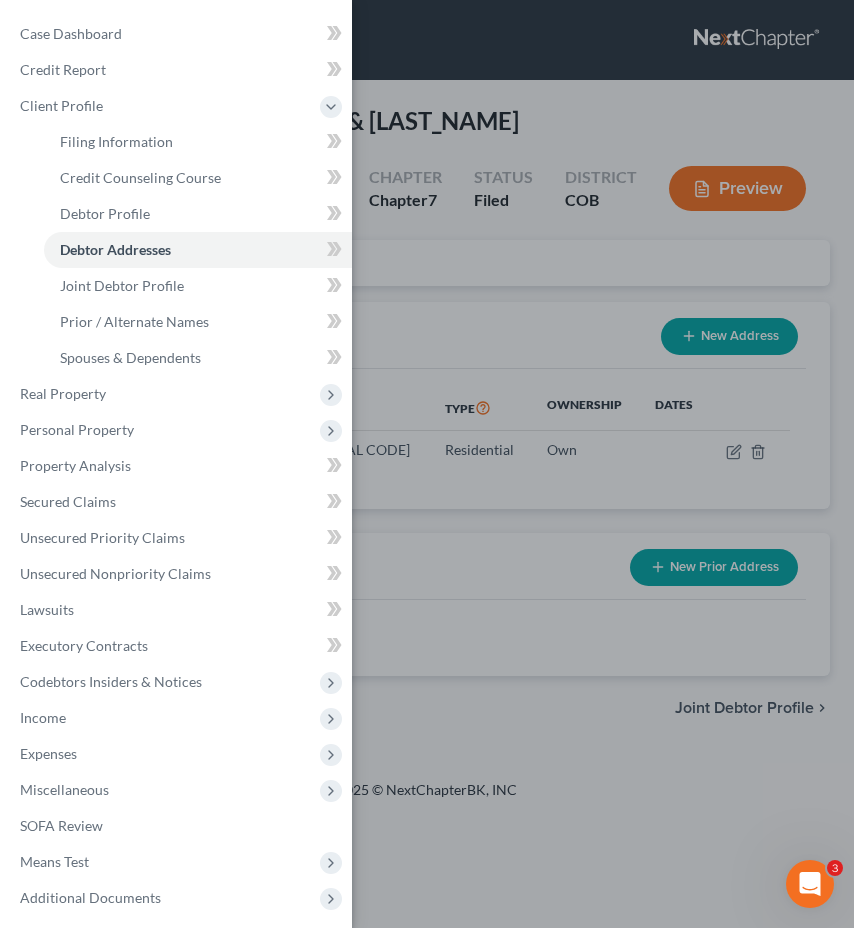 click on "Case Dashboard
Payments
Invoices
Payments
Payments
Credit Report
Client Profile" at bounding box center [427, 464] 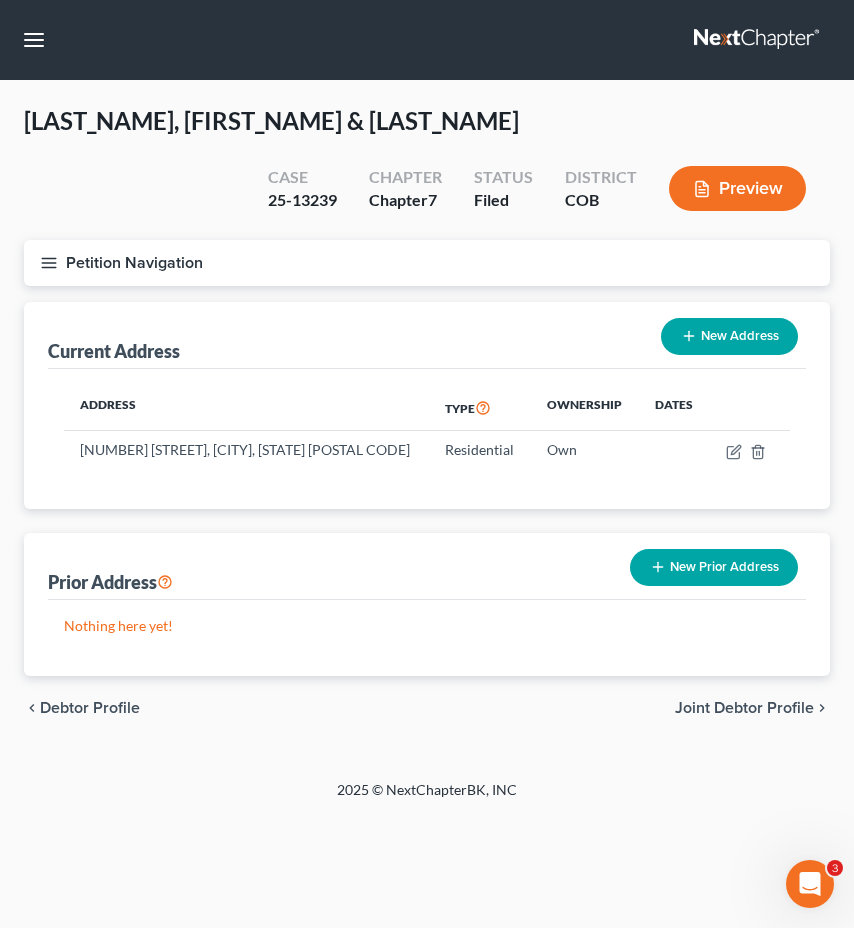 click on "Petition Navigation" at bounding box center [427, 263] 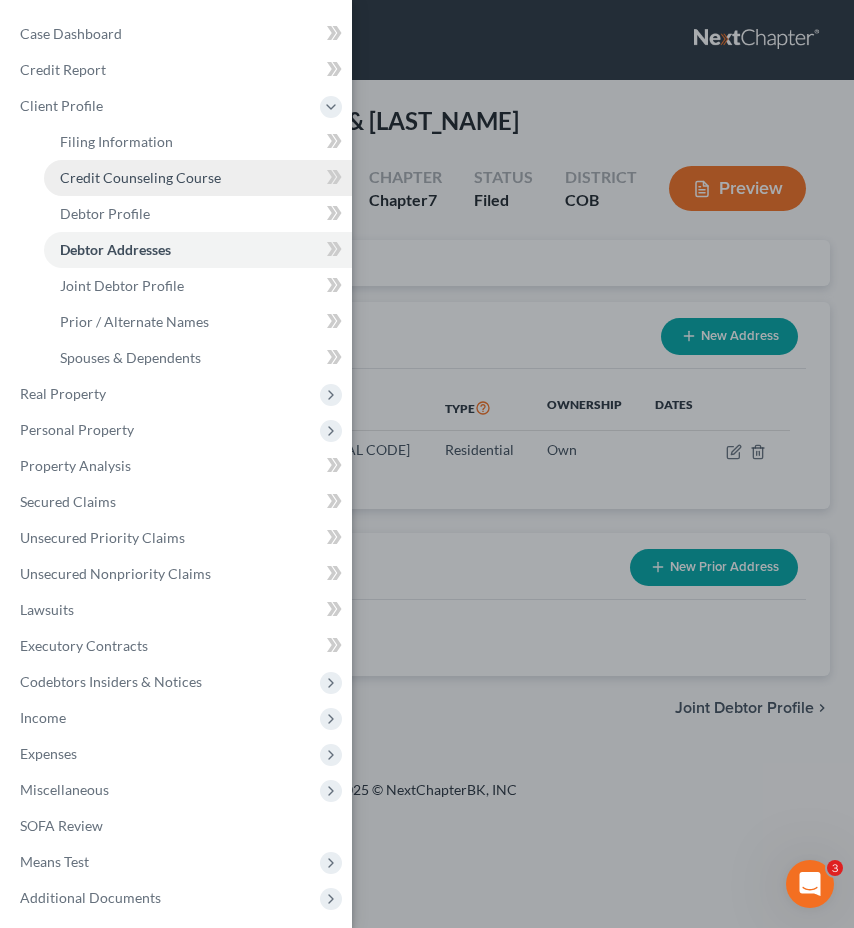 click on "Credit Counseling Course" at bounding box center [140, 177] 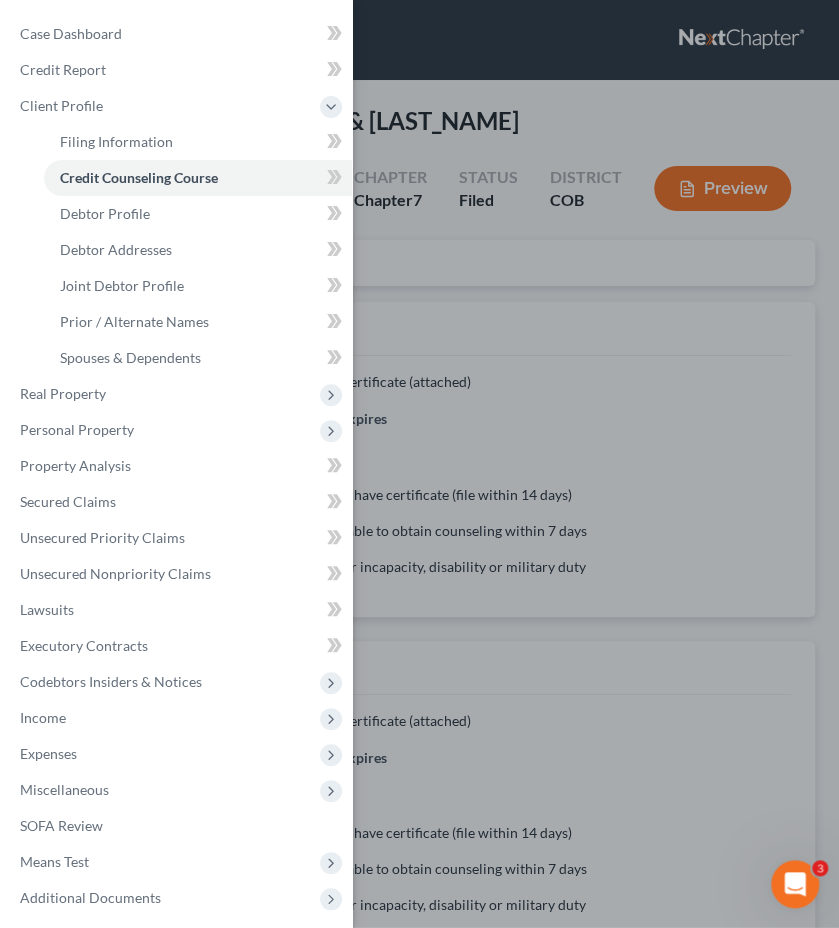 click on "Case Dashboard
Payments
Invoices
Payments
Payments
Credit Report
Client Profile" at bounding box center (419, 464) 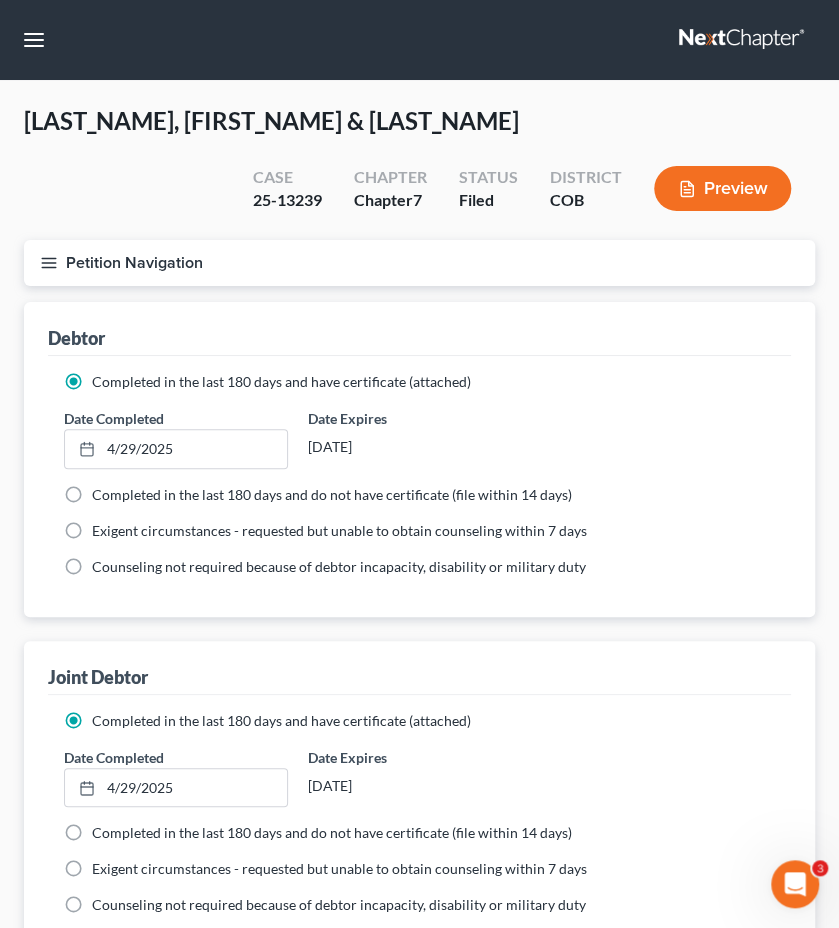 click on "Petition Navigation" at bounding box center [419, 263] 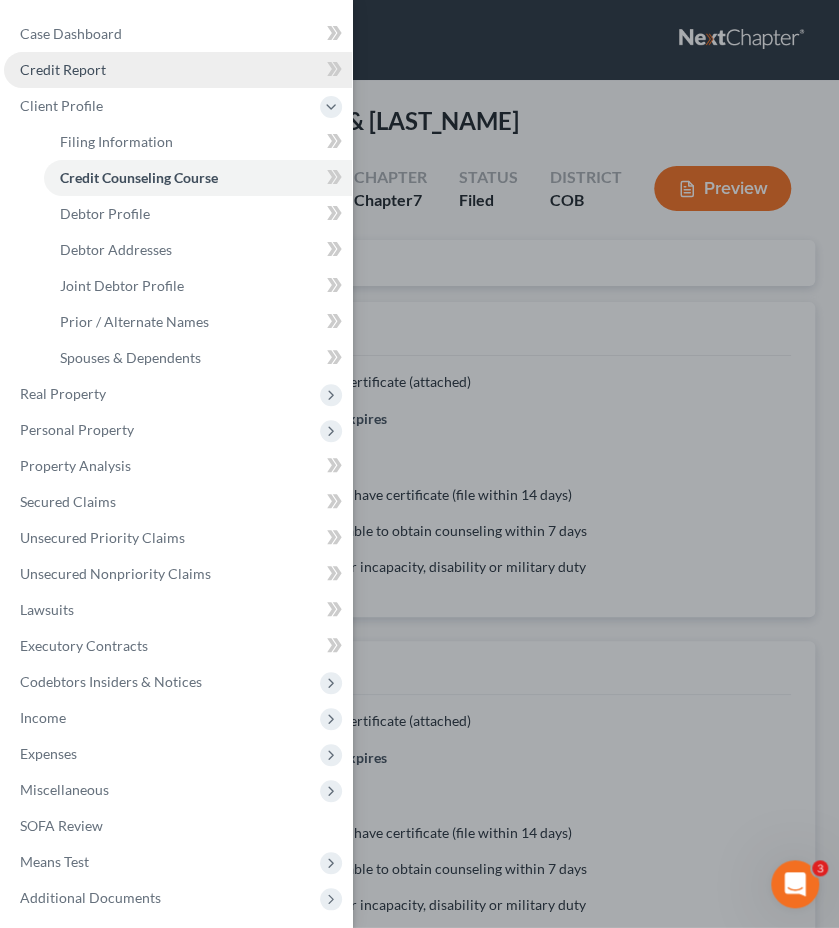 click on "Credit Report" at bounding box center (178, 70) 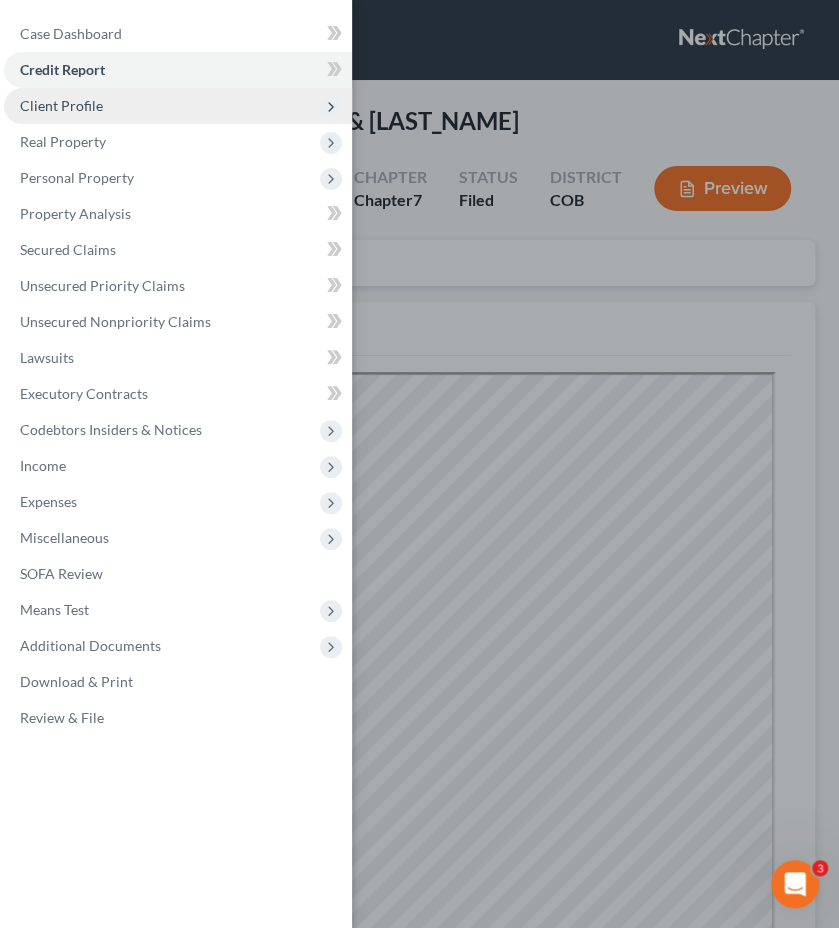 scroll, scrollTop: 0, scrollLeft: 0, axis: both 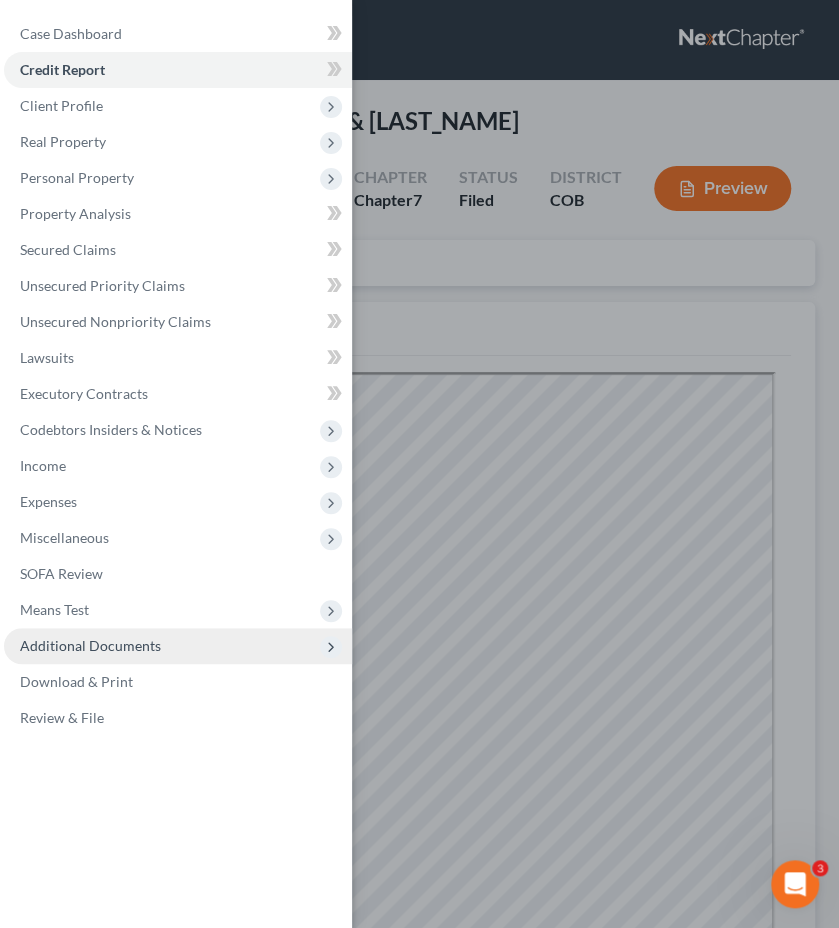 click on "Additional Documents" at bounding box center (90, 645) 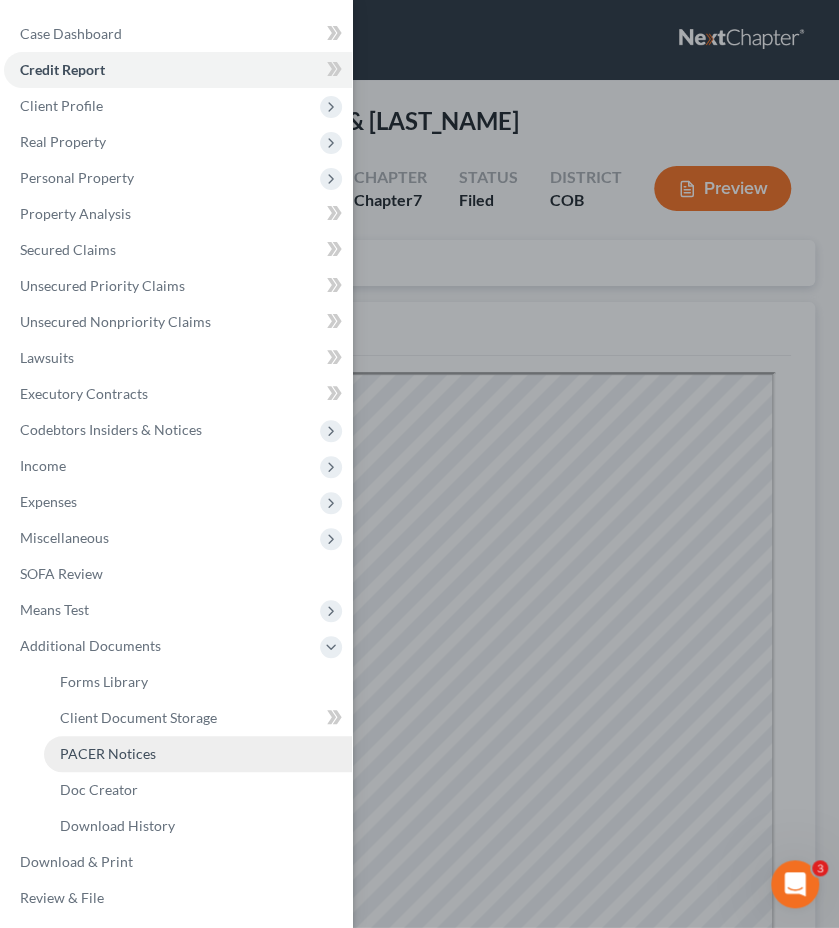 click on "PACER Notices" at bounding box center [108, 753] 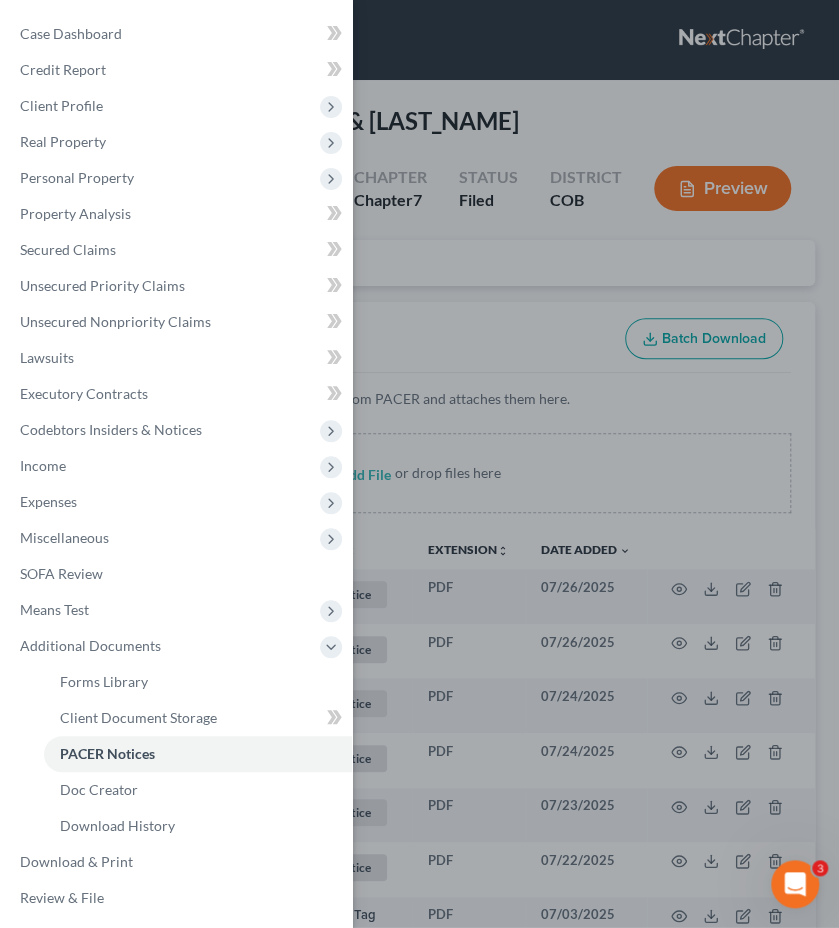 click on "Case Dashboard
Payments
Invoices
Payments
Payments
Credit Report
Client Profile" at bounding box center [419, 464] 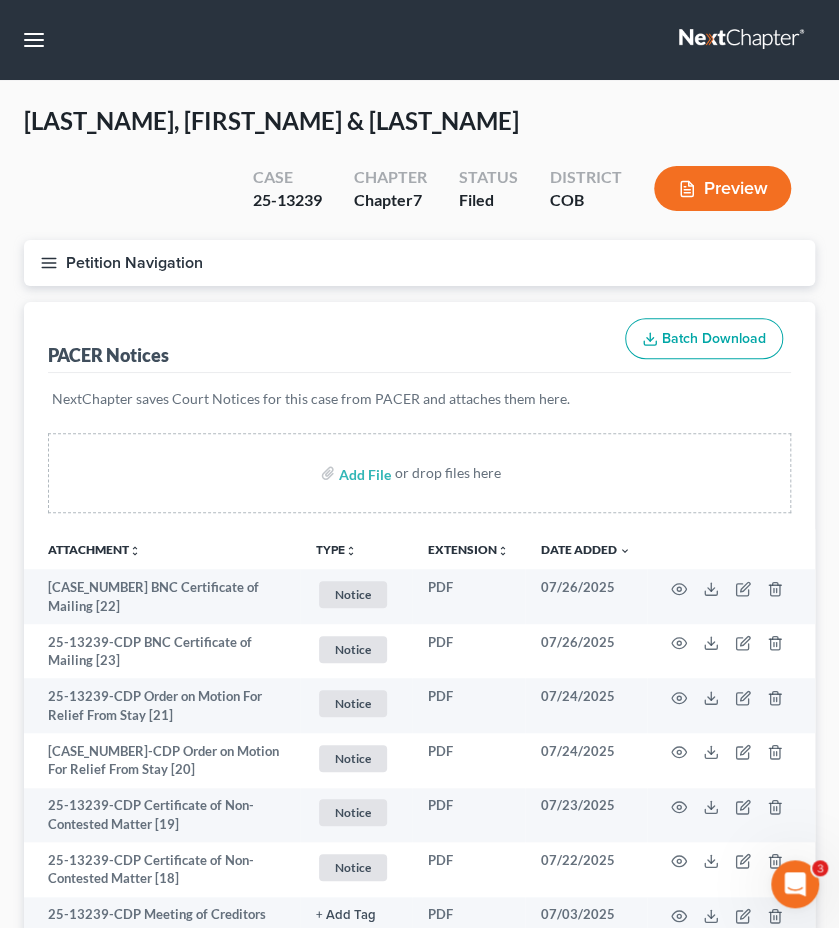 type 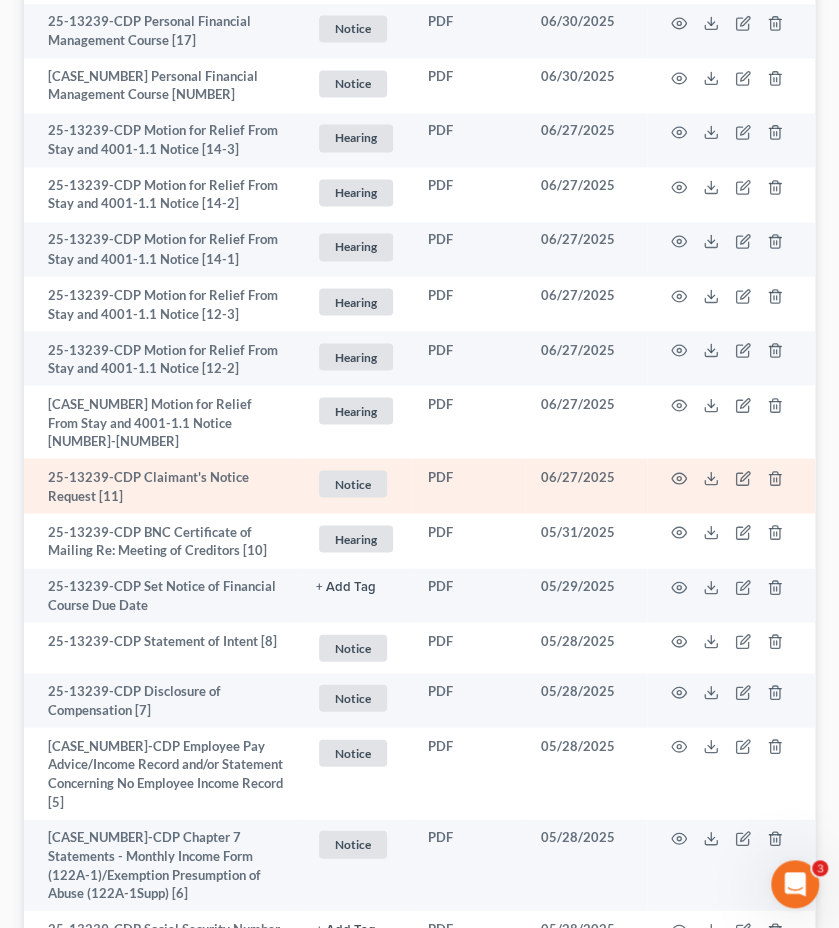 scroll, scrollTop: 1000, scrollLeft: 0, axis: vertical 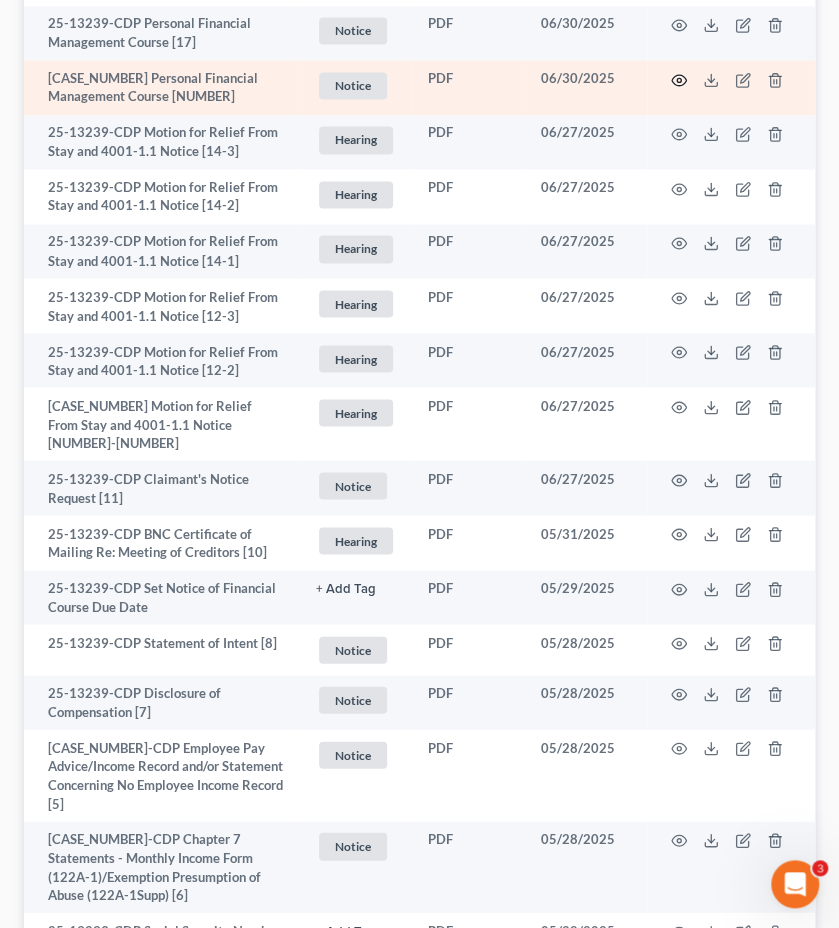 click 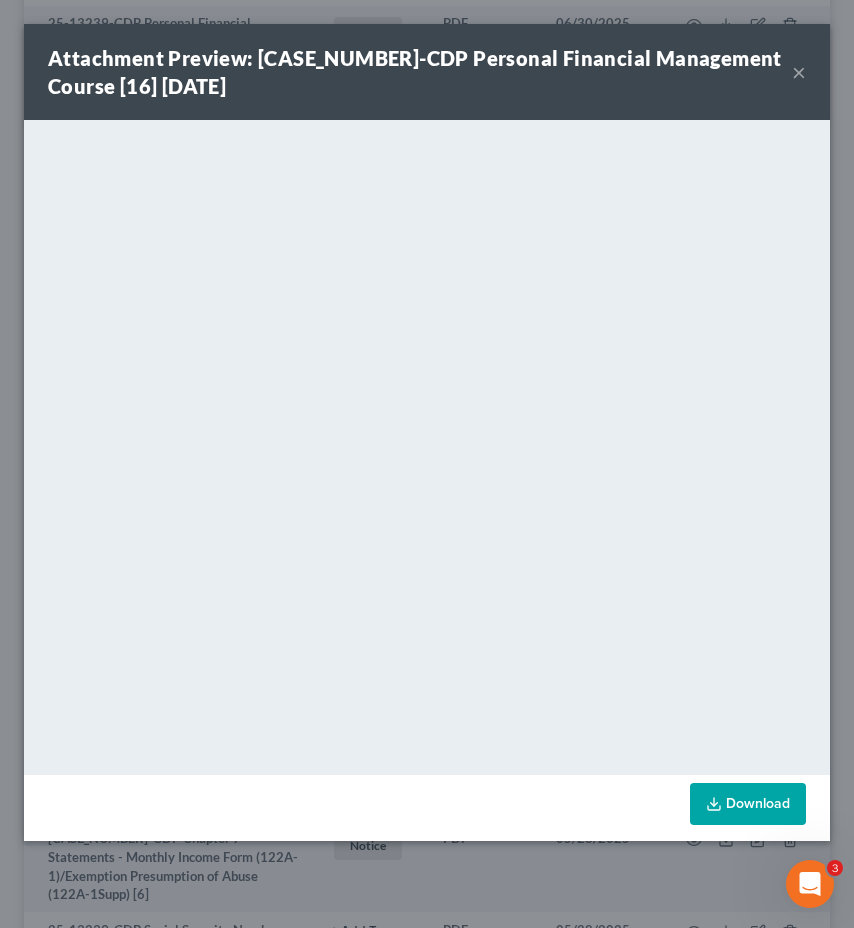 click on "×" at bounding box center (799, 72) 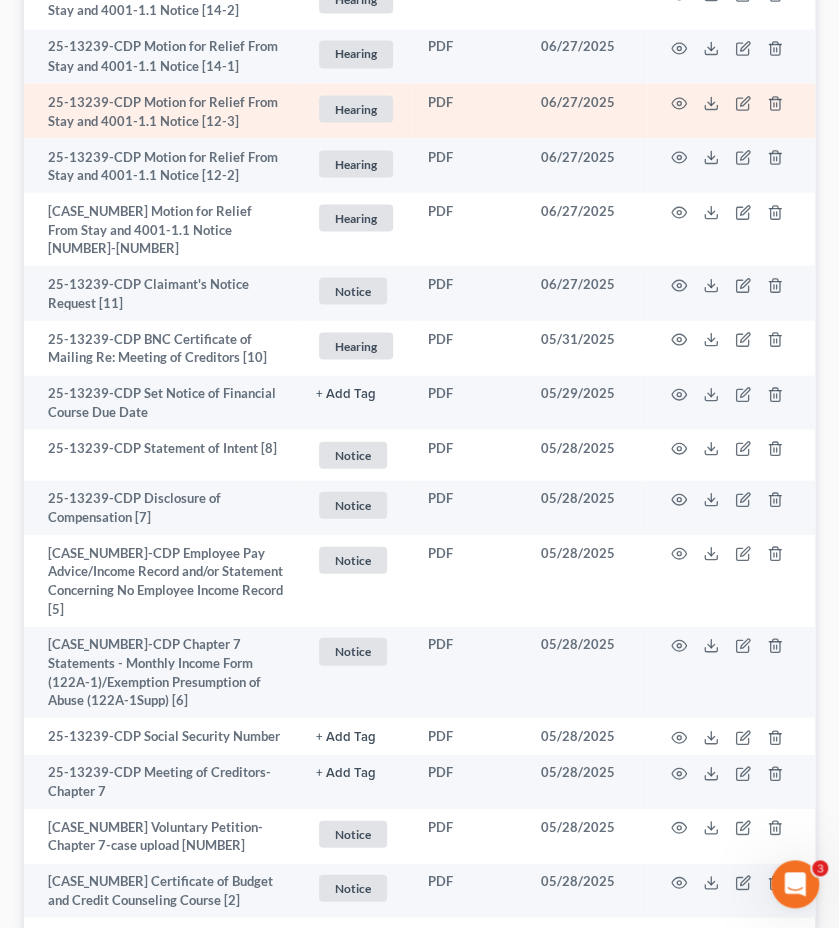 scroll, scrollTop: 1200, scrollLeft: 0, axis: vertical 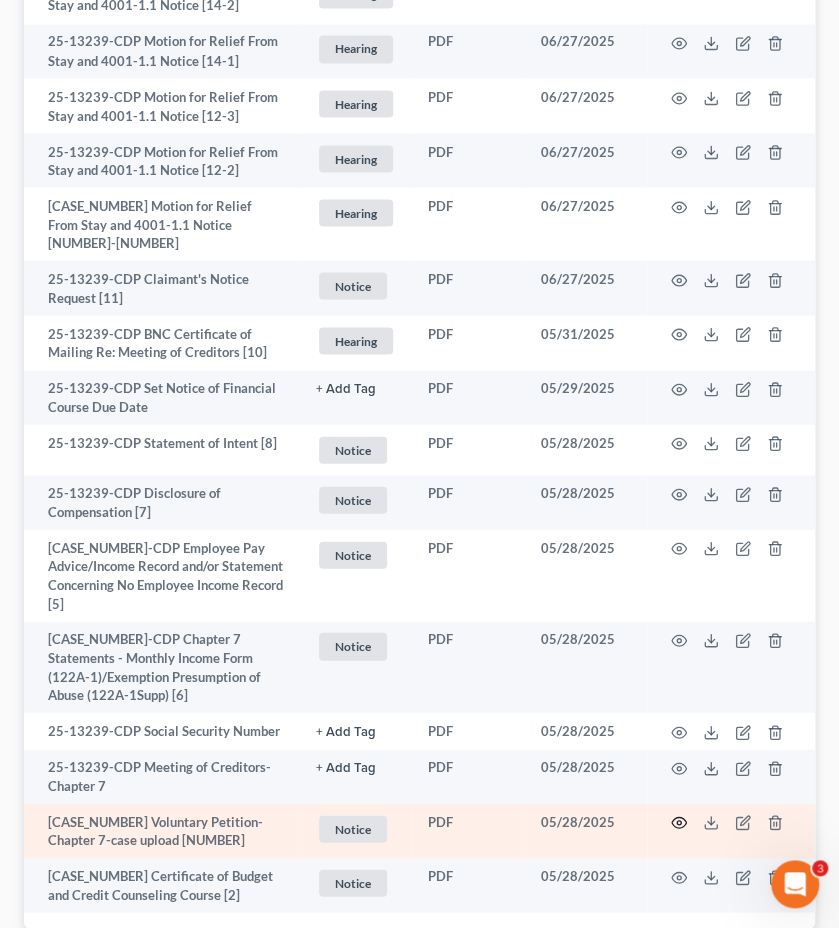 click 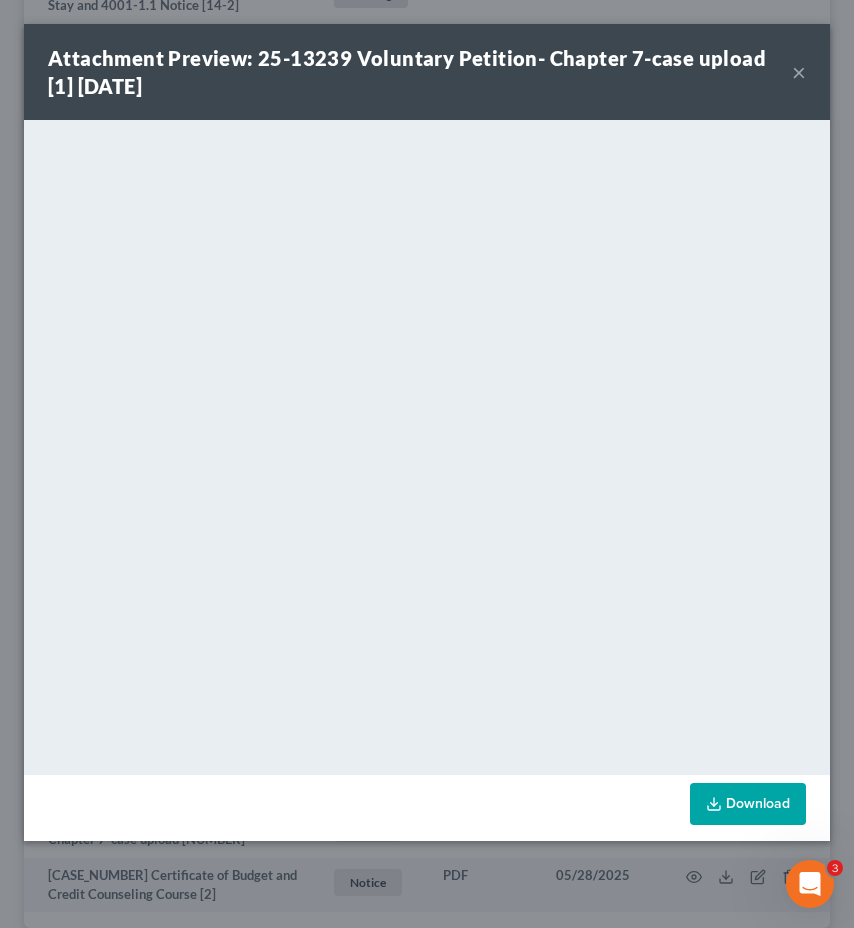 click on "×" at bounding box center (799, 72) 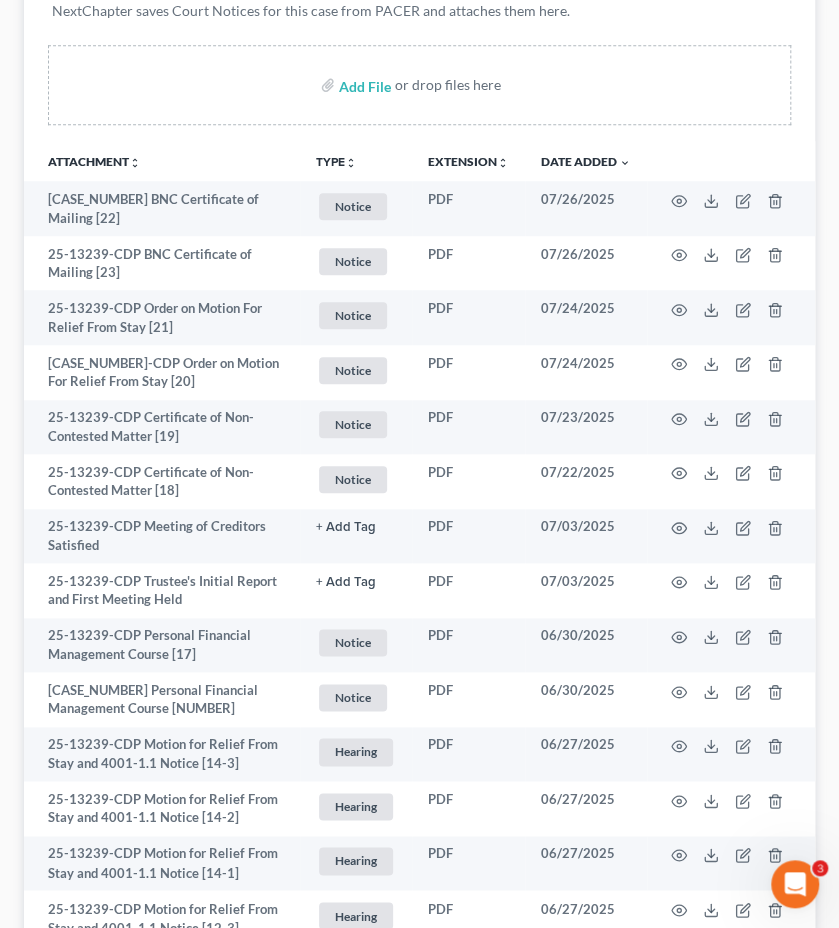 scroll, scrollTop: 8, scrollLeft: 0, axis: vertical 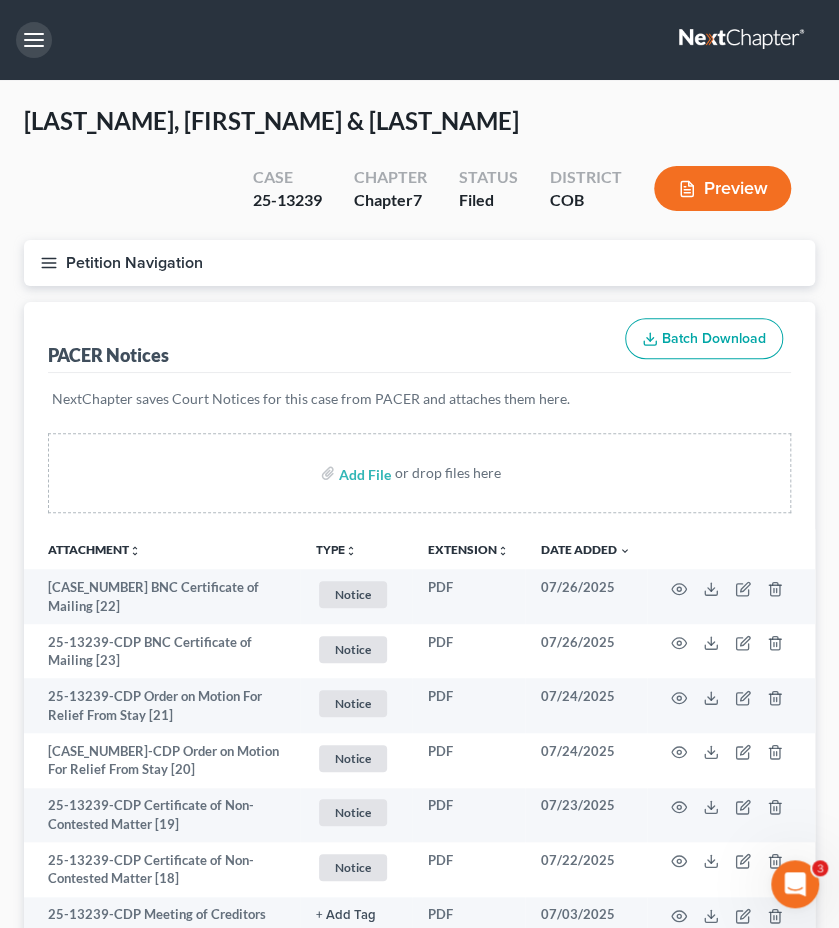 click at bounding box center [34, 40] 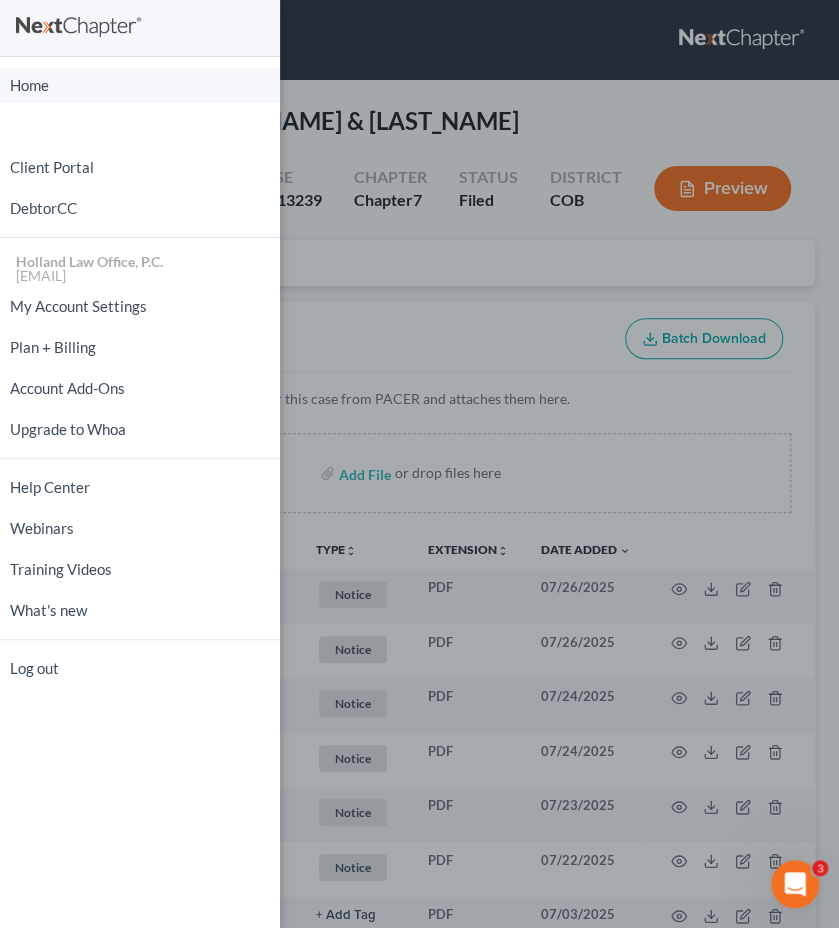 click on "Home" at bounding box center [140, 85] 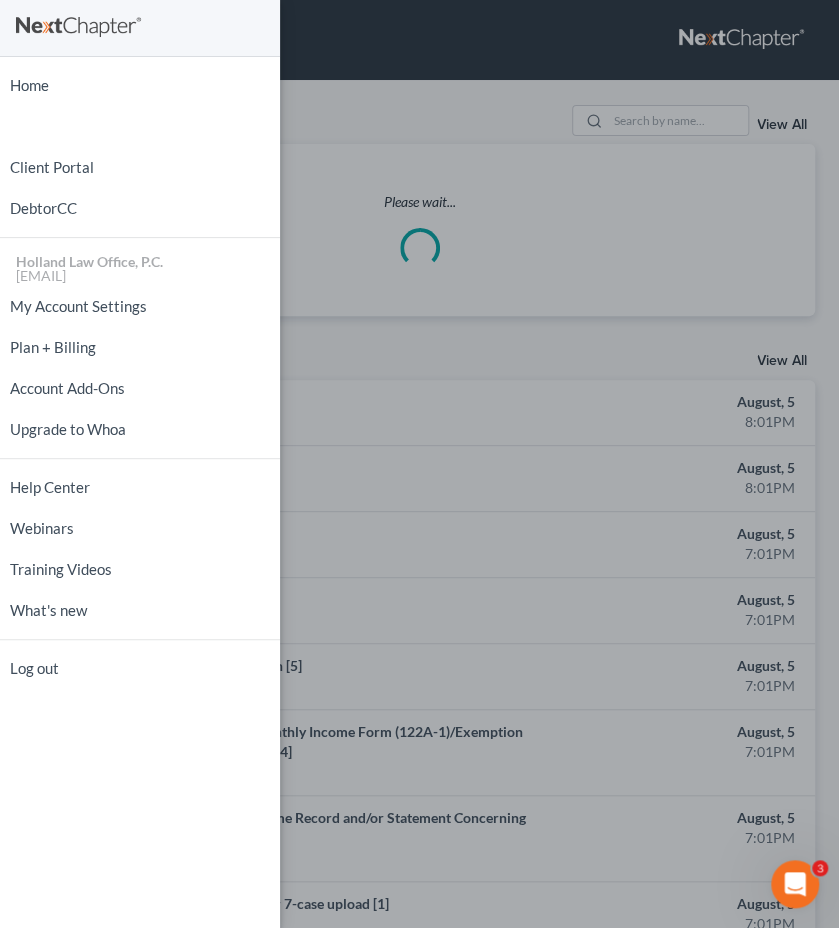 click on "Home New Case Client Portal DebtorCC Holland Law Office, P.C. [EMAIL] My Account Settings Plan + Billing Account Add-Ons Upgrade to Whoa Help Center Webinars Training Videos What's new Log out" at bounding box center (419, 464) 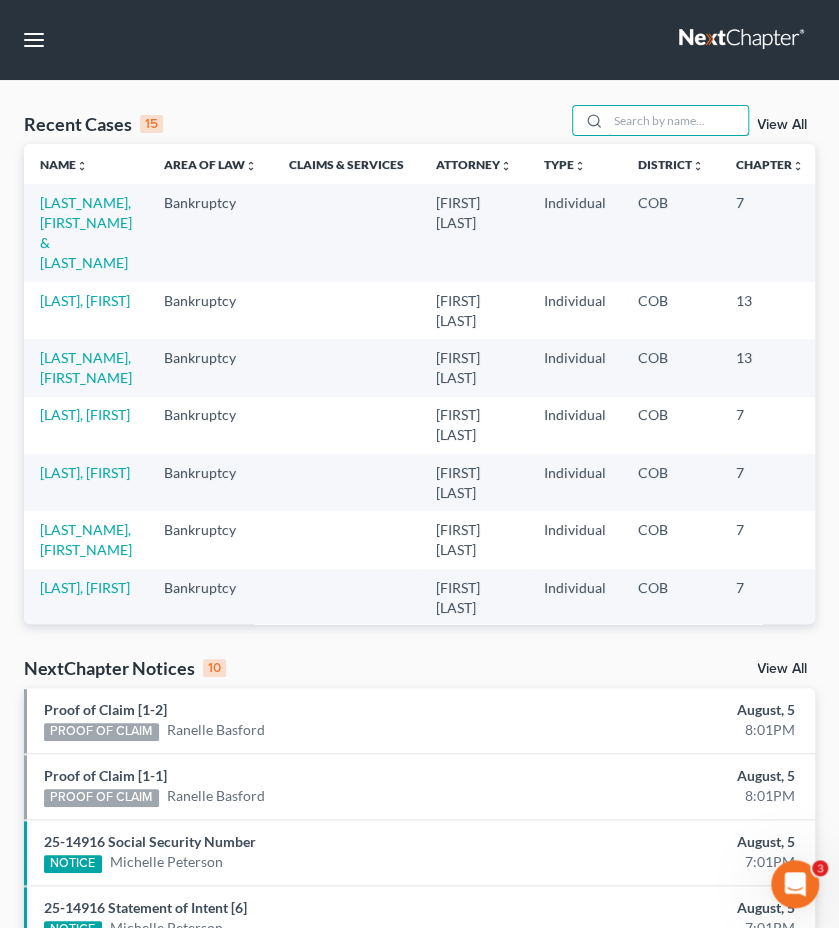 click at bounding box center [678, 120] 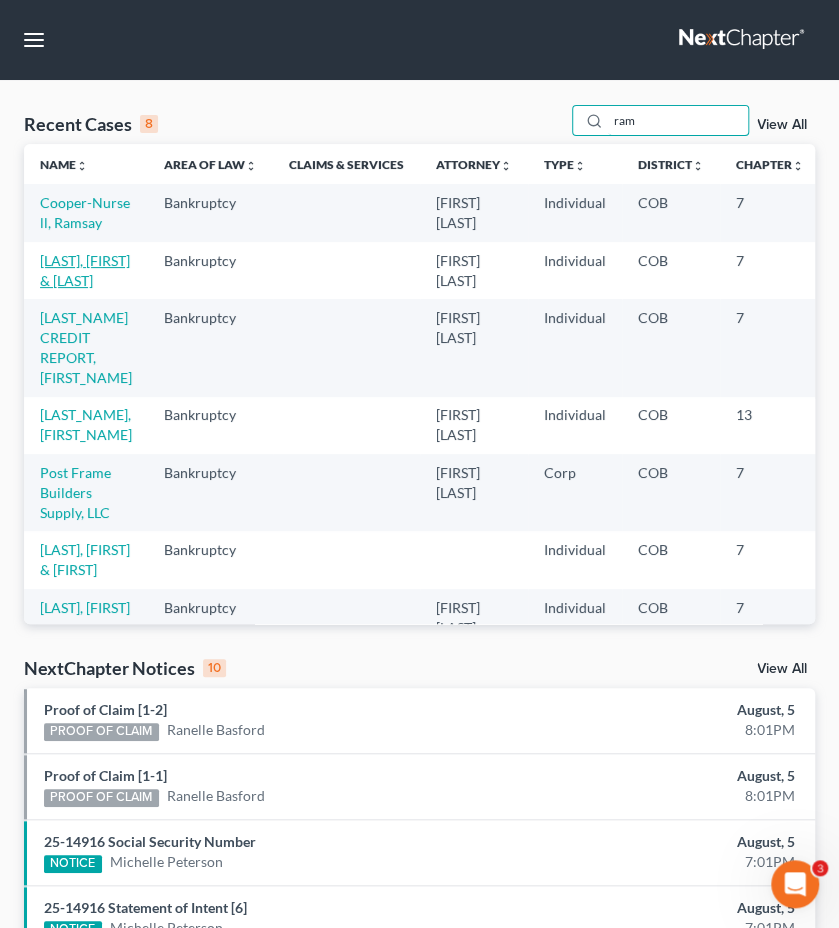 type on "ram" 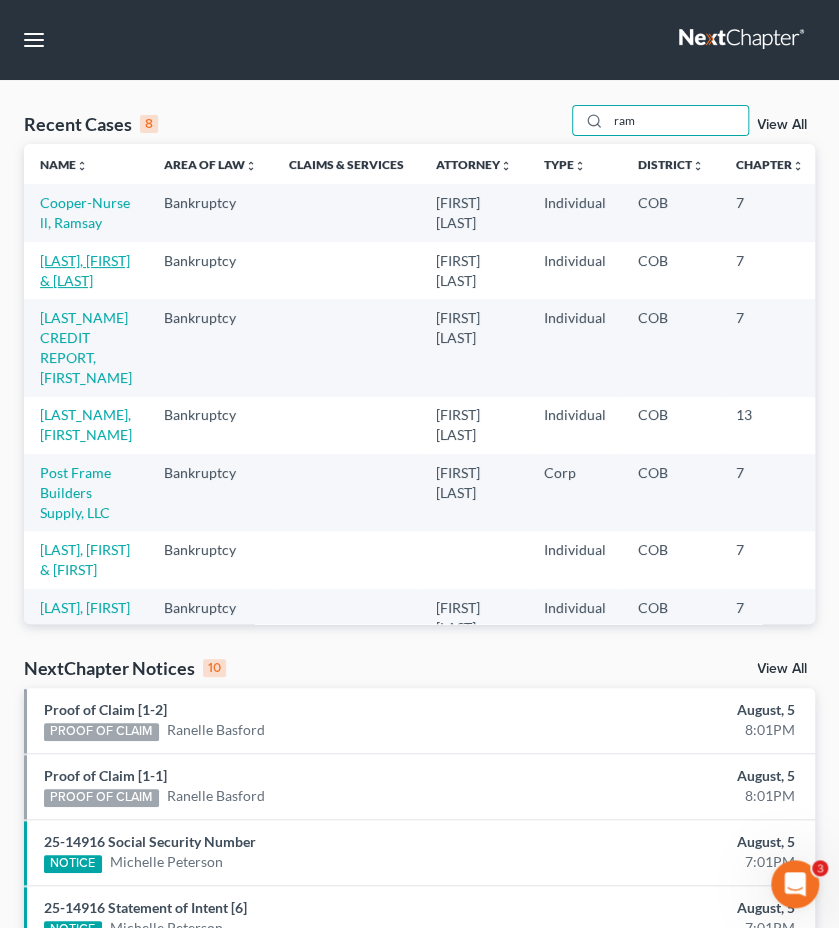 click on "[LAST], [FIRST] & [LAST]" at bounding box center [85, 270] 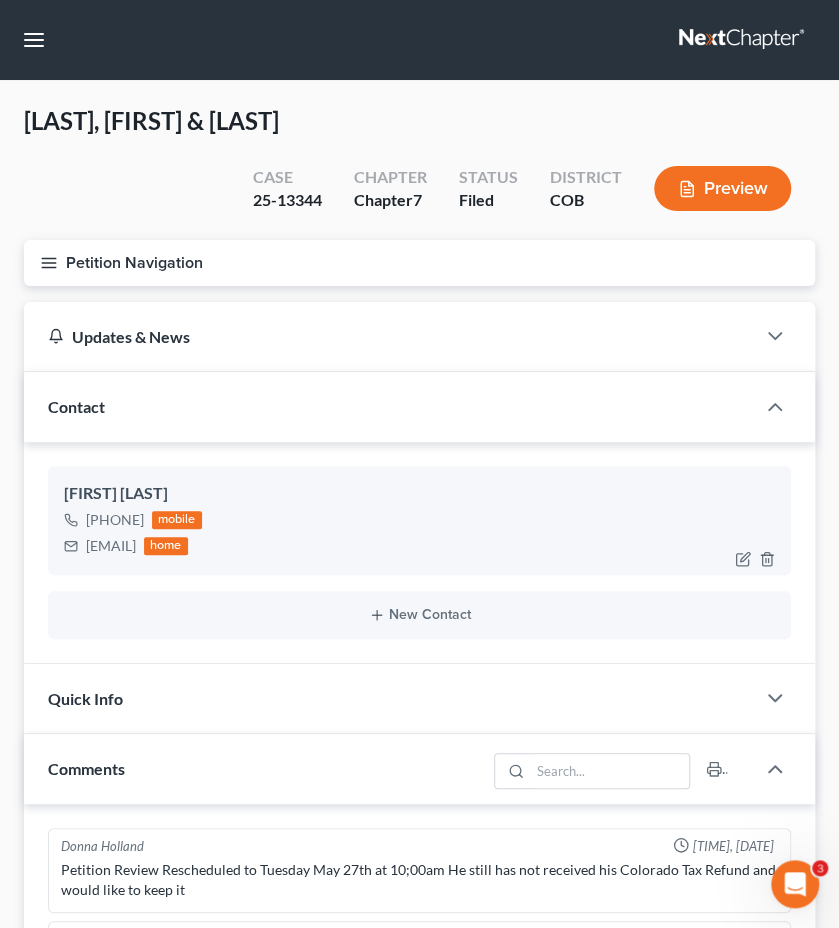 drag, startPoint x: 261, startPoint y: 552, endPoint x: 80, endPoint y: 554, distance: 181.01105 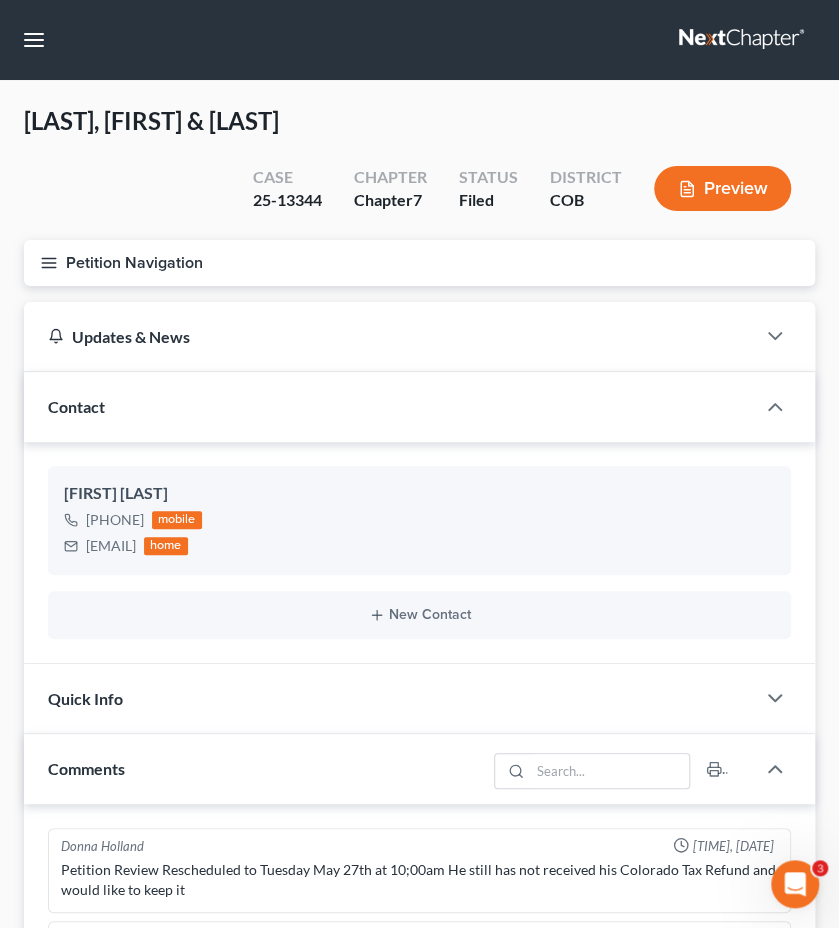 drag, startPoint x: 89, startPoint y: 311, endPoint x: 94, endPoint y: 265, distance: 46.270943 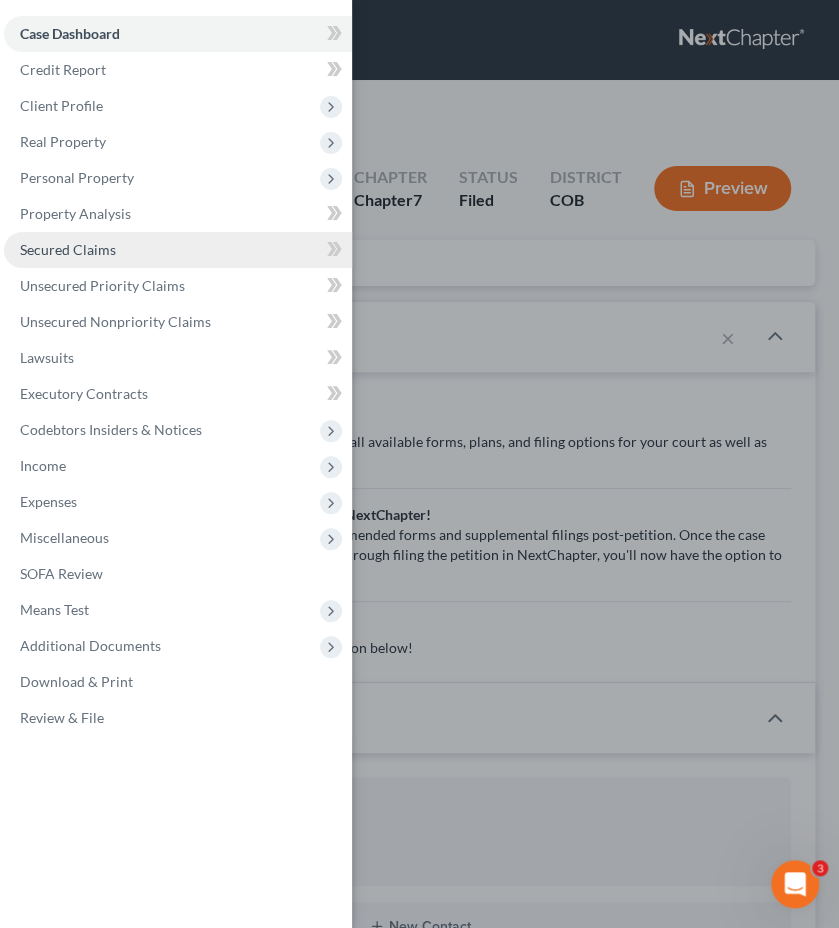 click on "Secured Claims" at bounding box center [178, 250] 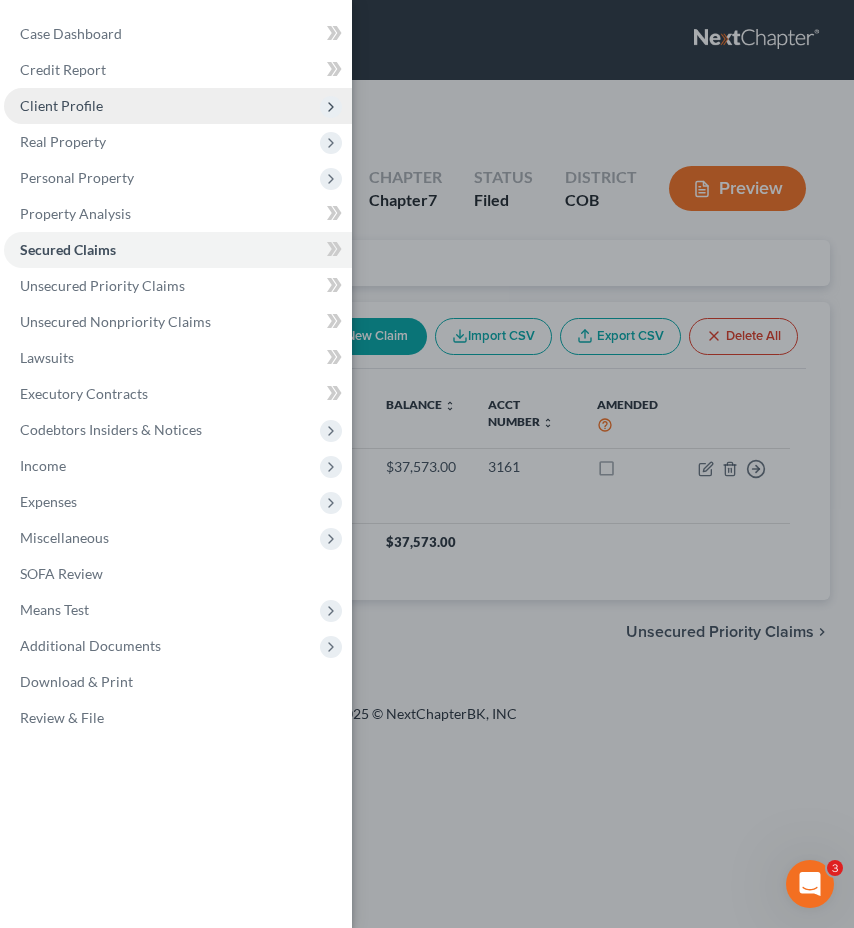 click on "Client Profile" at bounding box center (61, 105) 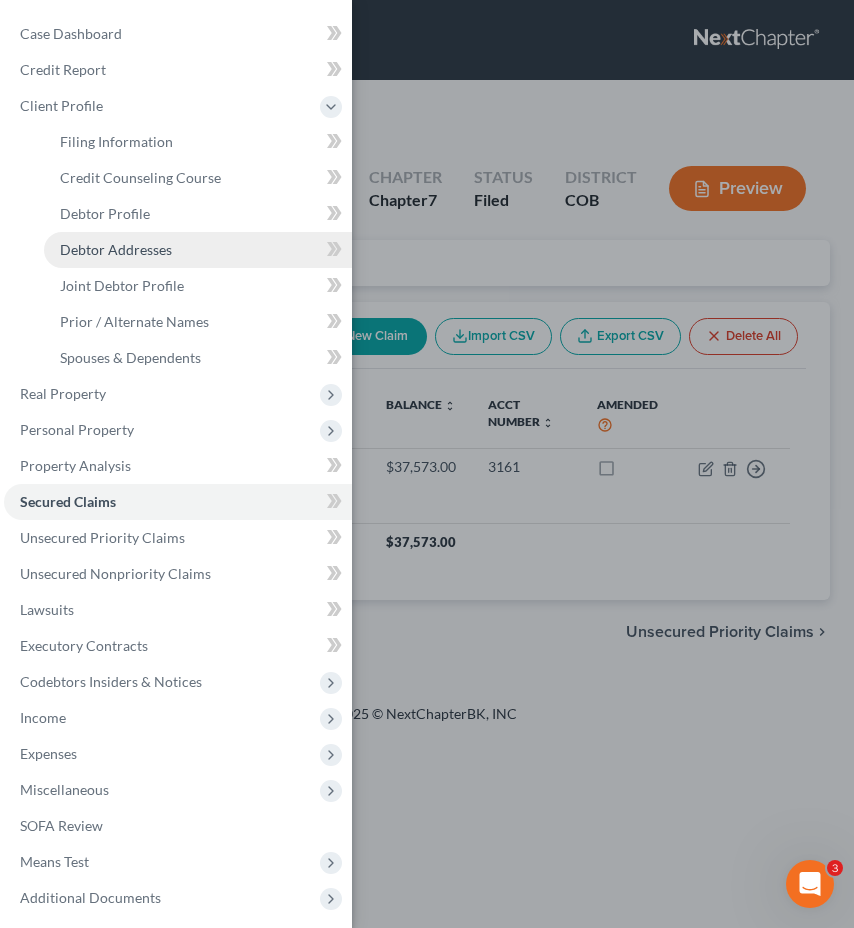 click on "Debtor Addresses" at bounding box center [116, 249] 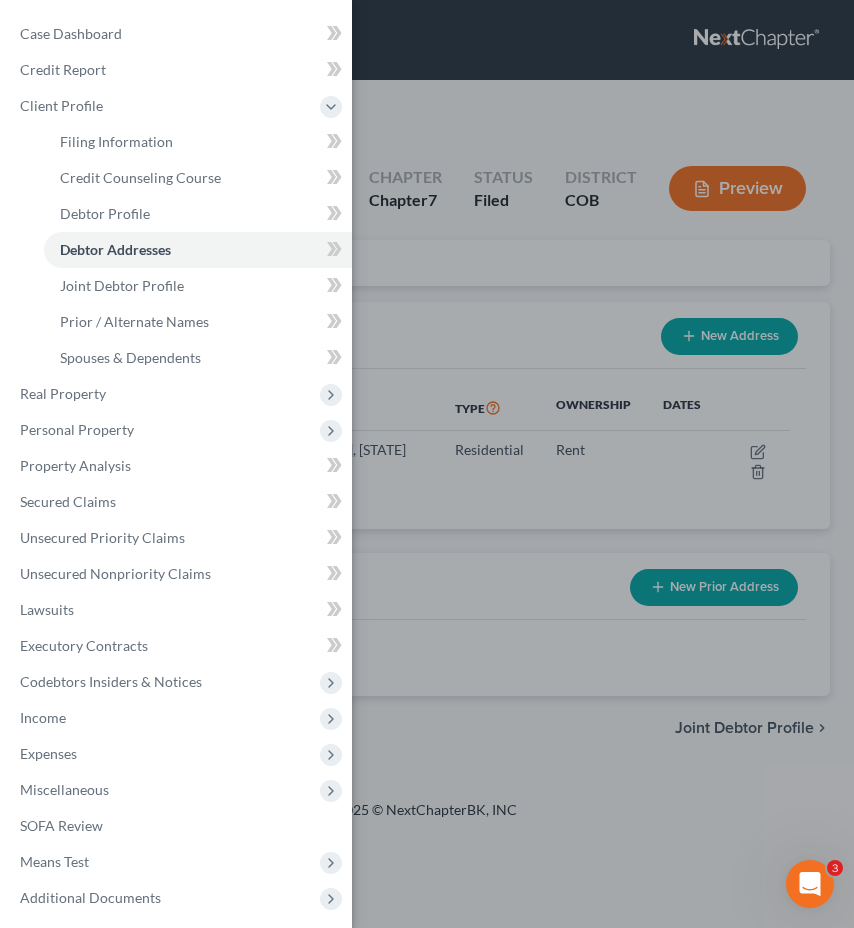 click on "Case Dashboard
Payments
Invoices
Payments
Payments
Credit Report
Client Profile" at bounding box center (427, 464) 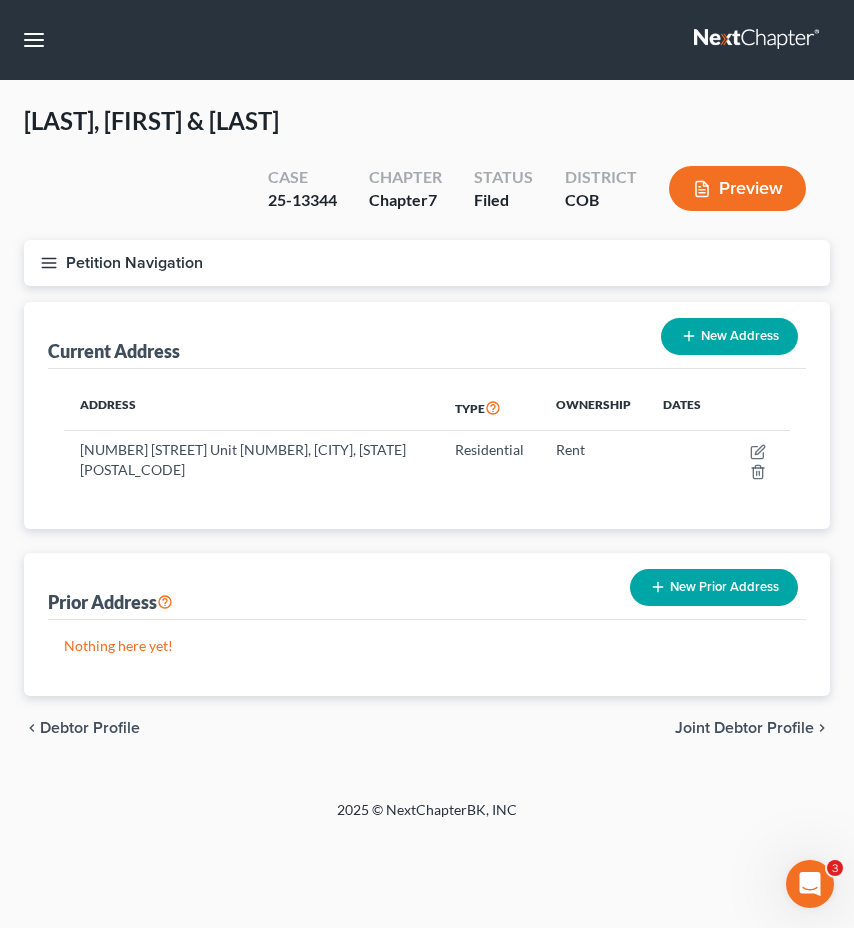 click on "Petition Navigation" at bounding box center (427, 263) 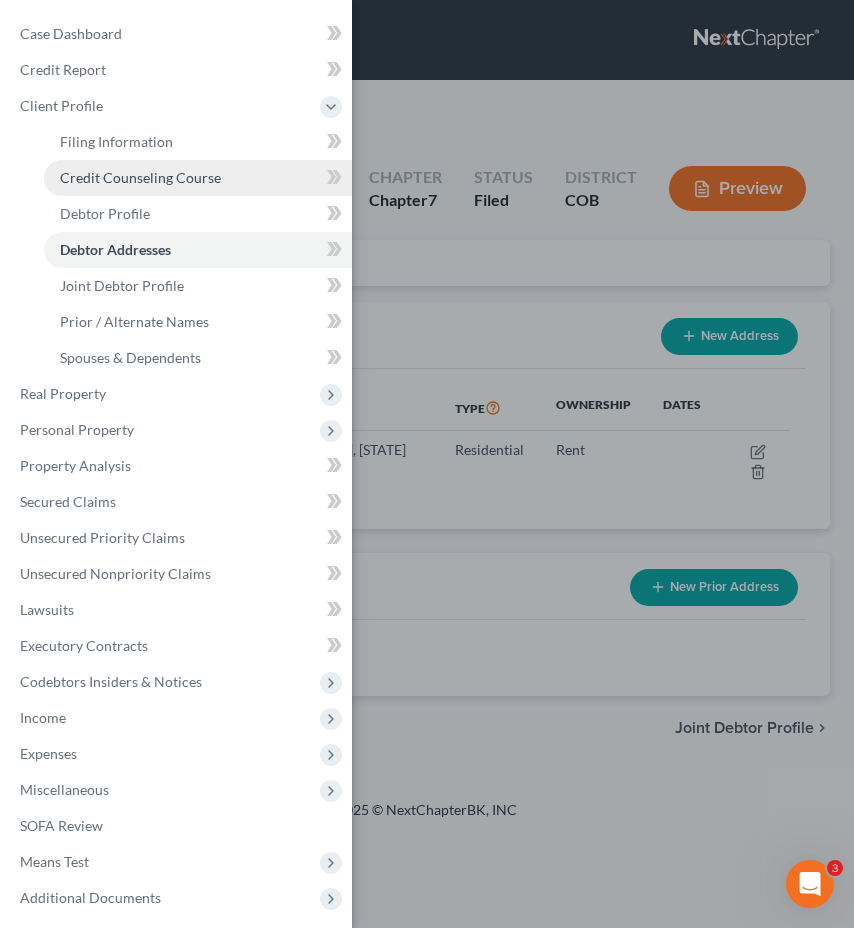 click on "Credit Counseling Course" at bounding box center (140, 177) 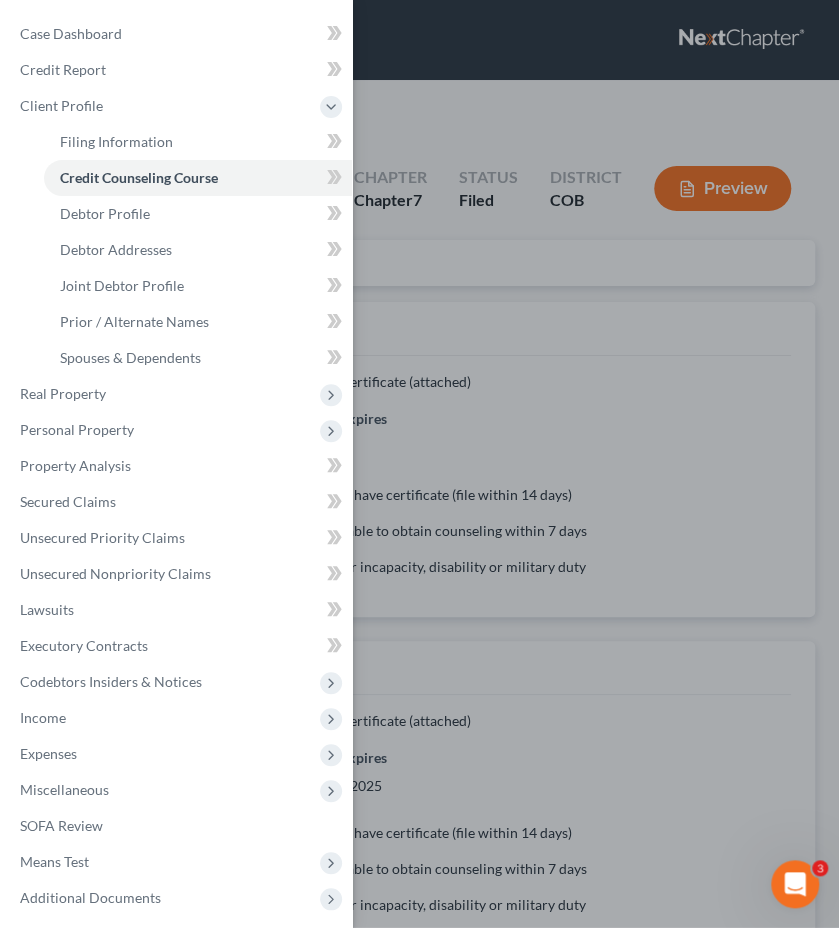 click on "Case Dashboard
Payments
Invoices
Payments
Payments
Credit Report
Client Profile" at bounding box center [419, 464] 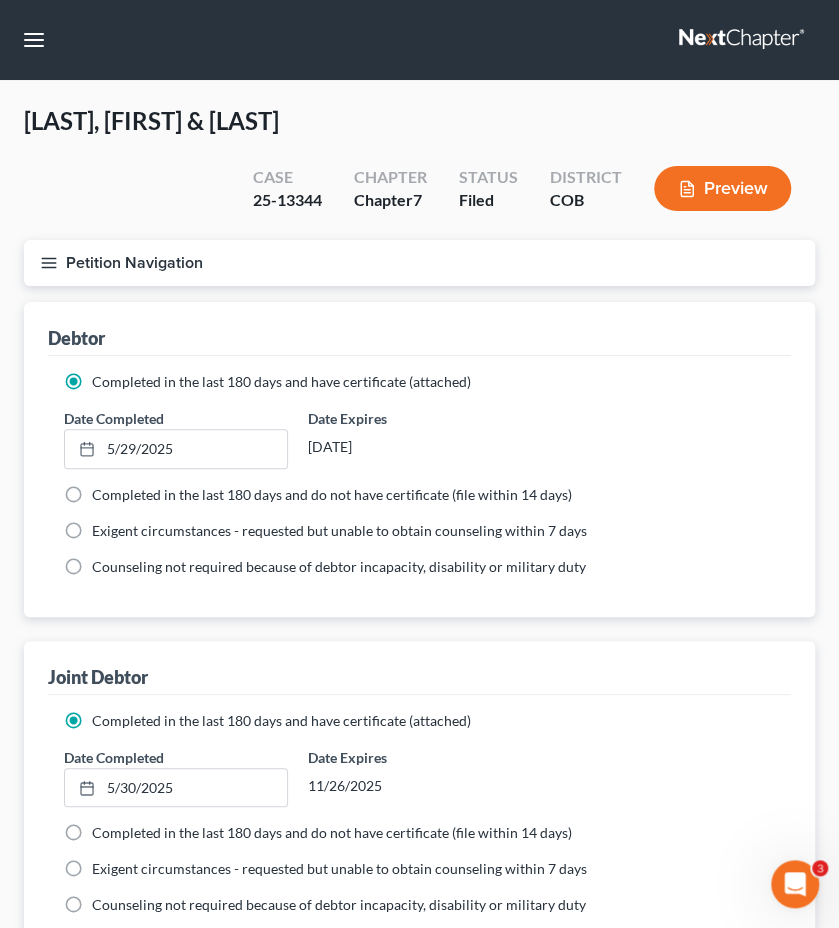 click on "Petition Navigation" at bounding box center (419, 263) 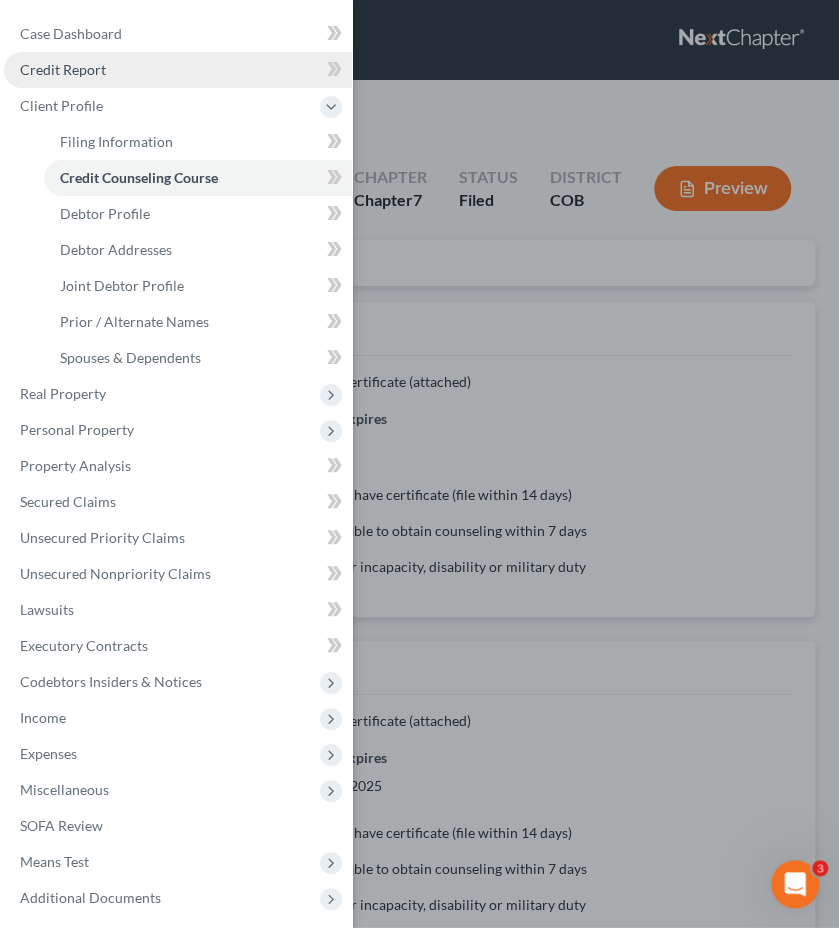 click on "Credit Report" at bounding box center (178, 70) 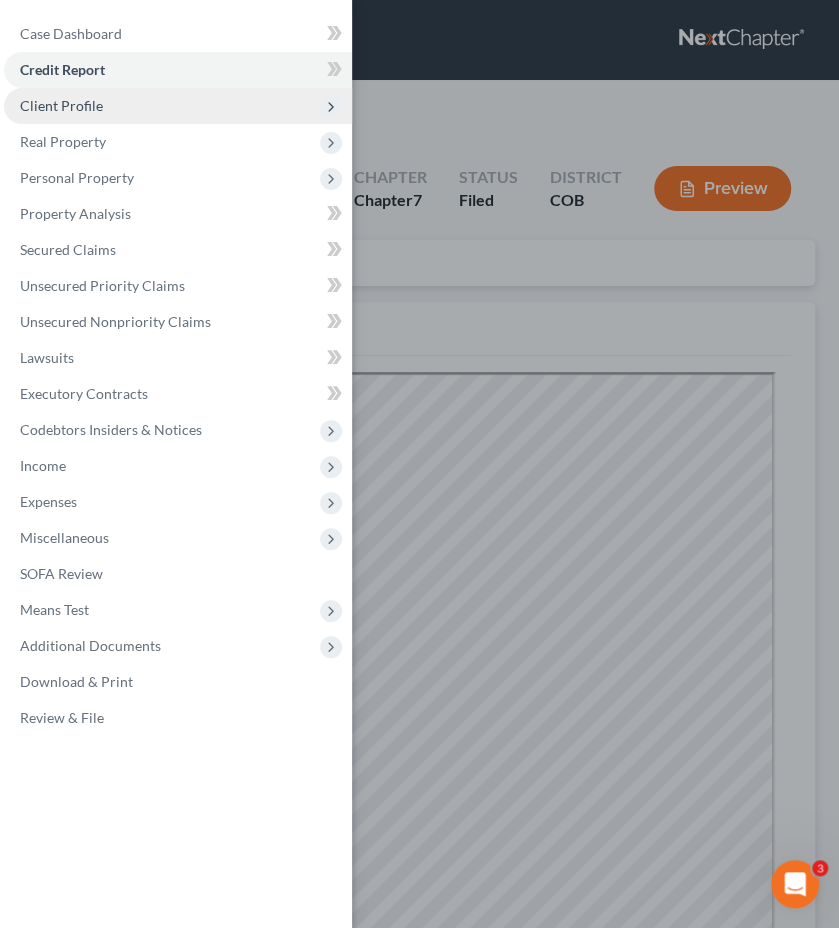 scroll, scrollTop: 0, scrollLeft: 0, axis: both 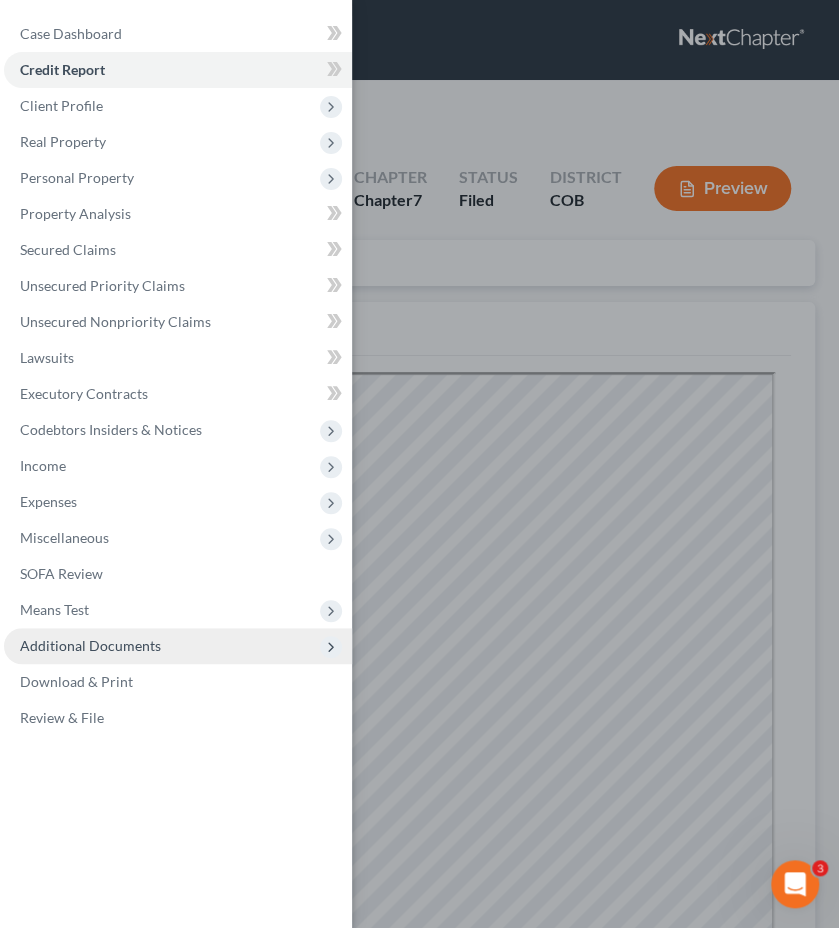 click on "Additional Documents" at bounding box center [90, 645] 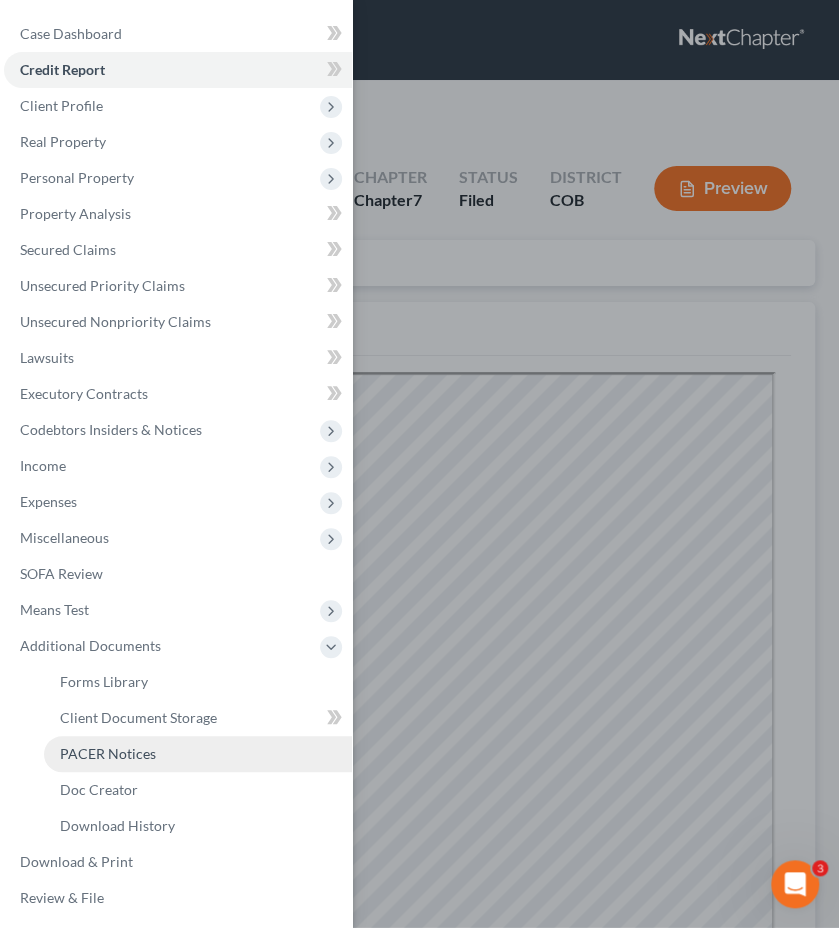 click on "PACER Notices" at bounding box center (198, 754) 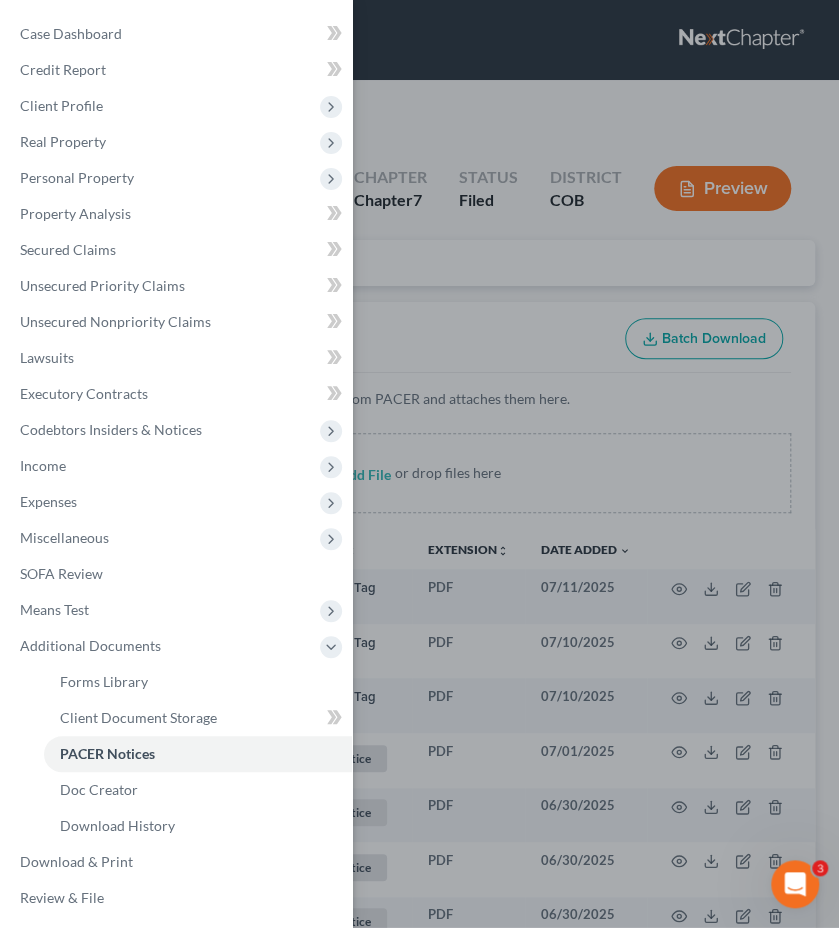 click on "Case Dashboard
Payments
Invoices
Payments
Payments
Credit Report
Client Profile" at bounding box center (419, 464) 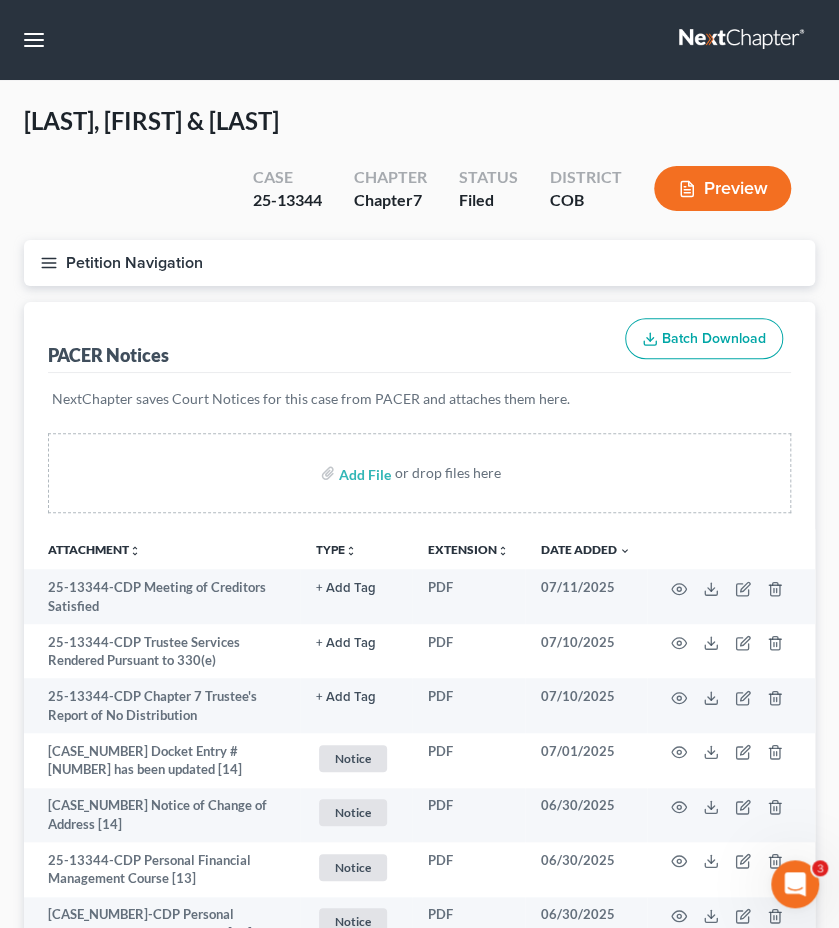 type 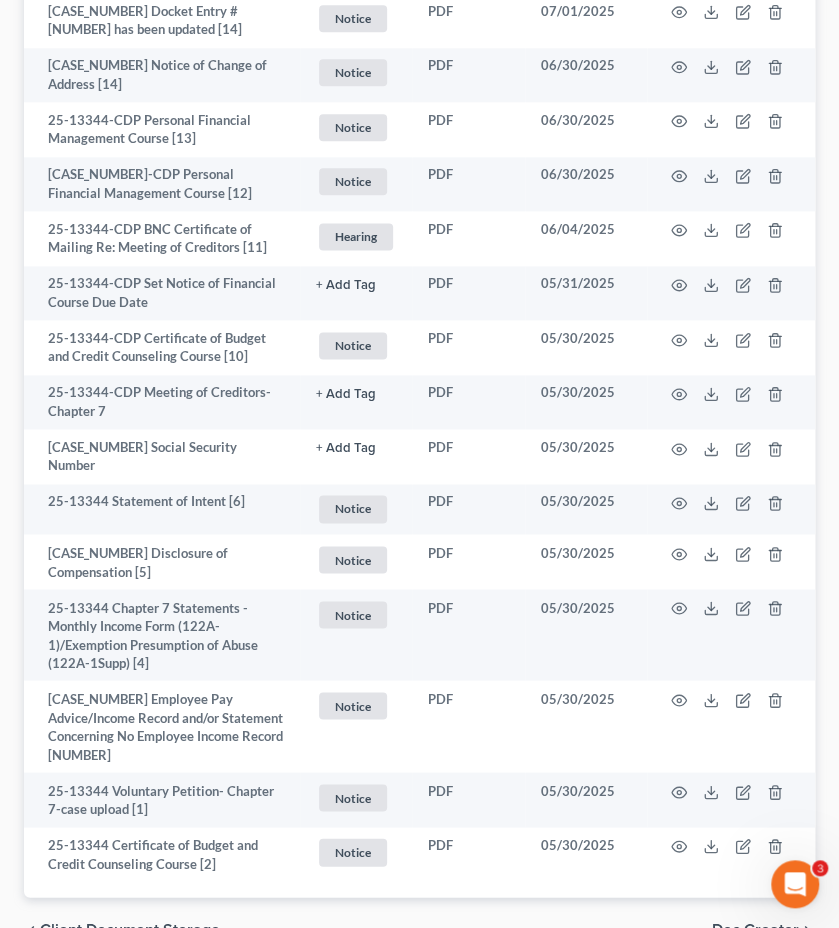 scroll, scrollTop: 730, scrollLeft: 0, axis: vertical 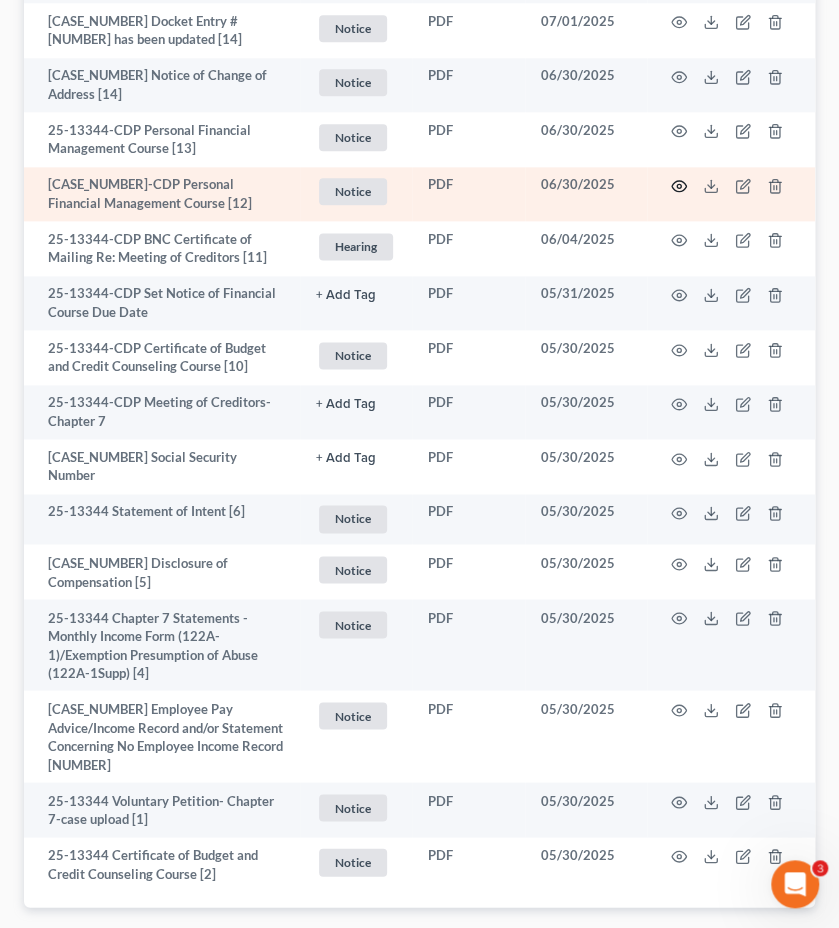 click 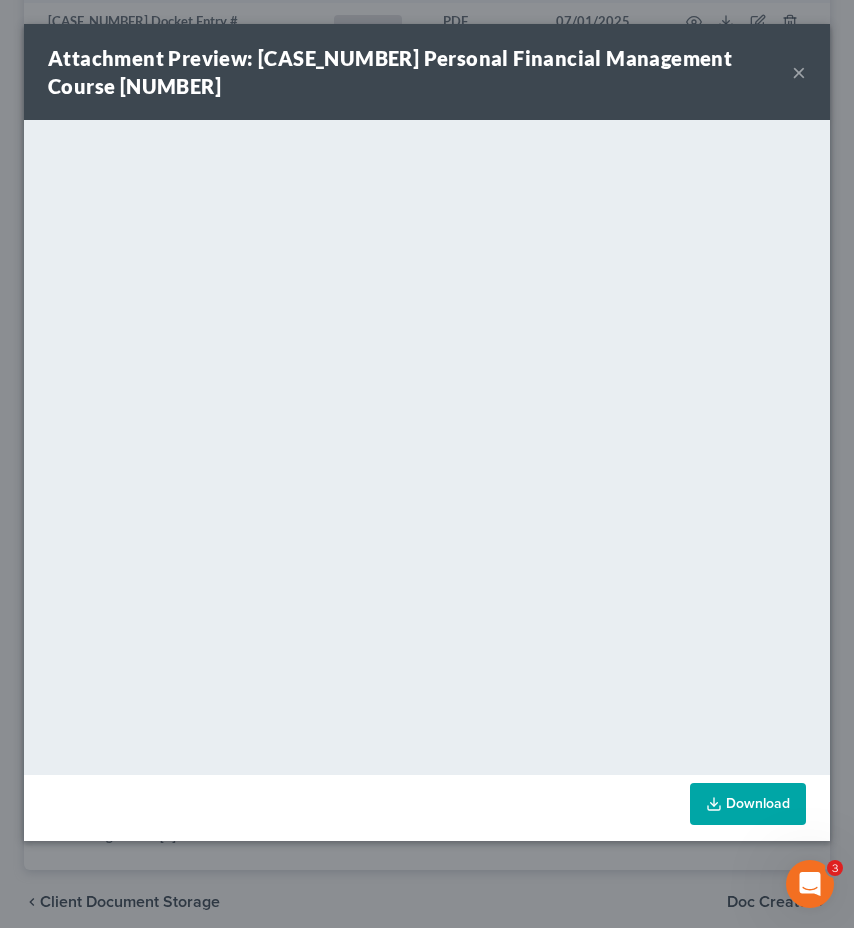 click on "×" at bounding box center (799, 72) 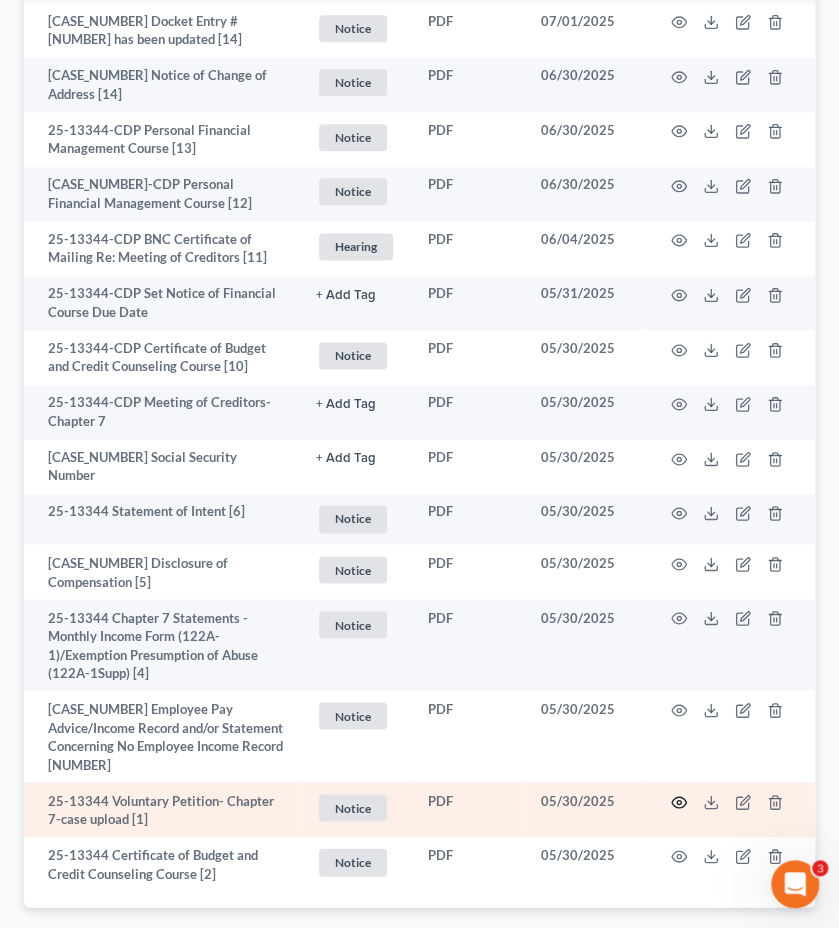 click 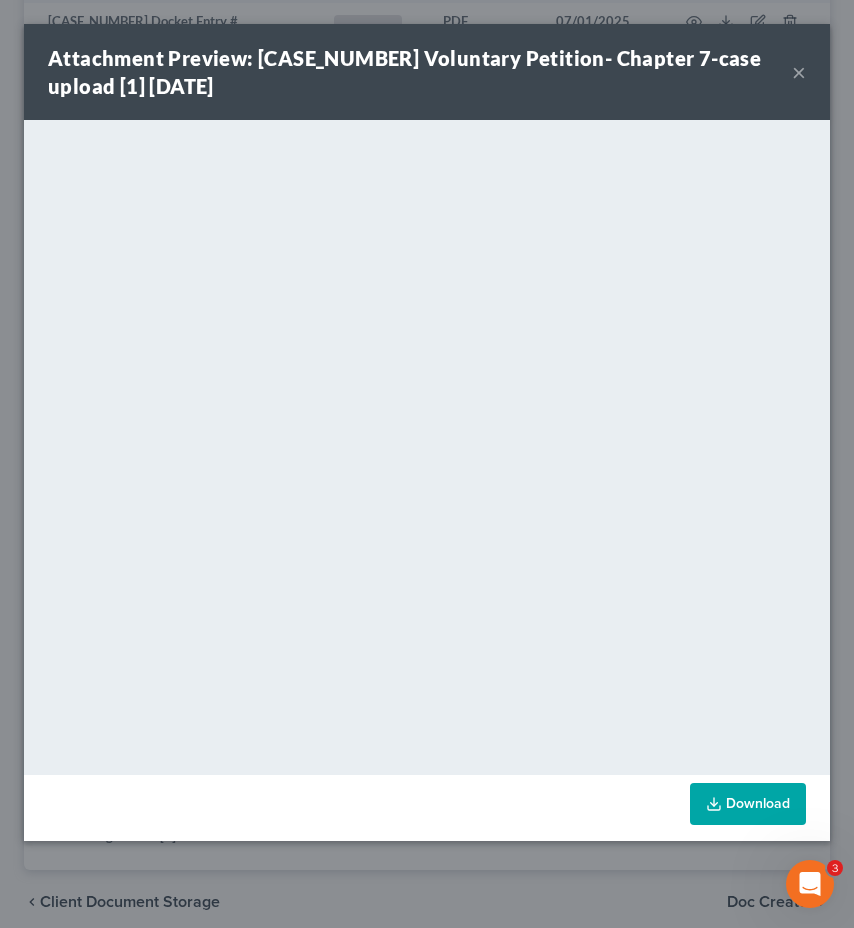 click on "Attachment Preview: 25-13344 Voluntary Petition- Chapter 7-case upload [1] [DATE] ×" at bounding box center (427, 72) 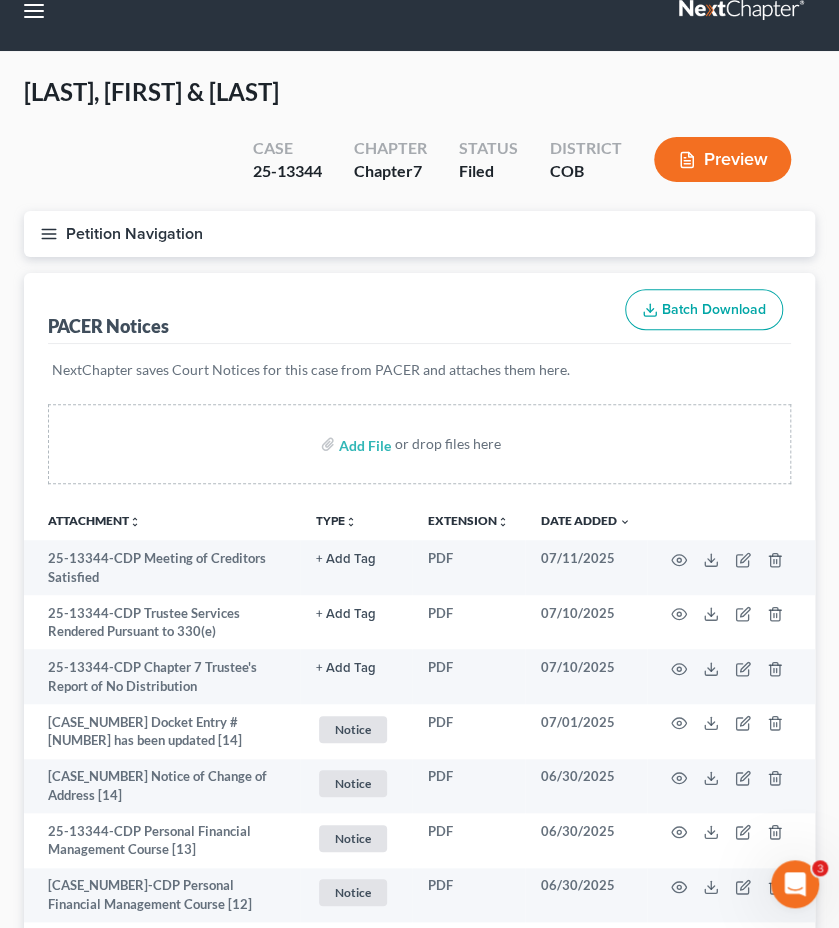 scroll, scrollTop: 0, scrollLeft: 0, axis: both 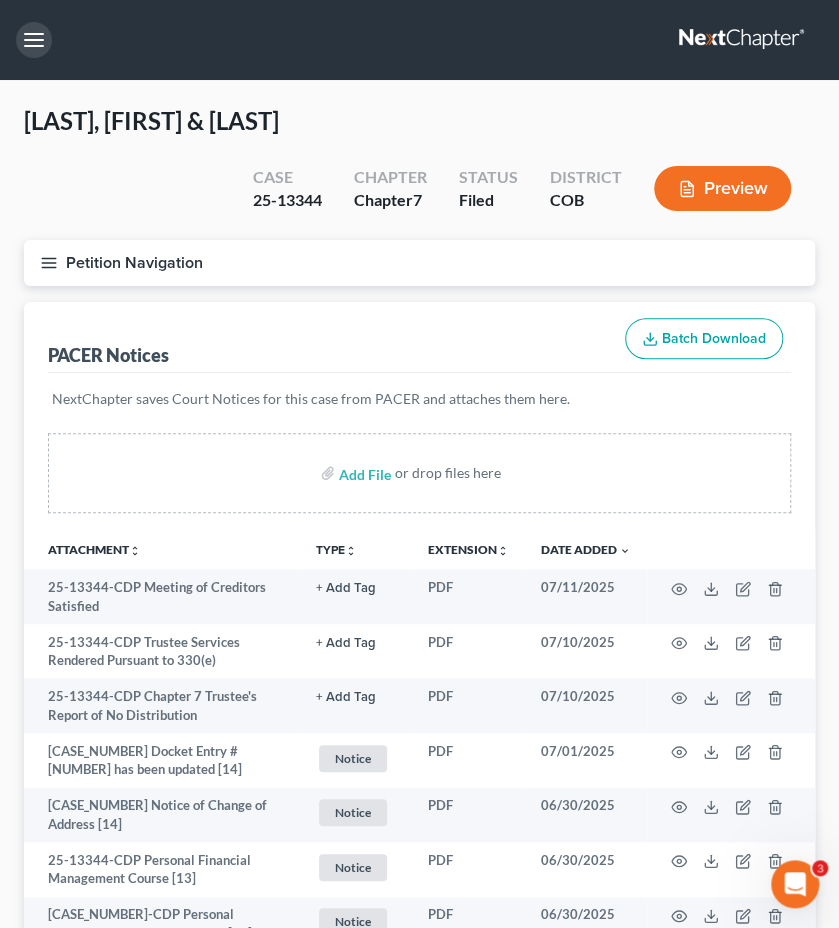 click at bounding box center (34, 40) 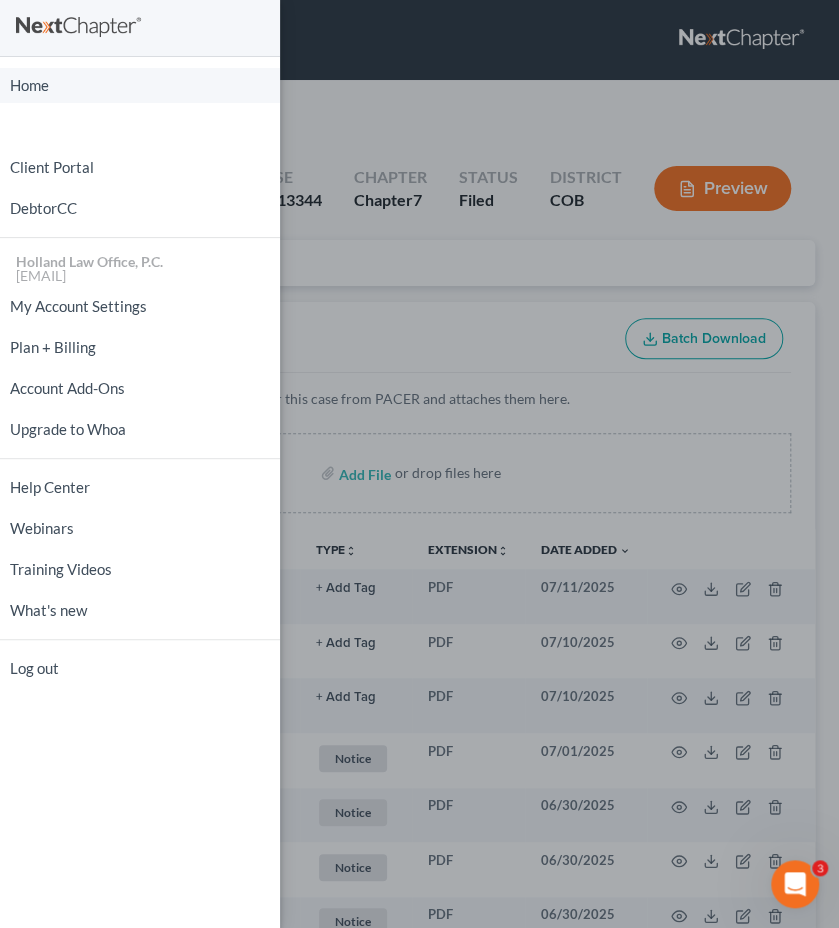click on "Home" at bounding box center [140, 85] 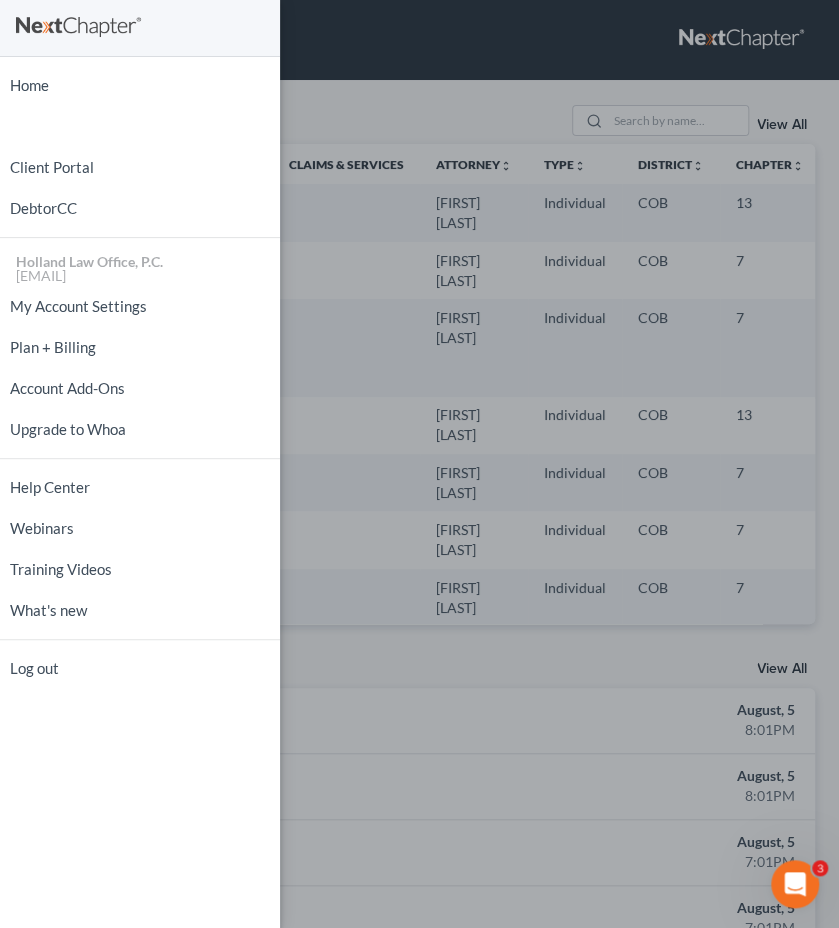 click on "Home New Case Client Portal DebtorCC Holland Law Office, P.C. [EMAIL] My Account Settings Plan + Billing Account Add-Ons Upgrade to Whoa Help Center Webinars Training Videos What's new Log out" at bounding box center (419, 464) 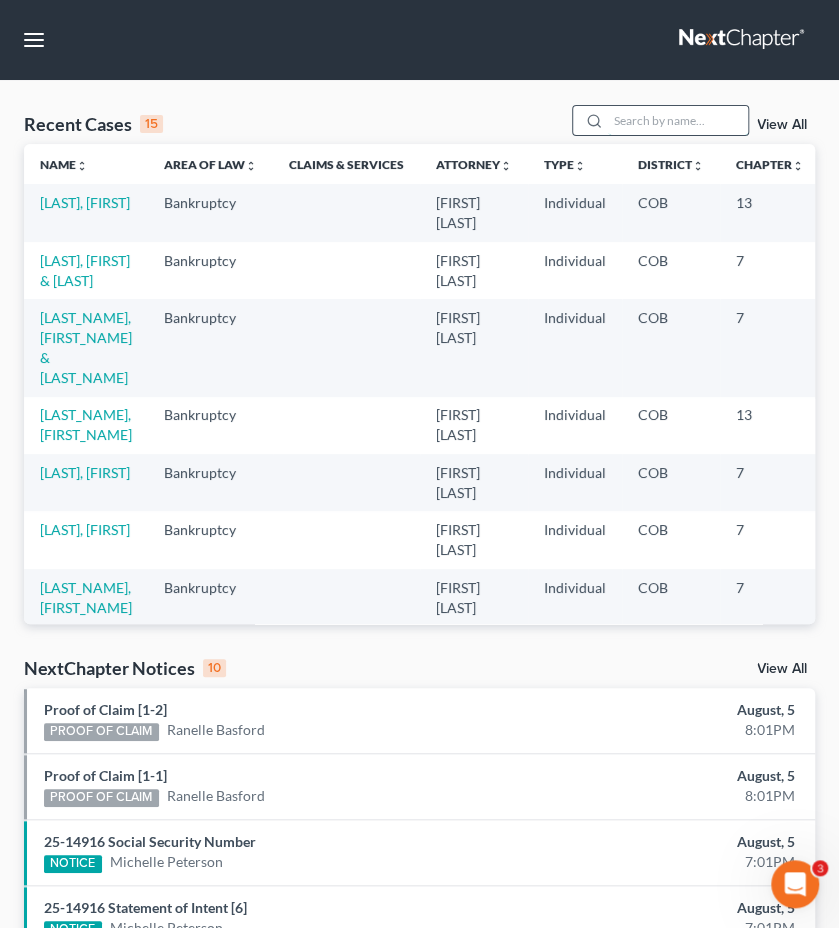 click at bounding box center (678, 120) 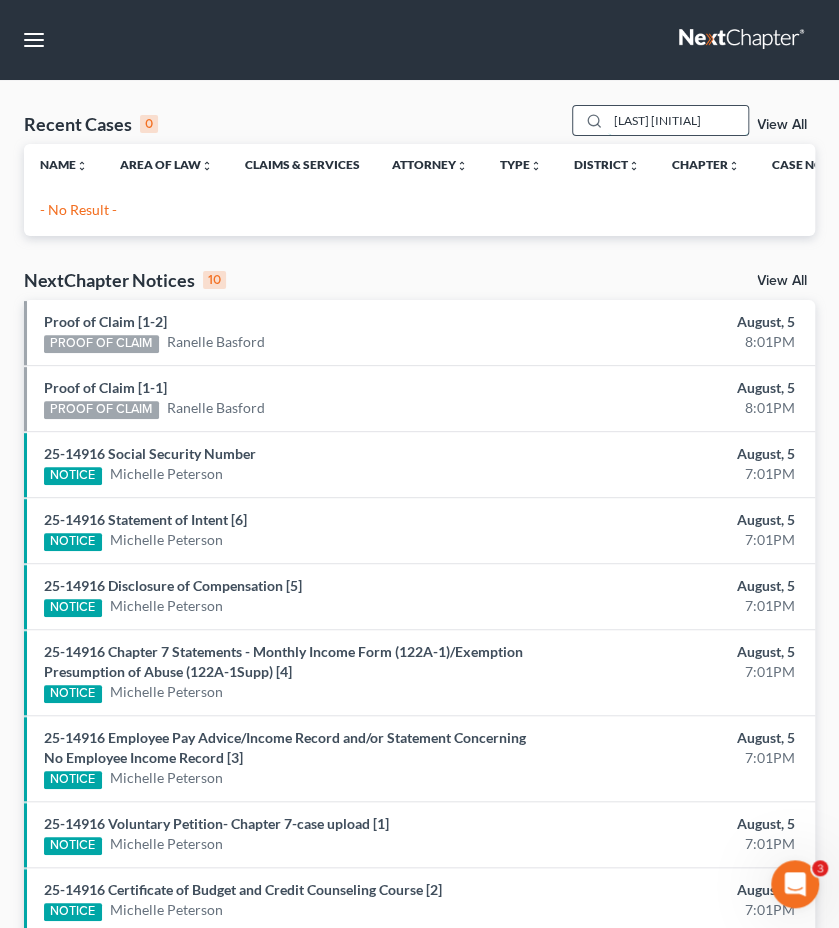 click on "[LAST] [INITIAL]" at bounding box center [678, 120] 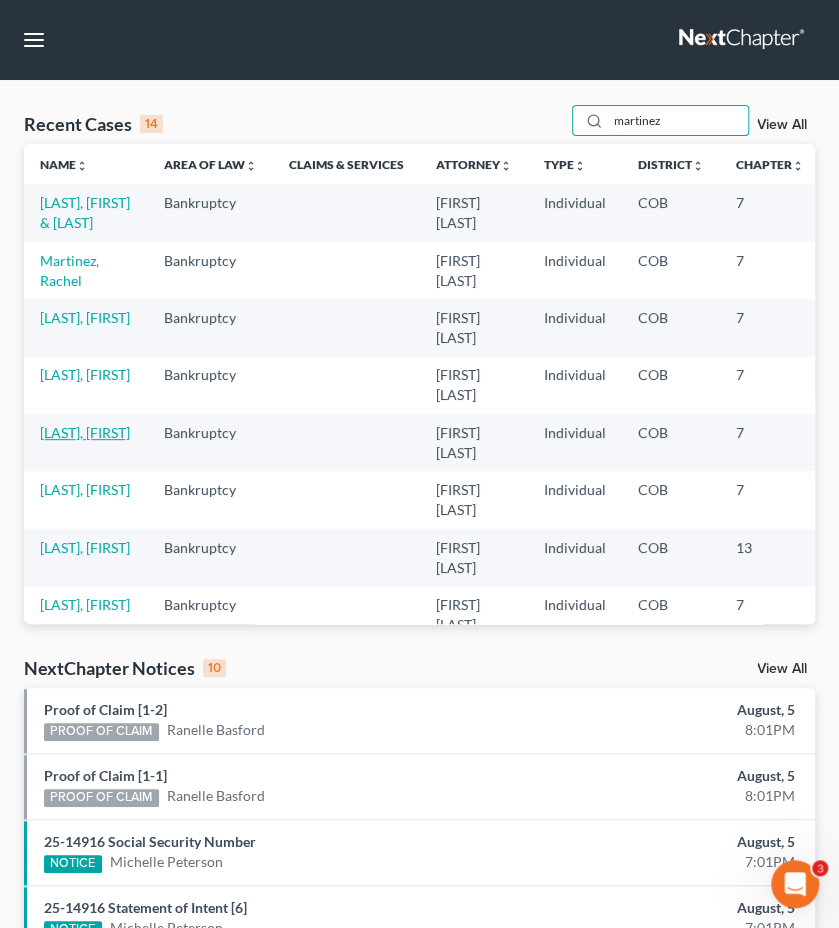 type on "martinez" 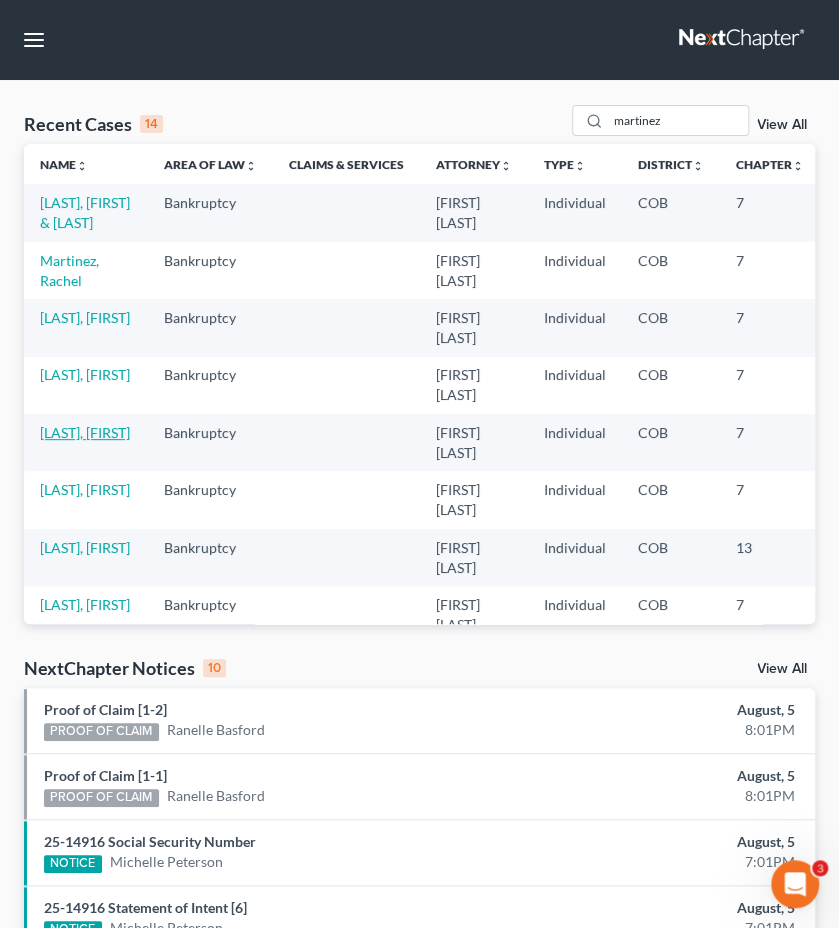 click on "[LAST], [FIRST]" at bounding box center [85, 432] 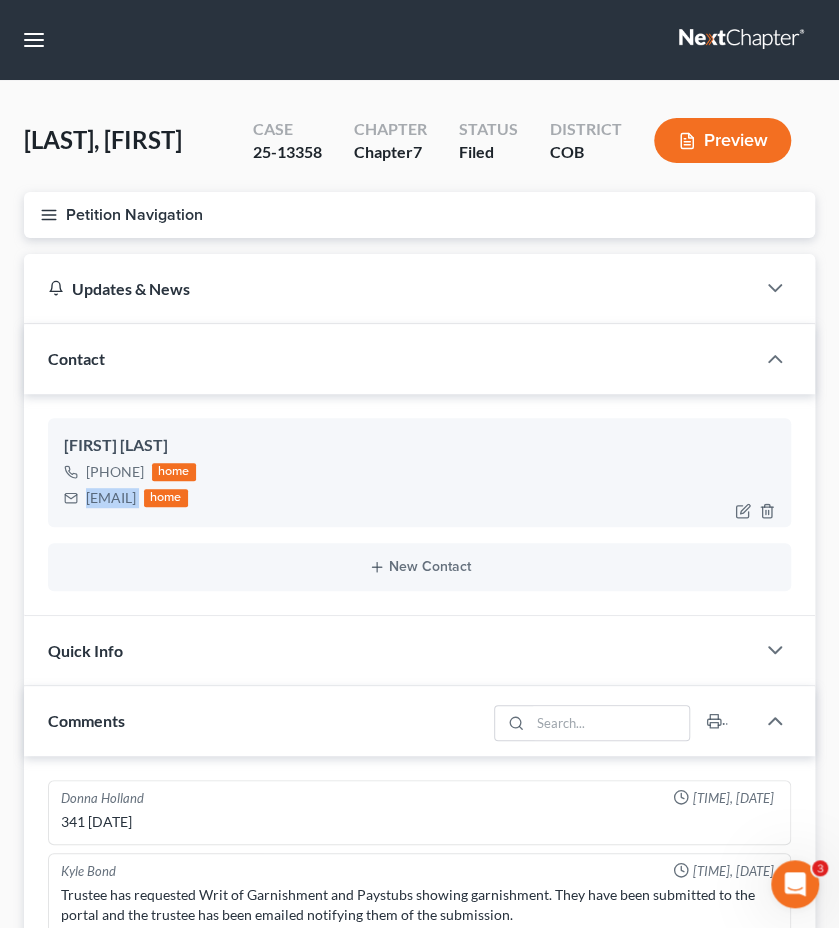 drag, startPoint x: 216, startPoint y: 501, endPoint x: 80, endPoint y: 509, distance: 136.23509 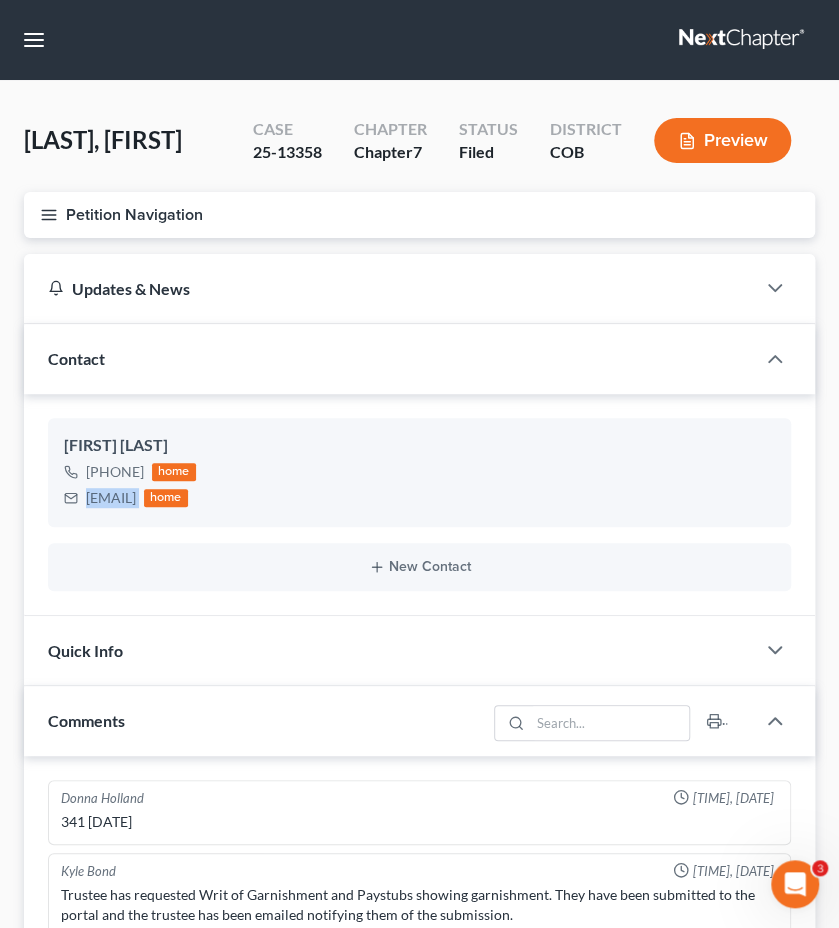 click on "Petition Navigation" at bounding box center (419, 215) 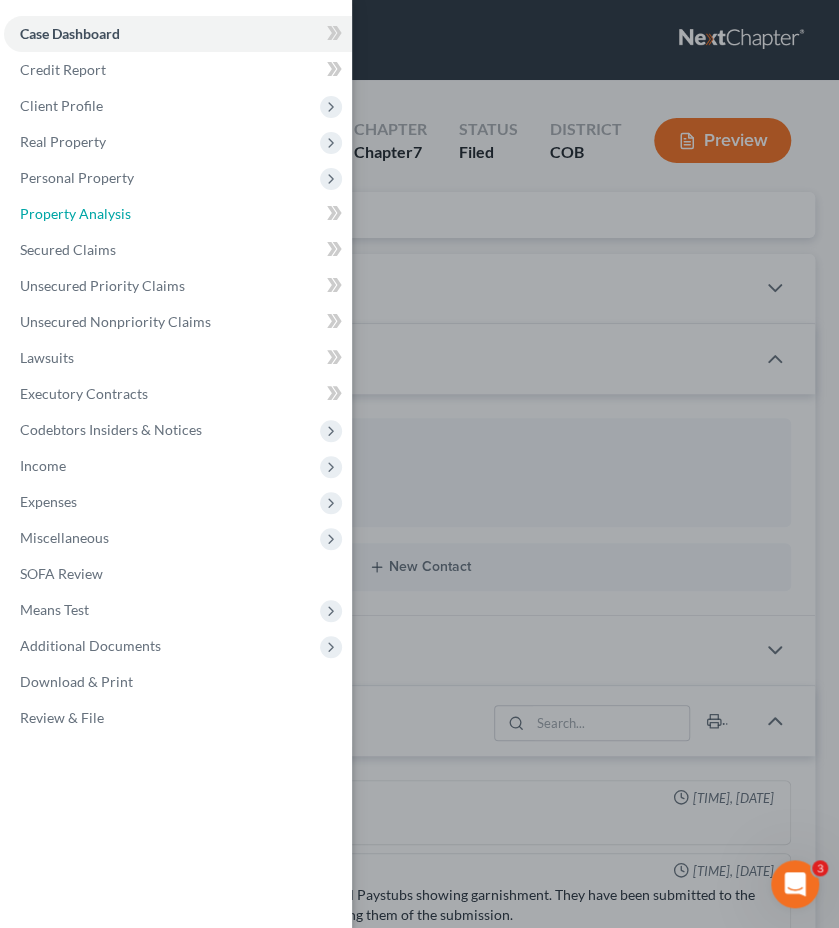 click on "Property Analysis" at bounding box center (178, 214) 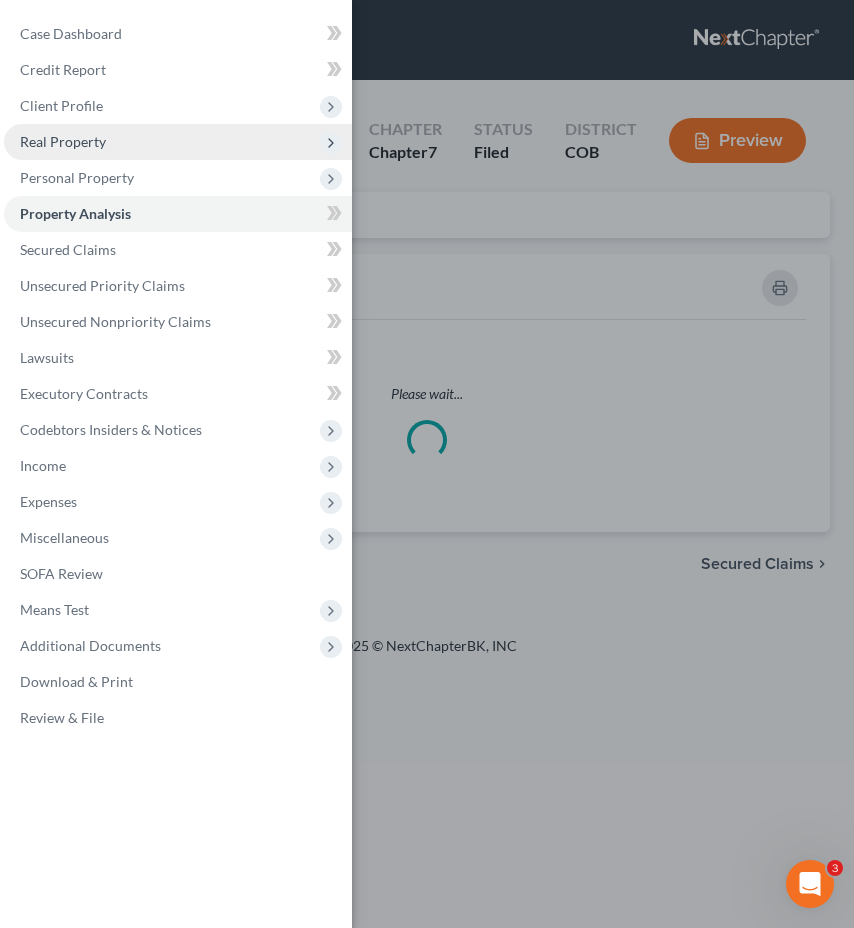 click on "Real Property" at bounding box center (178, 142) 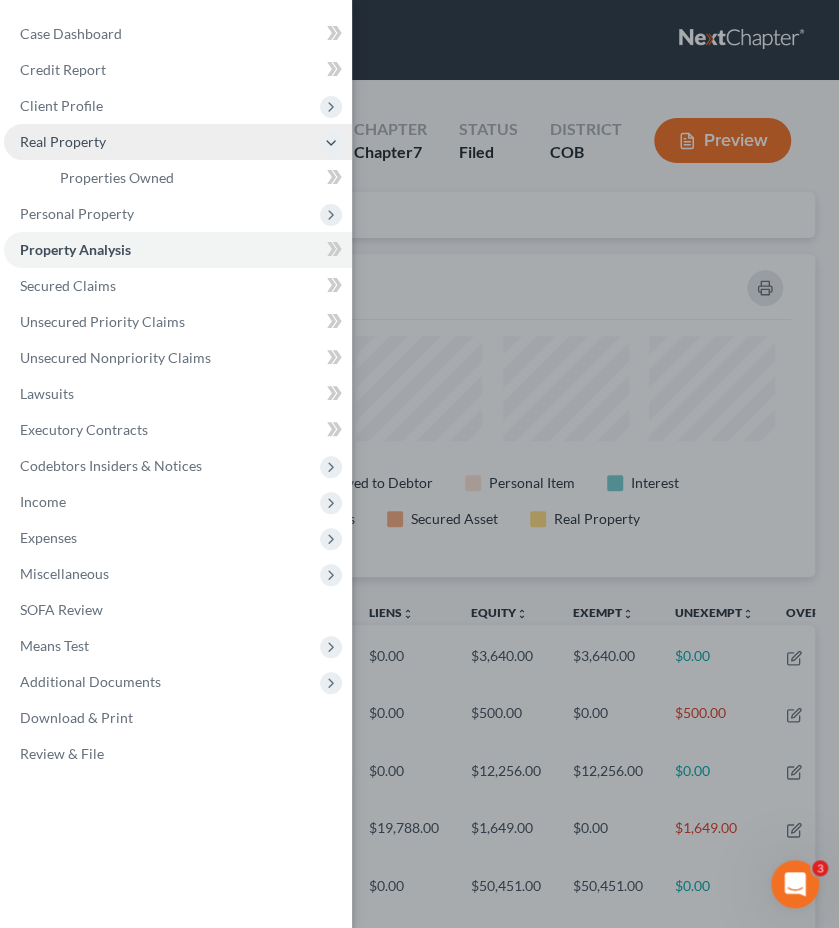 scroll, scrollTop: 999677, scrollLeft: 999209, axis: both 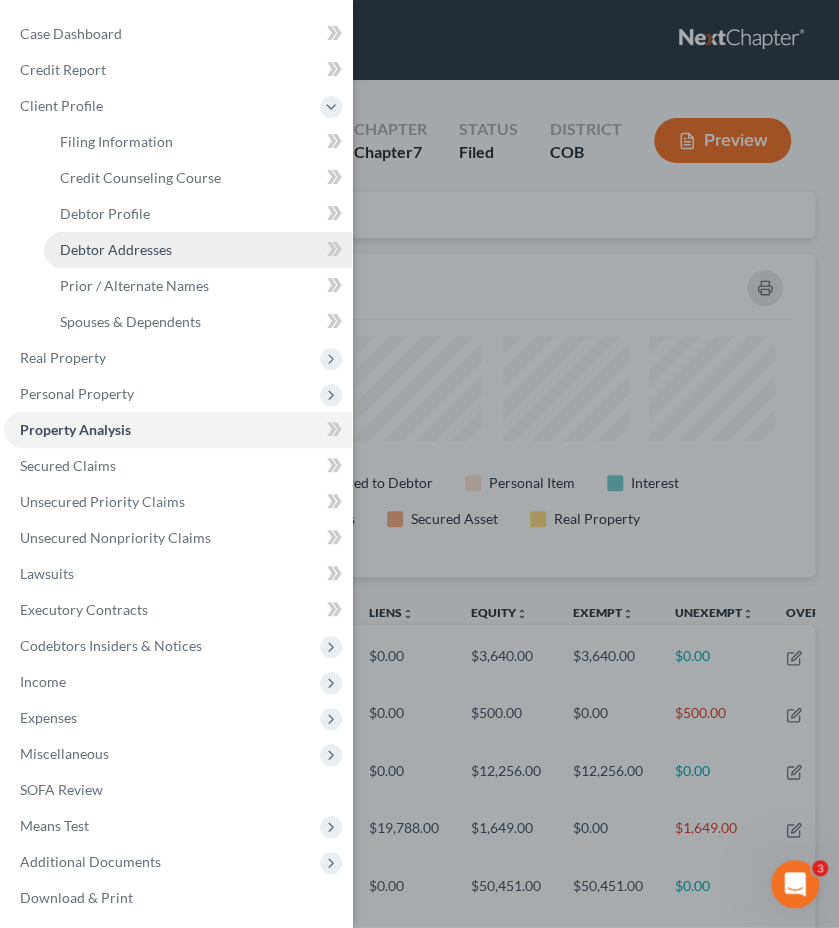 click on "Debtor Addresses" at bounding box center [116, 249] 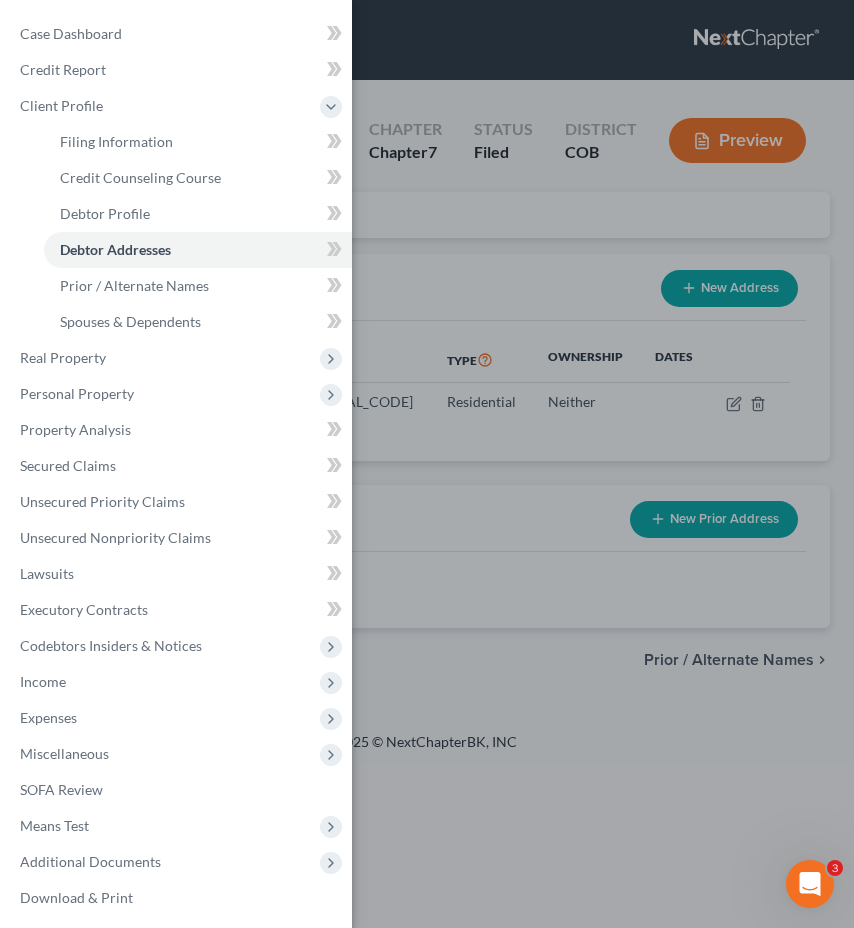 click on "Case Dashboard
Payments
Invoices
Payments
Payments
Credit Report
Client Profile" at bounding box center [427, 464] 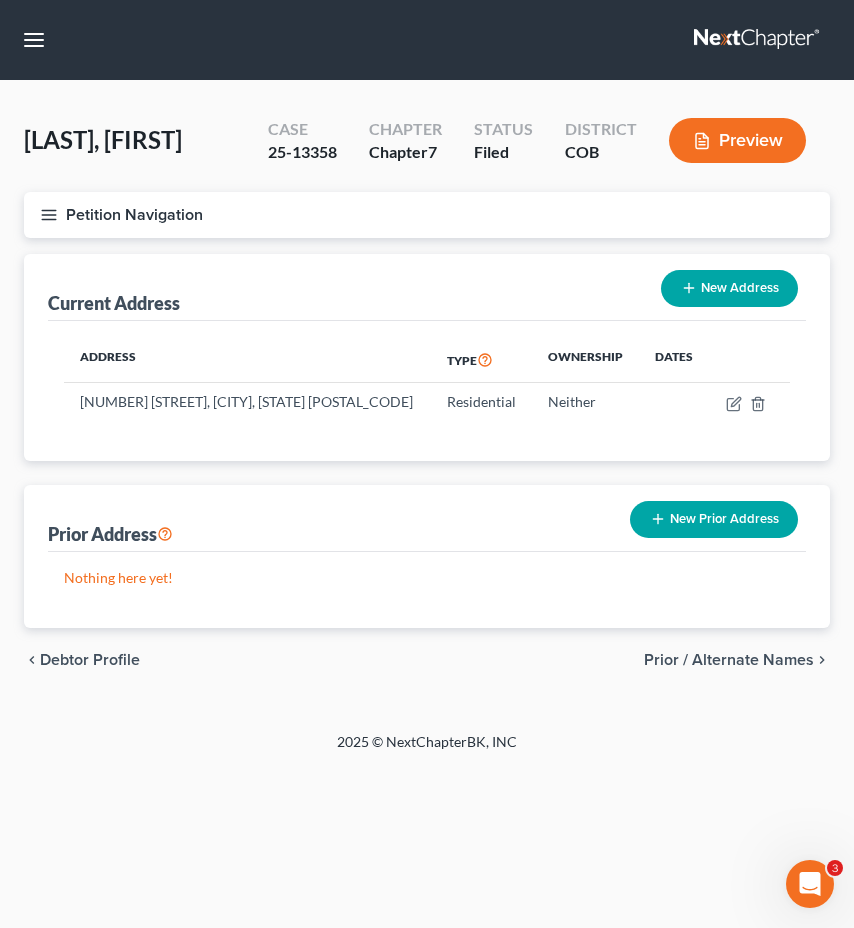 click on "Petition Navigation" at bounding box center [427, 215] 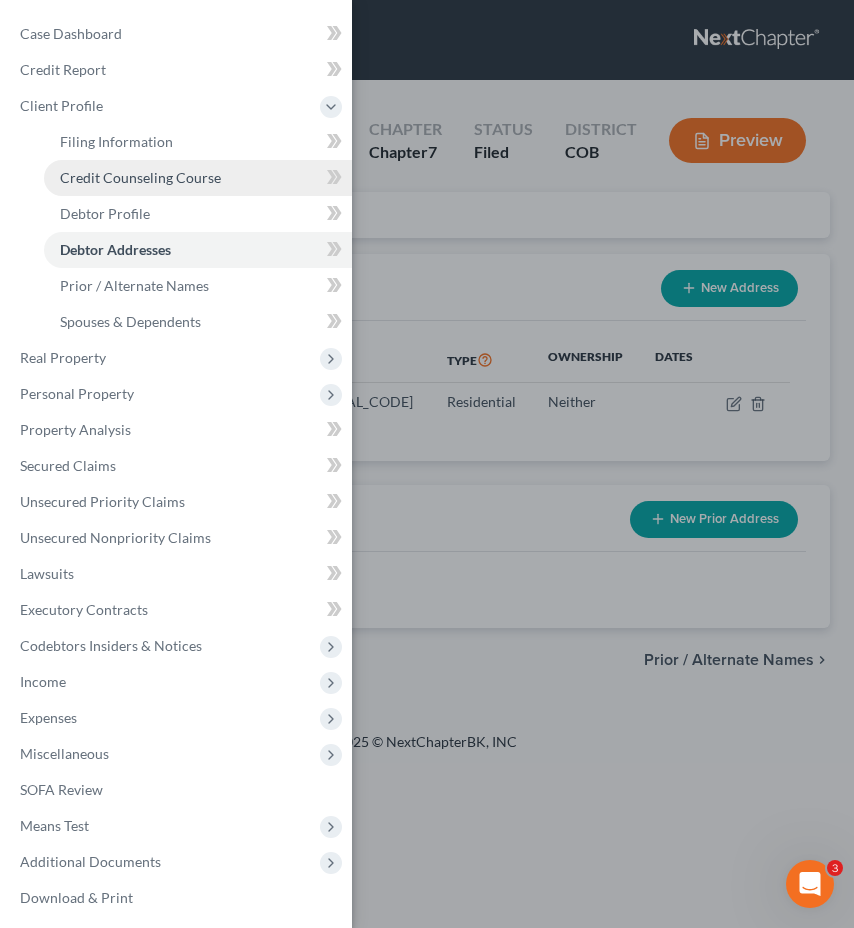 click on "Credit Counseling Course" at bounding box center [198, 178] 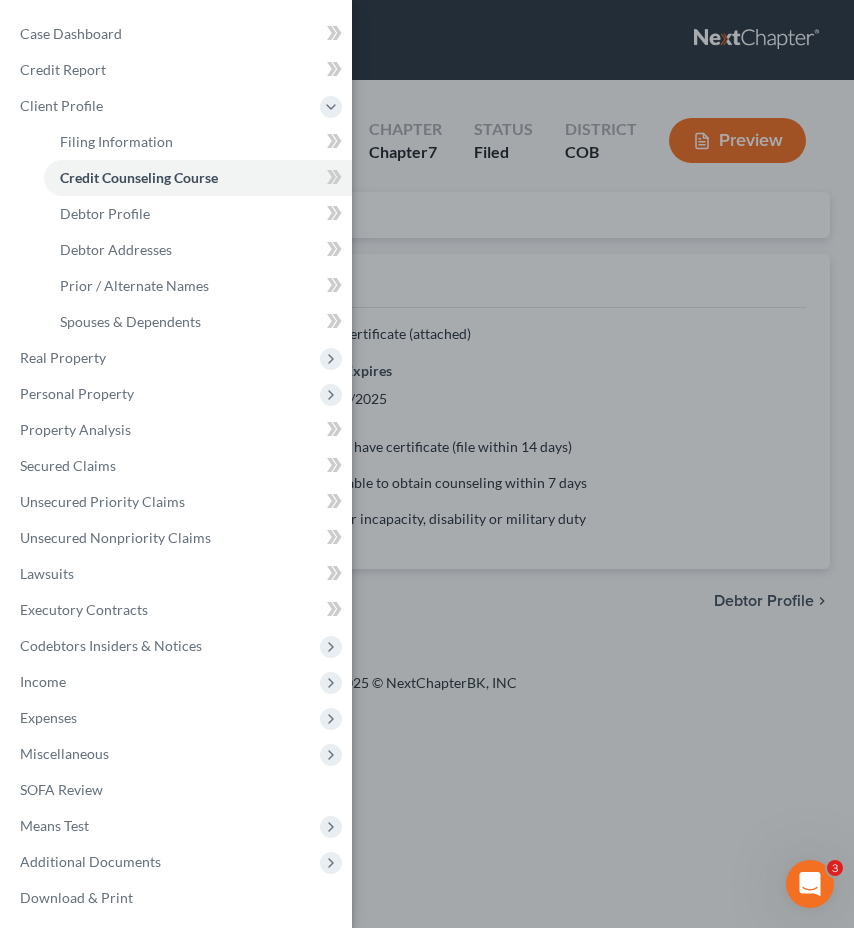 click on "Case Dashboard
Payments
Invoices
Payments
Payments
Credit Report
Client Profile" at bounding box center [427, 464] 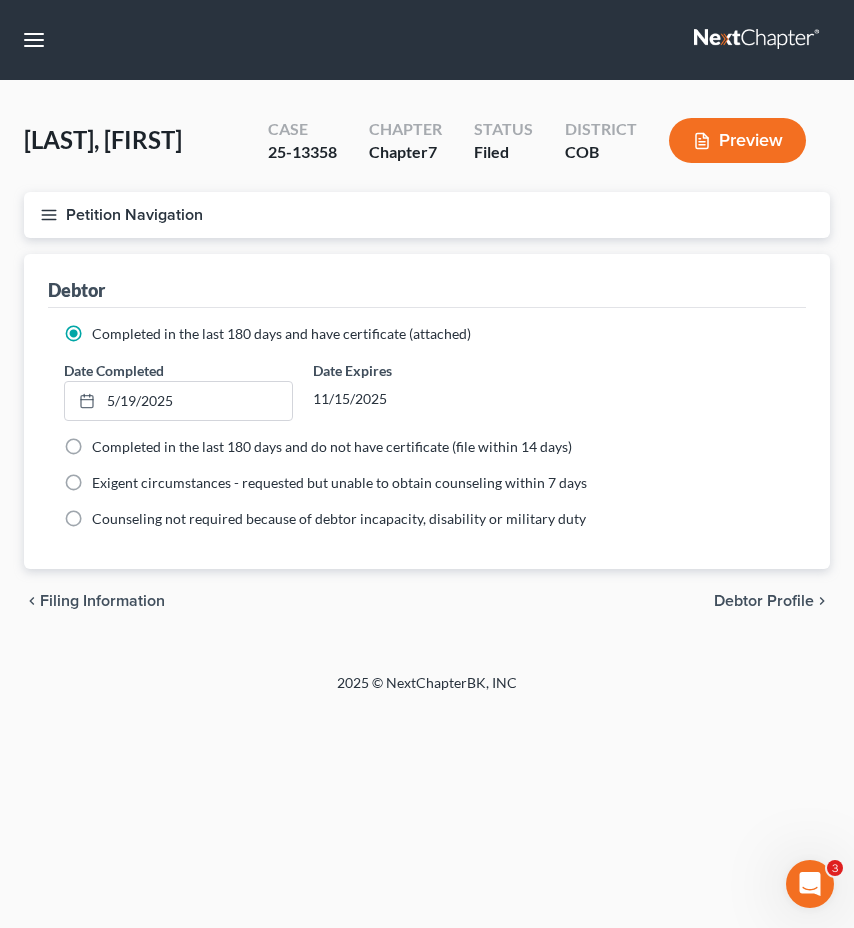 click on "Petition Navigation" at bounding box center (427, 215) 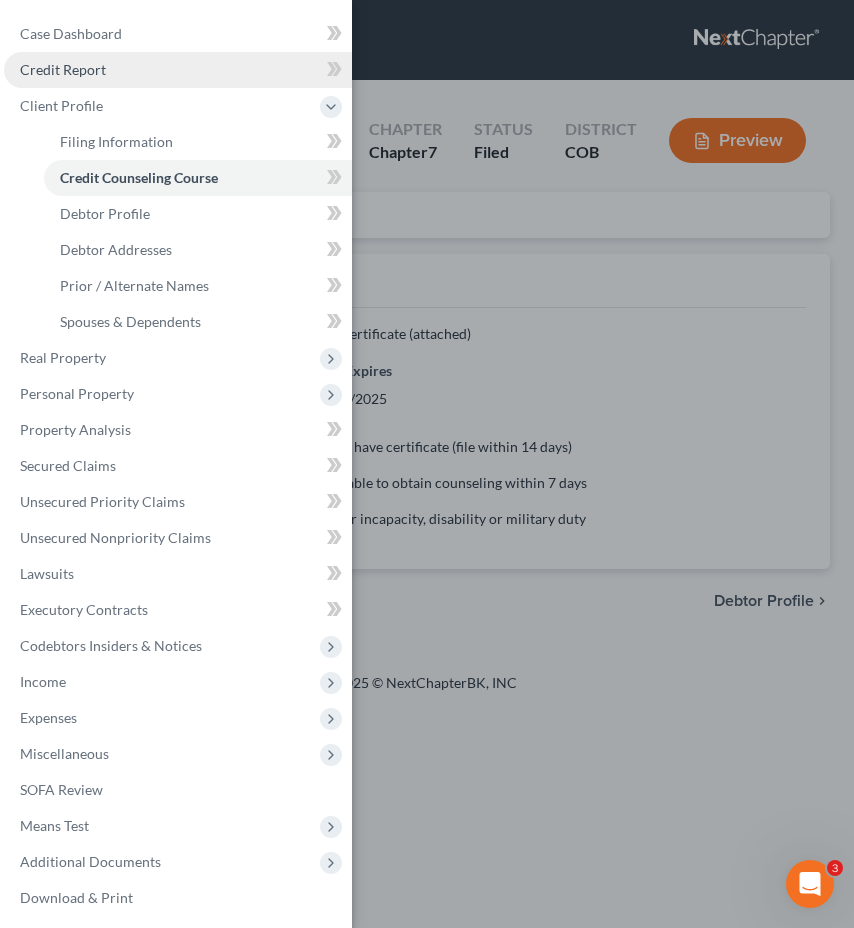 click on "Credit Report" at bounding box center (178, 70) 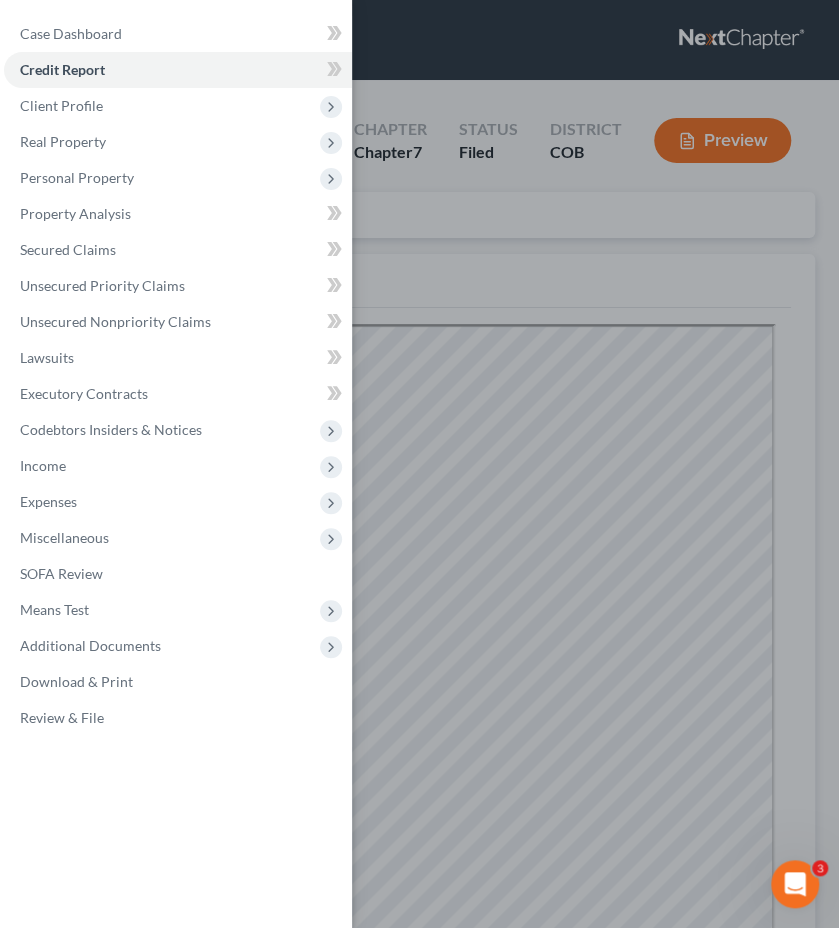 scroll, scrollTop: 0, scrollLeft: 0, axis: both 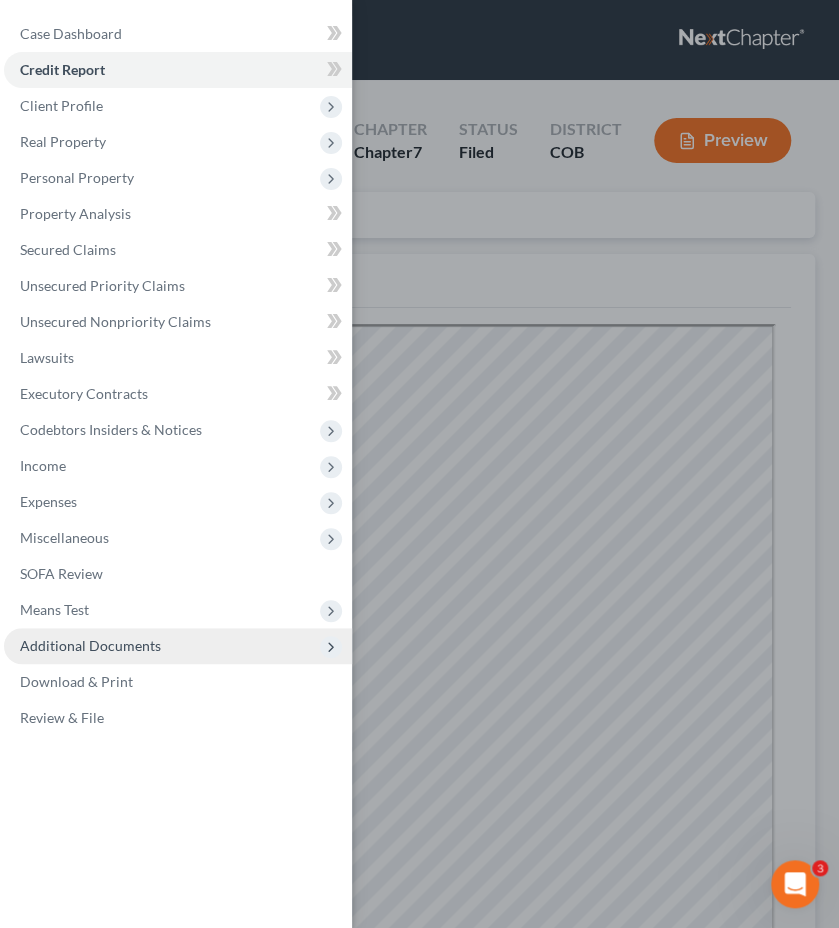 click on "Additional Documents" at bounding box center (178, 646) 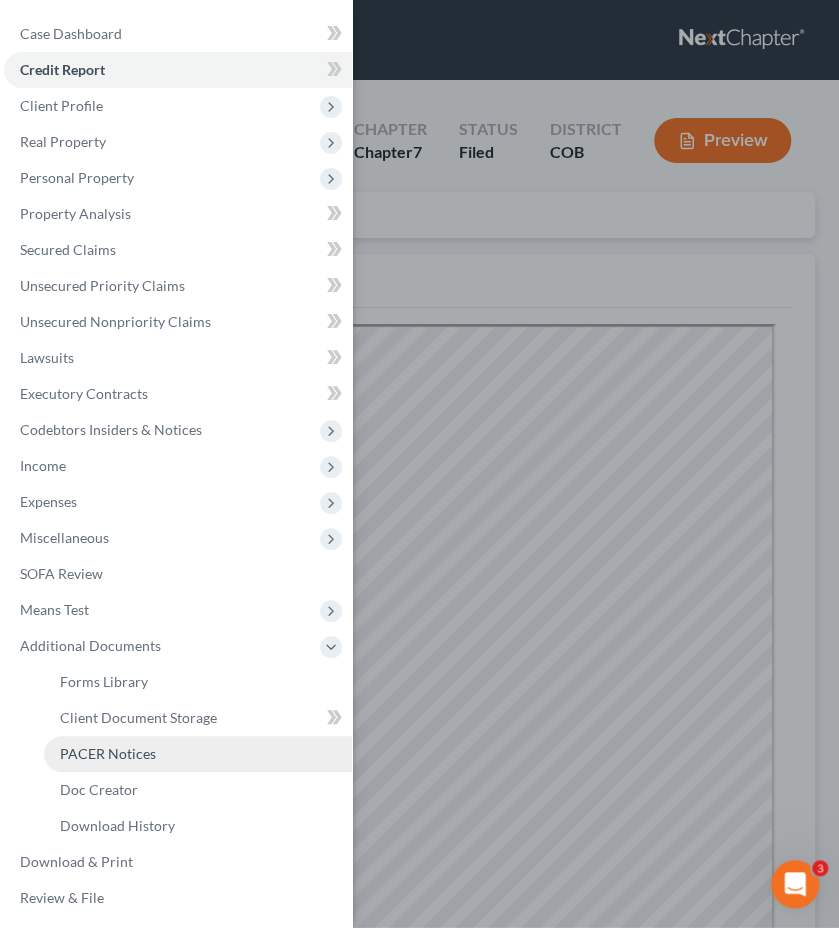 click on "PACER Notices" at bounding box center (198, 754) 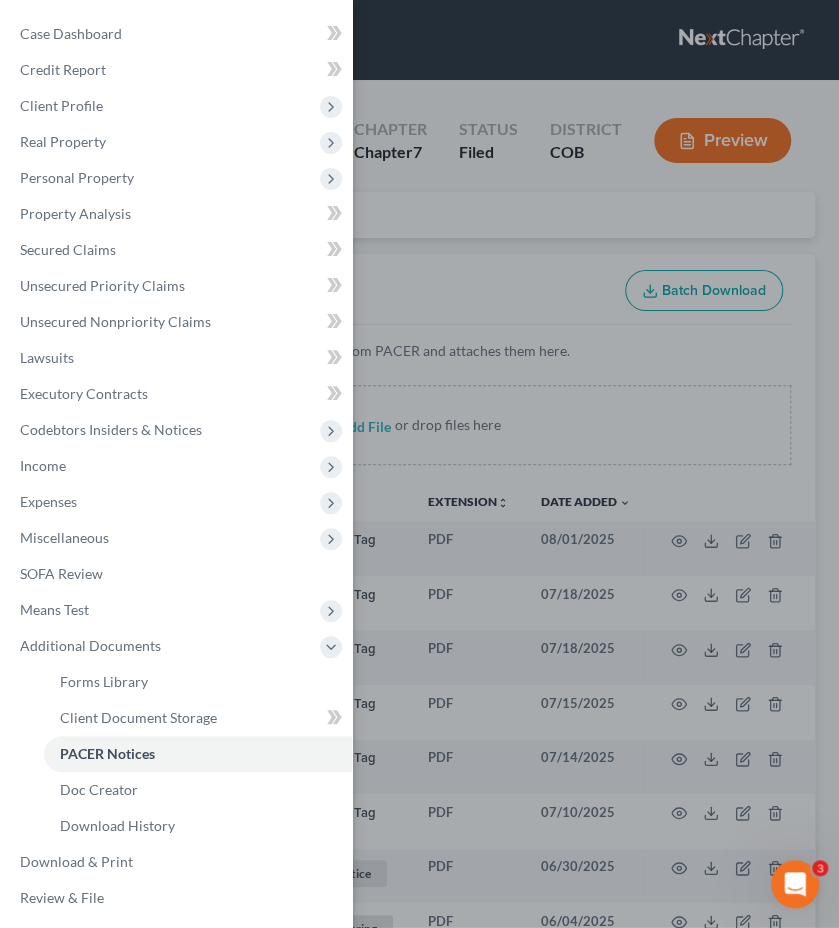 click on "Case Dashboard
Payments
Invoices
Payments
Payments
Credit Report
Client Profile" at bounding box center (419, 464) 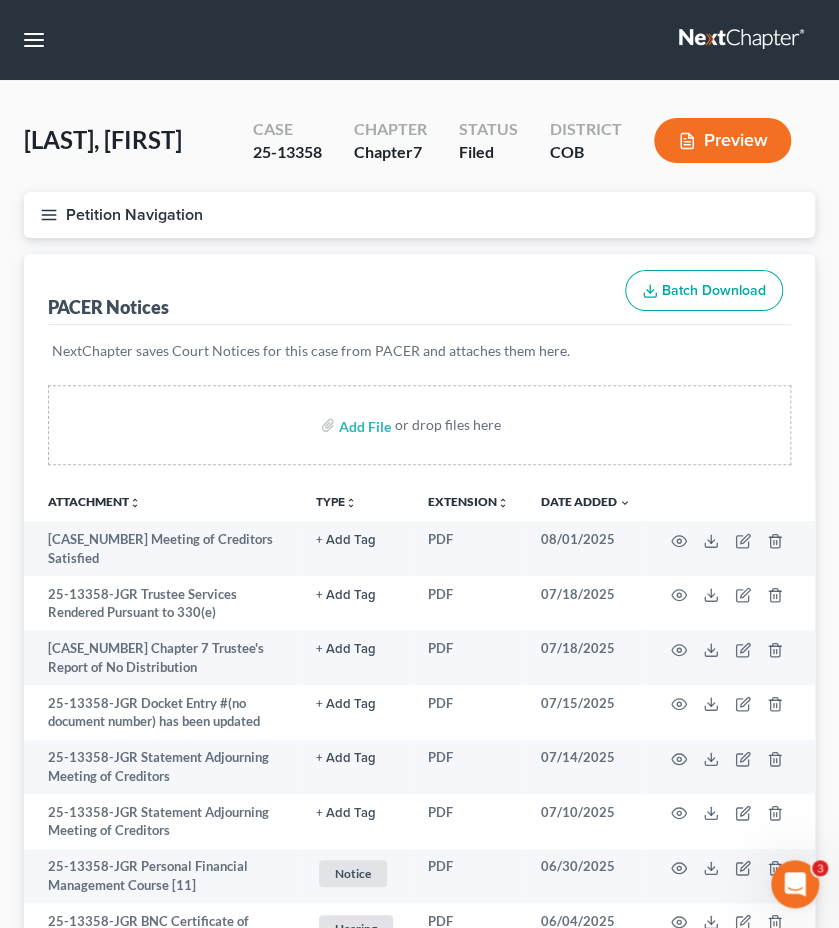 type 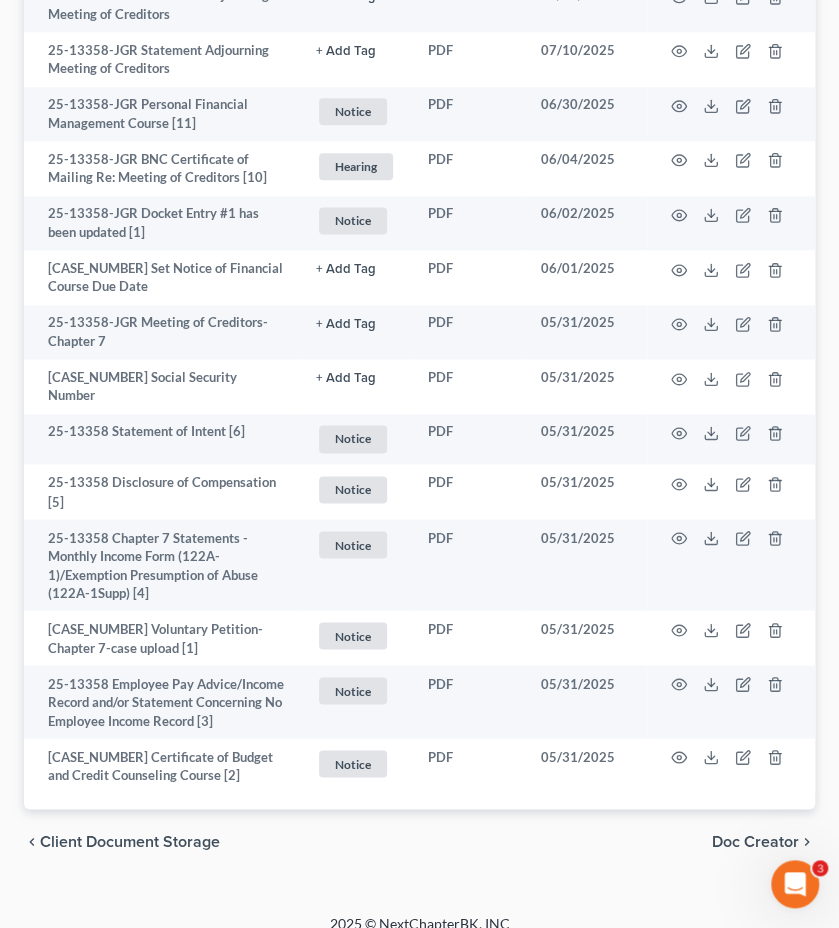 scroll, scrollTop: 762, scrollLeft: 0, axis: vertical 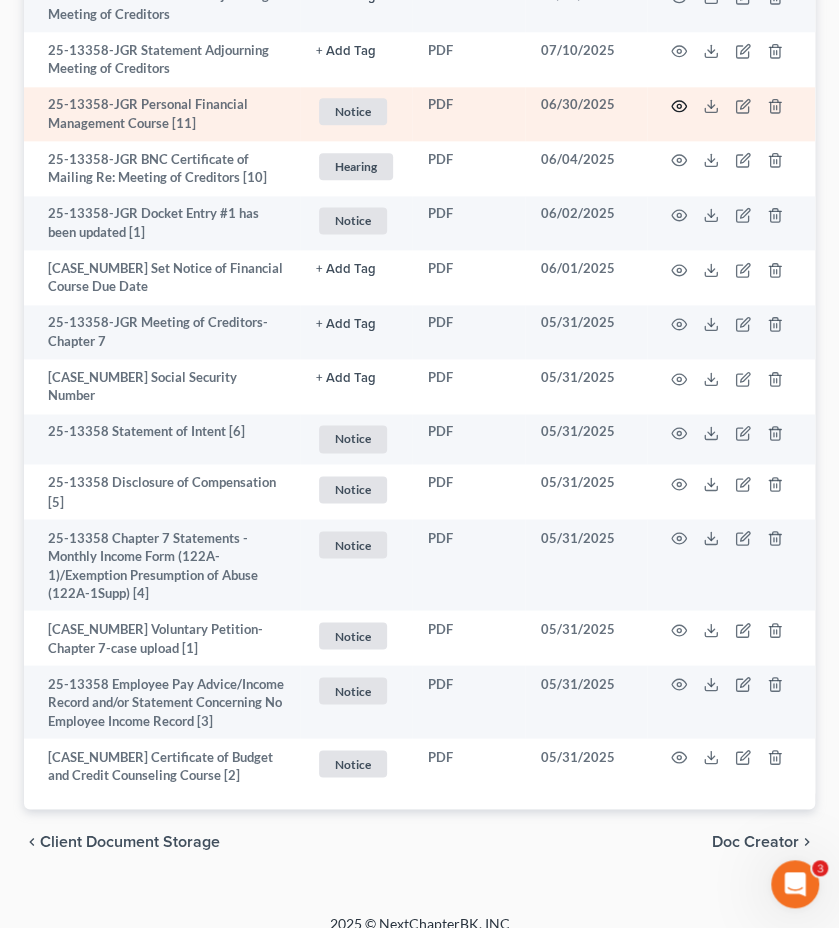click 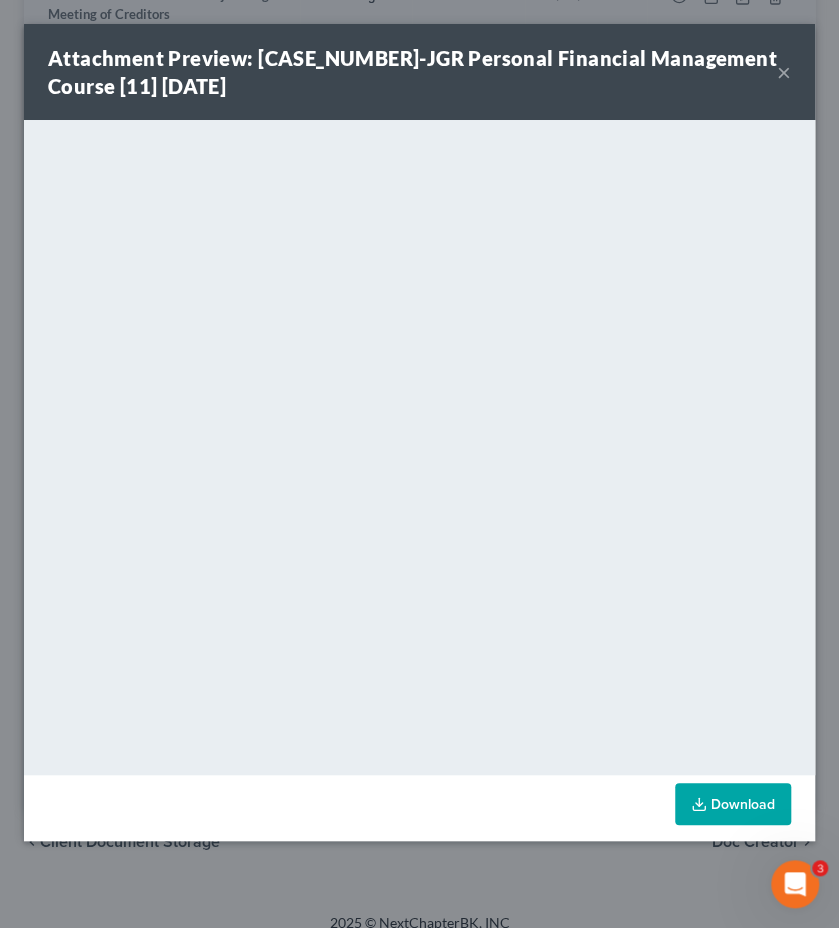 scroll, scrollTop: 740, scrollLeft: 0, axis: vertical 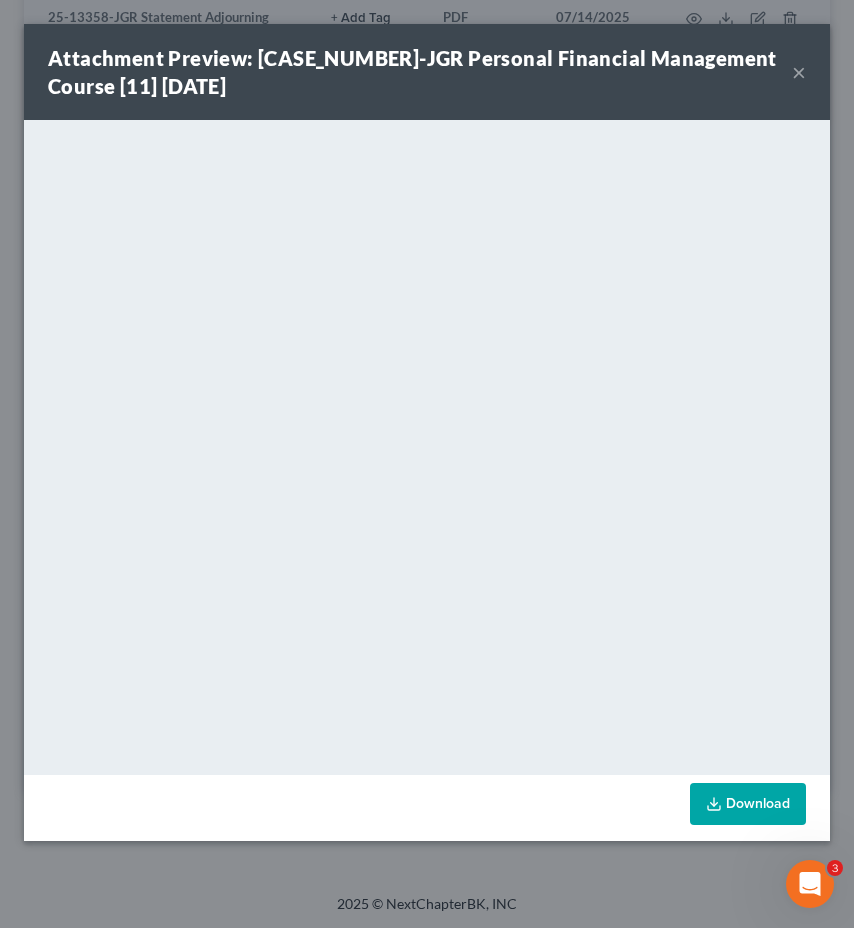 click on "×" at bounding box center (799, 72) 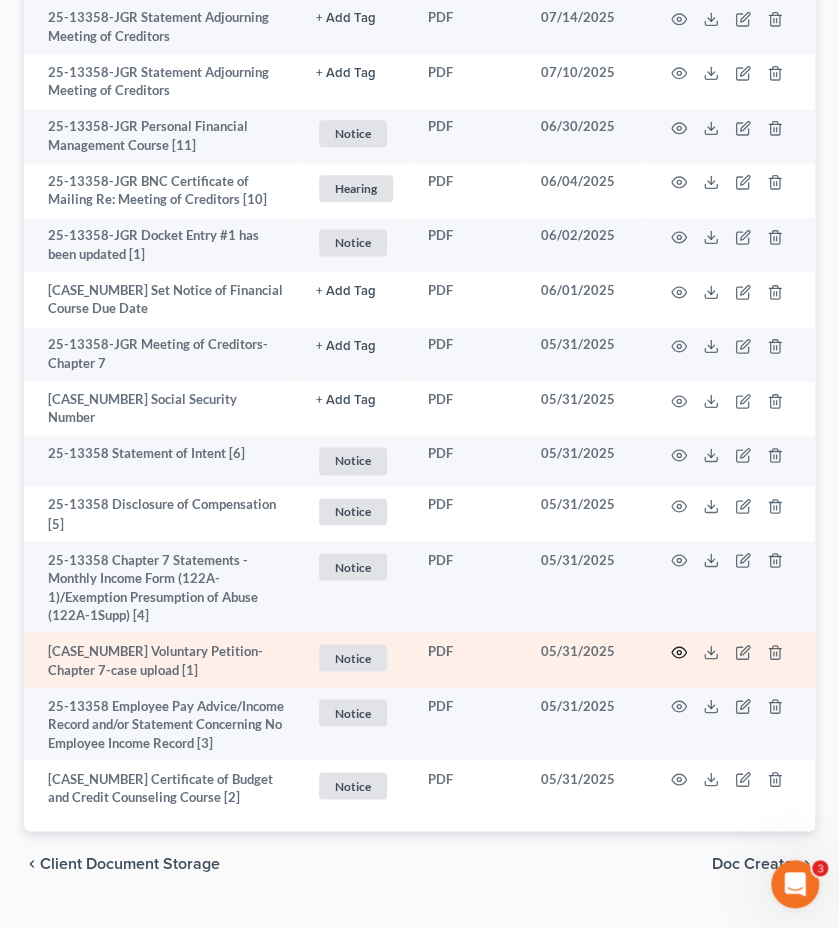 click 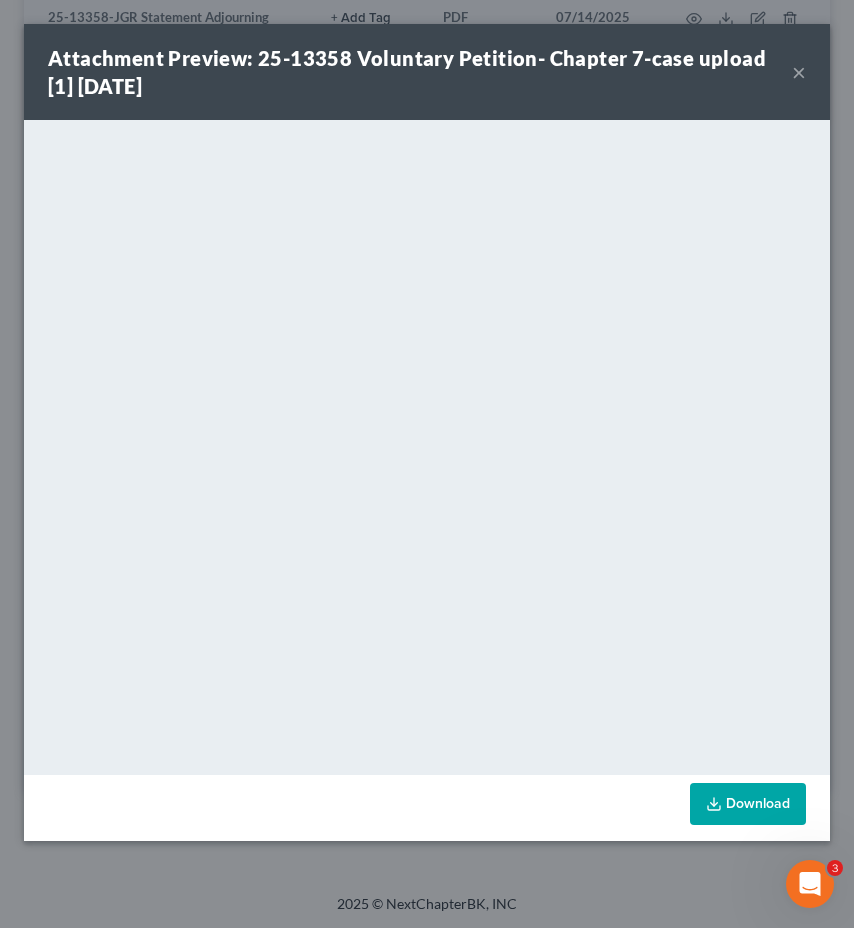 click on "Attachment Preview: [CASE_NUMBER] Voluntary Petition- Chapter 7-case upload [NUMBER] [MM]/[DD]/[YYYY] ×" at bounding box center [427, 72] 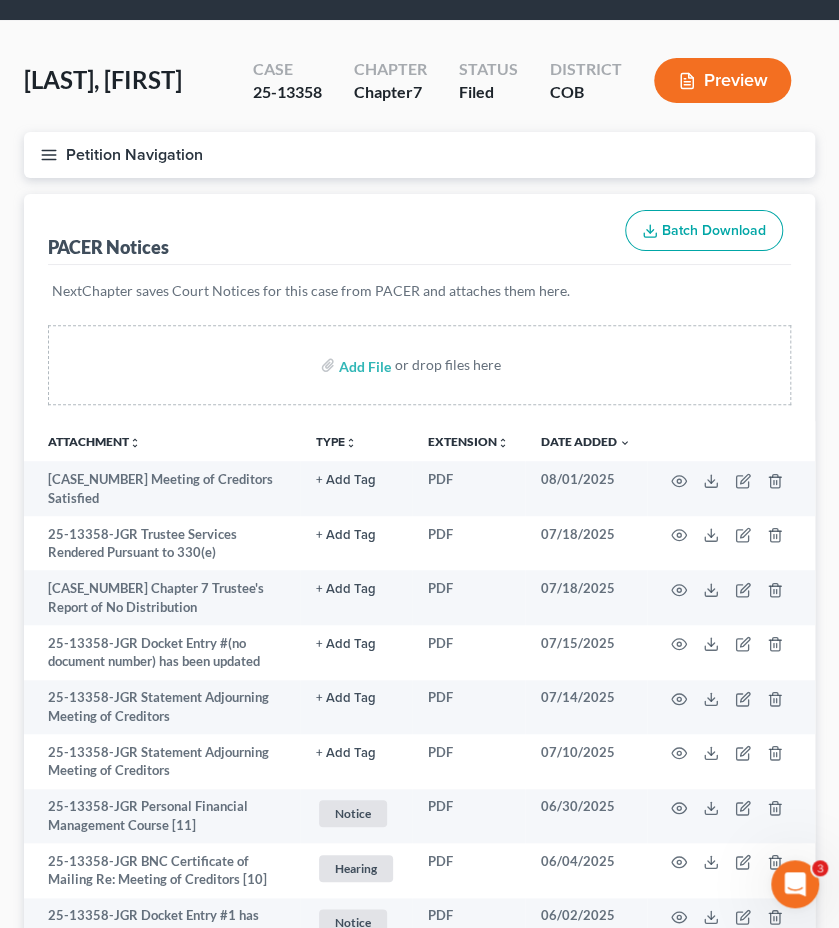 scroll, scrollTop: 0, scrollLeft: 0, axis: both 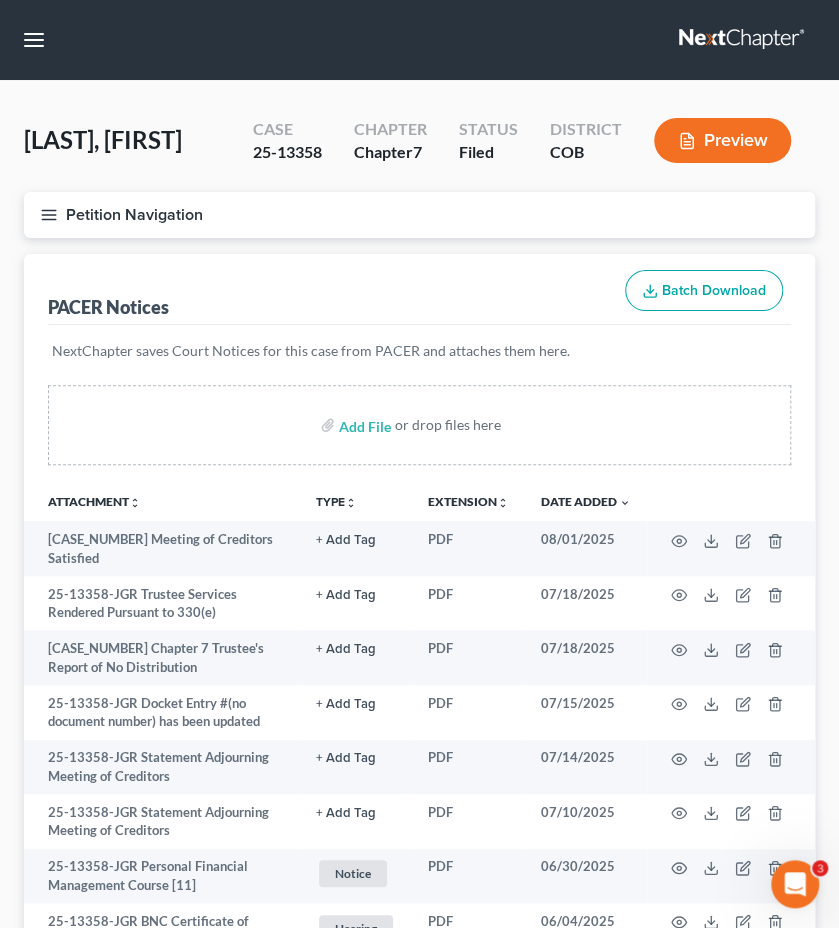 click on "Home New Case Client Portal DebtorCC Holland Law Office, P.C. nicole@hollandlaw970.com My Account Settings Plan + Billing Account Add-Ons Upgrade to Whoa Help Center Webinars Training Videos What's new Log out New Case Home Client Portal DebtorCC         - No Result - See all results Or Press Enter... Help Help Center Webinars Training Videos What's new Holland Law Office, P.C. Holland Law Office, P.C. nicole@hollandlaw970.com My Account Settings Plan + Billing Account Add-Ons Upgrade to Whoa Log out" at bounding box center [419, 40] 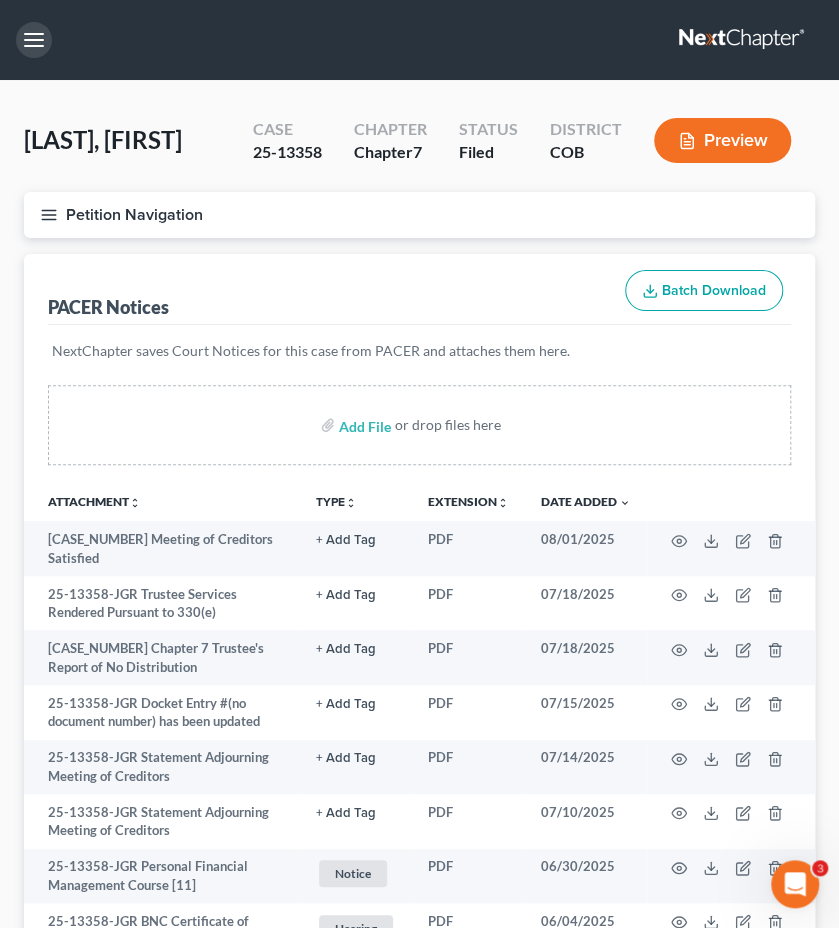 click at bounding box center [34, 40] 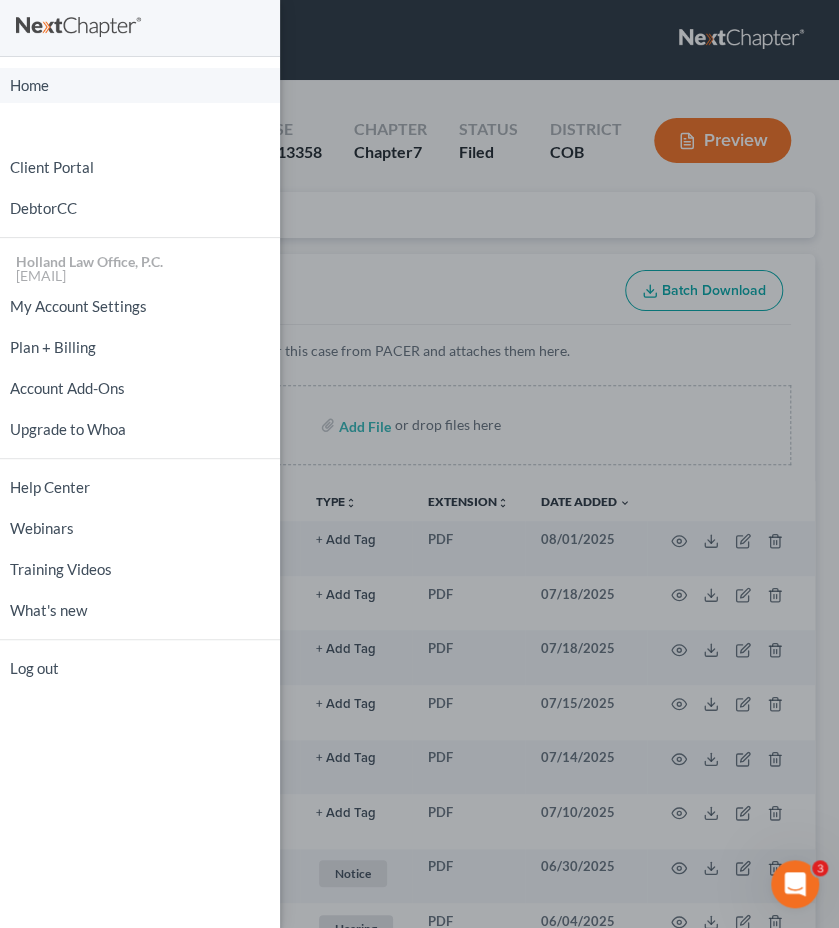 click on "Home" at bounding box center [140, 85] 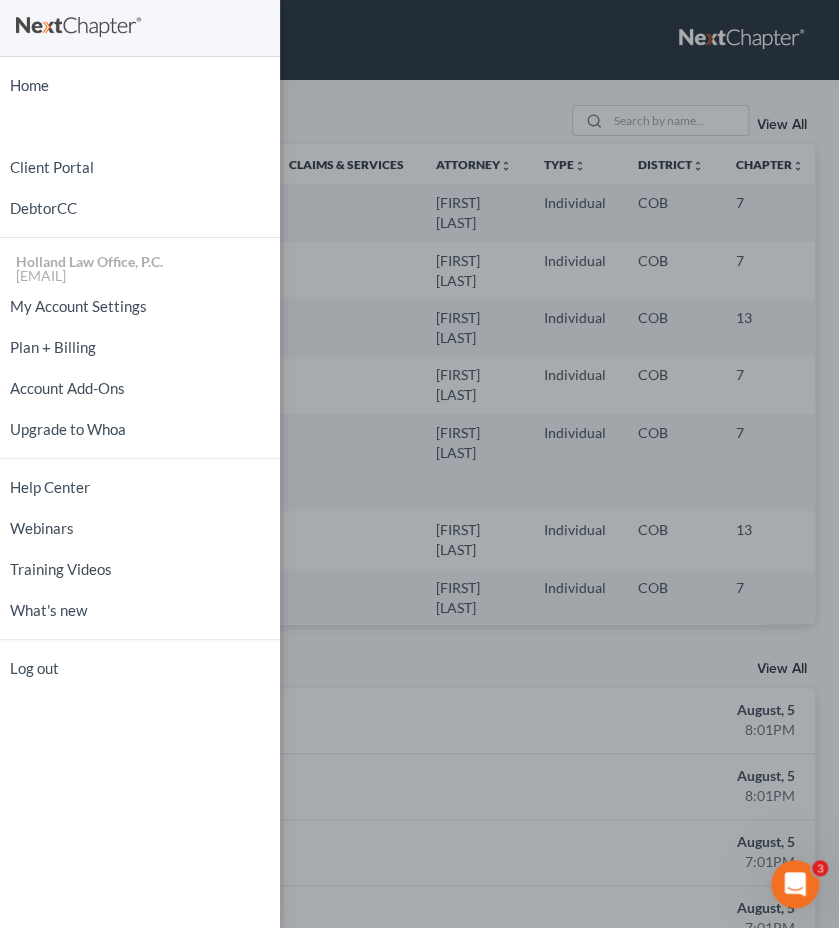 click on "Home New Case Client Portal DebtorCC Holland Law Office, P.C. [EMAIL] My Account Settings Plan + Billing Account Add-Ons Upgrade to Whoa Help Center Webinars Training Videos What's new Log out" at bounding box center [419, 464] 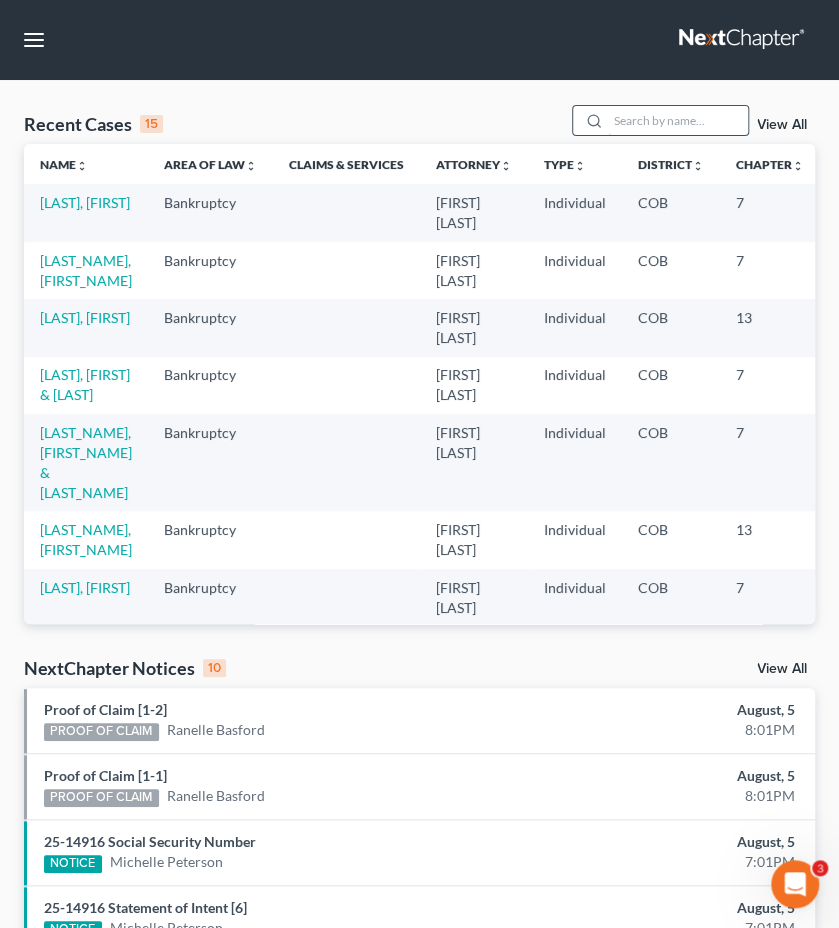 click at bounding box center [678, 120] 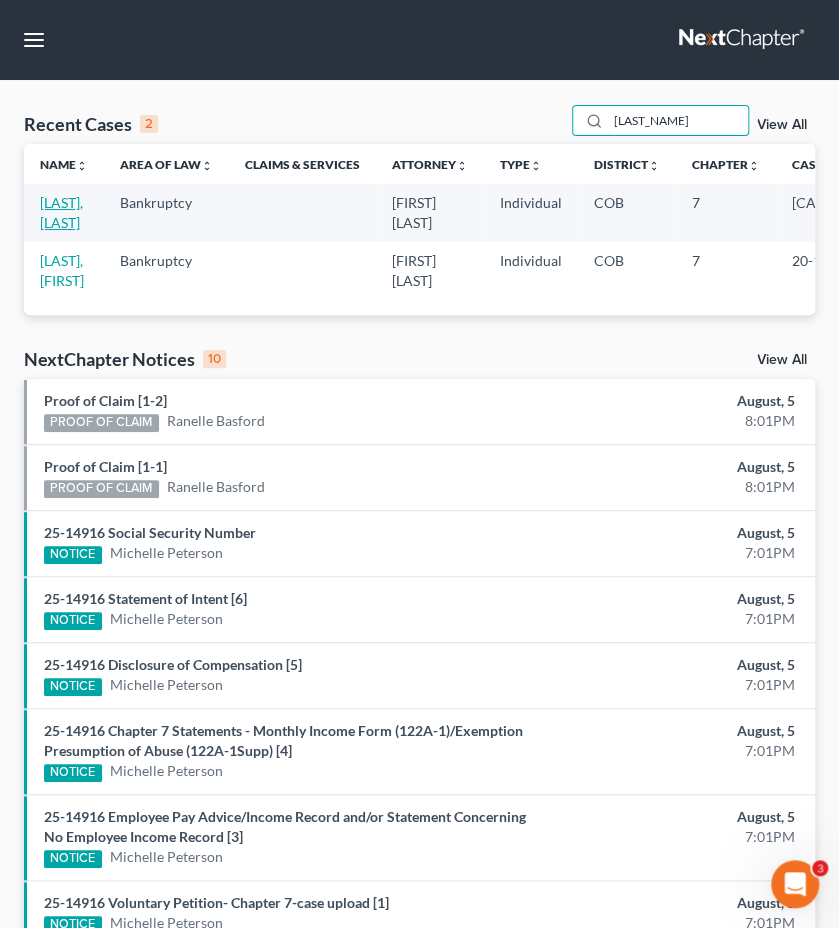 type on "[LAST_NAME]" 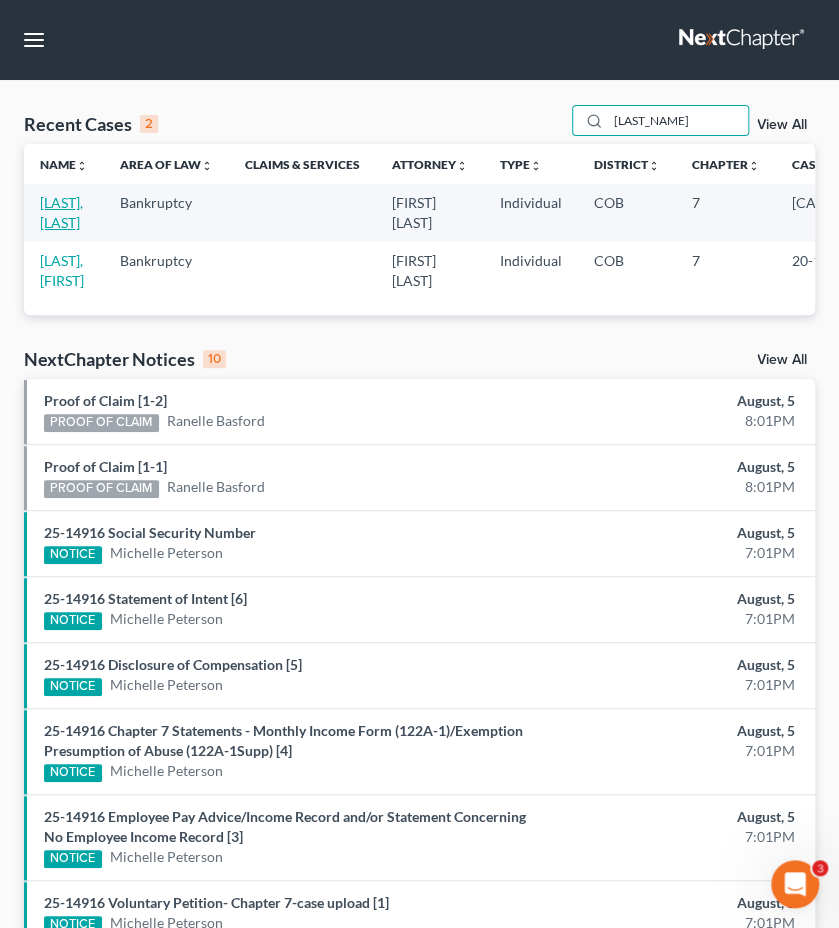 click on "[LAST], [LAST]" at bounding box center [61, 212] 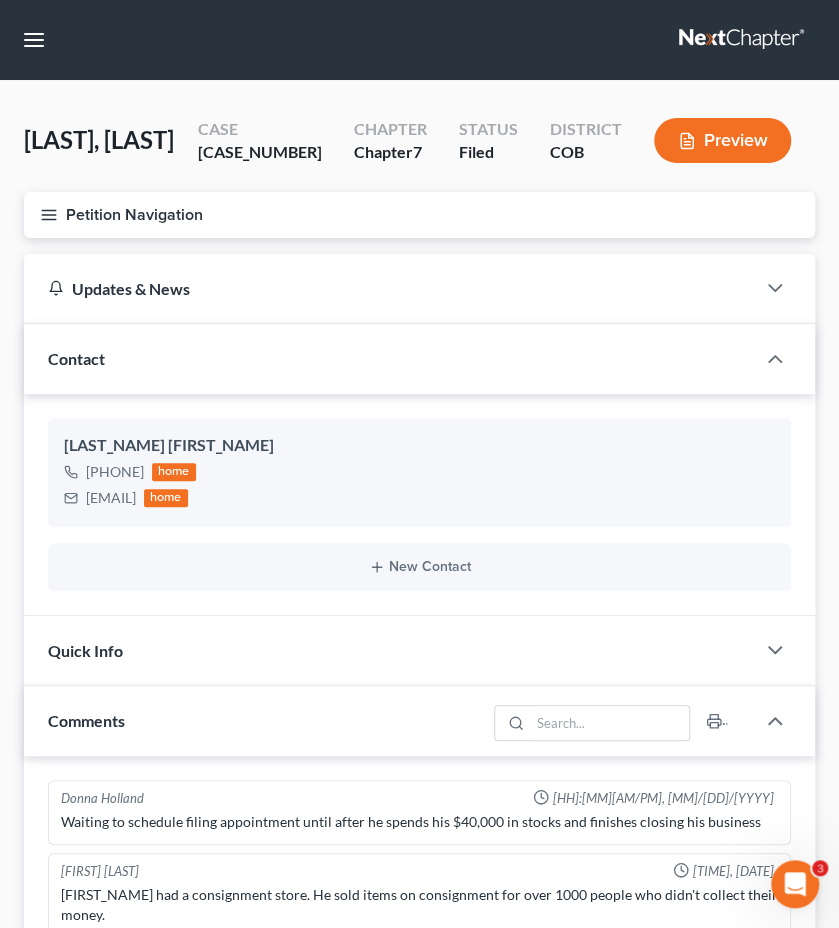 scroll, scrollTop: 199, scrollLeft: 0, axis: vertical 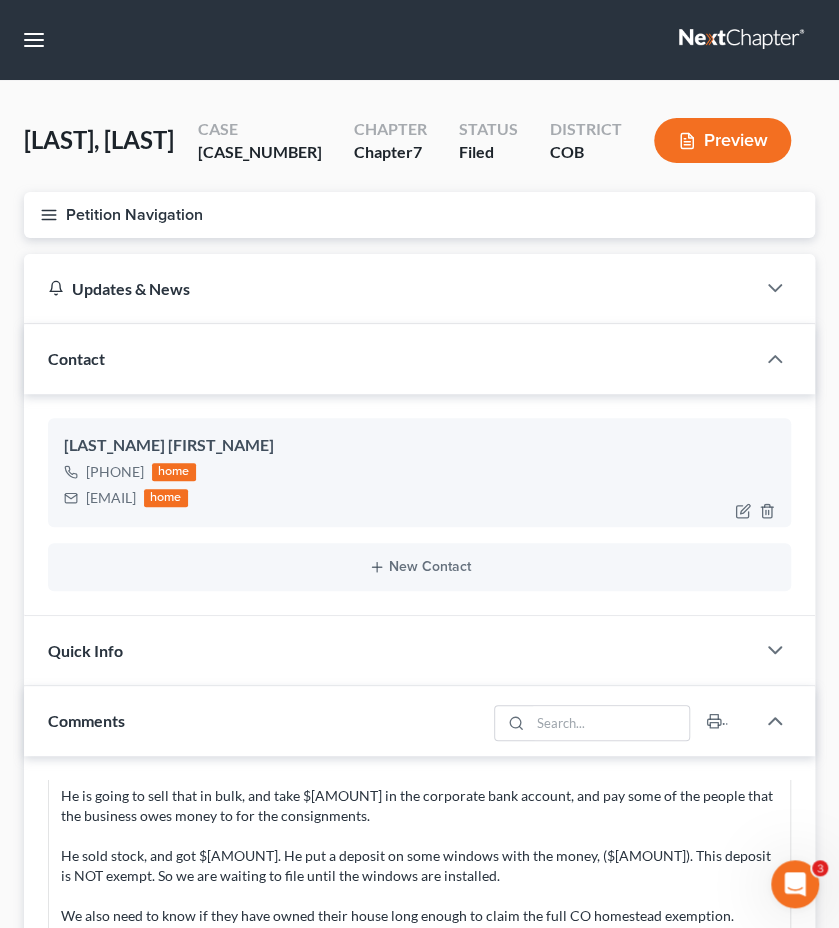drag, startPoint x: 260, startPoint y: 498, endPoint x: 84, endPoint y: 504, distance: 176.10225 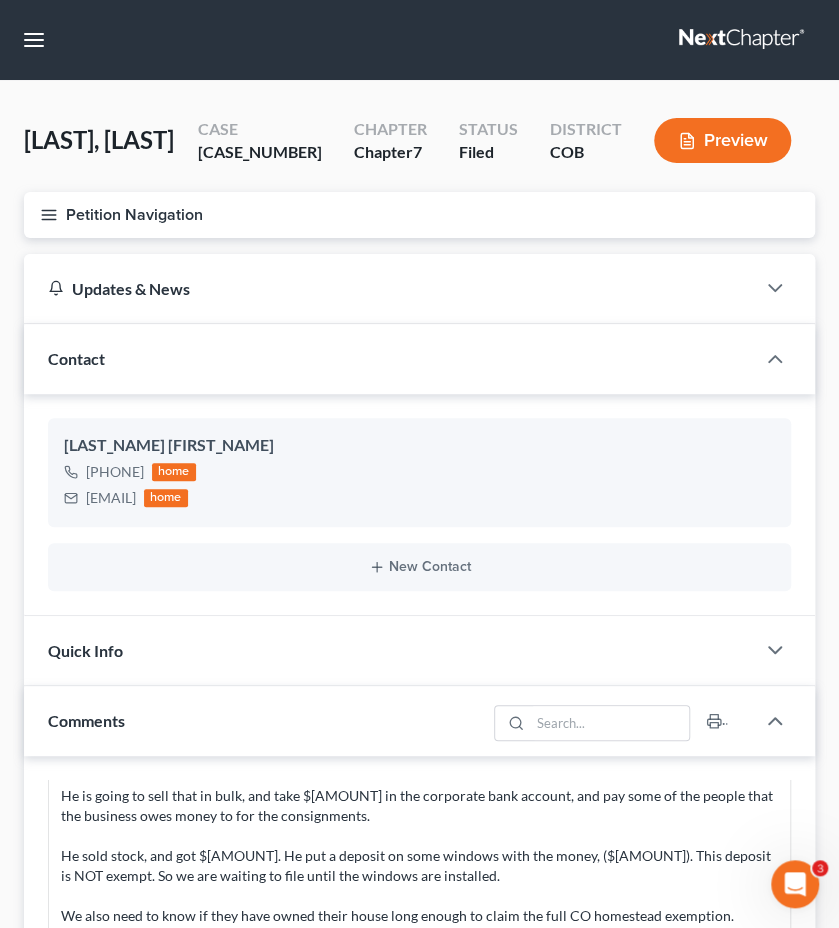 drag, startPoint x: 198, startPoint y: 209, endPoint x: 121, endPoint y: 213, distance: 77.10383 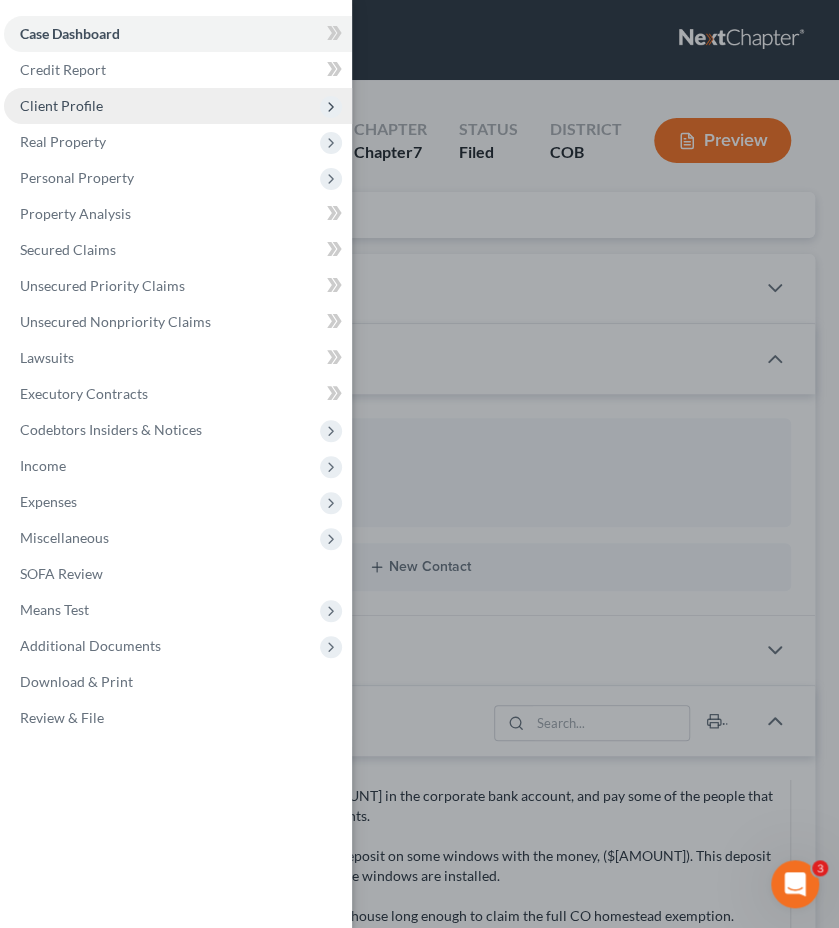 click on "Client Profile" at bounding box center [61, 105] 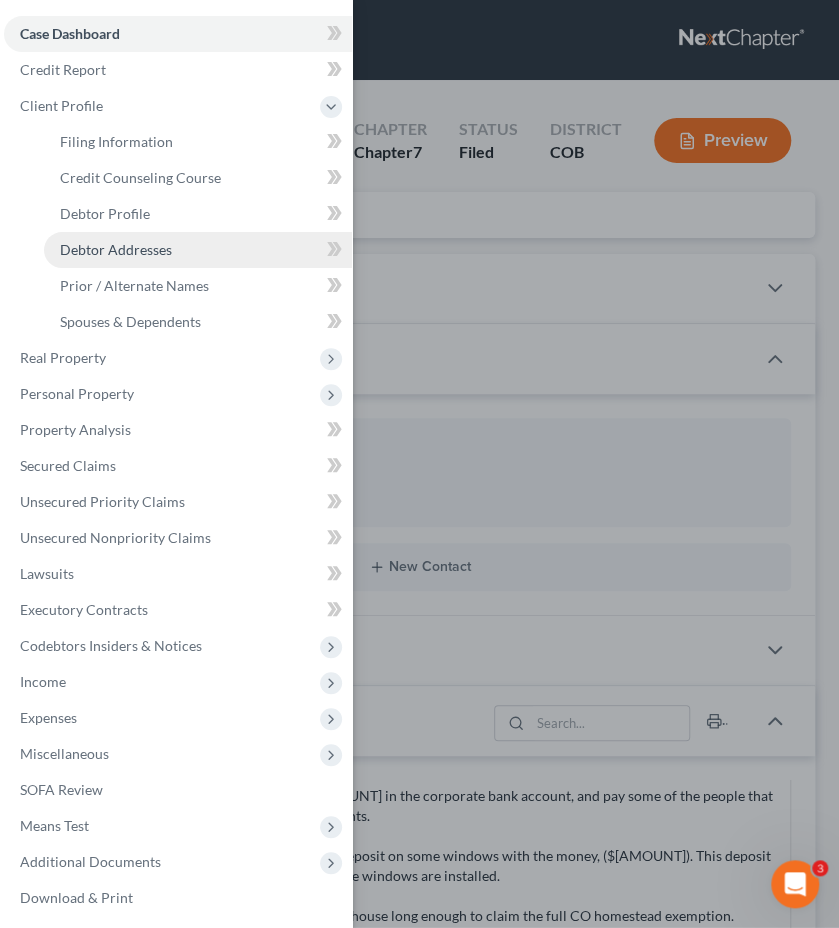 click on "Debtor Addresses" at bounding box center [116, 249] 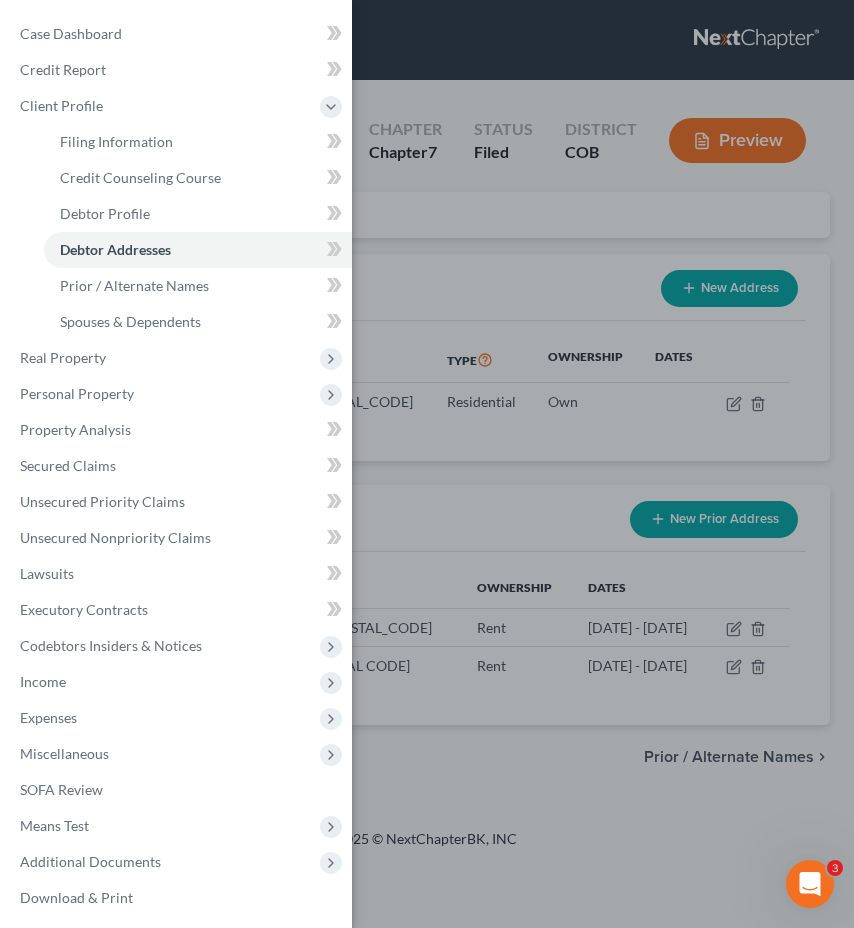 click on "Case Dashboard
Payments
Invoices
Payments
Payments
Credit Report
Client Profile" at bounding box center [427, 464] 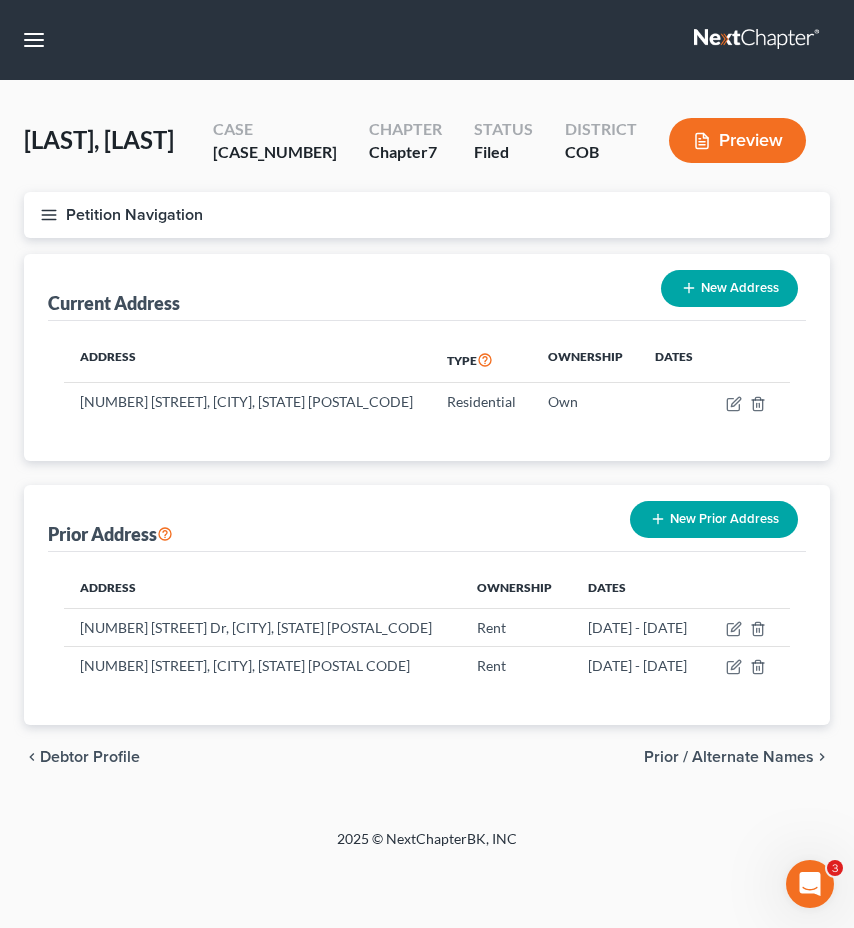 click on "Petition Navigation" at bounding box center [427, 215] 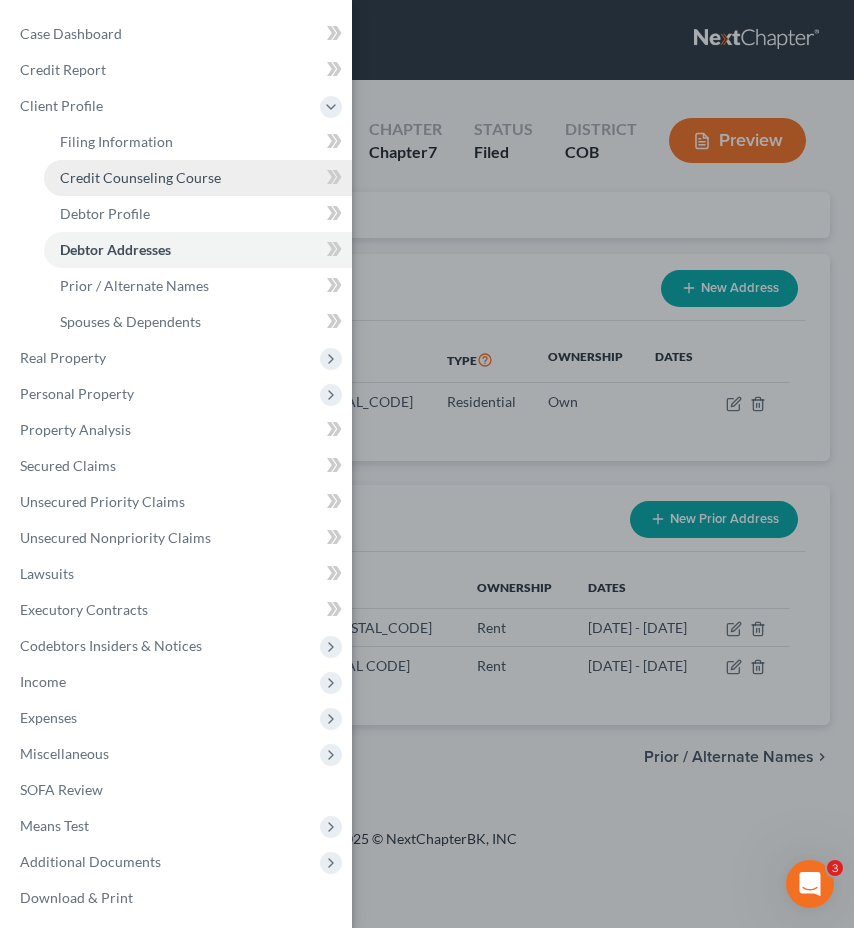 click on "Credit Counseling Course" at bounding box center [140, 177] 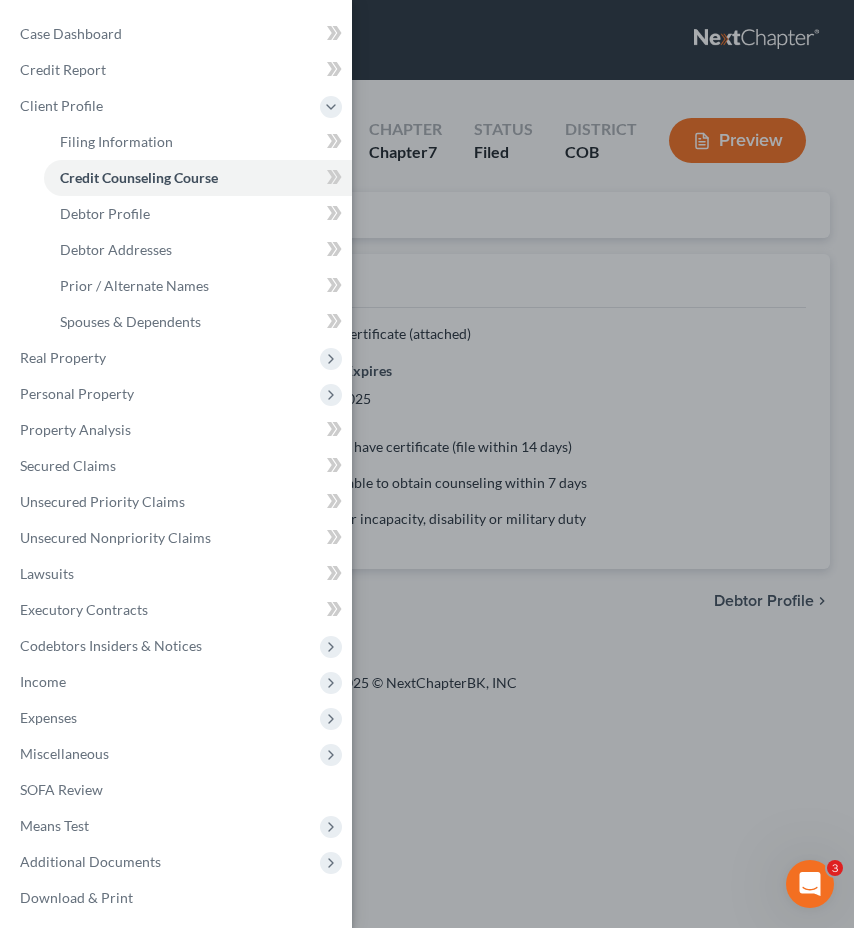 click on "Case Dashboard
Payments
Invoices
Payments
Payments
Credit Report
Client Profile" at bounding box center (427, 464) 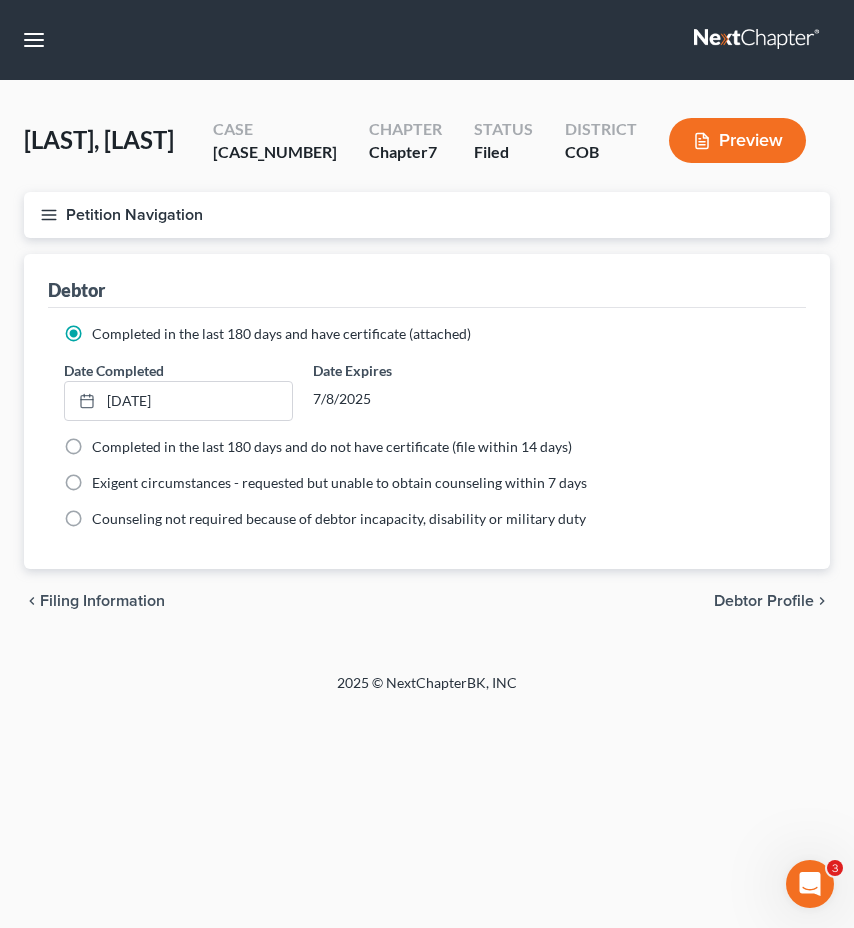 click on "Petition Navigation" at bounding box center (427, 215) 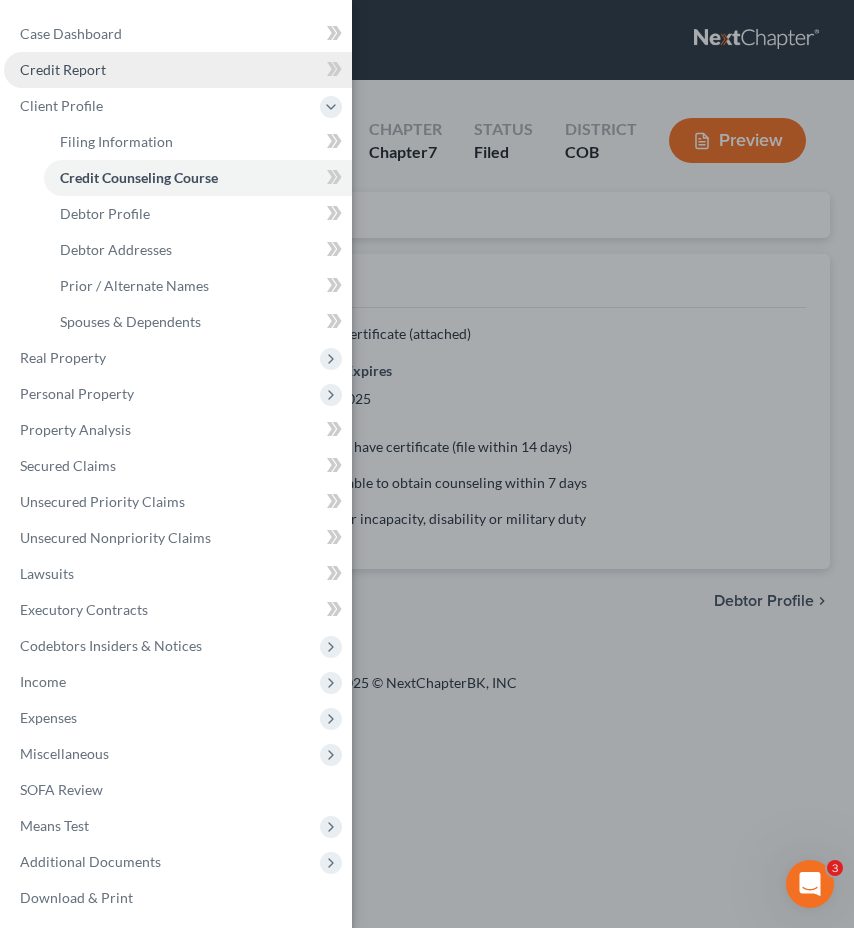 click on "Credit Report" at bounding box center [178, 70] 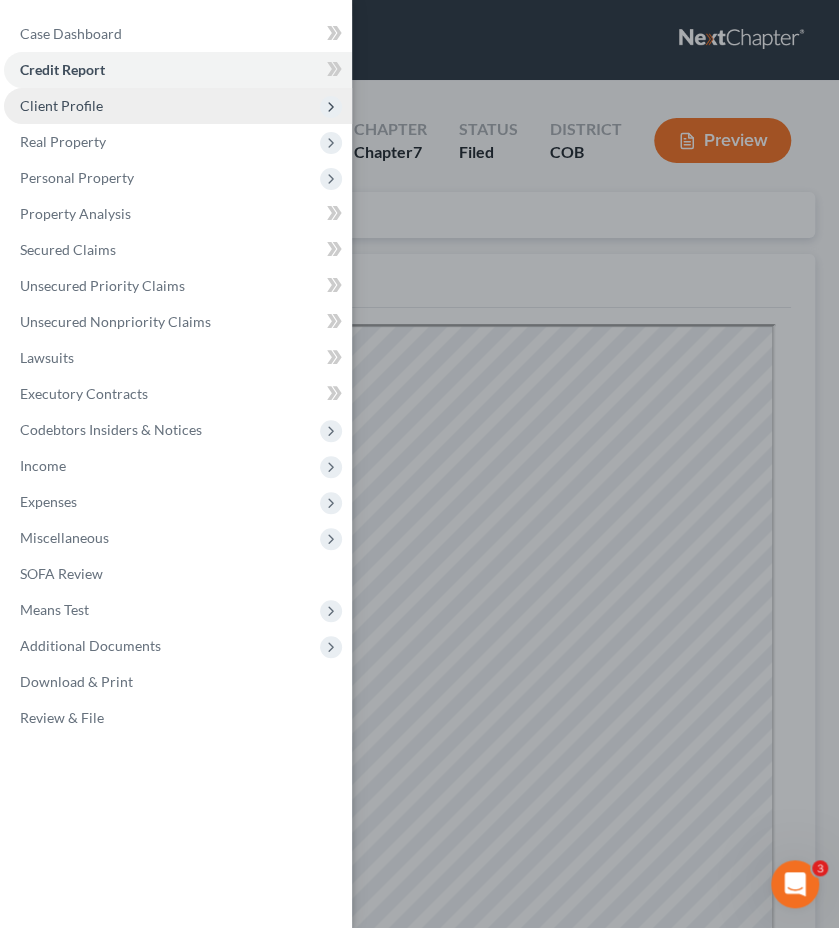 scroll, scrollTop: 0, scrollLeft: 0, axis: both 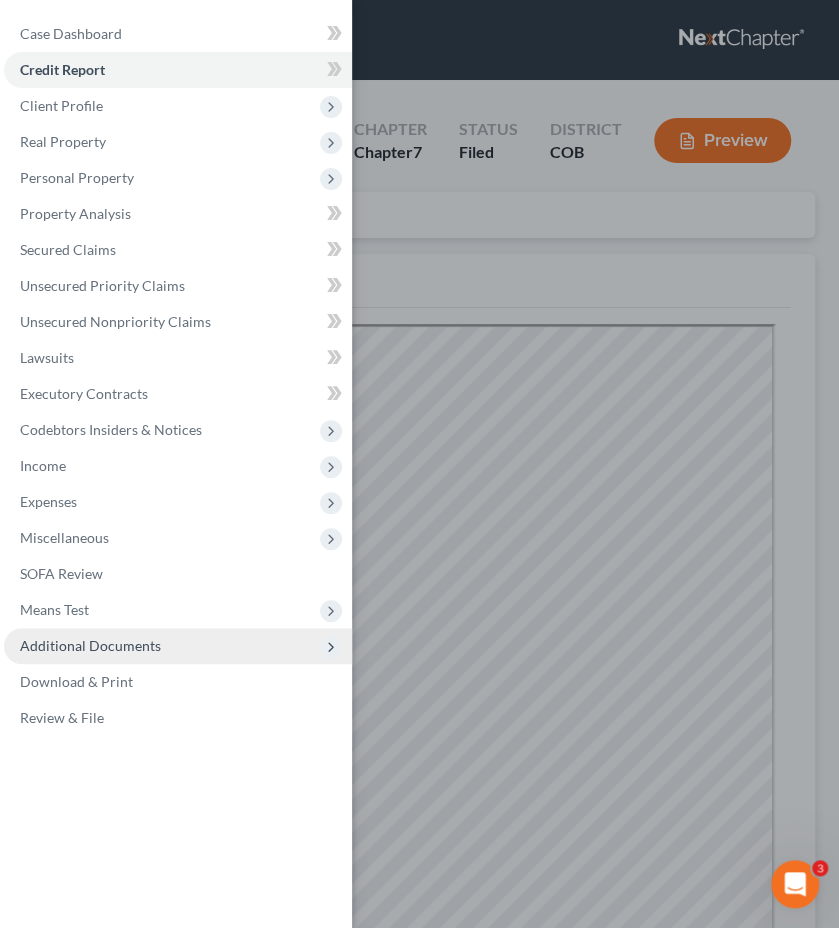 click on "Additional Documents" at bounding box center [90, 645] 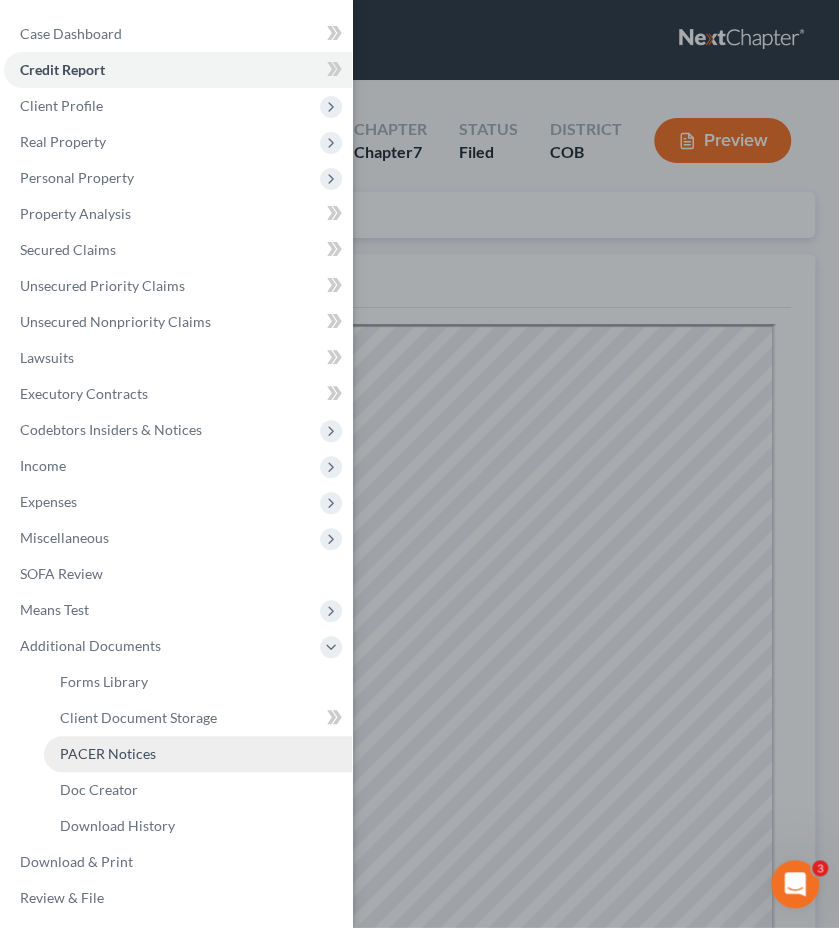 click on "PACER Notices" at bounding box center [108, 753] 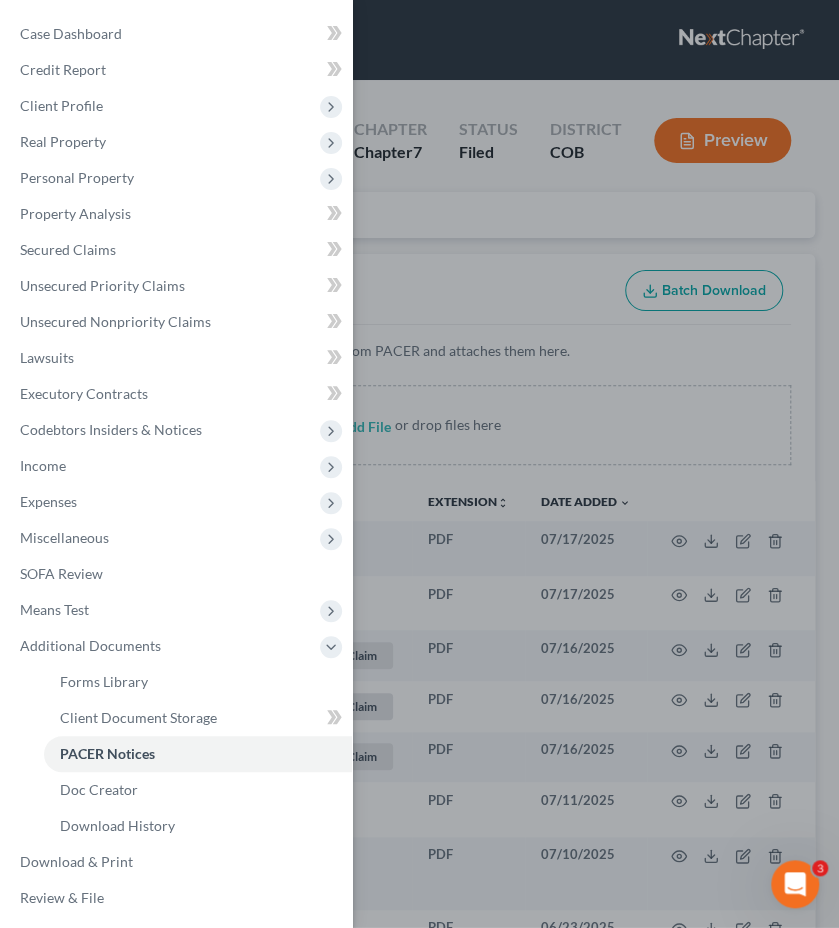 click on "Case Dashboard
Payments
Invoices
Payments
Payments
Credit Report
Client Profile" at bounding box center [419, 464] 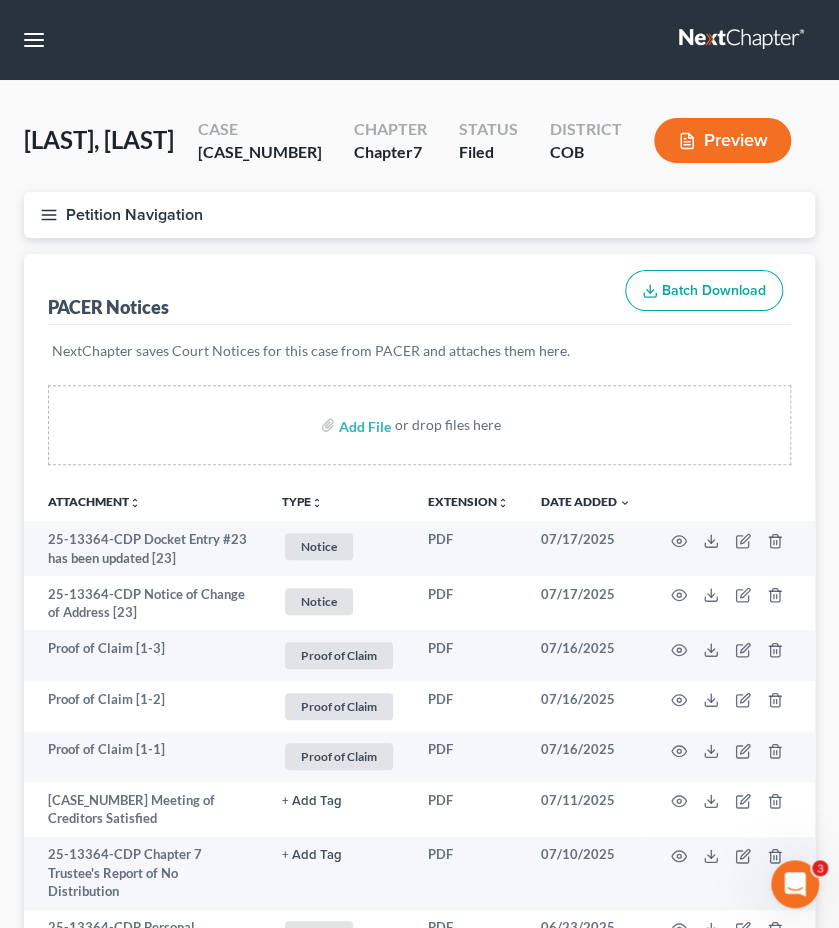 type 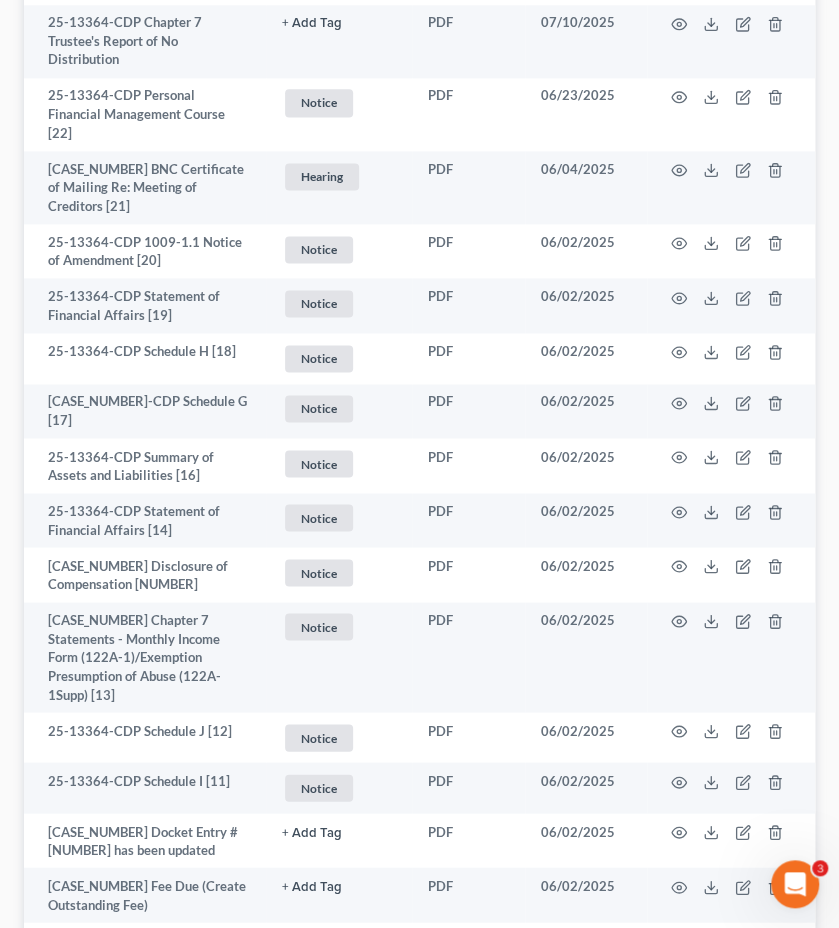 scroll, scrollTop: 831, scrollLeft: 0, axis: vertical 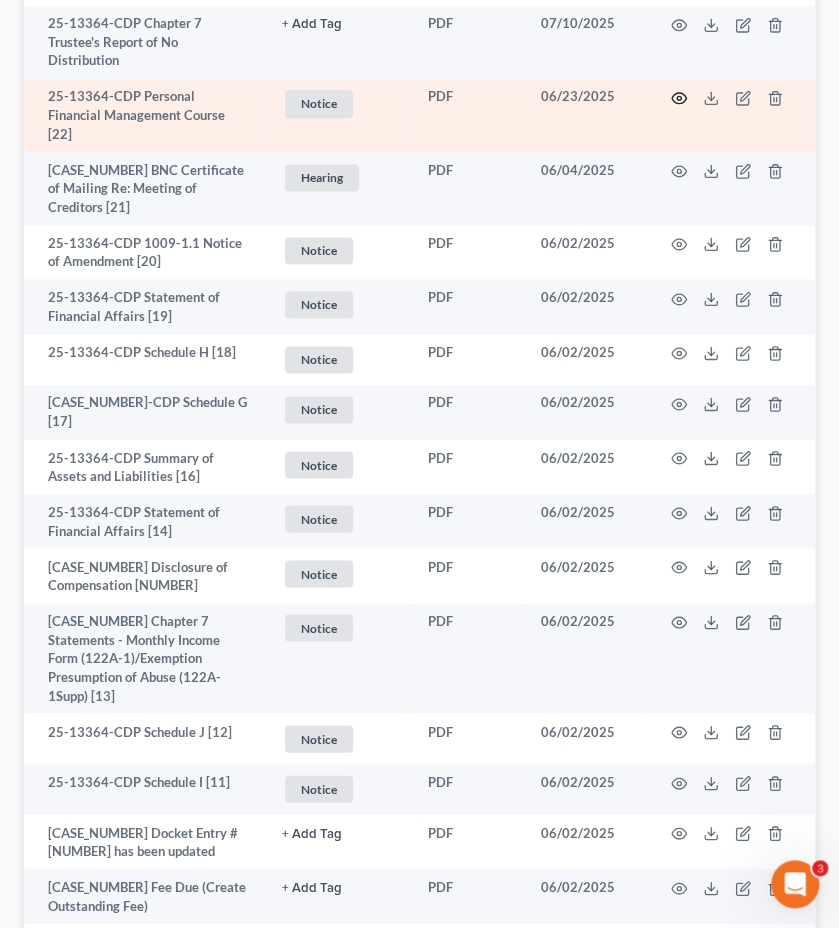 click 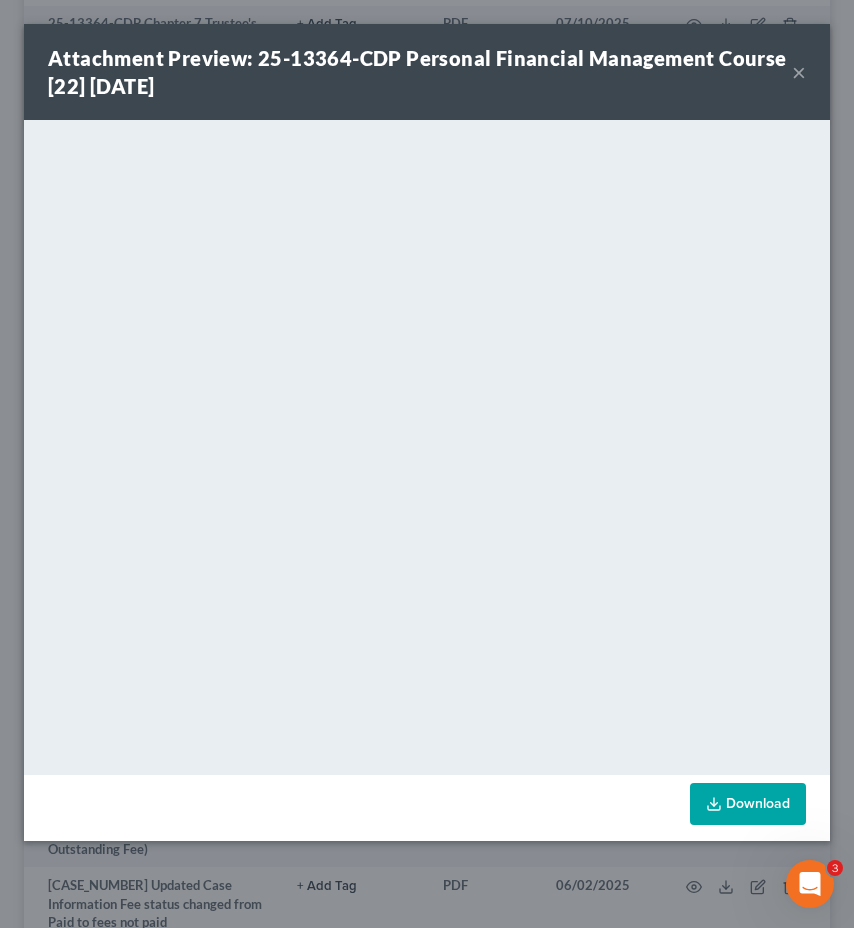 click on "Attachment Preview: 25-13364-CDP Personal Financial Management Course [22] [DATE]" at bounding box center [420, 72] 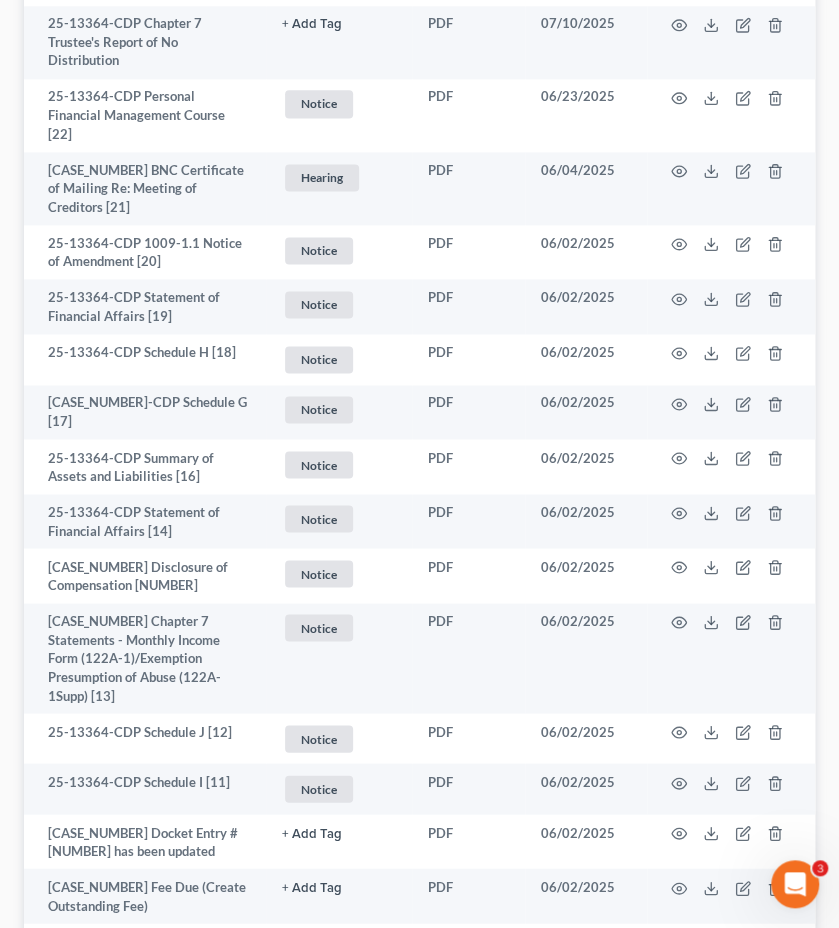 scroll, scrollTop: 19, scrollLeft: 0, axis: vertical 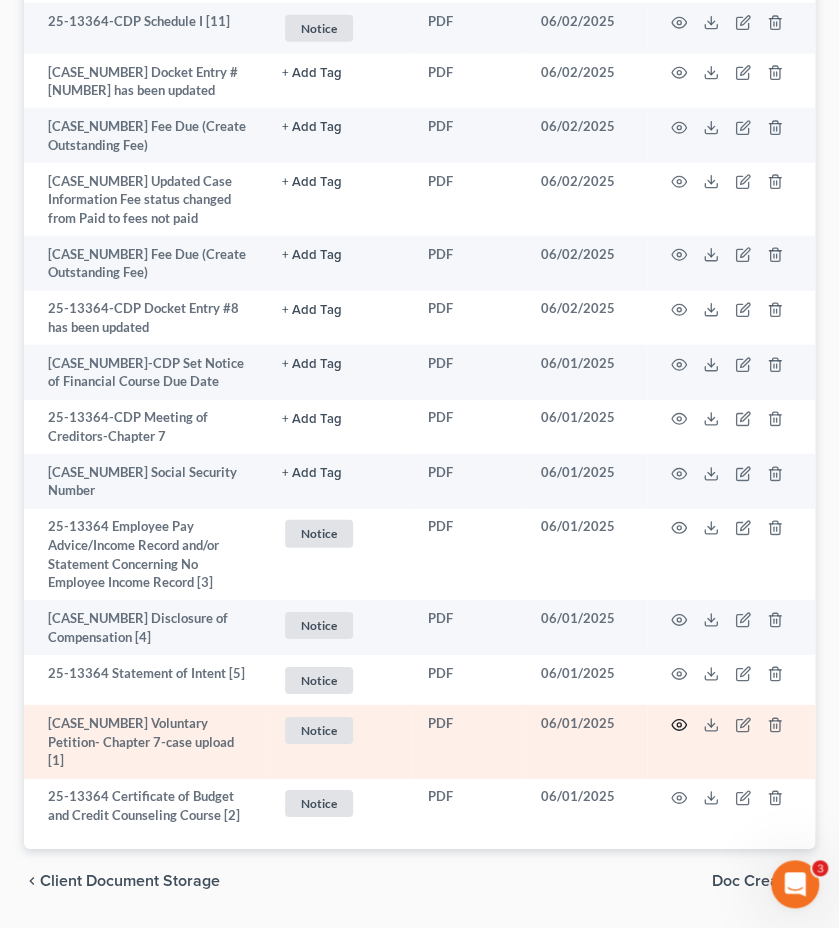 click 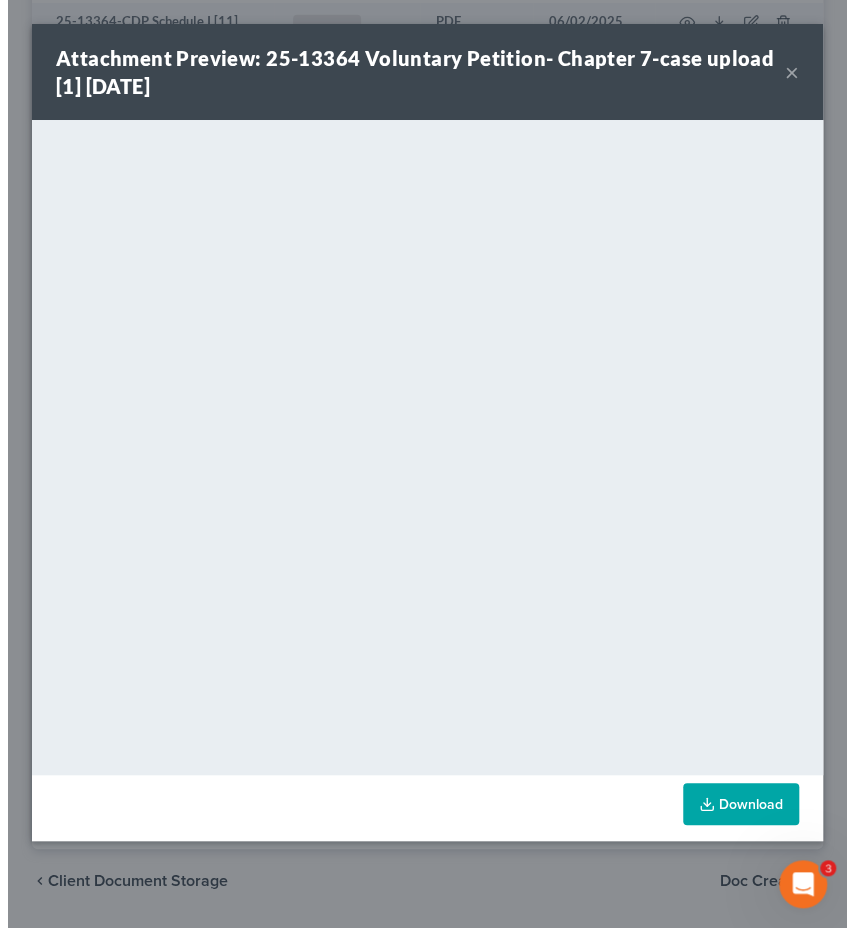 scroll, scrollTop: 1535, scrollLeft: 0, axis: vertical 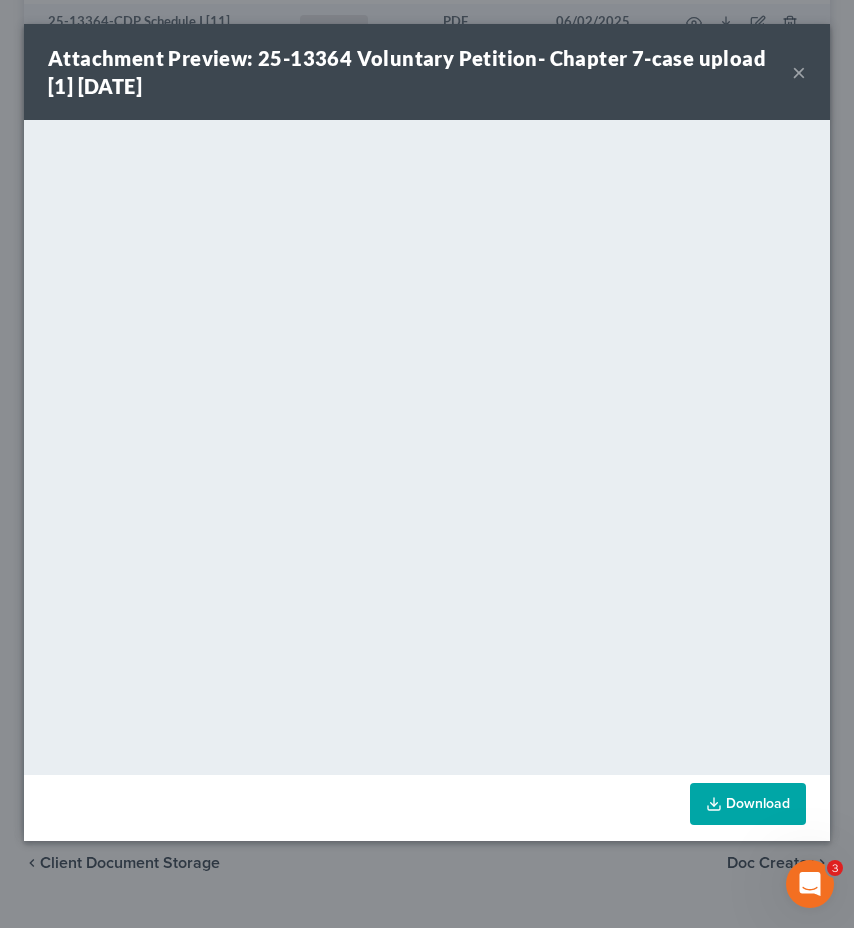 click on "×" at bounding box center (799, 72) 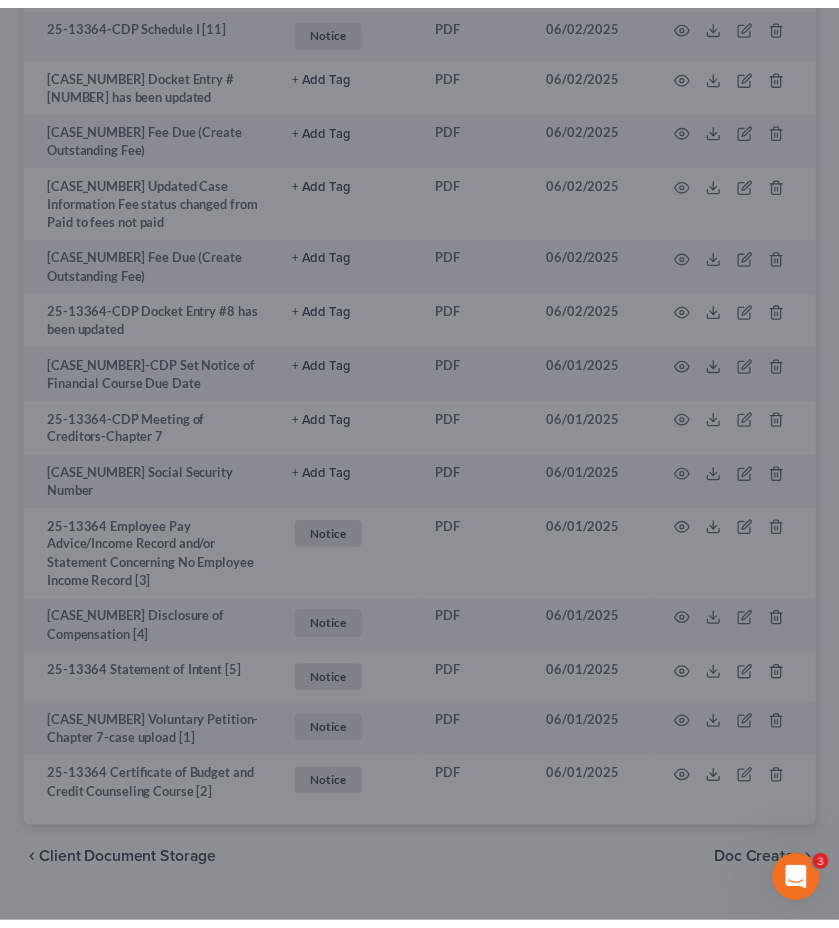 scroll, scrollTop: 1591, scrollLeft: 0, axis: vertical 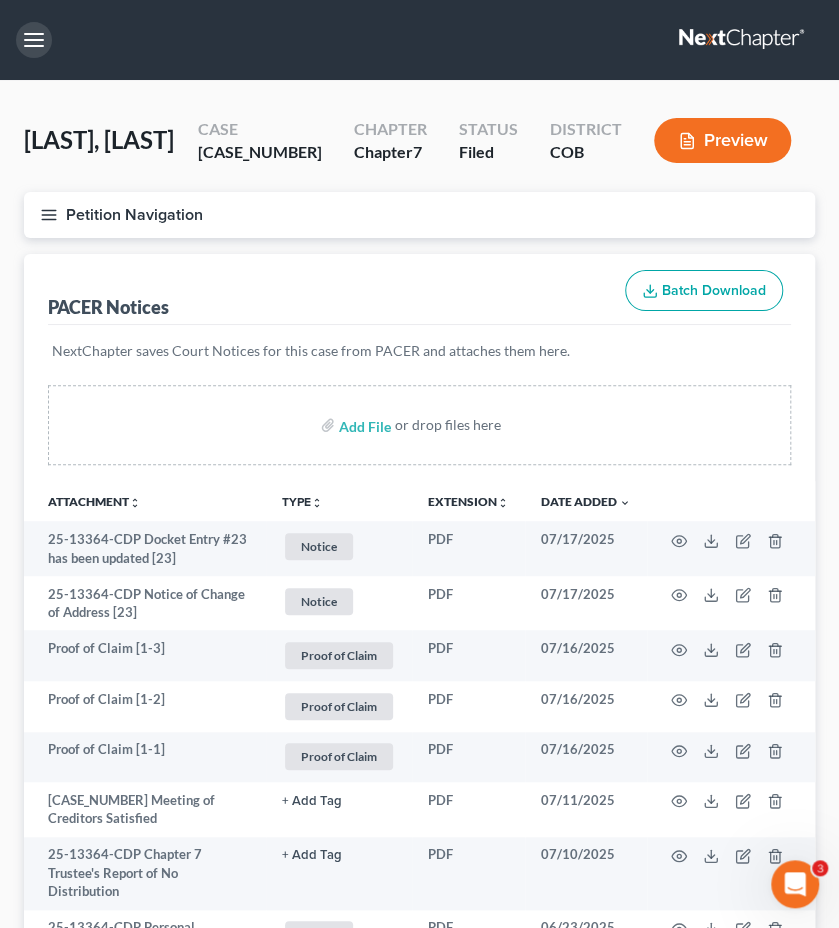 click at bounding box center [34, 40] 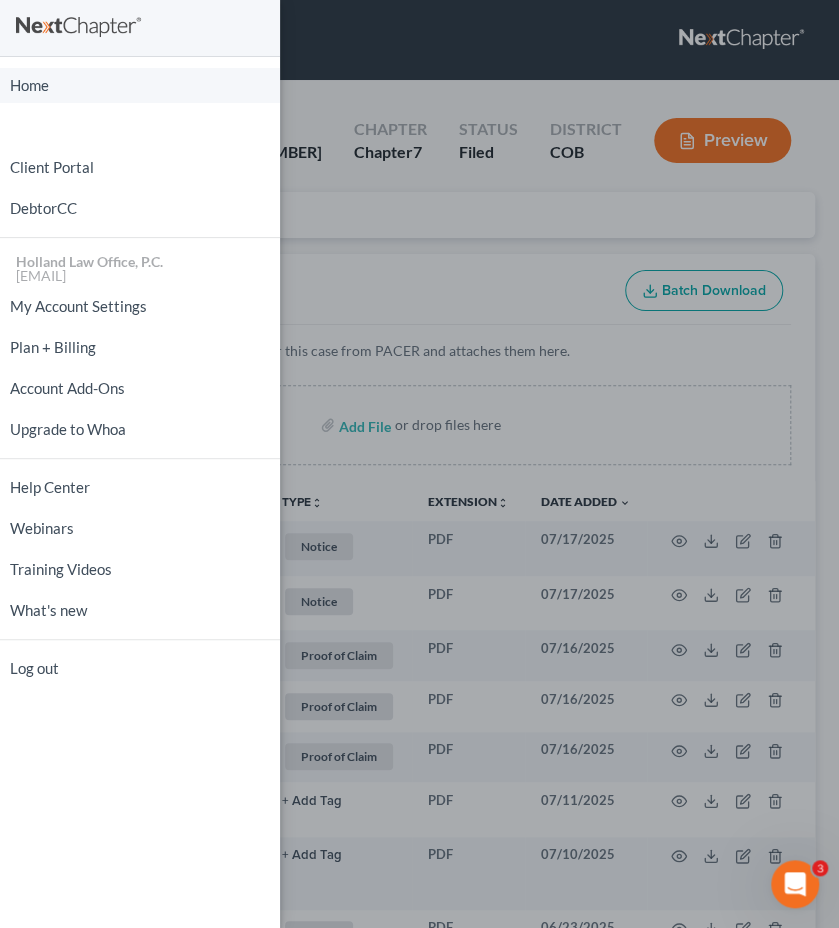 click on "Home" at bounding box center [140, 85] 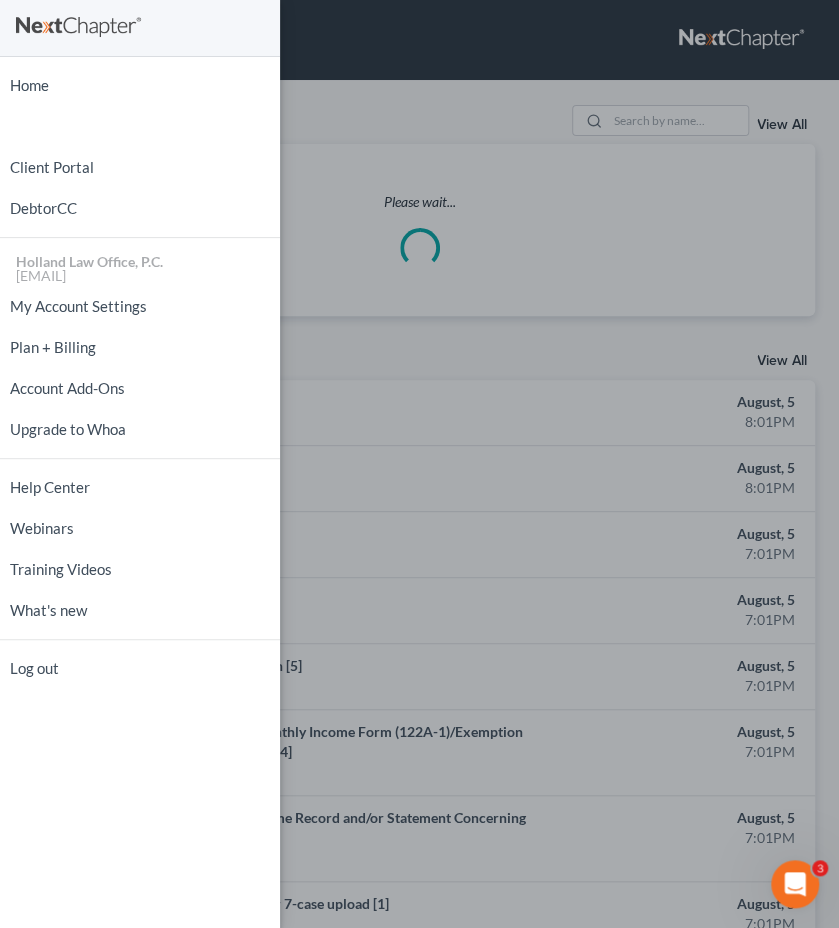 click on "Home New Case Client Portal DebtorCC Holland Law Office, P.C. [EMAIL] My Account Settings Plan + Billing Account Add-Ons Upgrade to Whoa Help Center Webinars Training Videos What's new Log out" at bounding box center [419, 464] 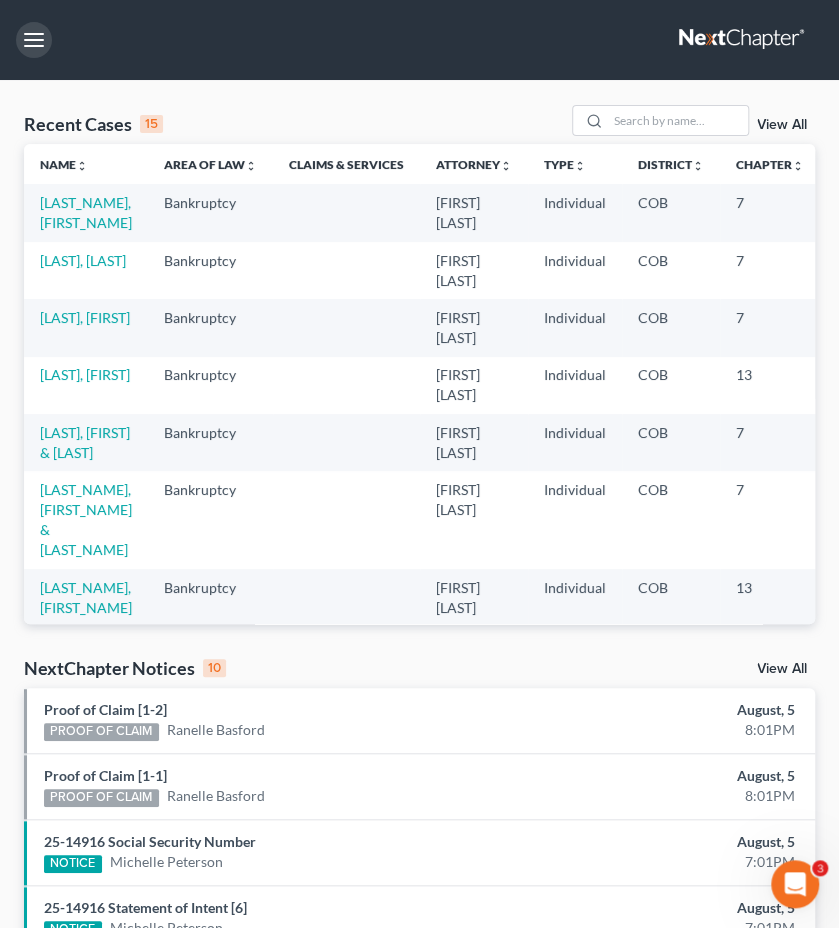 type 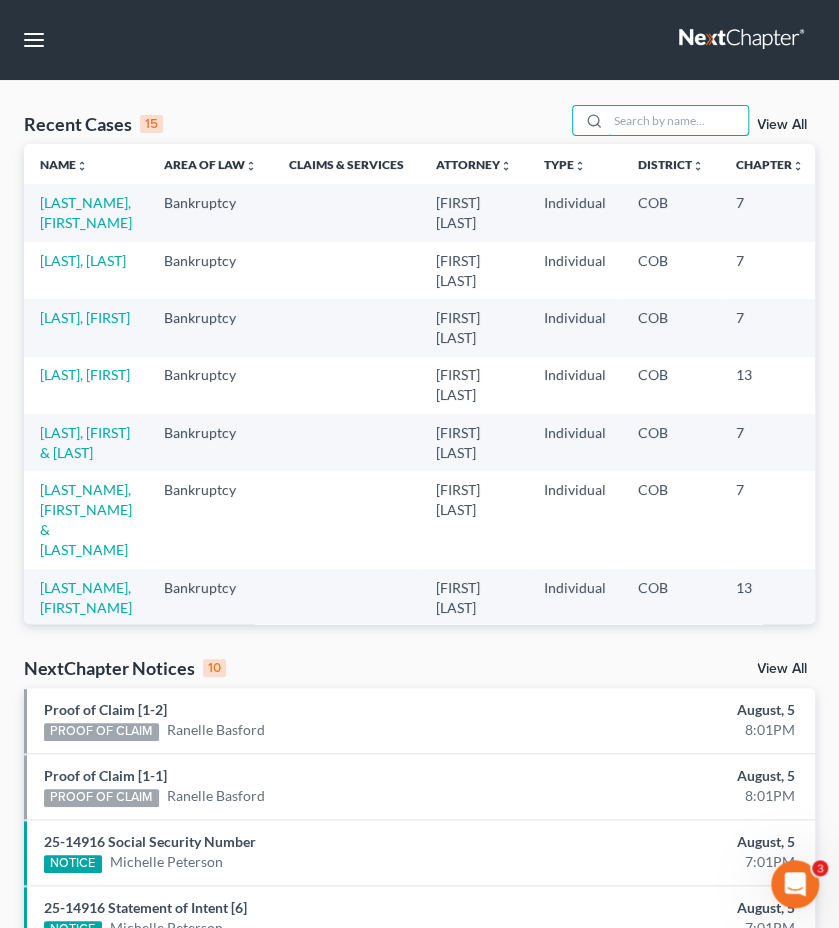 click at bounding box center (678, 120) 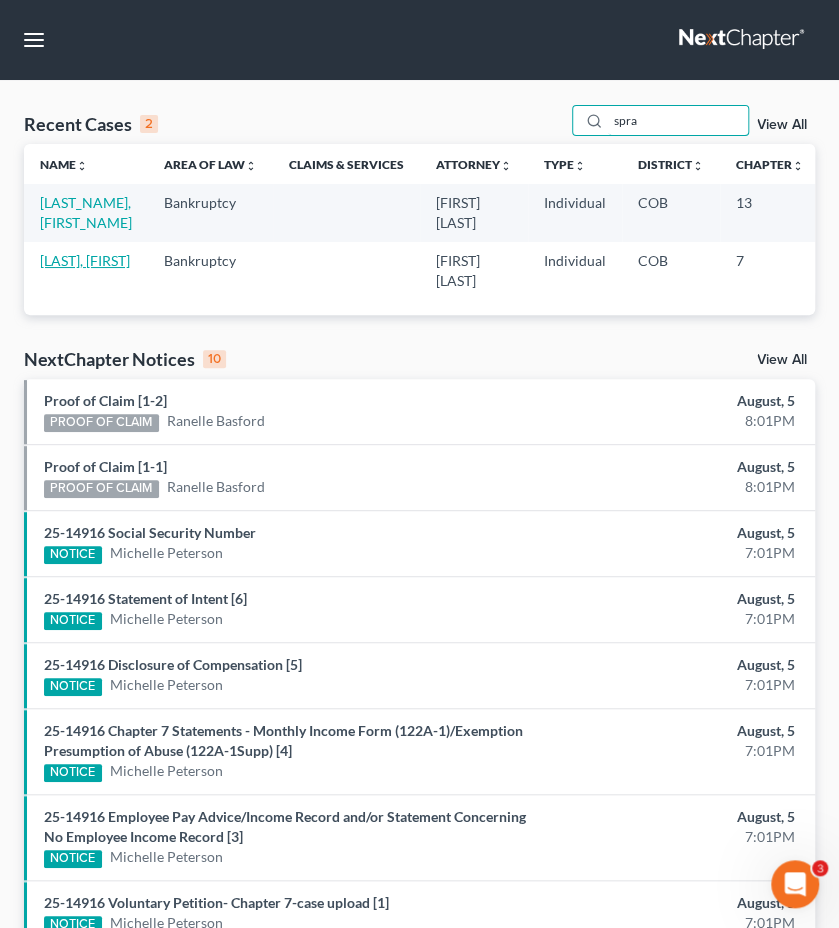 type on "spra" 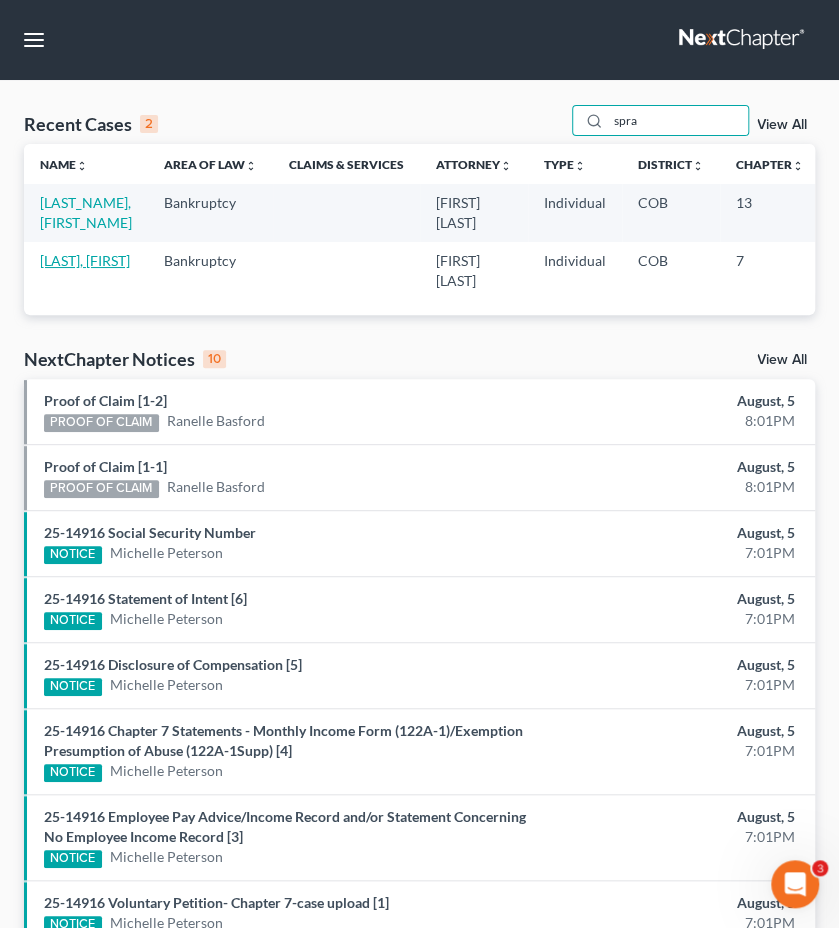 click on "[LAST], [FIRST]" at bounding box center [85, 260] 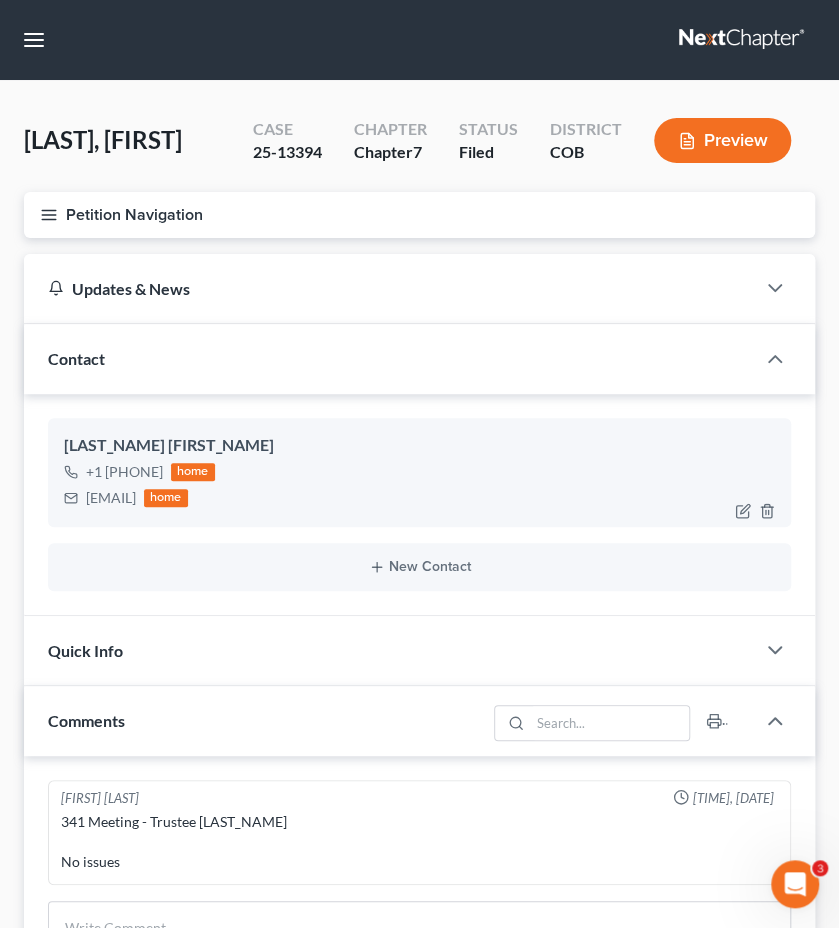 drag, startPoint x: 238, startPoint y: 498, endPoint x: 85, endPoint y: 499, distance: 153.00327 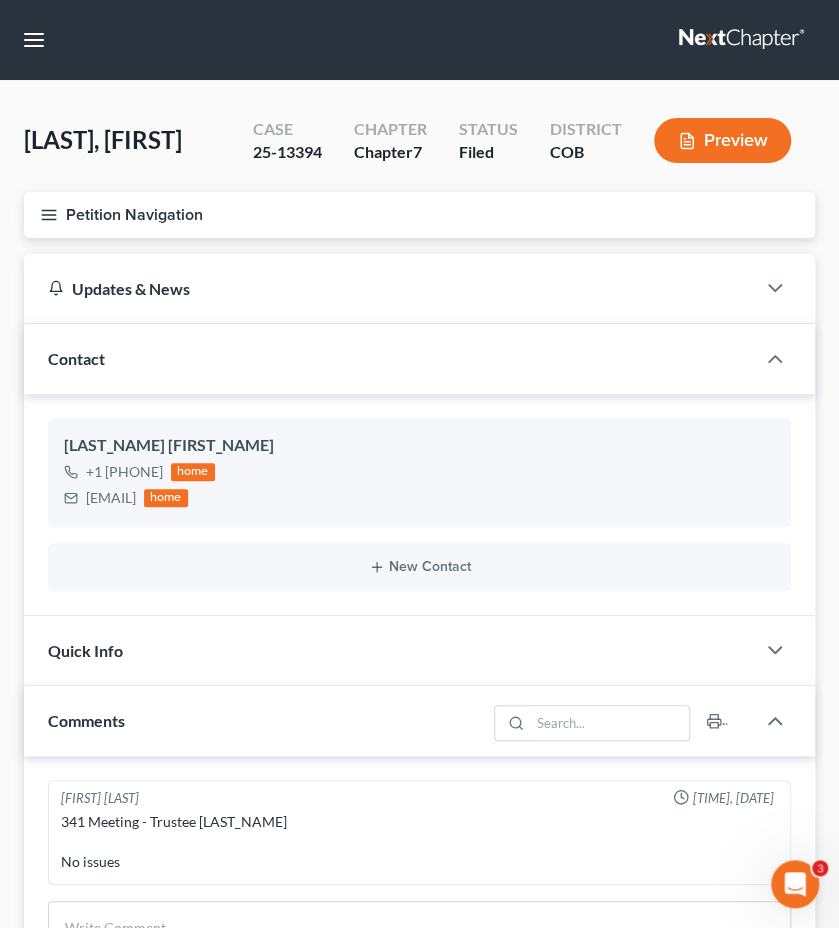 click on "Petition Navigation
Case Dashboard
Payments
Invoices
Payments
Payments
Credit Report
Client Profile" at bounding box center [419, 223] 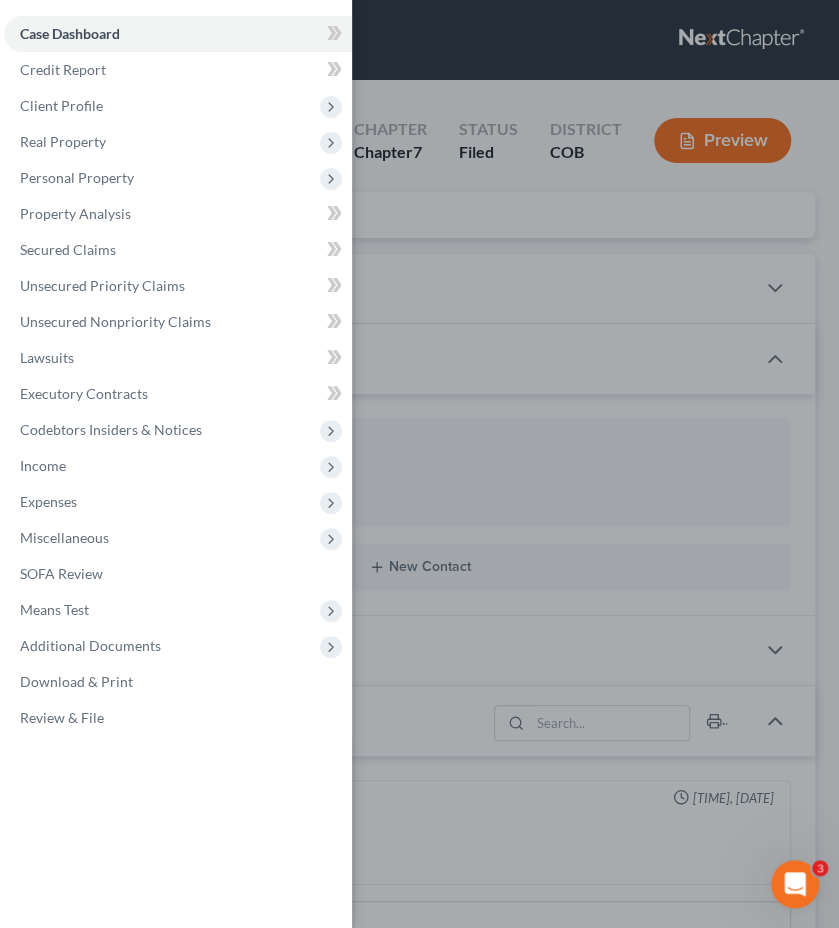 click on "Case Dashboard
Payments
Invoices
Payments
Payments
Credit Report
Client Profile" at bounding box center [419, 464] 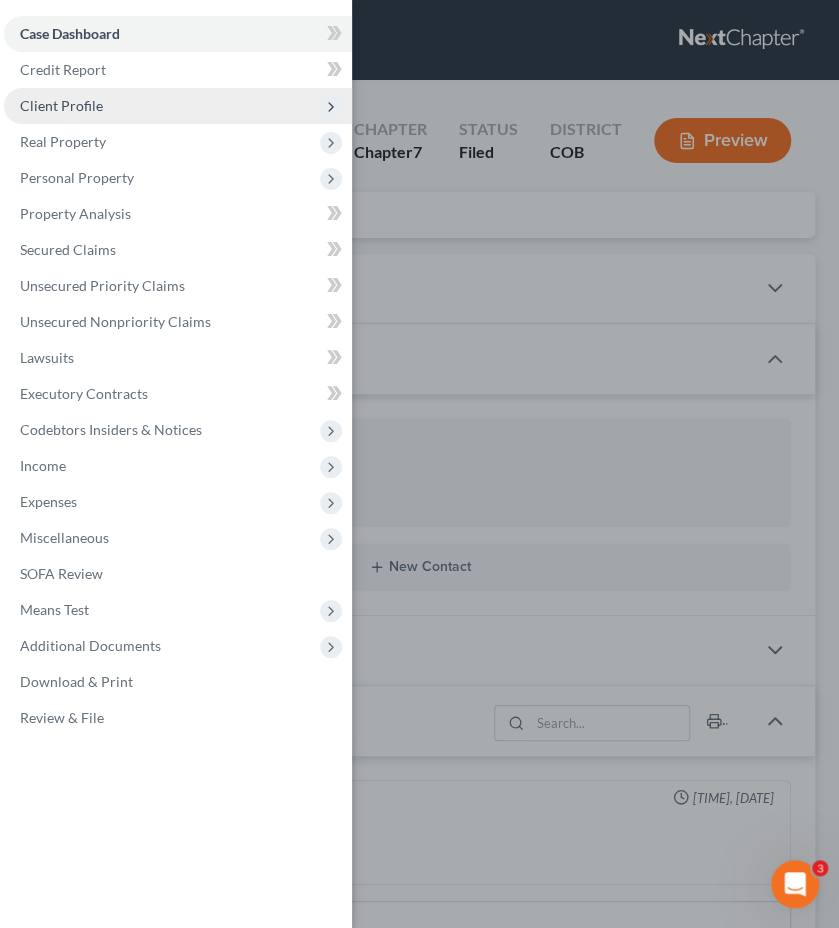 click on "Client Profile" at bounding box center (178, 106) 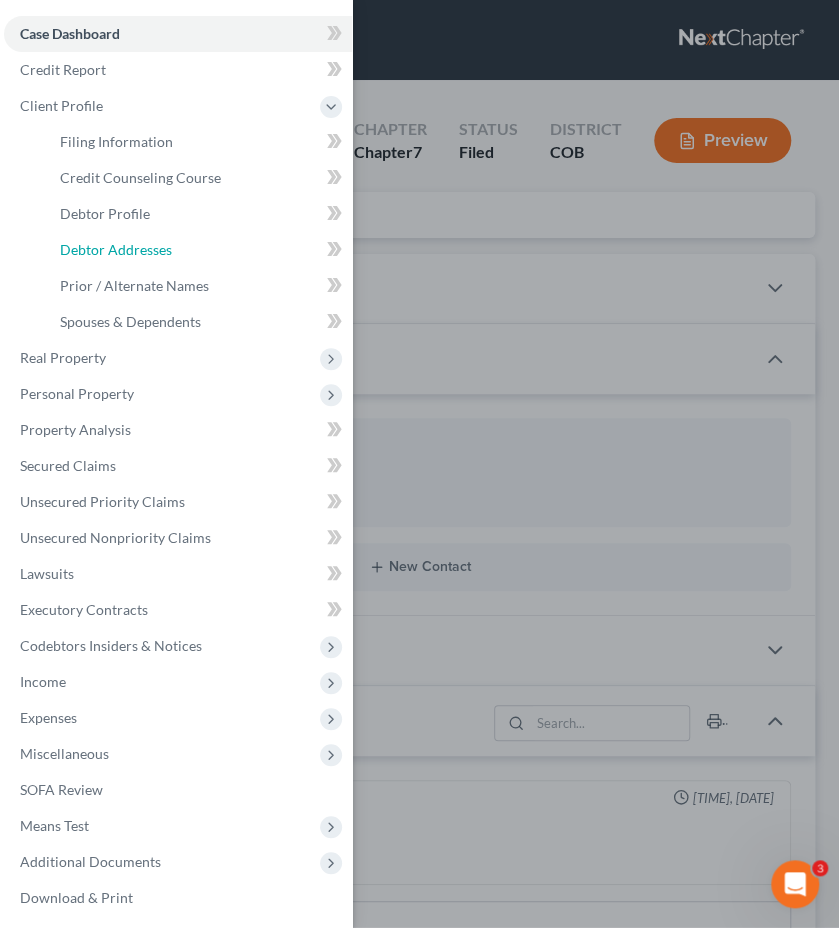 drag, startPoint x: 156, startPoint y: 262, endPoint x: 498, endPoint y: 273, distance: 342.17685 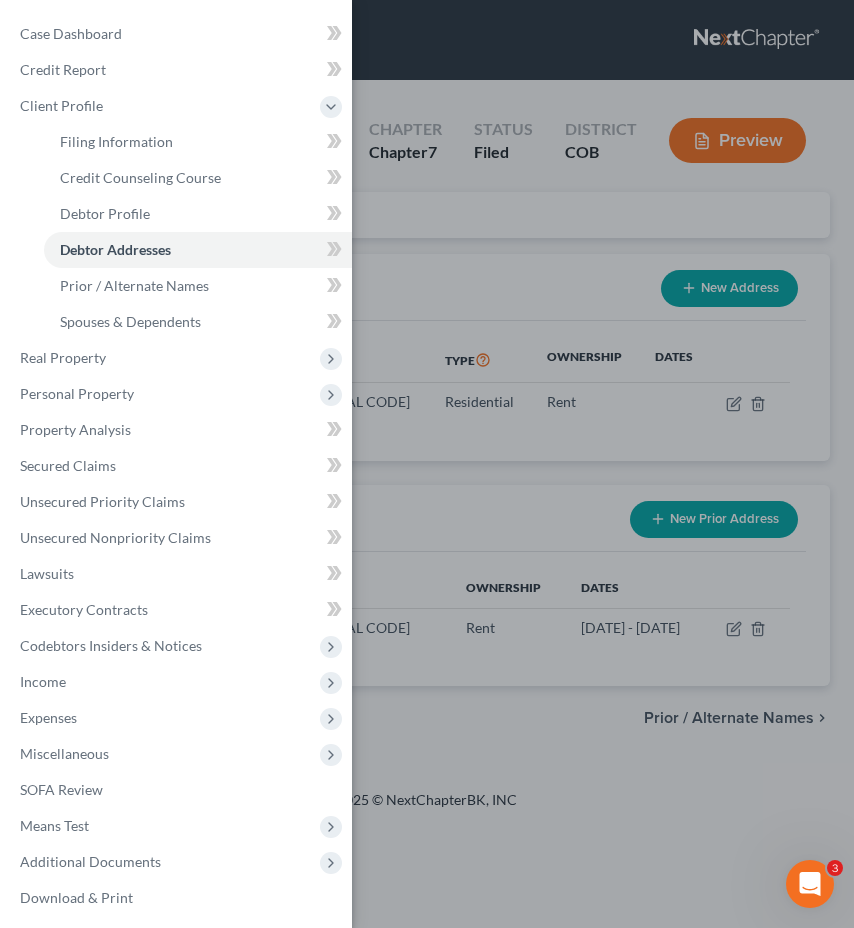 click on "Case Dashboard
Payments
Invoices
Payments
Payments
Credit Report
Client Profile" at bounding box center [427, 464] 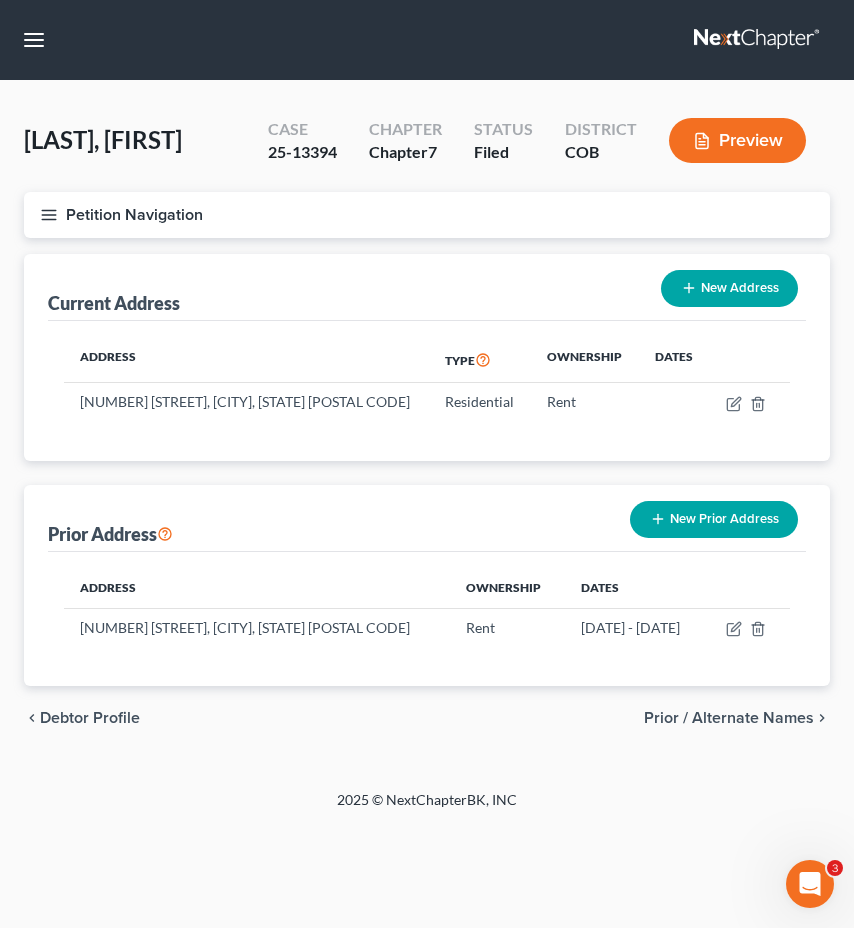 click on "Petition Navigation" at bounding box center [427, 215] 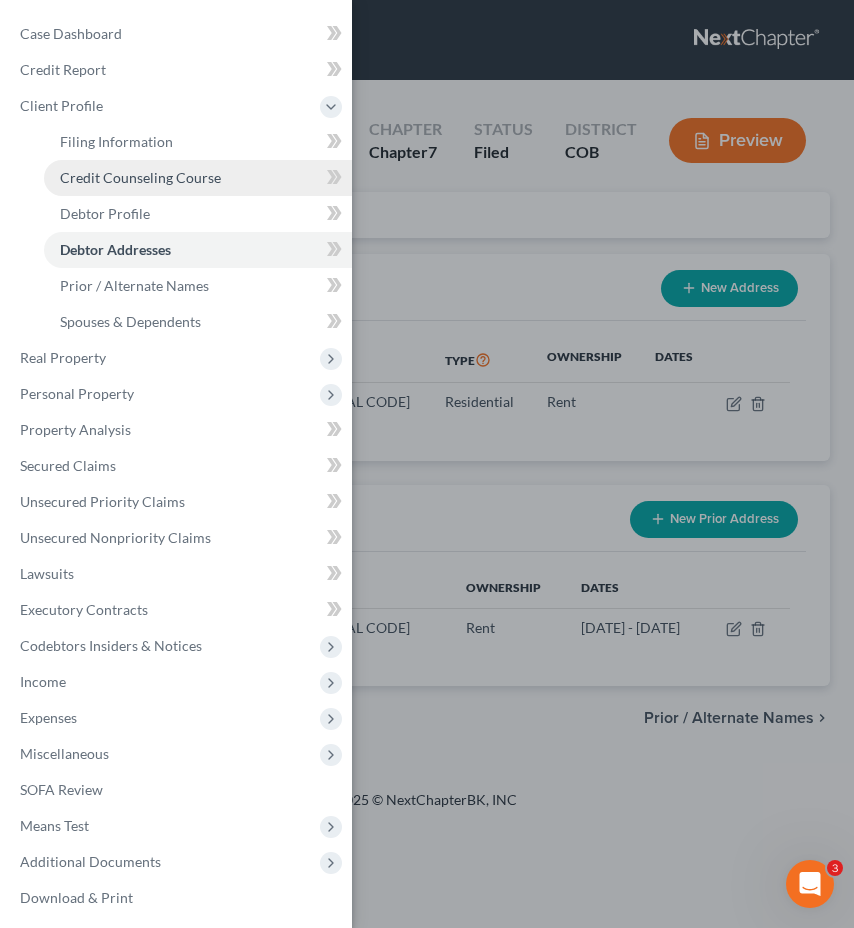 click on "Credit Counseling Course" at bounding box center [198, 178] 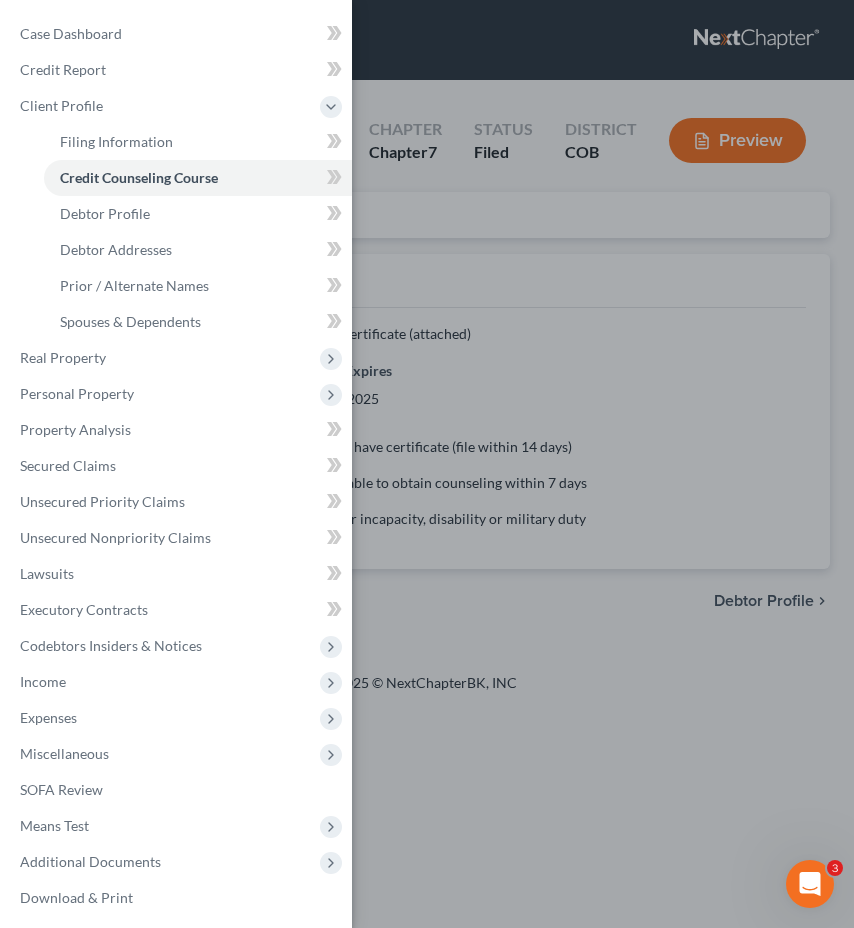 click on "Case Dashboard
Payments
Invoices
Payments
Payments
Credit Report
Client Profile" at bounding box center [427, 464] 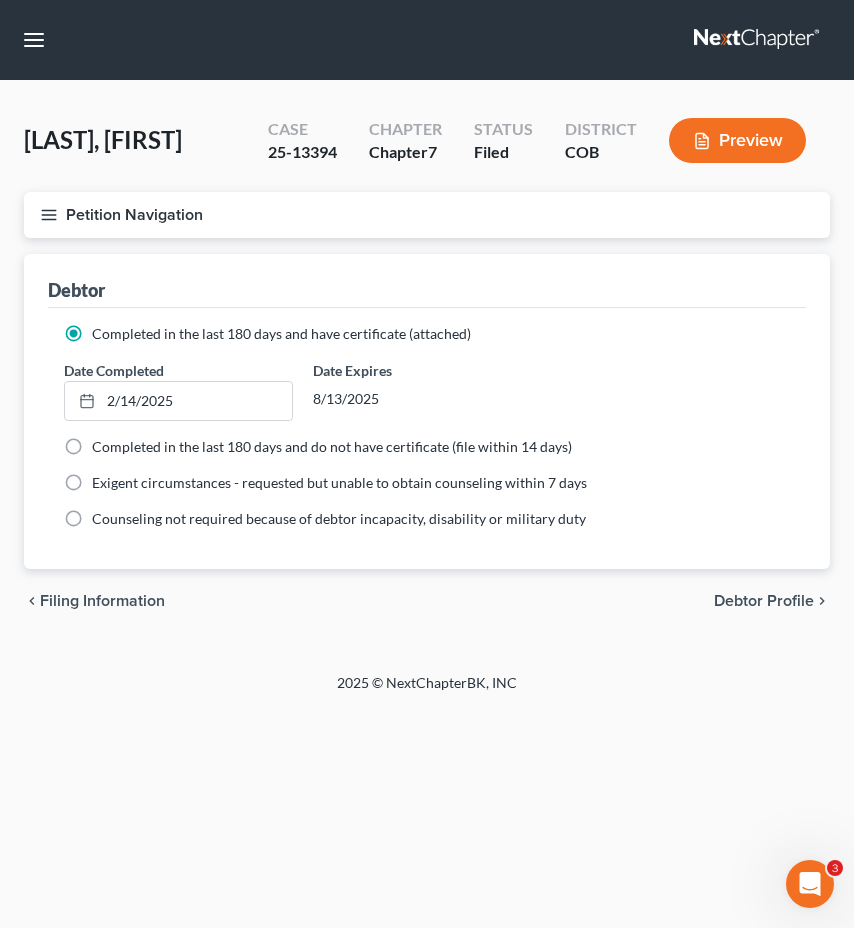click on "Petition Navigation" at bounding box center (427, 215) 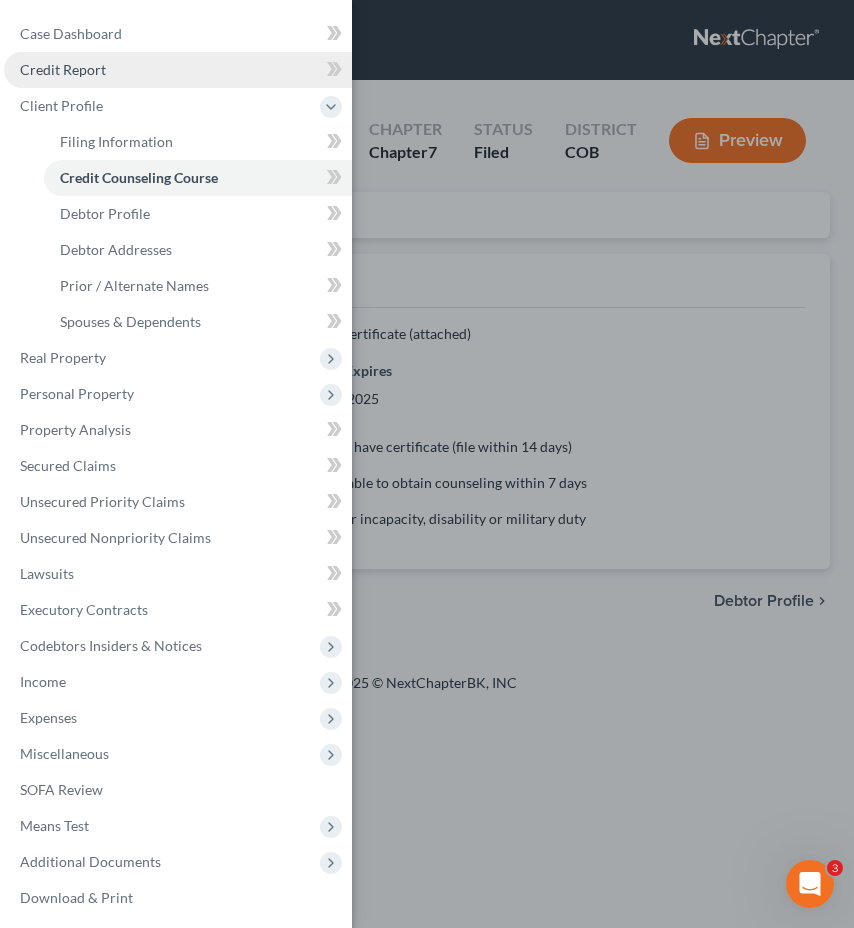 click on "Credit Report" at bounding box center (178, 70) 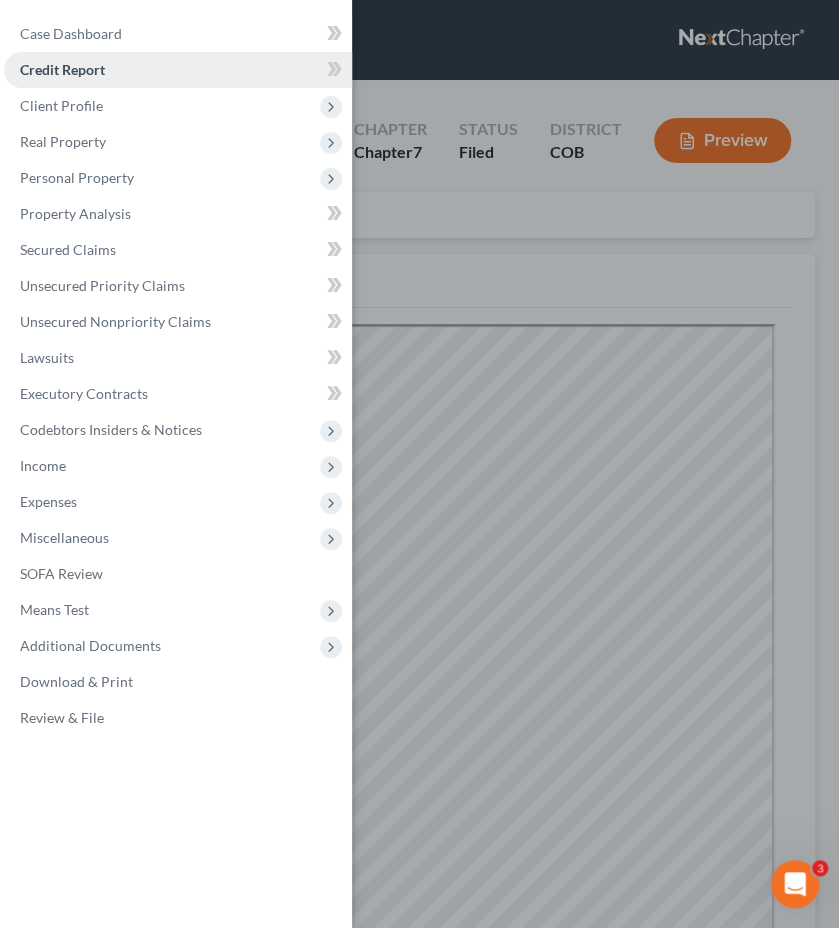 scroll, scrollTop: 0, scrollLeft: 0, axis: both 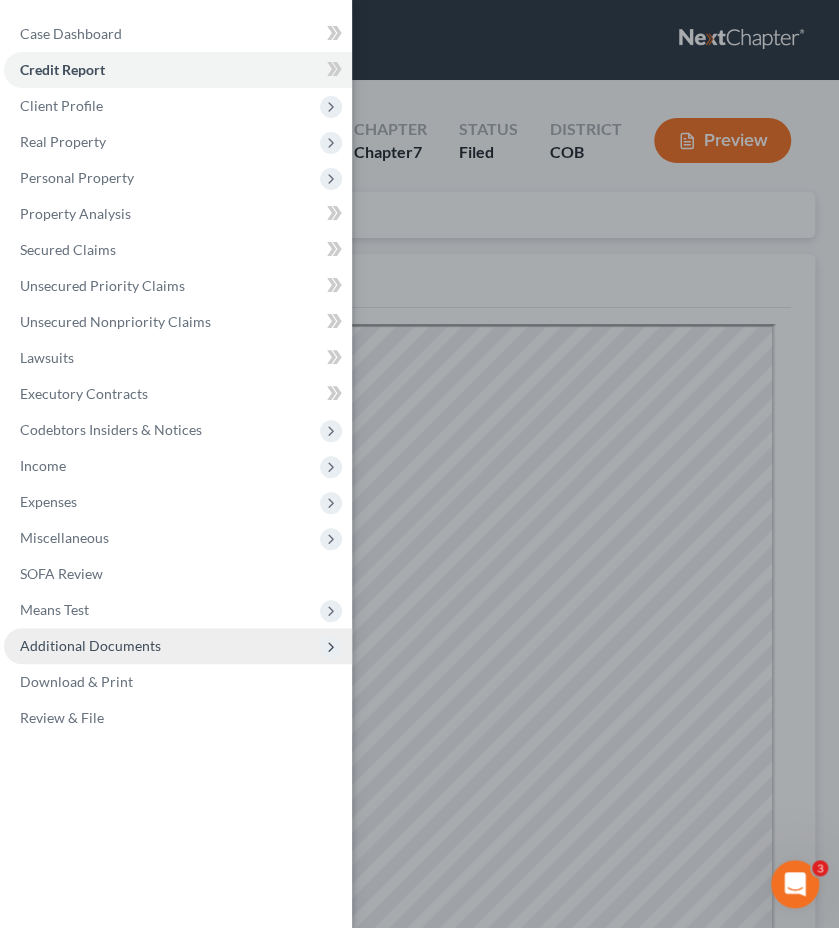 click on "Additional Documents" at bounding box center (178, 646) 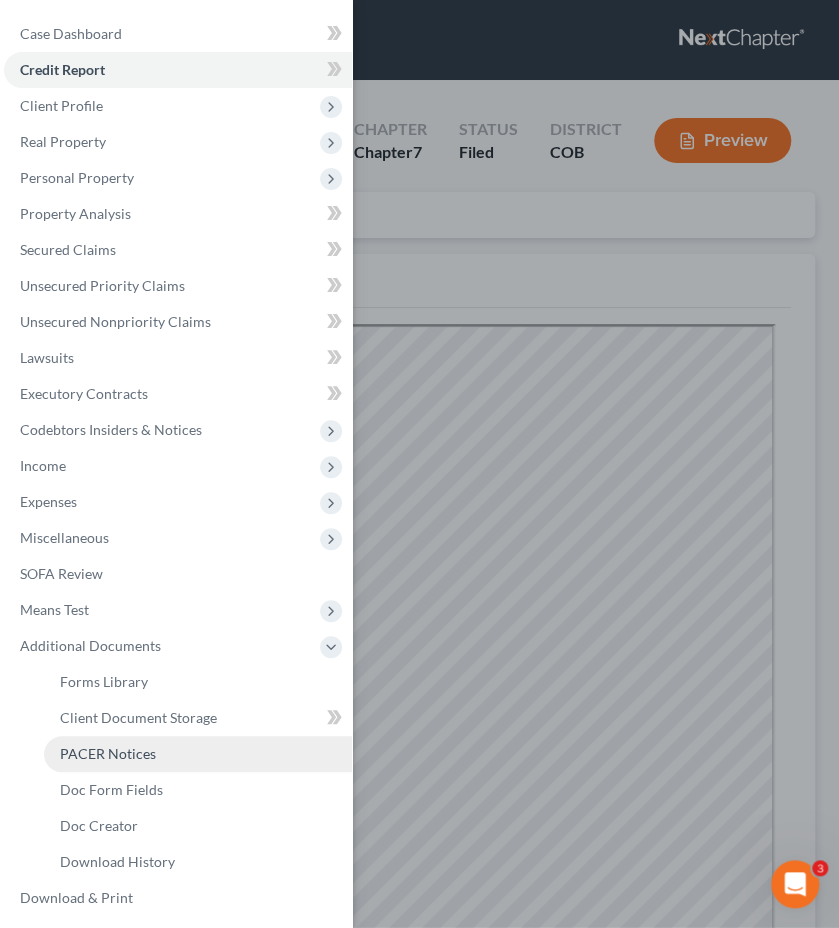 click on "PACER Notices" at bounding box center (198, 754) 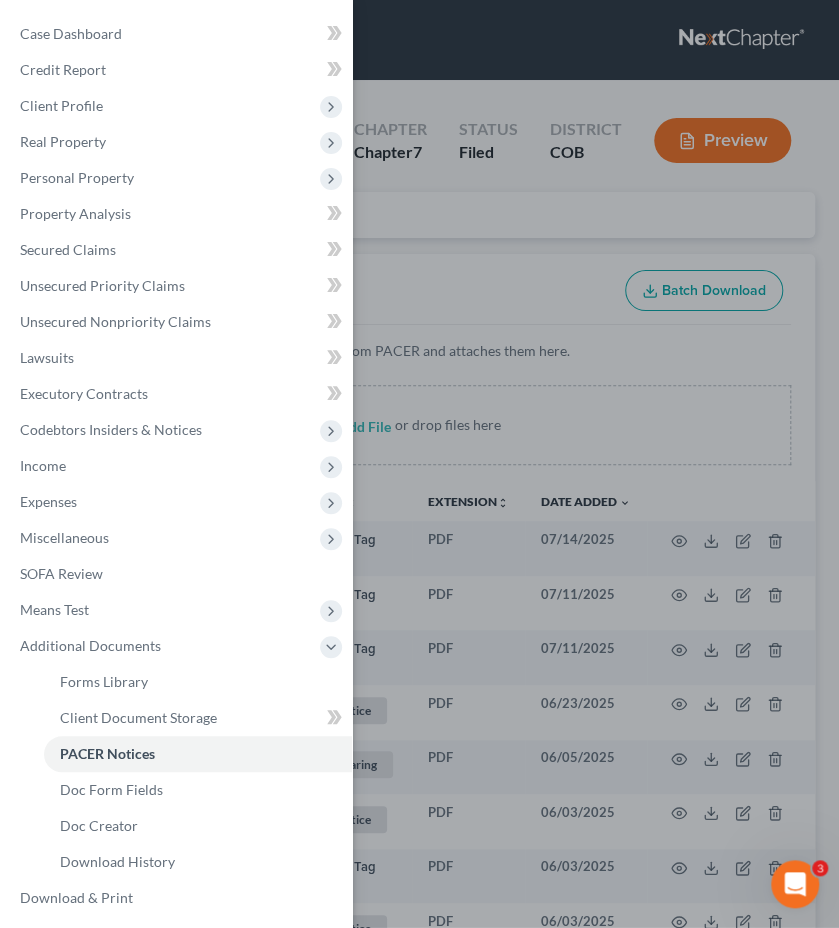 click on "Case Dashboard
Payments
Invoices
Payments
Payments
Credit Report
Client Profile" at bounding box center (419, 464) 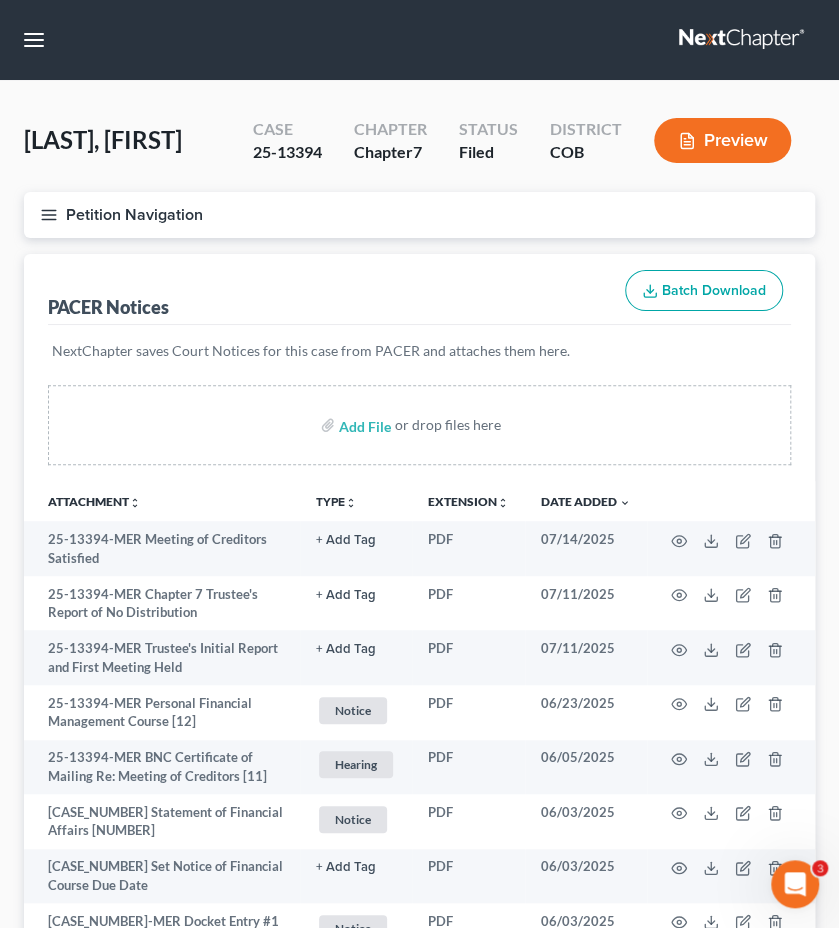 type 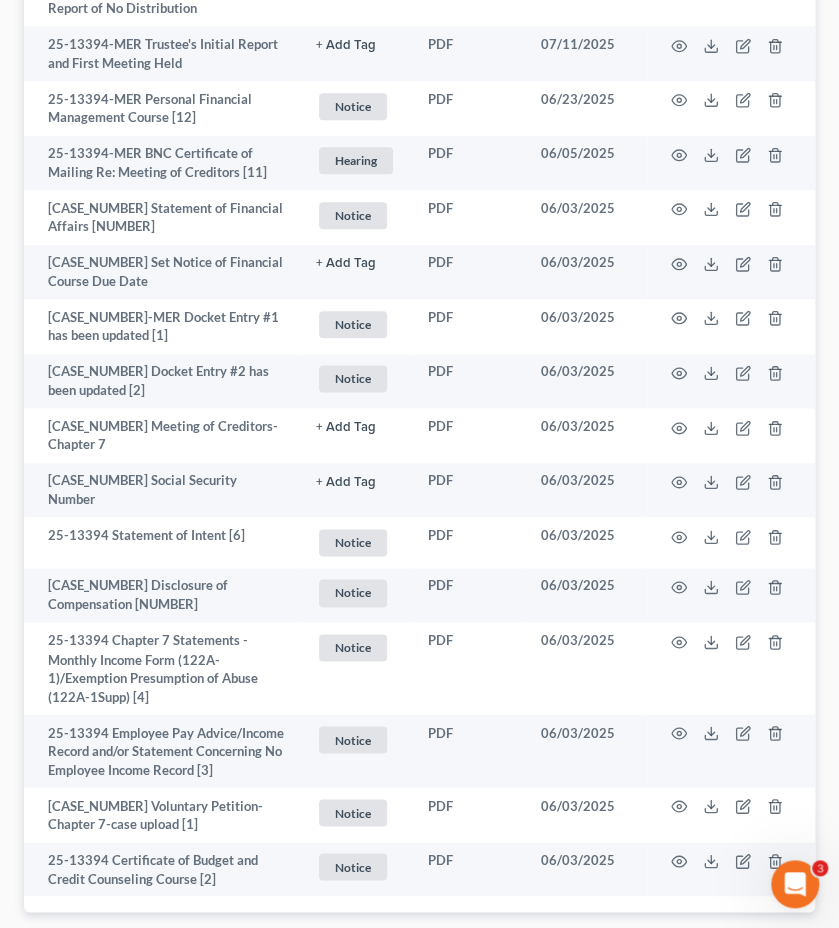scroll, scrollTop: 600, scrollLeft: 0, axis: vertical 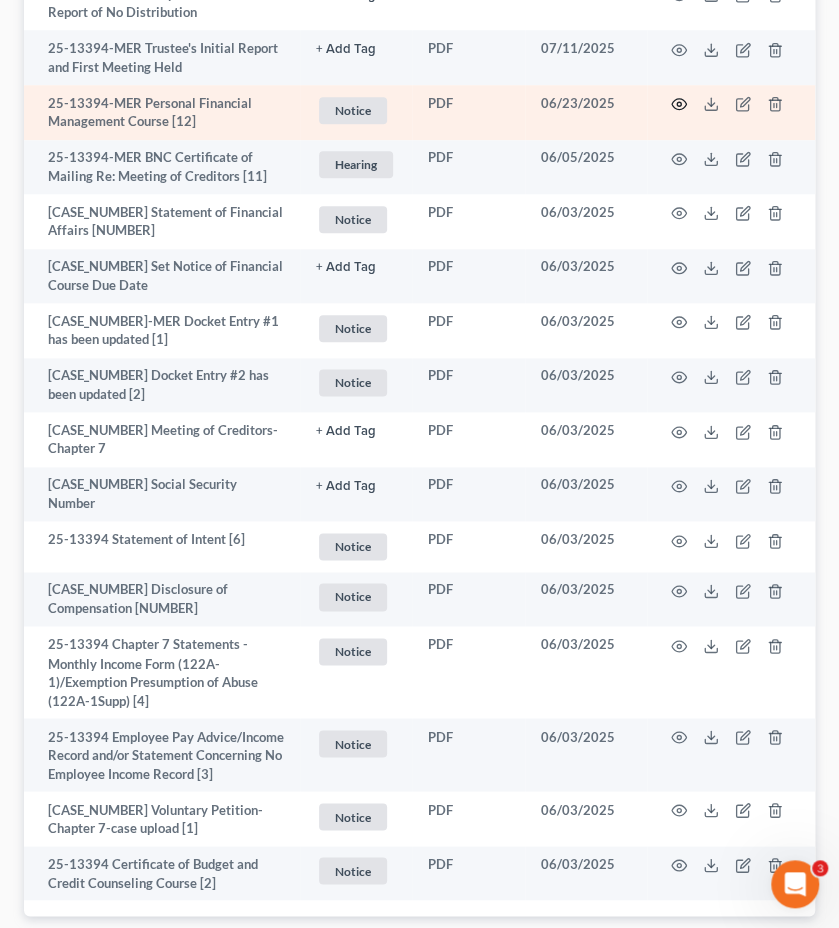 click 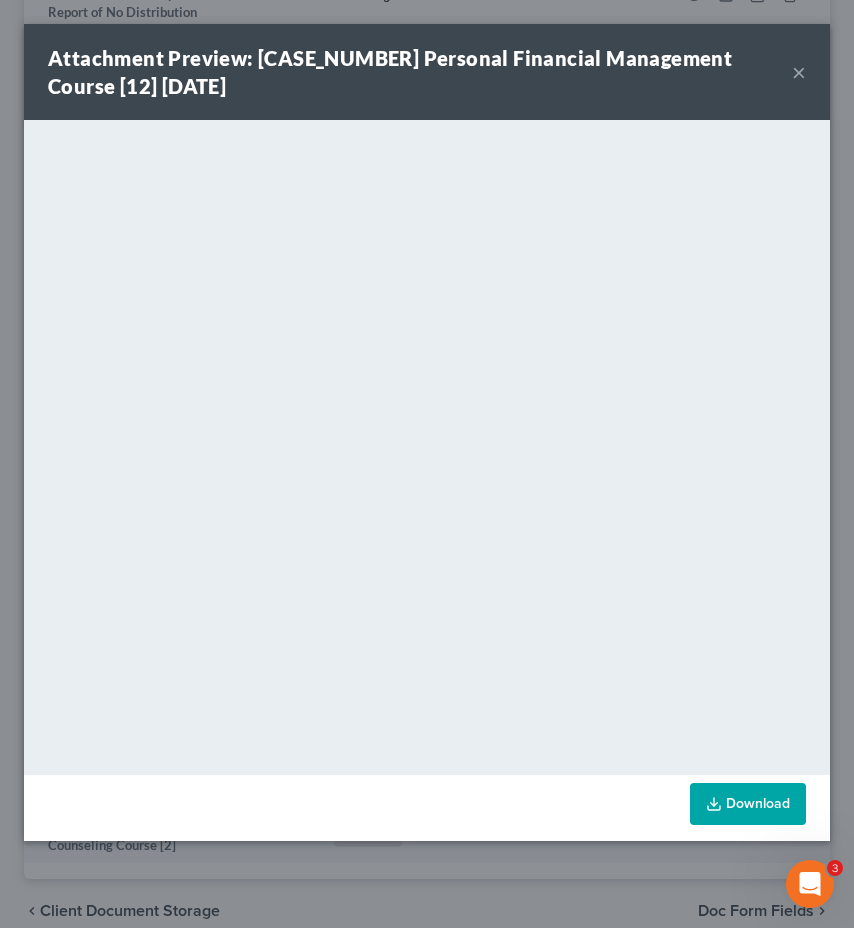 click on "×" at bounding box center (799, 72) 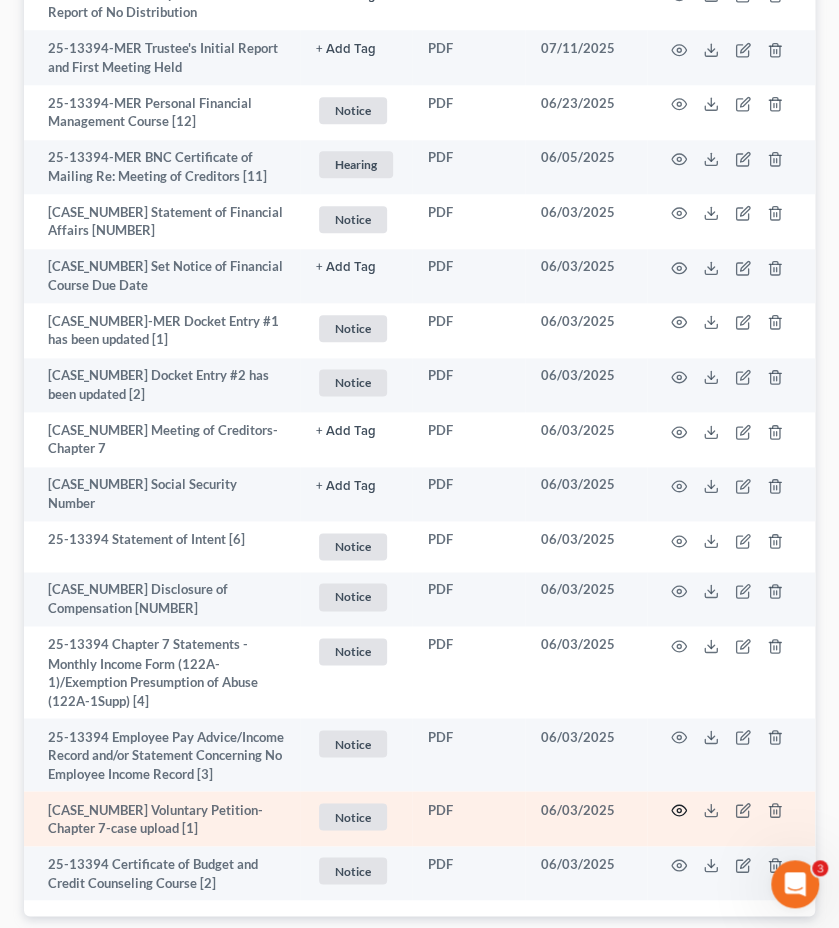 click 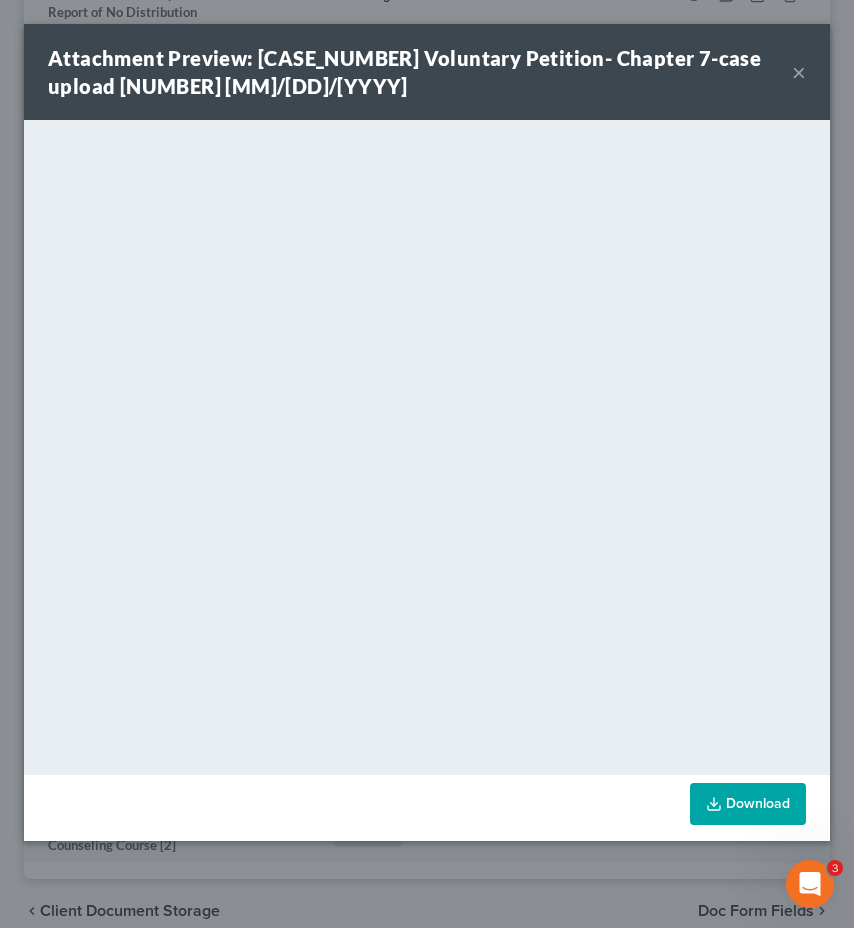click on "×" at bounding box center [799, 72] 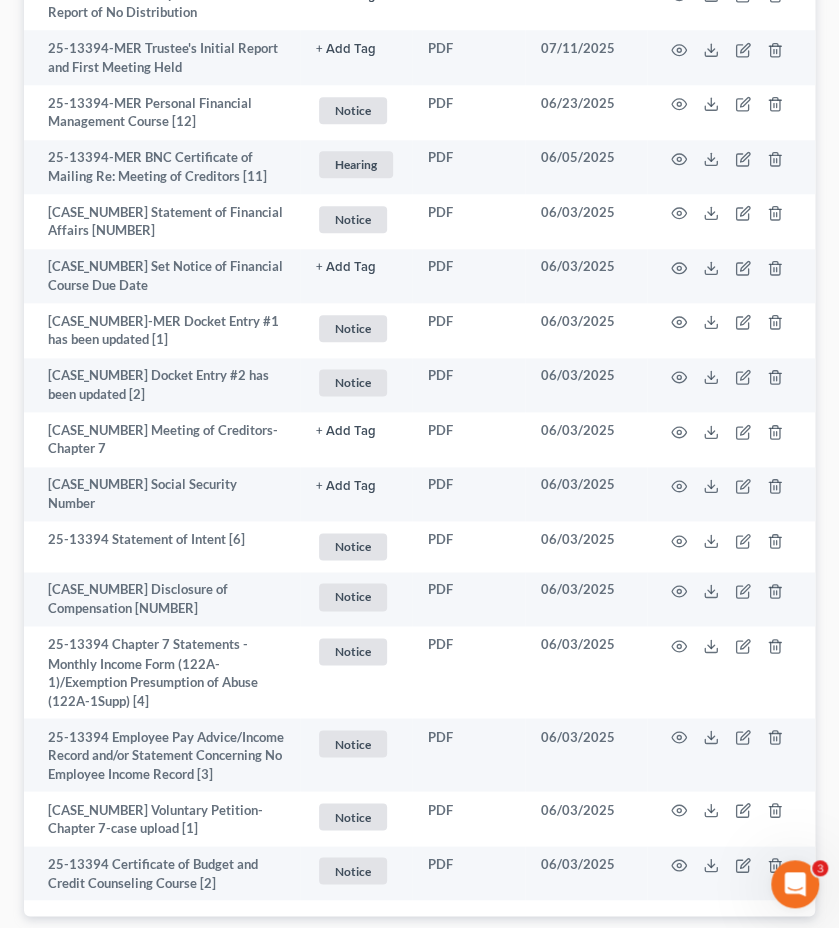 scroll, scrollTop: 0, scrollLeft: 0, axis: both 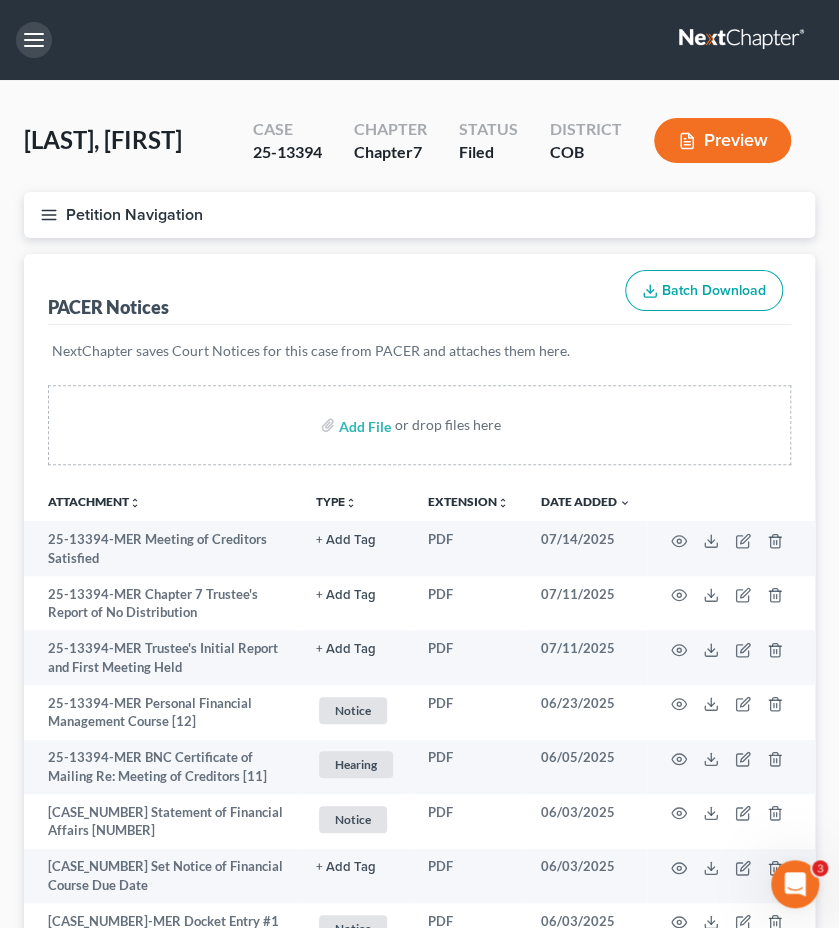 click at bounding box center [34, 40] 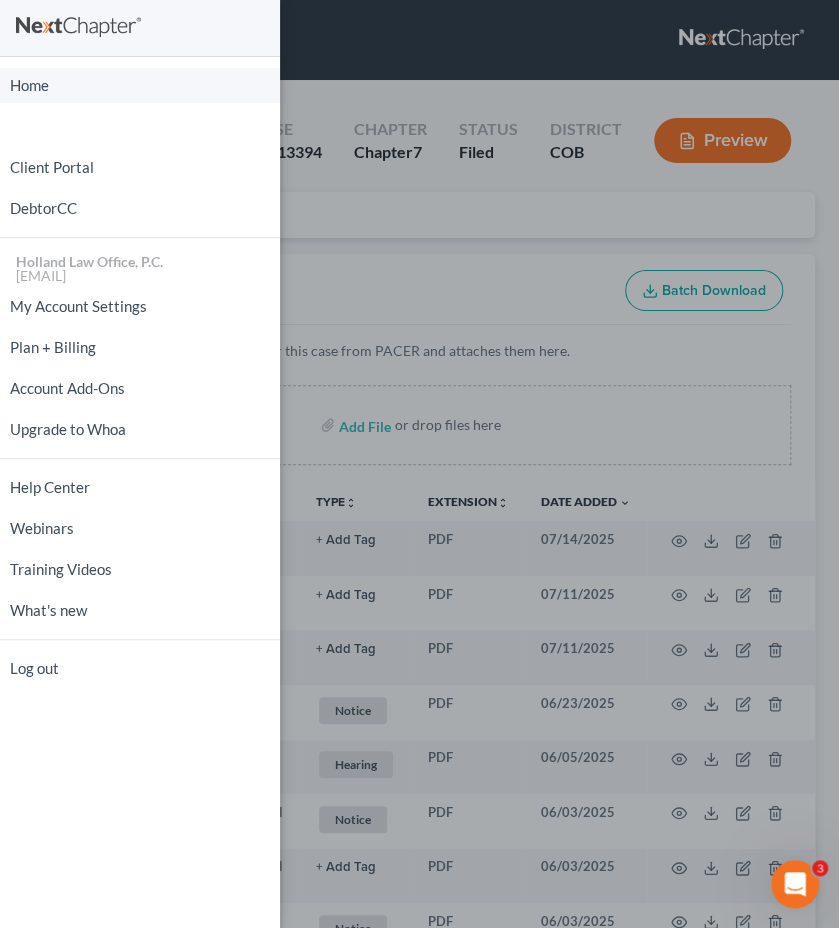 click on "Home" at bounding box center (140, 85) 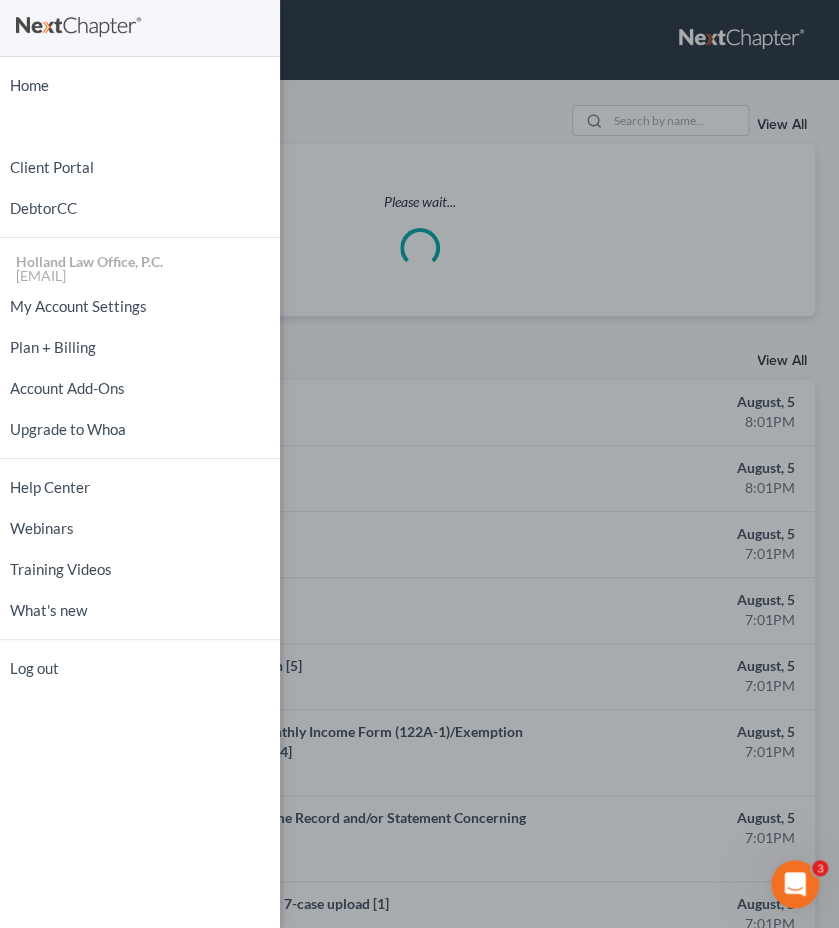 click on "Home New Case Client Portal DebtorCC Holland Law Office, P.C. [EMAIL] My Account Settings Plan + Billing Account Add-Ons Upgrade to Whoa Help Center Webinars Training Videos What's new Log out" at bounding box center [419, 464] 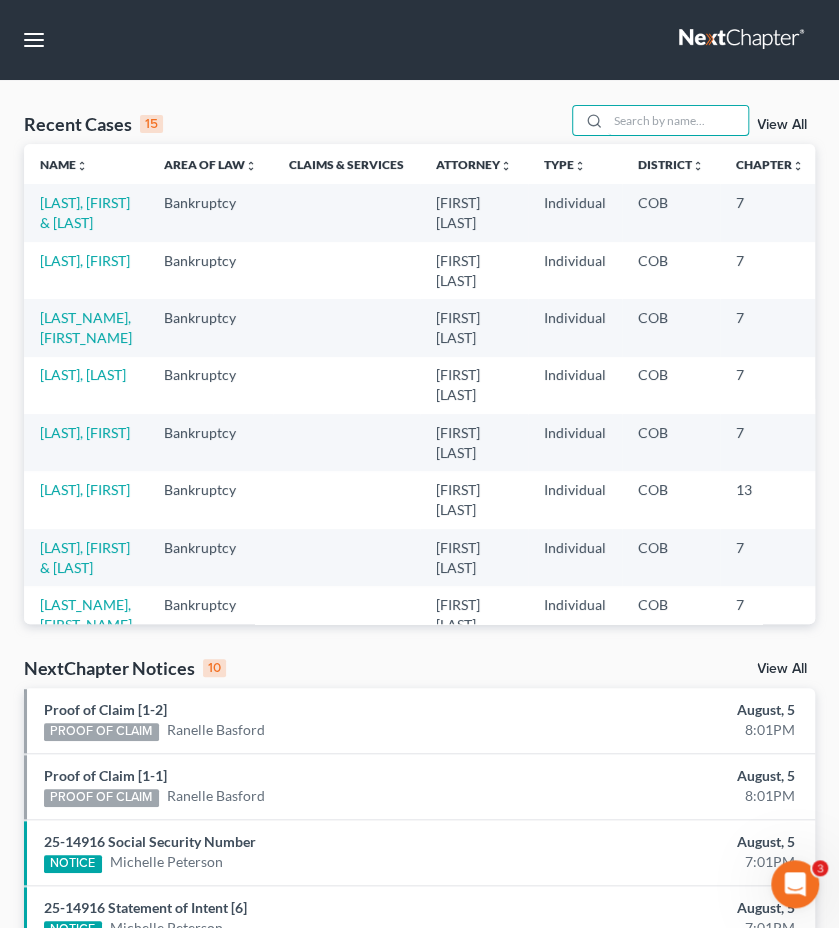 click at bounding box center [678, 120] 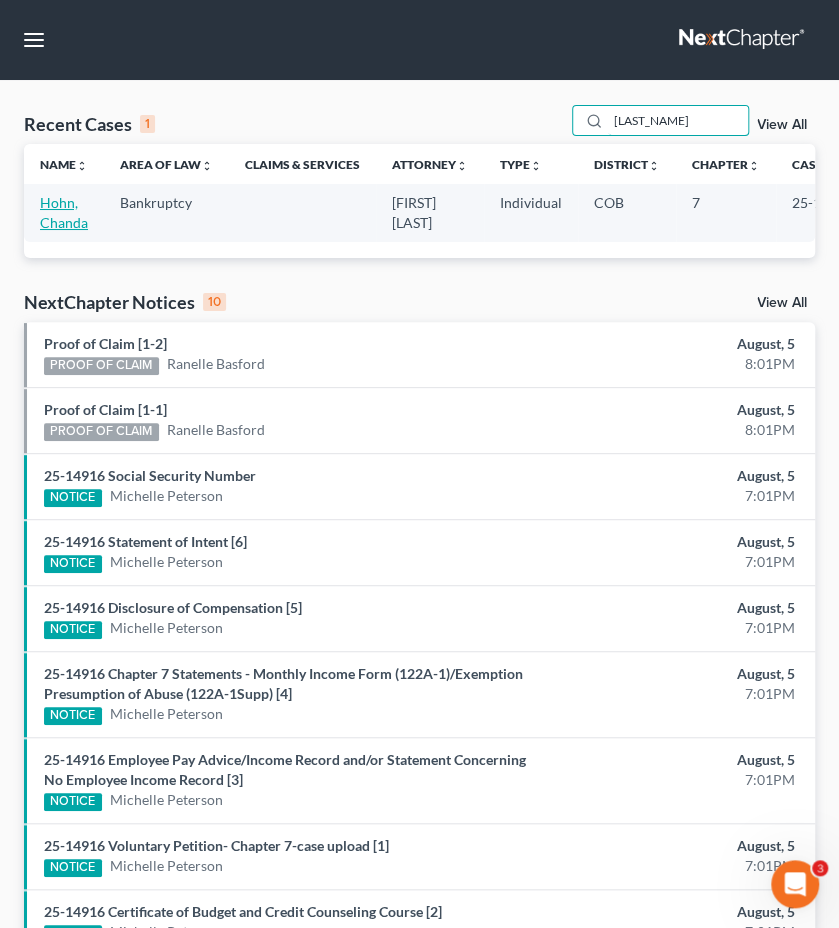 type on "[LAST_NAME]" 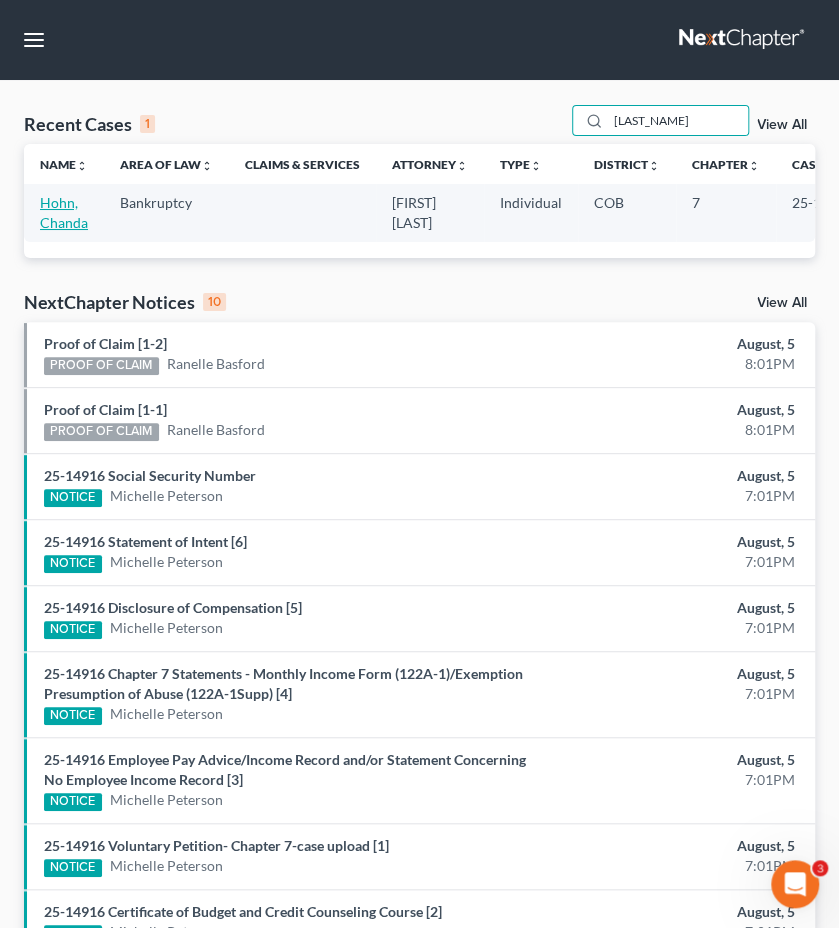 click on "Hohn, Chanda" at bounding box center [64, 212] 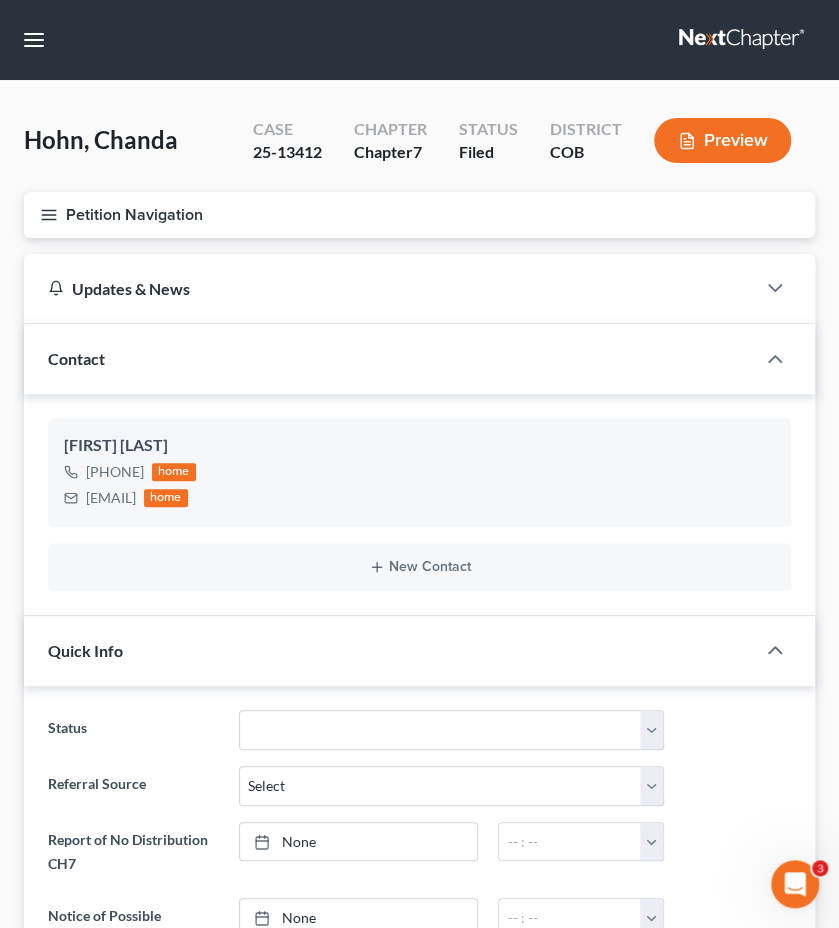 scroll, scrollTop: 24, scrollLeft: 0, axis: vertical 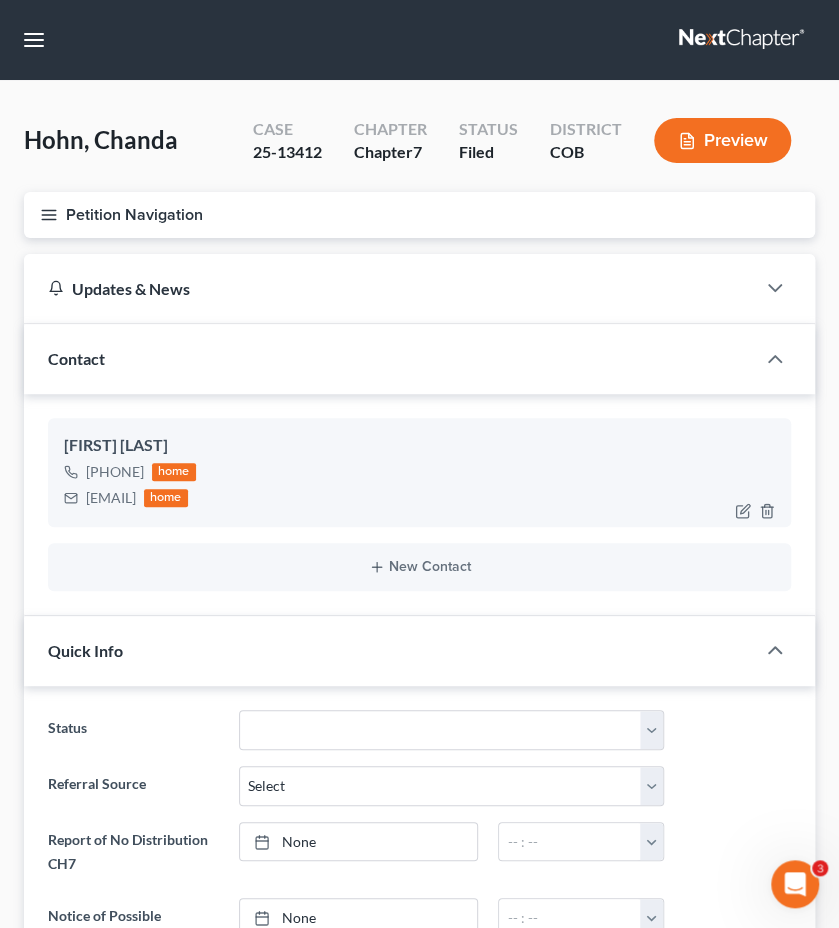 drag, startPoint x: 236, startPoint y: 493, endPoint x: 87, endPoint y: 497, distance: 149.05368 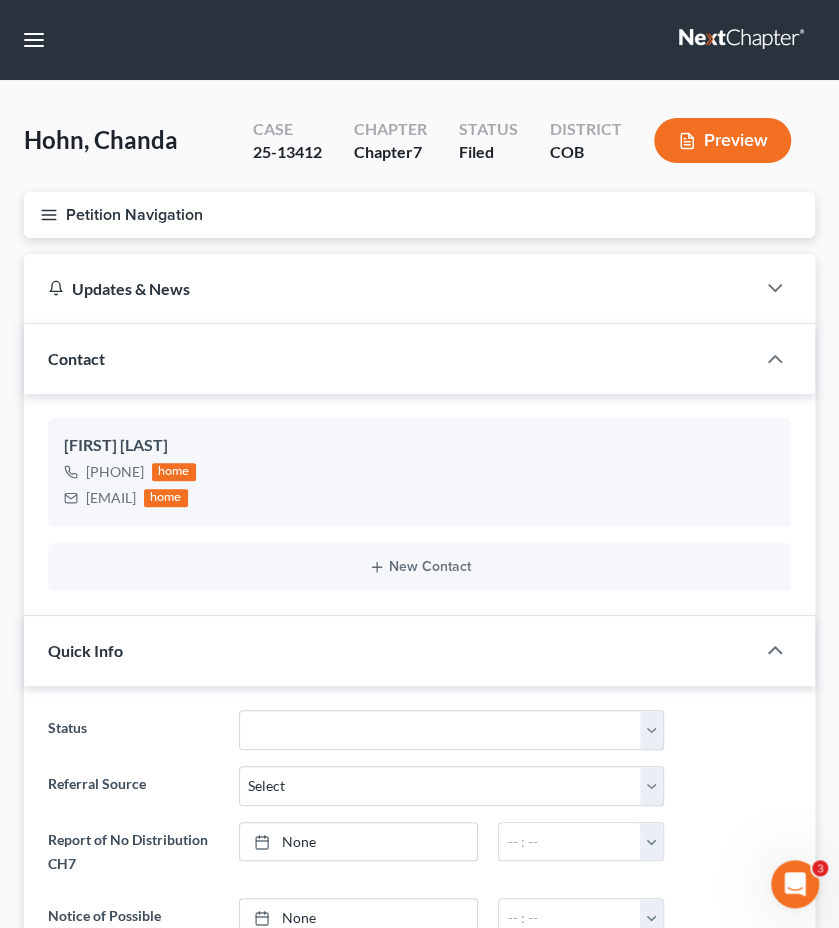 drag, startPoint x: 171, startPoint y: 211, endPoint x: 232, endPoint y: 333, distance: 136.40015 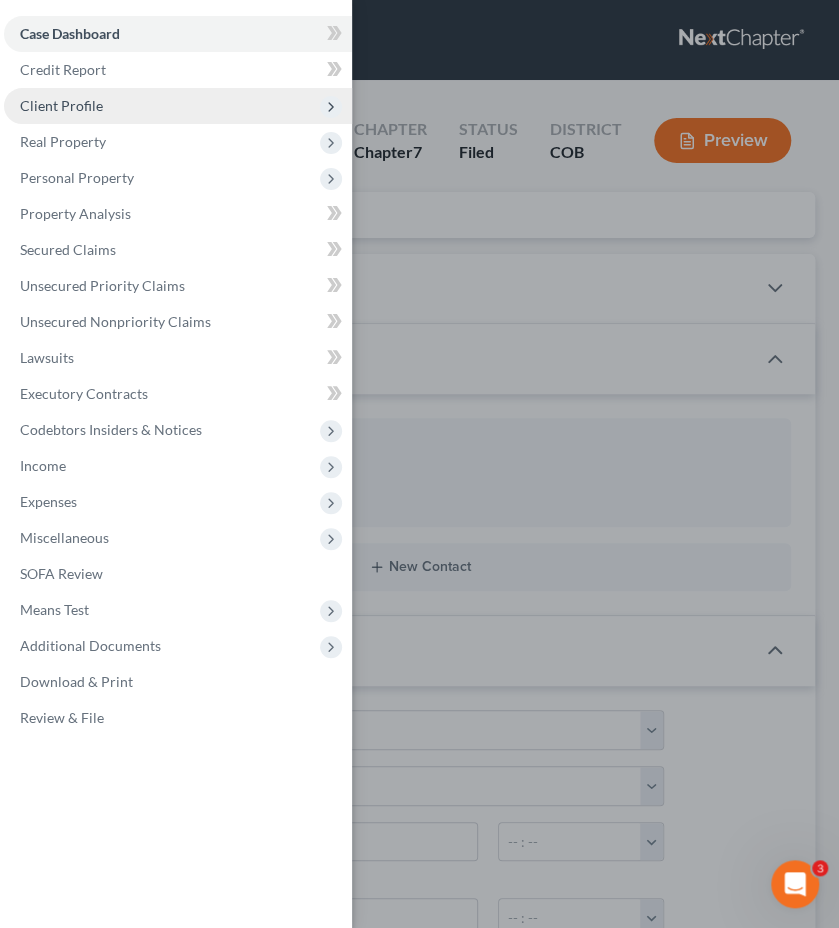 click on "Client Profile" at bounding box center [178, 106] 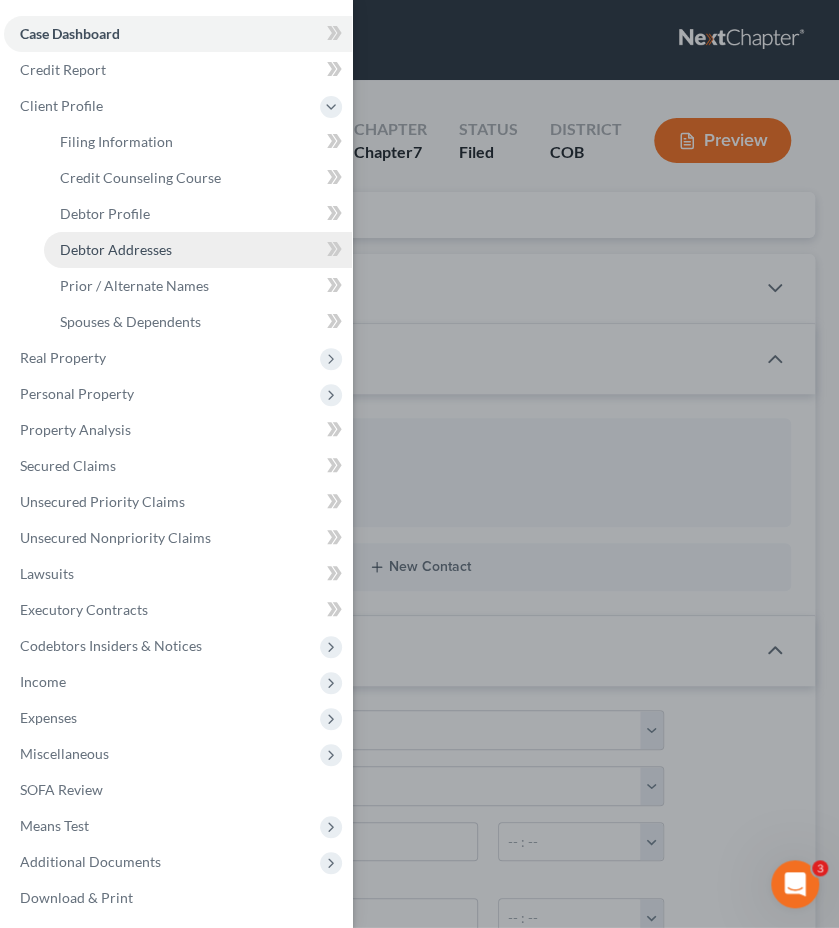 click on "Debtor Addresses" at bounding box center (198, 250) 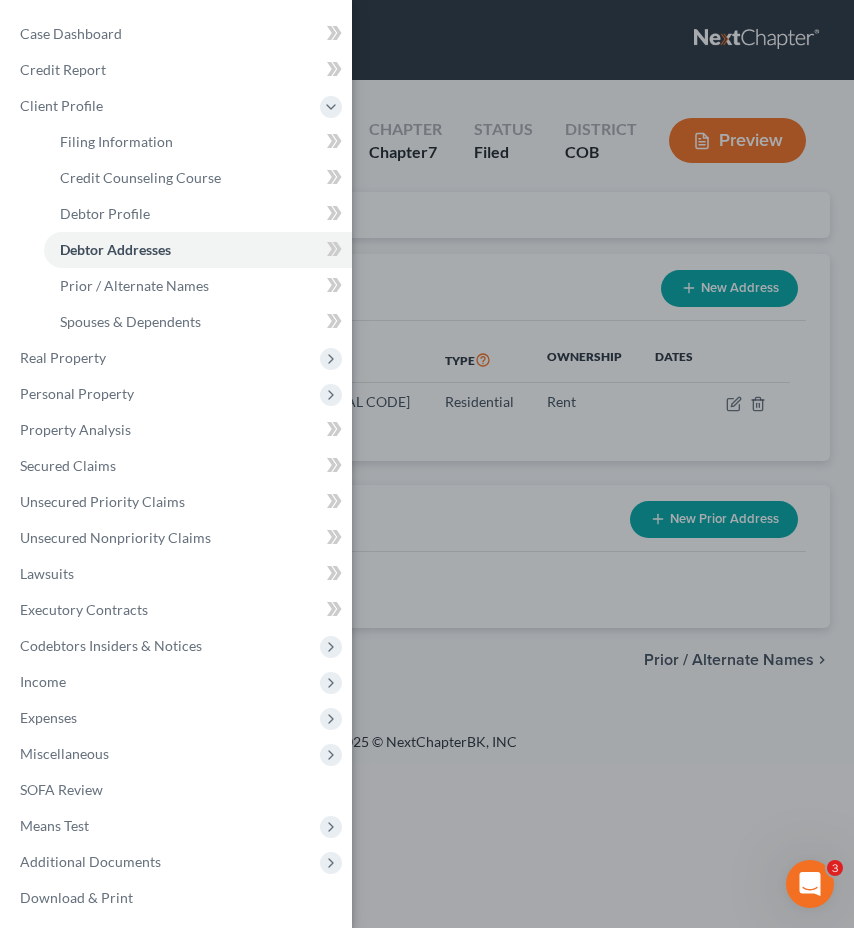 click on "Case Dashboard
Payments
Invoices
Payments
Payments
Credit Report
Client Profile" at bounding box center [427, 464] 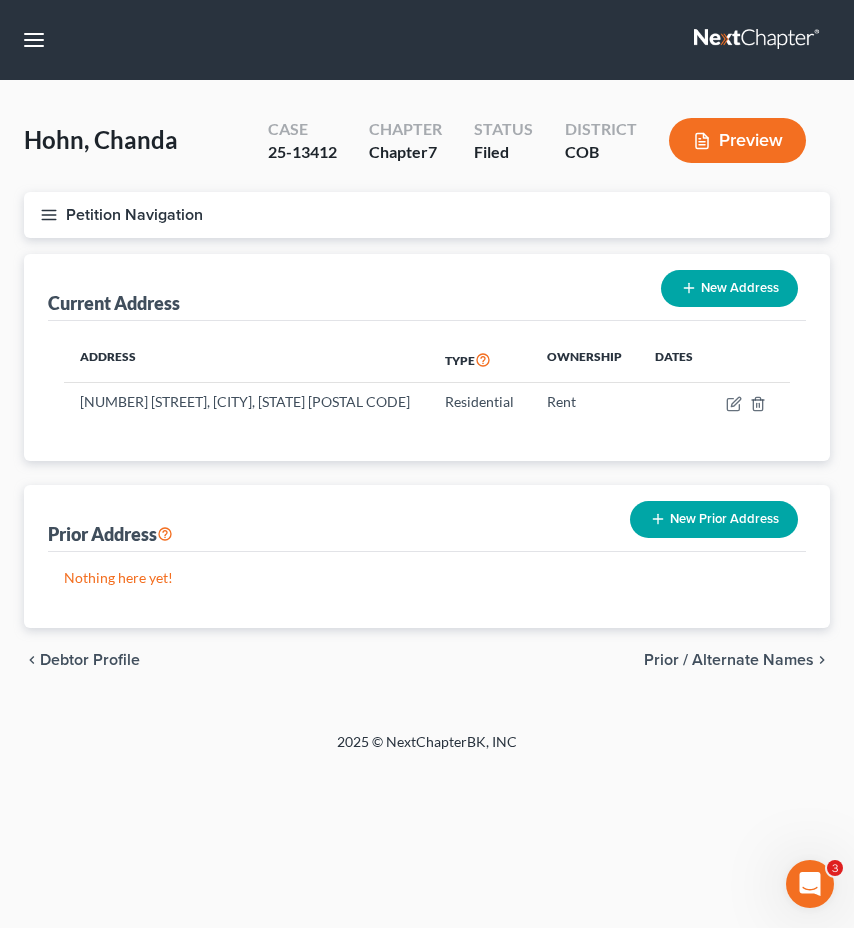 click on "Petition Navigation" at bounding box center (427, 215) 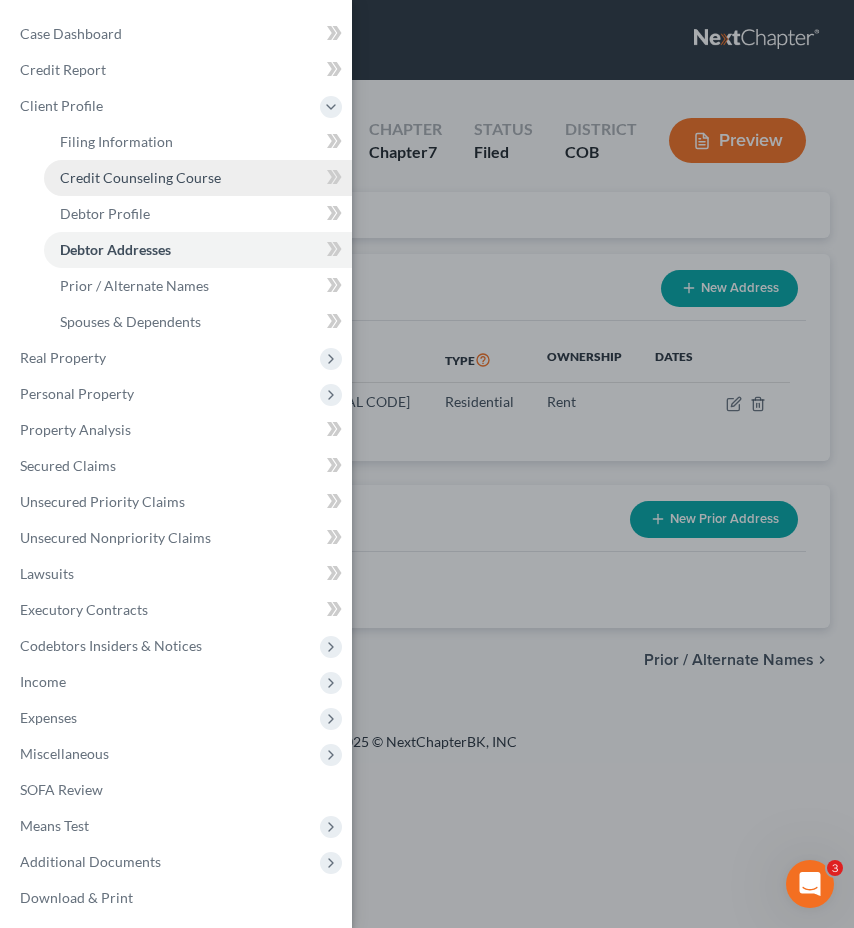 click on "Credit Counseling Course" at bounding box center [140, 177] 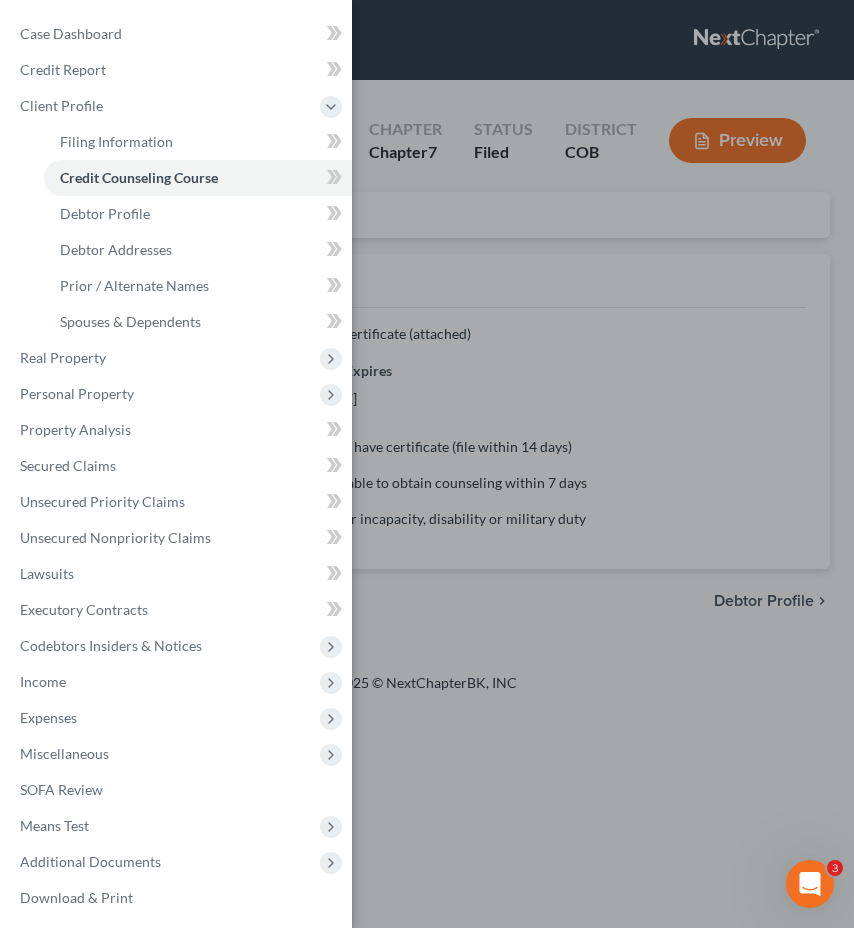 click on "Case Dashboard
Payments
Invoices
Payments
Payments
Credit Report
Client Profile" at bounding box center [427, 464] 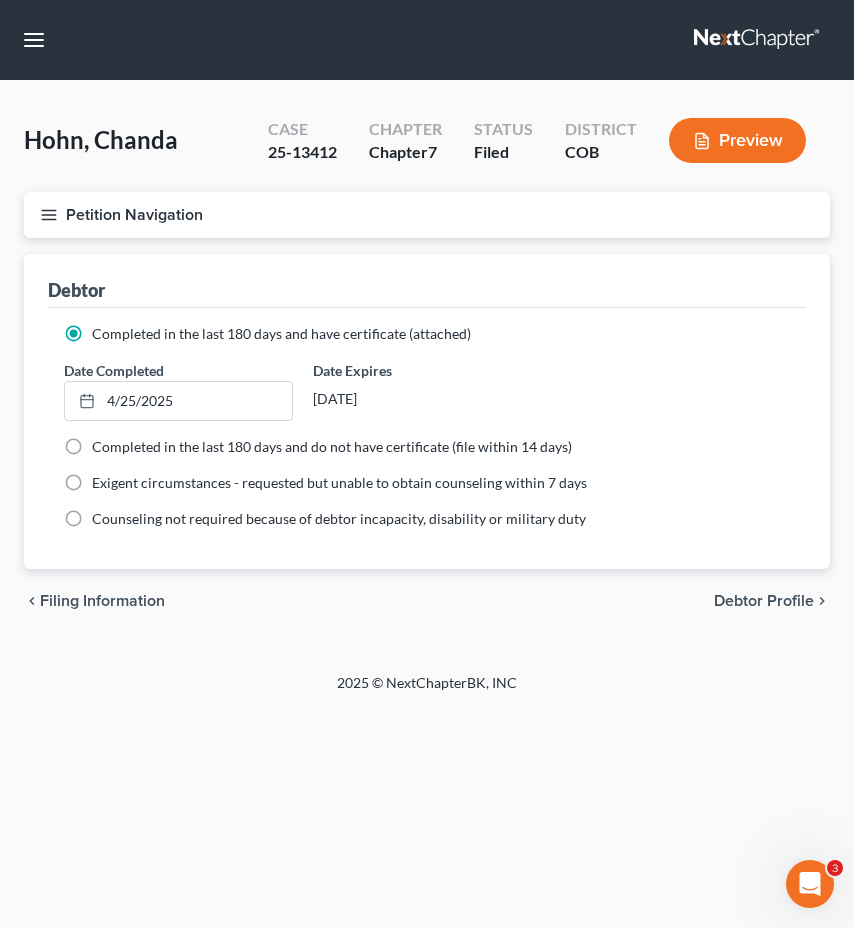 click on "Petition Navigation" at bounding box center [427, 215] 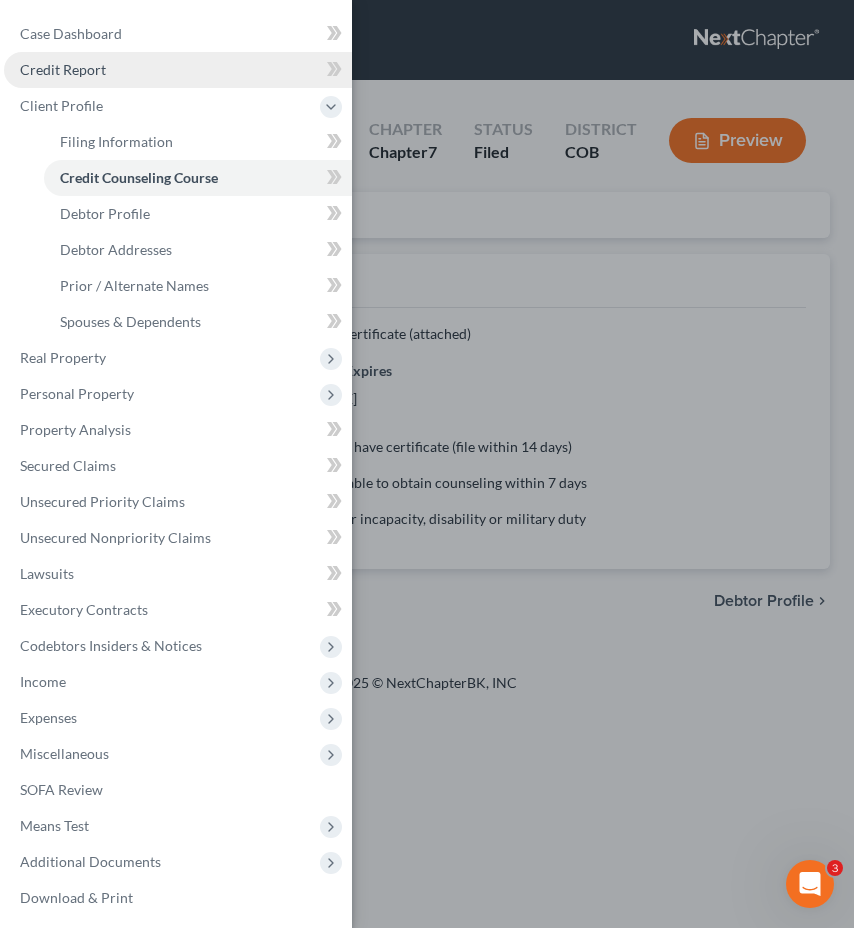 click on "Credit Report" at bounding box center (178, 70) 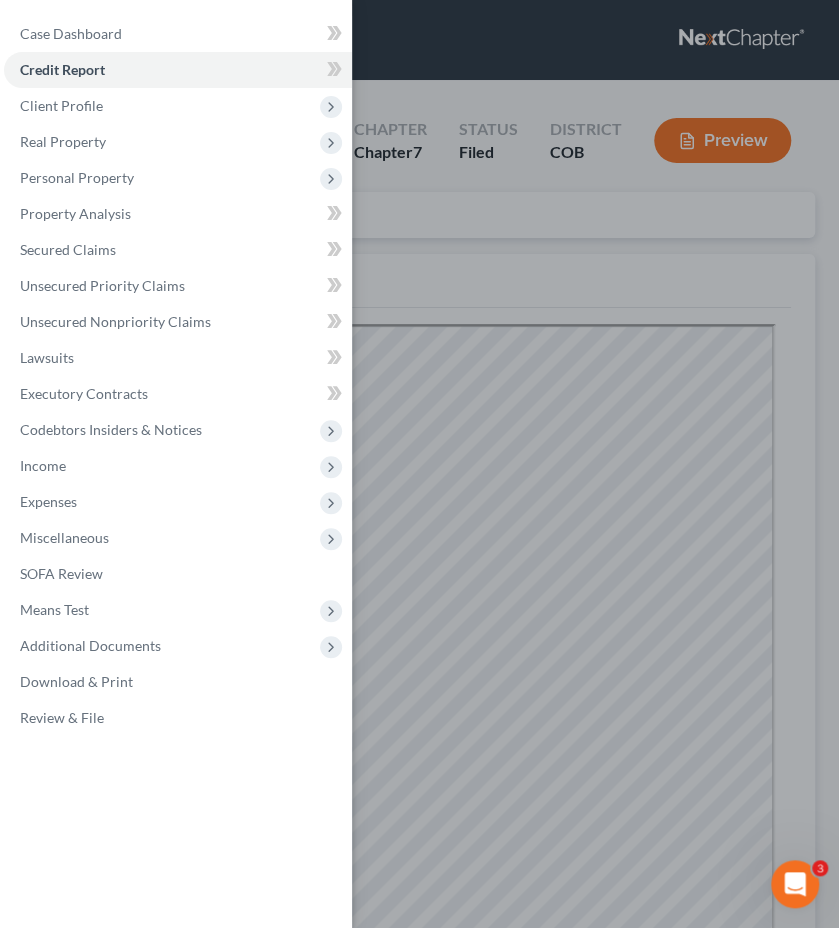 scroll, scrollTop: 0, scrollLeft: 0, axis: both 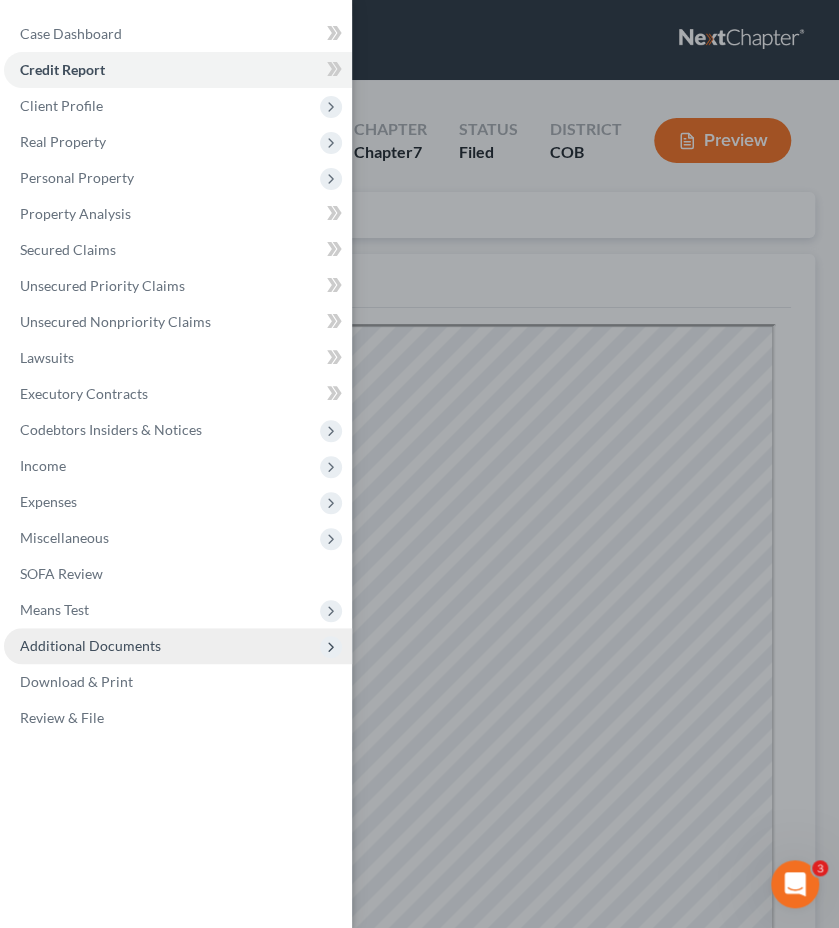 click on "Additional Documents" at bounding box center [178, 646] 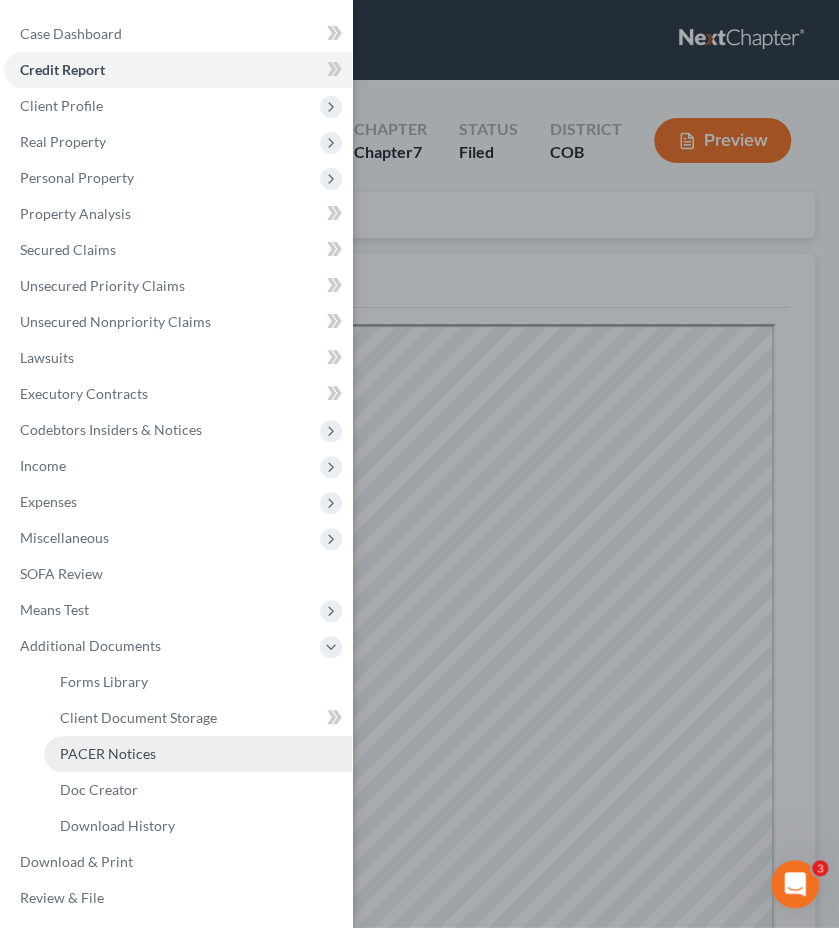 click on "PACER Notices" at bounding box center (198, 754) 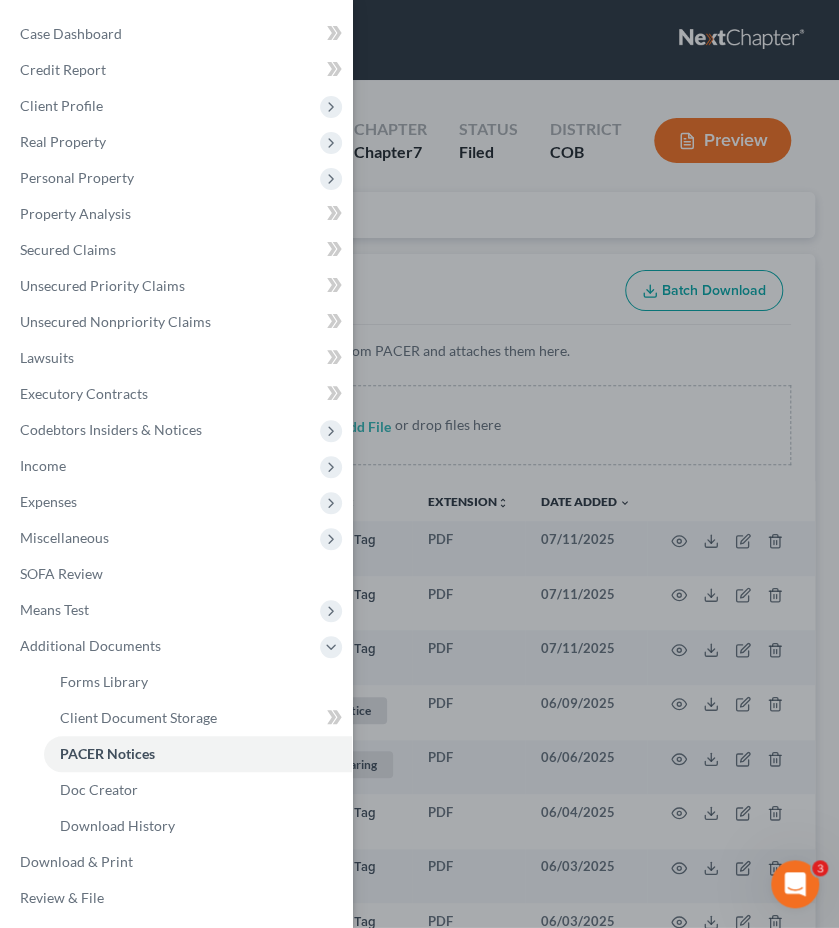 click on "Case Dashboard
Payments
Invoices
Payments
Payments
Credit Report
Client Profile" at bounding box center [419, 464] 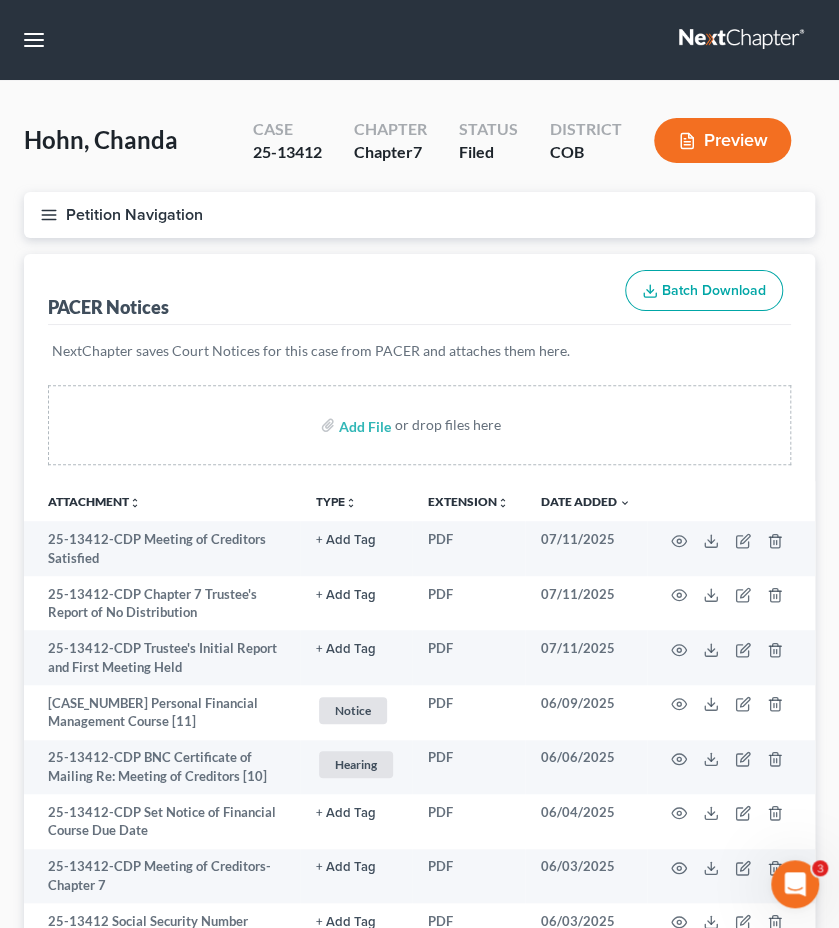 type 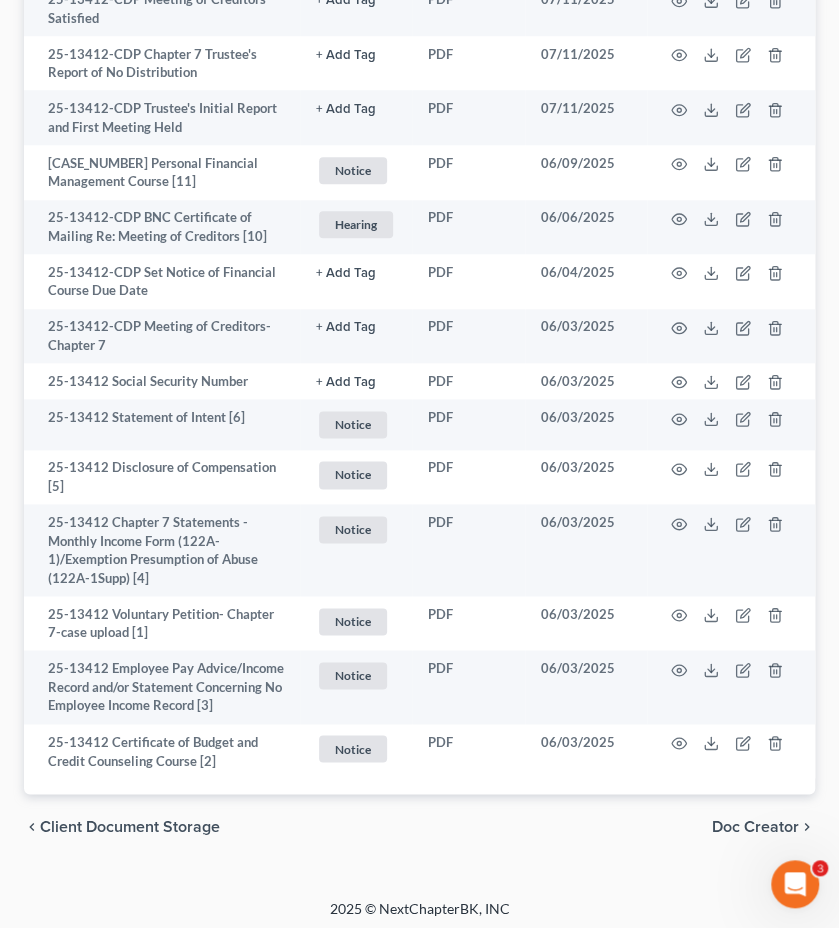 scroll, scrollTop: 544, scrollLeft: 0, axis: vertical 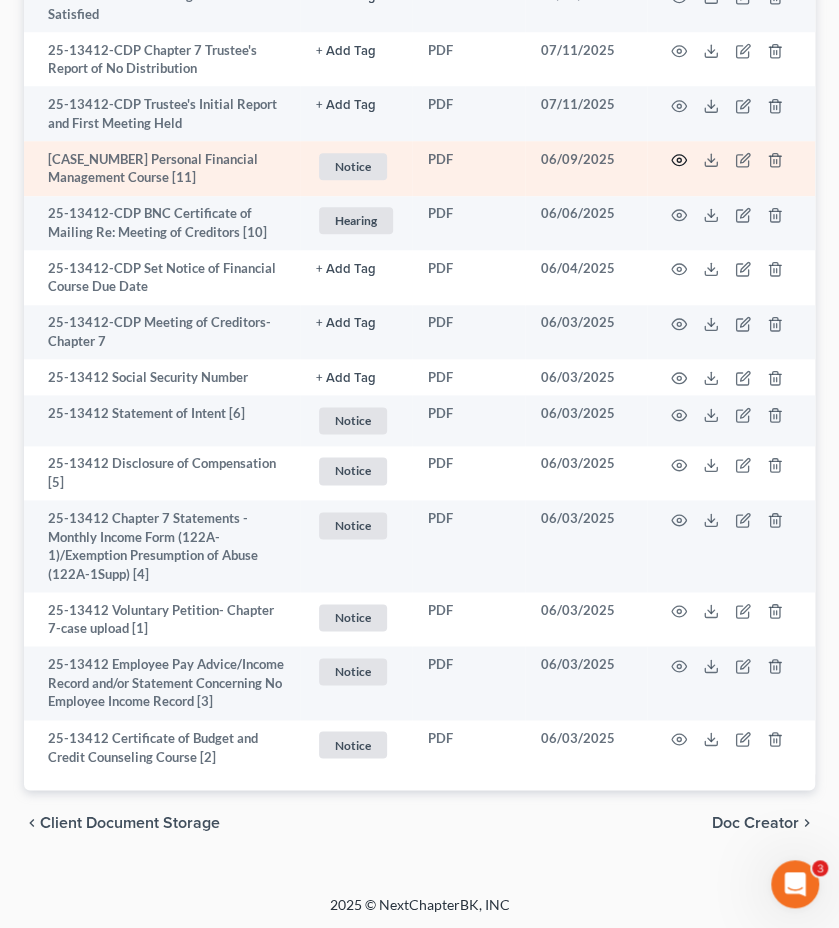 click 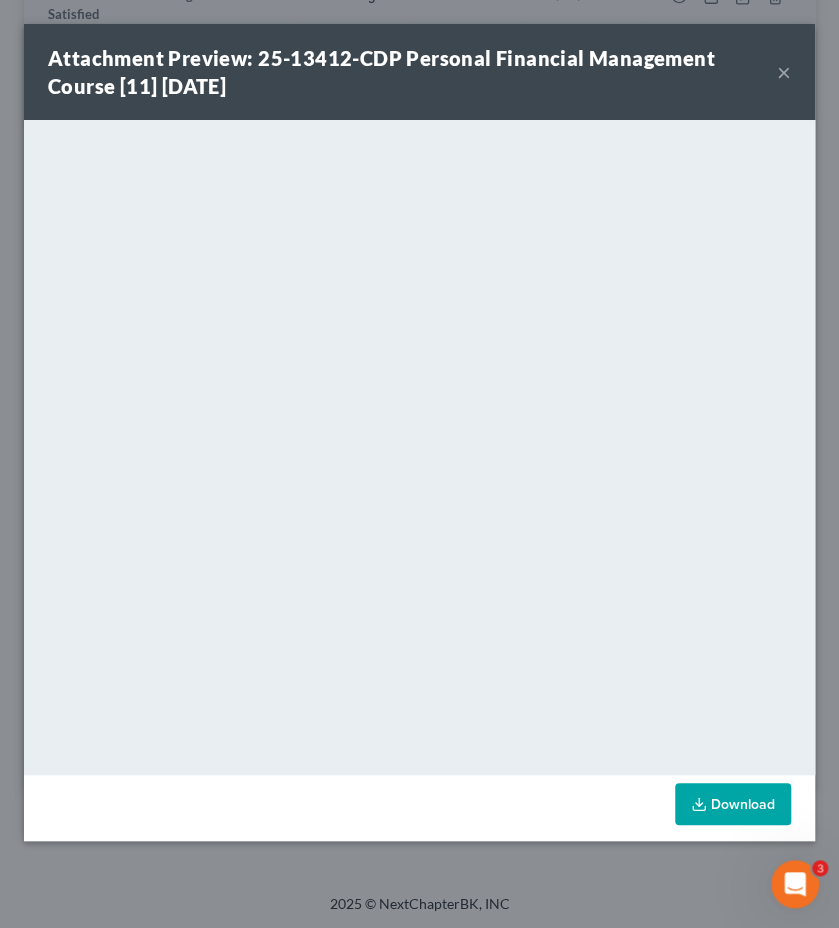 scroll, scrollTop: 522, scrollLeft: 0, axis: vertical 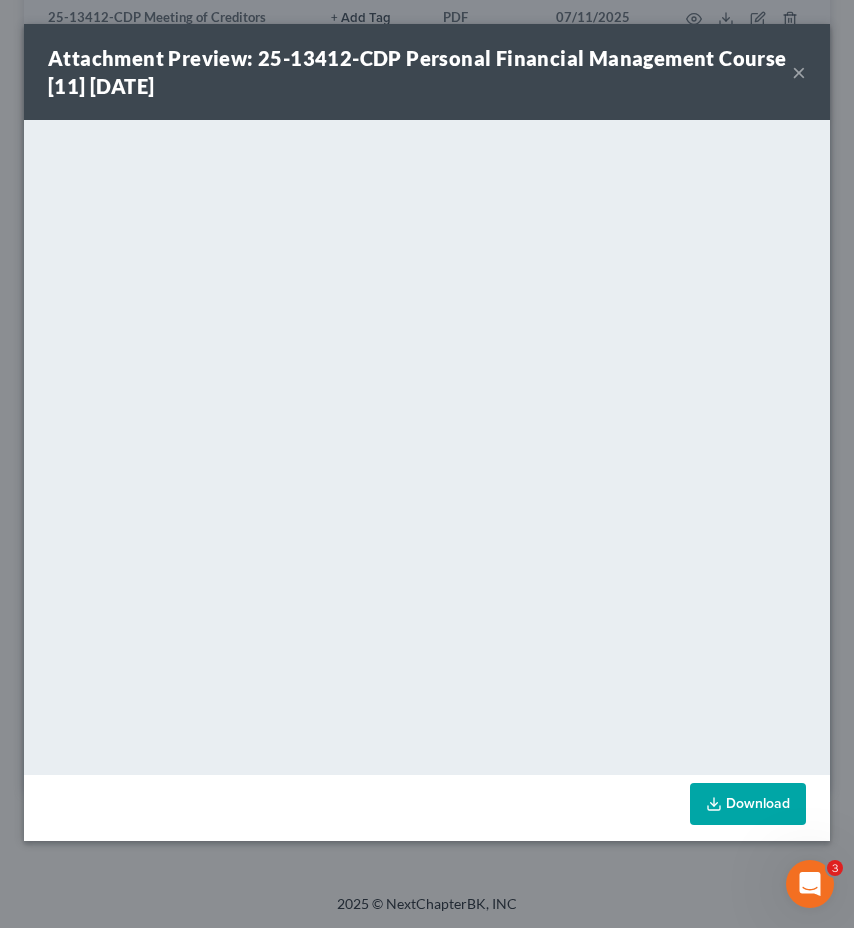 click on "Attachment Preview: [CASE_NUMBER] Personal Financial Management Course [11] [DATE] ×" at bounding box center [427, 72] 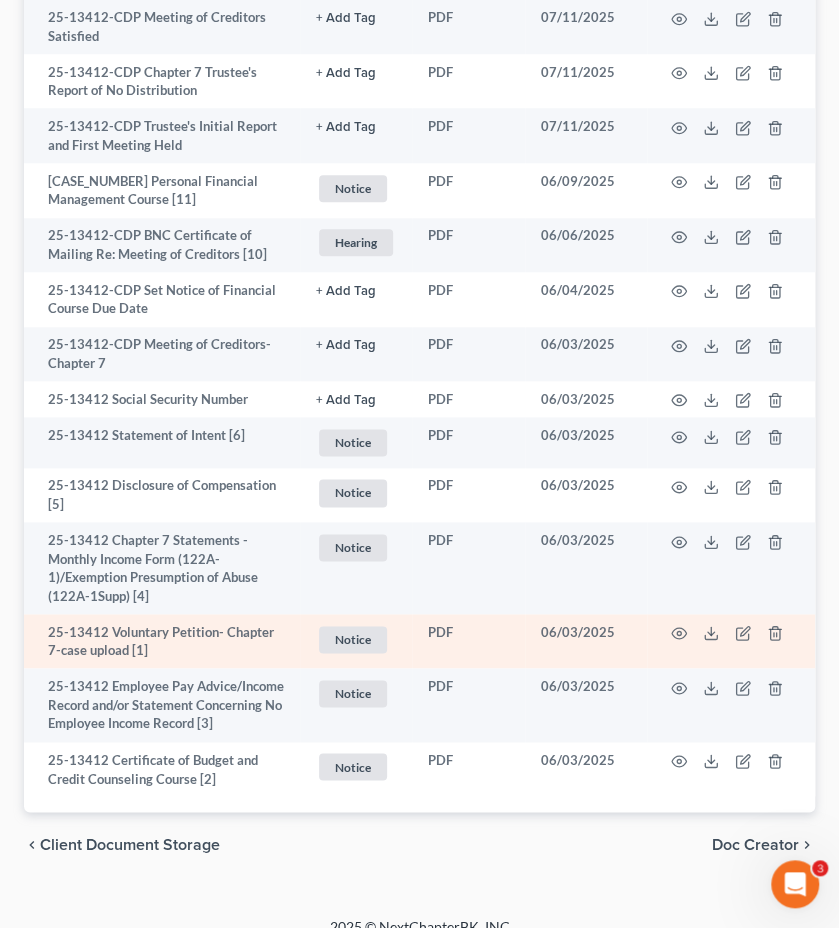 click at bounding box center (731, 641) 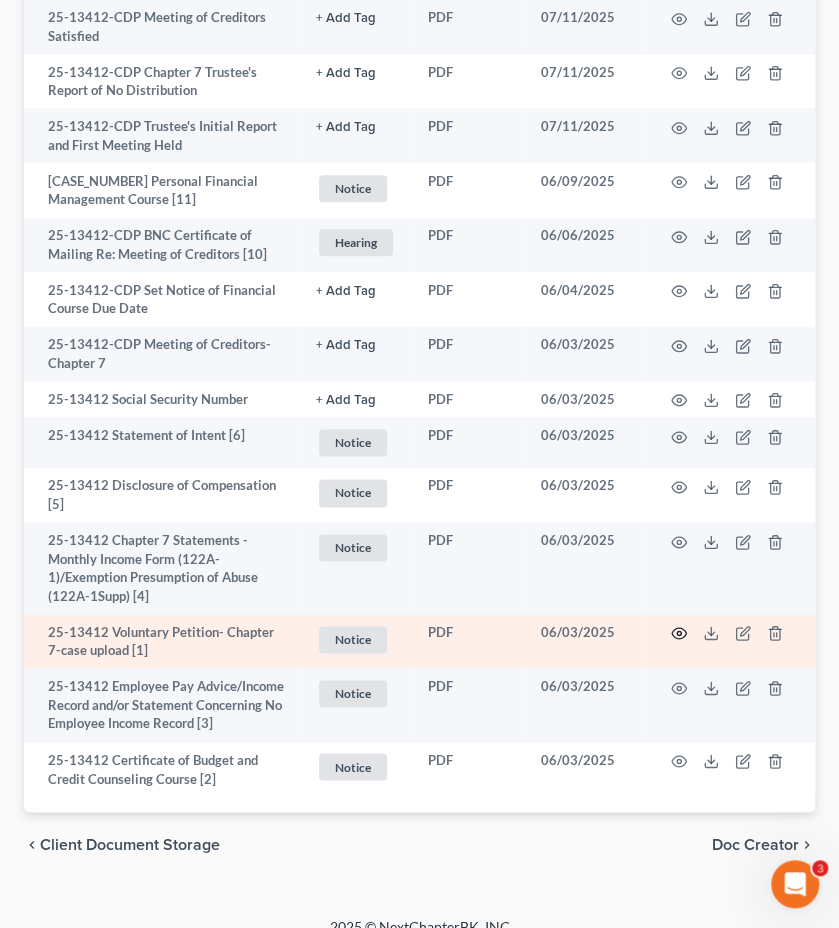 click 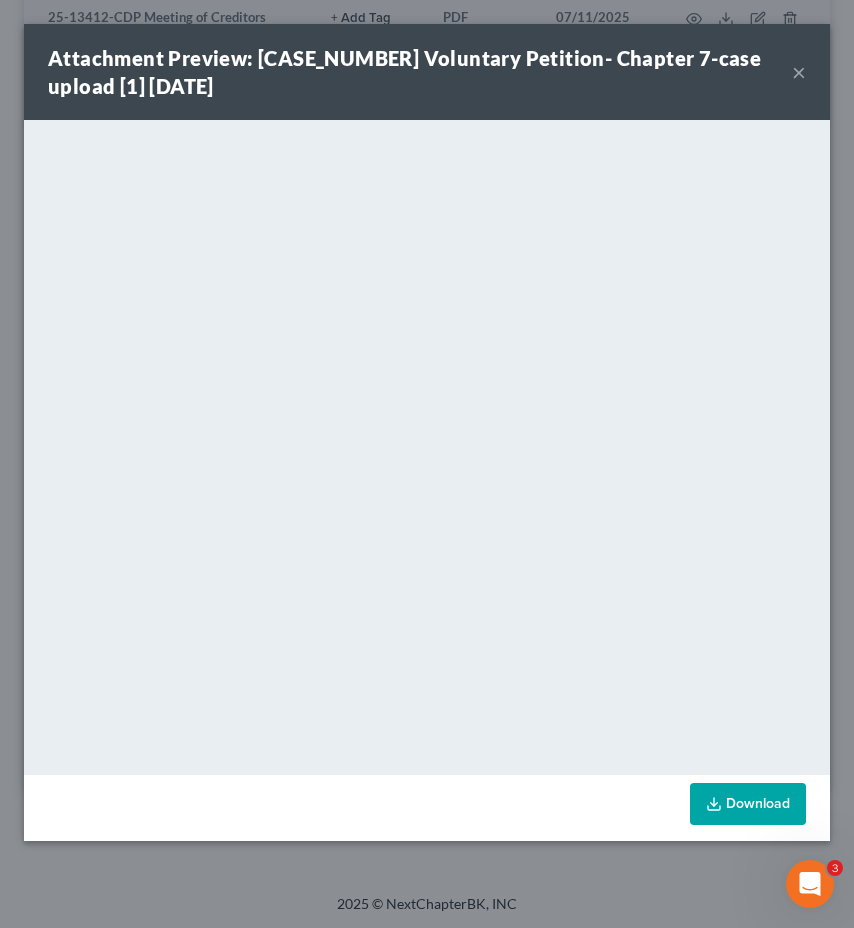 click on "Attachment Preview: [CASE_NUMBER] Voluntary Petition- Chapter 7-case upload [1] [DATE]" at bounding box center [420, 72] 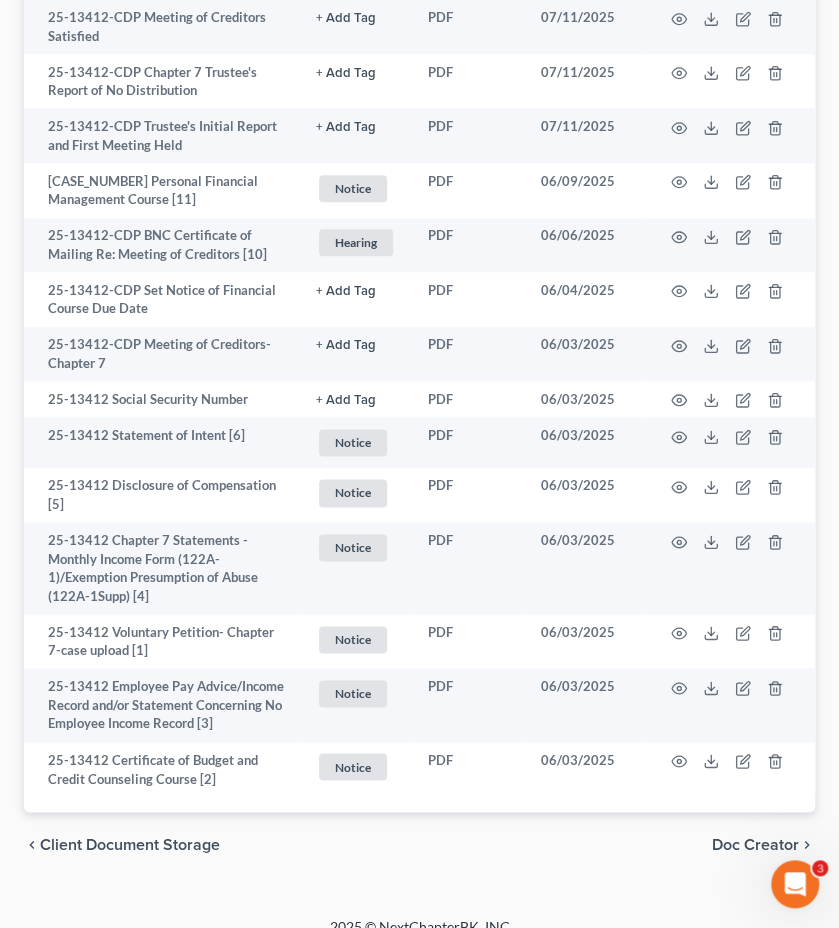 scroll, scrollTop: 5, scrollLeft: 0, axis: vertical 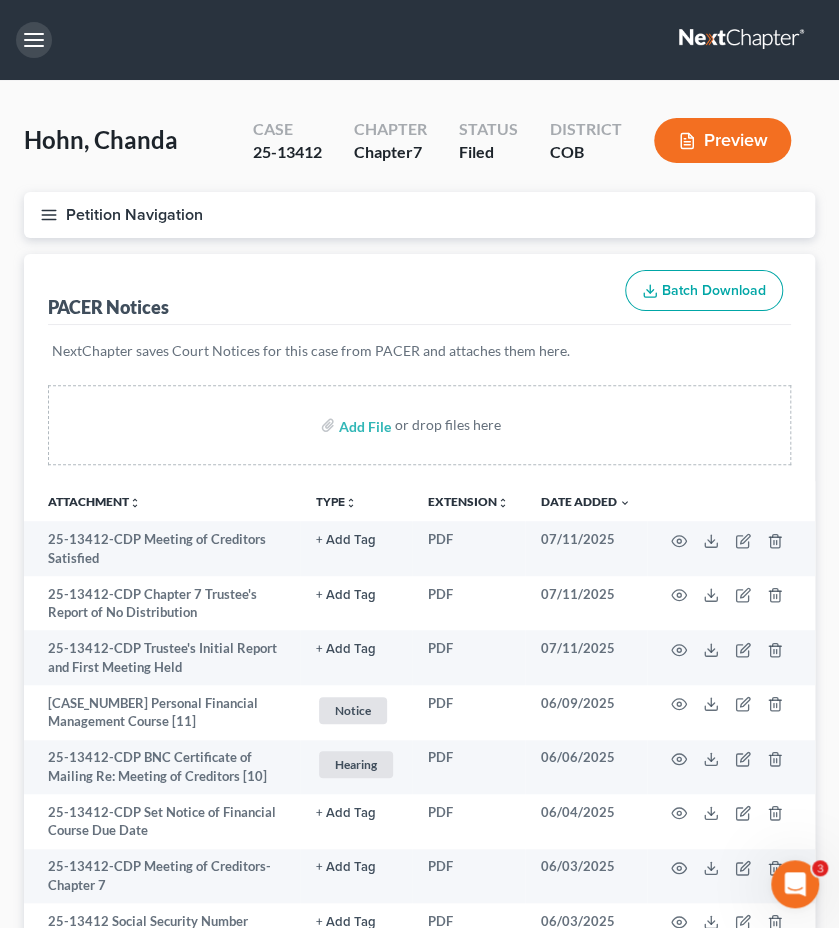 click at bounding box center [34, 40] 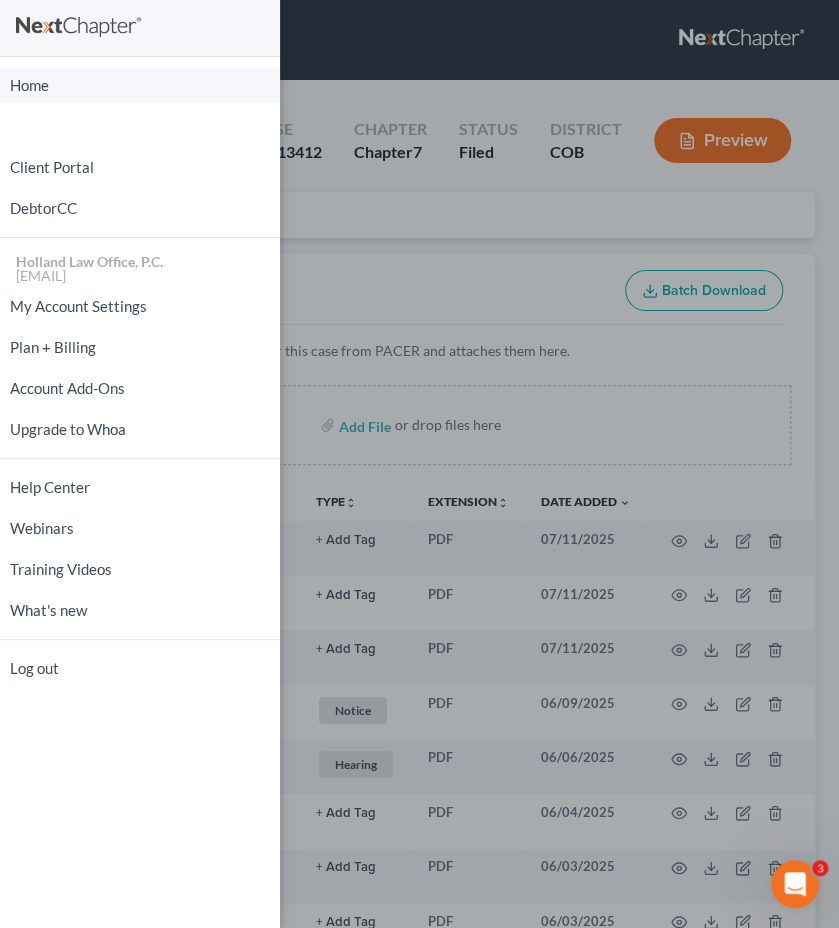 click on "Home" at bounding box center [140, 85] 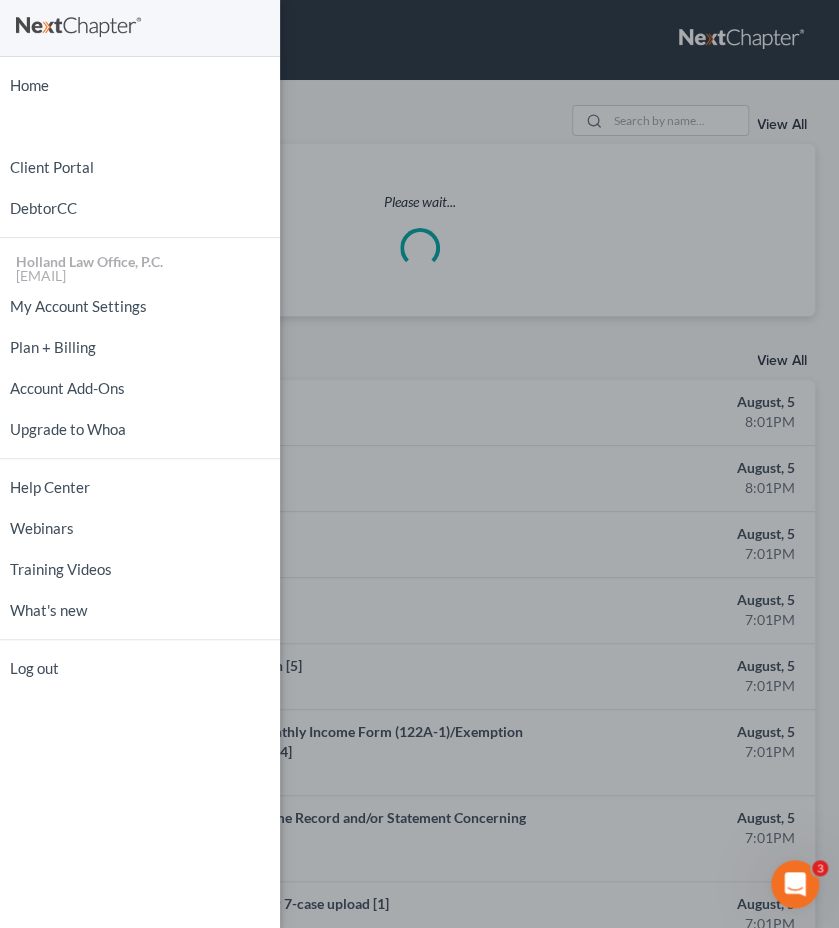 click on "Home New Case Client Portal DebtorCC Holland Law Office, P.C. [EMAIL] My Account Settings Plan + Billing Account Add-Ons Upgrade to Whoa Help Center Webinars Training Videos What's new Log out" at bounding box center (419, 464) 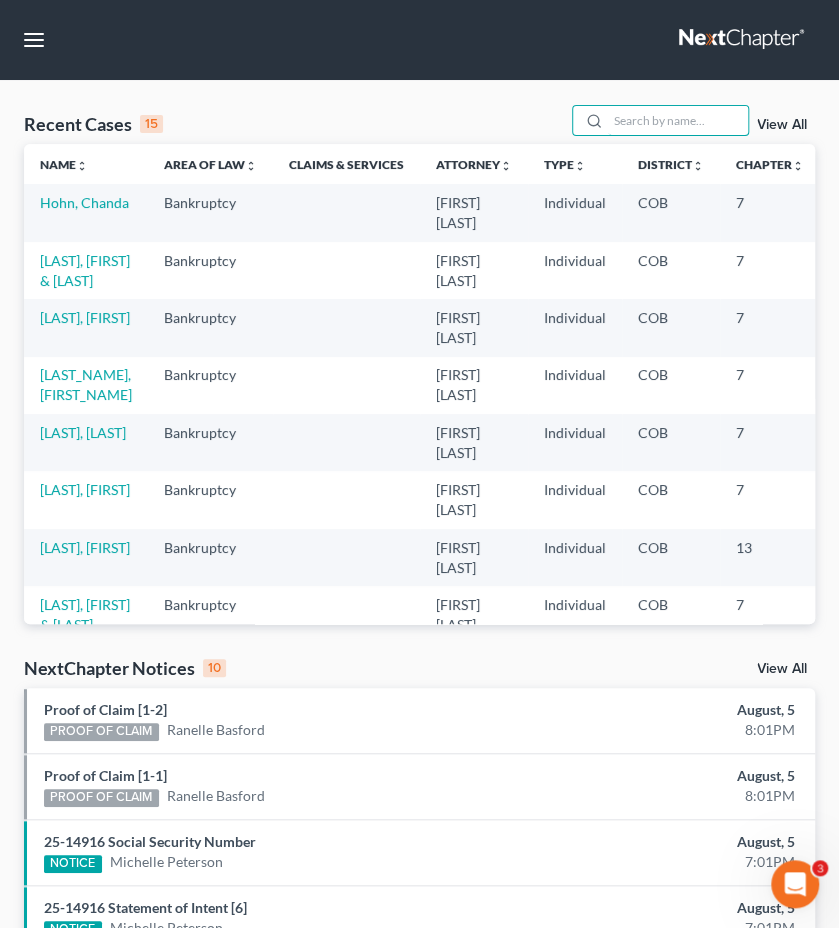 click at bounding box center (678, 120) 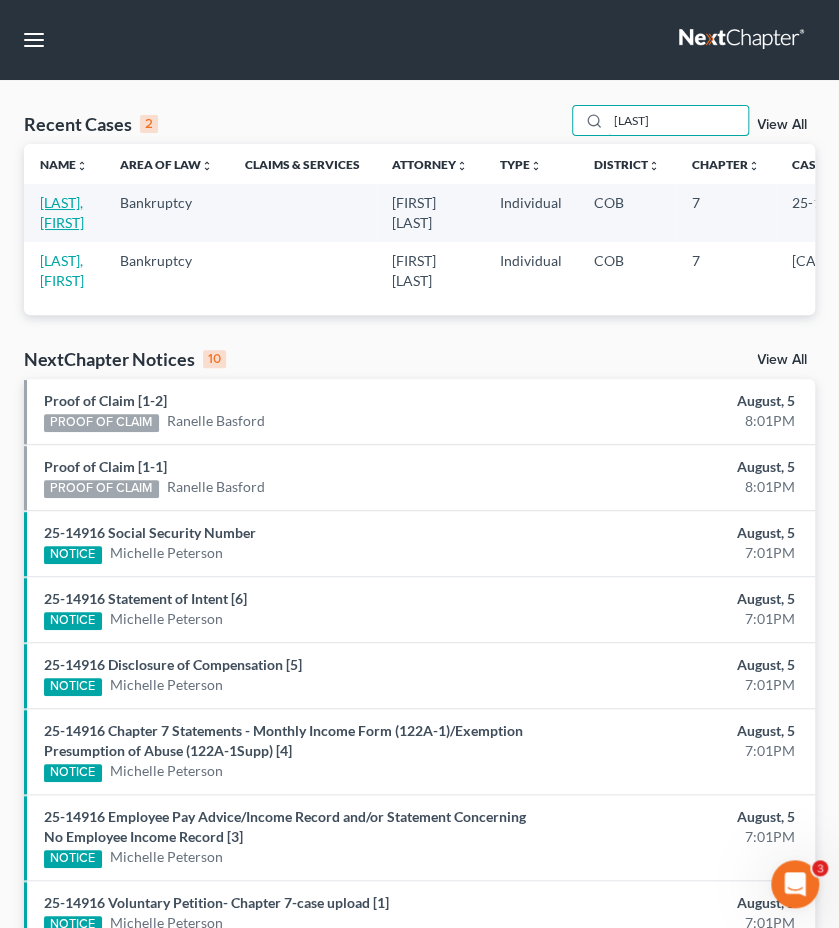 type on "[LAST]" 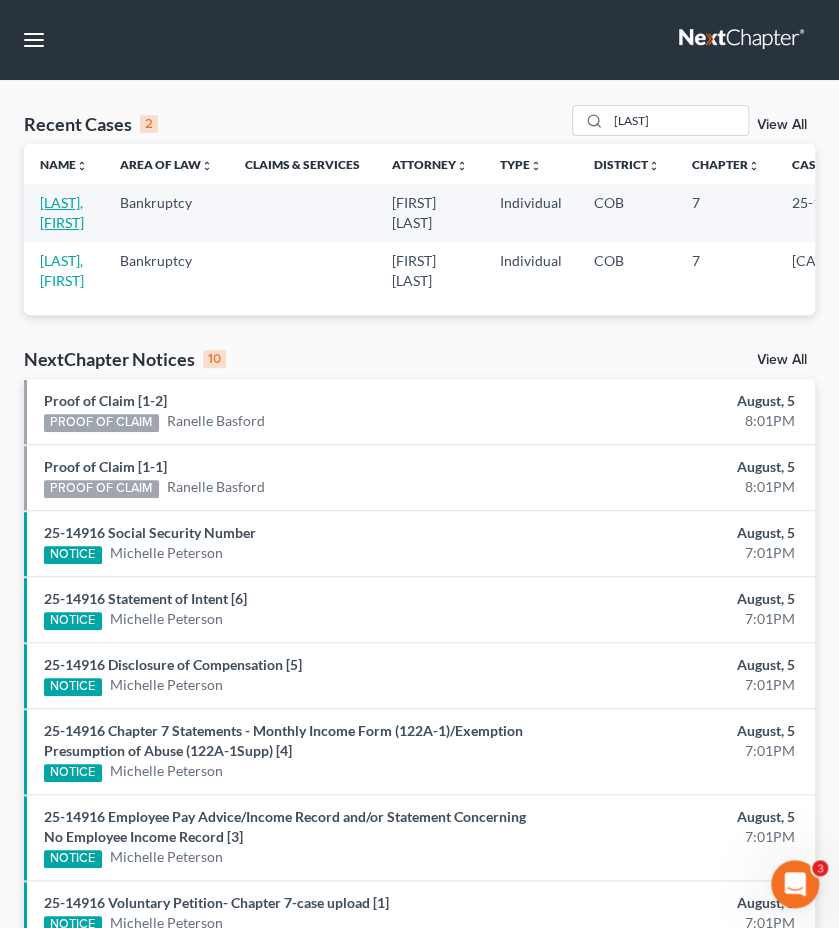 click on "[LAST], [FIRST]" at bounding box center (62, 212) 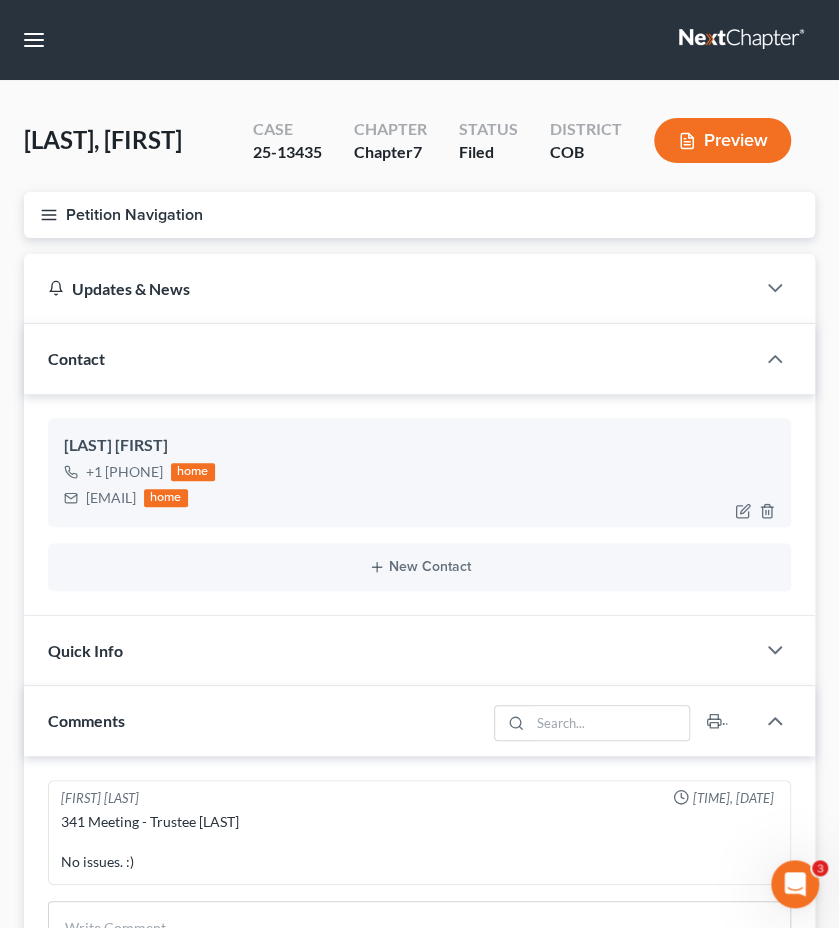 drag, startPoint x: 230, startPoint y: 500, endPoint x: 89, endPoint y: 498, distance: 141.01419 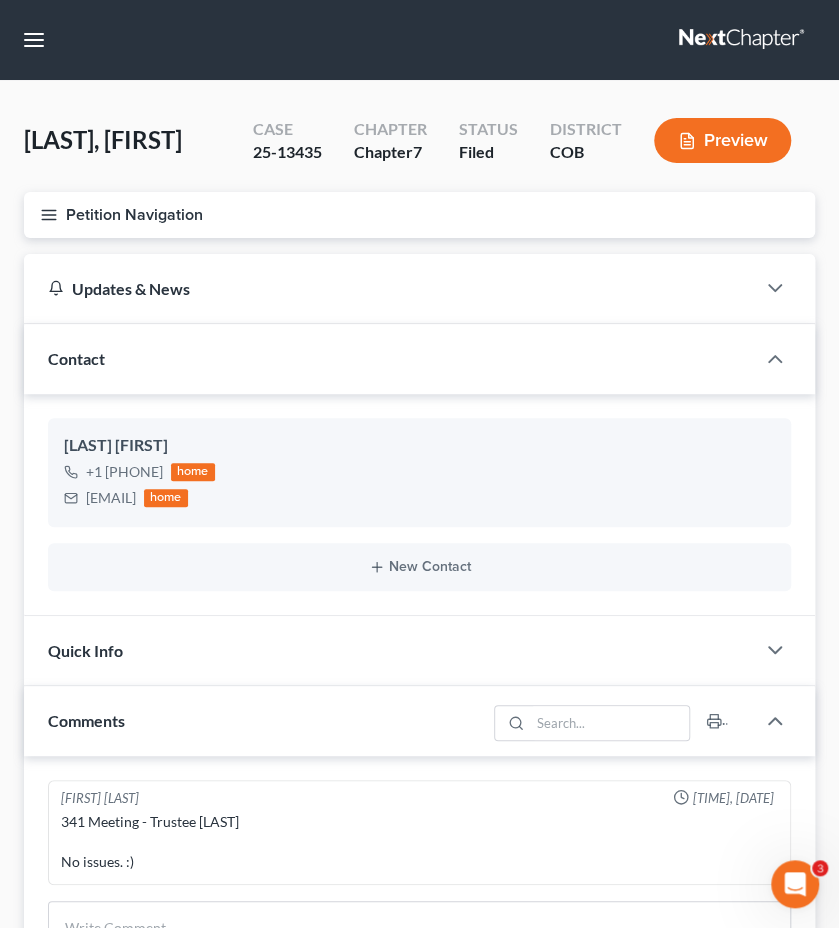 click on "Petition Navigation" at bounding box center (419, 215) 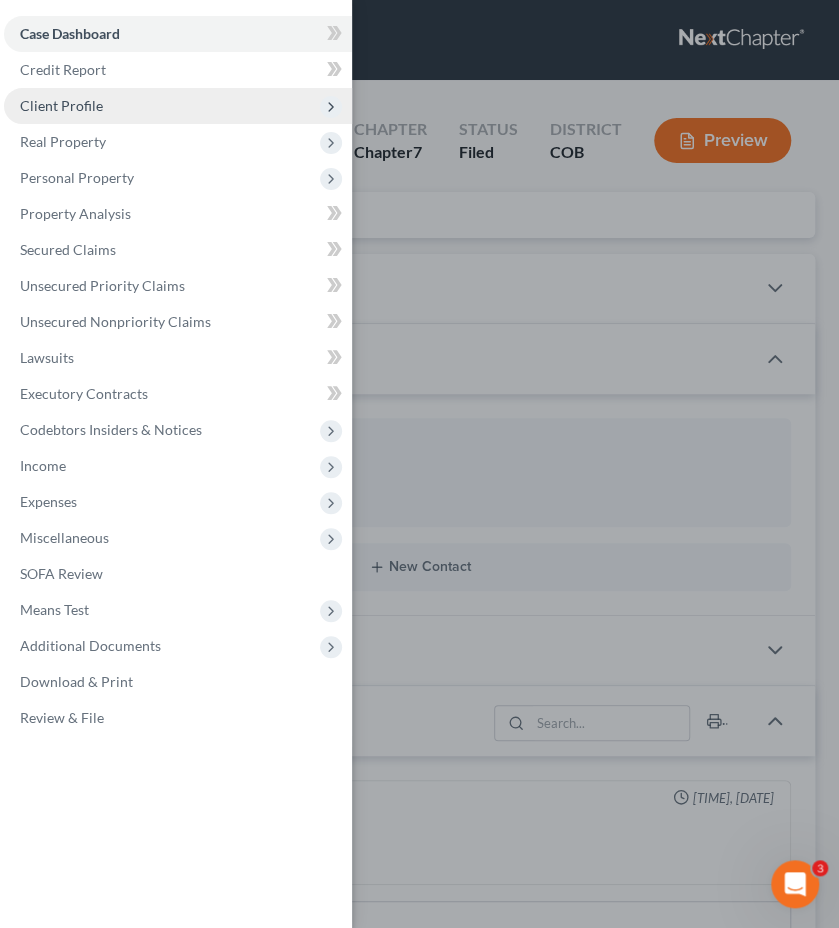 click on "Client Profile" at bounding box center [178, 106] 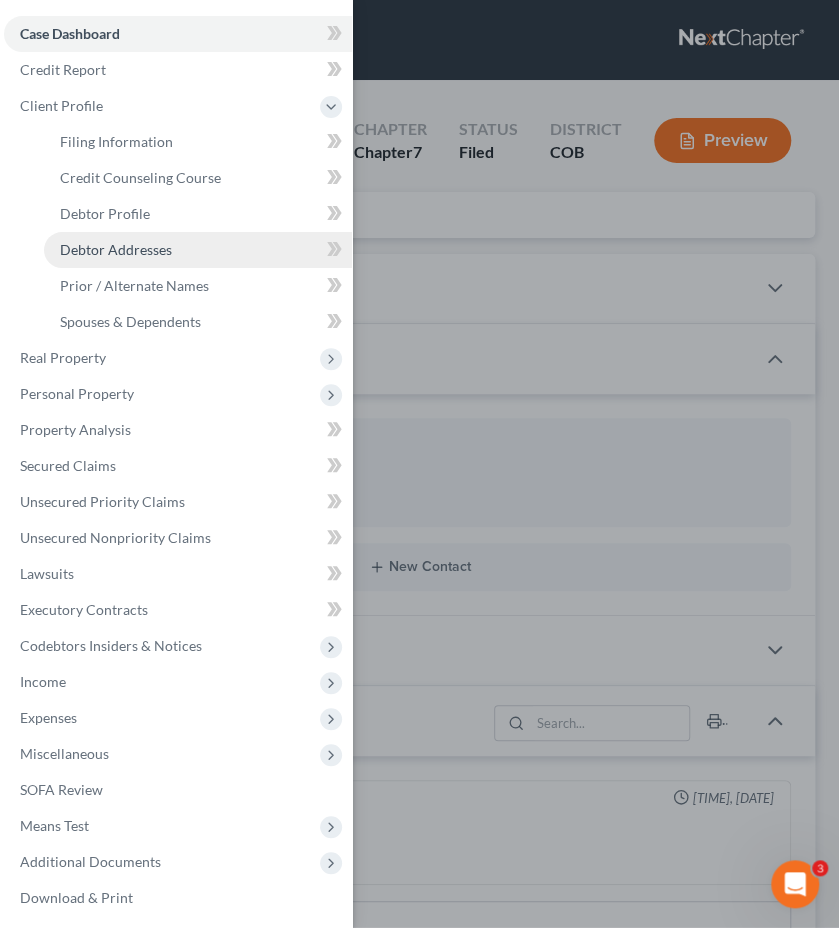 click on "Debtor Addresses" at bounding box center (198, 250) 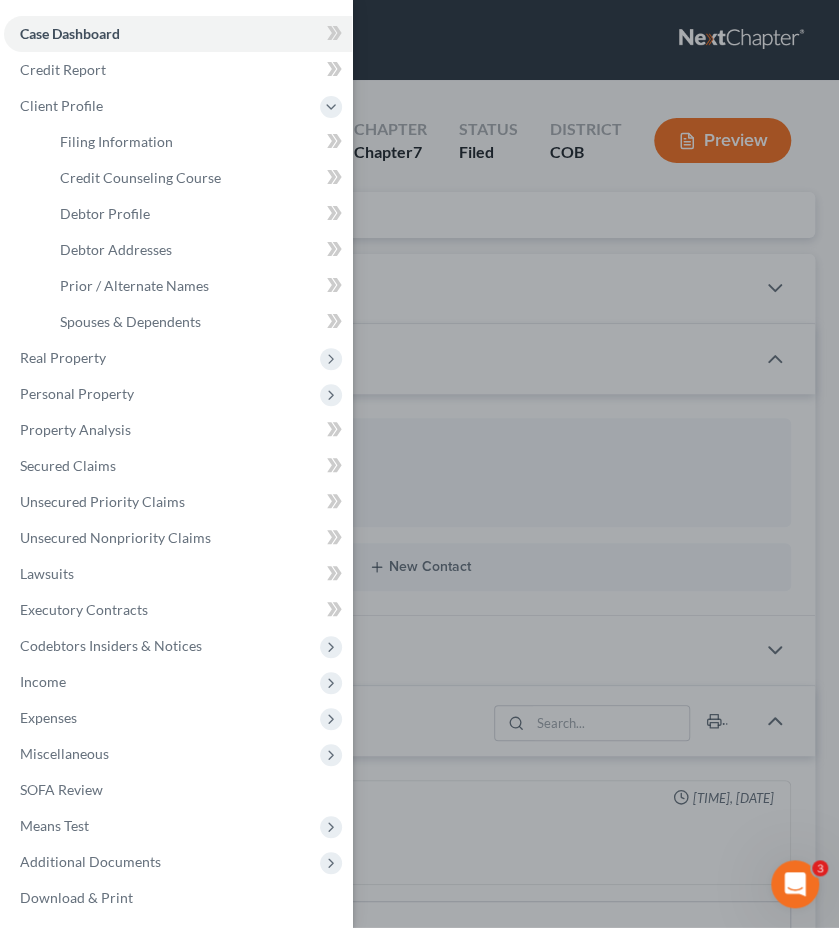 click on "Case Dashboard
Payments
Invoices
Payments
Payments
Credit Report
Client Profile" at bounding box center (419, 464) 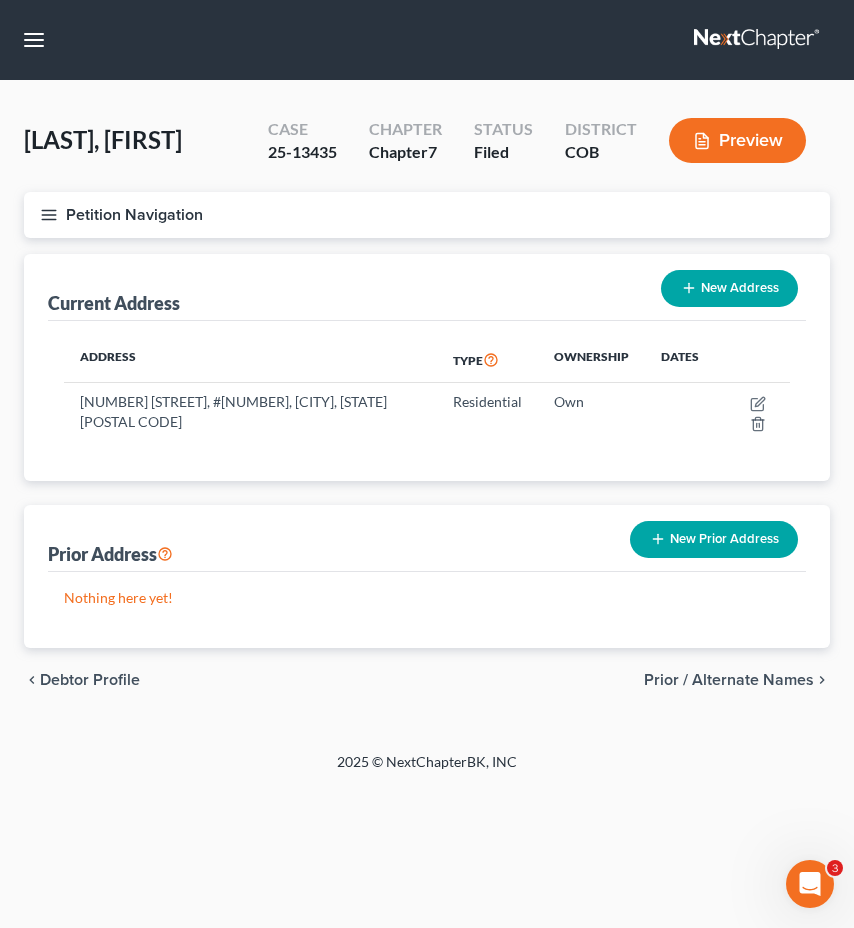 click on "Petition Navigation" at bounding box center [427, 215] 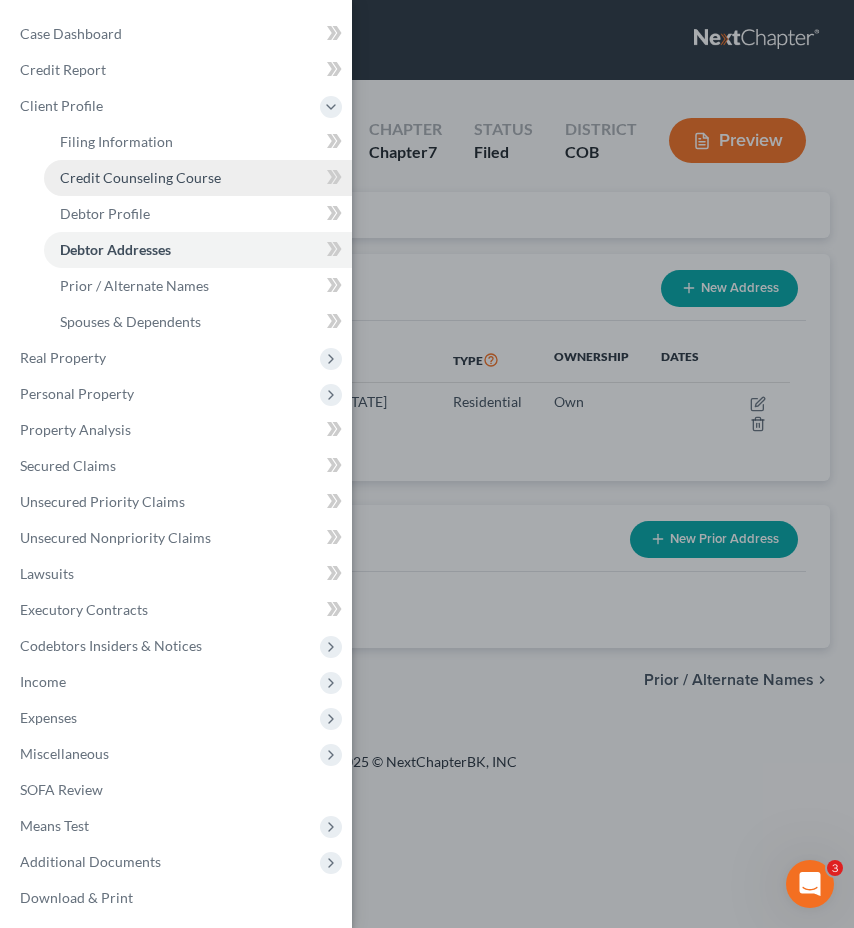 click on "Credit Counseling Course" at bounding box center (140, 177) 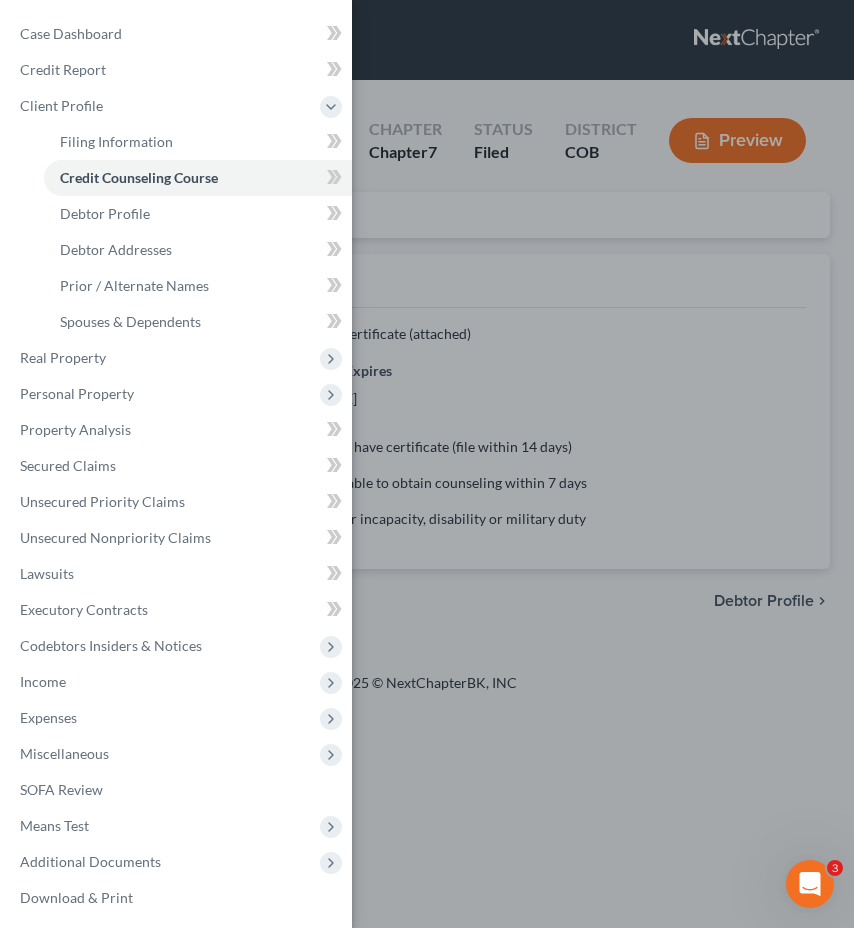 click on "Case Dashboard
Payments
Invoices
Payments
Payments
Credit Report
Client Profile" at bounding box center (427, 464) 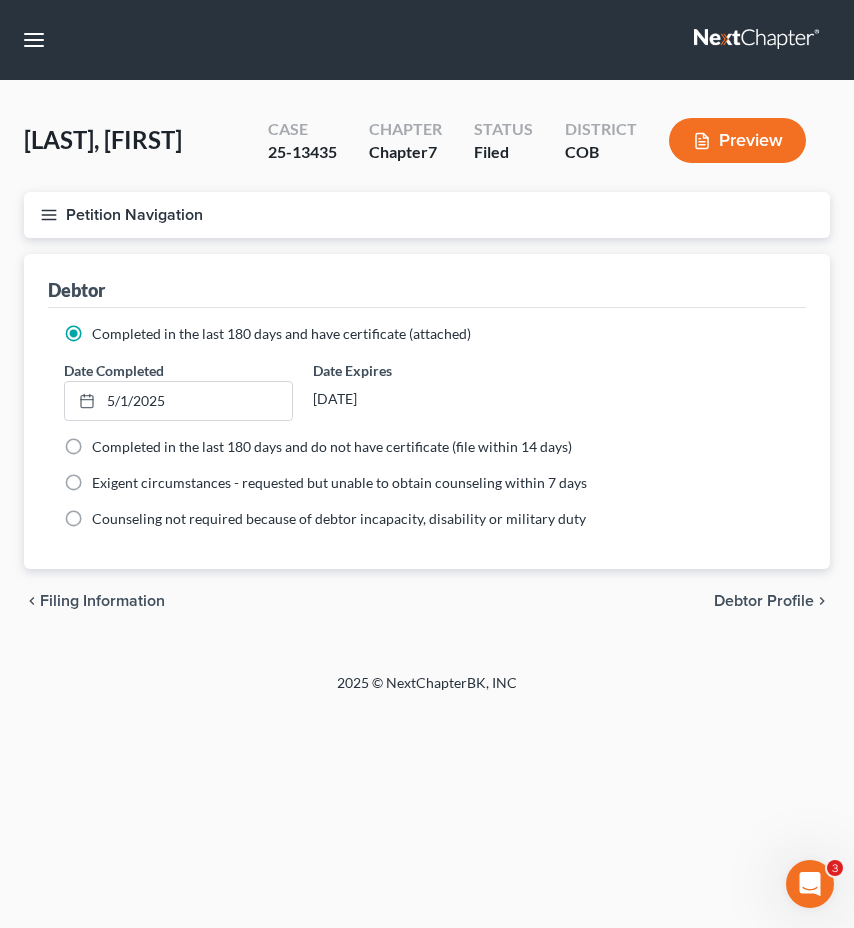 click on "Petition Navigation" at bounding box center (427, 215) 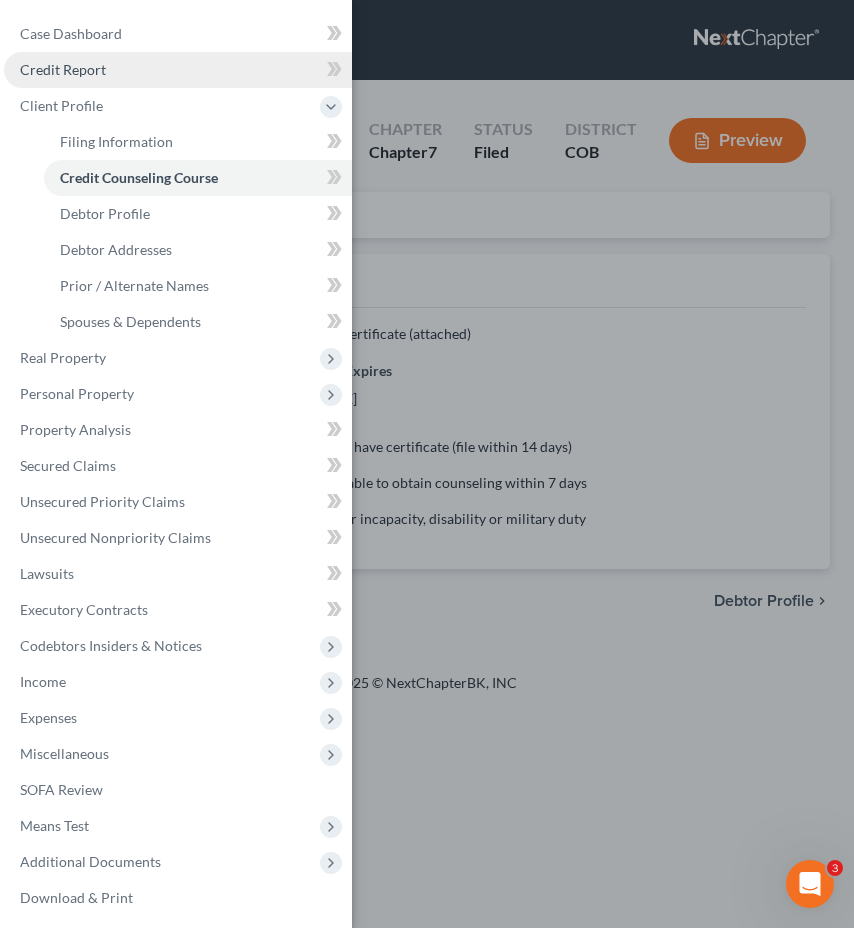 click on "Credit Report" at bounding box center (178, 70) 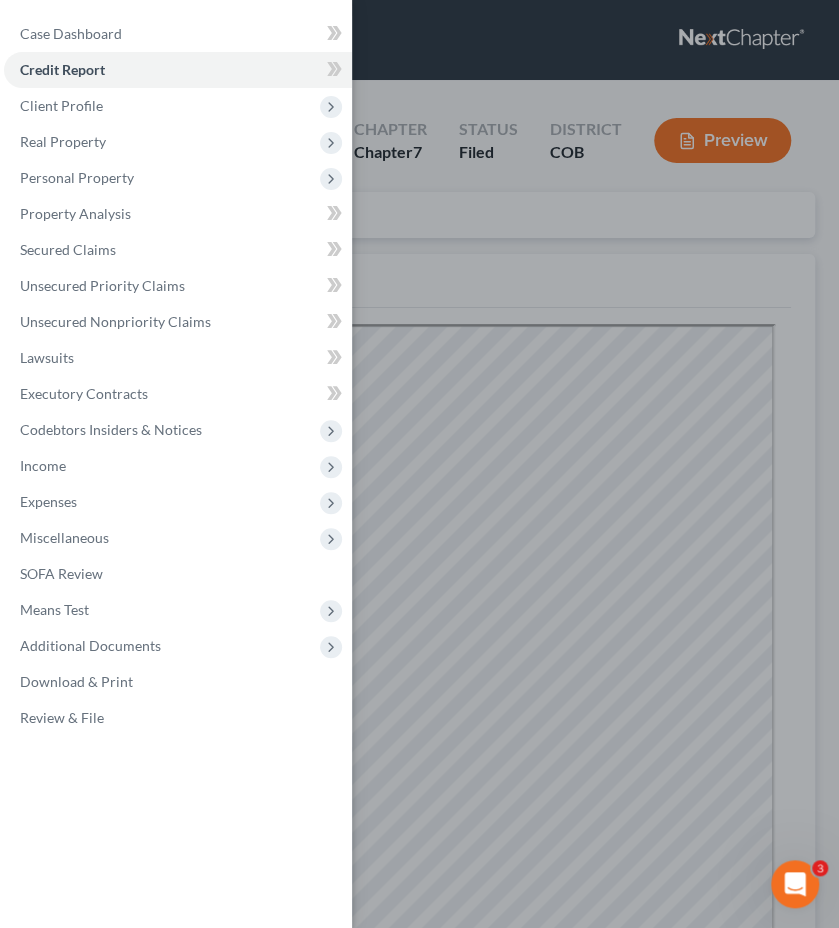 scroll, scrollTop: 0, scrollLeft: 0, axis: both 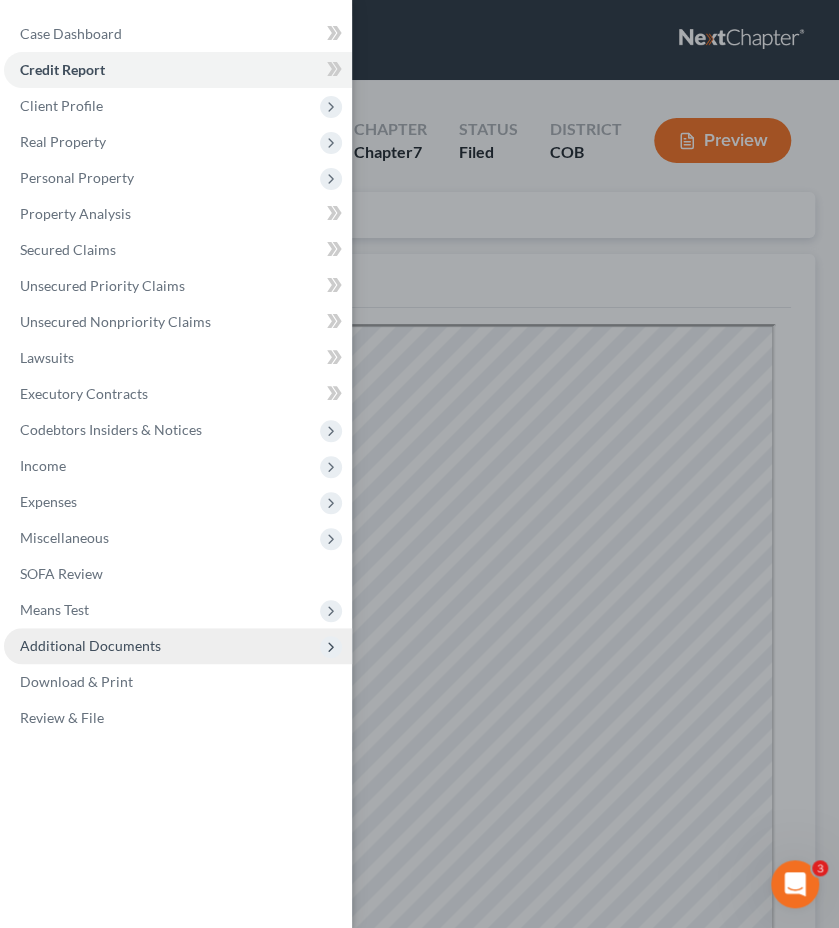 click on "Additional Documents" at bounding box center [90, 645] 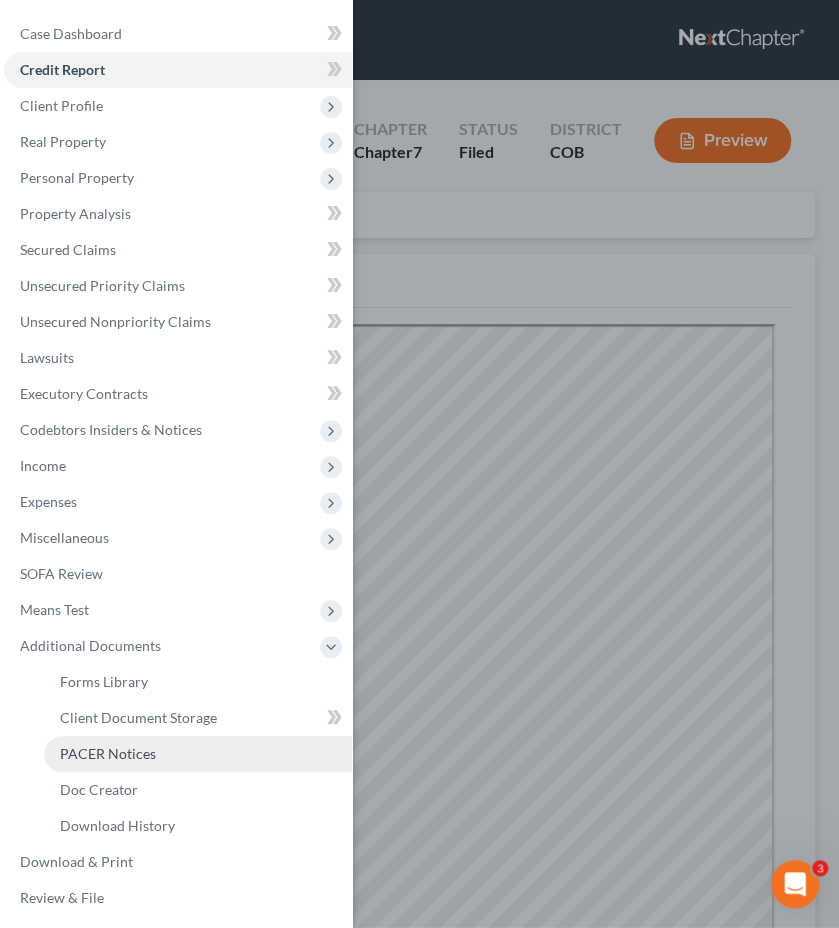 click on "PACER Notices" at bounding box center (108, 753) 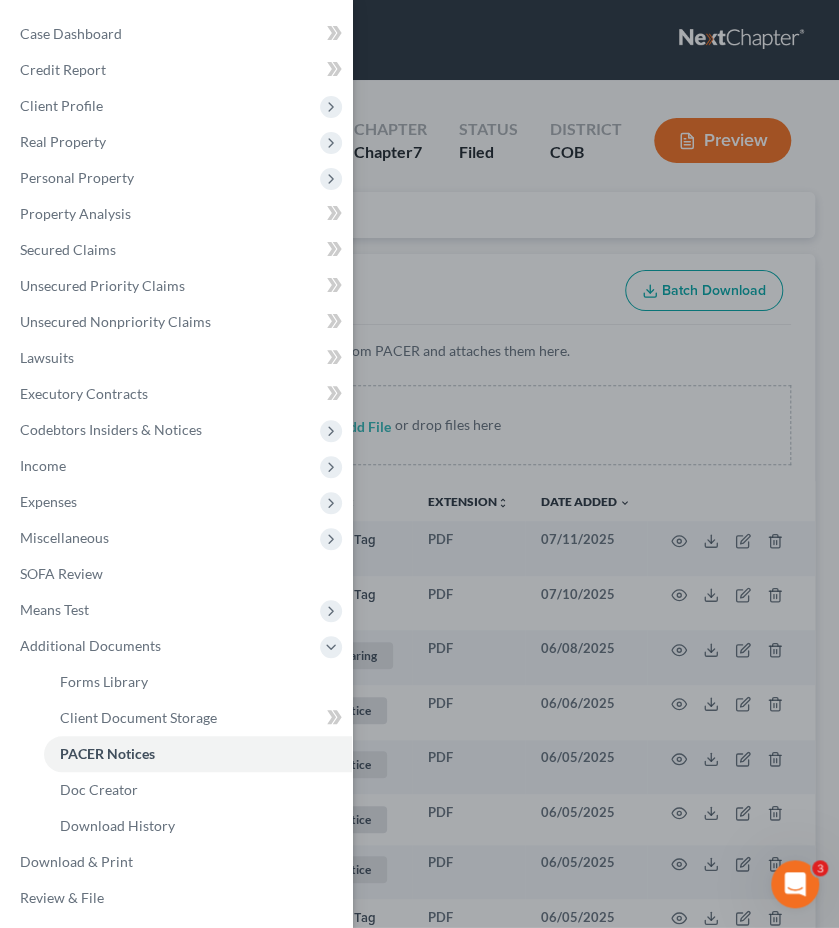 click on "Case Dashboard
Payments
Invoices
Payments
Payments
Credit Report
Client Profile" at bounding box center (419, 464) 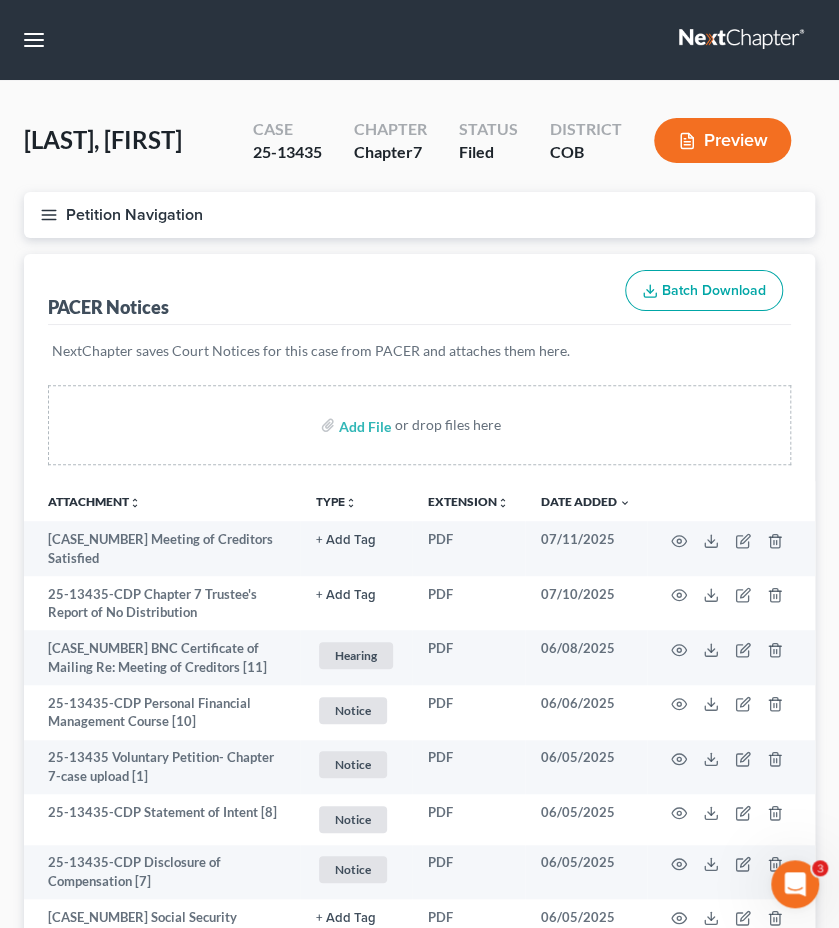 type 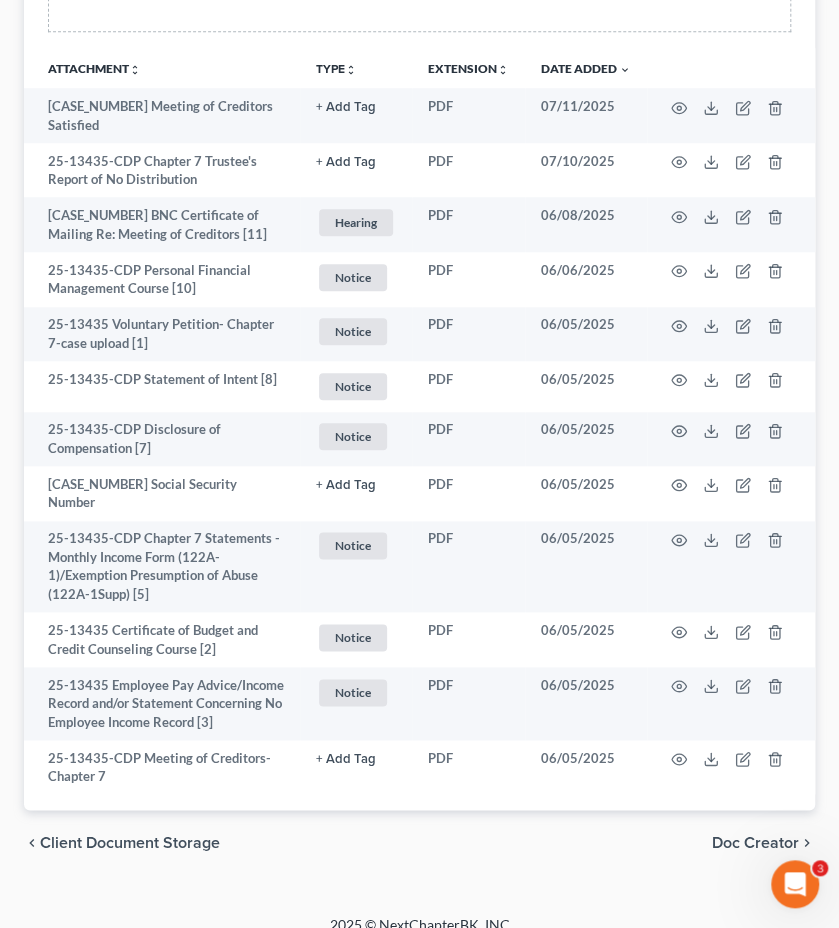 scroll, scrollTop: 435, scrollLeft: 0, axis: vertical 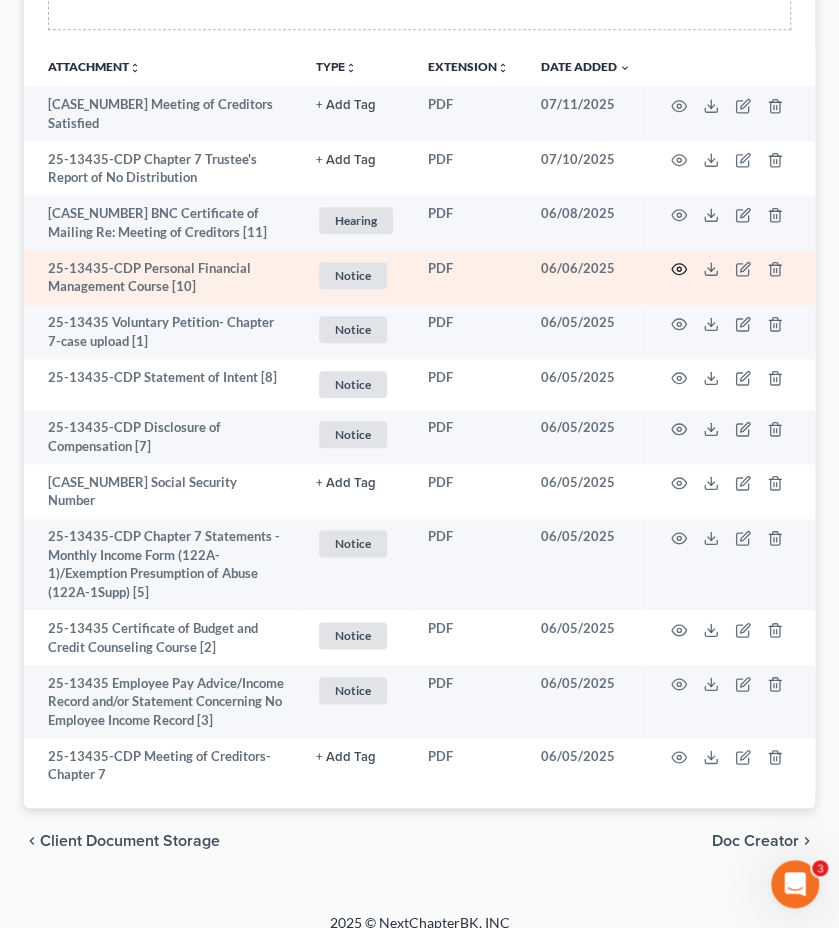 click 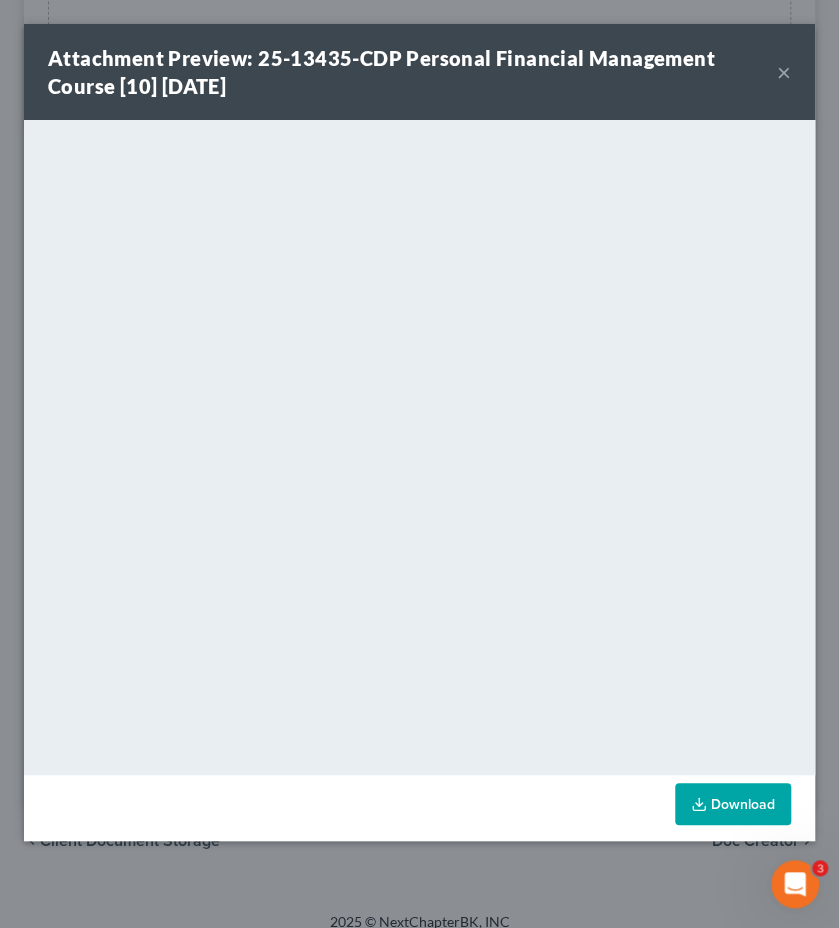 scroll, scrollTop: 416, scrollLeft: 0, axis: vertical 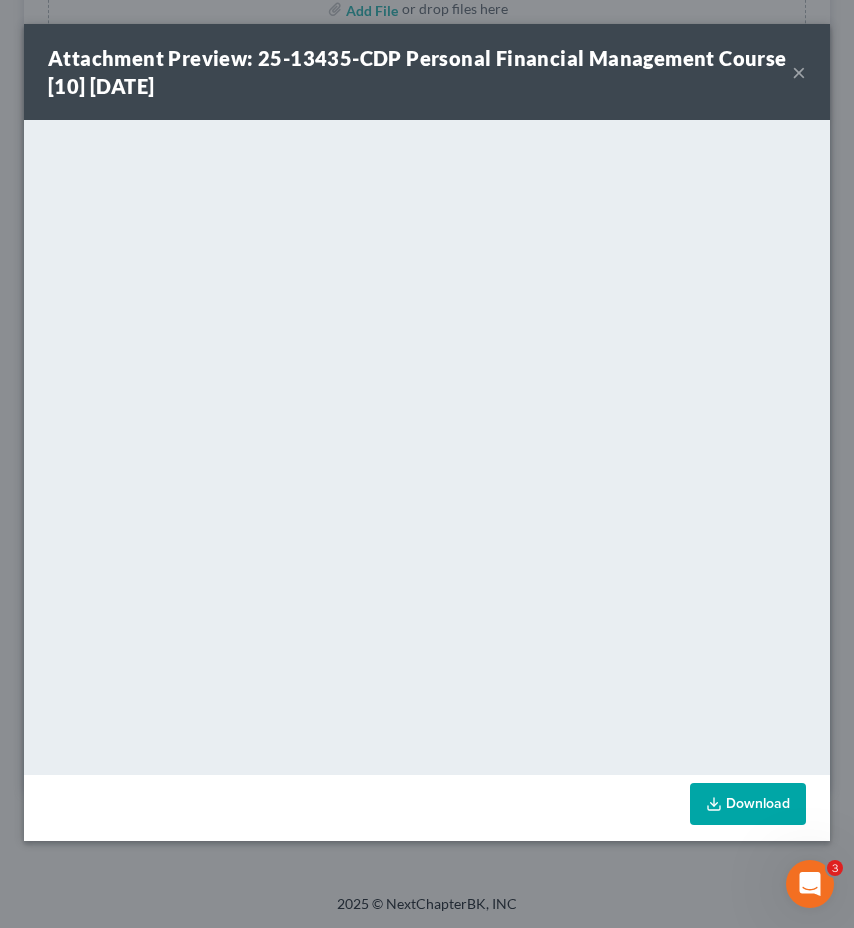 click on "×" at bounding box center (799, 72) 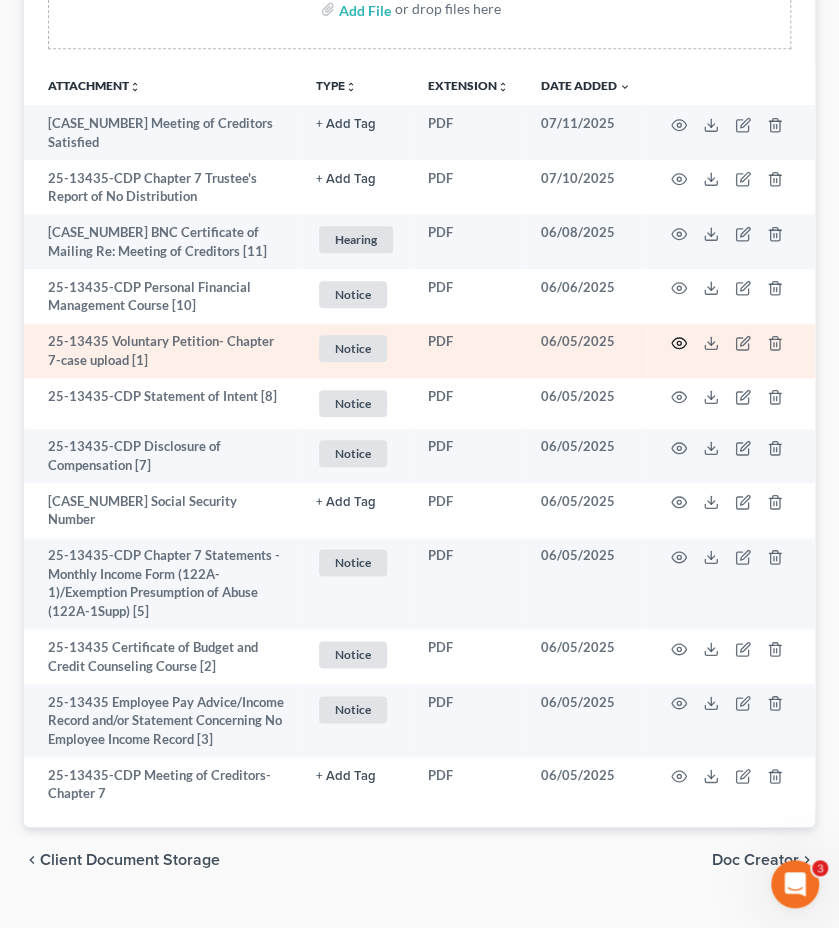 click 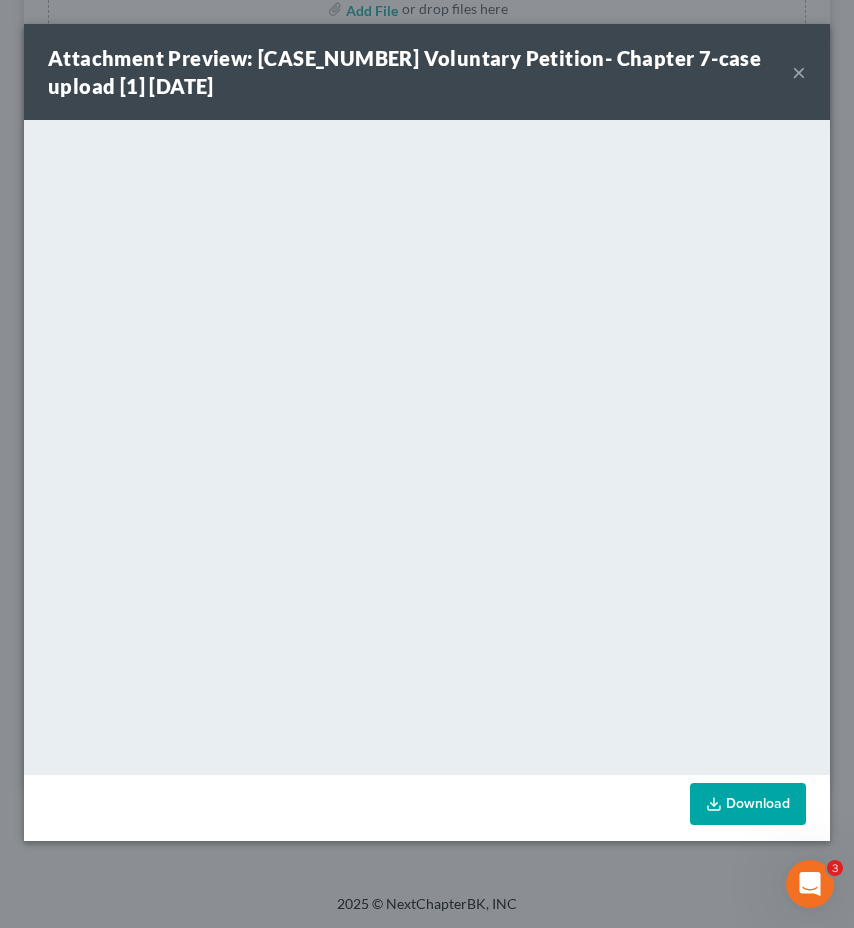 click on "×" at bounding box center [799, 72] 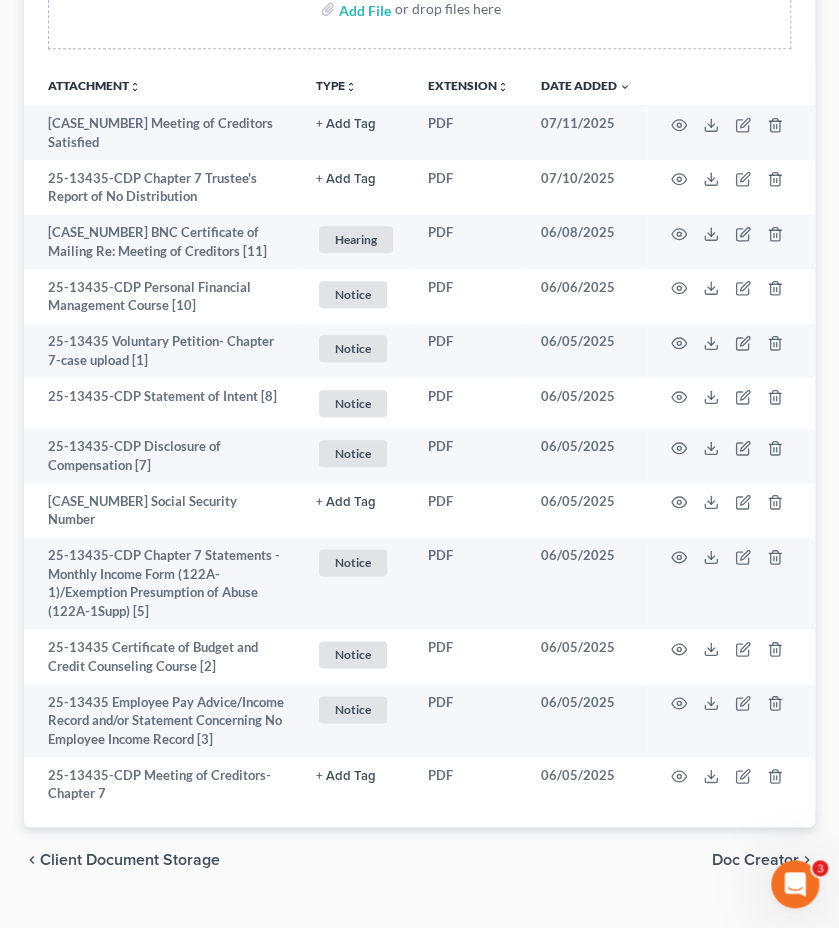 scroll, scrollTop: 0, scrollLeft: 0, axis: both 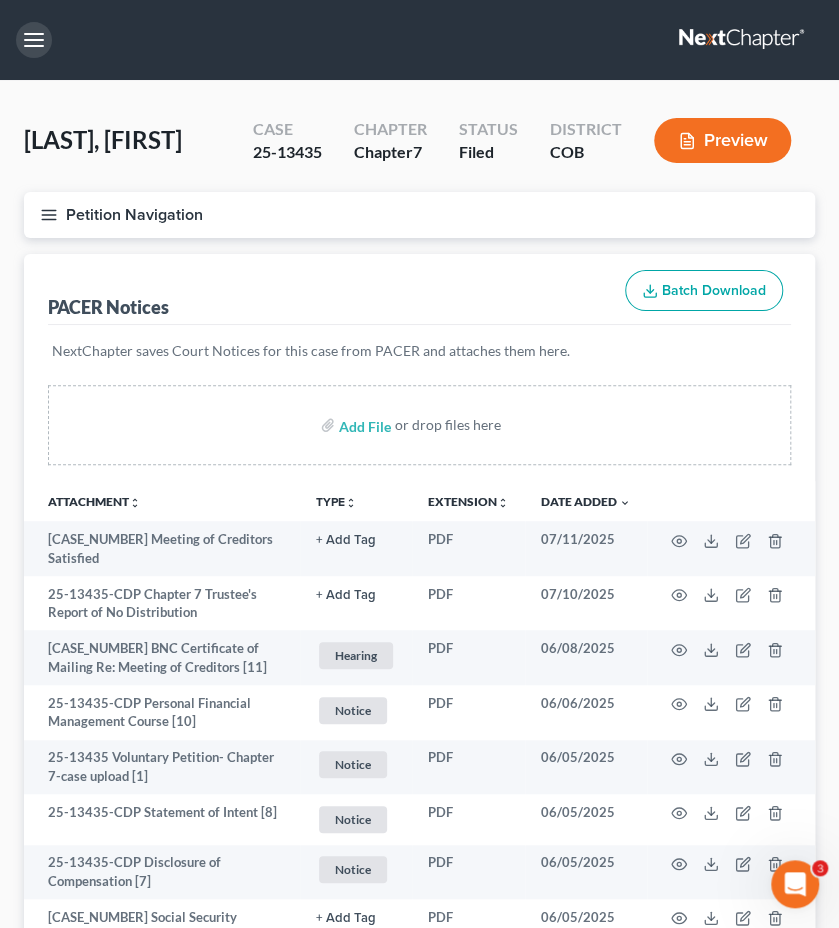 click at bounding box center (34, 40) 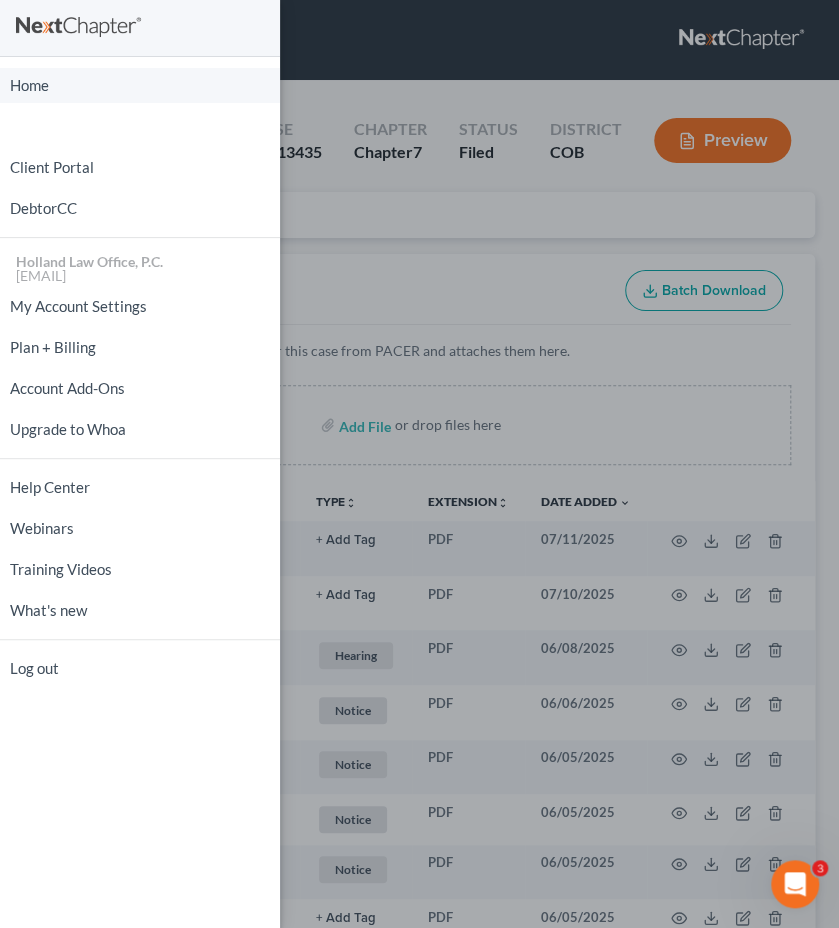 click on "Home" at bounding box center [140, 85] 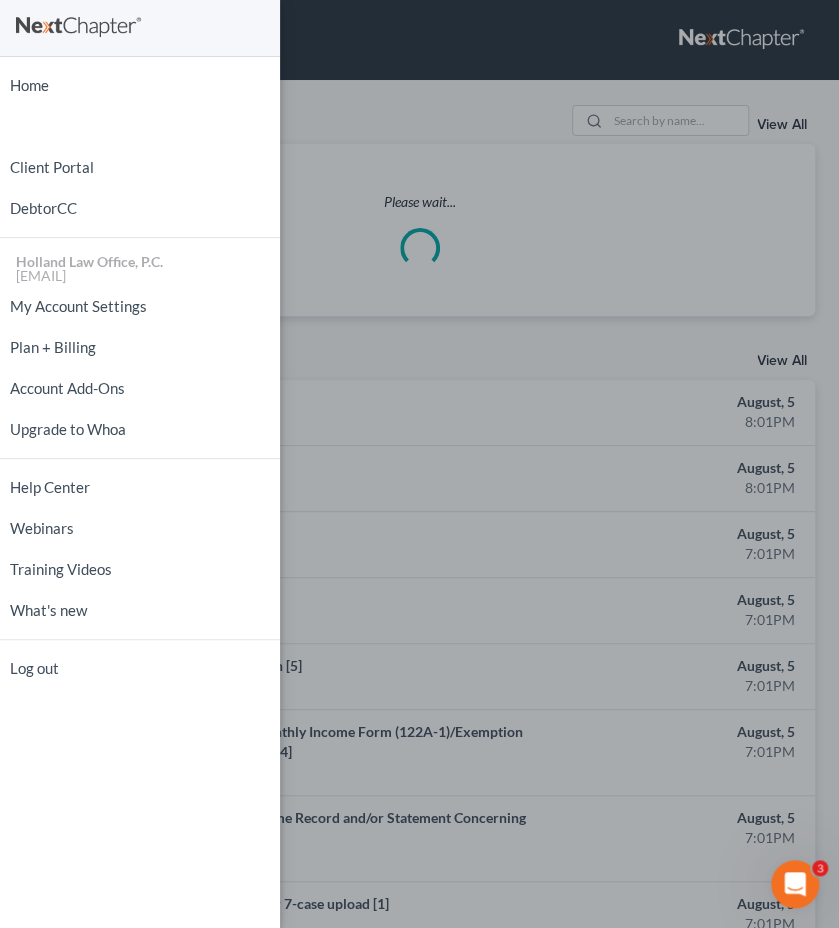 click on "Home New Case Client Portal DebtorCC Holland Law Office, P.C. [EMAIL] My Account Settings Plan + Billing Account Add-Ons Upgrade to Whoa Help Center Webinars Training Videos What's new Log out" at bounding box center [419, 464] 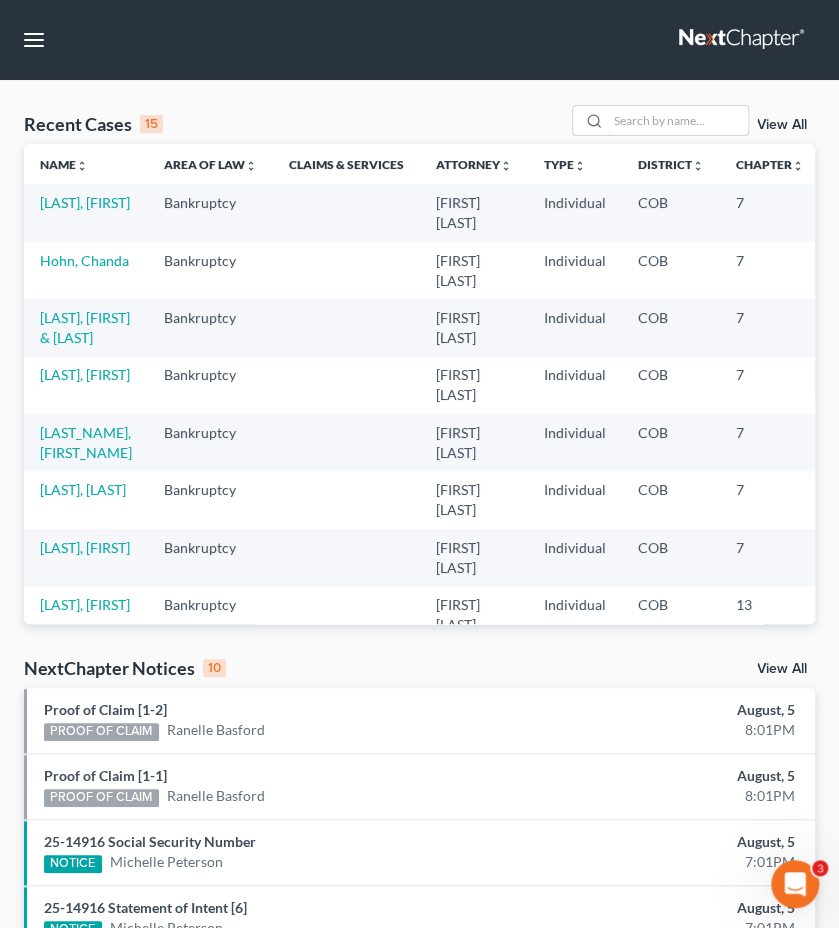 click at bounding box center [678, 120] 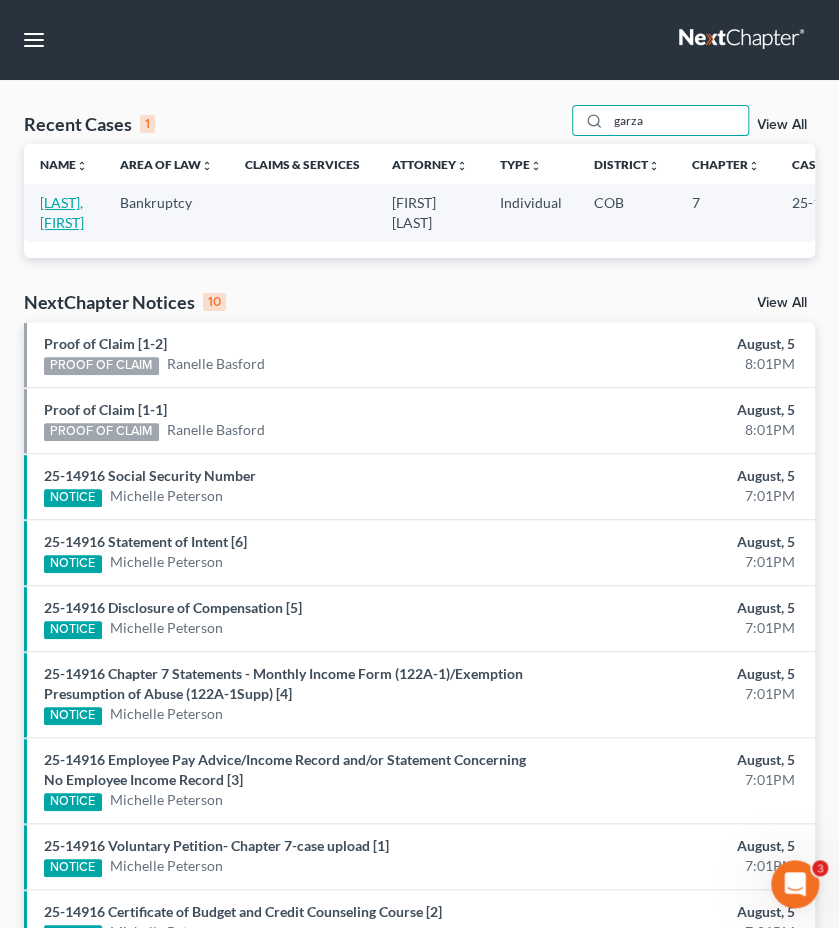 type on "garza" 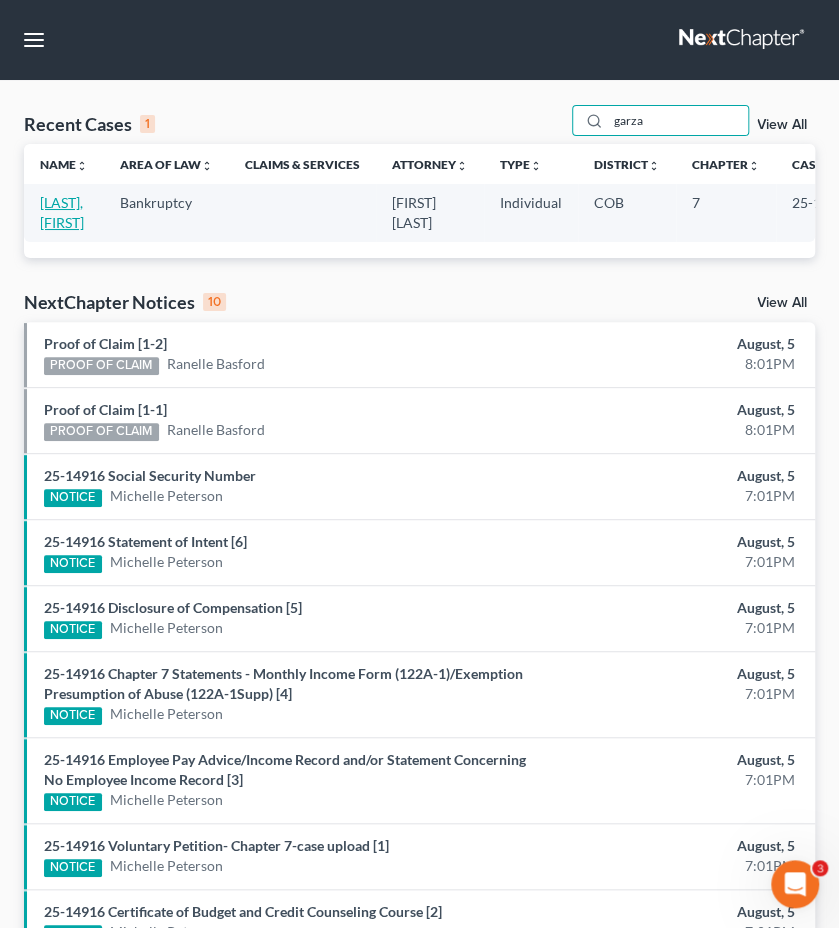 click on "[LAST], [FIRST]" at bounding box center [62, 212] 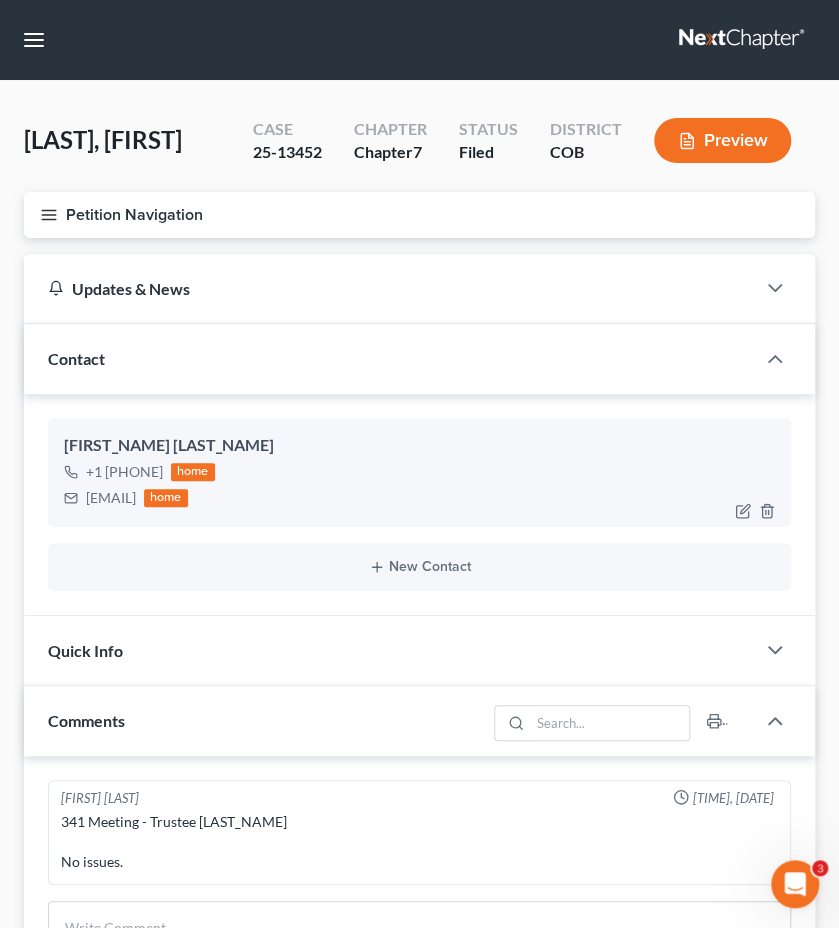 drag, startPoint x: 240, startPoint y: 499, endPoint x: 80, endPoint y: 510, distance: 160.37769 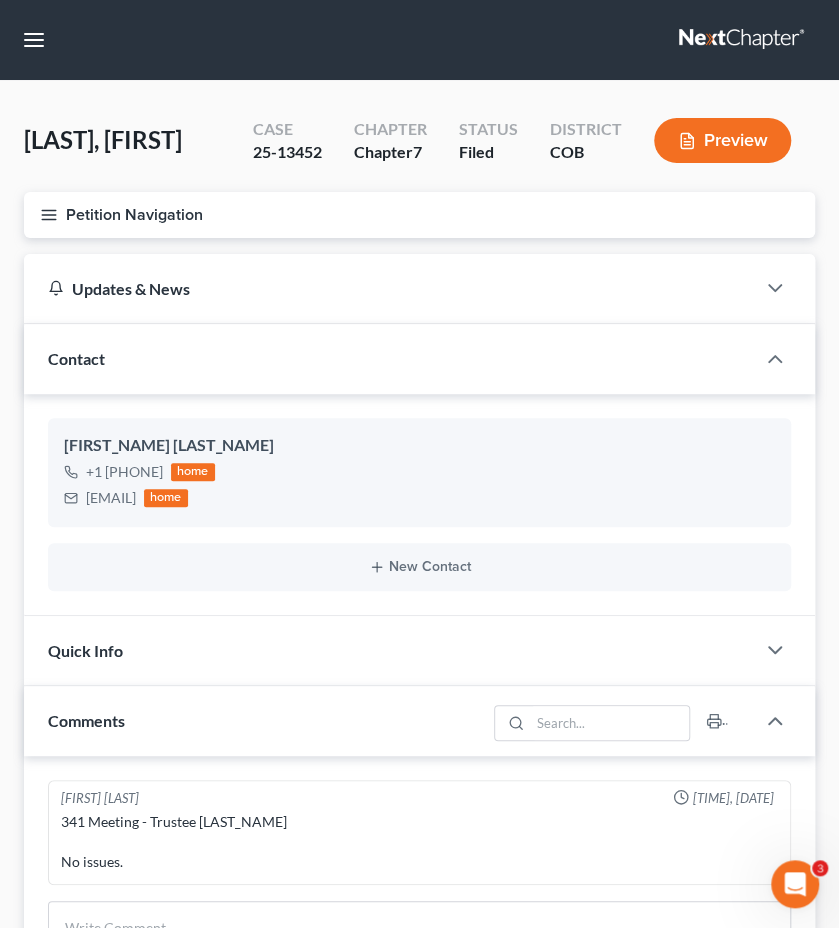 click on "Petition Navigation" at bounding box center [419, 215] 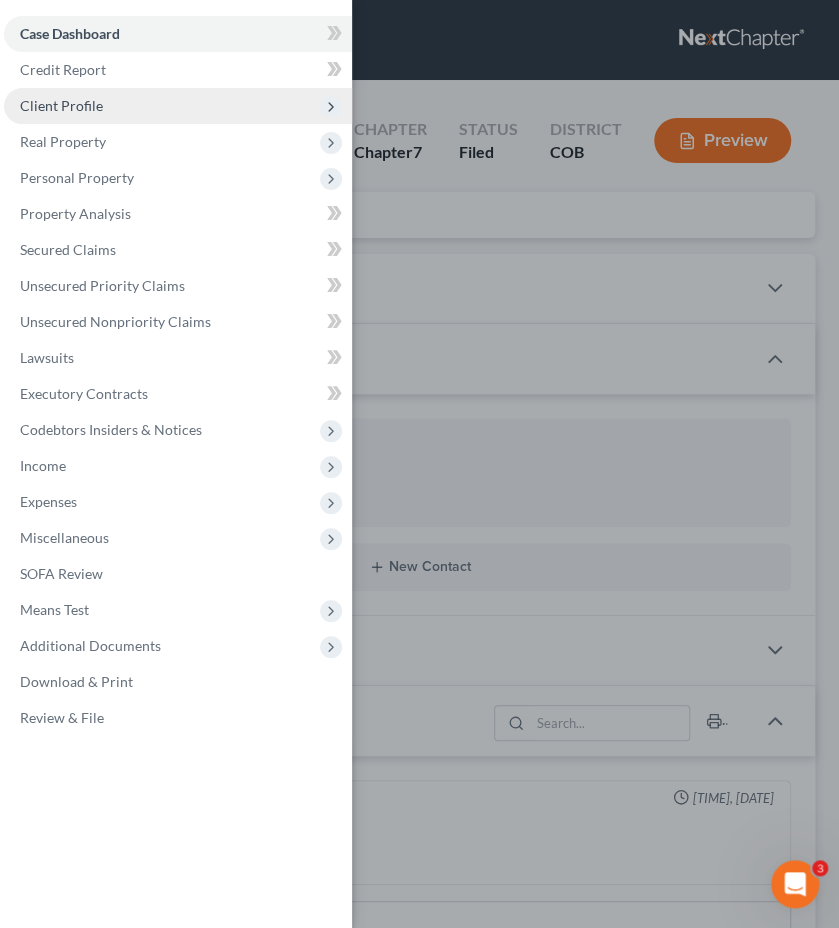 click on "Client Profile" at bounding box center [178, 106] 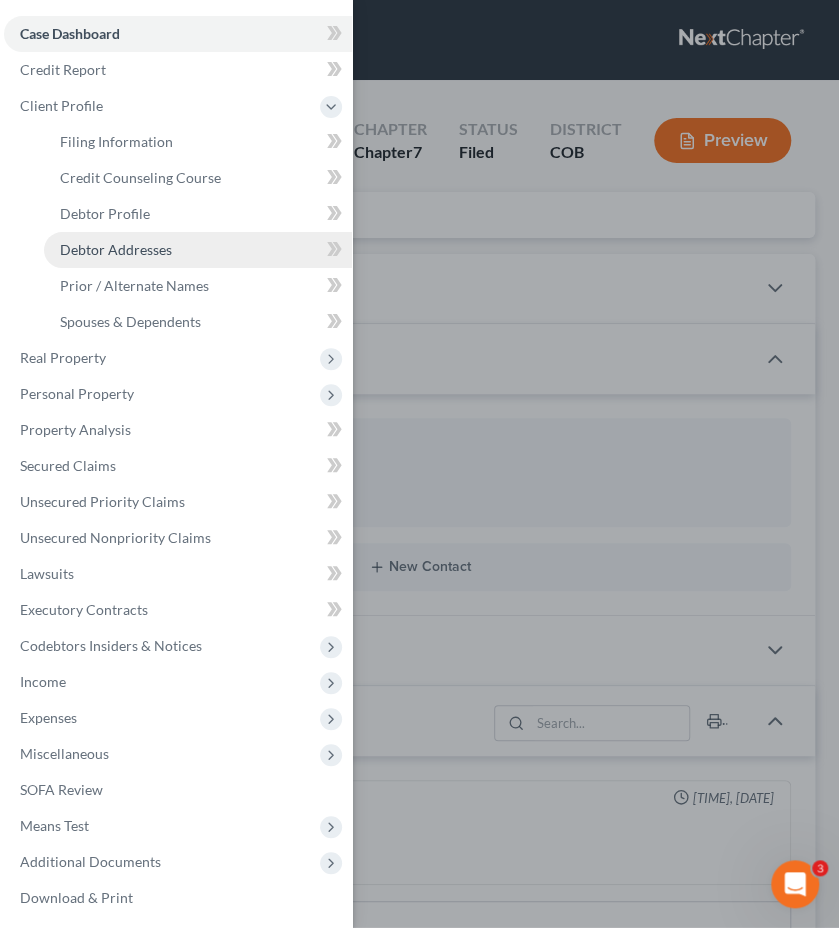 click on "Debtor Addresses" at bounding box center (198, 250) 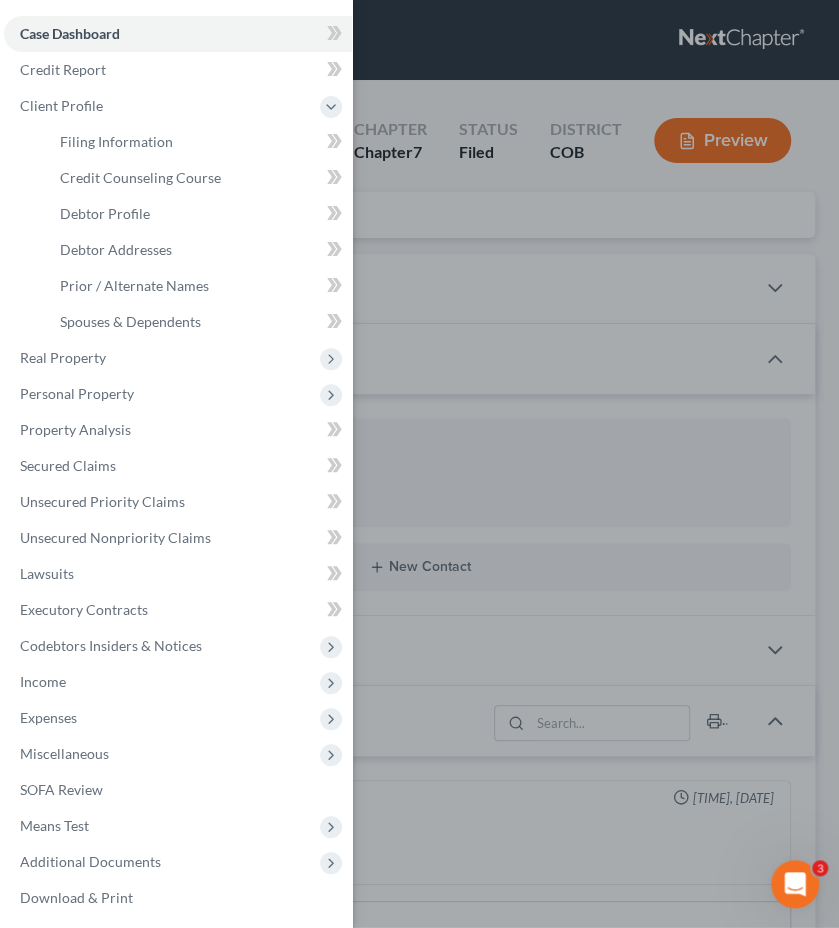 click on "Case Dashboard
Payments
Invoices
Payments
Payments
Credit Report
Client Profile" at bounding box center (419, 464) 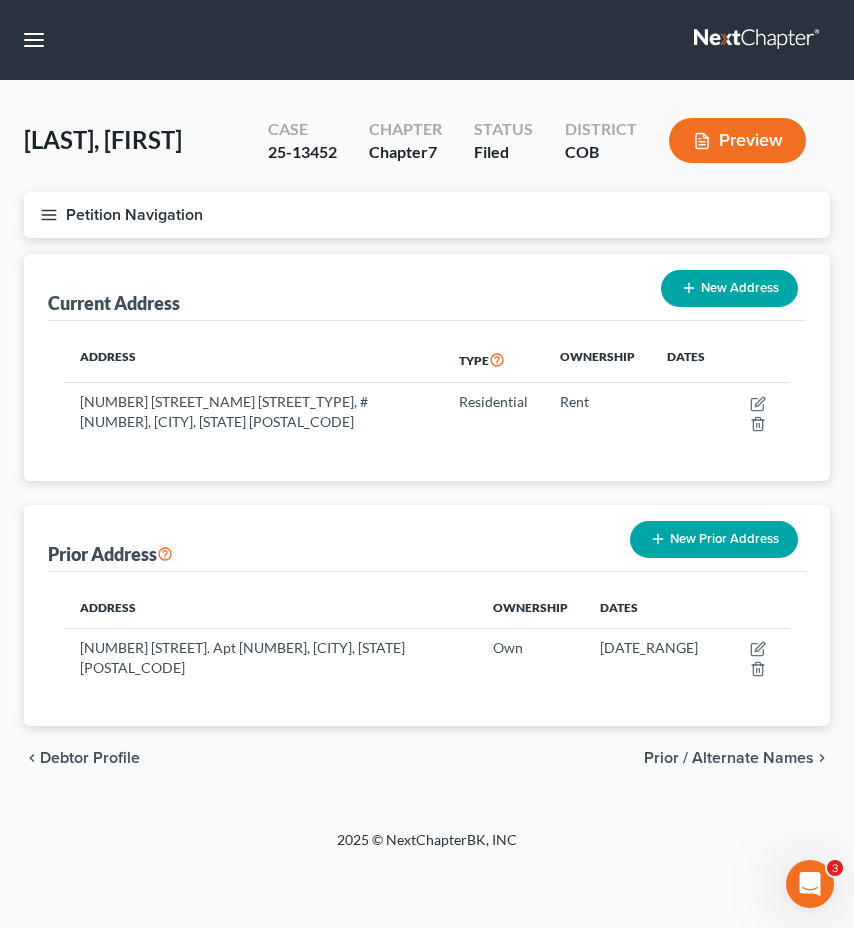 click on "Petition Navigation" at bounding box center (427, 215) 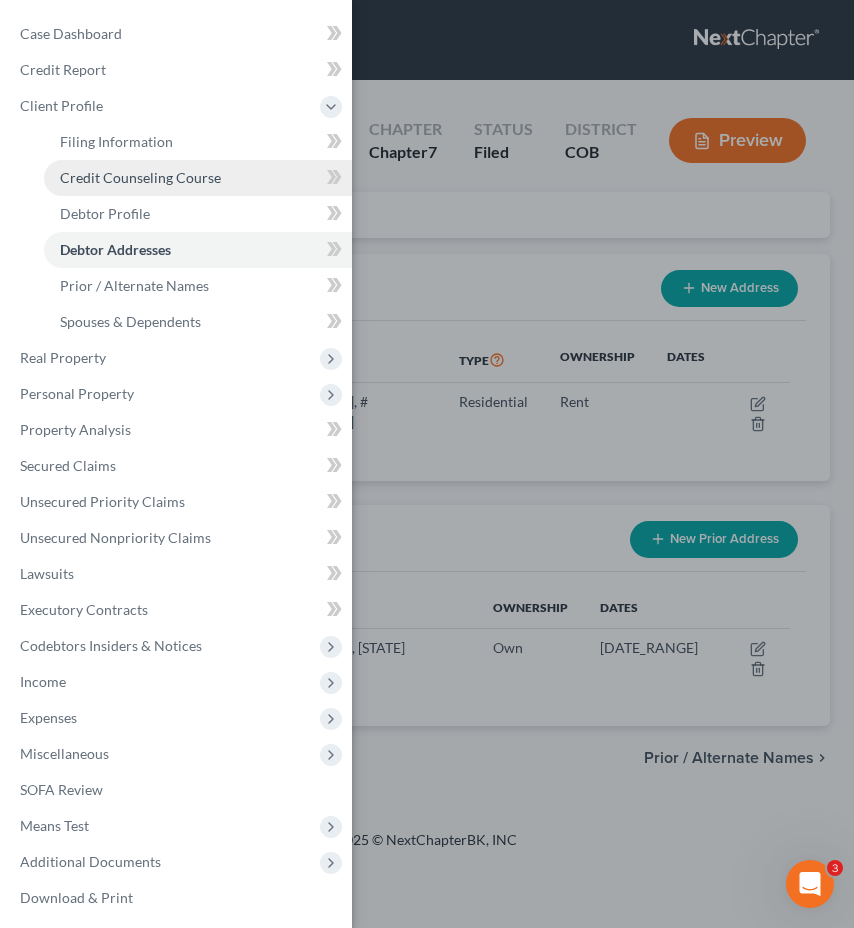 click on "Credit Counseling Course" at bounding box center [140, 177] 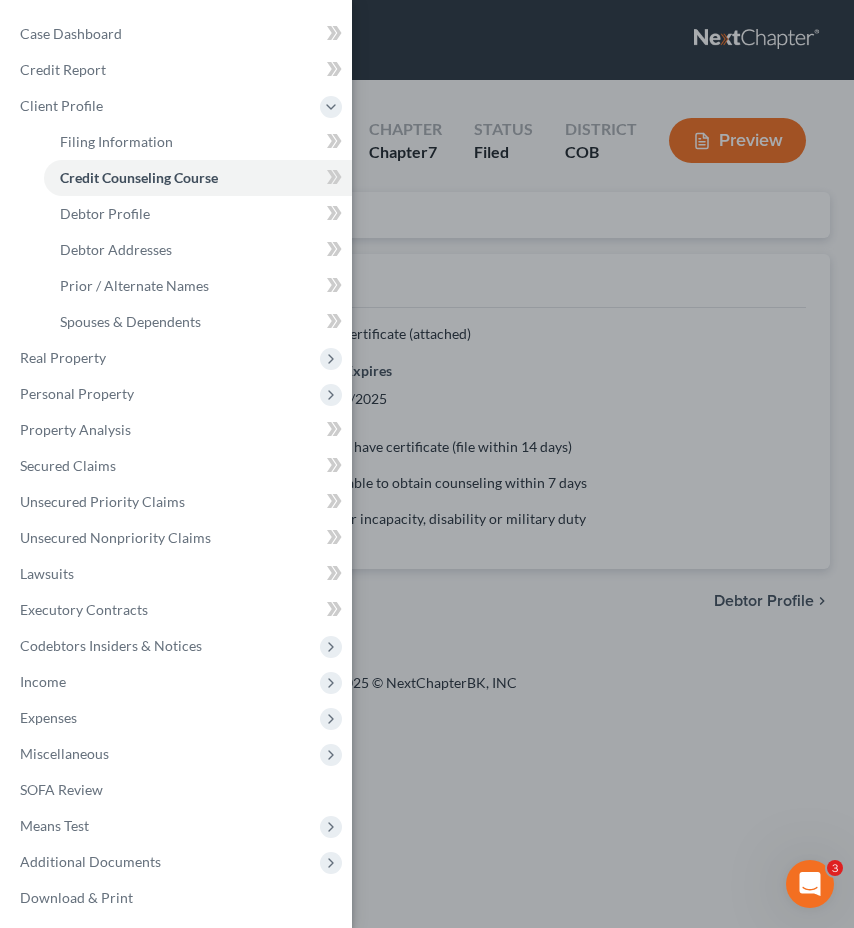 click on "Case Dashboard
Payments
Invoices
Payments
Payments
Credit Report
Client Profile" at bounding box center (427, 464) 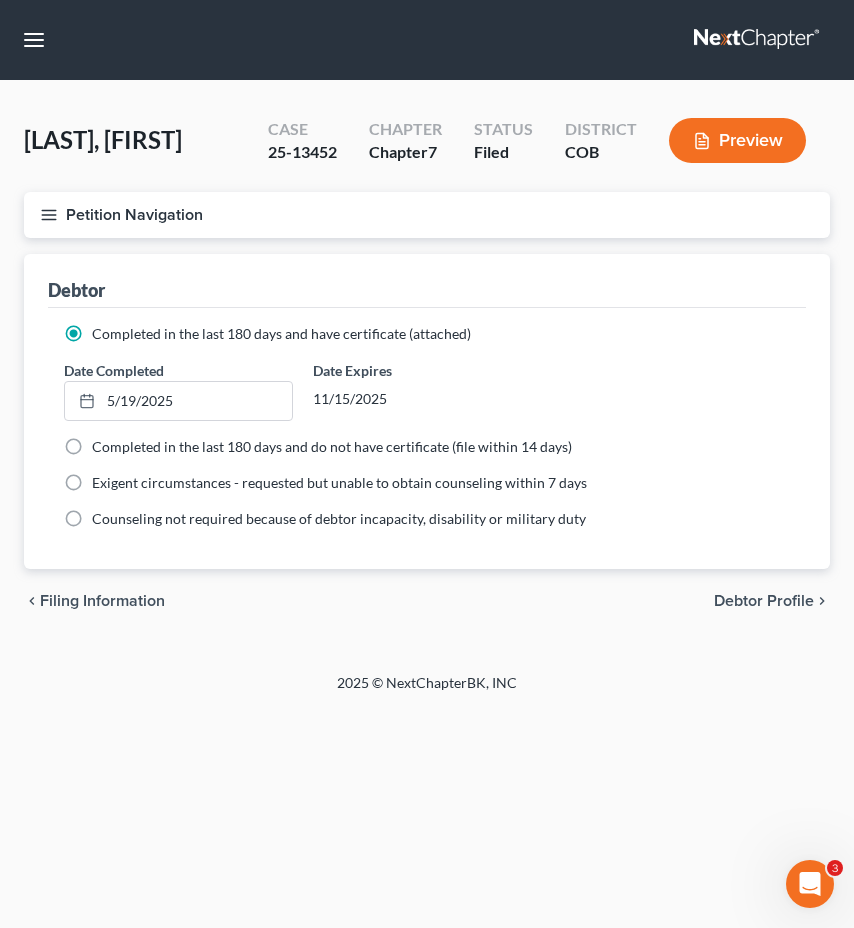 click on "Petition Navigation" at bounding box center (427, 215) 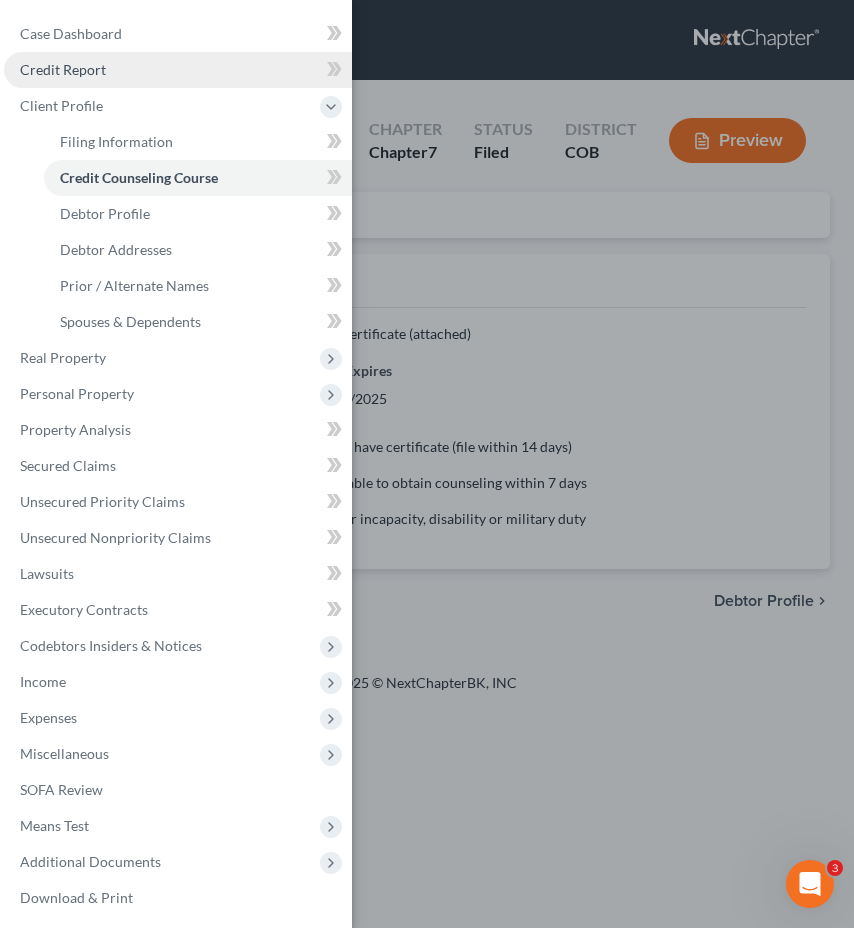 click on "Credit Report" at bounding box center (178, 70) 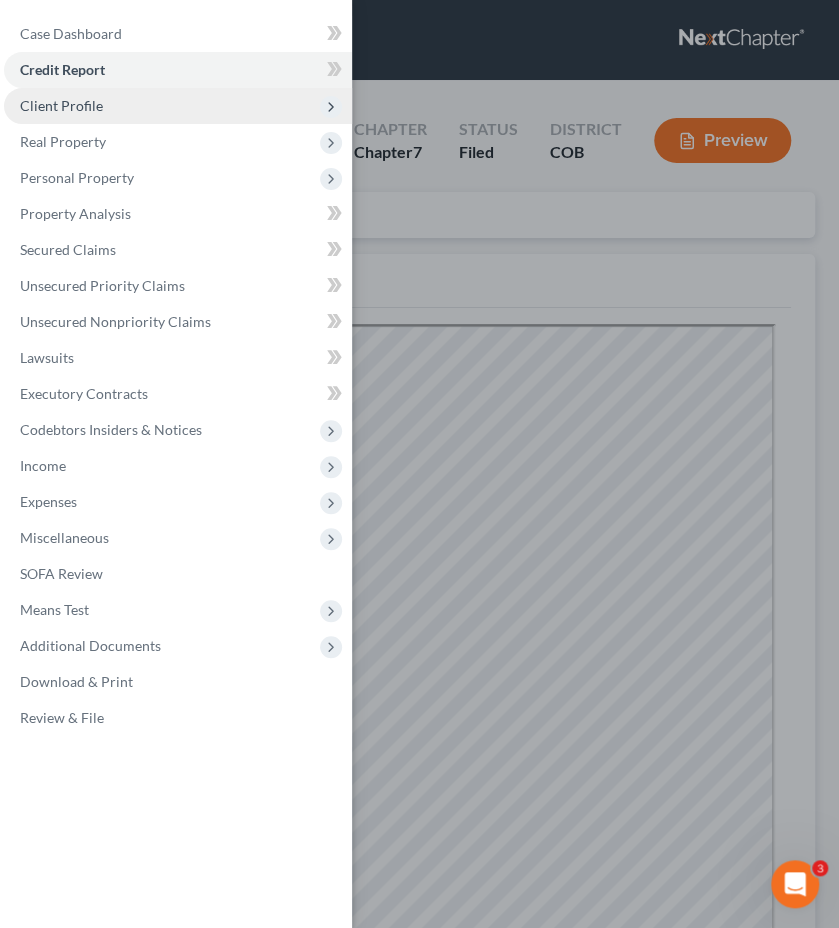 scroll, scrollTop: 0, scrollLeft: 0, axis: both 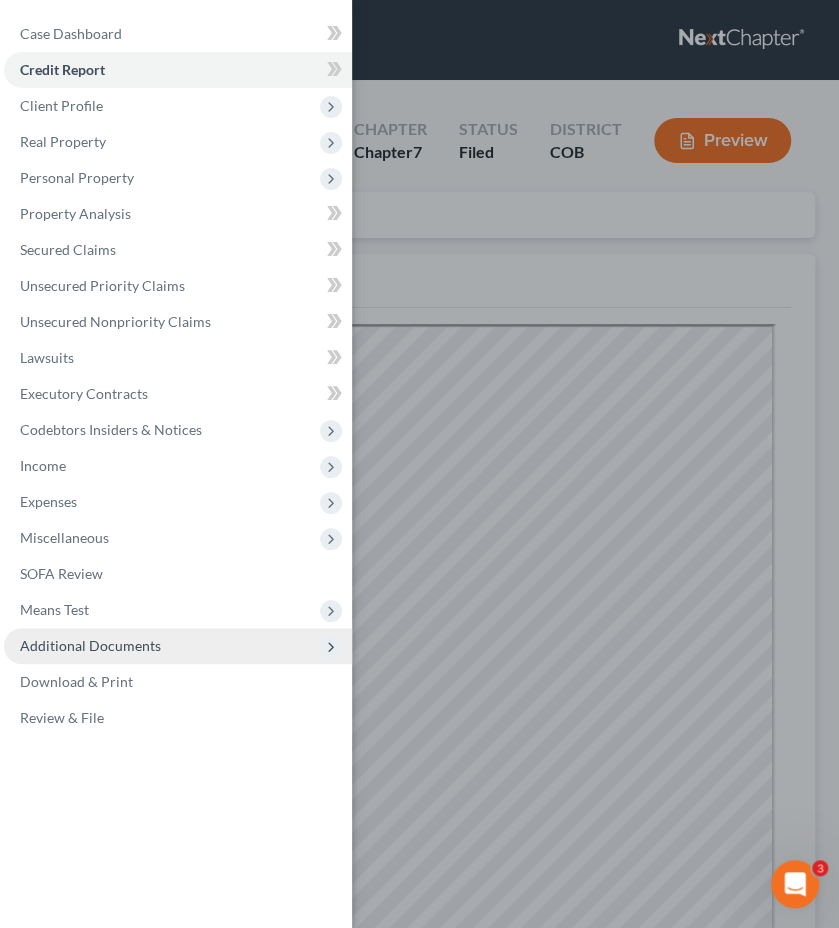 click on "Additional Documents" at bounding box center (178, 646) 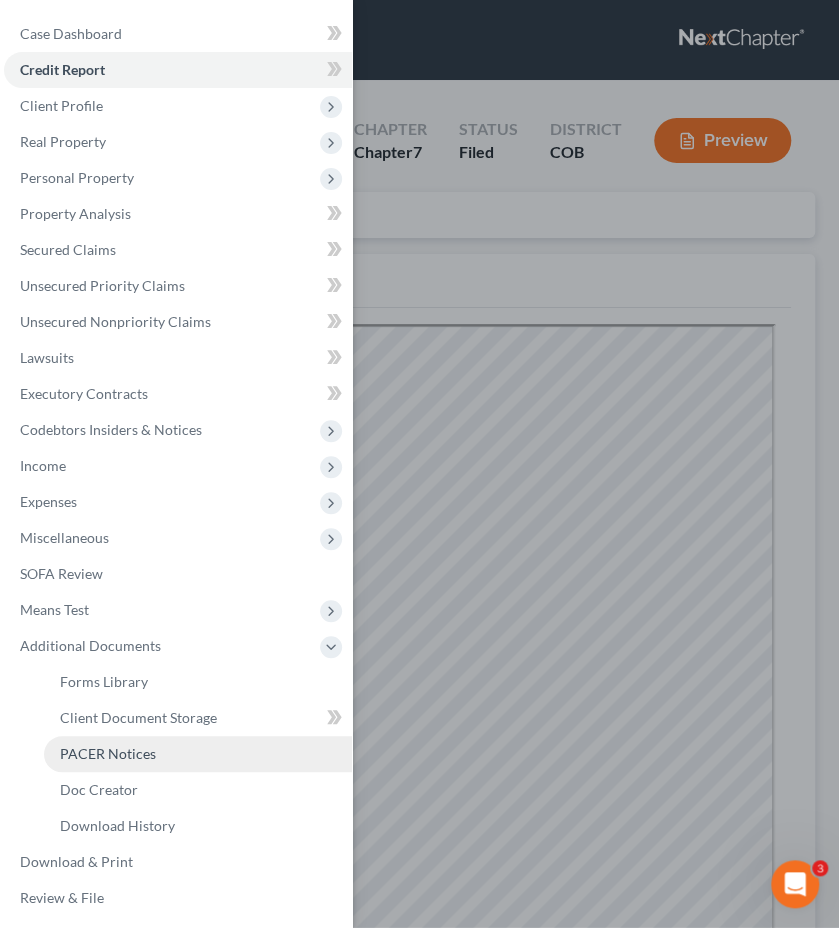 click on "PACER Notices" at bounding box center (198, 754) 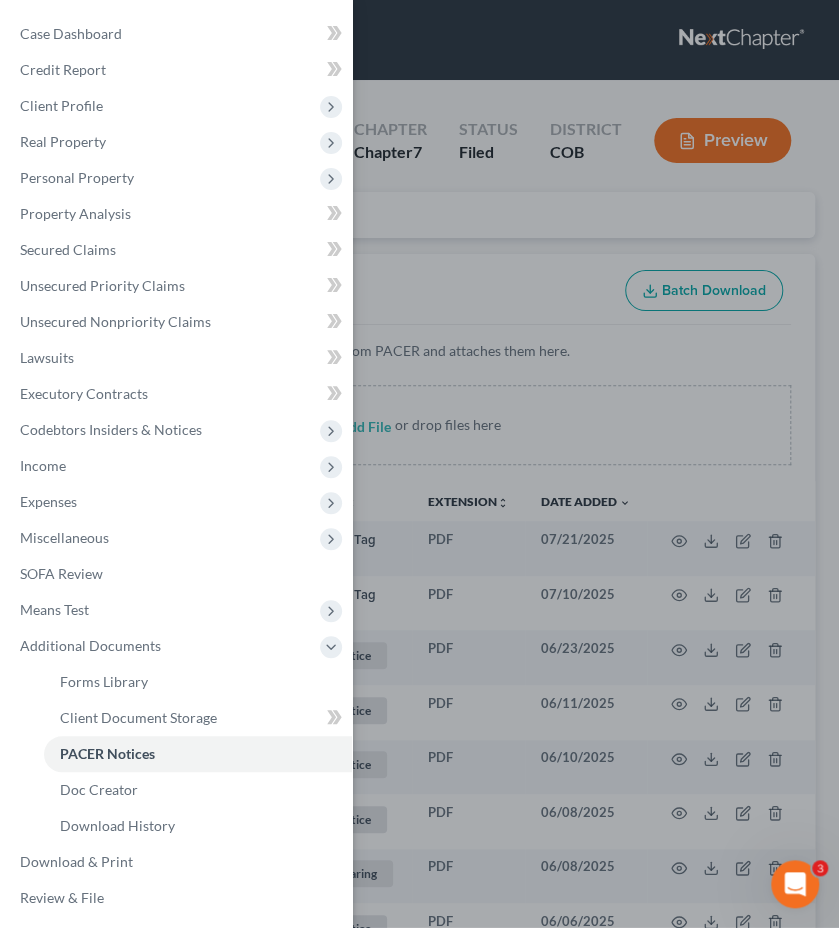 click on "Case Dashboard
Payments
Invoices
Payments
Payments
Credit Report
Client Profile" at bounding box center [419, 464] 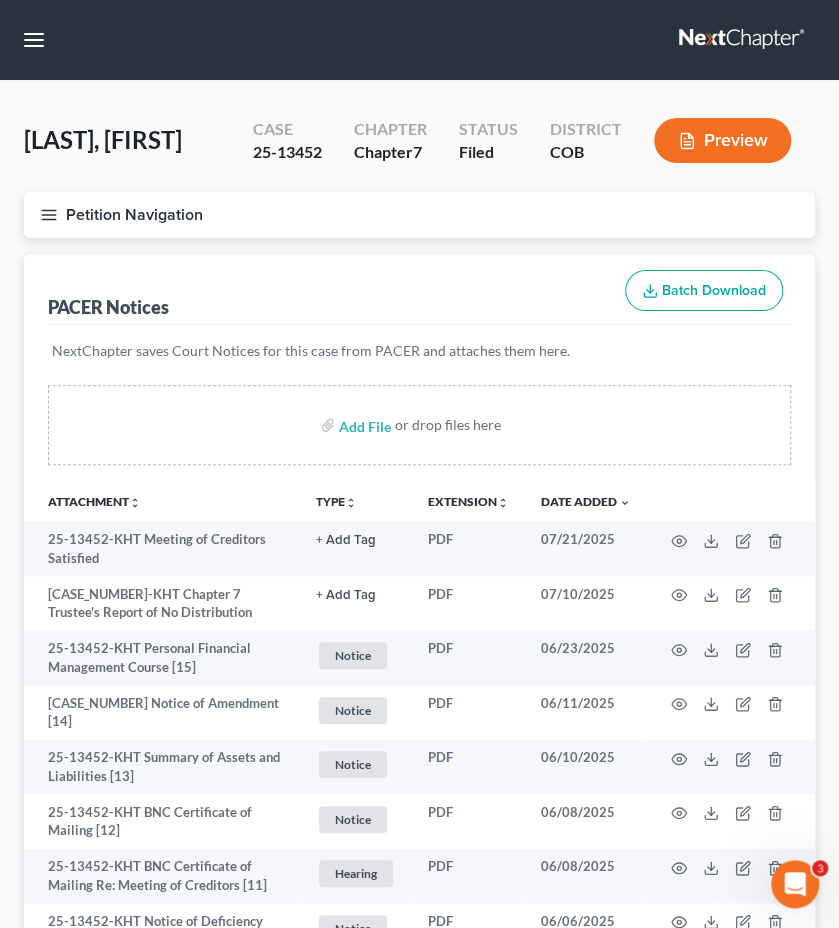 type 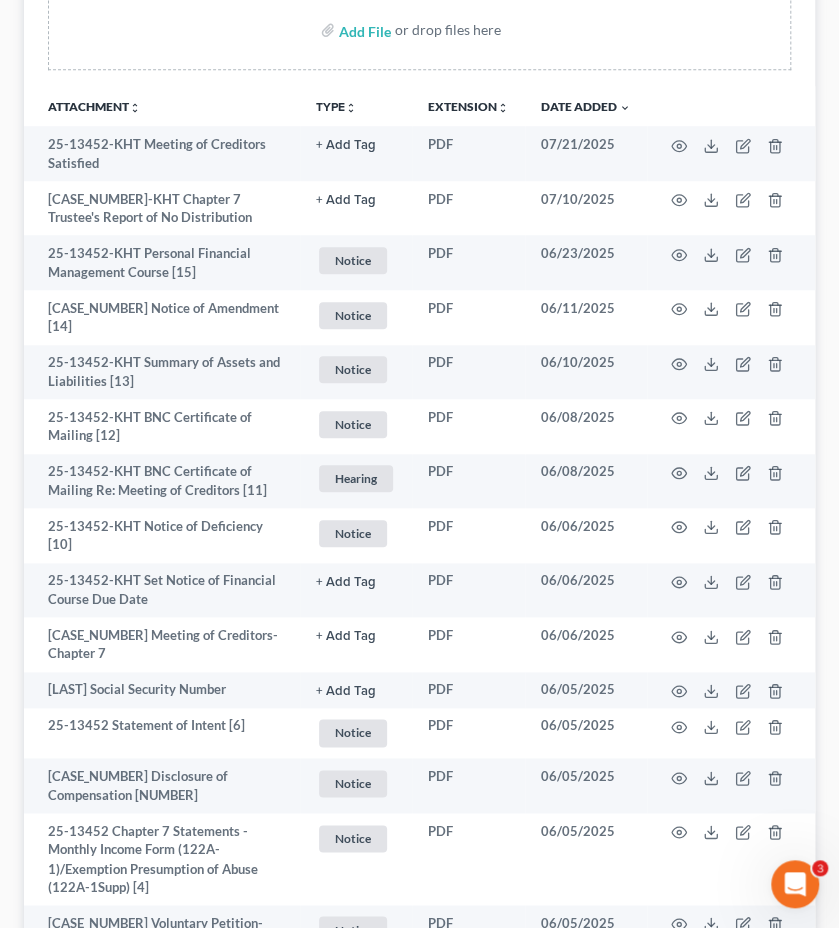 scroll, scrollTop: 400, scrollLeft: 0, axis: vertical 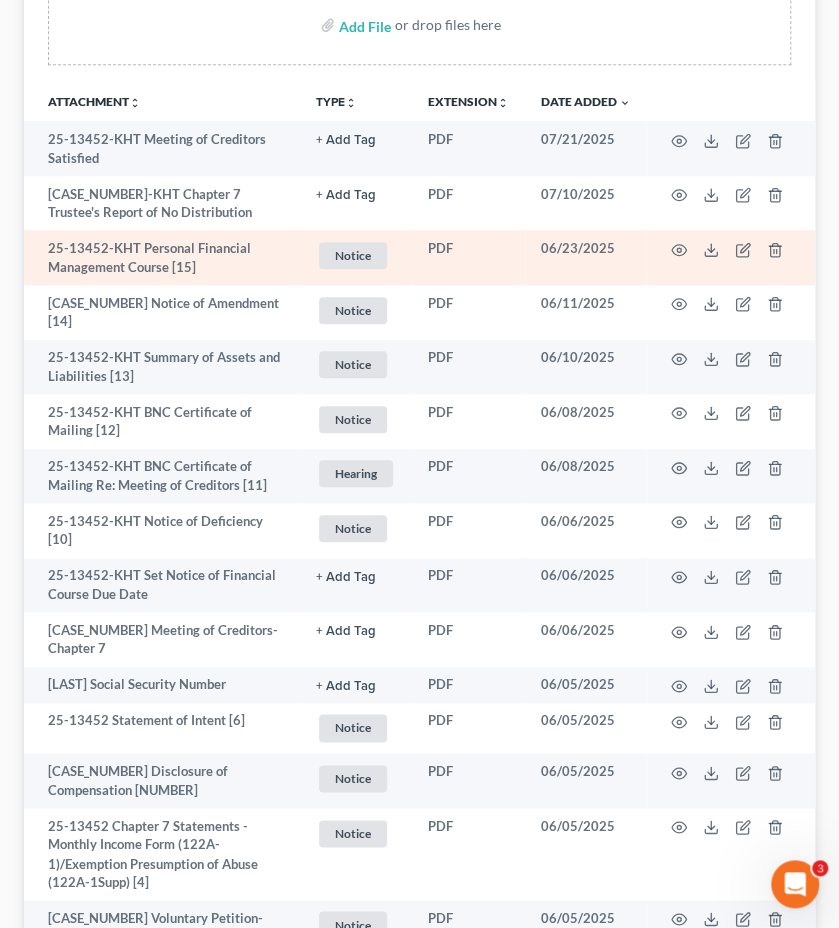 click at bounding box center [731, 257] 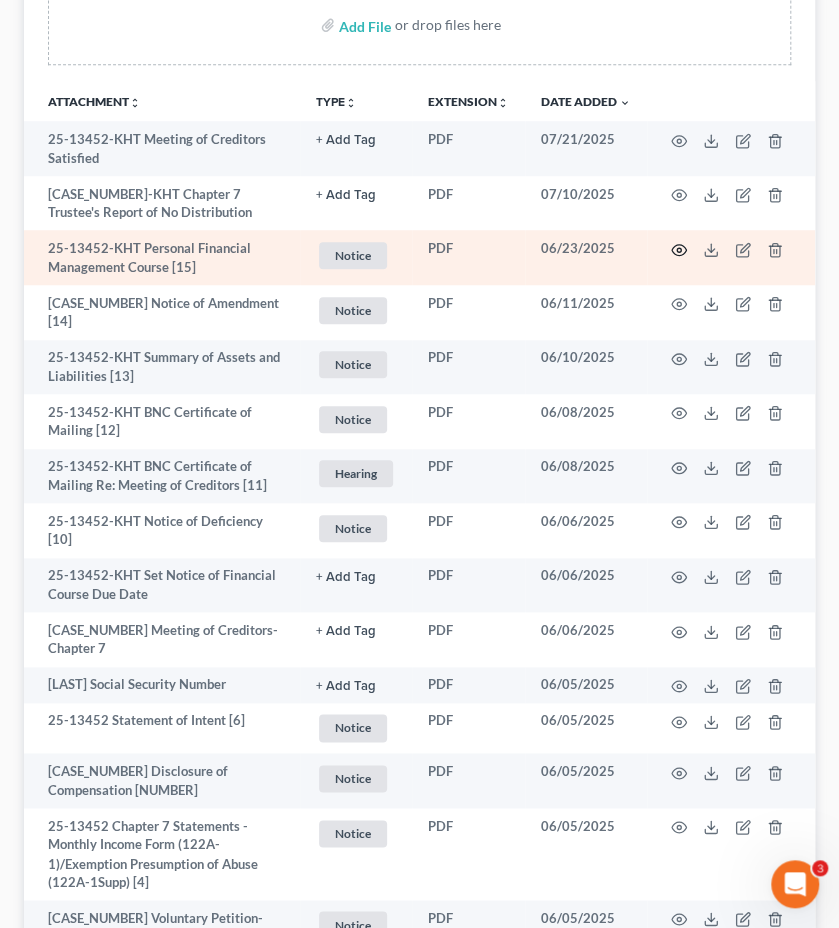 click 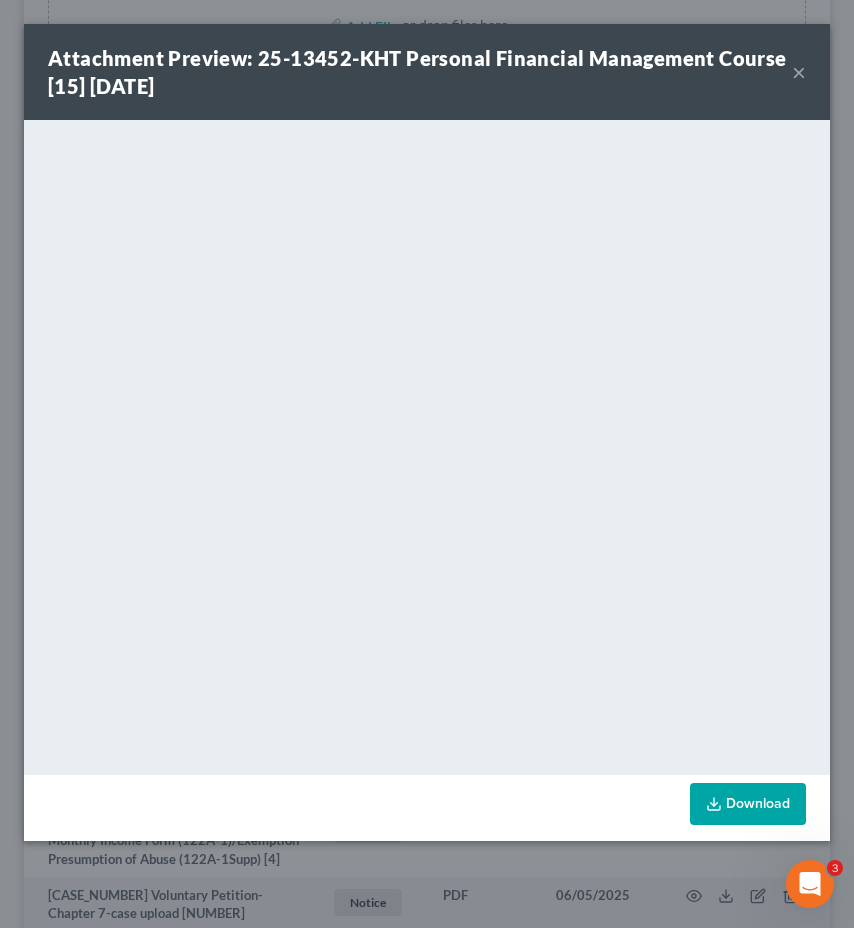 click on "×" at bounding box center [799, 72] 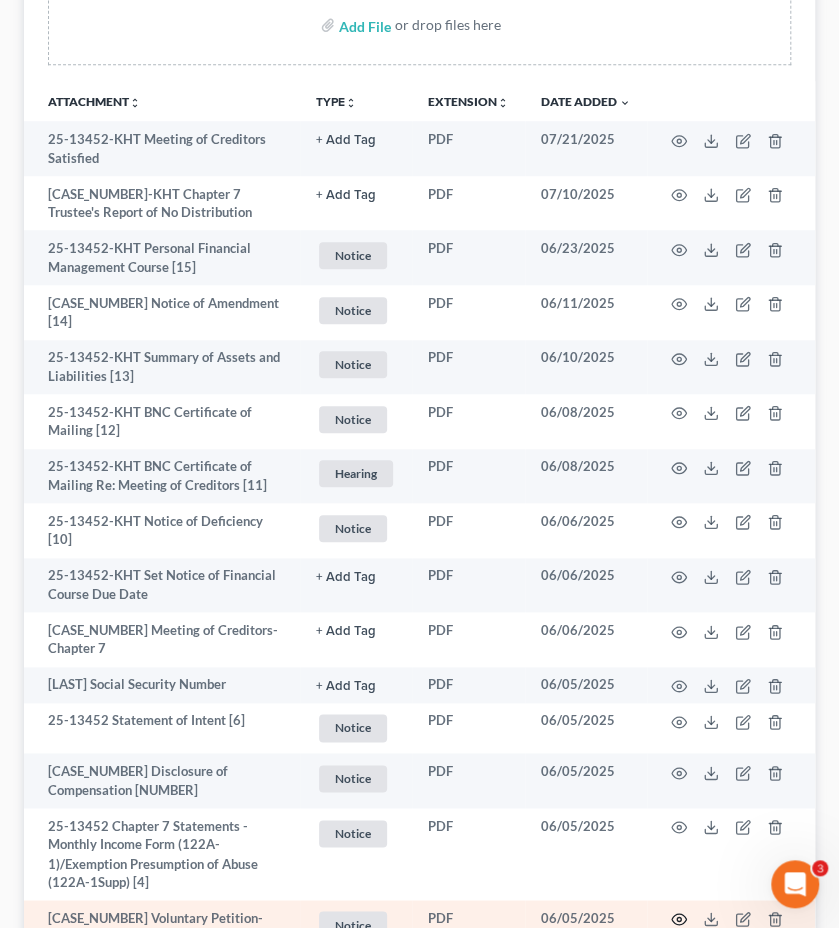 click 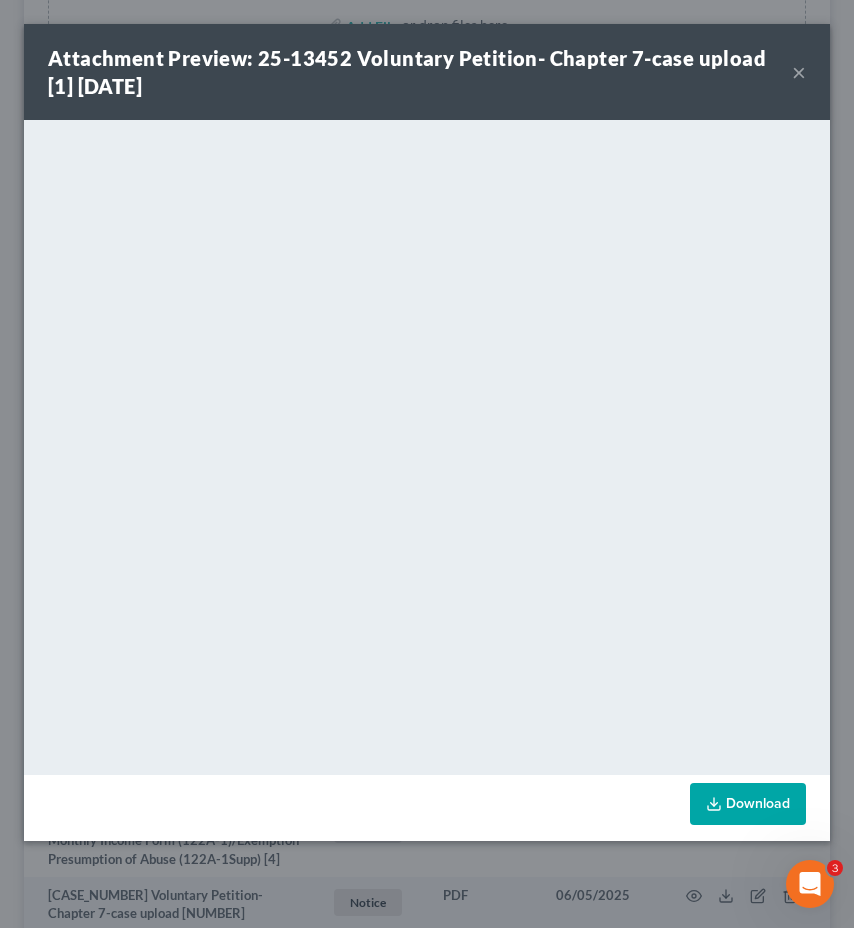 click on "×" at bounding box center [799, 72] 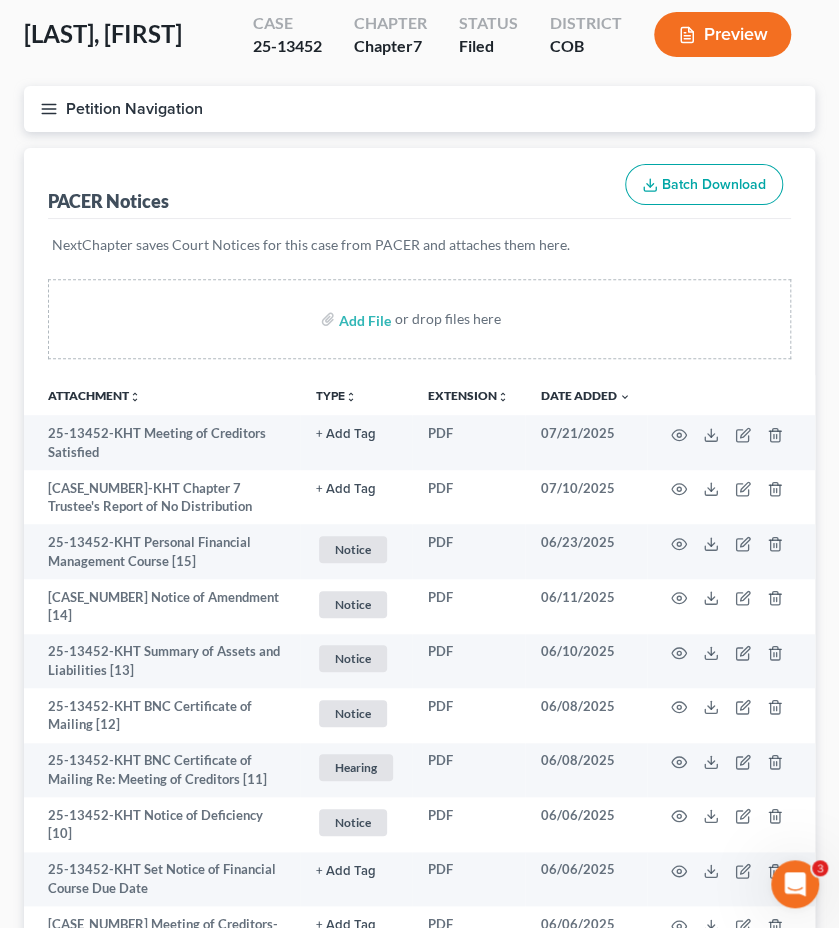 scroll, scrollTop: 0, scrollLeft: 0, axis: both 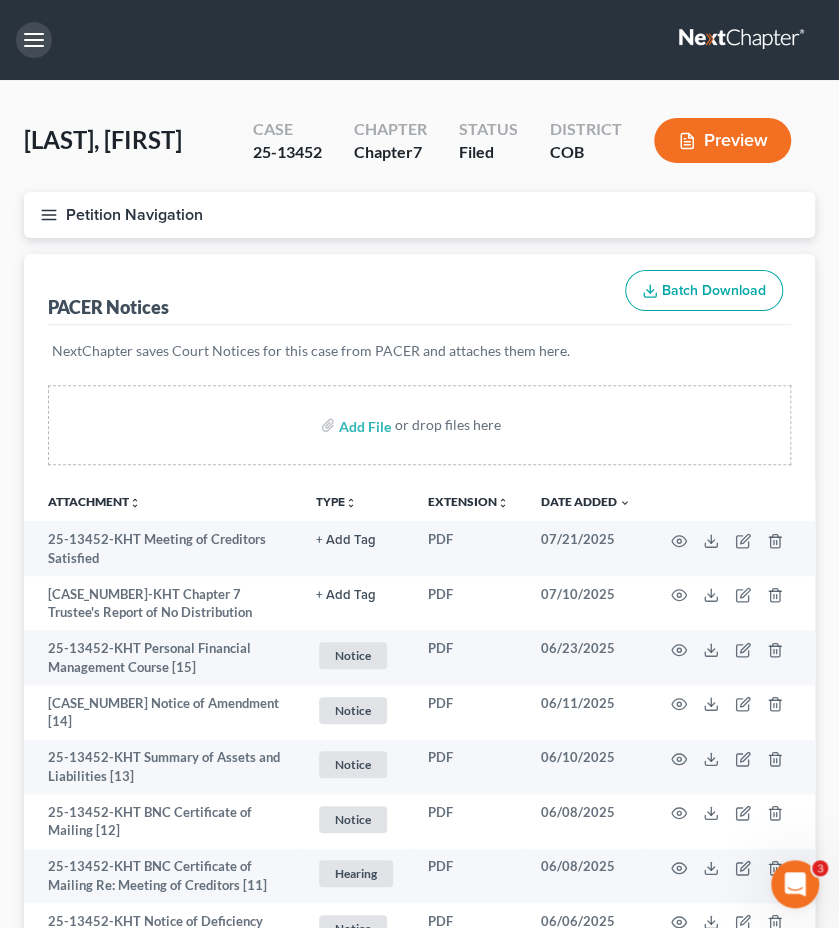 click at bounding box center [34, 40] 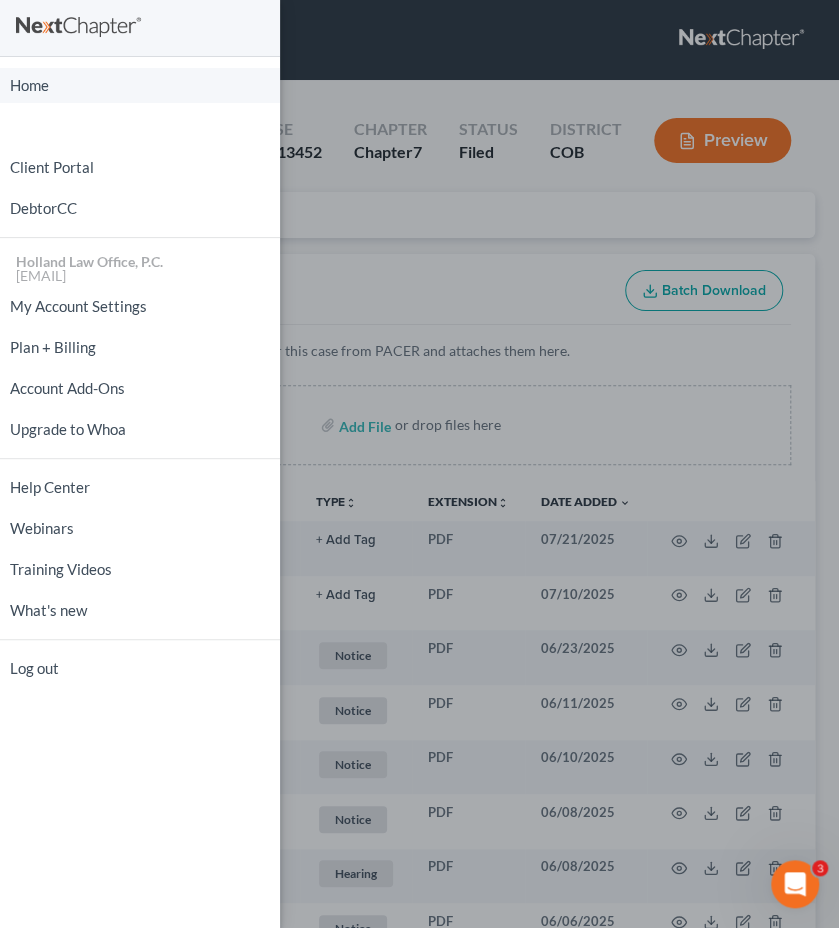 click on "Home" at bounding box center [140, 85] 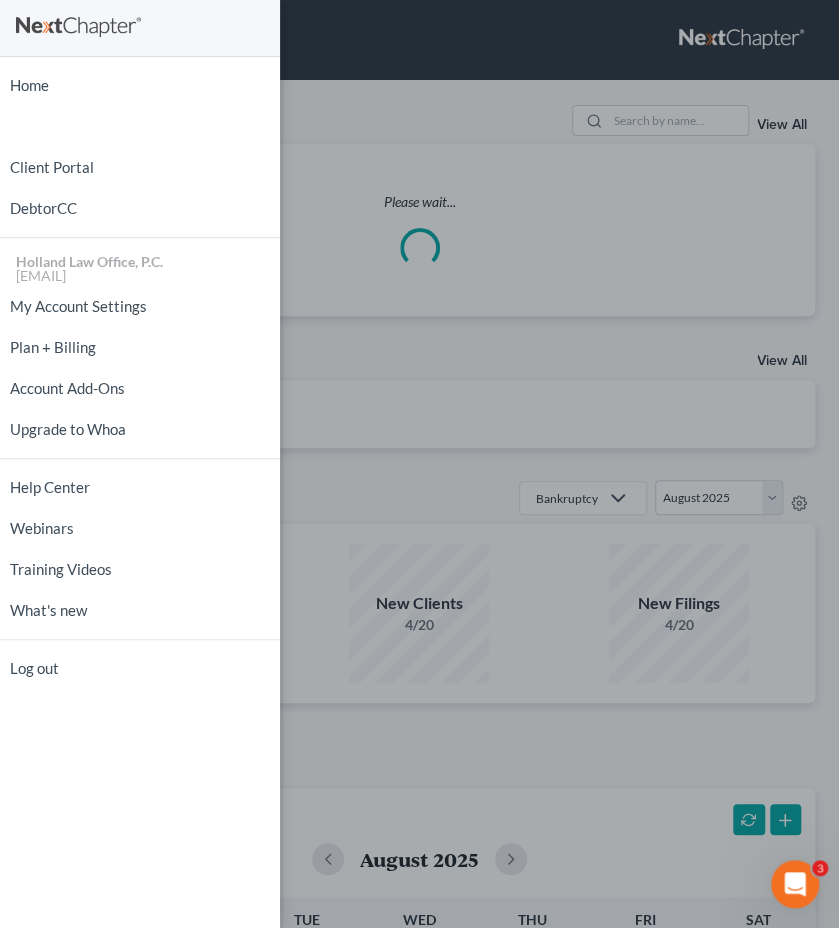 click on "Home New Case Client Portal DebtorCC Holland Law Office, P.C. [EMAIL] My Account Settings Plan + Billing Account Add-Ons Upgrade to Whoa Help Center Webinars Training Videos What's new Log out" at bounding box center (419, 464) 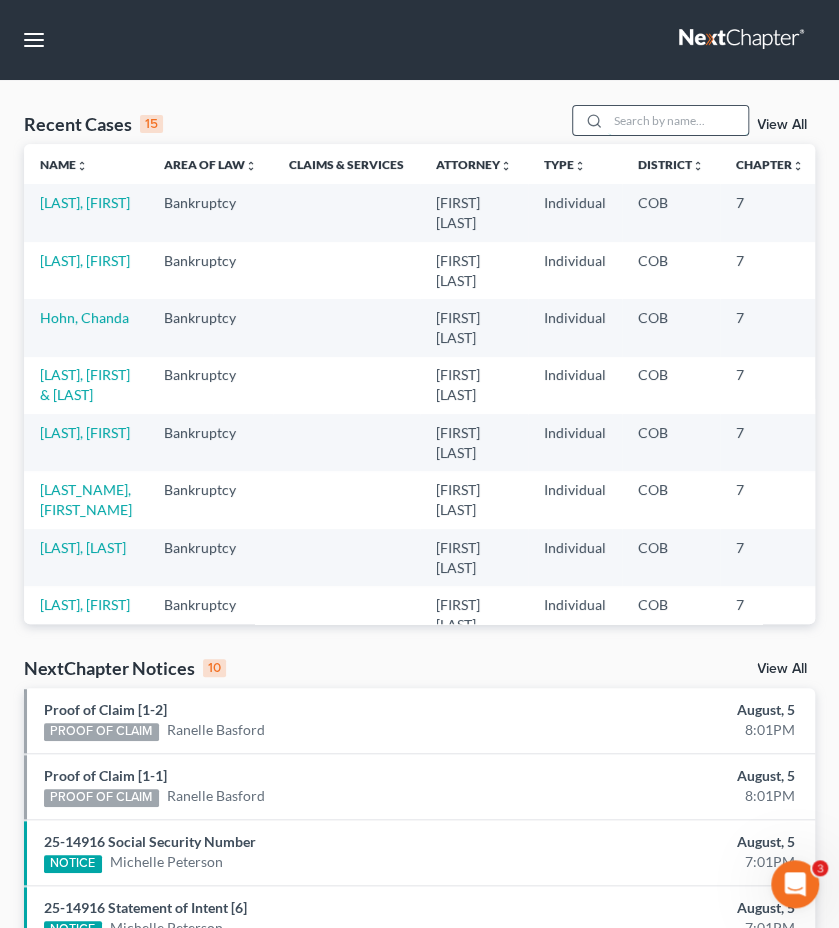 click at bounding box center (678, 120) 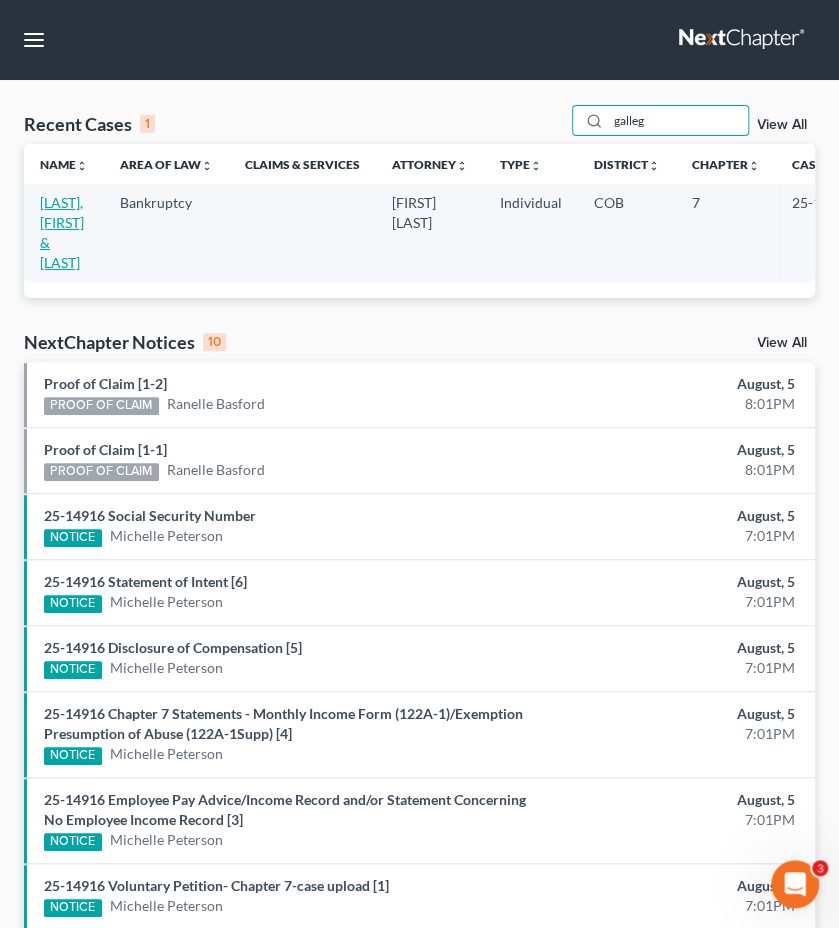 type on "galleg" 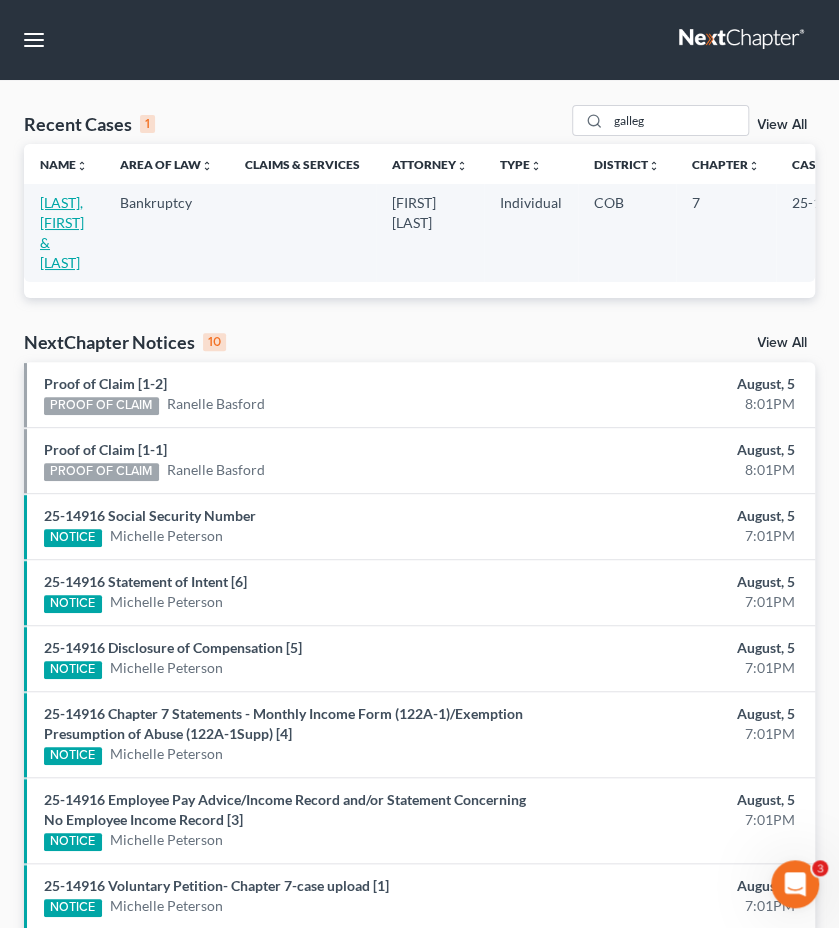 click on "[LAST], [FIRST] & [LAST]" at bounding box center (62, 232) 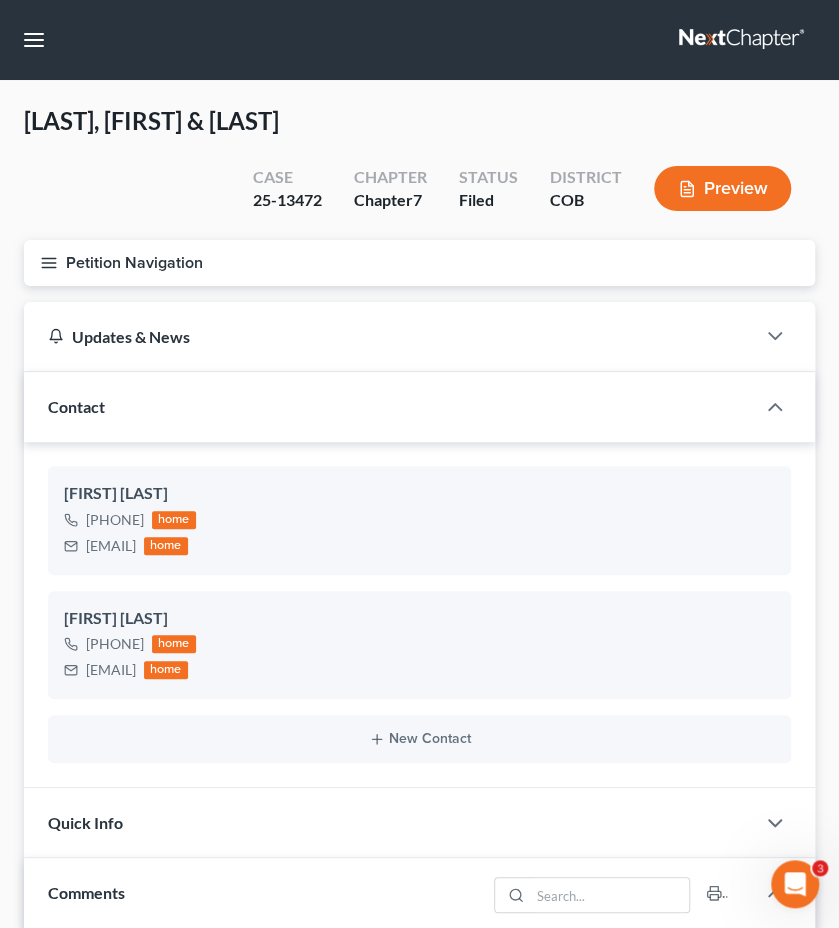 scroll, scrollTop: 639, scrollLeft: 0, axis: vertical 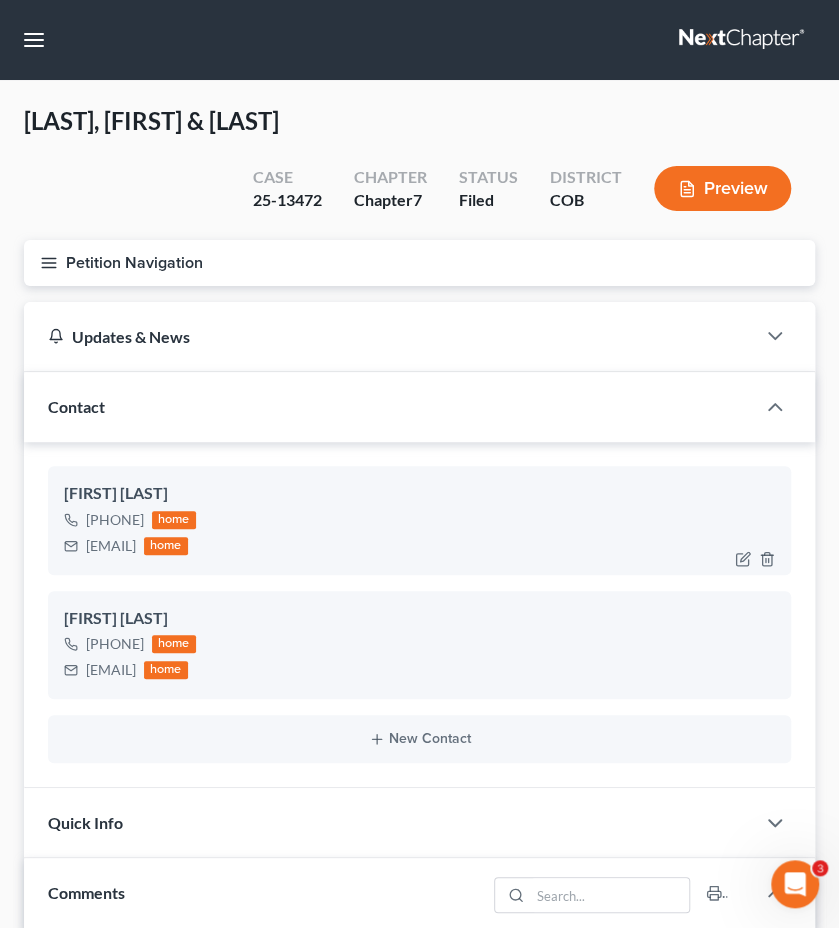 drag, startPoint x: 218, startPoint y: 552, endPoint x: 86, endPoint y: 551, distance: 132.00378 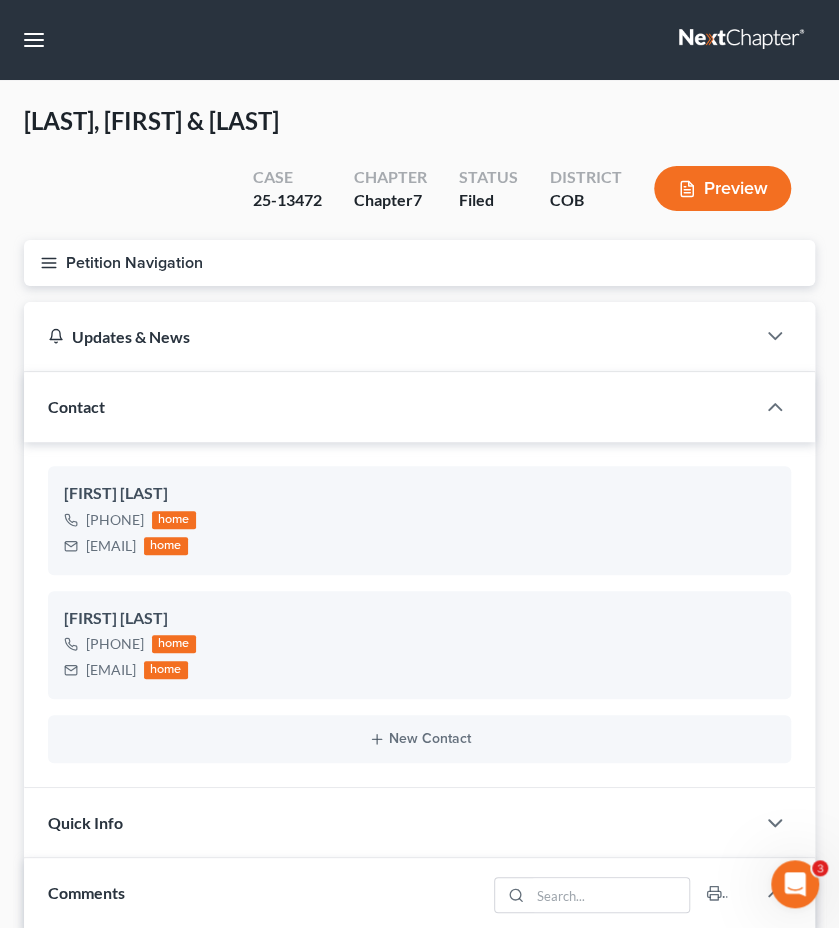 click on "Petition Navigation" at bounding box center [419, 263] 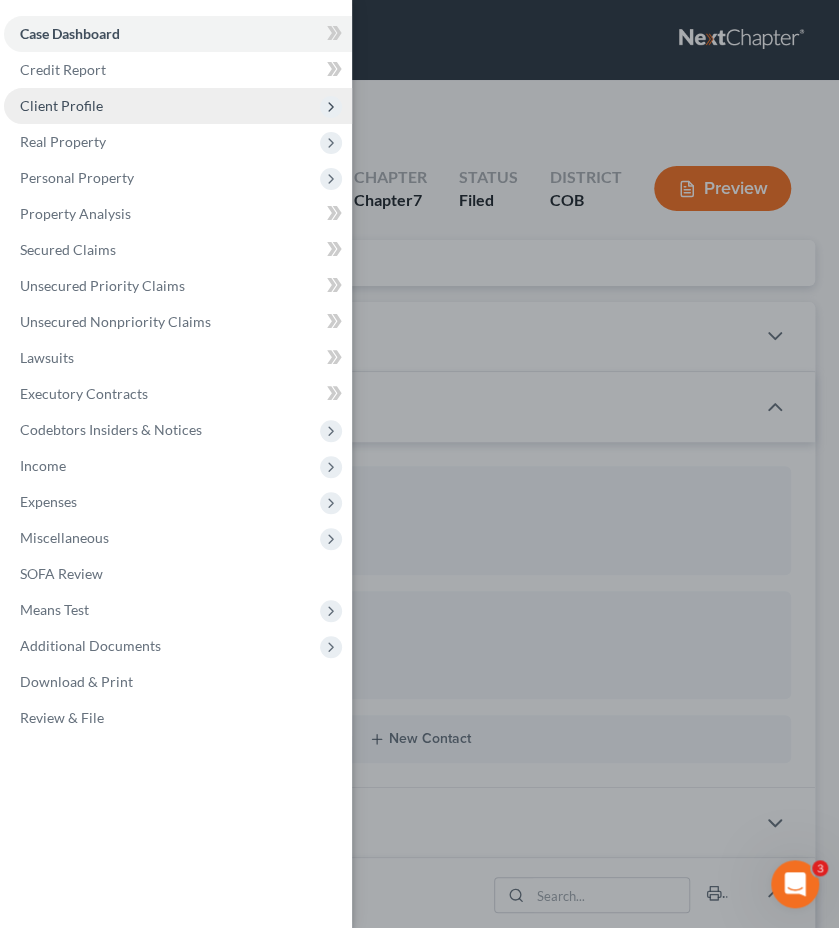 click on "Client Profile" at bounding box center (178, 106) 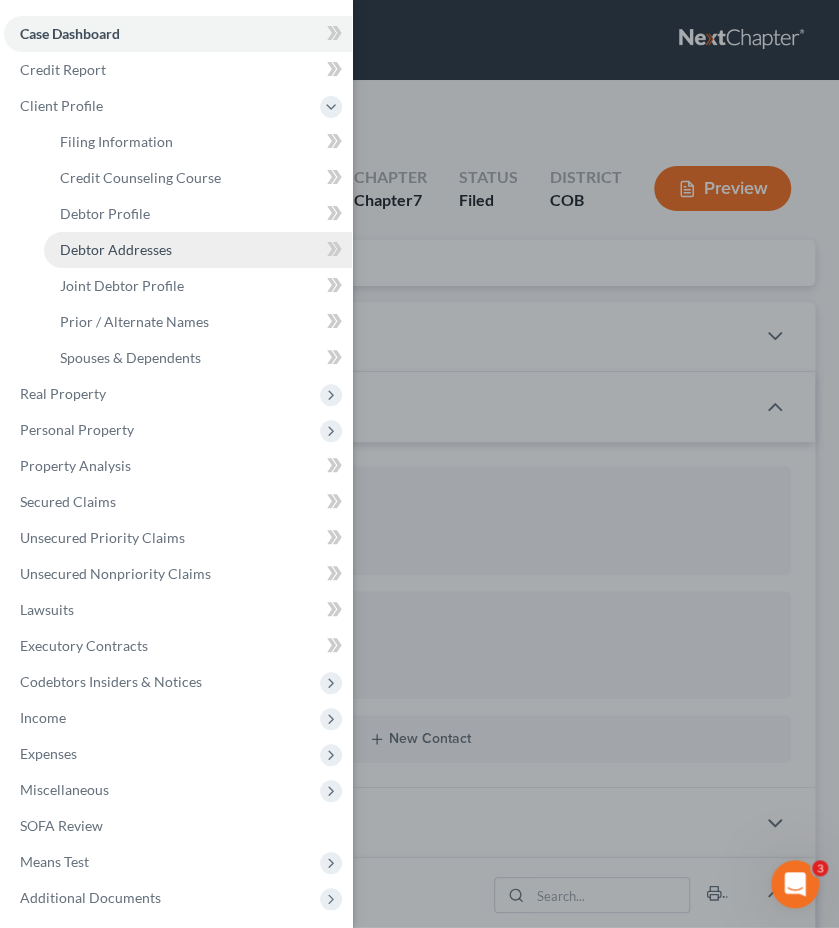 click on "Debtor Addresses" at bounding box center [198, 250] 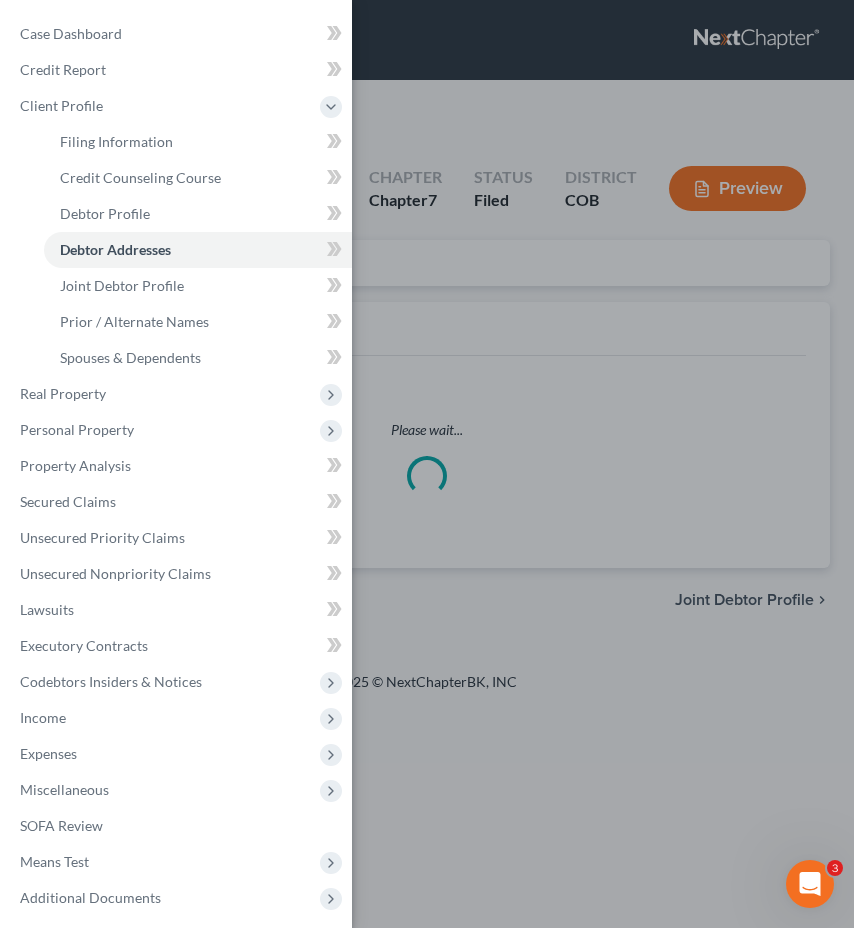 click on "Case Dashboard
Payments
Invoices
Payments
Payments
Credit Report
Client Profile" at bounding box center [427, 464] 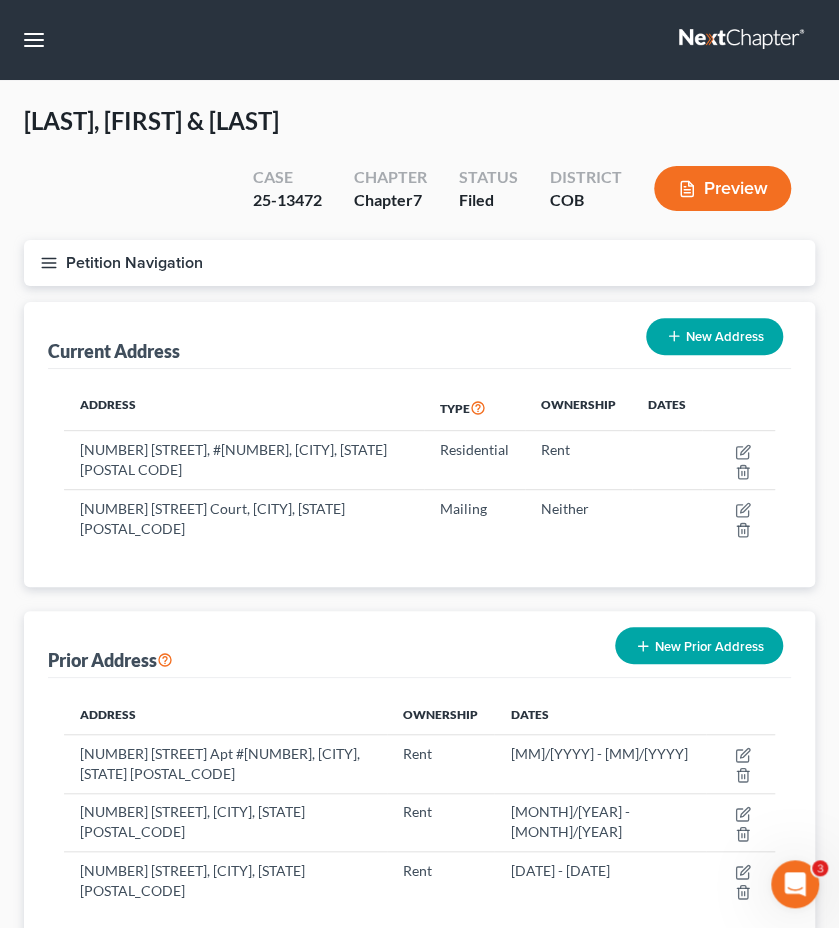 click on "Petition Navigation" at bounding box center (419, 263) 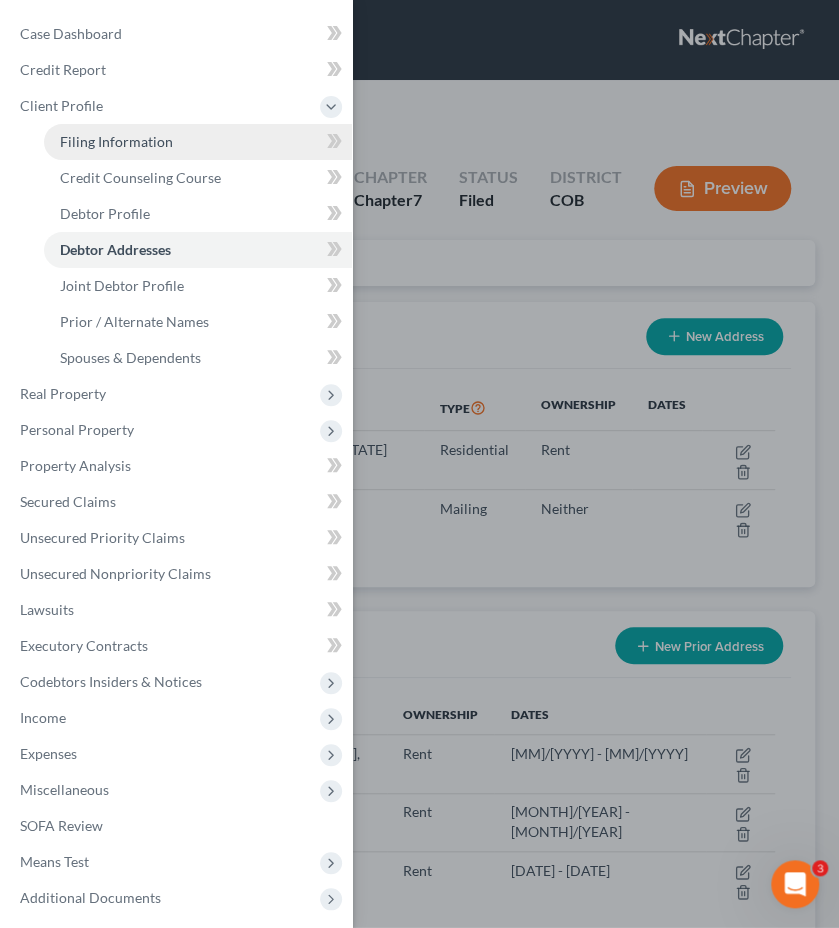 click on "Filing Information" at bounding box center (198, 142) 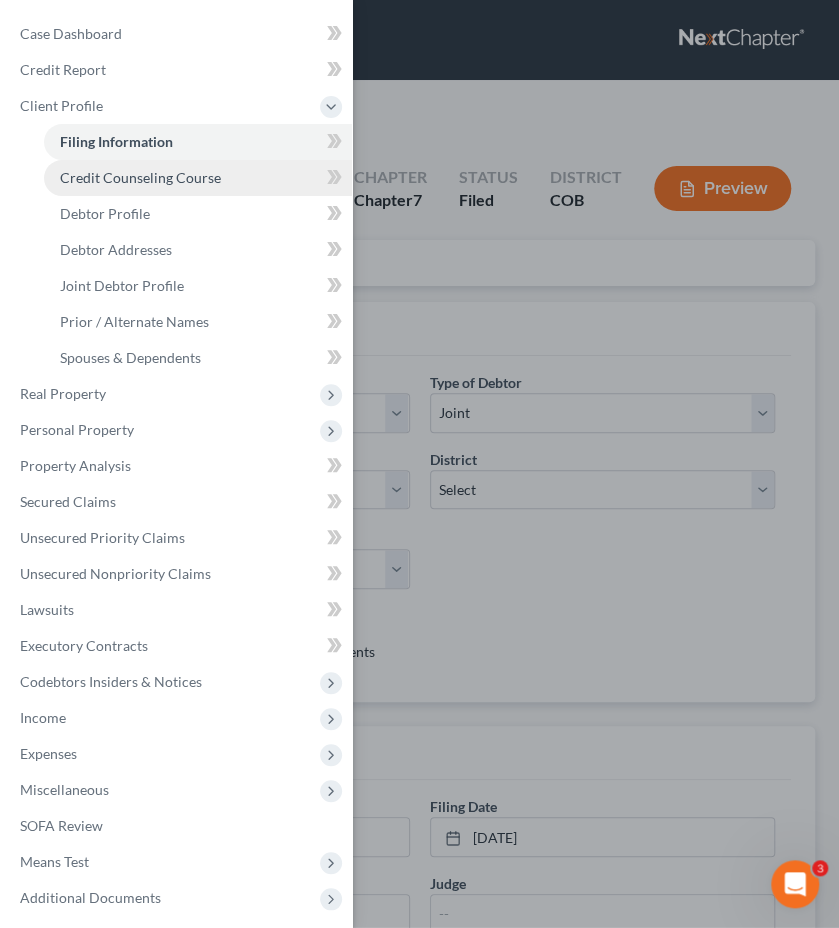 click on "Credit Counseling Course" at bounding box center [198, 178] 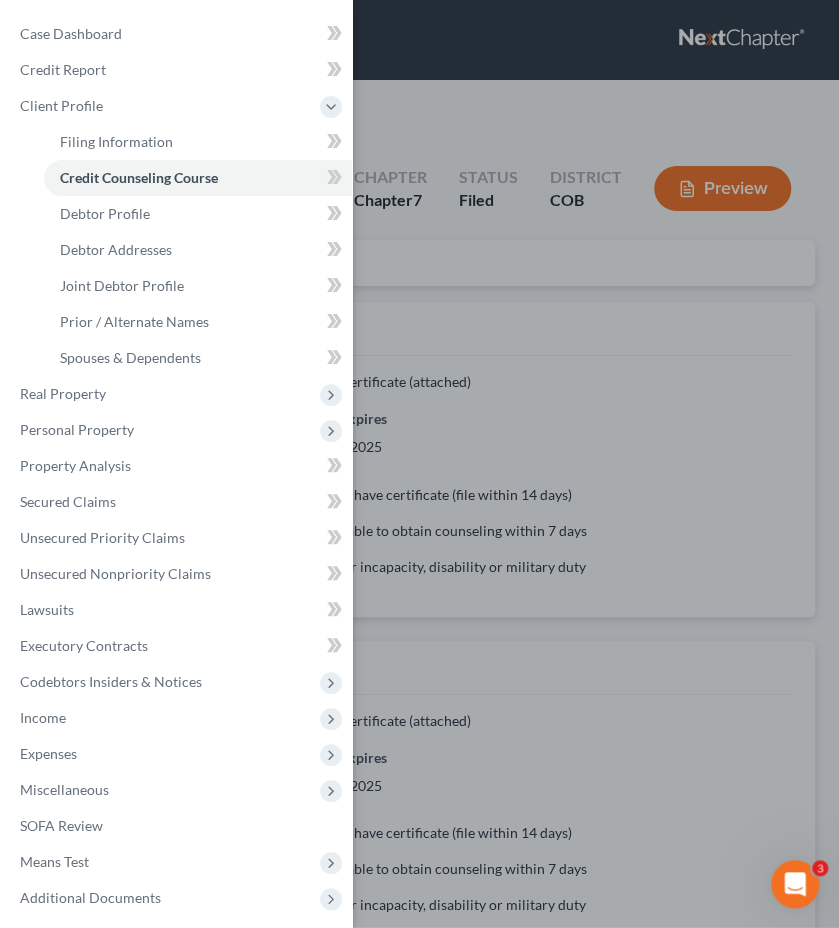 click on "Case Dashboard
Payments
Invoices
Payments
Payments
Credit Report
Client Profile" at bounding box center [419, 464] 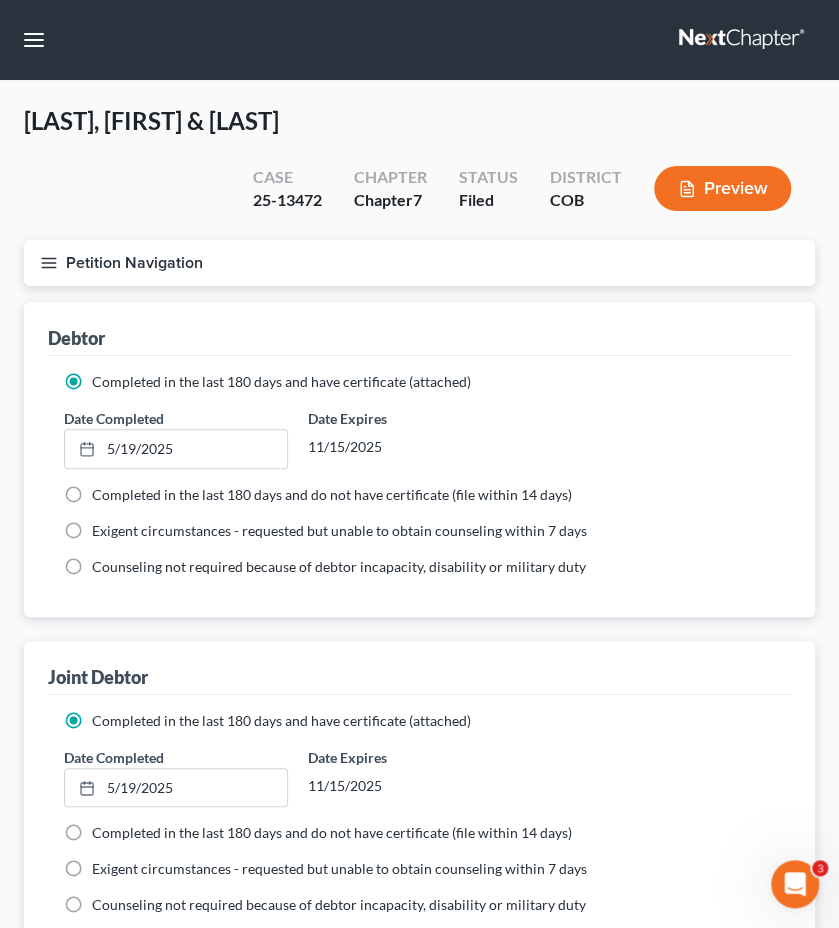 click on "Petition Navigation" at bounding box center [419, 263] 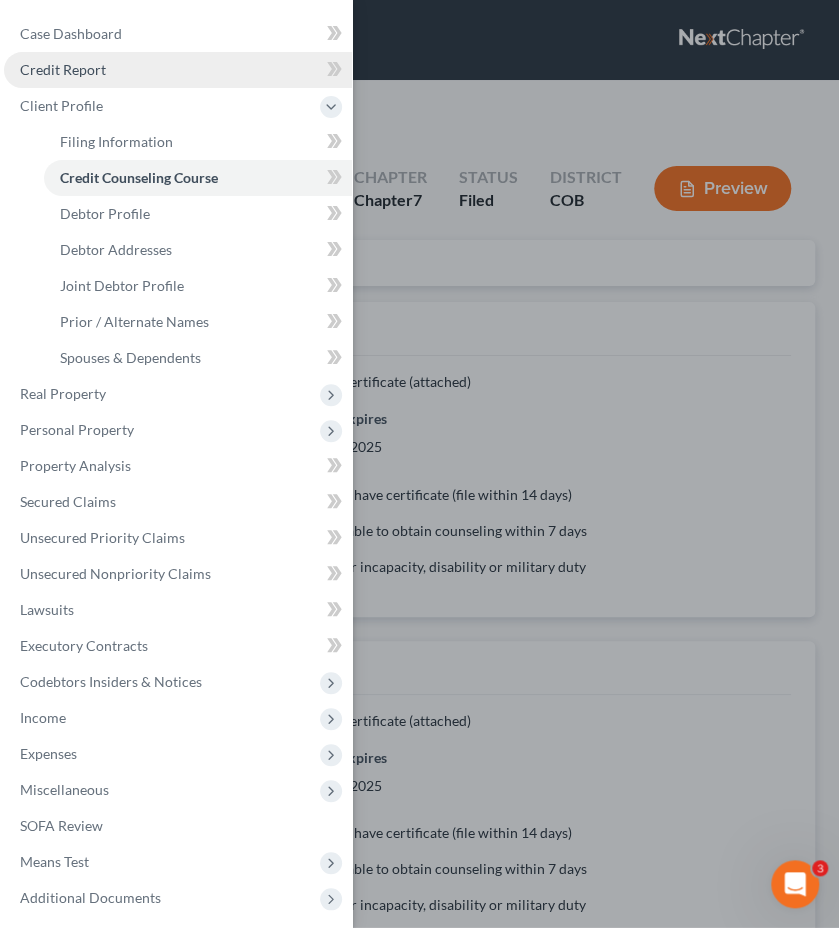 click on "Credit Report" at bounding box center (178, 70) 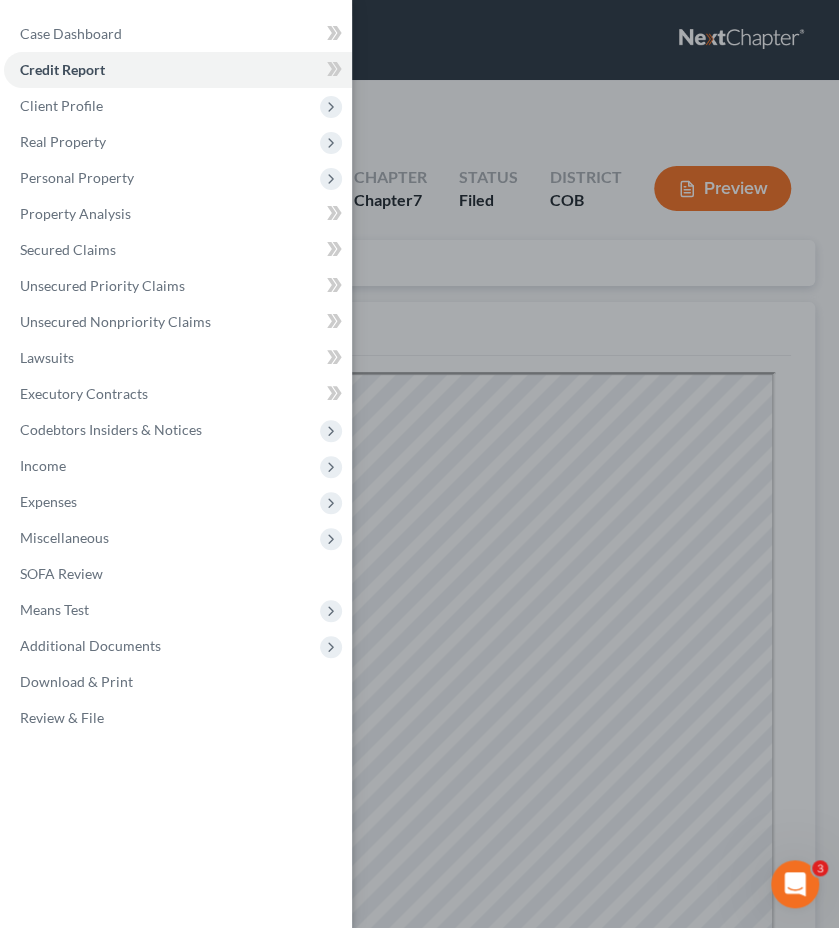 scroll, scrollTop: 0, scrollLeft: 0, axis: both 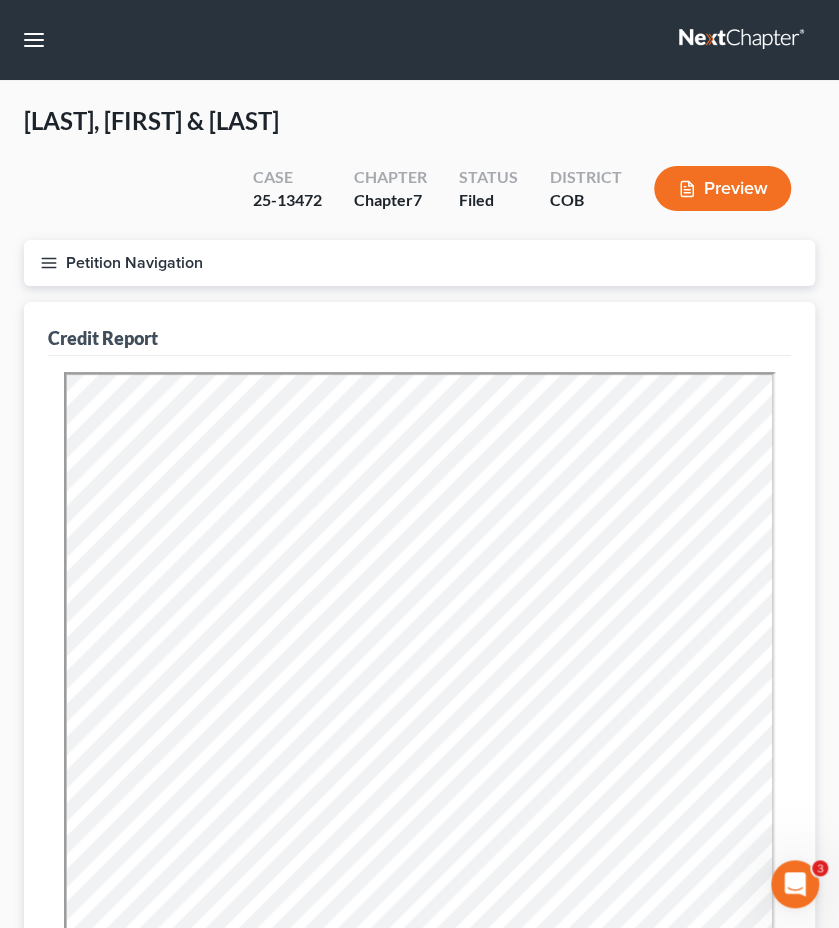 click on "Petition Navigation" at bounding box center (419, 263) 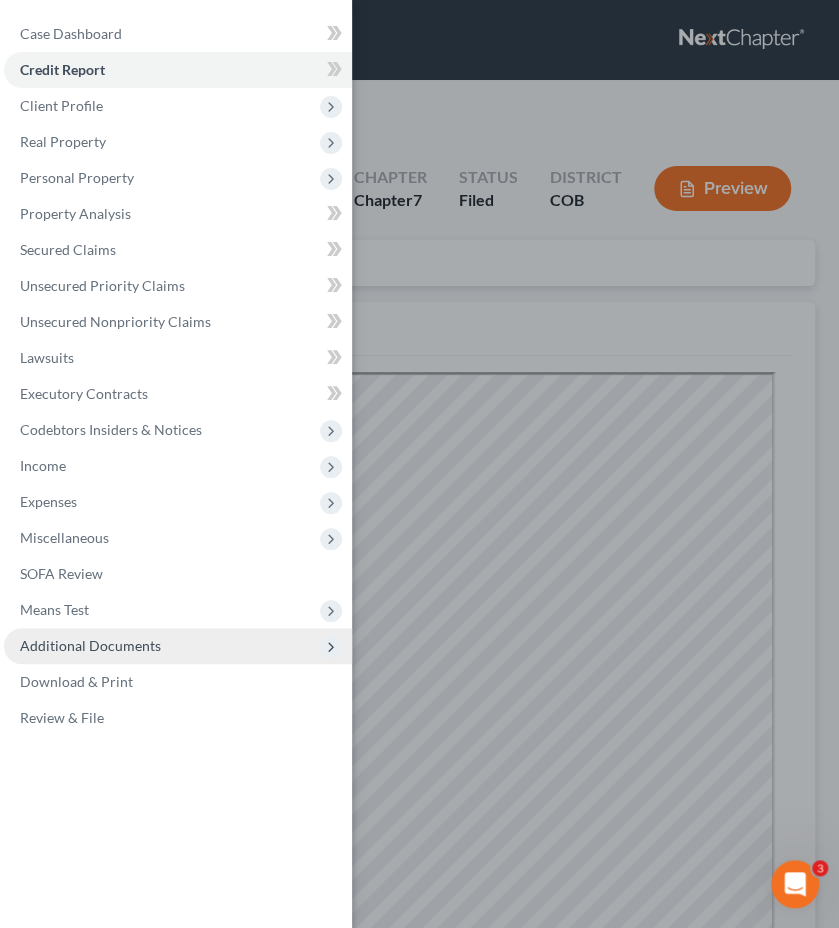 click on "Additional Documents" at bounding box center (178, 646) 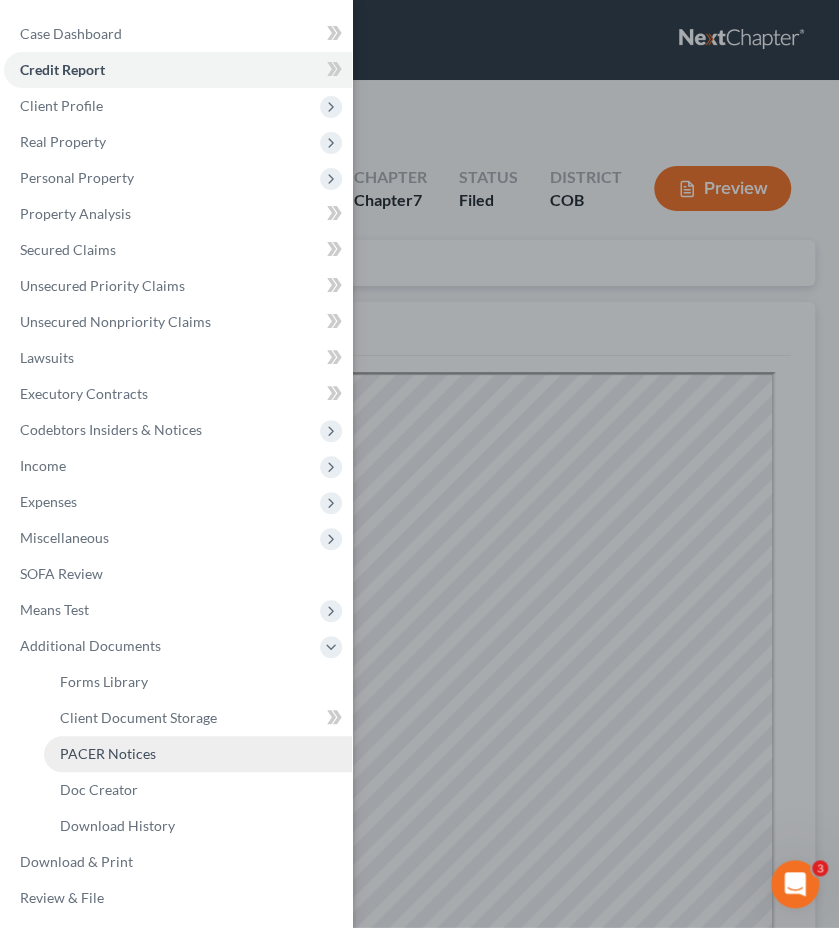 click on "PACER Notices" at bounding box center (198, 754) 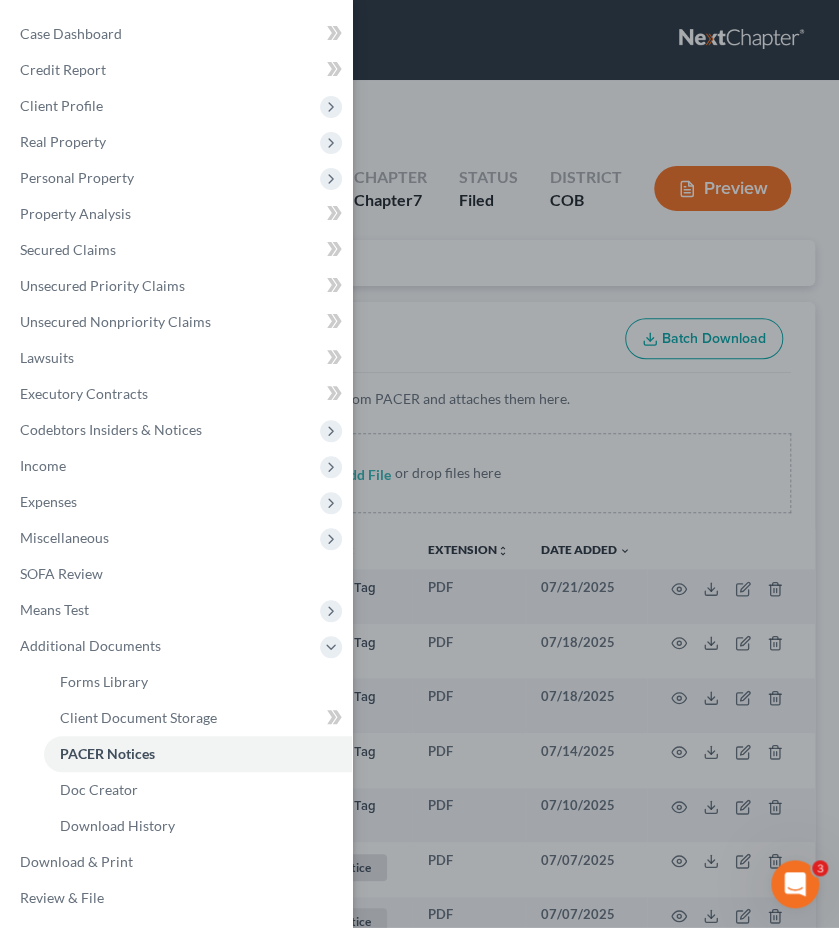 click on "Case Dashboard
Payments
Invoices
Payments
Payments
Credit Report
Client Profile" at bounding box center [419, 464] 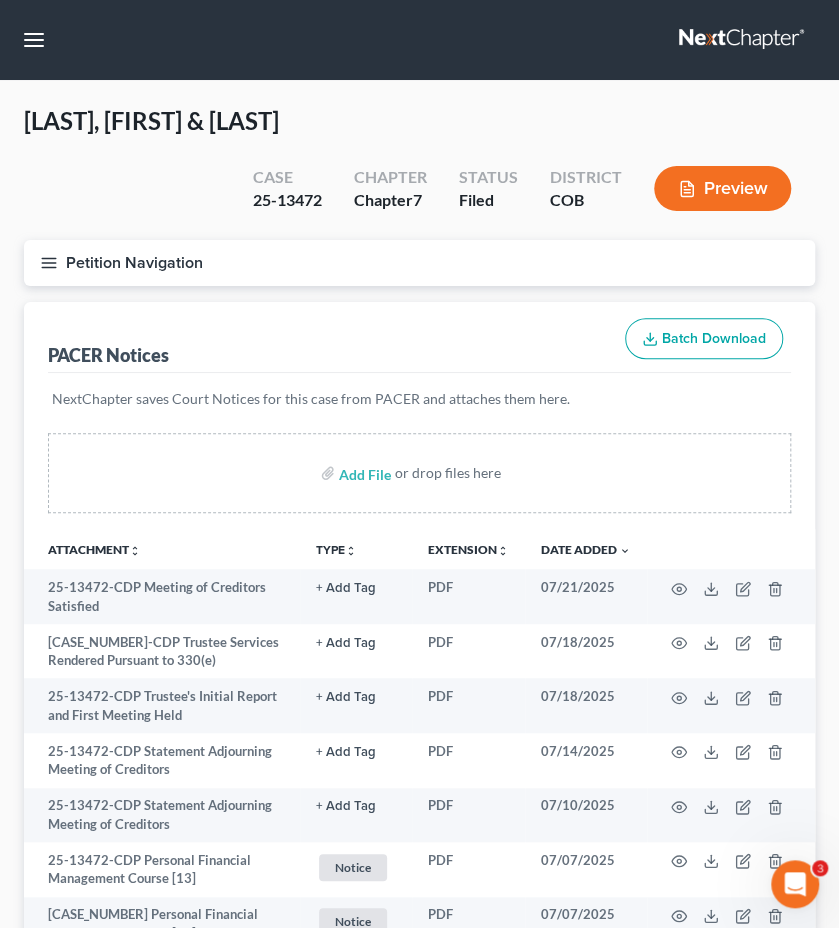 type 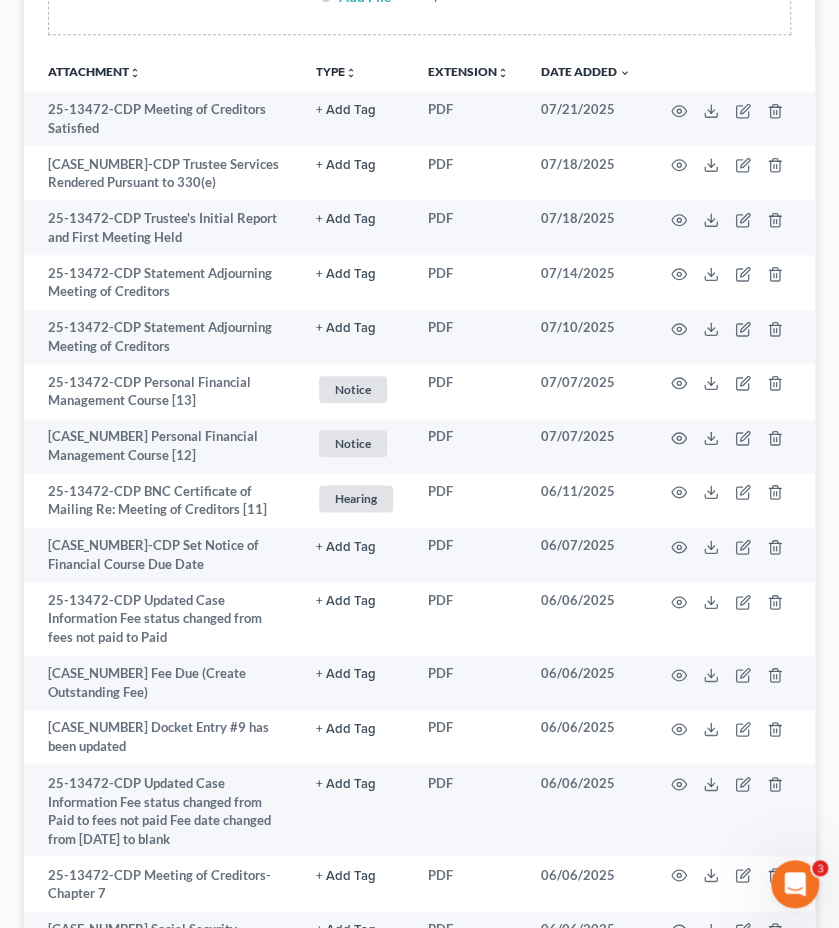 scroll, scrollTop: 480, scrollLeft: 0, axis: vertical 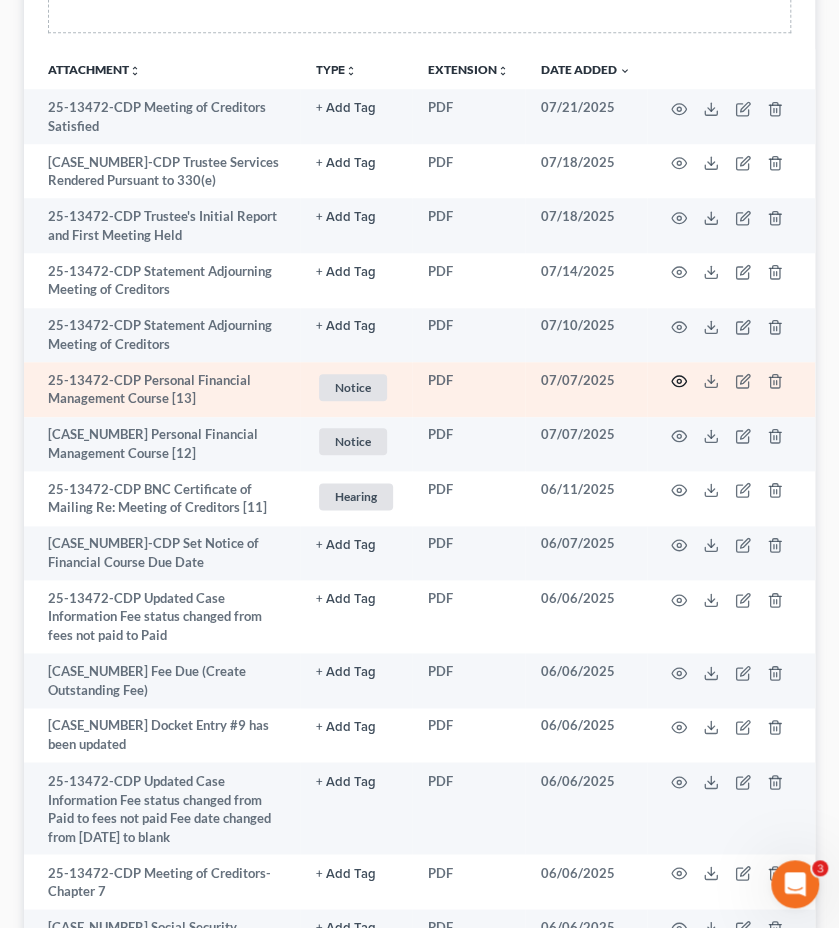 click 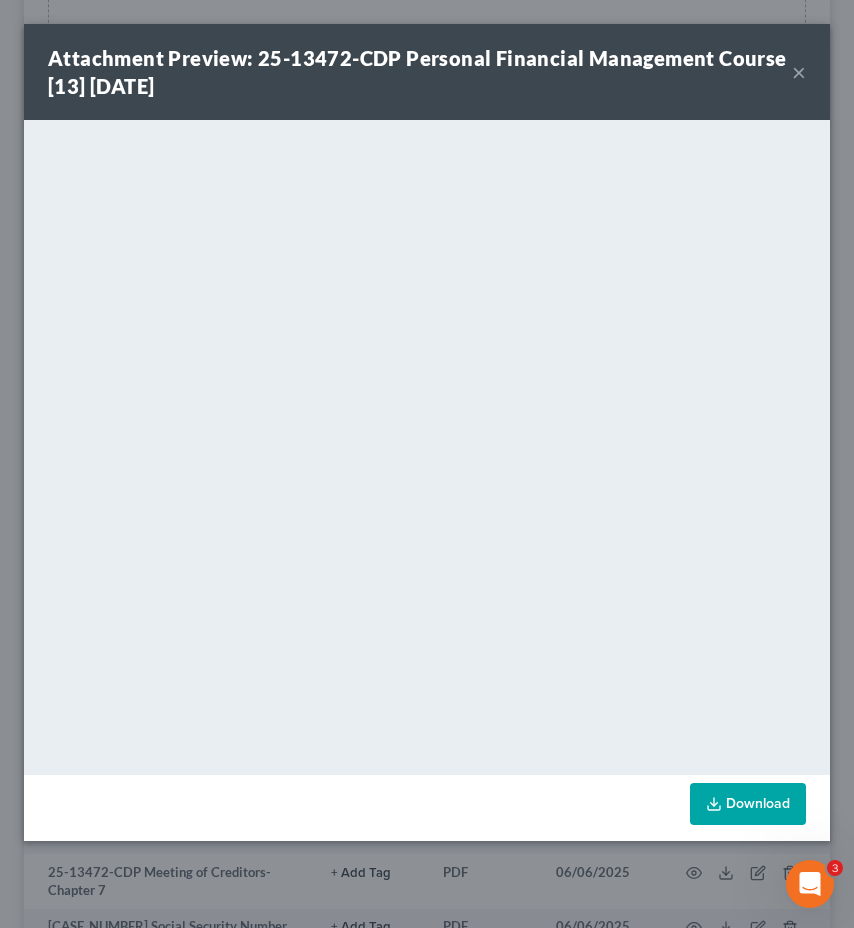 click on "Attachment Preview: [CASE_NUMBER]-CDP Personal Financial Management Course [13] [DATE] ×" at bounding box center (427, 72) 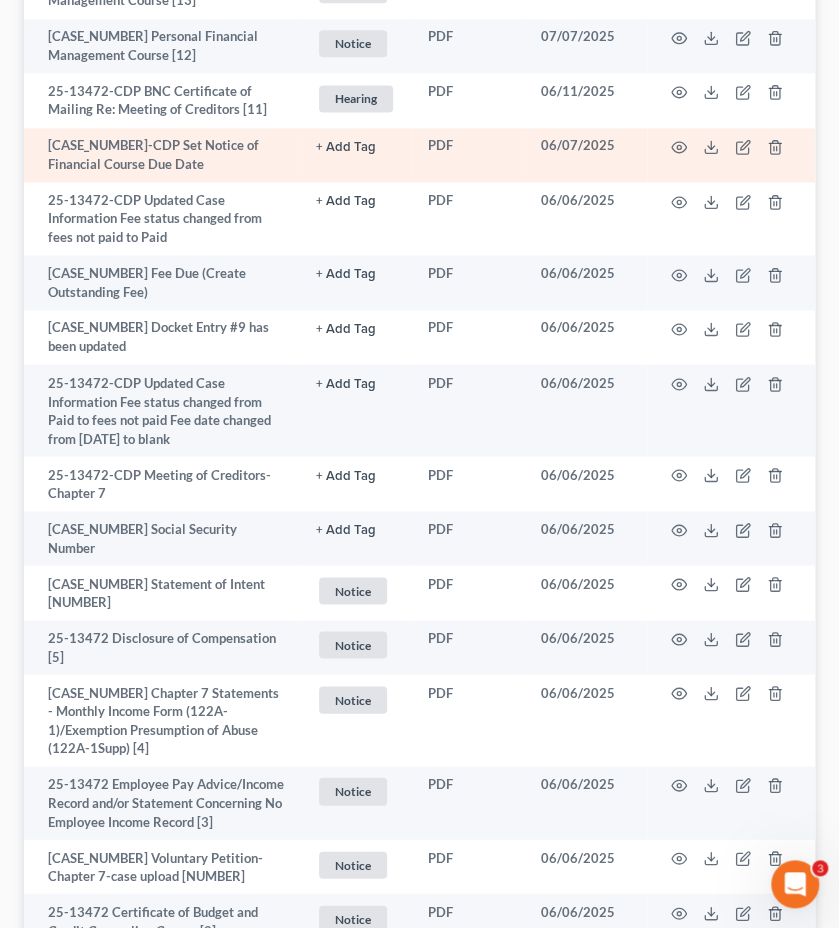 scroll, scrollTop: 880, scrollLeft: 0, axis: vertical 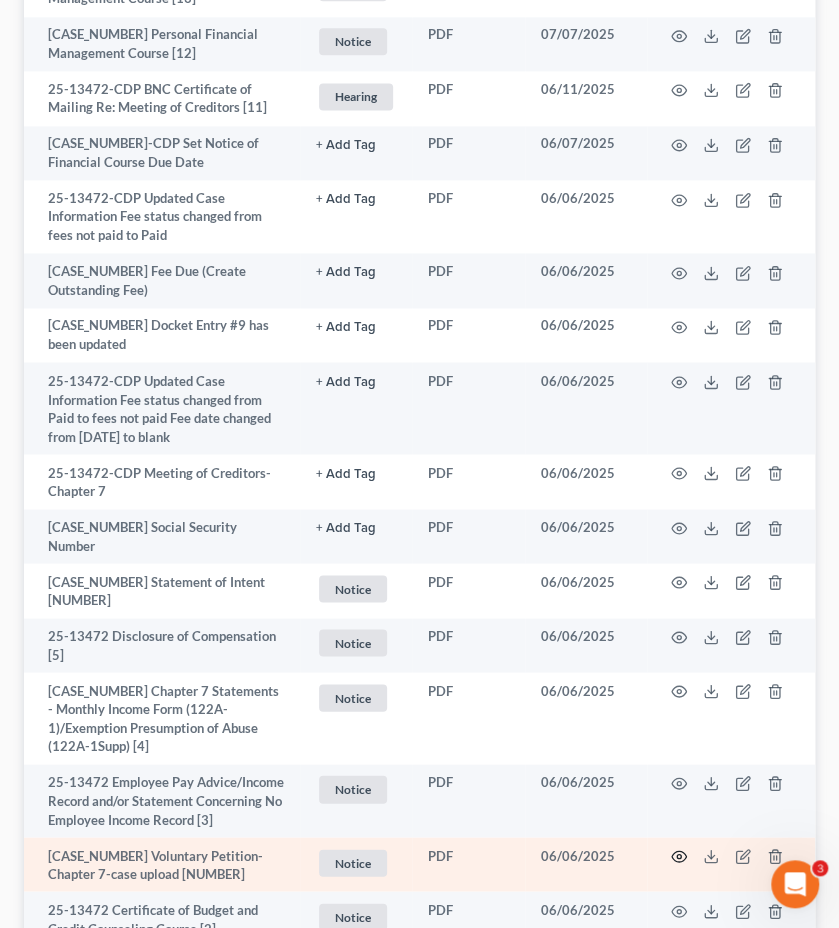 click 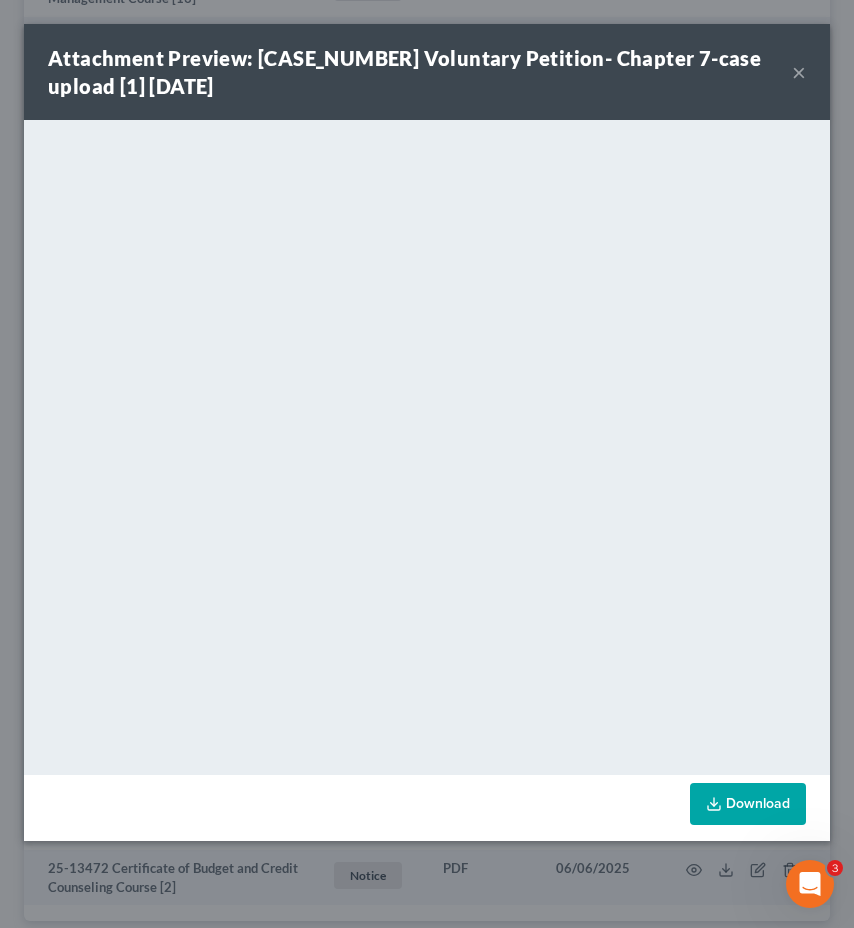click on "×" at bounding box center [799, 72] 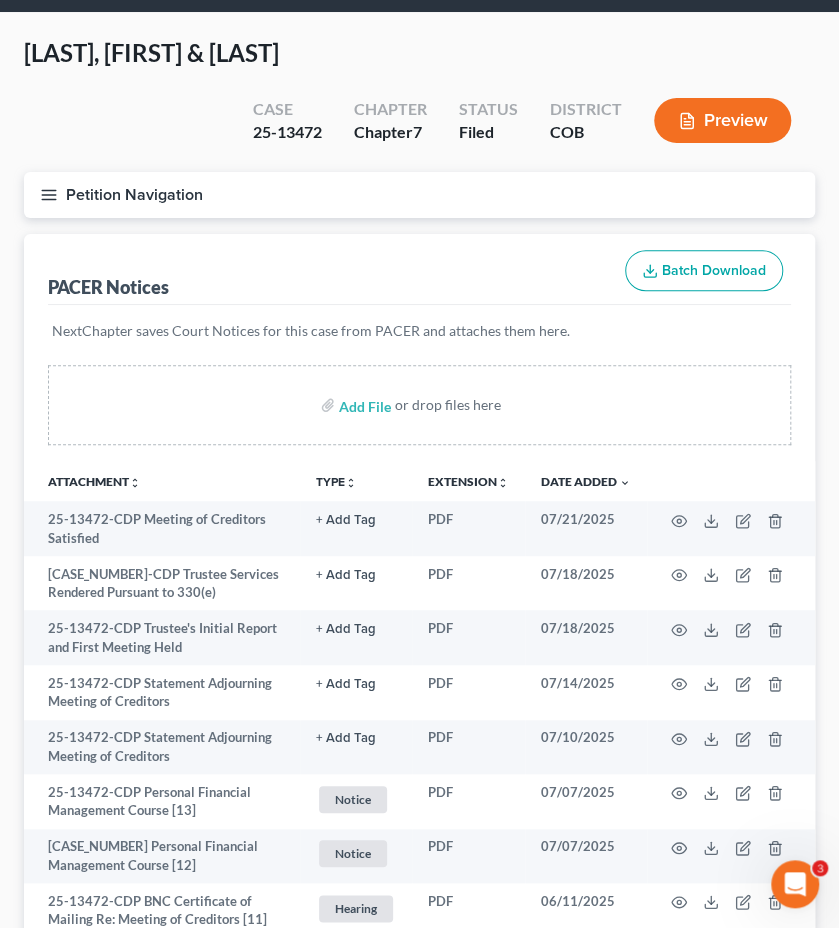 scroll, scrollTop: 0, scrollLeft: 0, axis: both 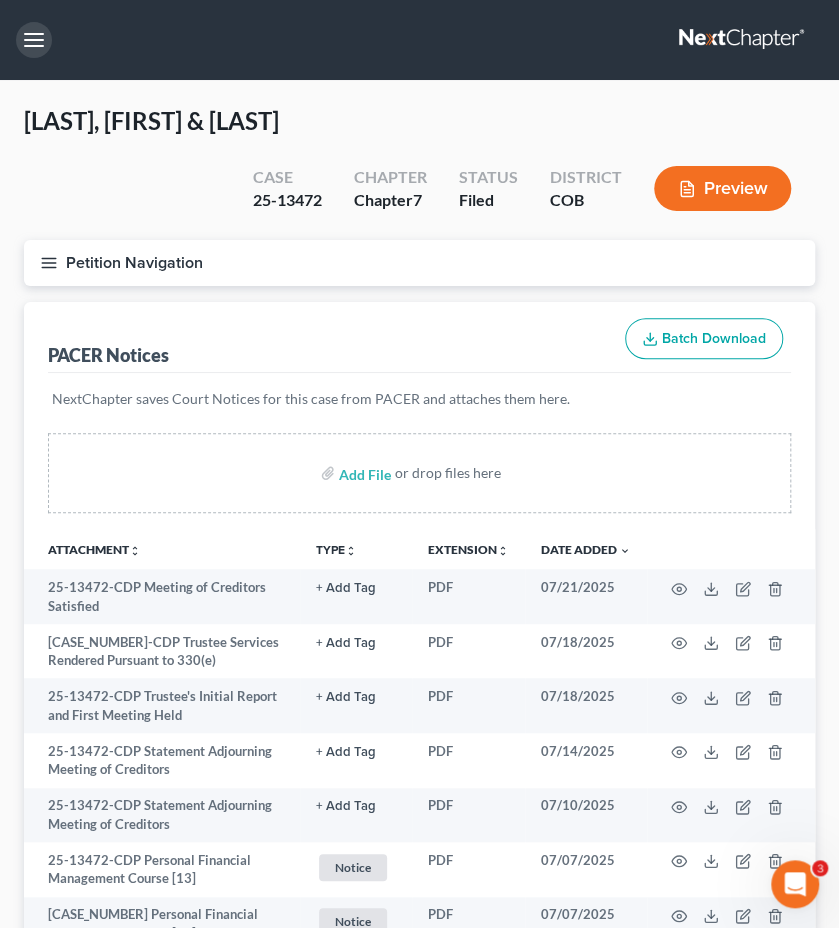 click at bounding box center (34, 40) 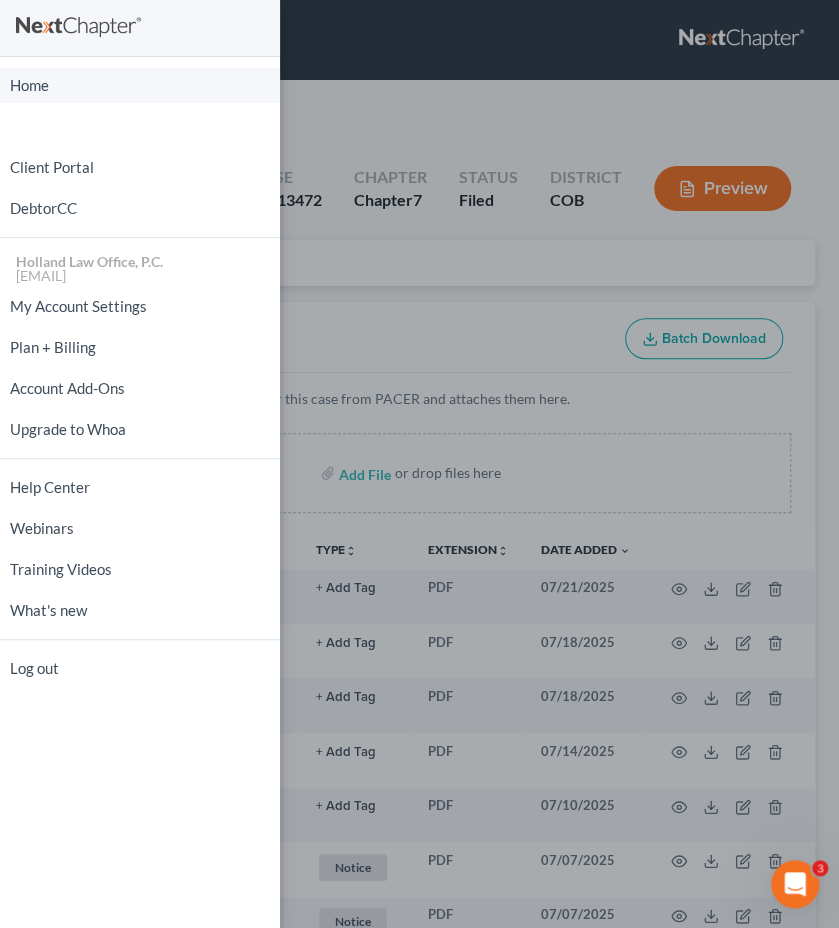 click on "Home" at bounding box center [140, 85] 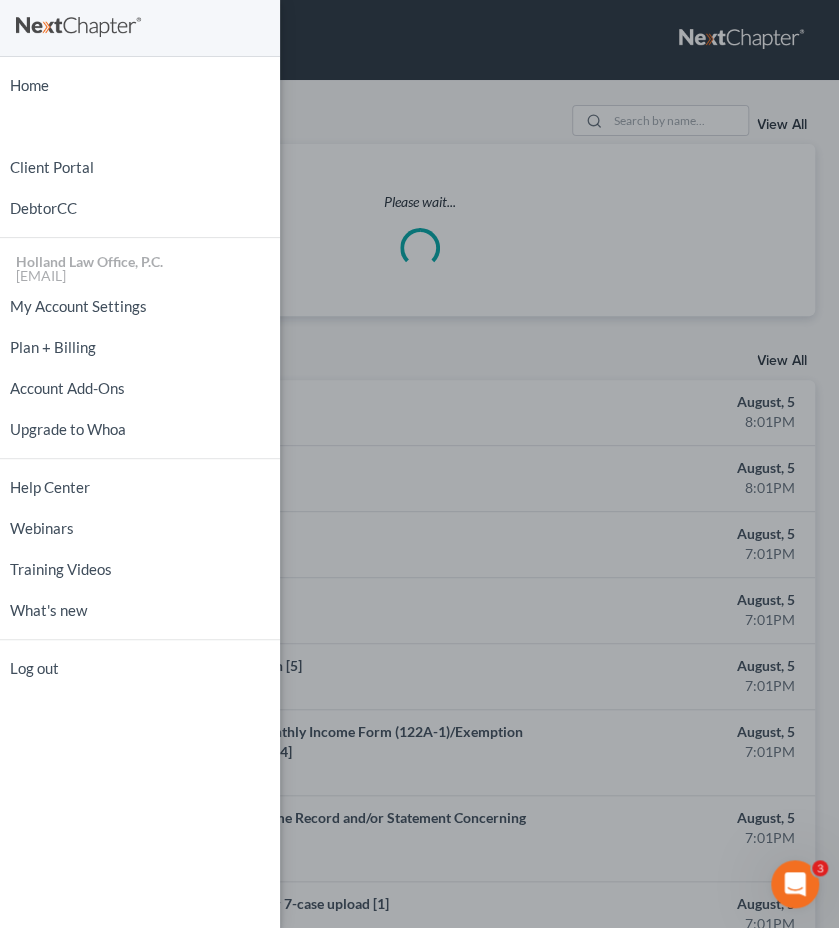 click on "Home New Case Client Portal DebtorCC Holland Law Office, P.C. [EMAIL] My Account Settings Plan + Billing Account Add-Ons Upgrade to Whoa Help Center Webinars Training Videos What's new Log out" at bounding box center (419, 464) 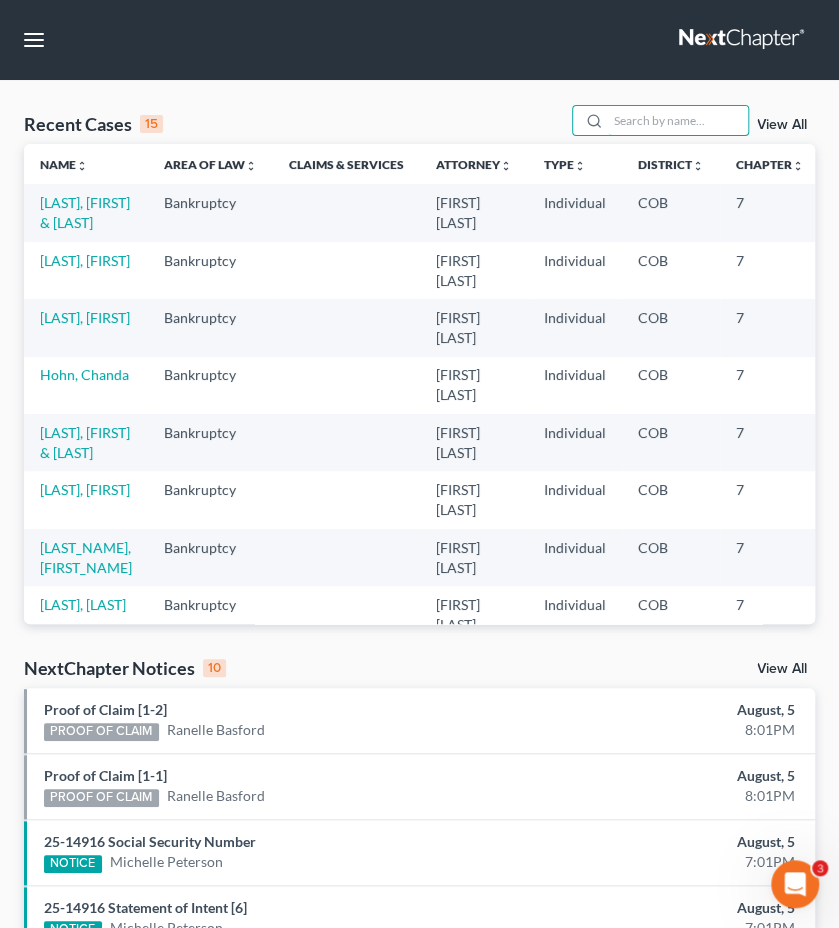 click at bounding box center (678, 120) 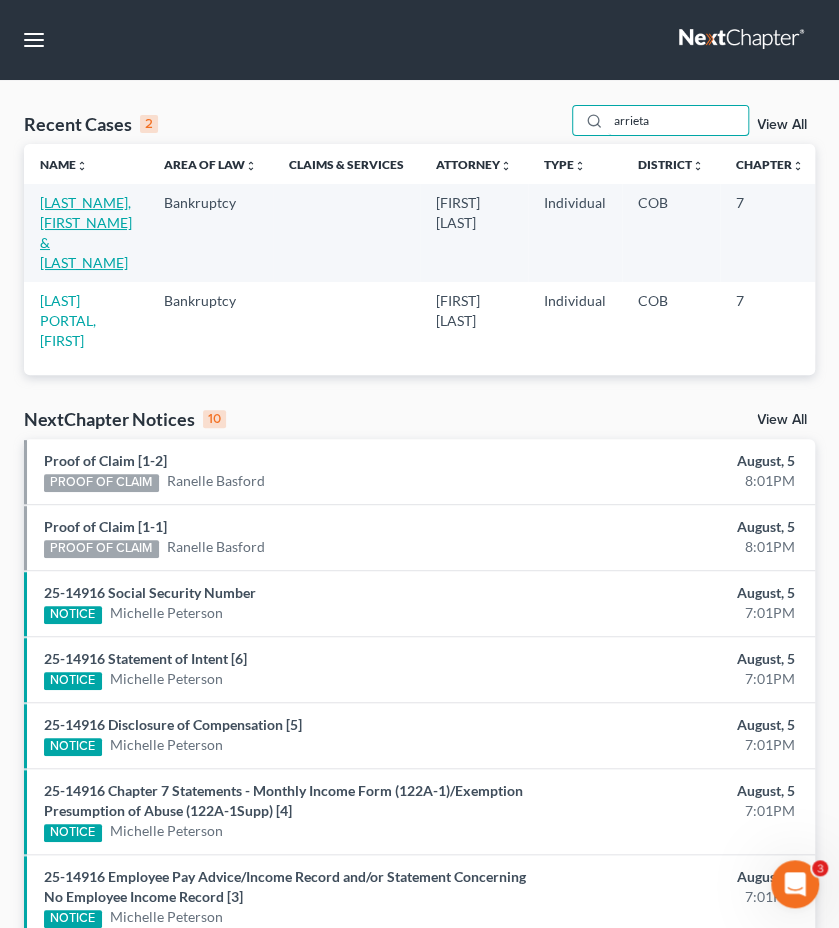 type on "arrieta" 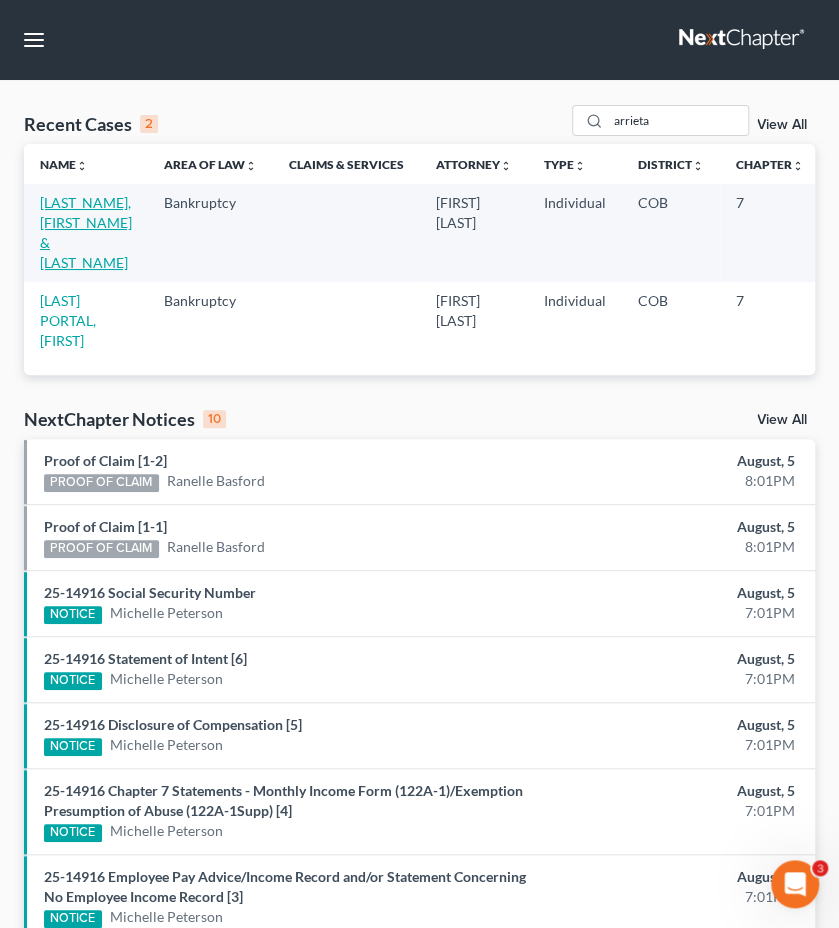 click on "[LAST_NAME], [FIRST_NAME] & [LAST_NAME]" at bounding box center (86, 232) 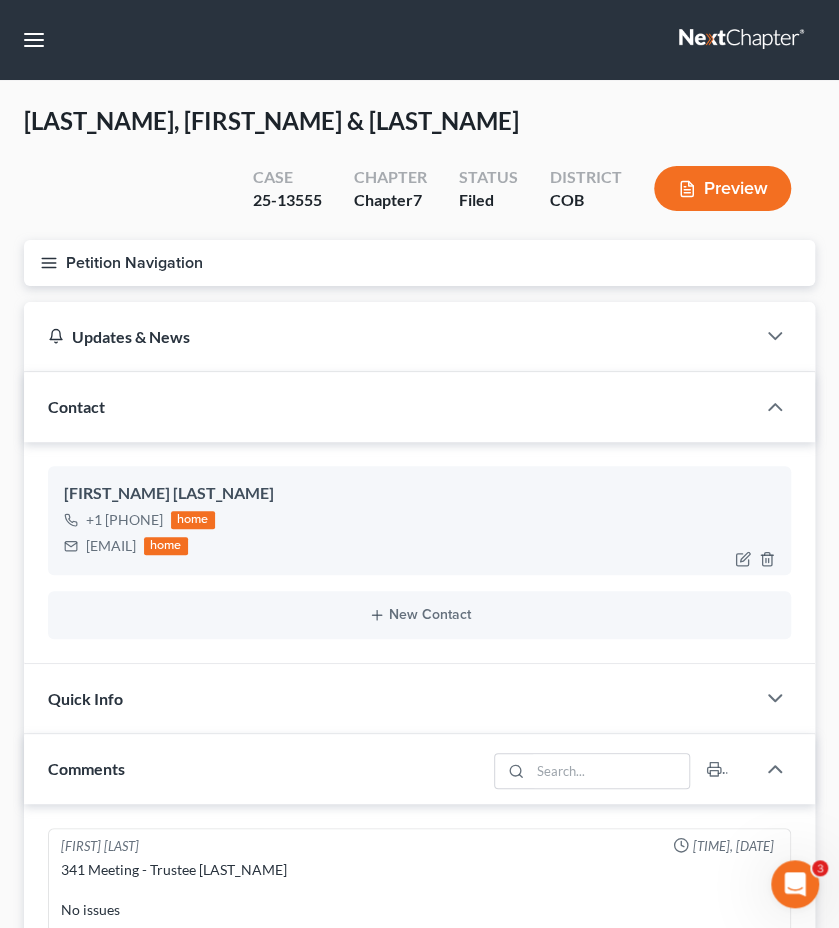 click on "[EMAIL] home" at bounding box center [139, 546] 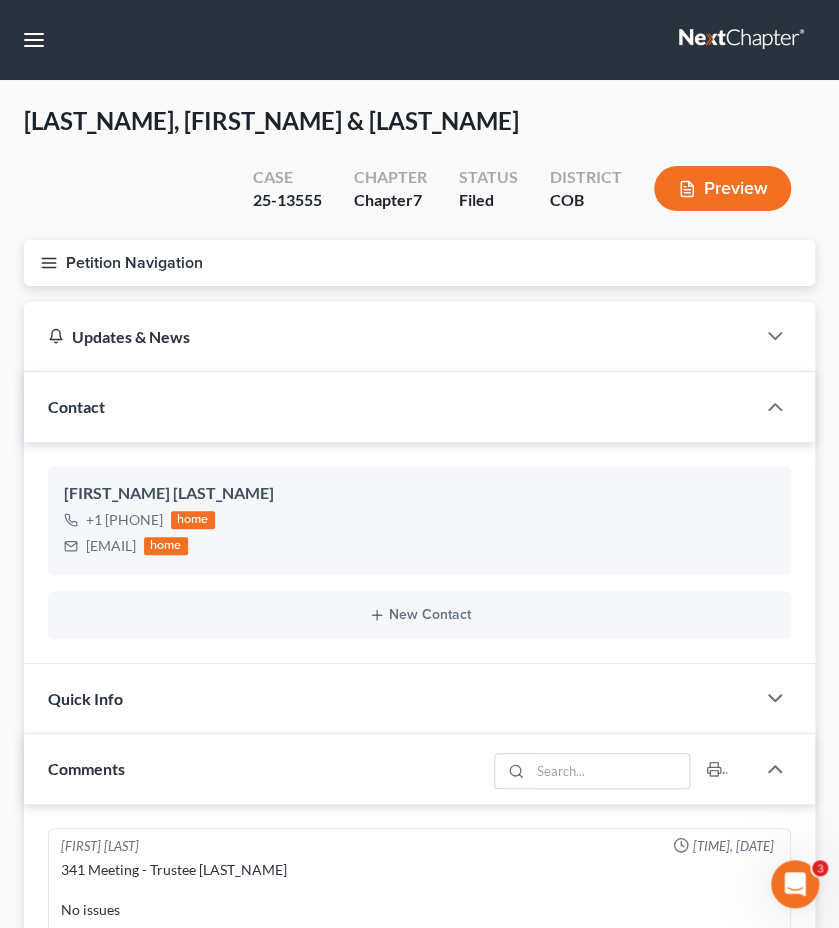 click on "Petition Navigation" at bounding box center [419, 263] 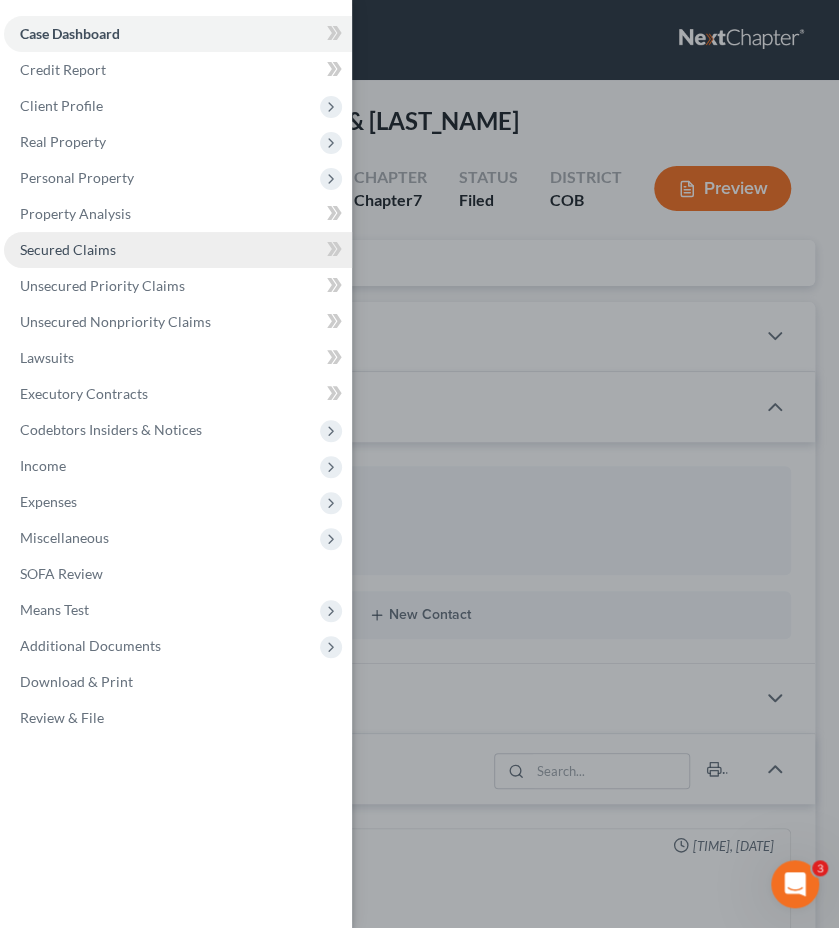 drag, startPoint x: 107, startPoint y: 115, endPoint x: 132, endPoint y: 258, distance: 145.16887 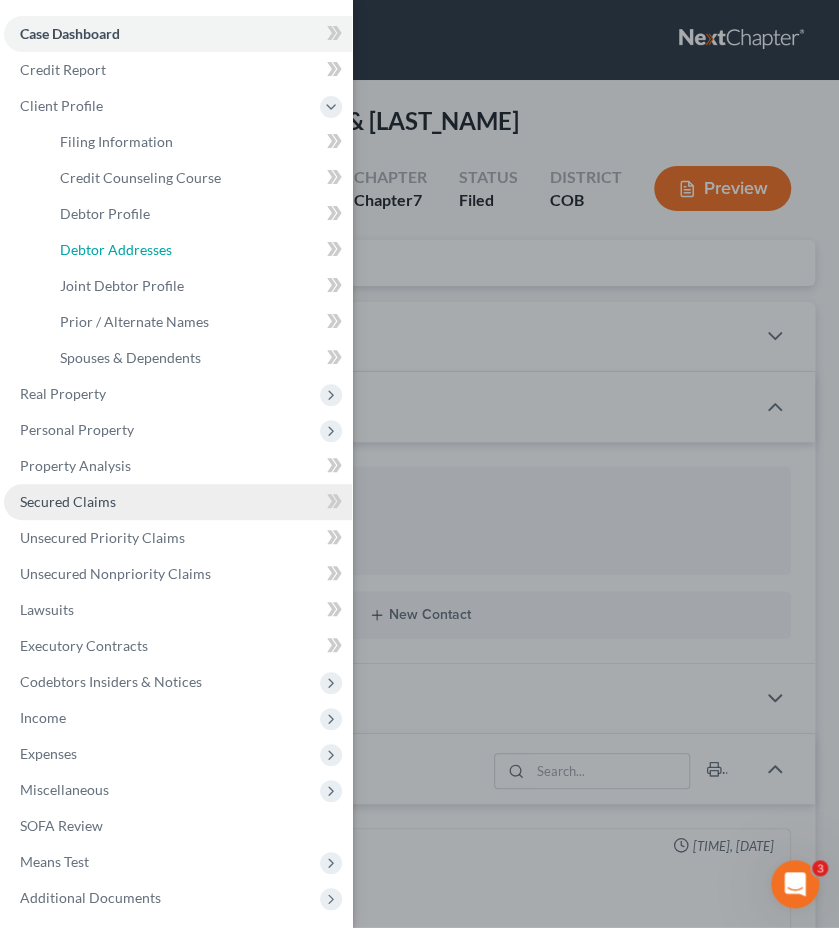 click on "Debtor Addresses" at bounding box center (198, 250) 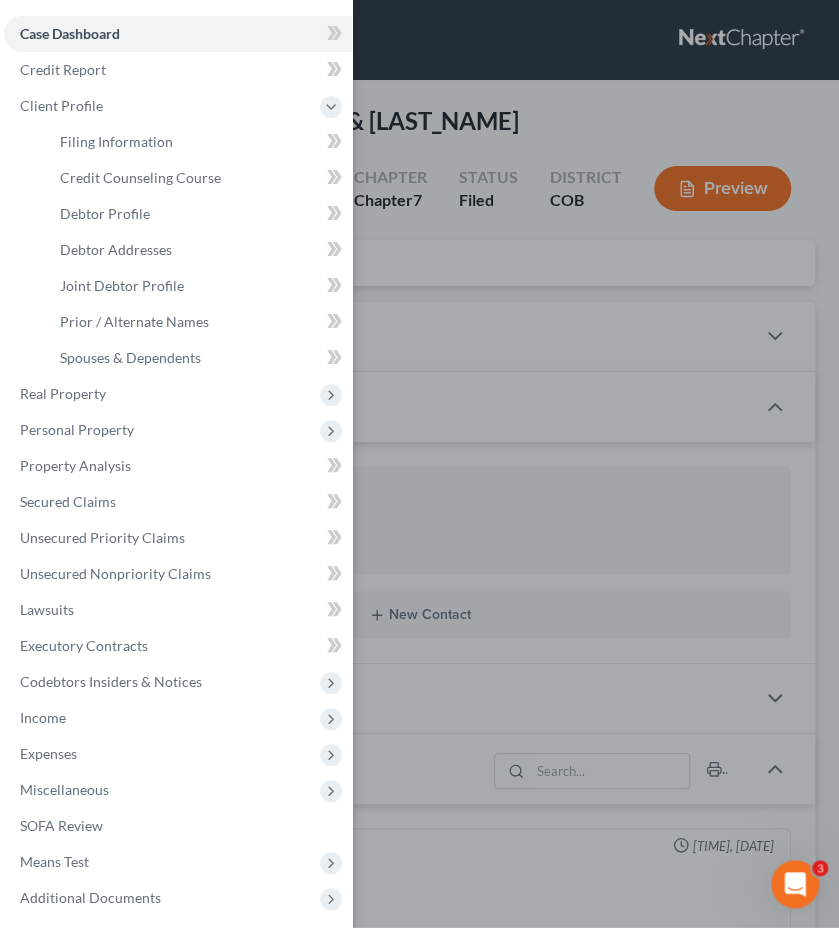 click on "Case Dashboard
Payments
Invoices
Payments
Payments
Credit Report
Client Profile" at bounding box center [419, 464] 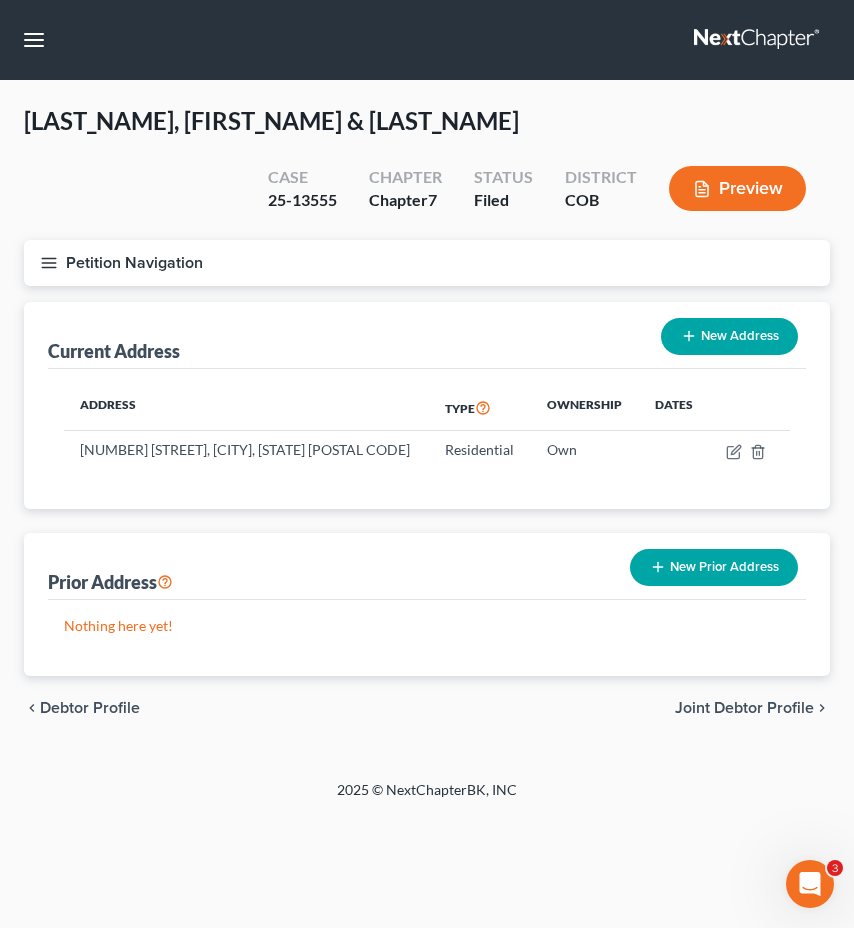 click on "Petition Navigation" at bounding box center [427, 263] 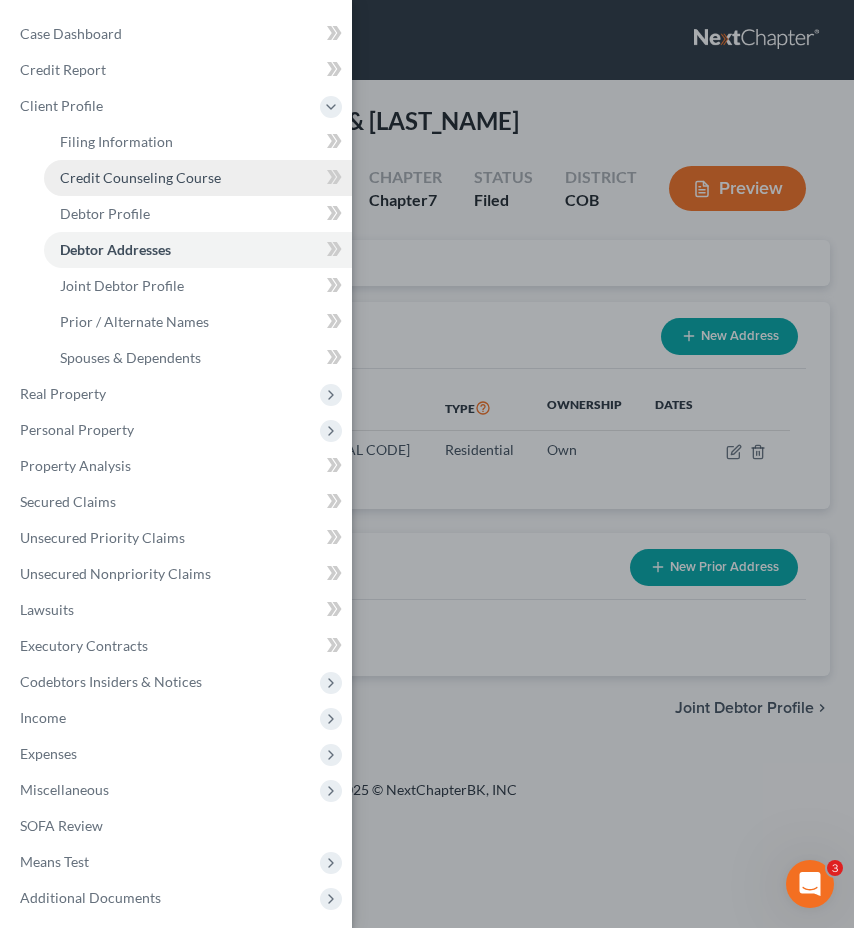 click on "Credit Counseling Course" at bounding box center [140, 177] 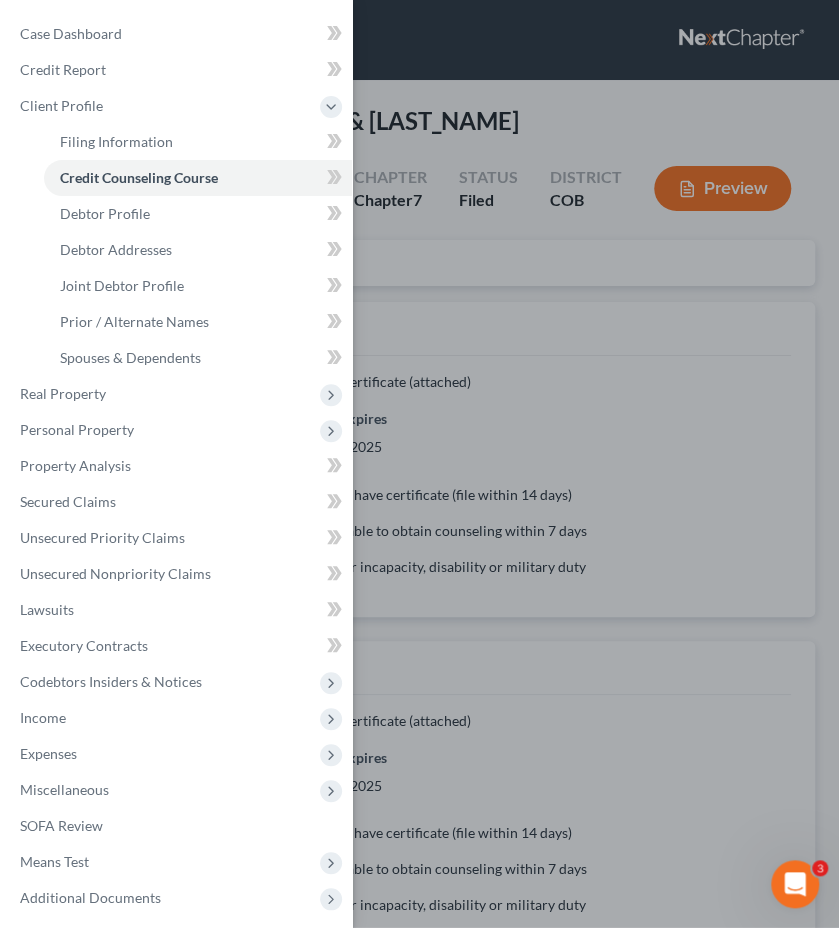 click on "Case Dashboard
Payments
Invoices
Payments
Payments
Credit Report
Client Profile" at bounding box center [419, 464] 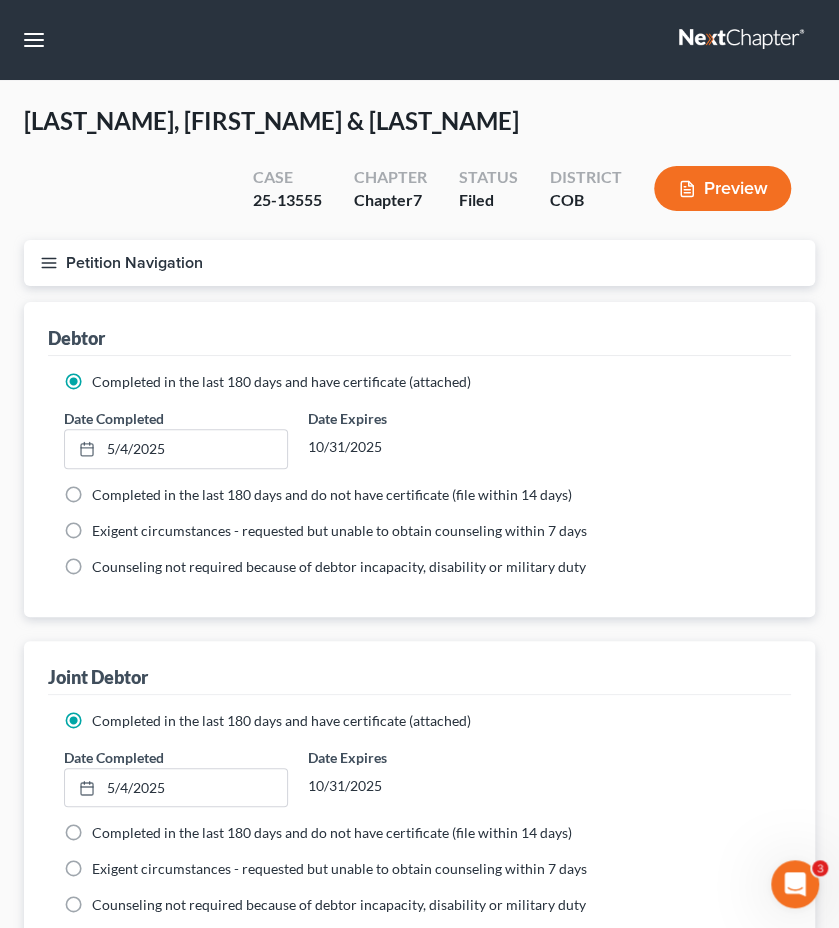 click on "Petition Navigation" at bounding box center (419, 263) 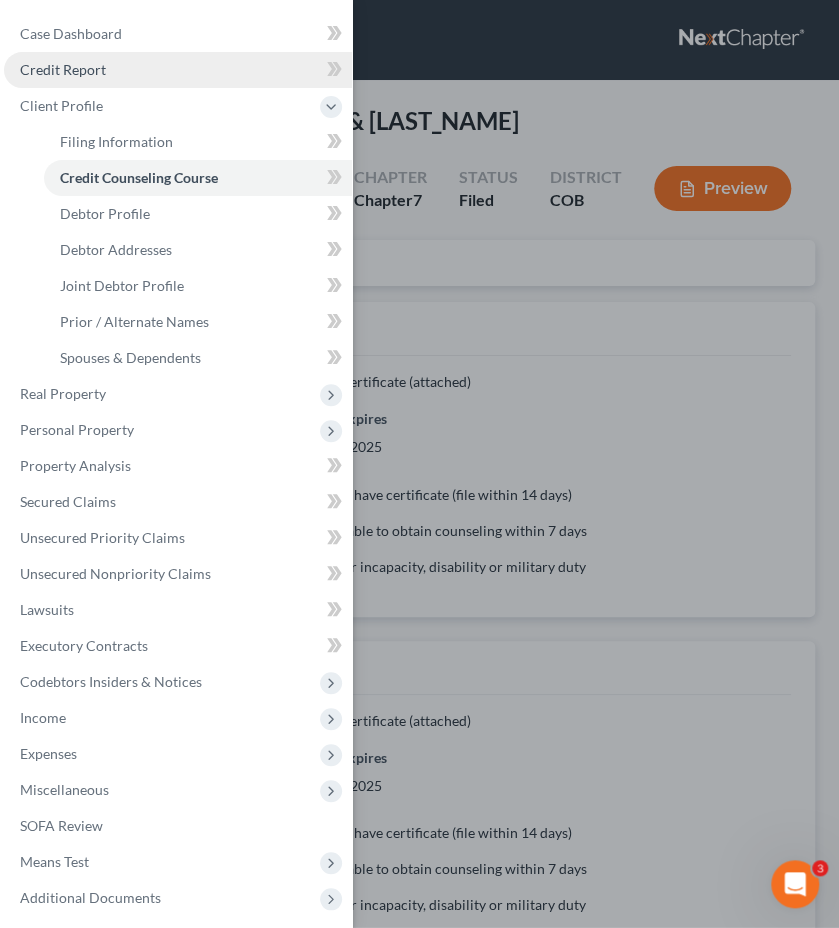 click on "Credit Report" at bounding box center [178, 70] 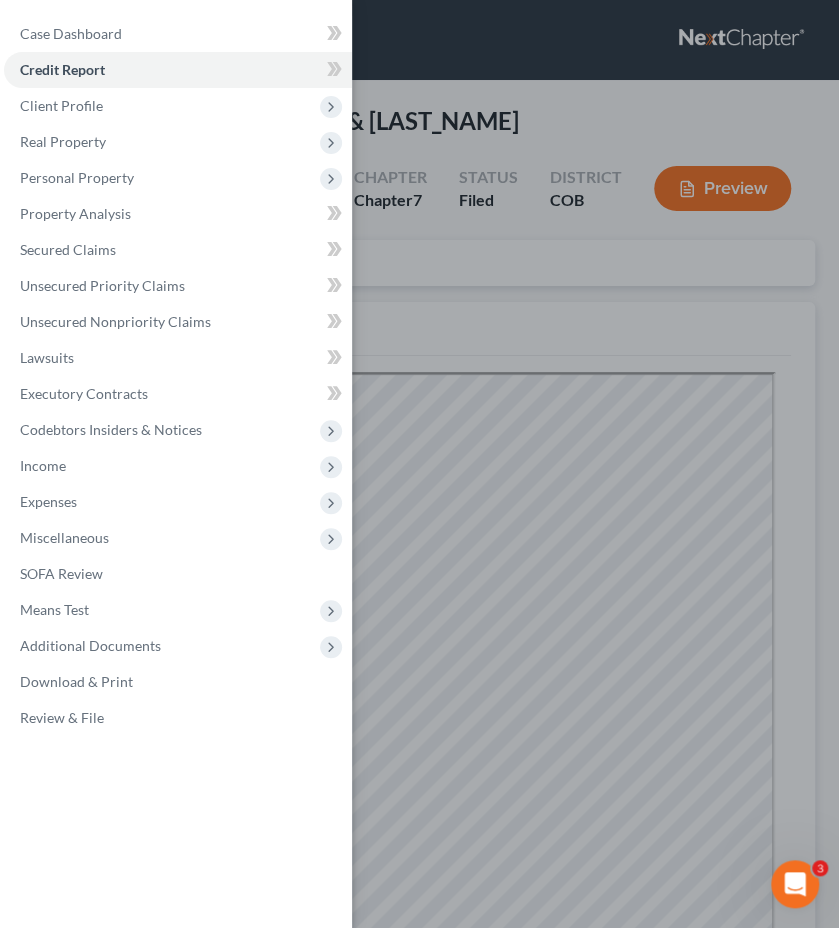 scroll, scrollTop: 0, scrollLeft: 0, axis: both 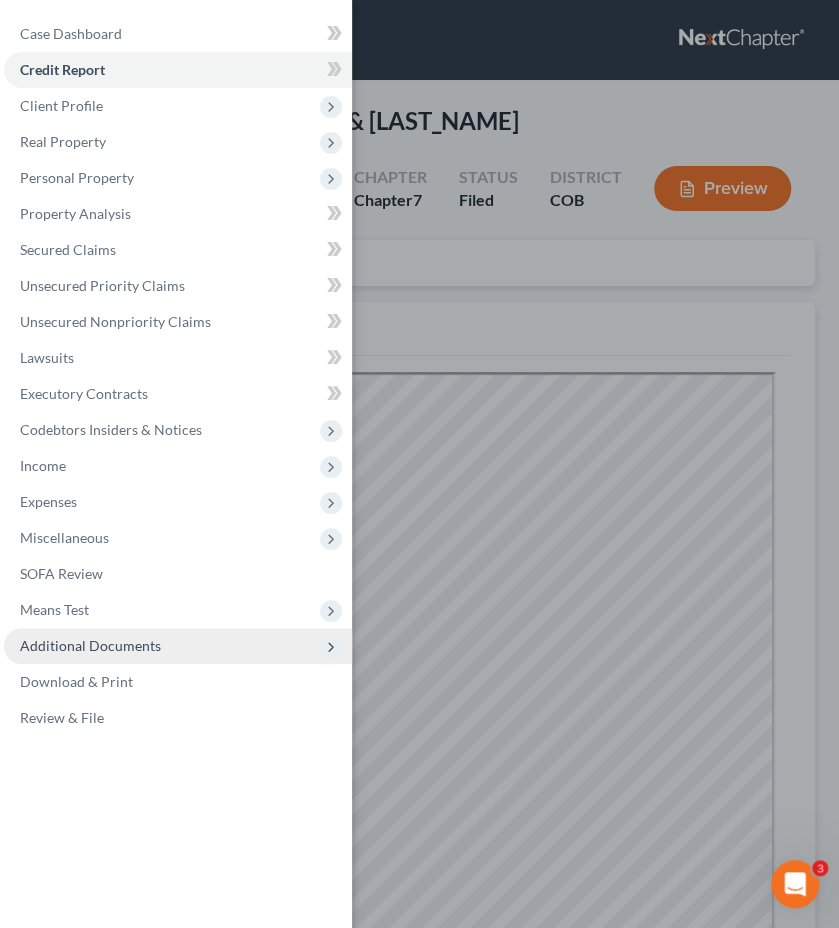 click on "Additional Documents" at bounding box center (178, 646) 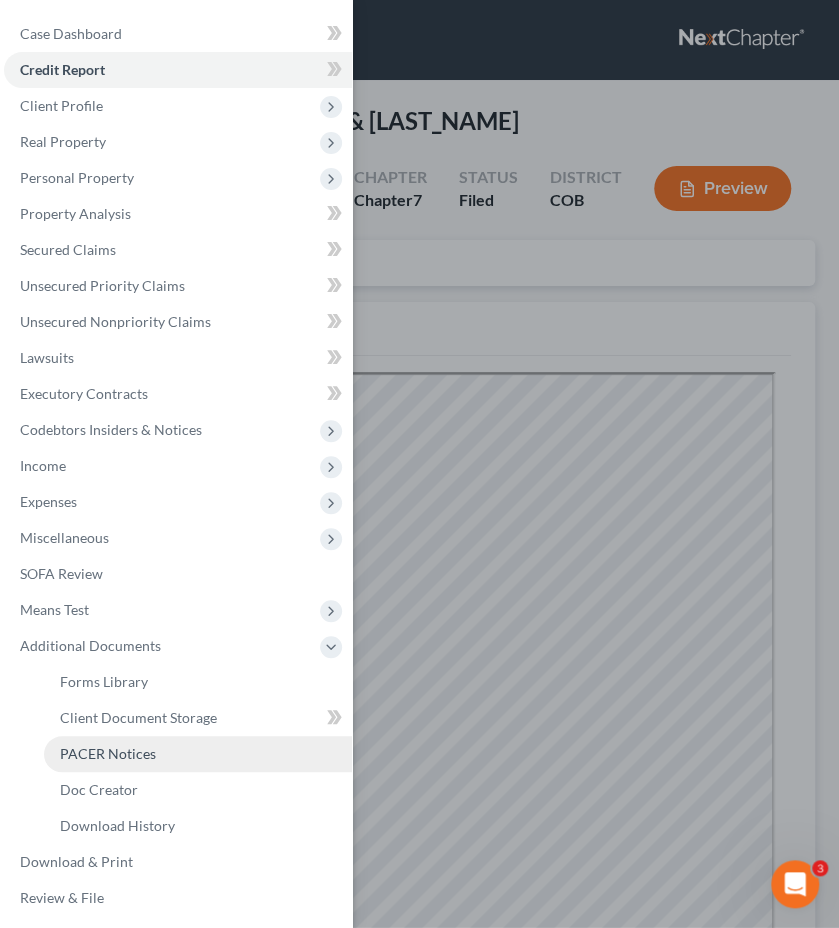click on "PACER Notices" at bounding box center (108, 753) 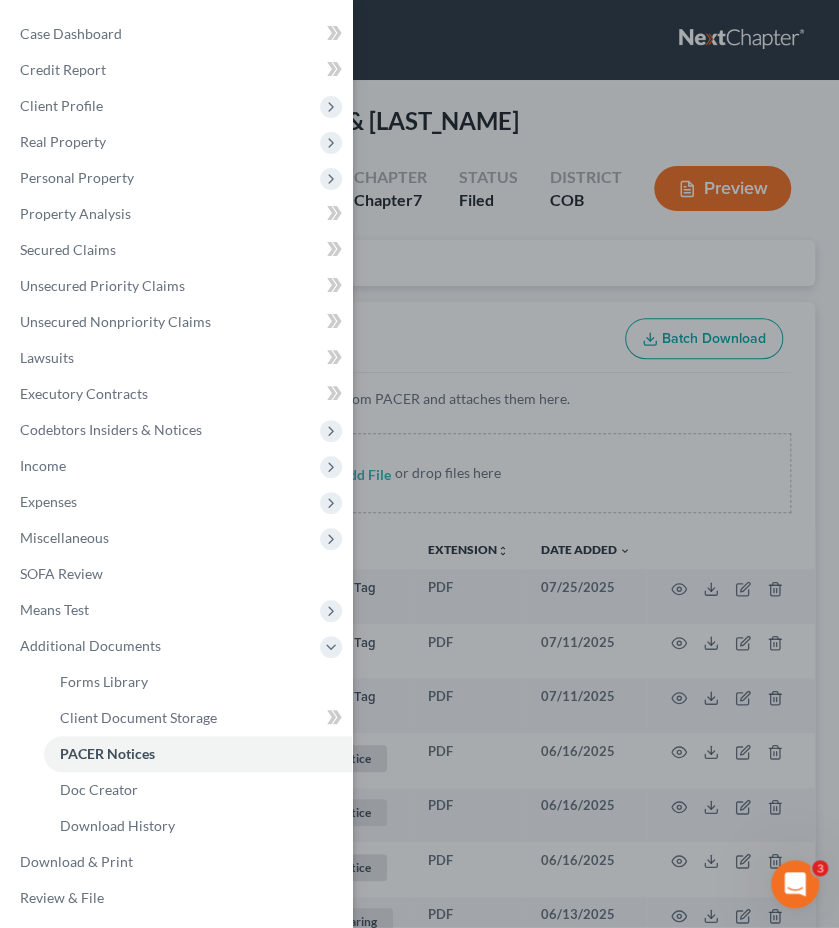 click on "Case Dashboard
Payments
Invoices
Payments
Payments
Credit Report
Client Profile" at bounding box center [419, 464] 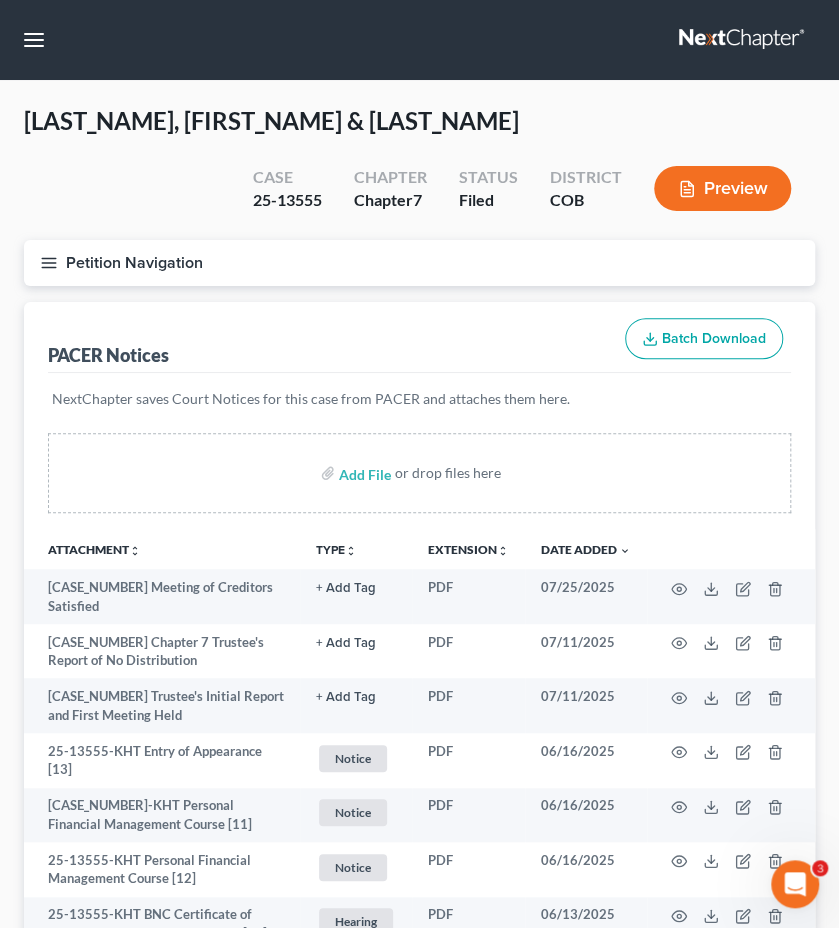 type 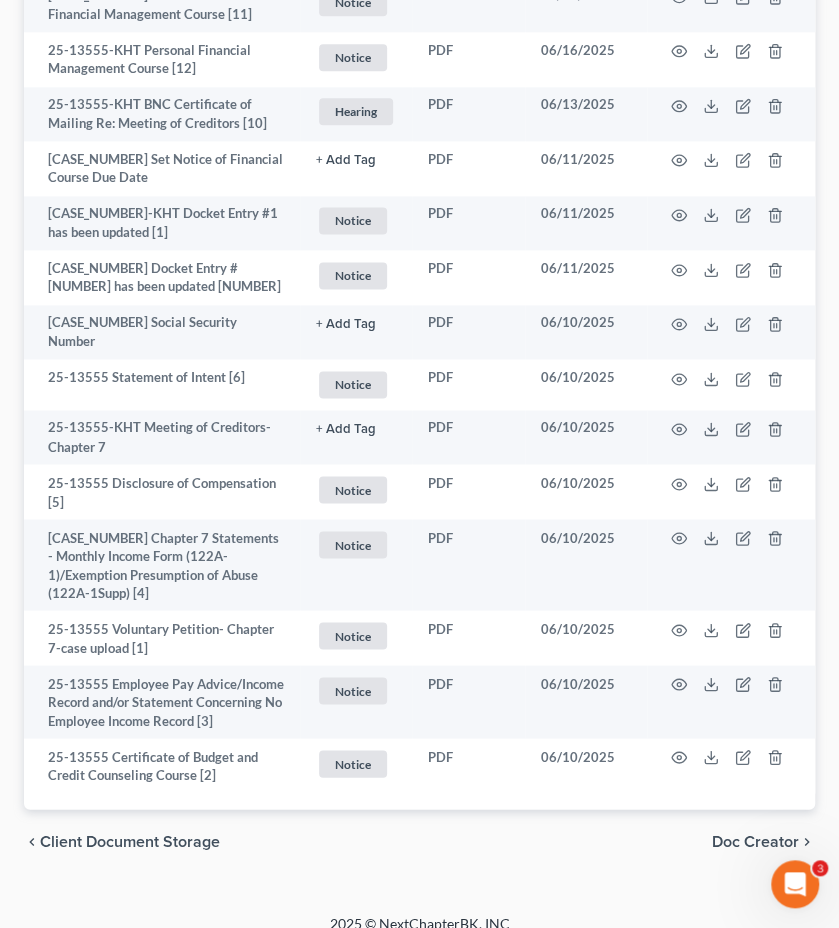 scroll, scrollTop: 810, scrollLeft: 0, axis: vertical 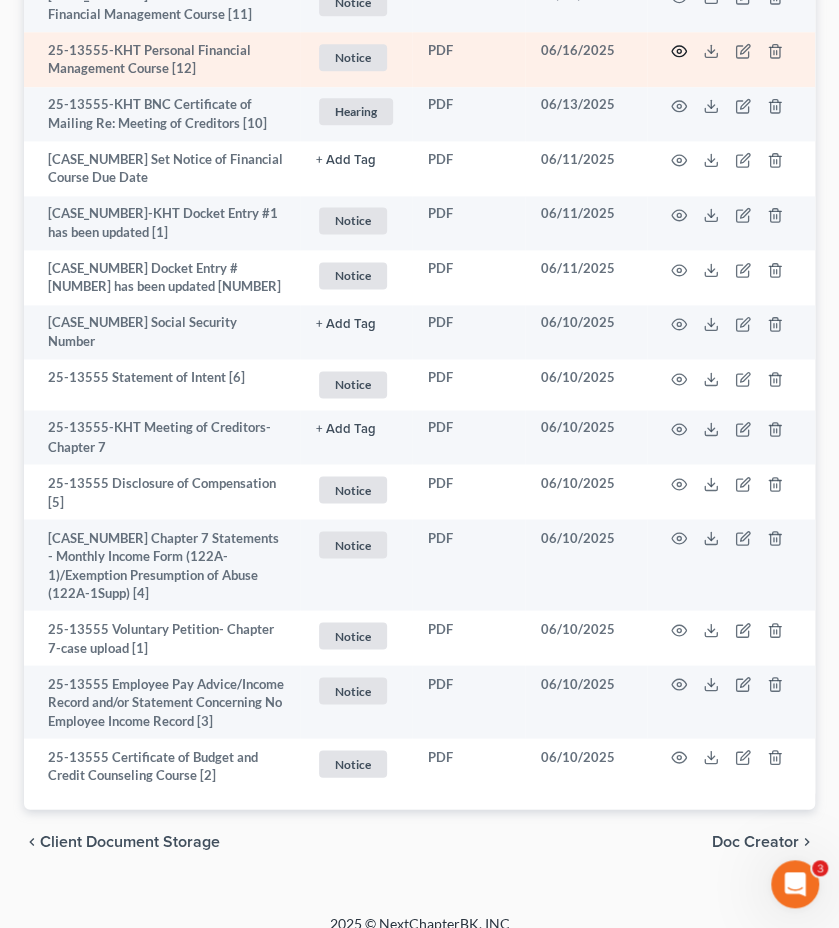 click 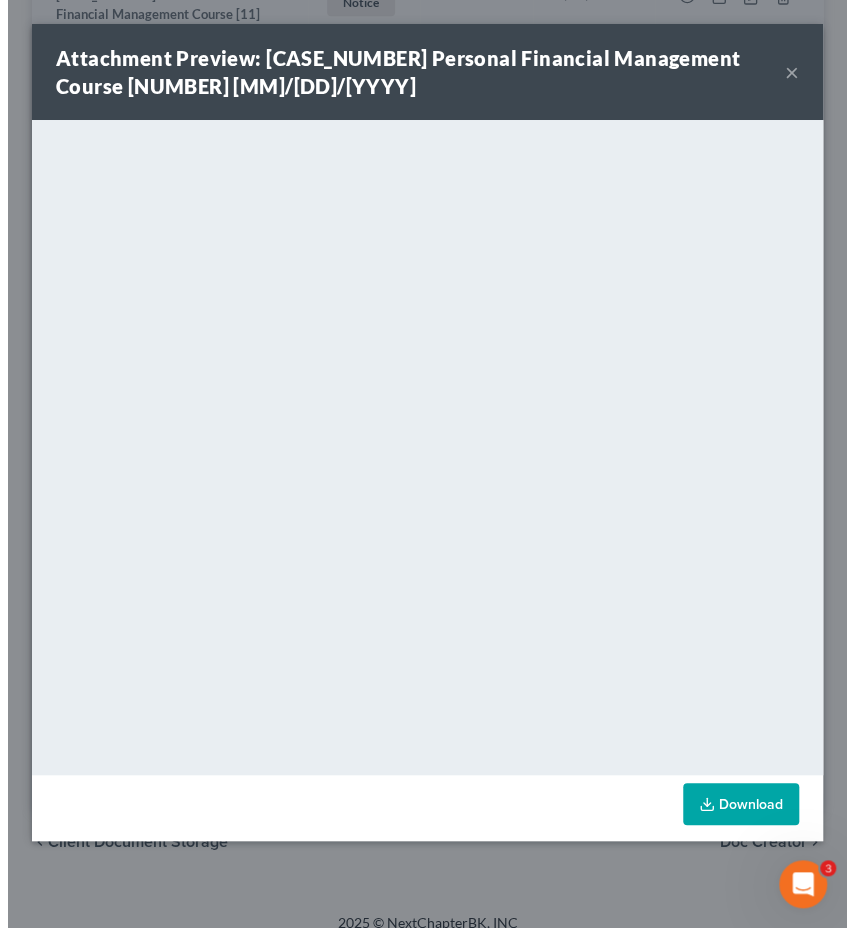 scroll, scrollTop: 784, scrollLeft: 0, axis: vertical 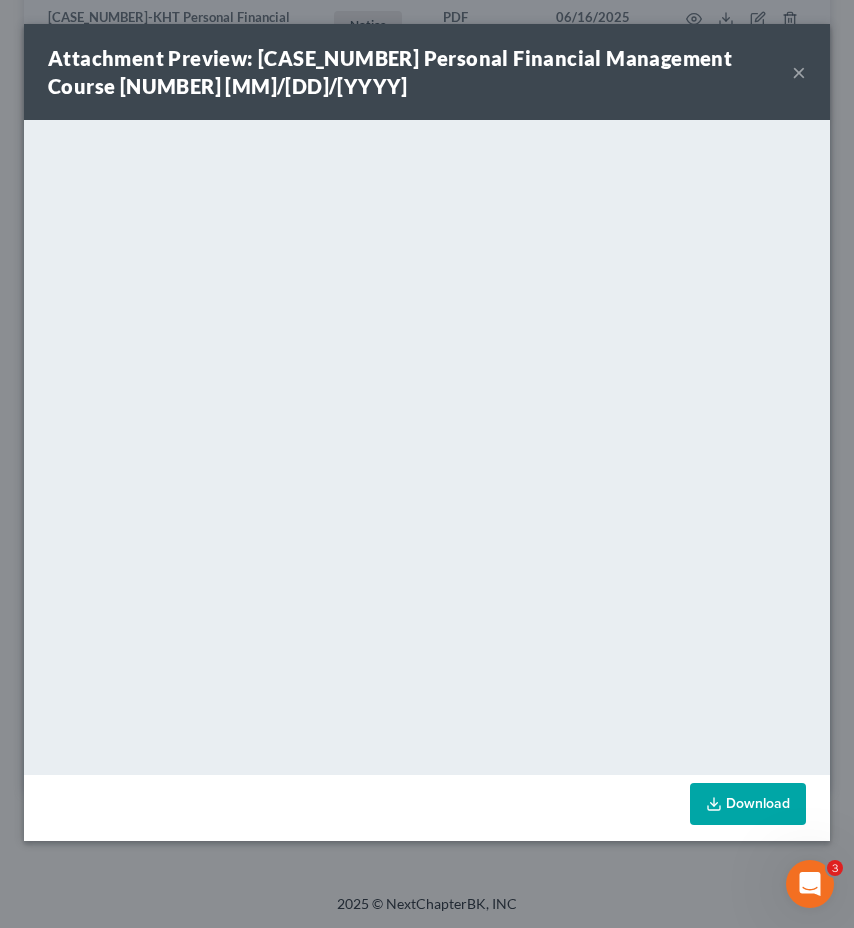 click on "×" at bounding box center [799, 72] 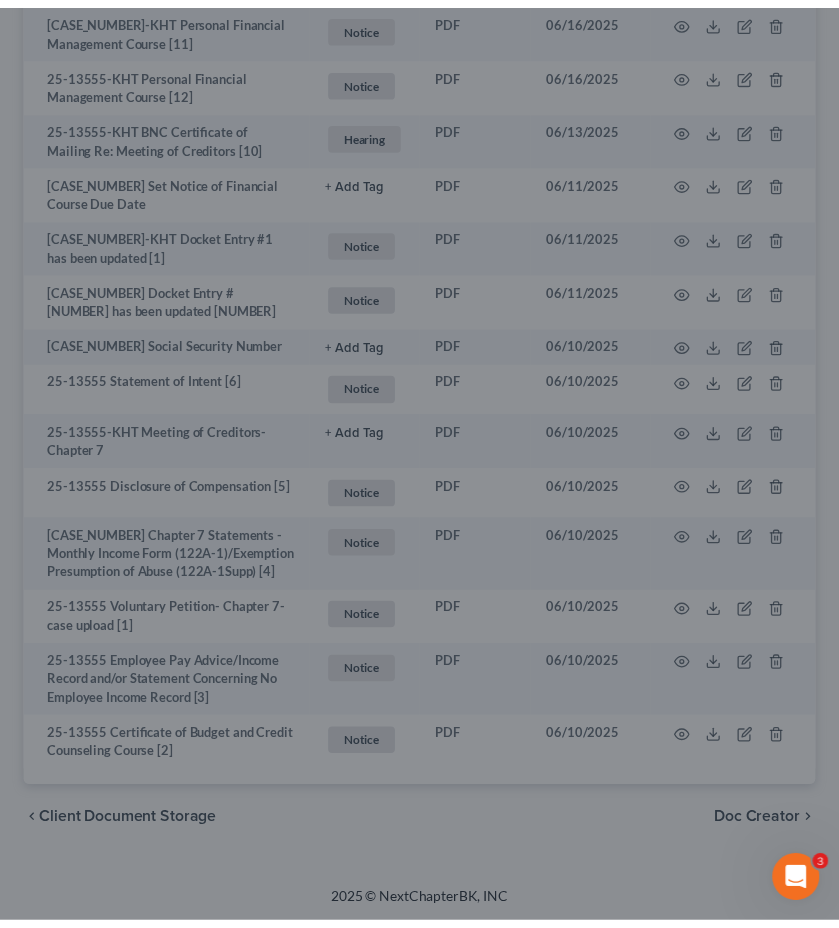 scroll, scrollTop: 788, scrollLeft: 0, axis: vertical 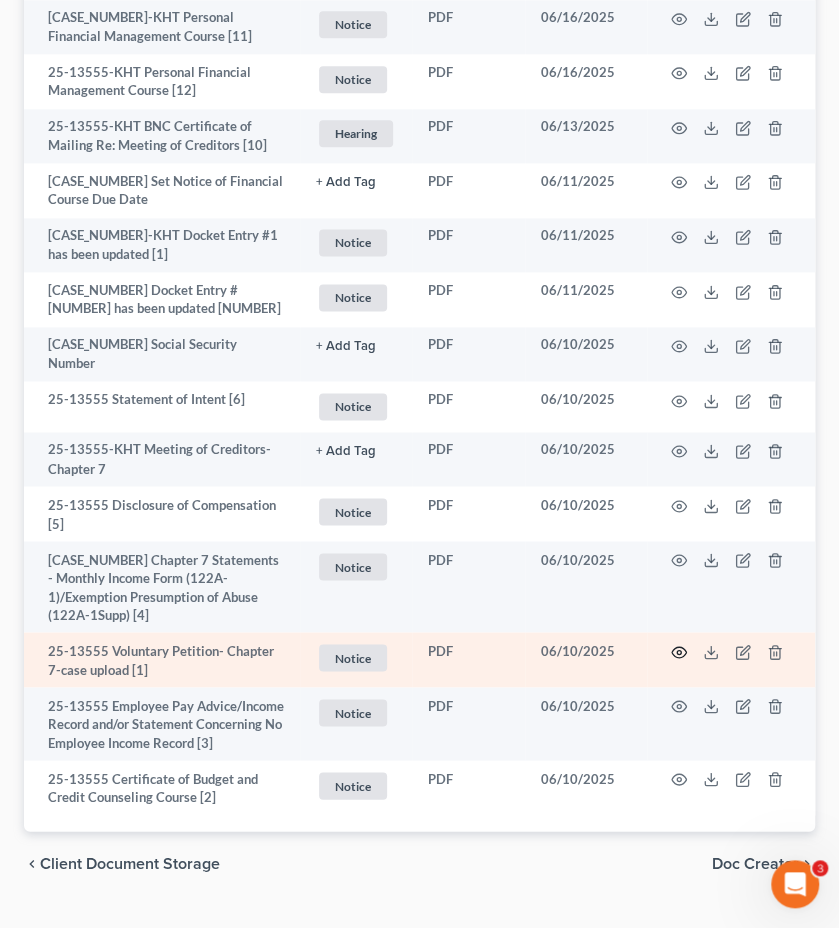 click 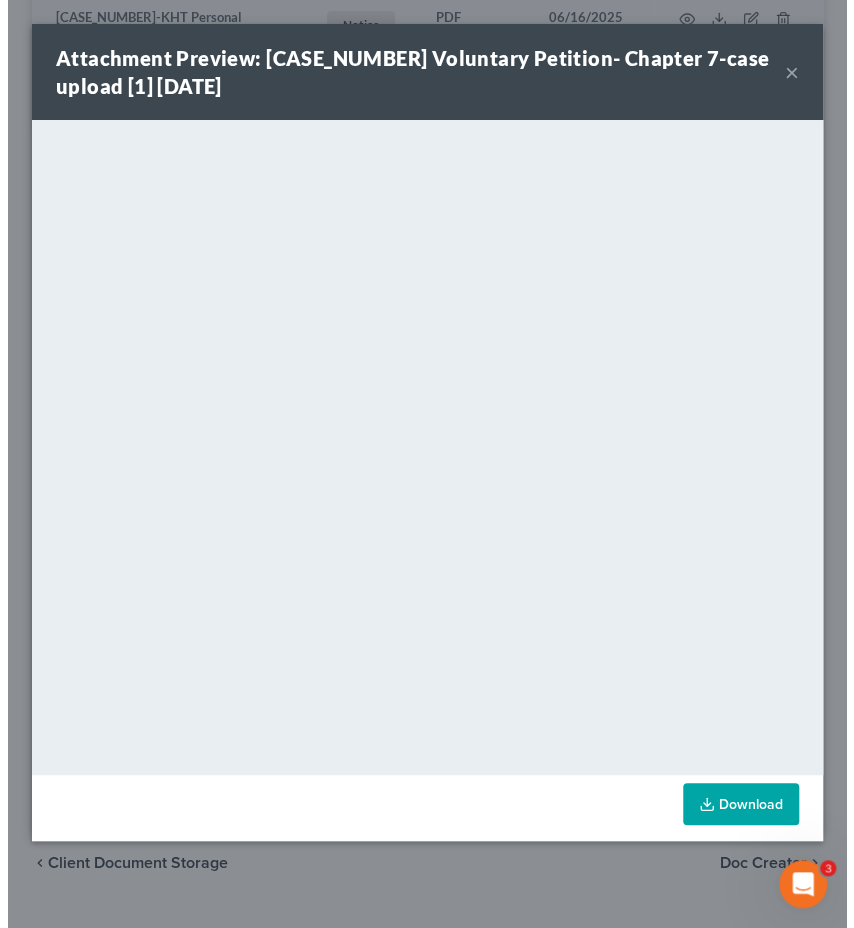 scroll, scrollTop: 784, scrollLeft: 0, axis: vertical 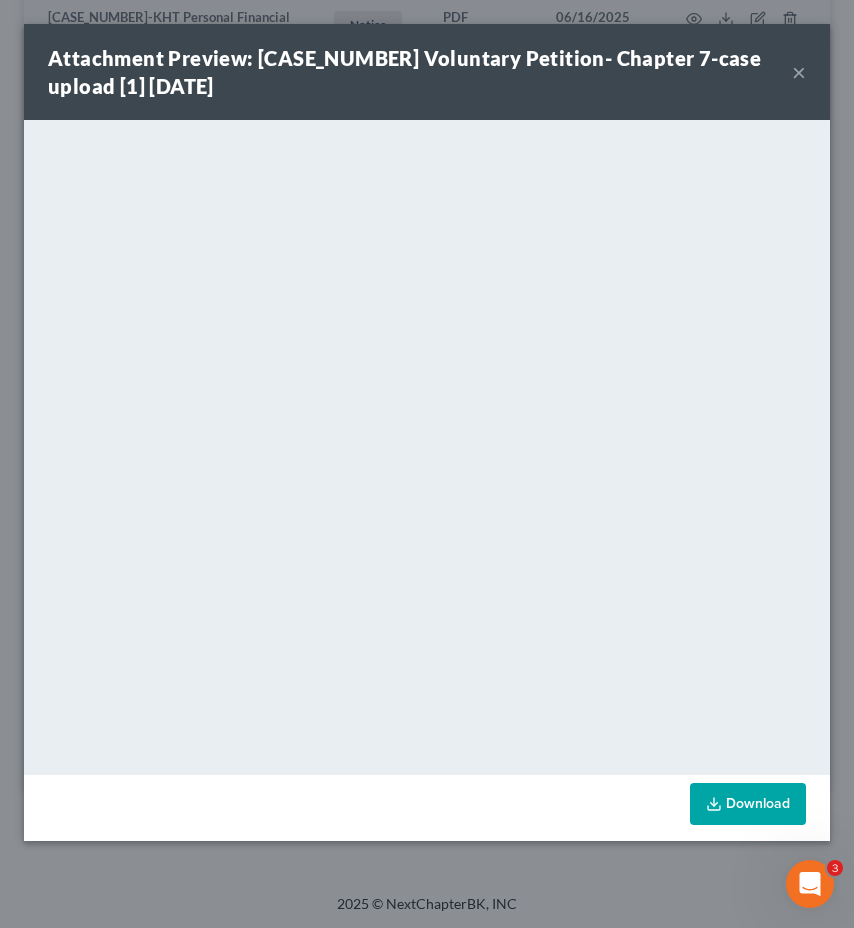 click on "×" at bounding box center (799, 72) 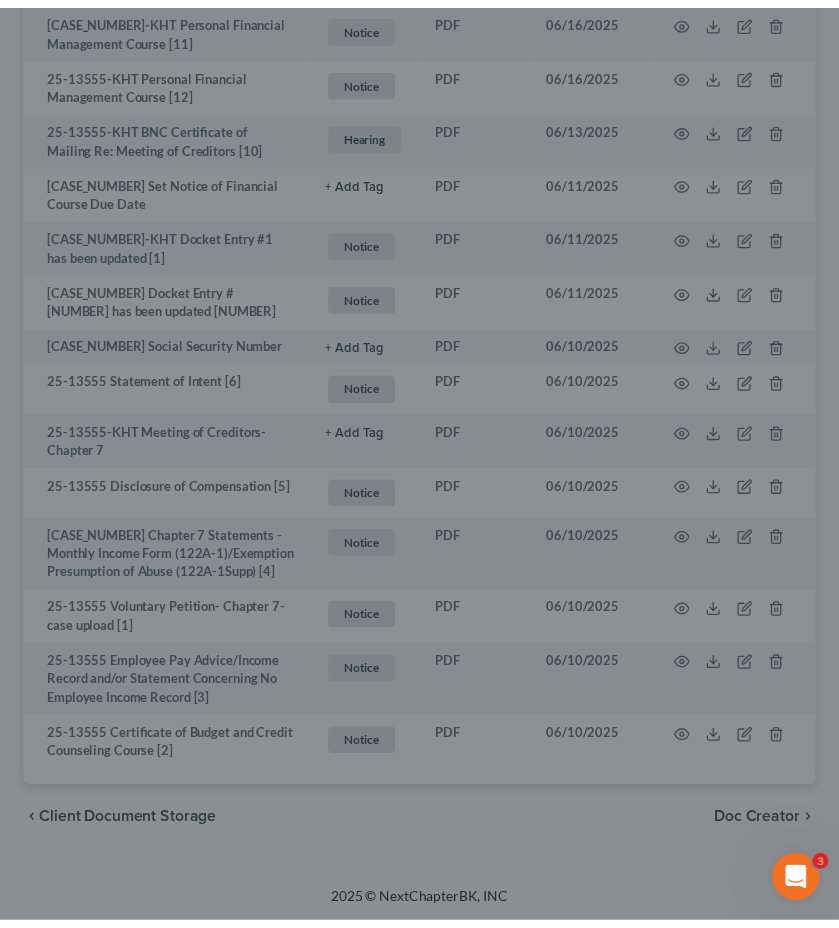 scroll, scrollTop: 788, scrollLeft: 0, axis: vertical 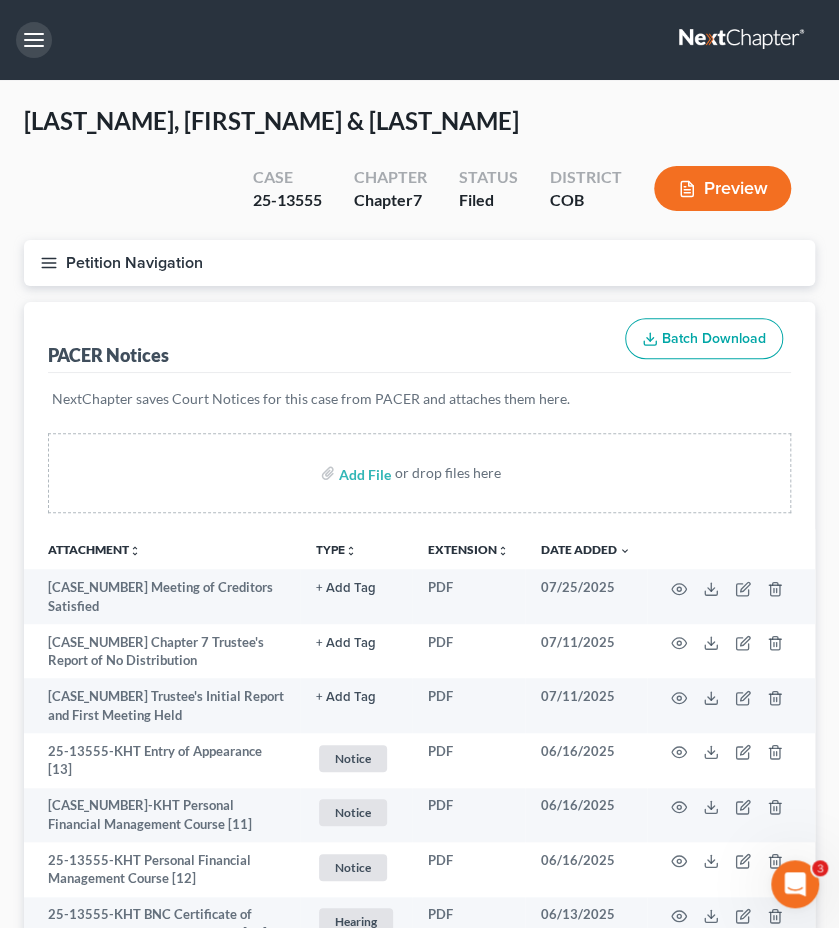 click at bounding box center (34, 40) 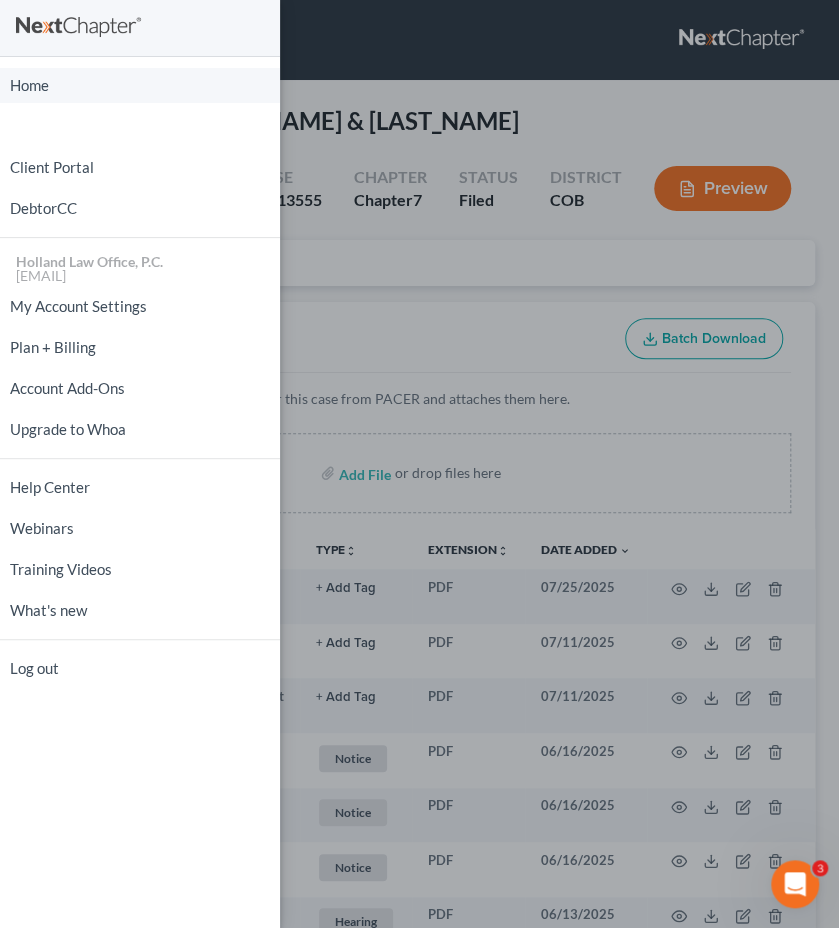 click on "Home" at bounding box center [140, 85] 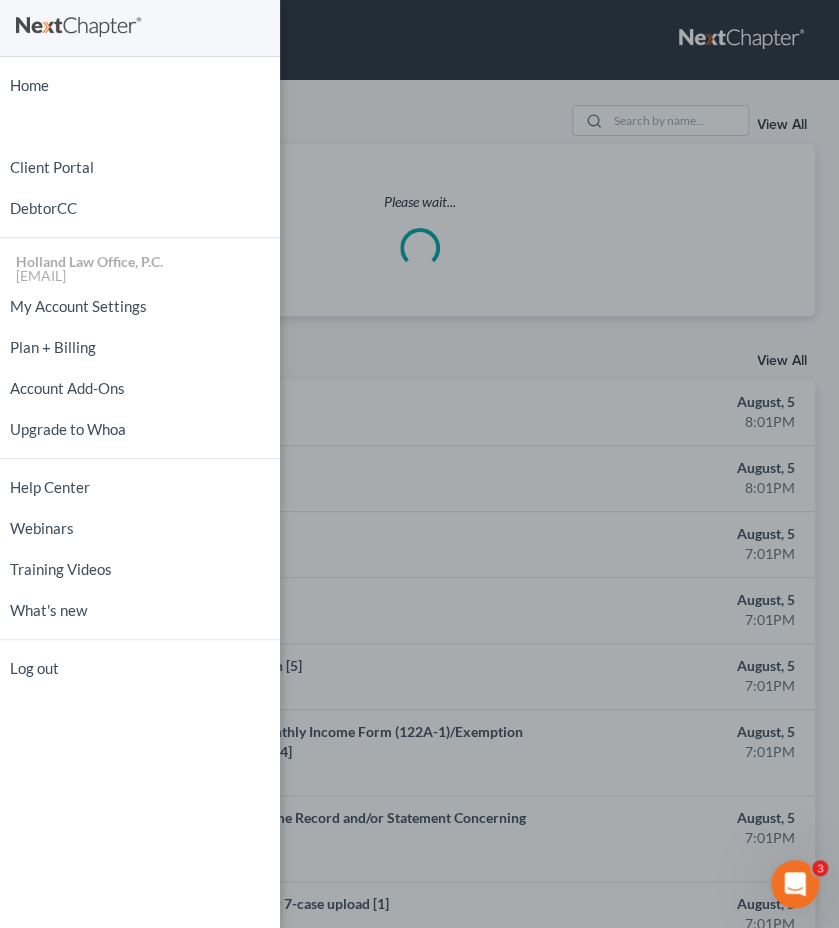 click on "Home New Case Client Portal DebtorCC Holland Law Office, P.C. [EMAIL] My Account Settings Plan + Billing Account Add-Ons Upgrade to Whoa Help Center Webinars Training Videos What's new Log out" at bounding box center [419, 464] 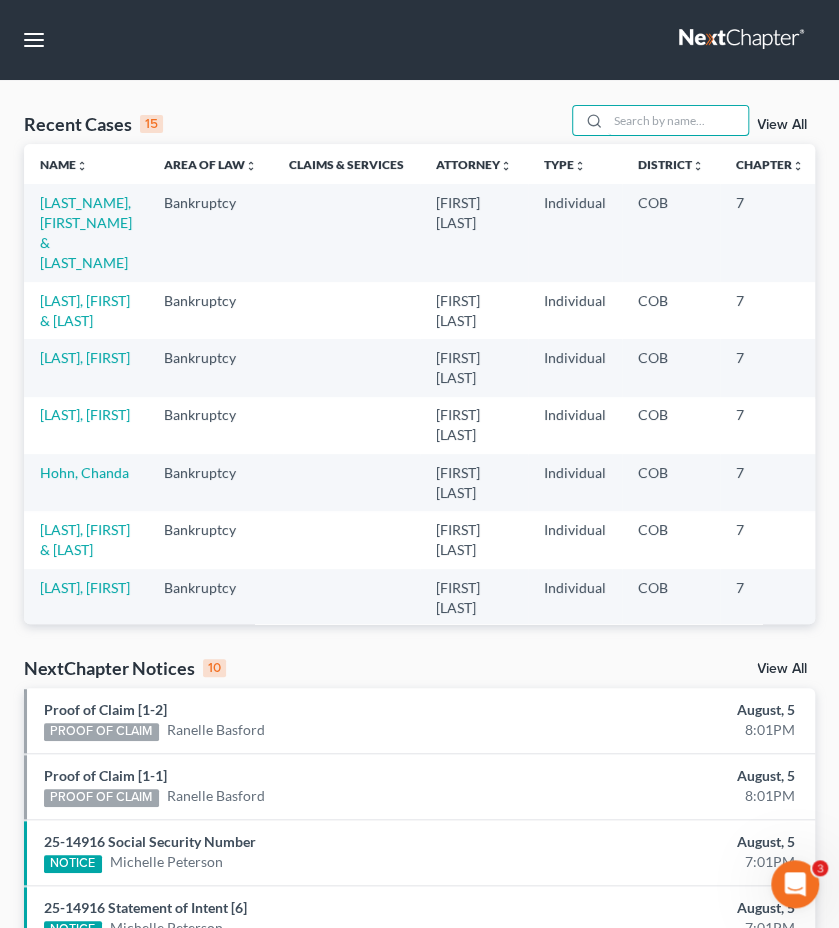 click at bounding box center [678, 120] 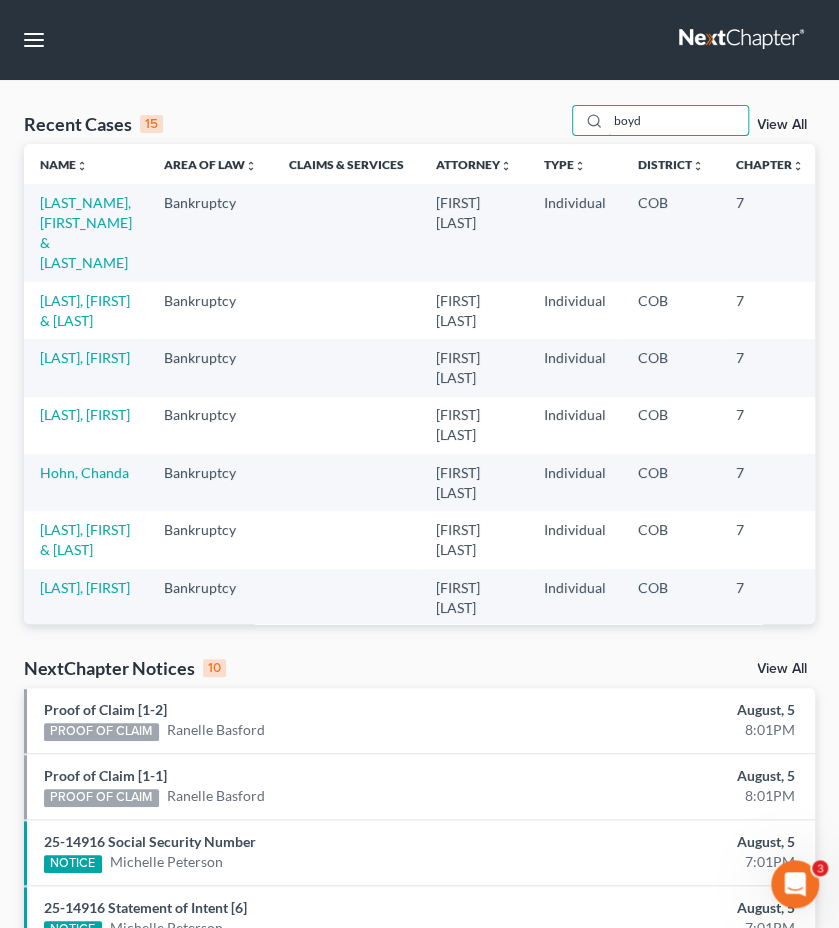 click on "boyd" at bounding box center [678, 120] 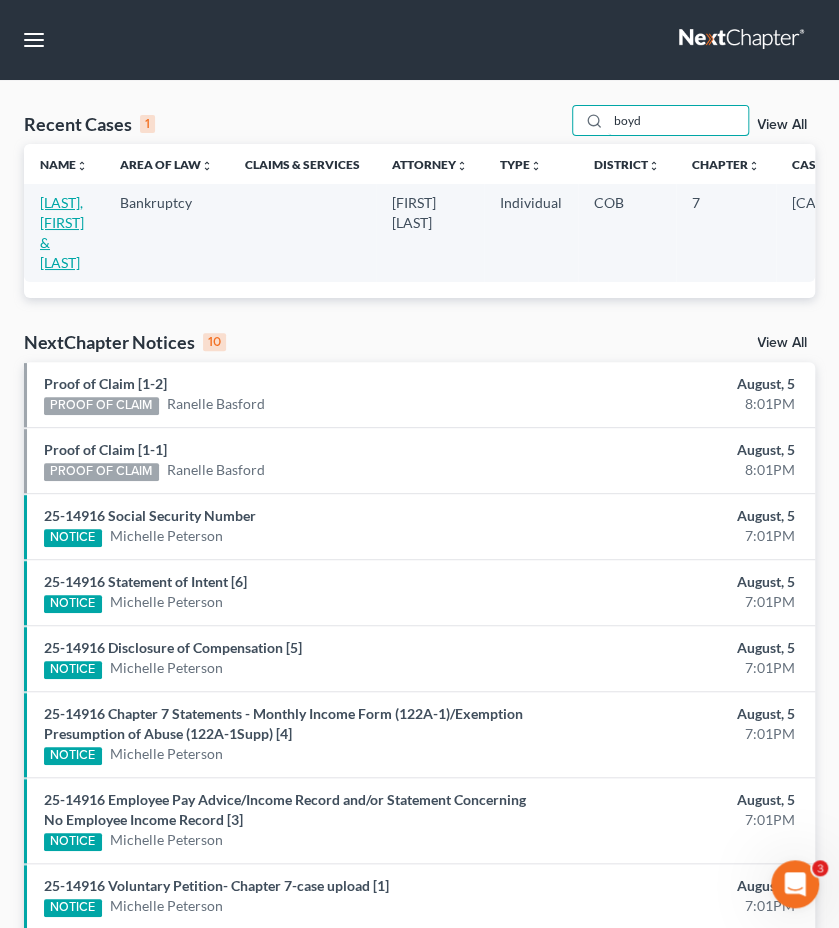 type on "boyd" 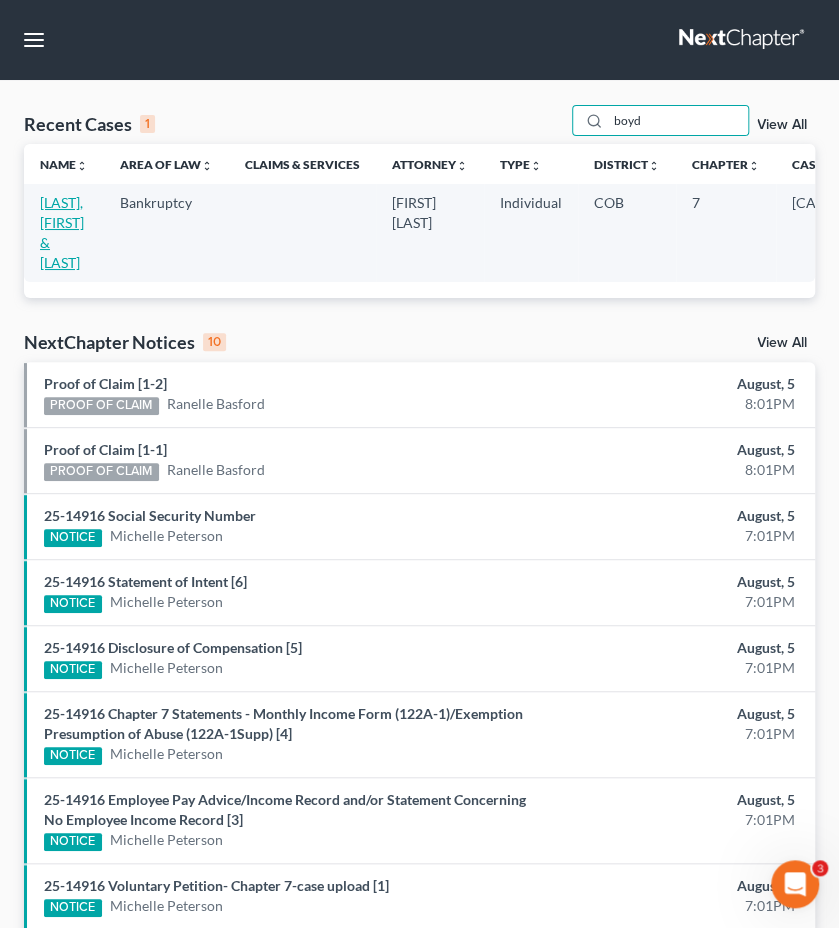 click on "[LAST], [FIRST] & [LAST]" at bounding box center [62, 232] 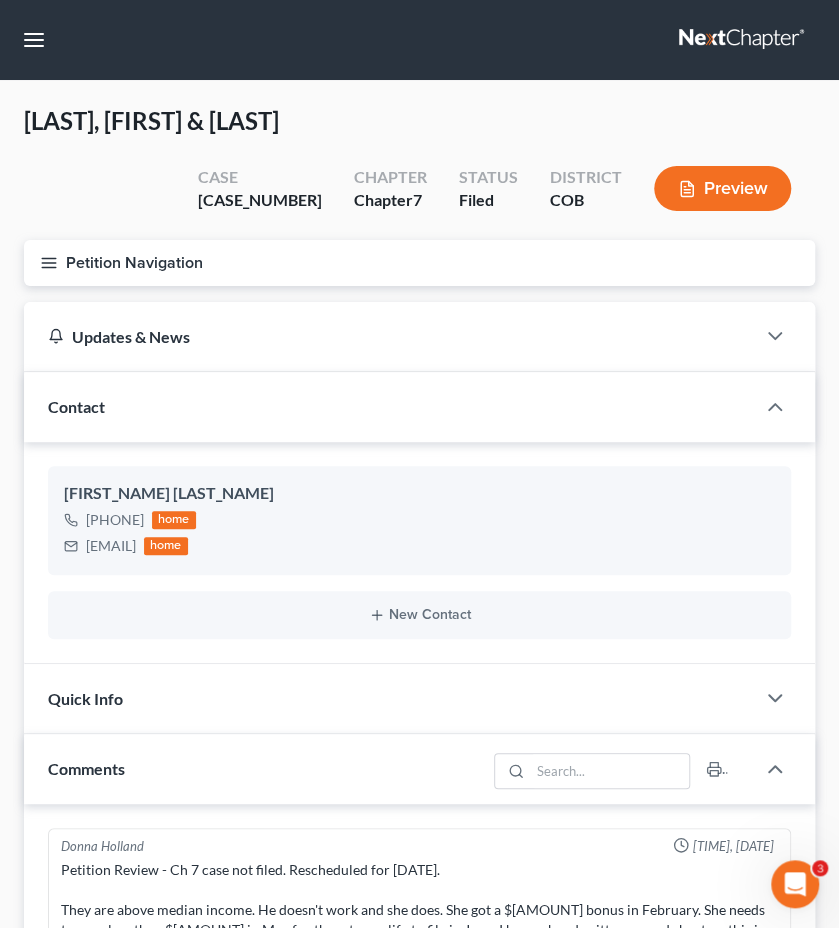 scroll, scrollTop: 156, scrollLeft: 0, axis: vertical 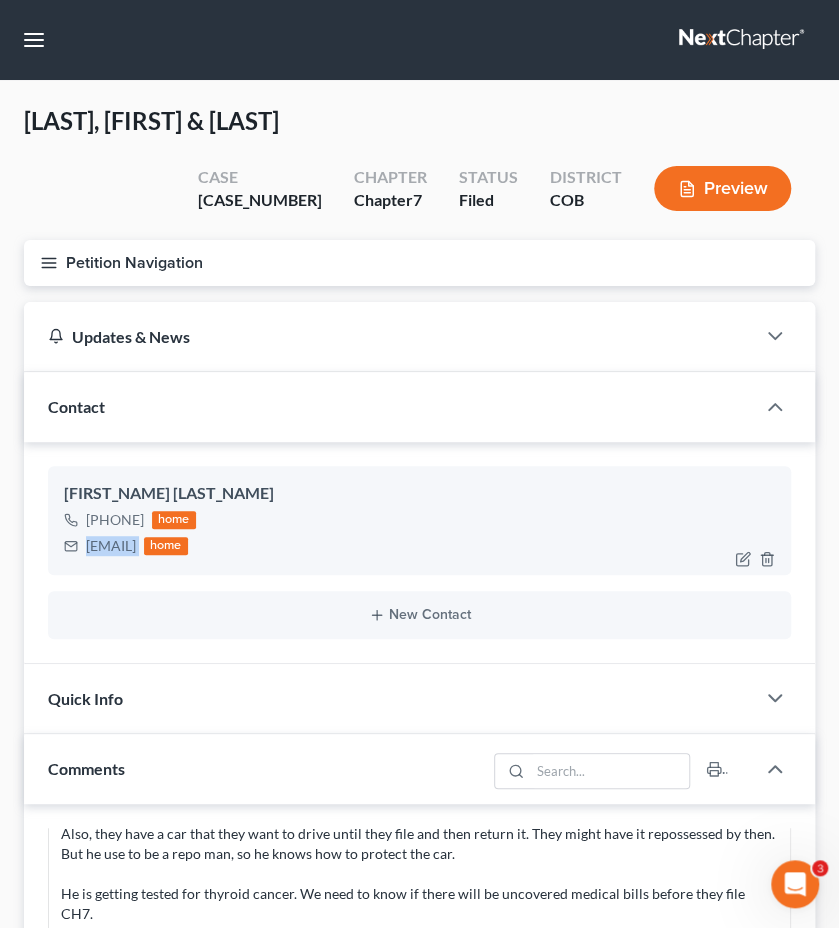 drag, startPoint x: 265, startPoint y: 546, endPoint x: 83, endPoint y: 551, distance: 182.06866 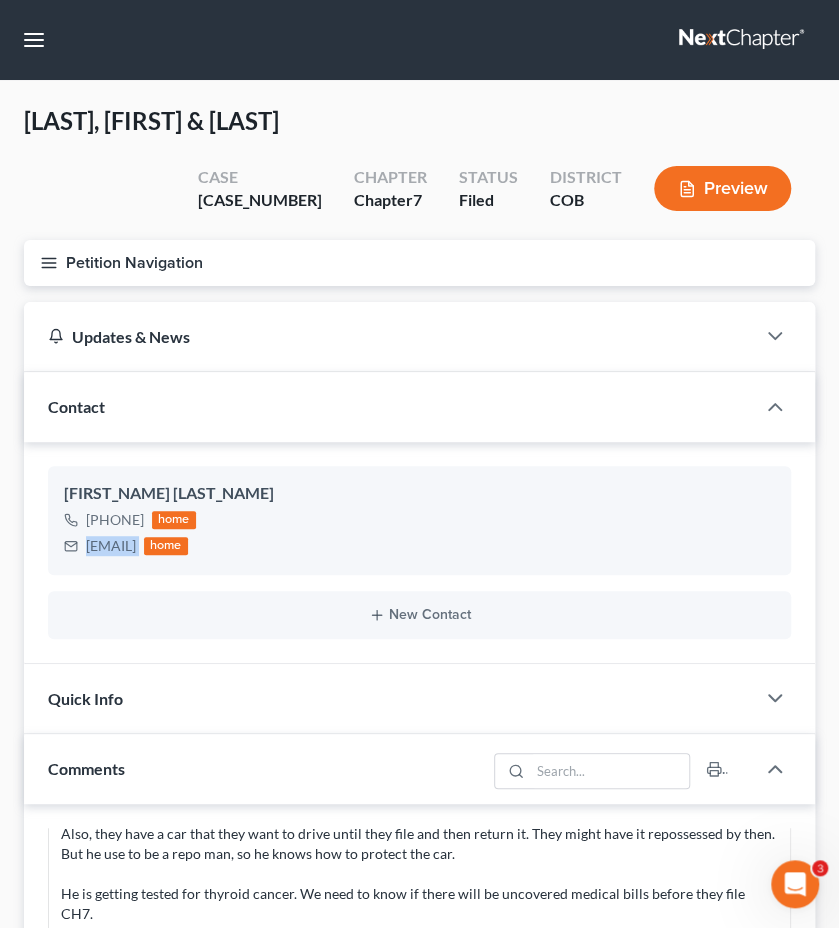click on "Petition Navigation" at bounding box center (419, 263) 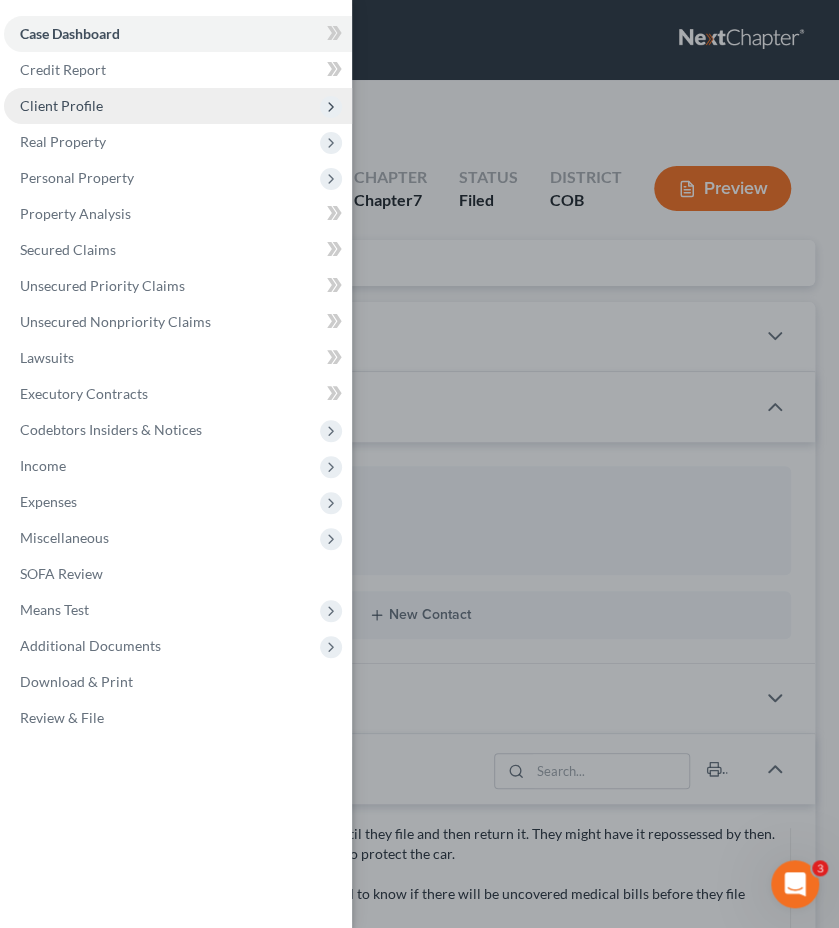 click on "Client Profile" at bounding box center (178, 106) 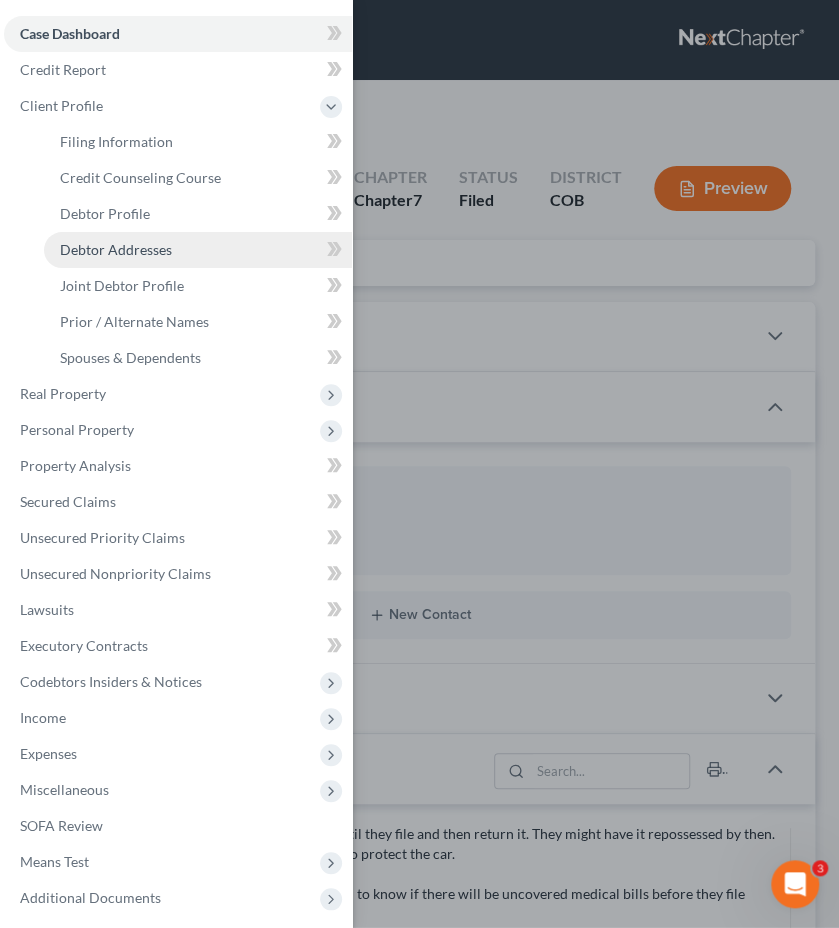 click on "Debtor Addresses" at bounding box center (116, 249) 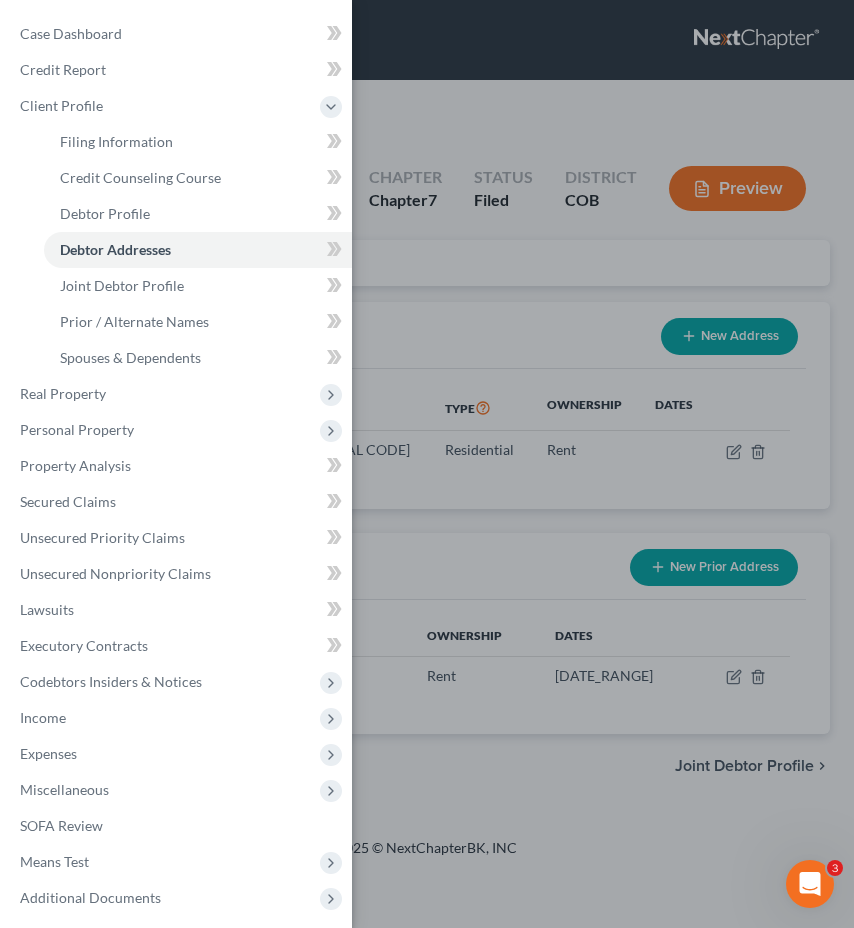 click on "Case Dashboard
Payments
Invoices
Payments
Payments
Credit Report
Client Profile" at bounding box center [427, 464] 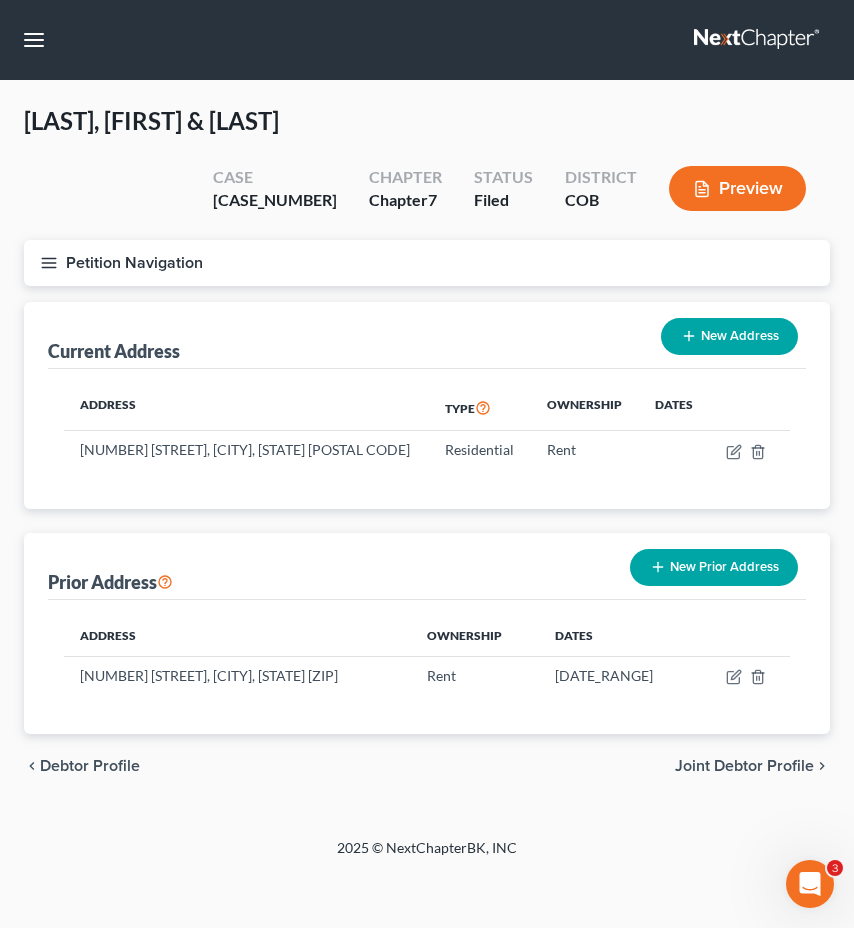 click on "Petition Navigation" at bounding box center (427, 263) 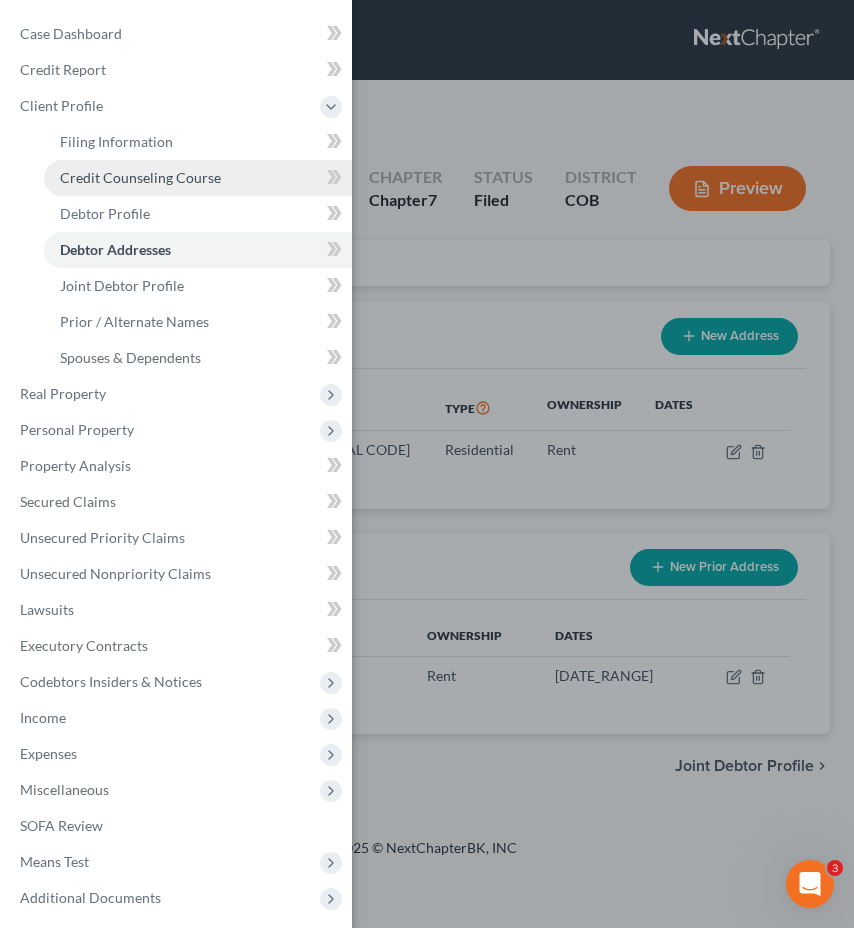 click on "Credit Counseling Course" at bounding box center [140, 177] 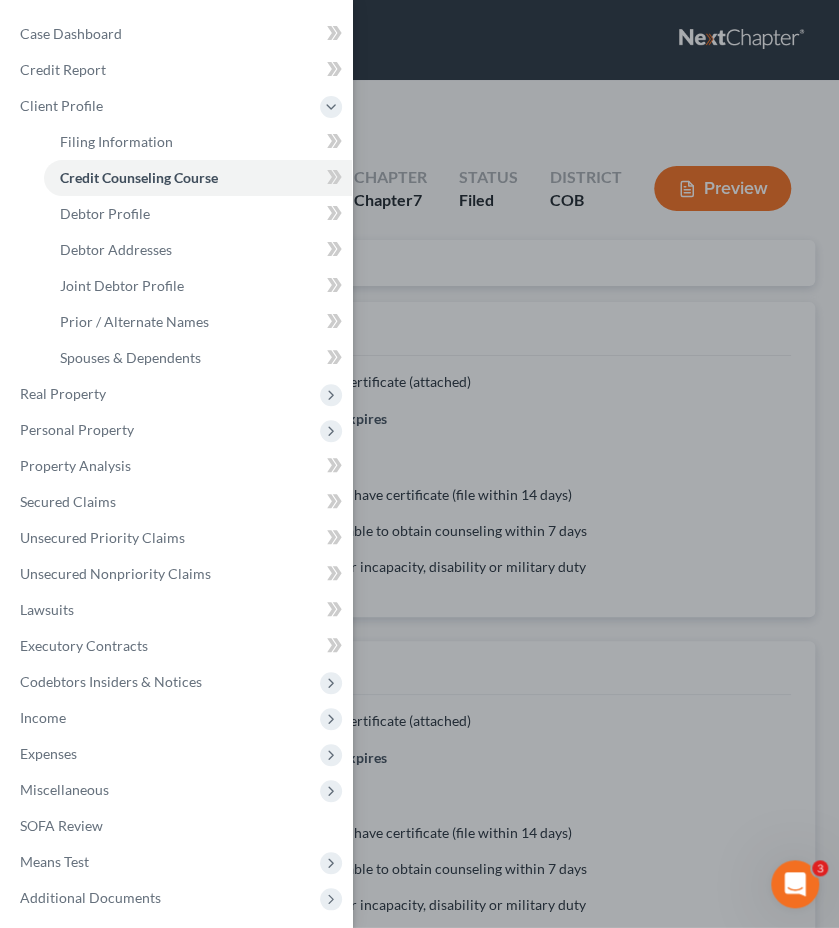 click on "Case Dashboard
Payments
Invoices
Payments
Payments
Credit Report
Client Profile" at bounding box center (419, 464) 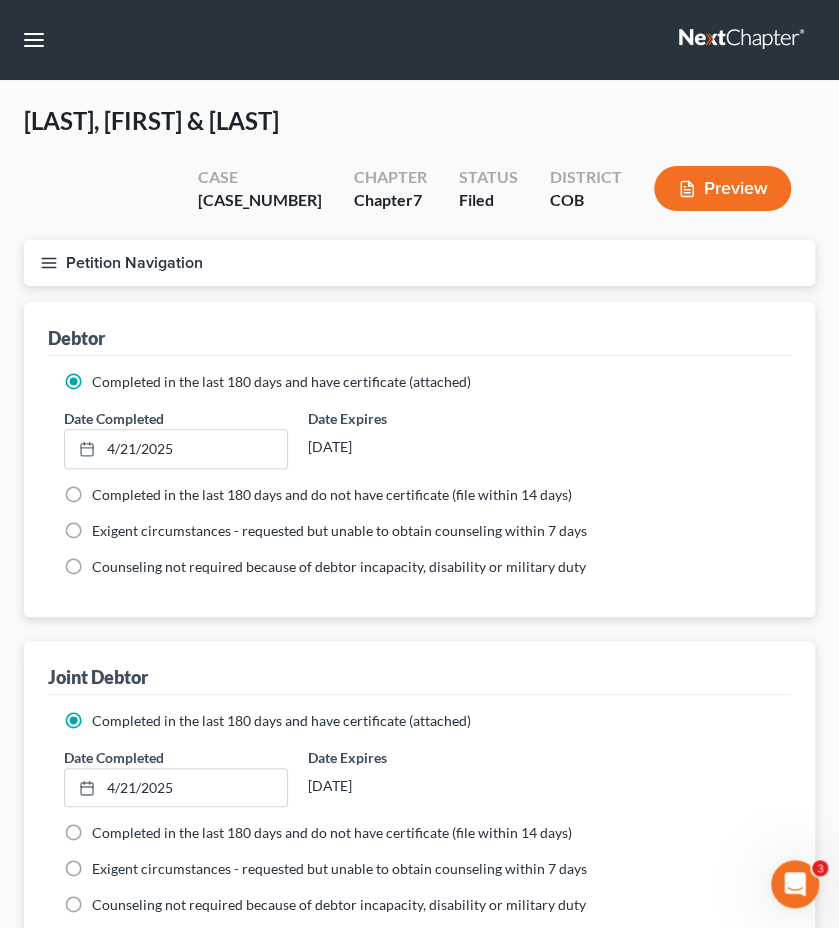 click on "Petition Navigation" at bounding box center (419, 263) 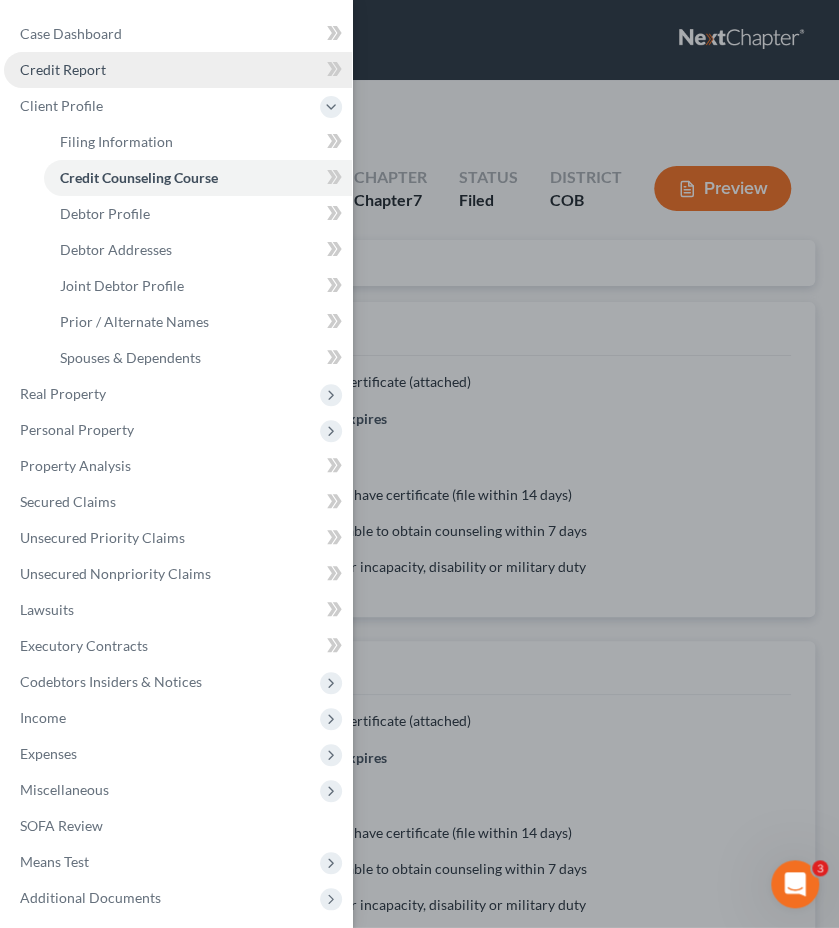 click on "Credit Report" at bounding box center (178, 70) 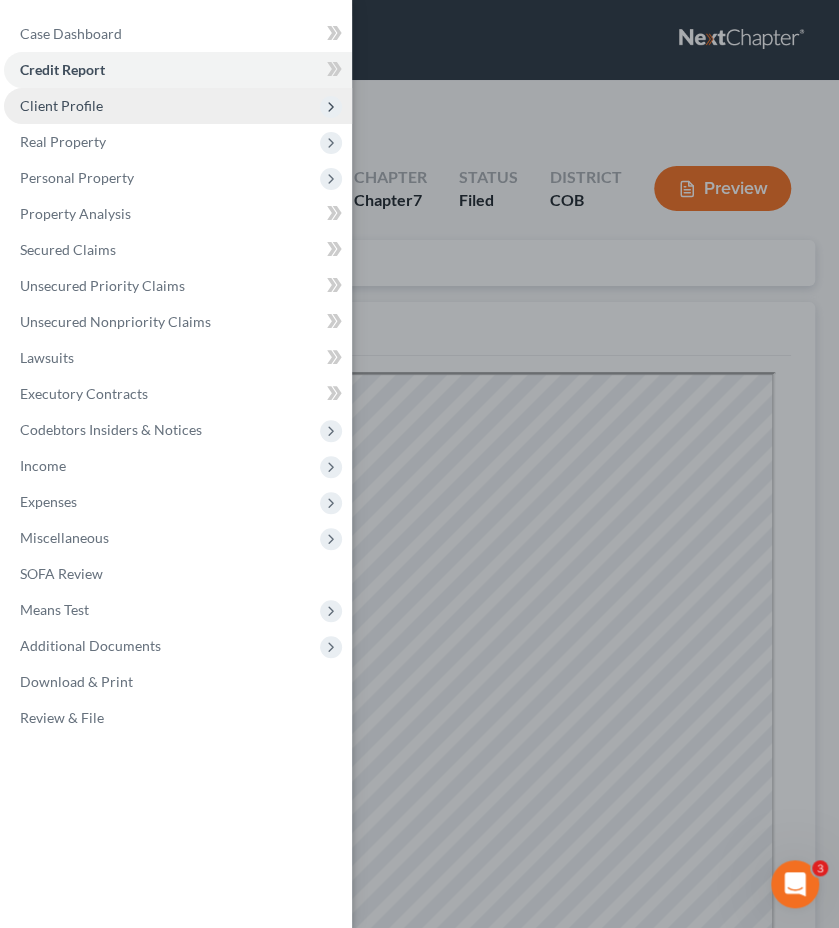 scroll, scrollTop: 0, scrollLeft: 0, axis: both 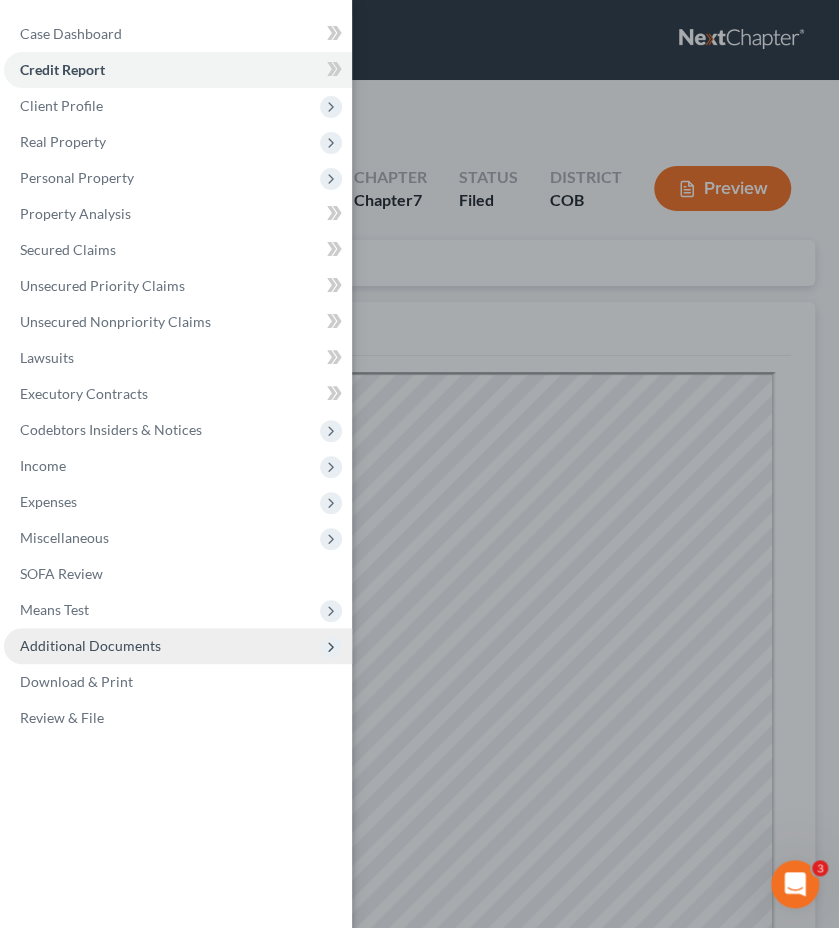 click on "Additional Documents" at bounding box center (178, 646) 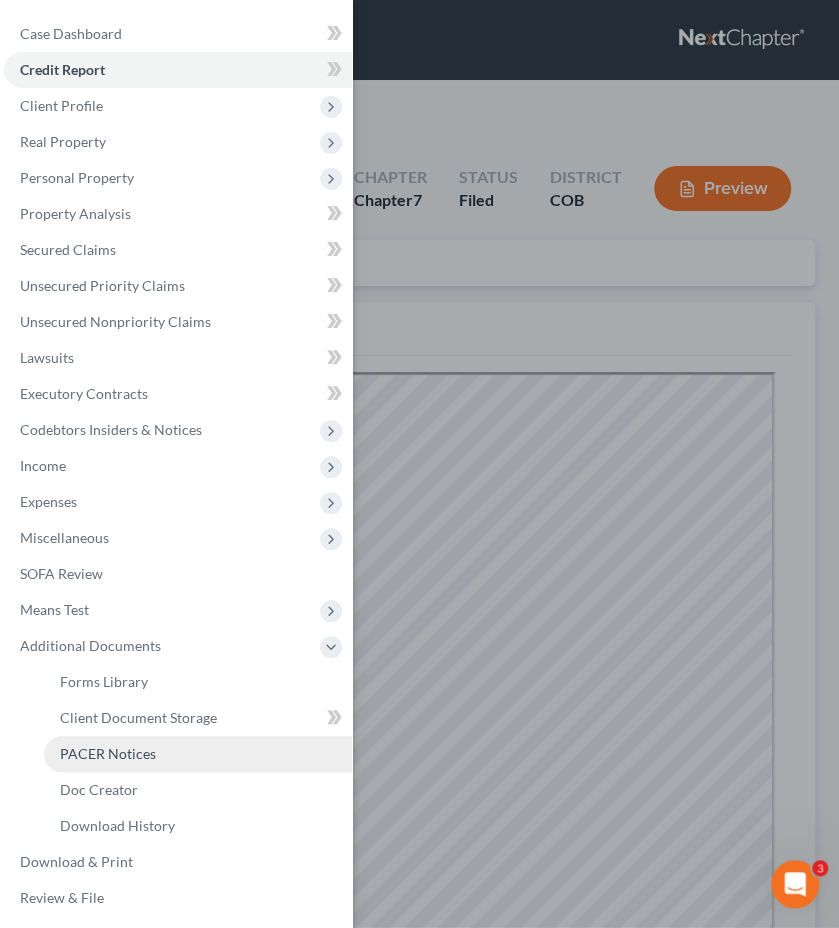 click on "PACER Notices" at bounding box center [198, 754] 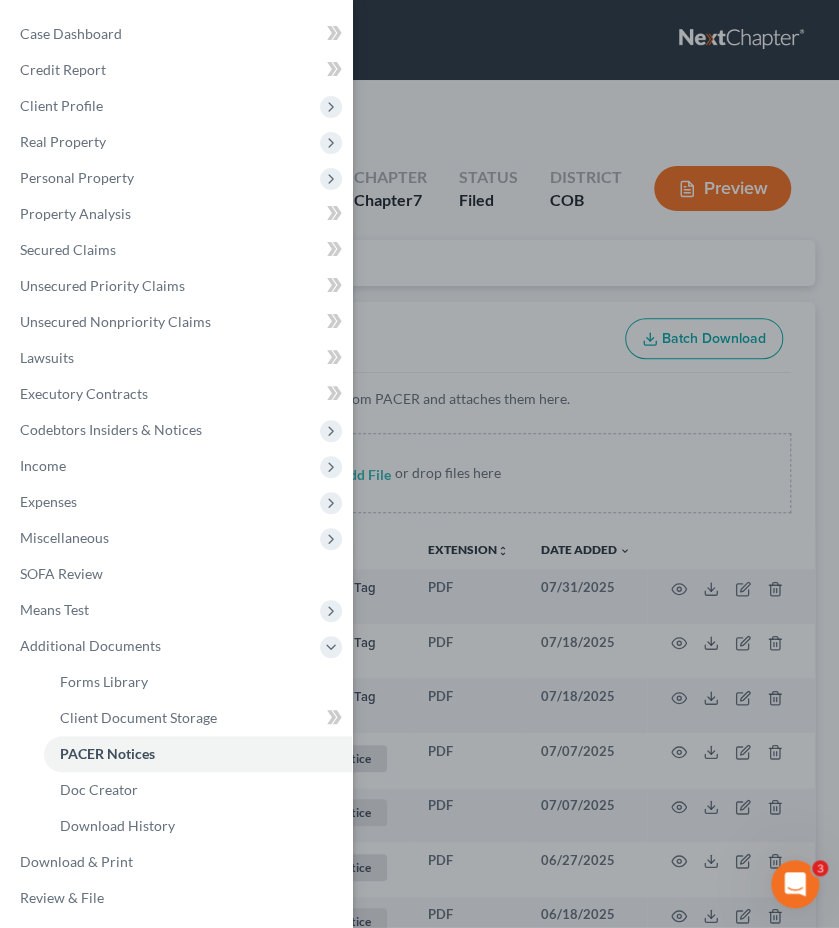click on "Case Dashboard
Payments
Invoices
Payments
Payments
Credit Report
Client Profile" at bounding box center [419, 464] 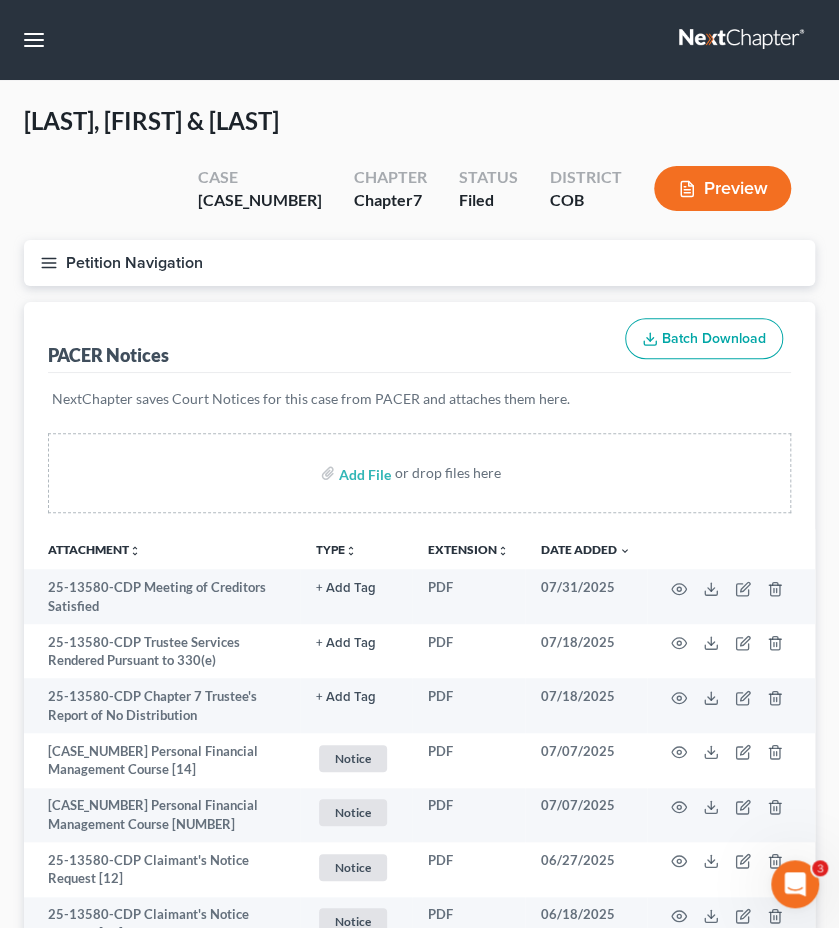 type 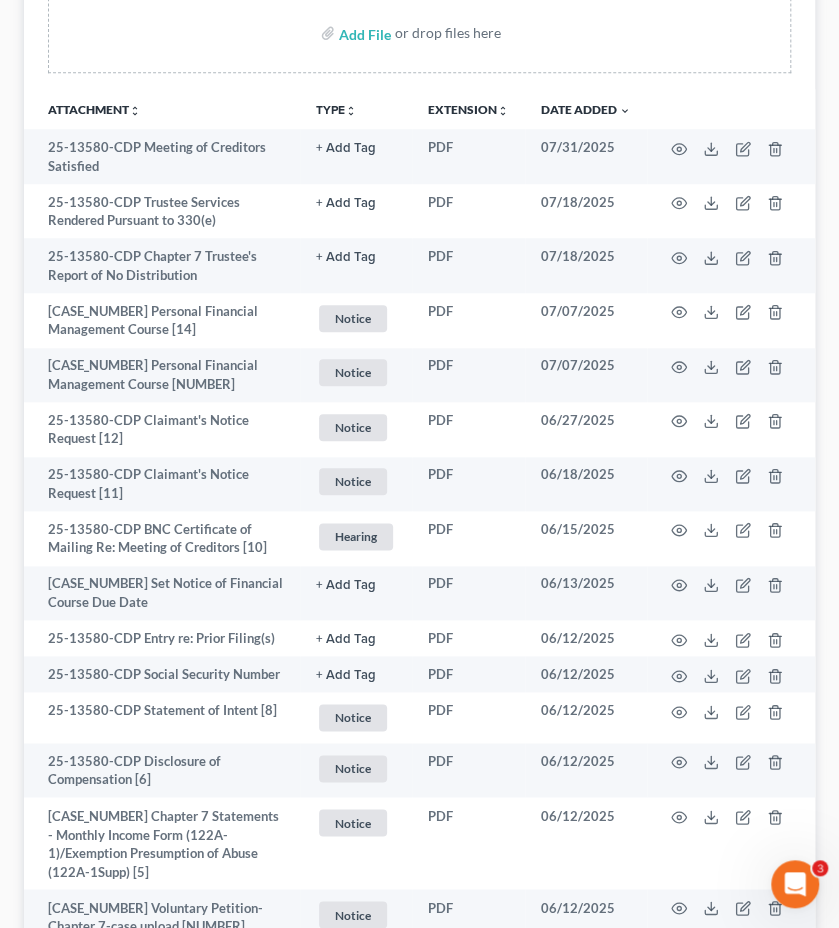 scroll, scrollTop: 680, scrollLeft: 0, axis: vertical 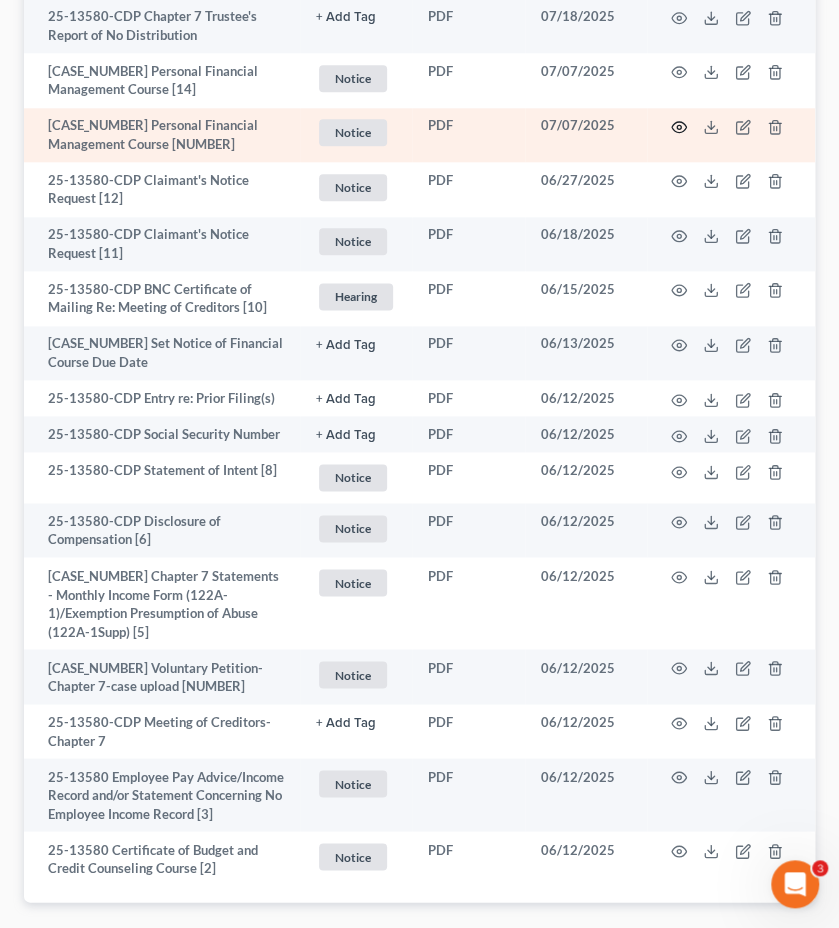 click 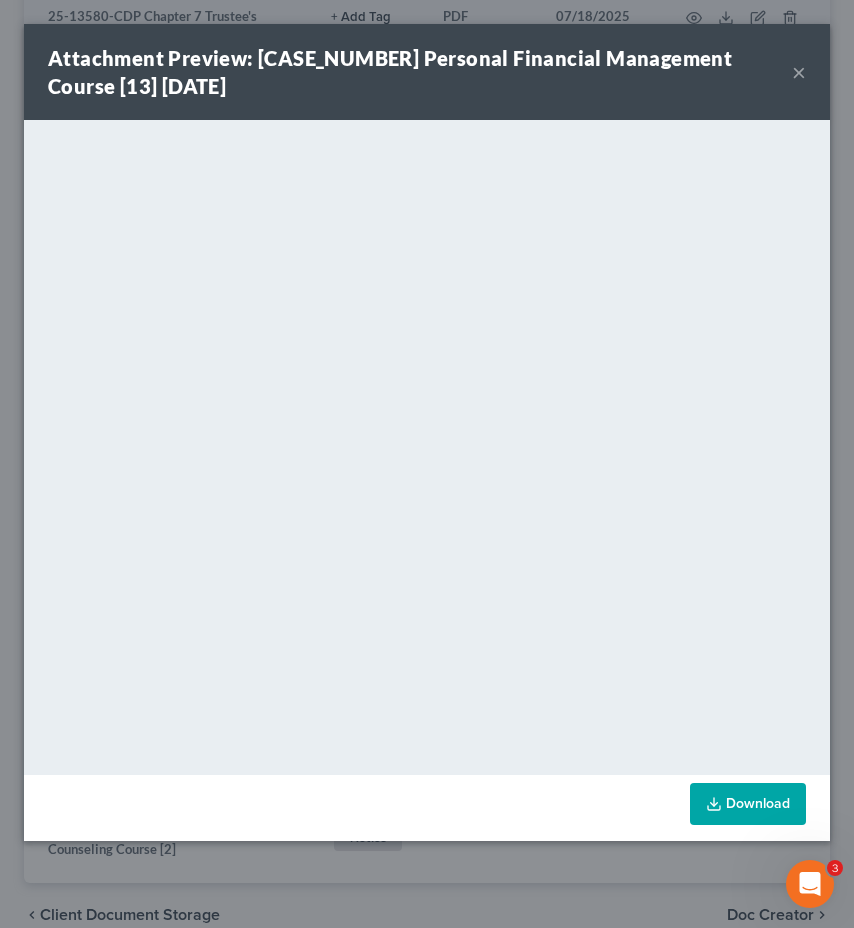 click on "×" at bounding box center [799, 72] 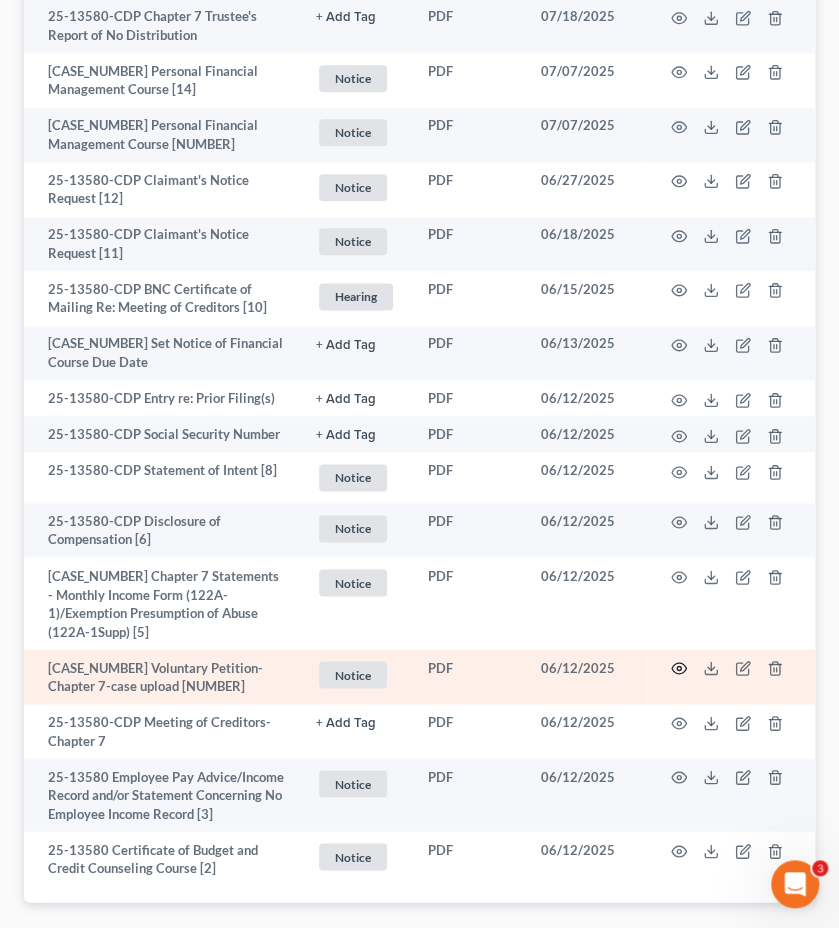 click 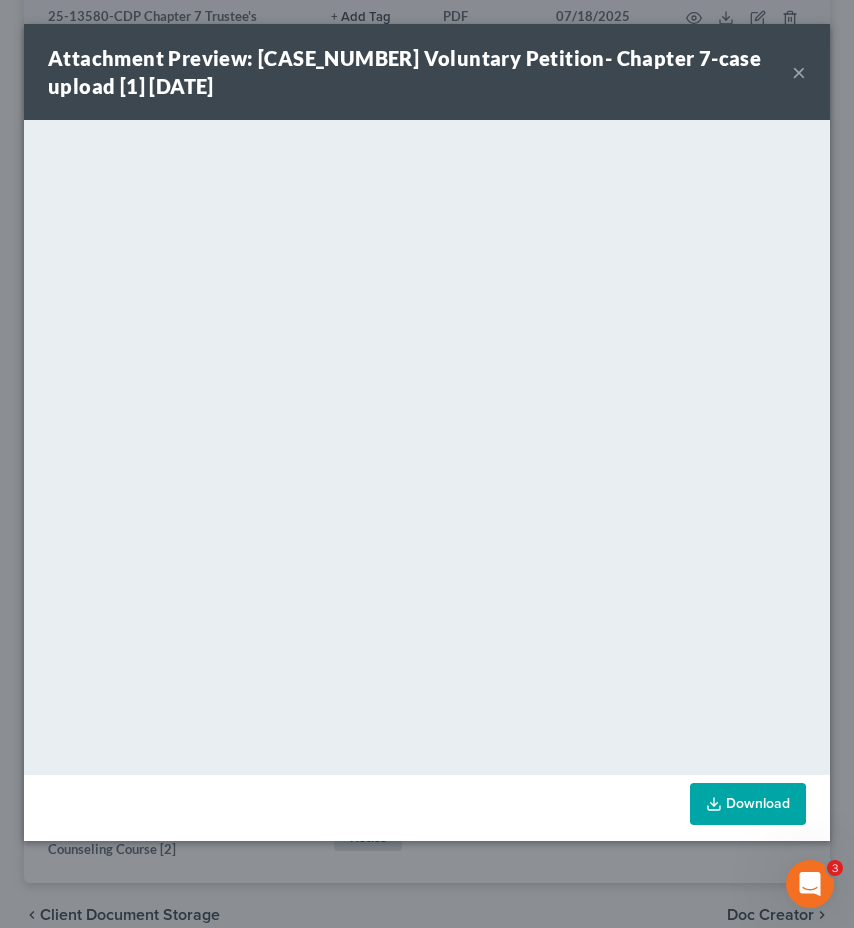click on "Attachment Preview: [CASE_NUMBER] Voluntary Petition- Chapter 7-case upload [1] [DATE] ×" at bounding box center [427, 72] 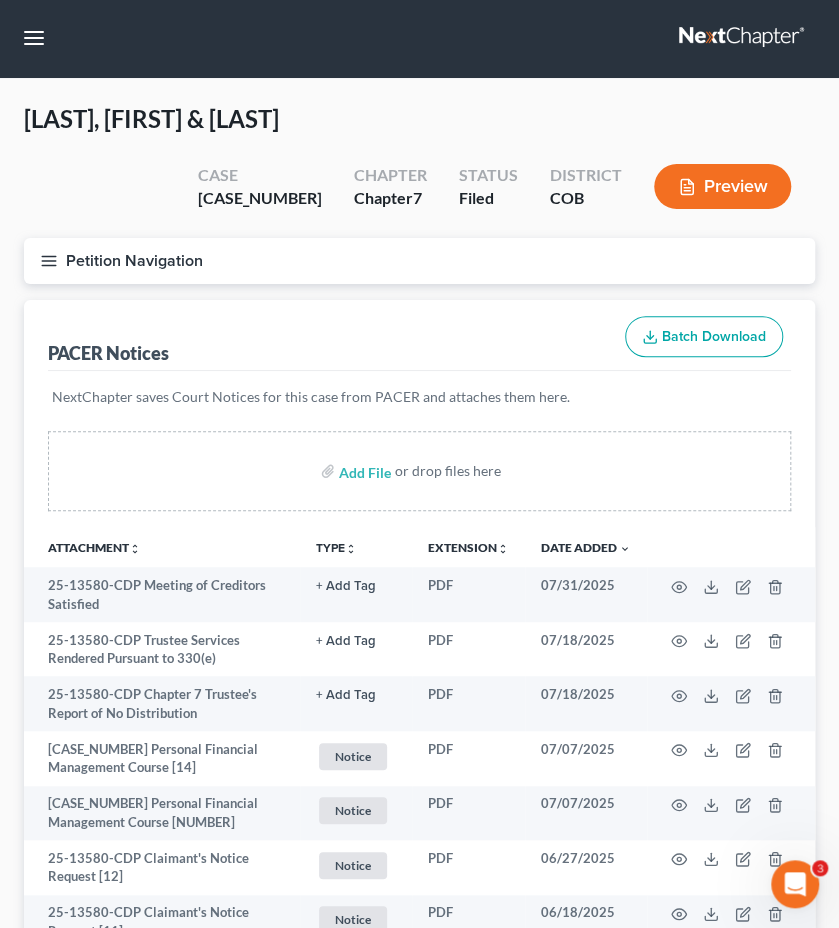 scroll, scrollTop: 0, scrollLeft: 0, axis: both 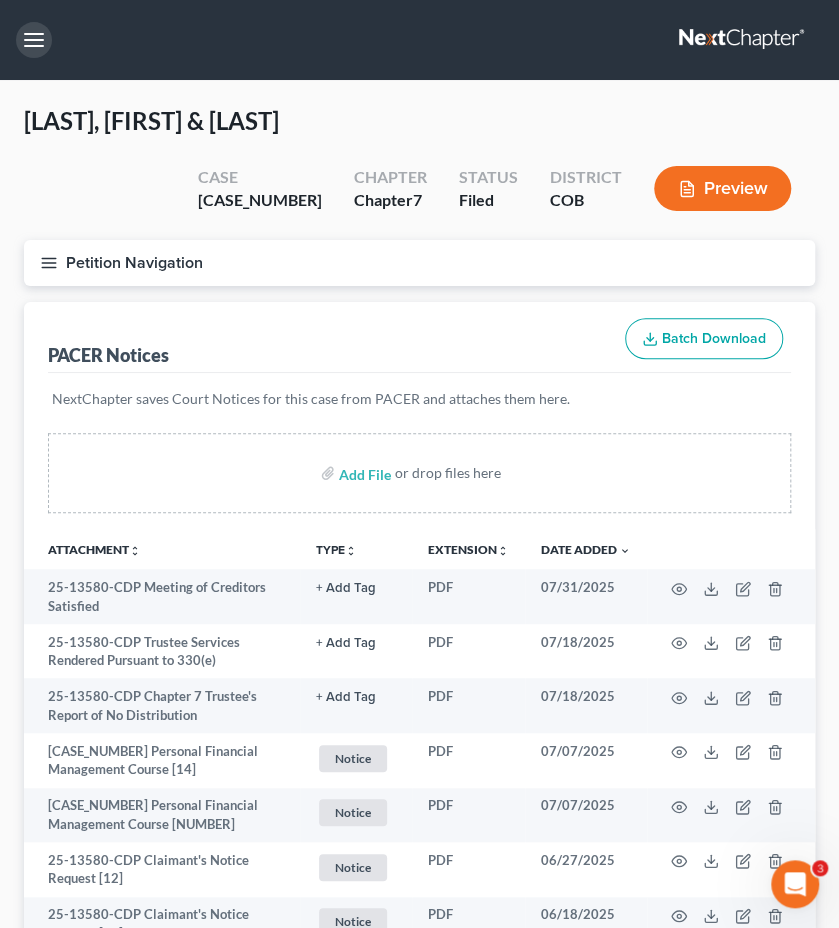 click at bounding box center [34, 40] 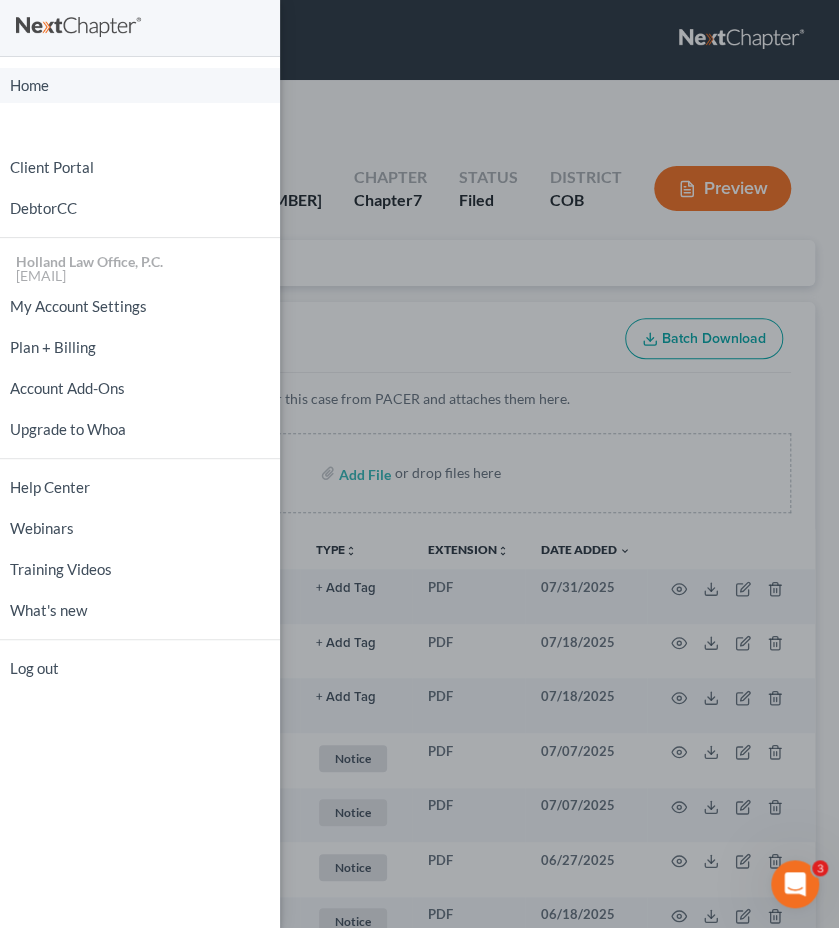 click on "Home" at bounding box center [140, 85] 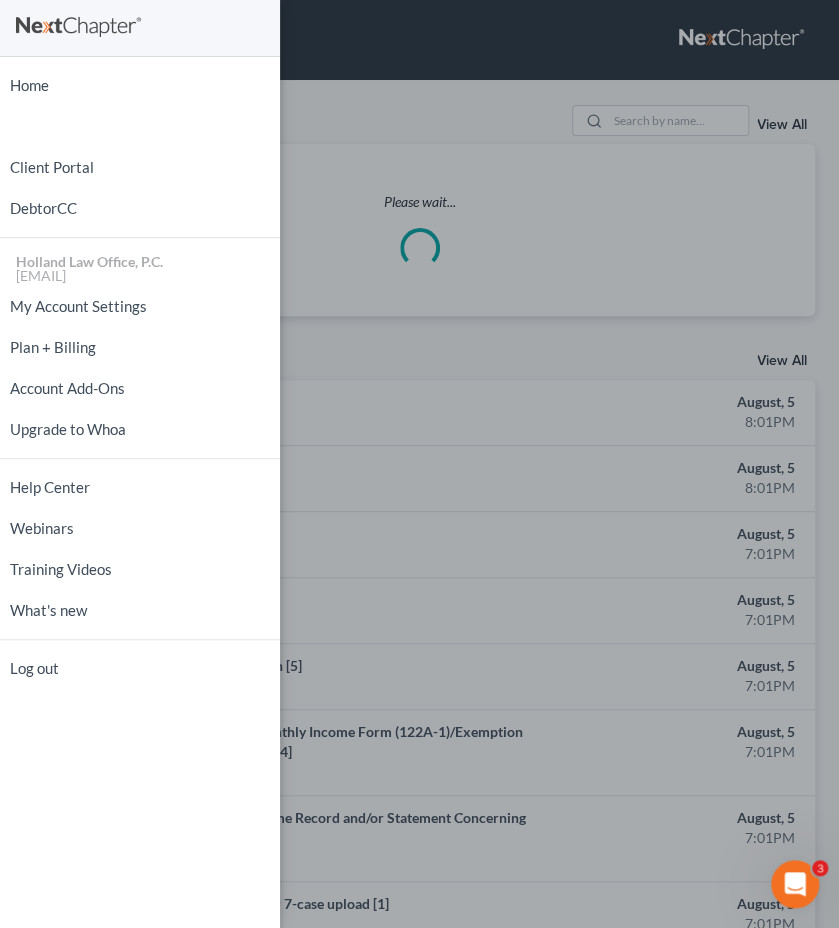 click on "Home New Case Client Portal DebtorCC Holland Law Office, P.C. [EMAIL] My Account Settings Plan + Billing Account Add-Ons Upgrade to Whoa Help Center Webinars Training Videos What's new Log out" at bounding box center (419, 464) 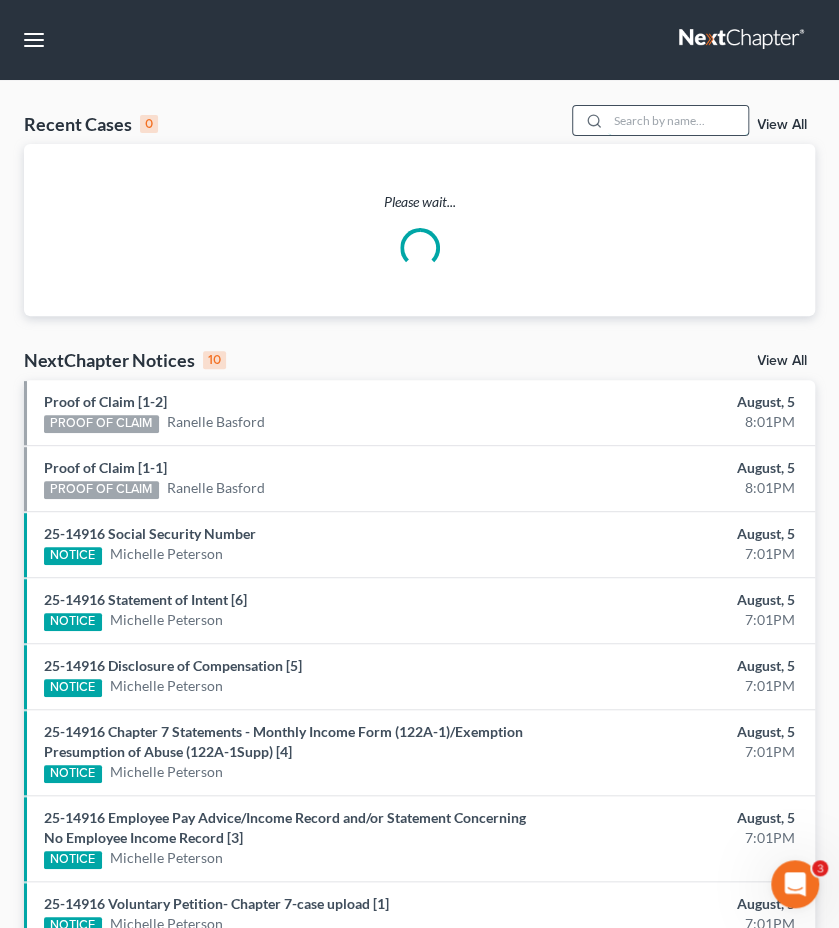 click at bounding box center (678, 120) 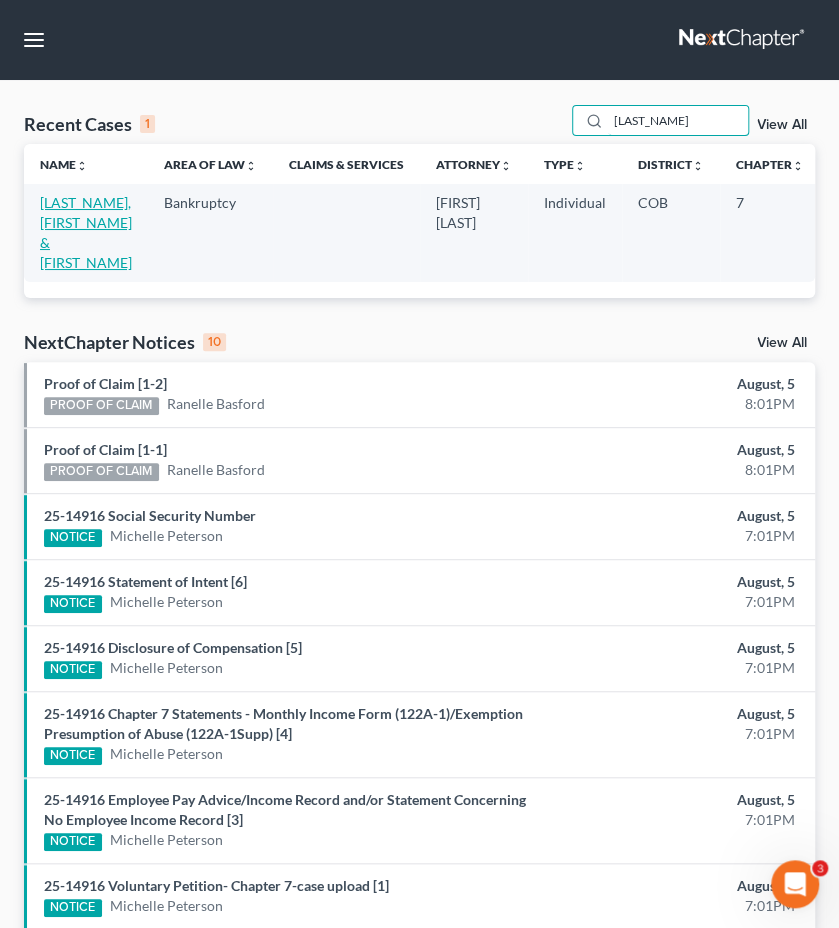 type on "[LAST_NAME]" 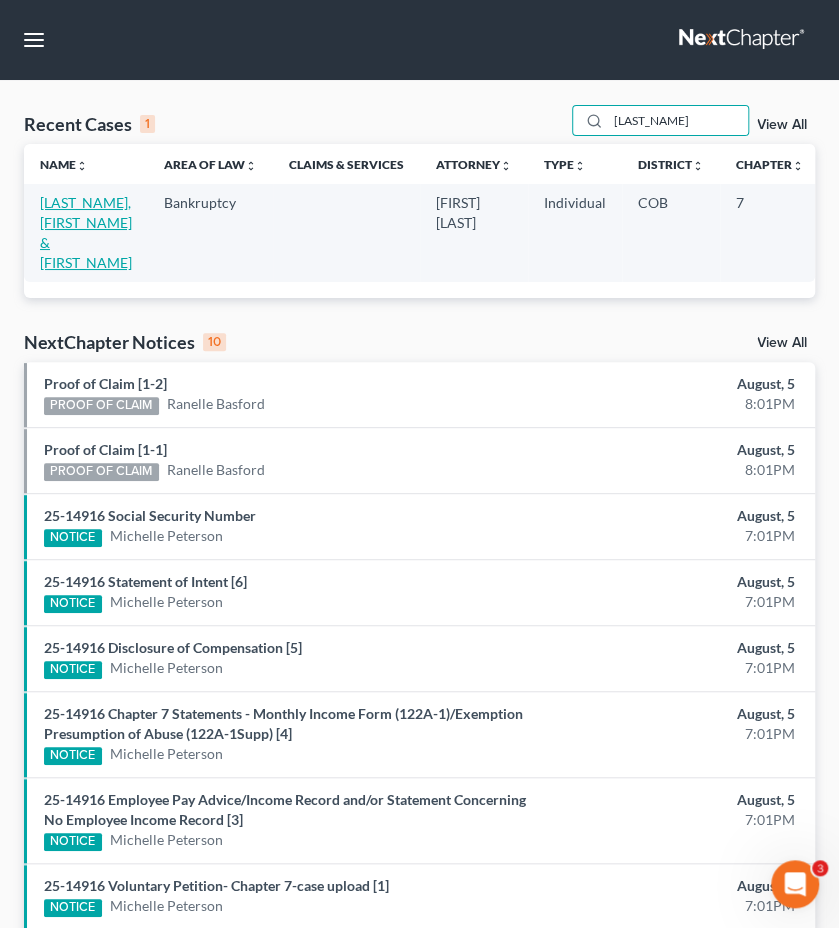 click on "[LAST_NAME], [FIRST_NAME] & [FIRST_NAME]" at bounding box center (86, 232) 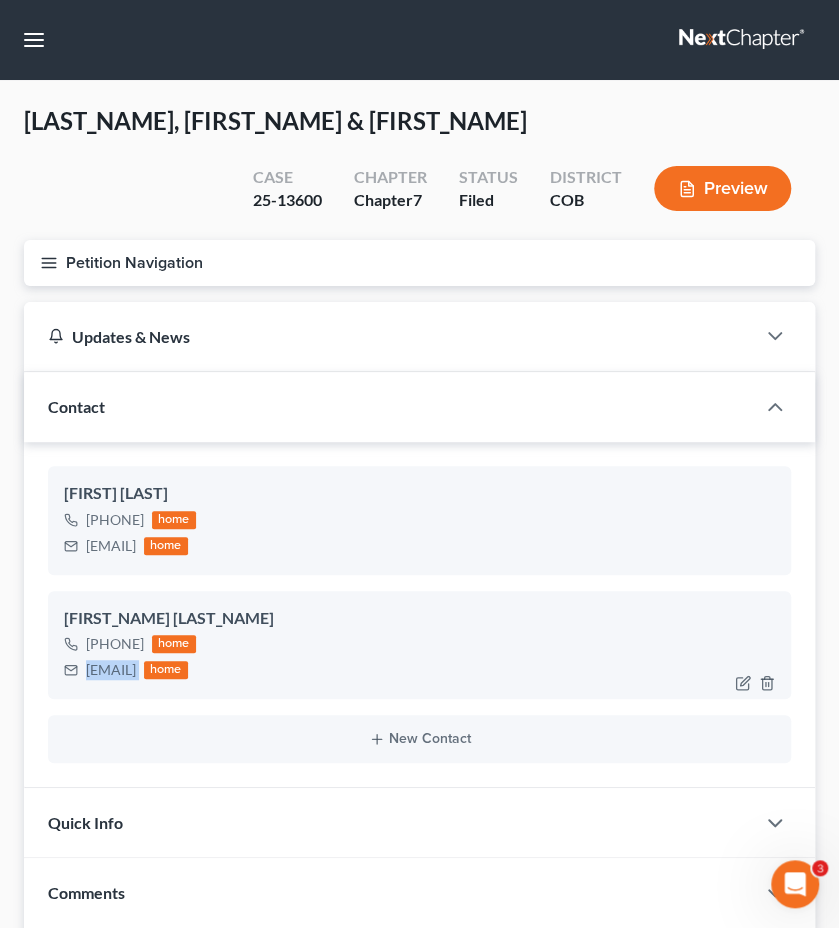 drag, startPoint x: 218, startPoint y: 673, endPoint x: 81, endPoint y: 675, distance: 137.0146 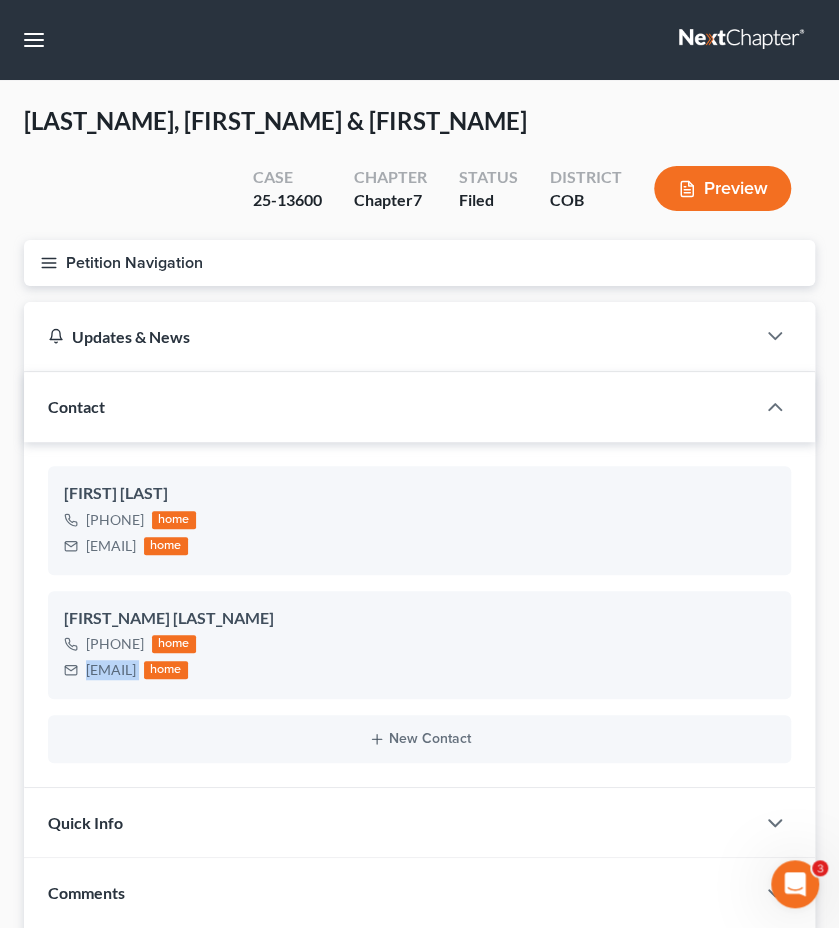 click on "Petition Navigation" at bounding box center (419, 263) 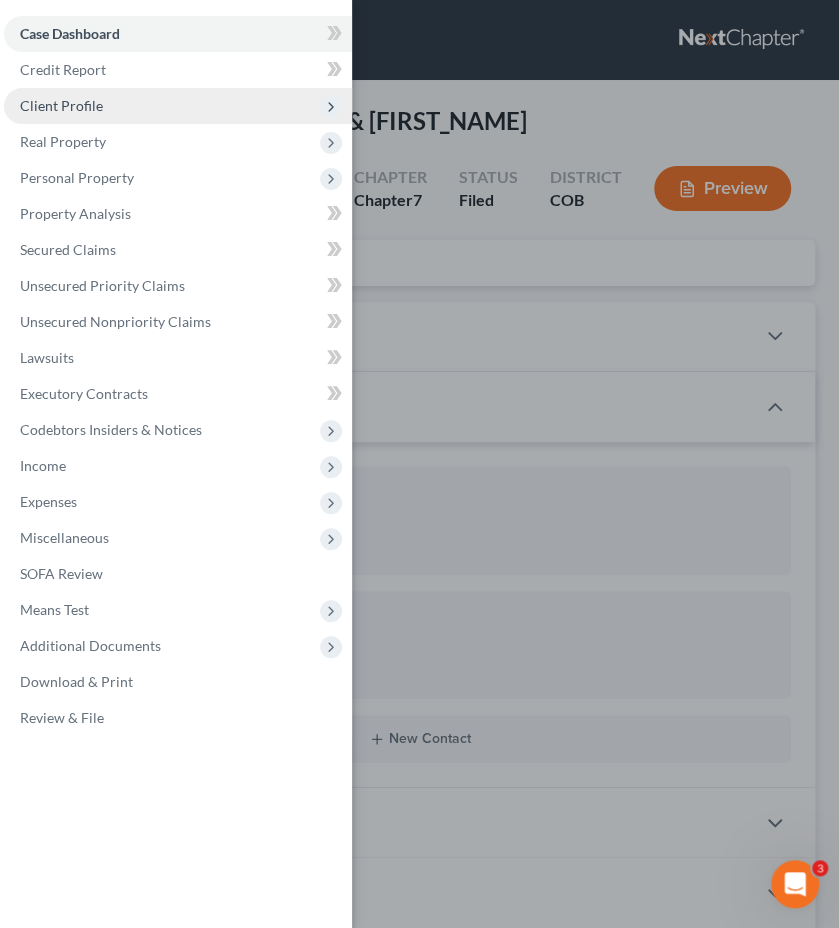 click on "Client Profile" at bounding box center (178, 106) 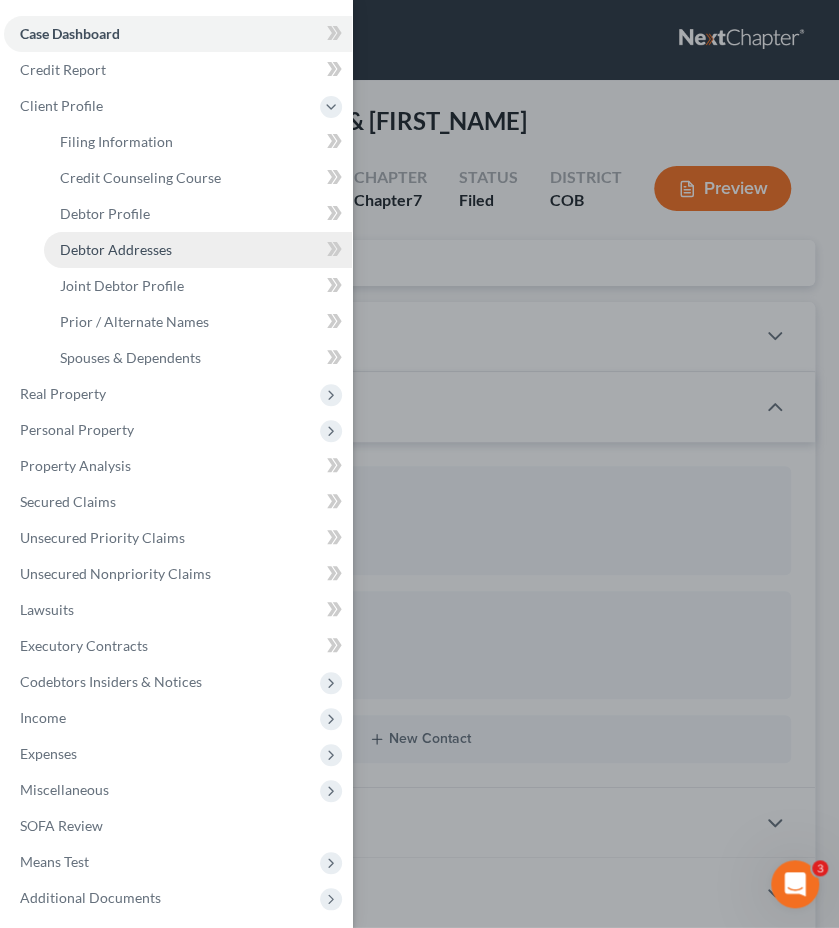 click on "Debtor Addresses" at bounding box center (116, 249) 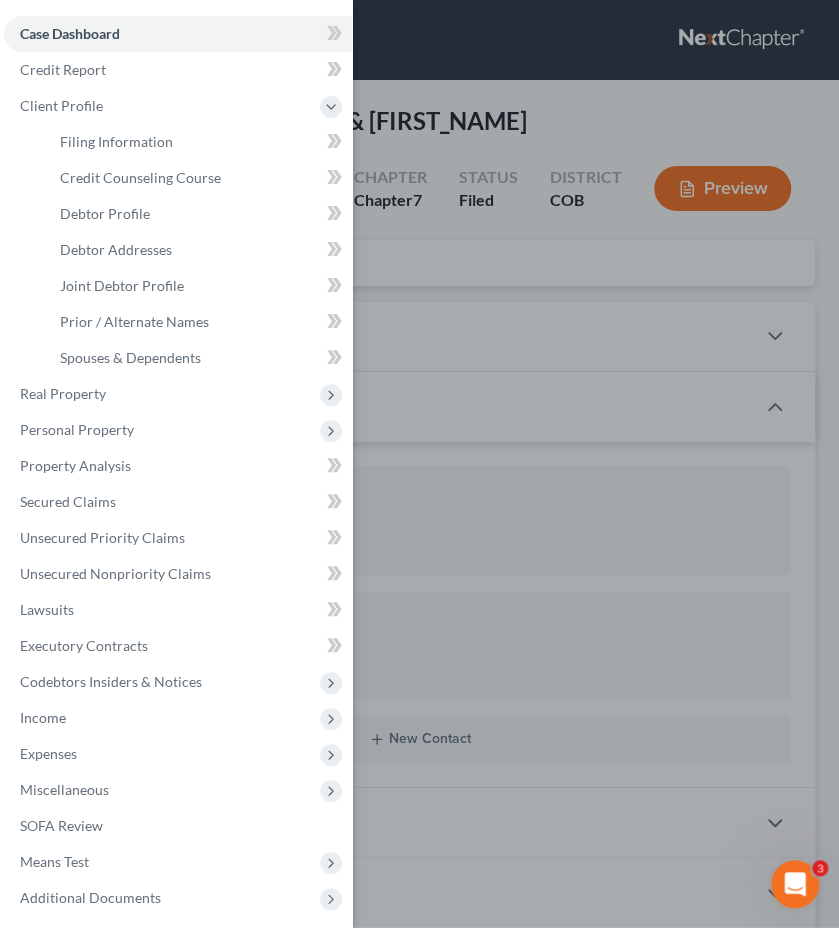 click on "Case Dashboard
Payments
Invoices
Payments
Payments
Credit Report
Client Profile" at bounding box center (419, 464) 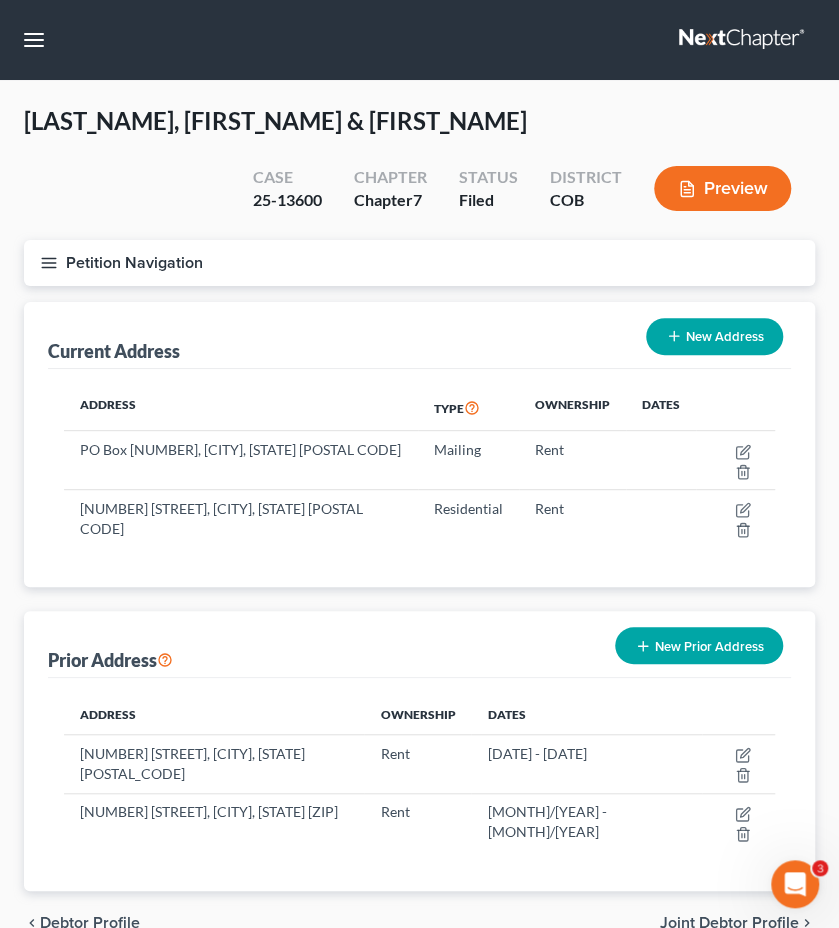 click on "Petition Navigation" at bounding box center [419, 263] 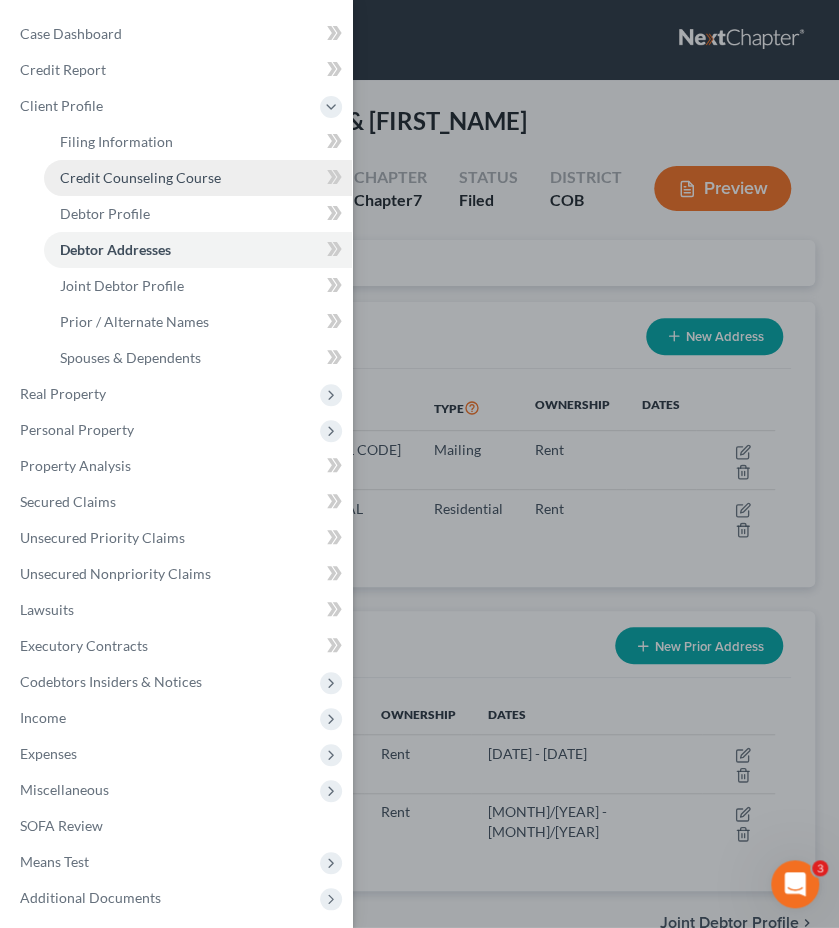 click on "Credit Counseling Course" at bounding box center (198, 178) 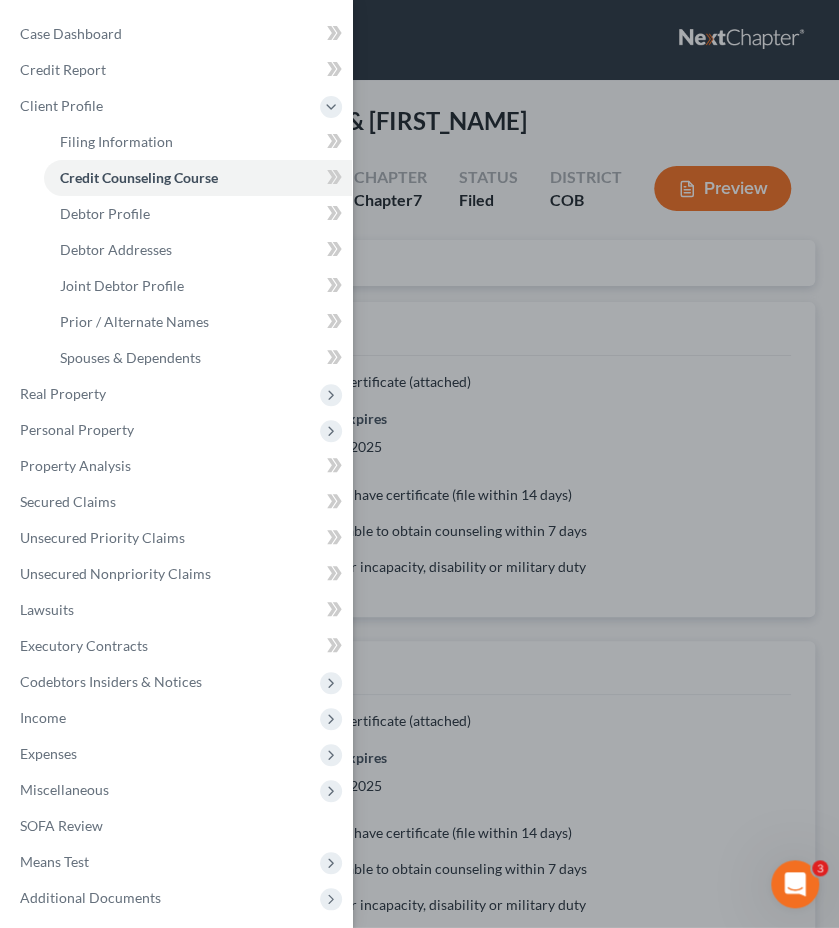 click on "Case Dashboard
Payments
Invoices
Payments
Payments
Credit Report
Client Profile" at bounding box center [419, 464] 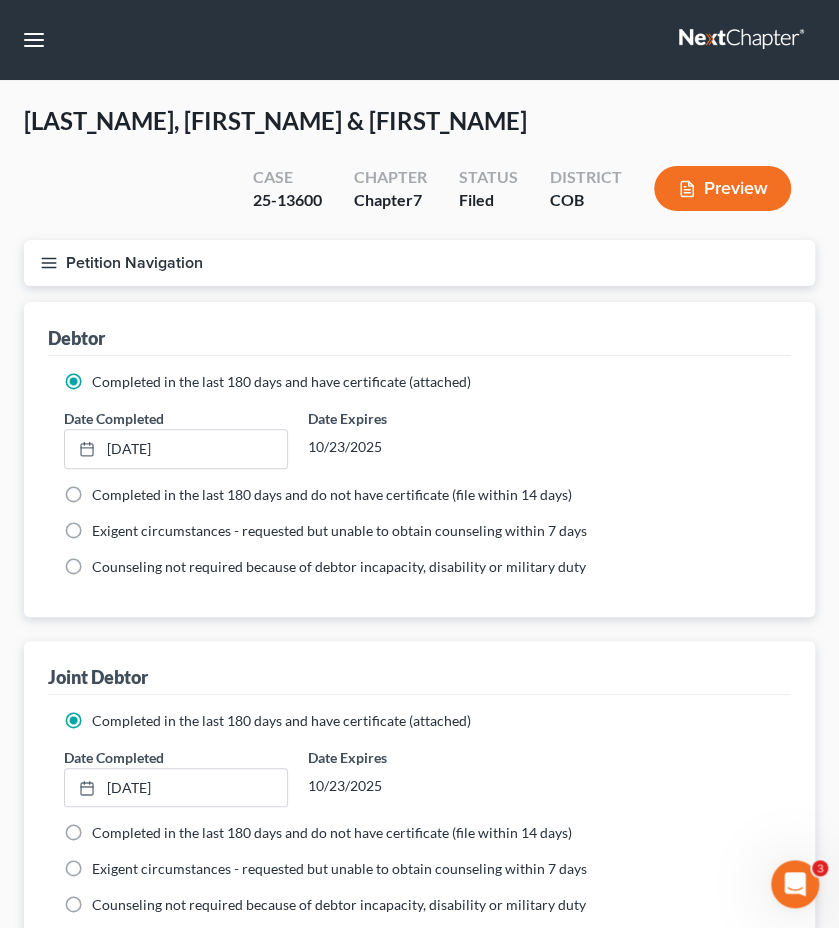 drag, startPoint x: 194, startPoint y: 258, endPoint x: 196, endPoint y: 243, distance: 15.132746 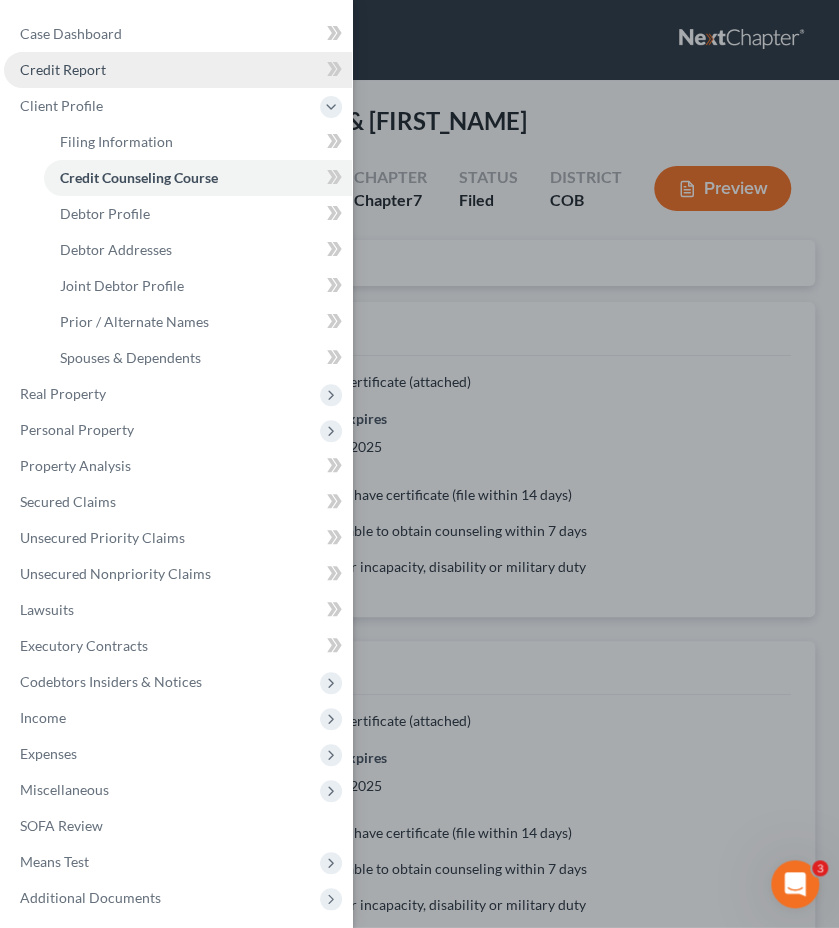 click on "Credit Report" at bounding box center (178, 70) 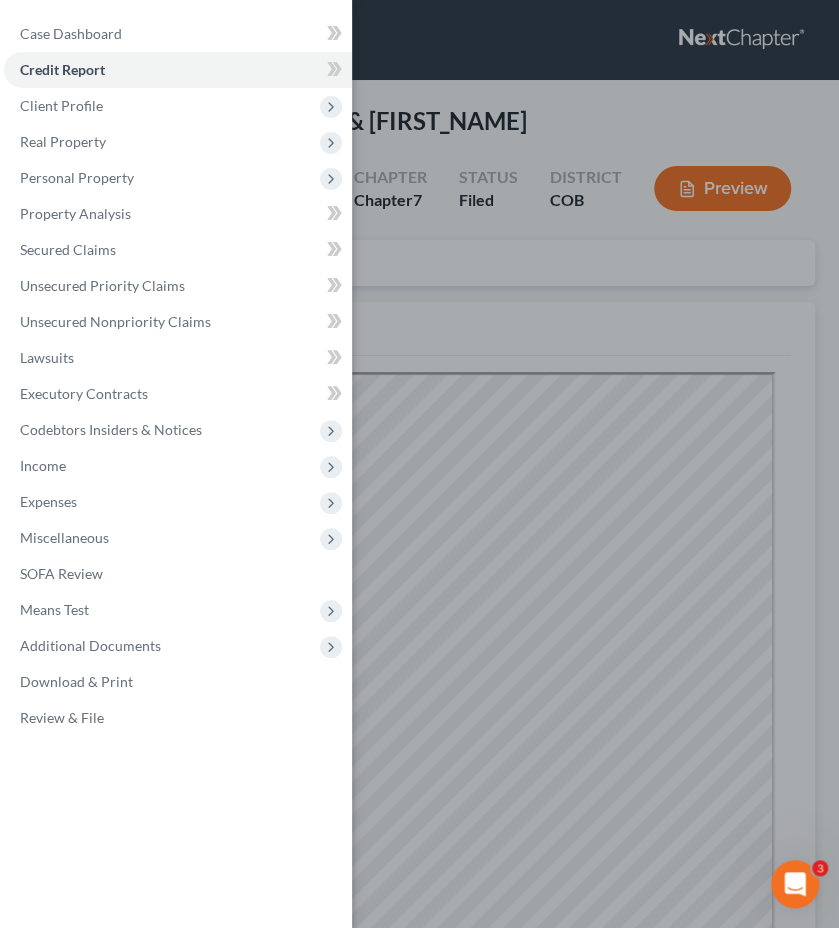 scroll, scrollTop: 0, scrollLeft: 0, axis: both 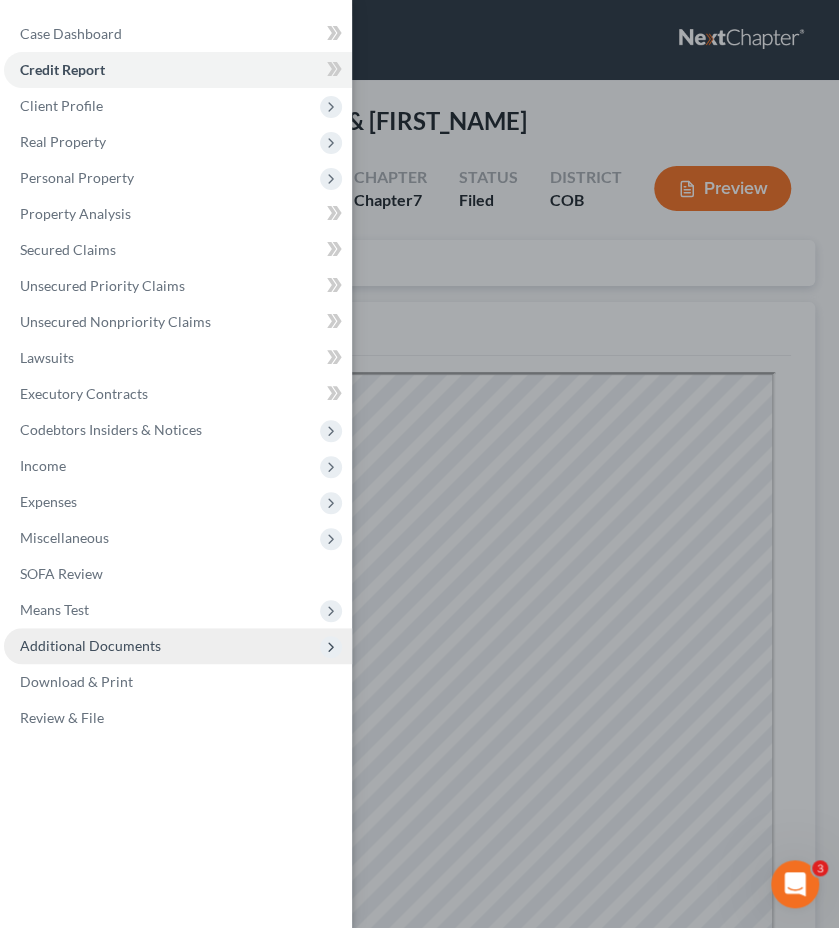 click on "Additional Documents" at bounding box center [178, 646] 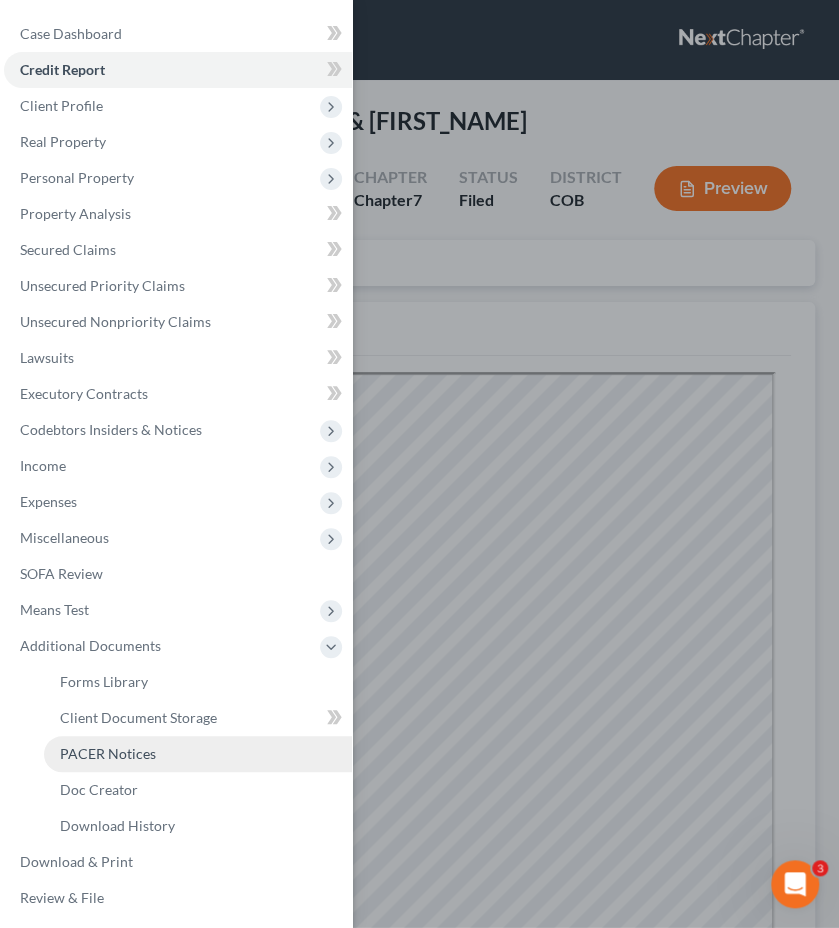 click on "PACER Notices" at bounding box center (198, 754) 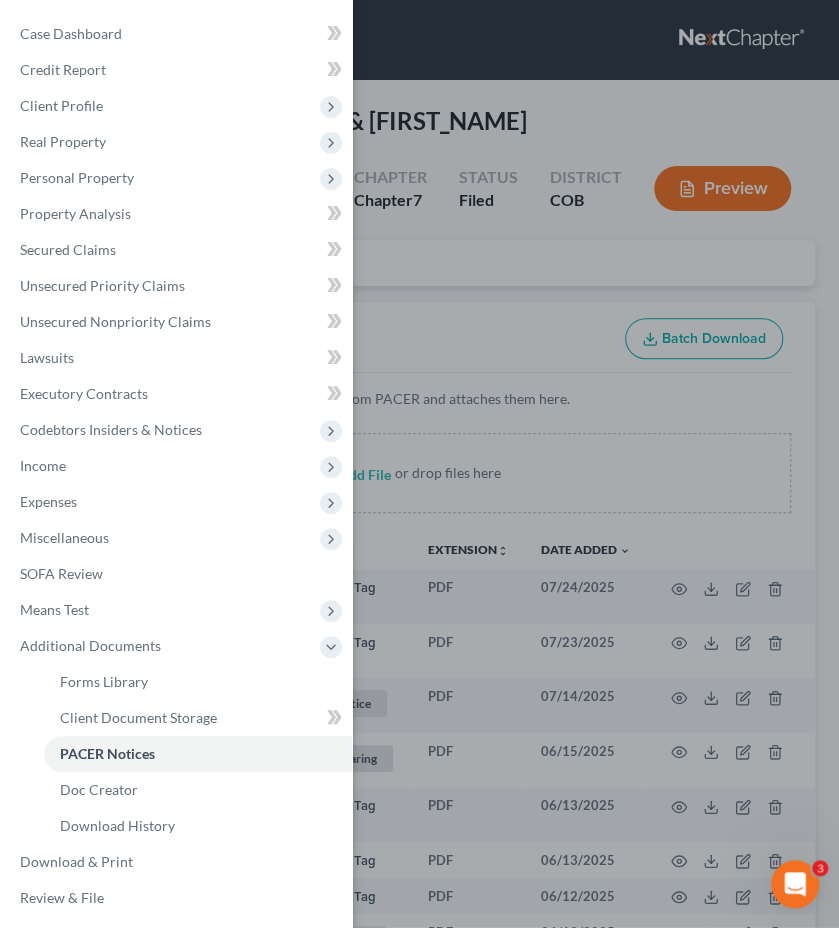 click on "Case Dashboard
Payments
Invoices
Payments
Payments
Credit Report
Client Profile" at bounding box center (419, 464) 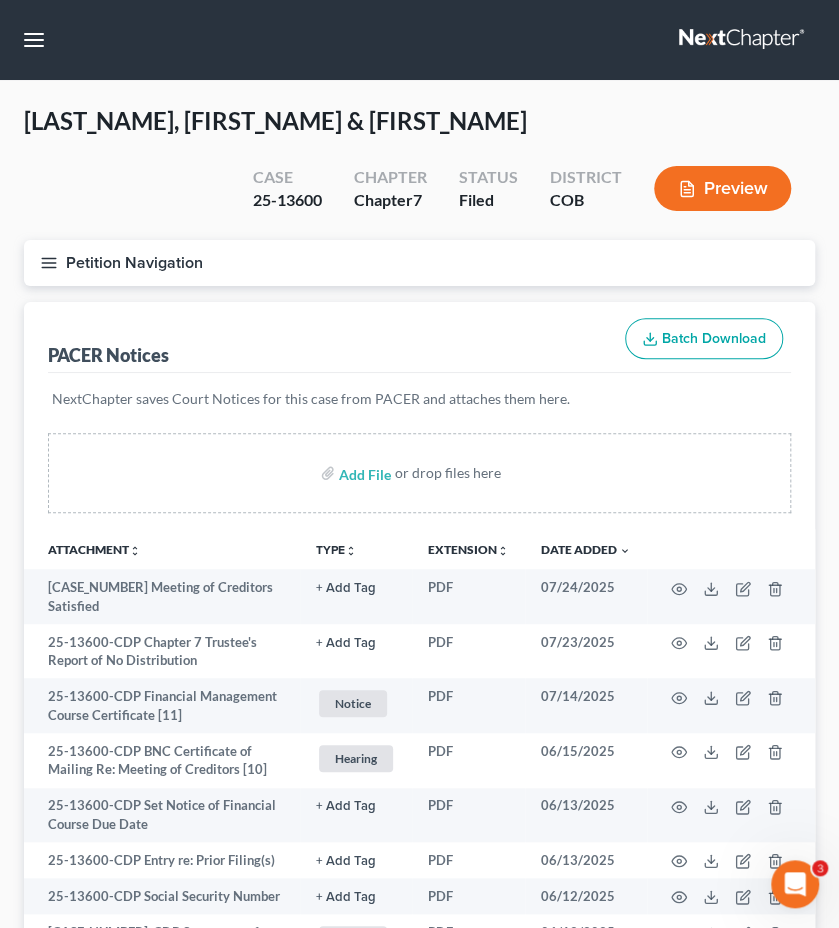 type 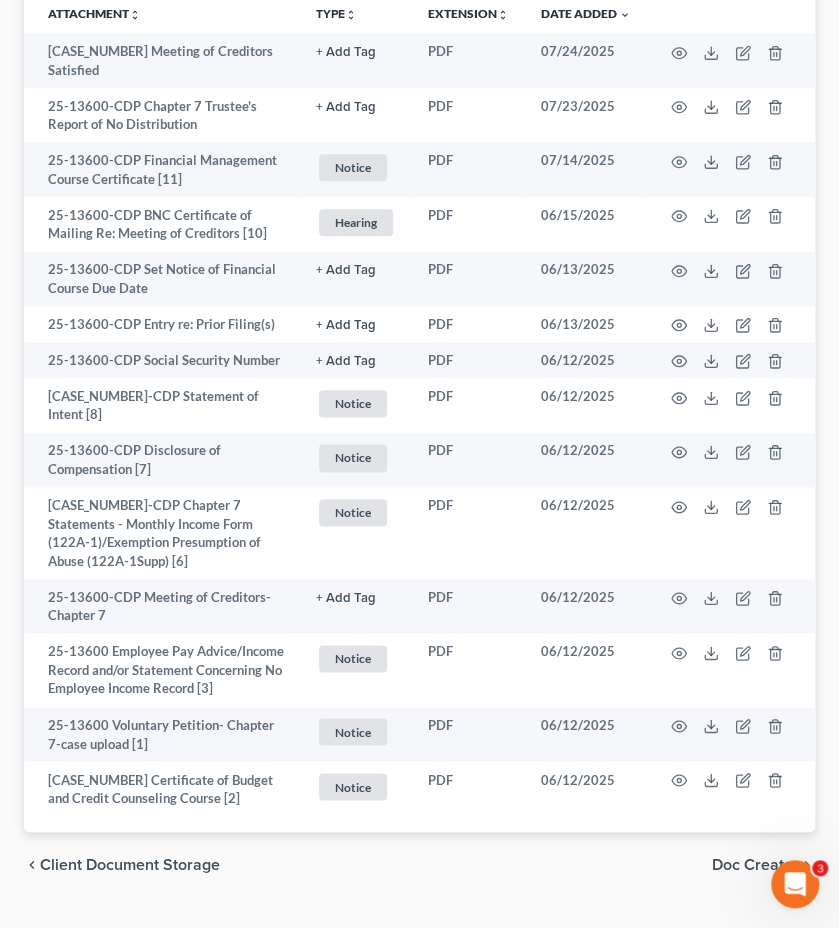 scroll, scrollTop: 574, scrollLeft: 0, axis: vertical 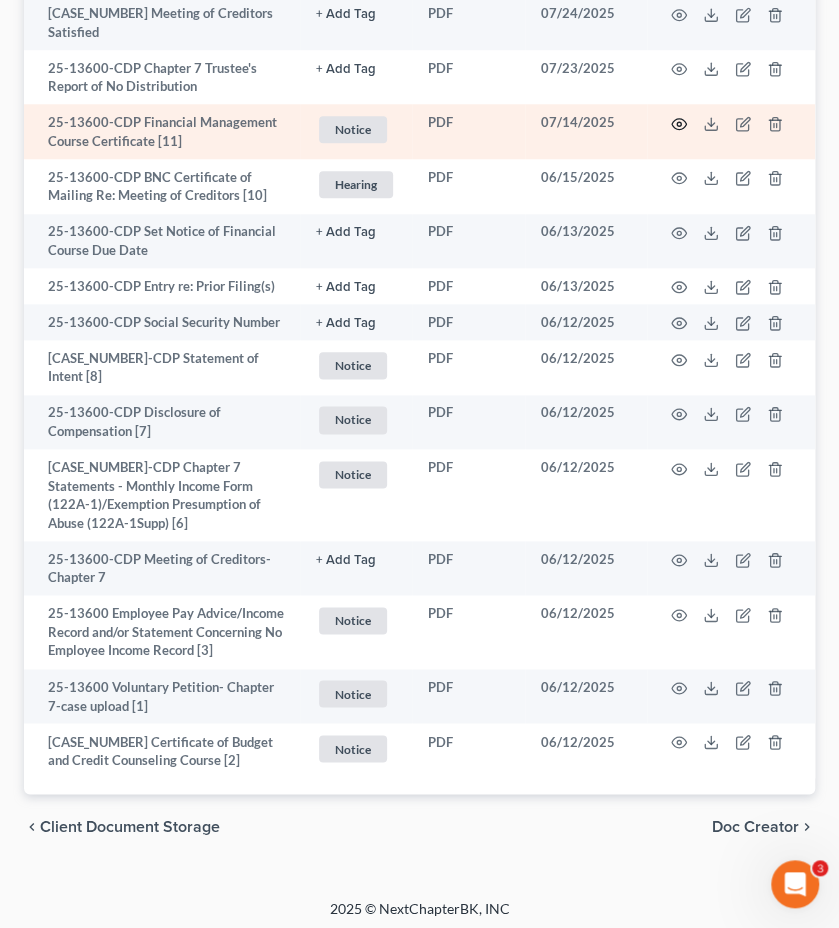 click 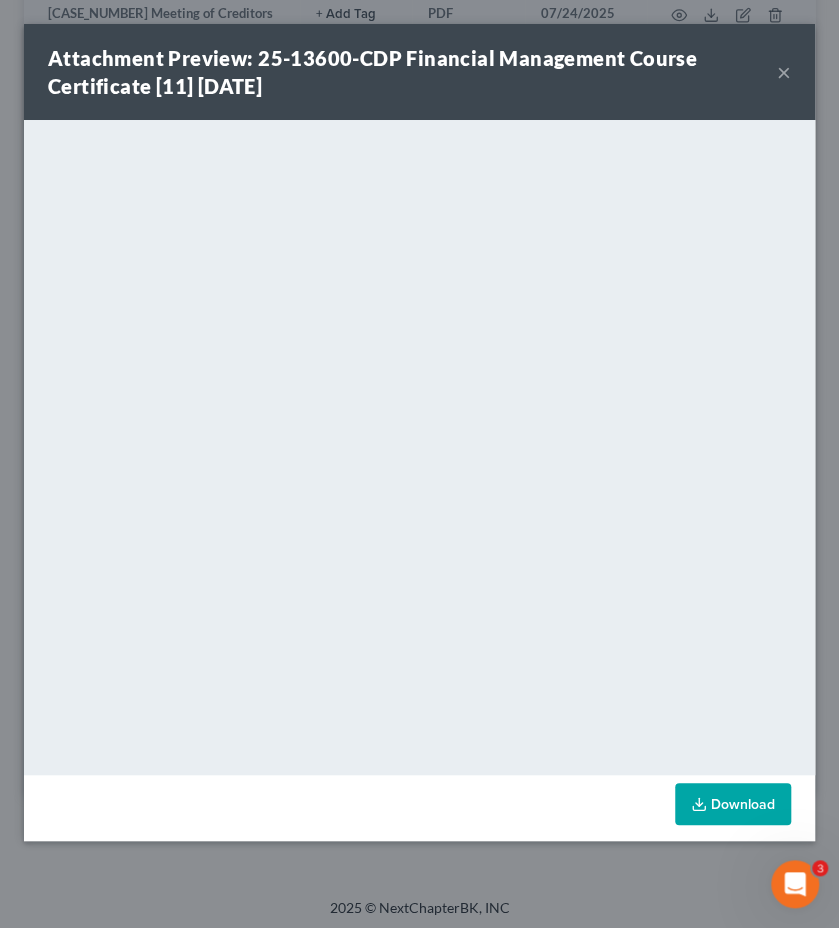 scroll, scrollTop: 555, scrollLeft: 0, axis: vertical 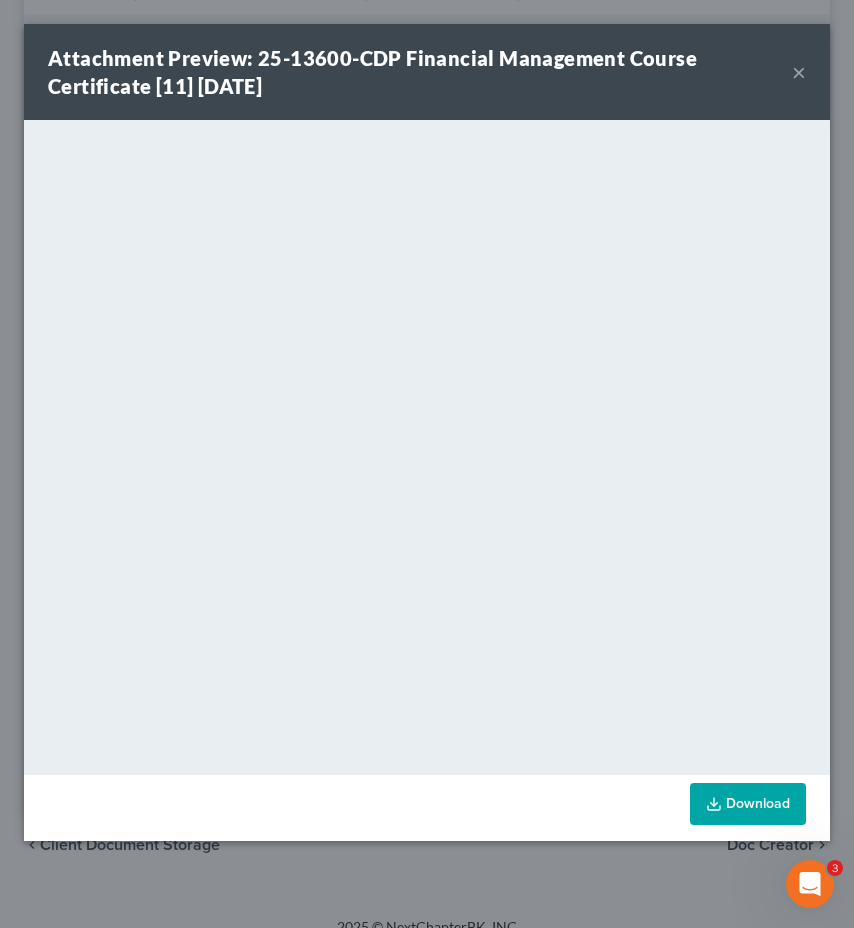 click on "×" at bounding box center (799, 72) 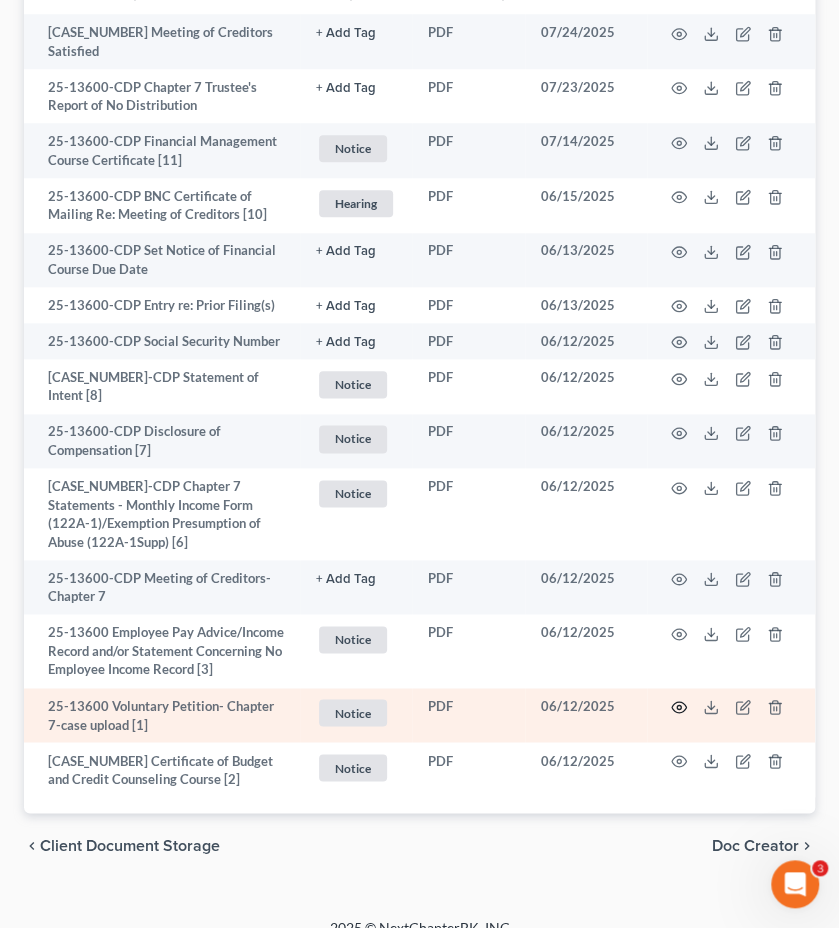 click 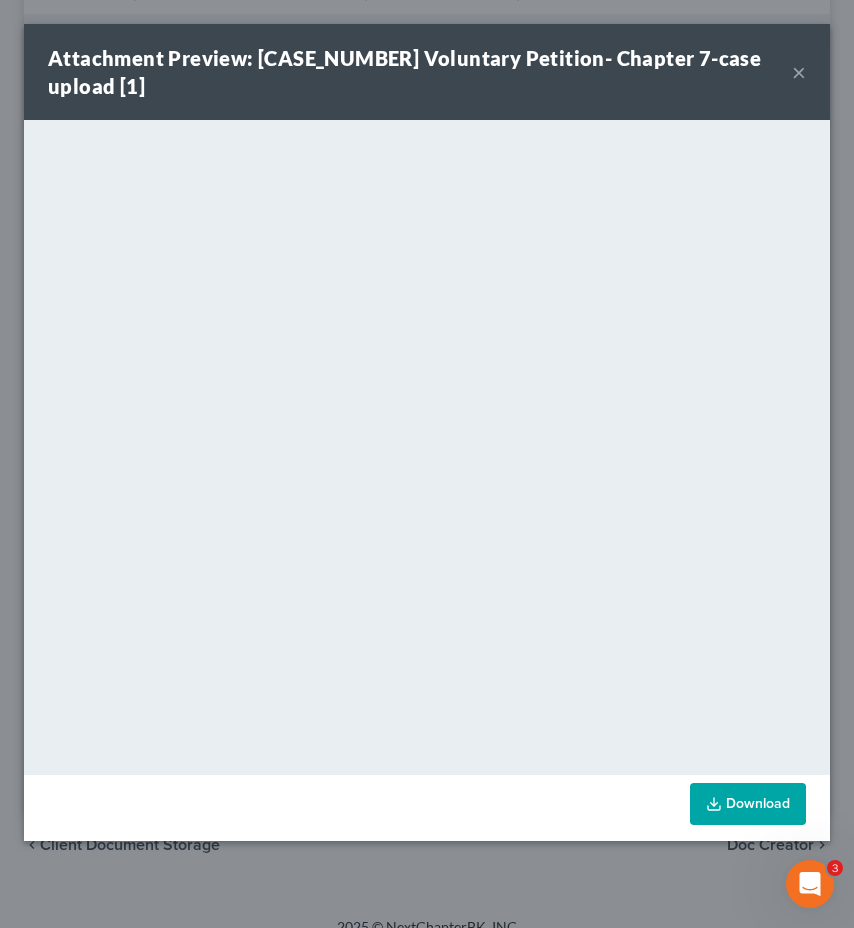 click on "×" at bounding box center (799, 72) 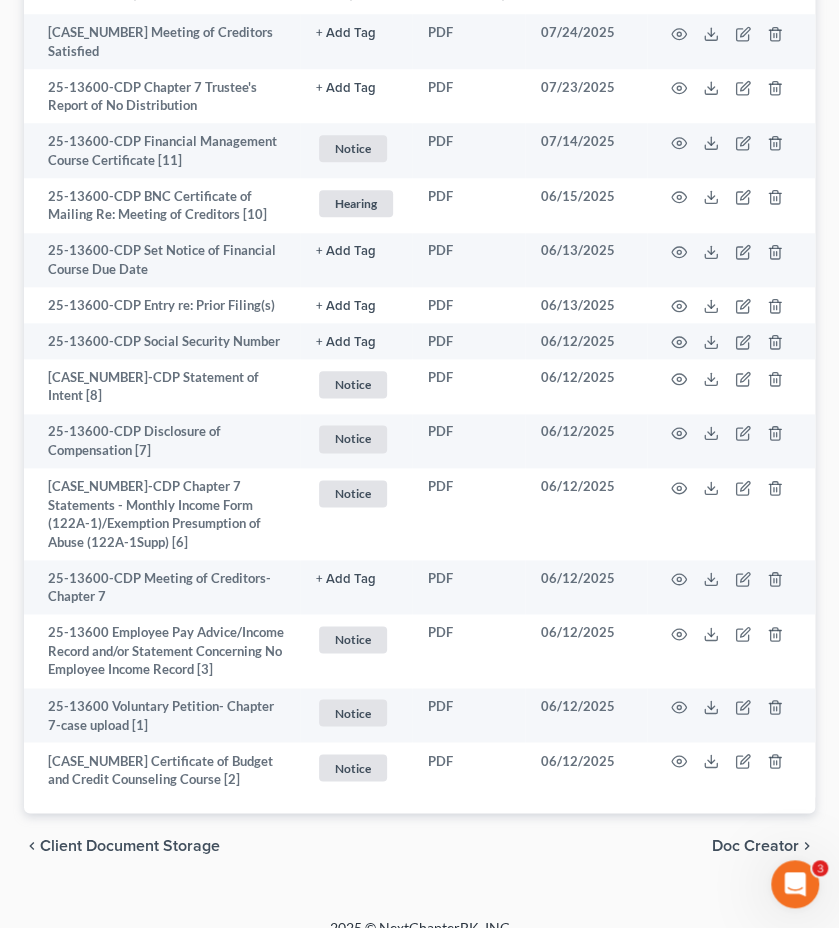 scroll, scrollTop: 0, scrollLeft: 0, axis: both 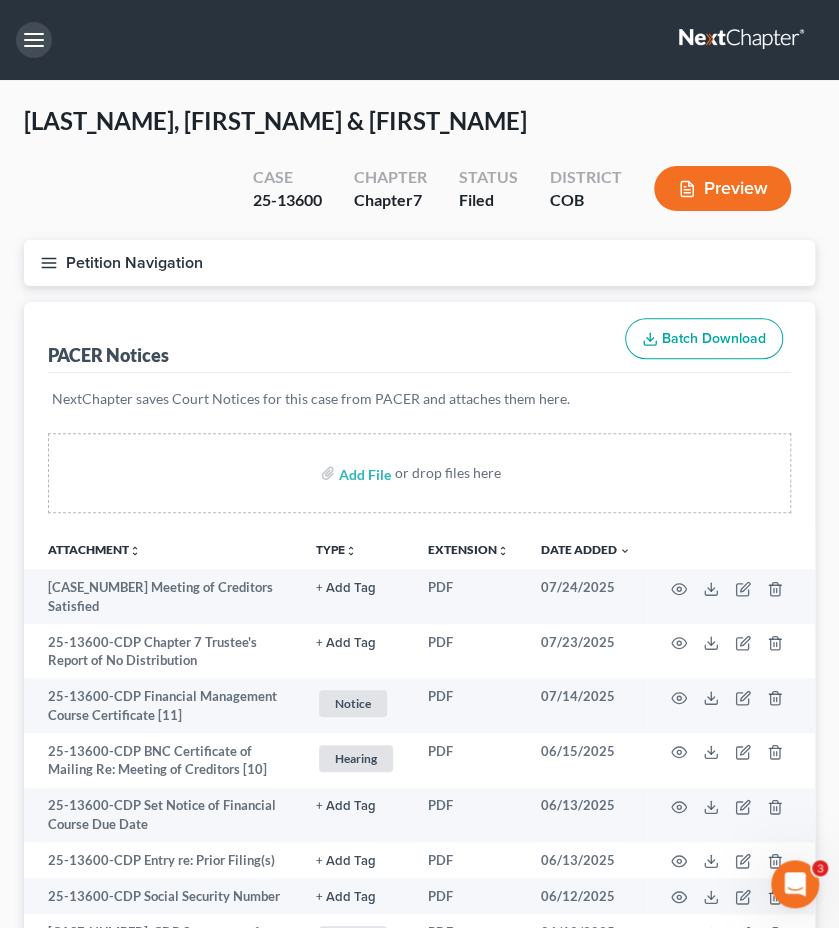 click at bounding box center (34, 40) 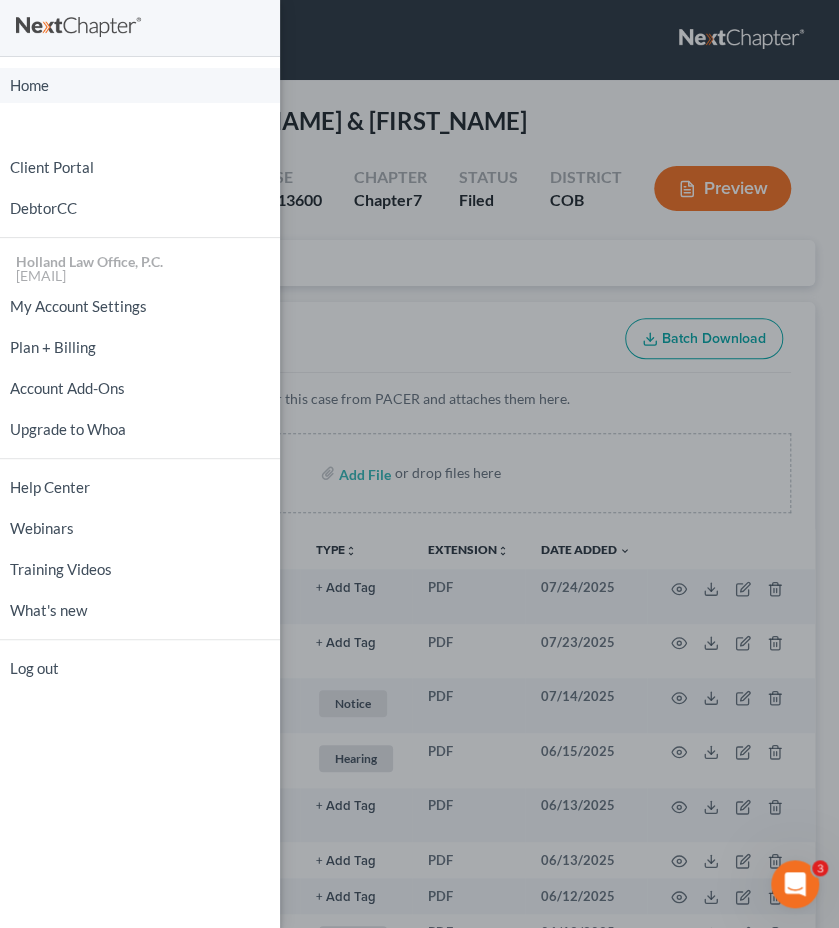 click on "Home" at bounding box center [140, 85] 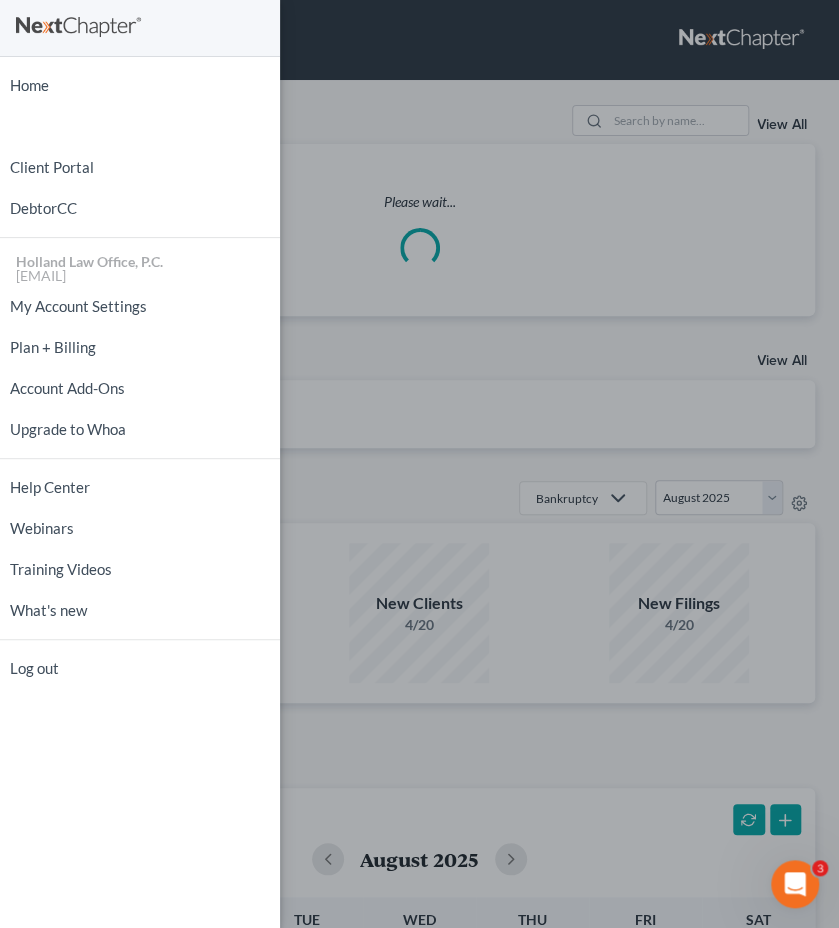 click on "Home New Case Client Portal DebtorCC Holland Law Office, P.C. [EMAIL] My Account Settings Plan + Billing Account Add-Ons Upgrade to Whoa Help Center Webinars Training Videos What's new Log out" at bounding box center [419, 464] 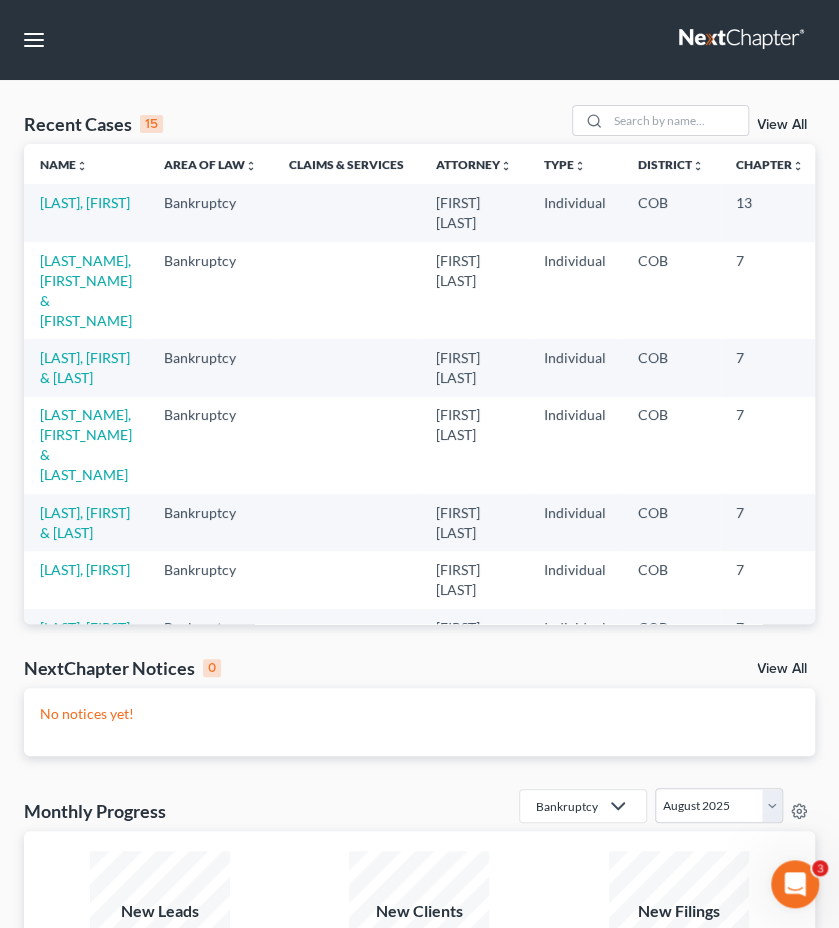 click on "Recent Cases 15         View All
Name
unfold_more
expand_more
expand_less
Area of Law
unfold_more
expand_more
expand_less
Claims & Services
Attorney
unfold_more
expand_more
expand_less
Type
unfold_more
expand_more
expand_less
District
unfold_more
expand_more
expand_less
Chapter
unfold_more
expand_more
expand_less
Case No
unfold_more
expand_more
expand_less
Prefix
unfold_more
expand_more
expand_less
[LAST_NAME], [FIRST_NAME] Bankruptcy [FIRST_NAME]  Holland Individual COB 13 [LAST_NAME], [FIRST_NAME] & [LAST_NAME] Bankruptcy [FIRST_NAME]  Holland Individual COB 7 [CASE_NUMBER] [LAST_NAME], [FIRST_NAME] & [LAST_NAME] Bankruptcy [FIRST_NAME]  Holland Individual COB 7 [CASE_NUMBER] [LAST_NAME], [FIRST_NAME] & [LAST_NAME] Bankruptcy [FIRST_NAME]  Holland Individual COB 7 [CASE_NUMBER] [LAST_NAME], [FIRST_NAME] & [LAST_NAME] Bankruptcy [FIRST_NAME]  Holland Individual COB 7 [CASE_NUMBER] [LAST_NAME], [FIRST_NAME] Bankruptcy [FIRST_NAME]  Holland Individual COB 7 [CASE_NUMBER] [LAST_NAME], [FIRST_NAME] Bankruptcy [FIRST_NAME]  Holland COB" at bounding box center (419, 941) 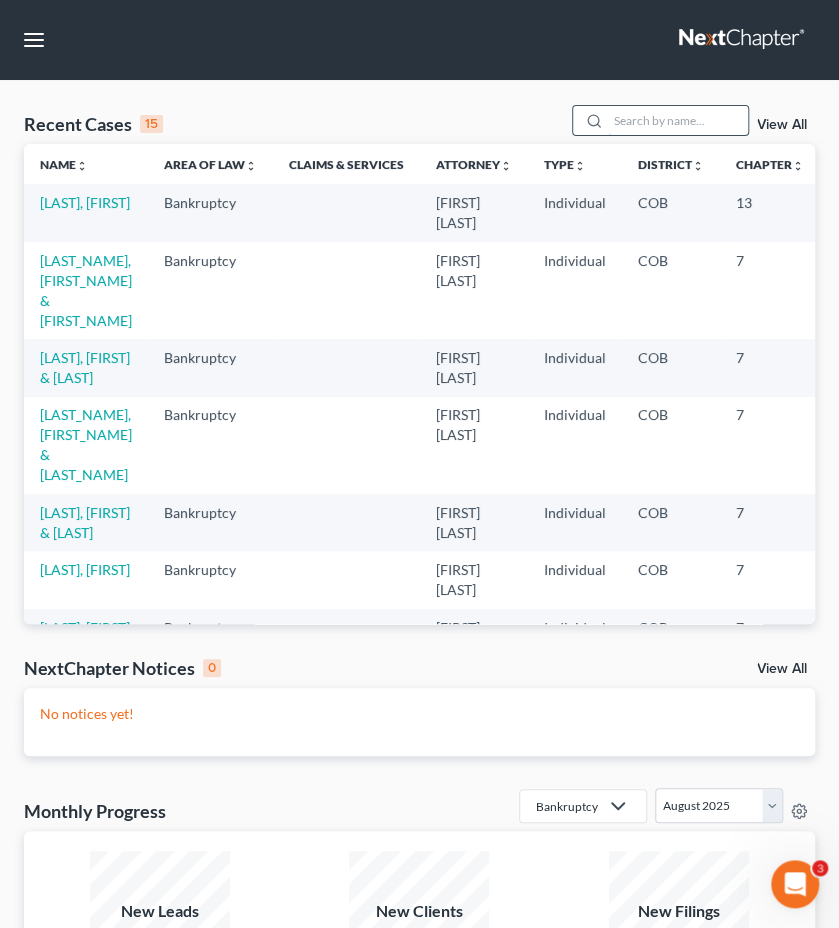click at bounding box center [678, 120] 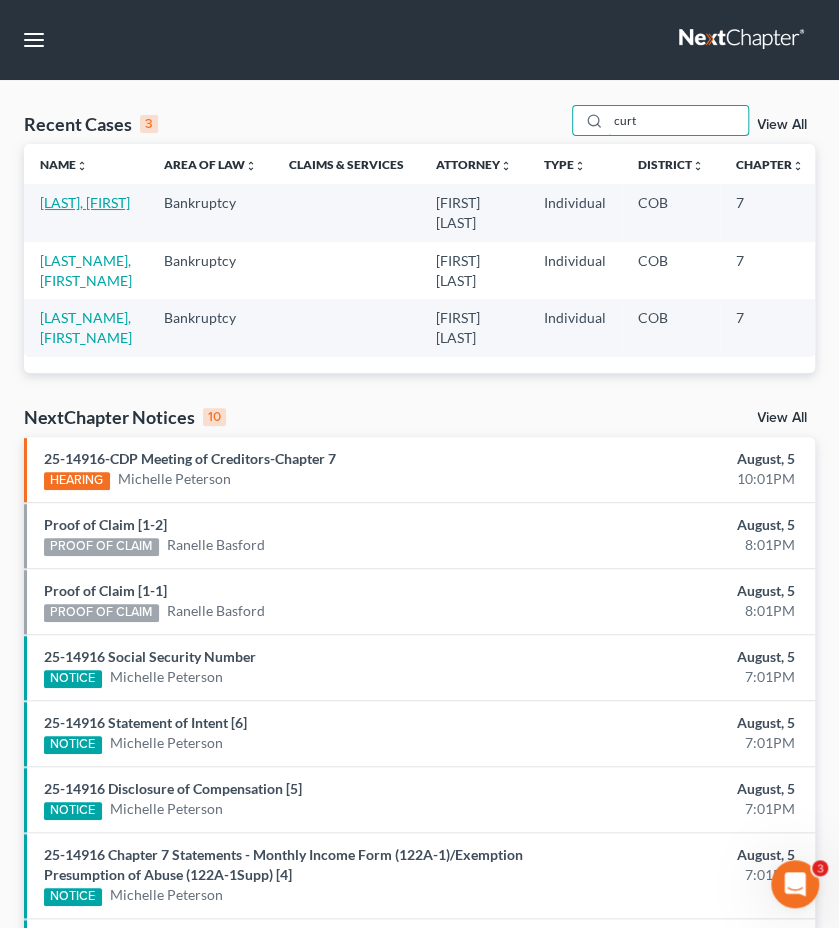type on "curt" 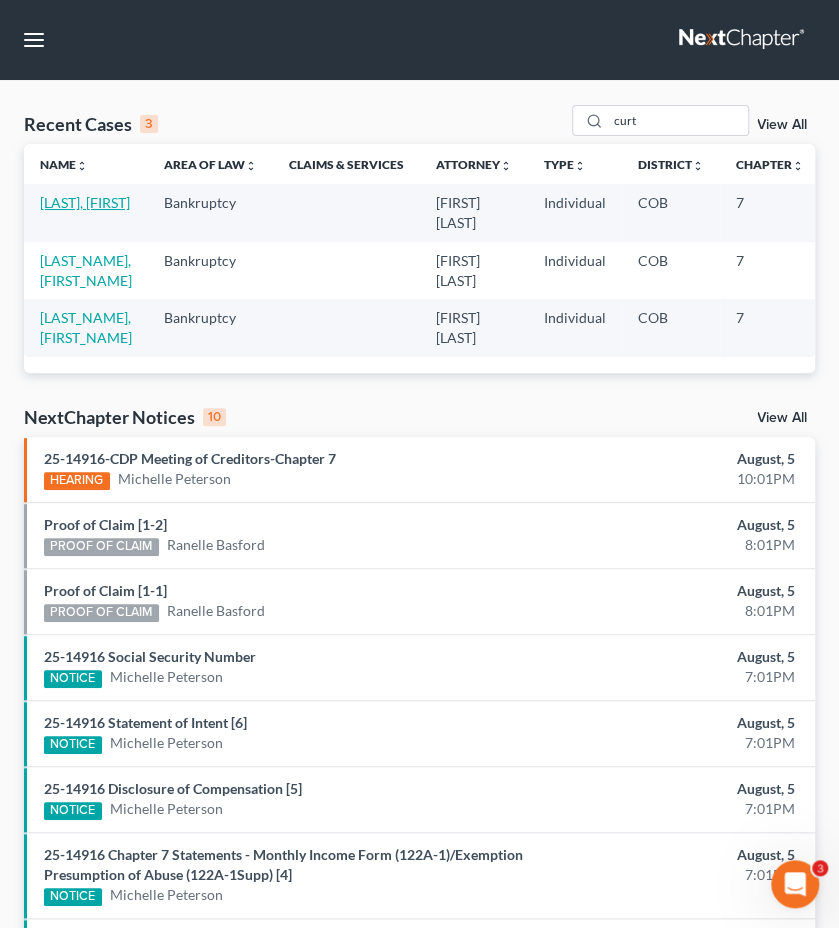click on "[LAST], [FIRST]" at bounding box center (85, 202) 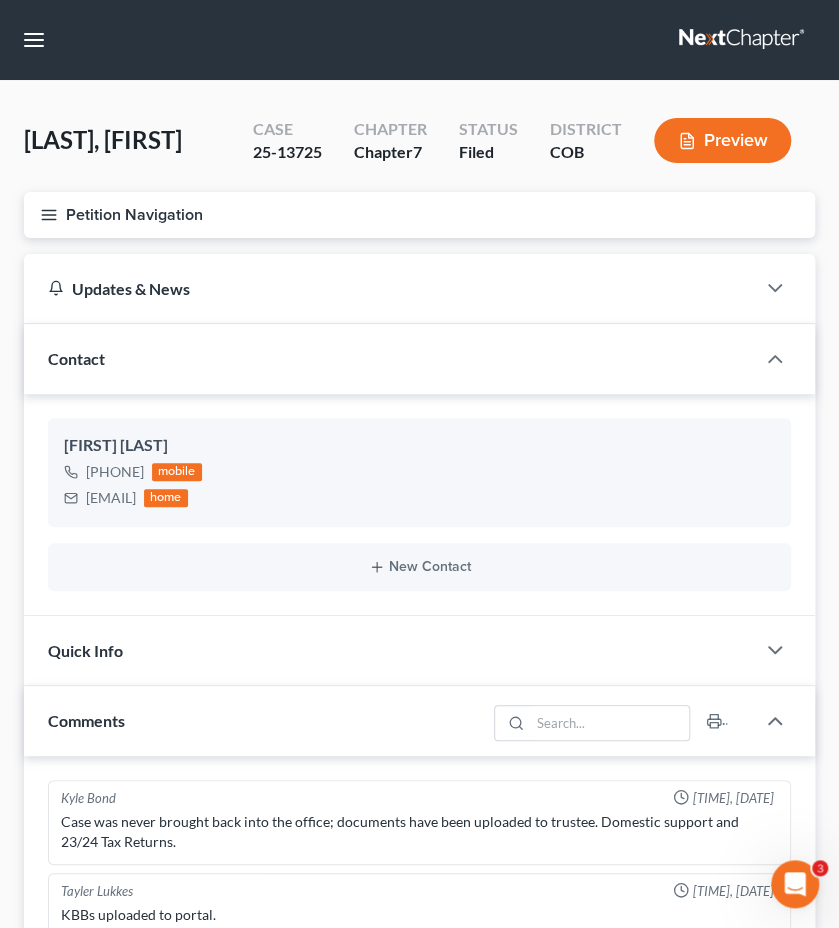 scroll, scrollTop: 19, scrollLeft: 0, axis: vertical 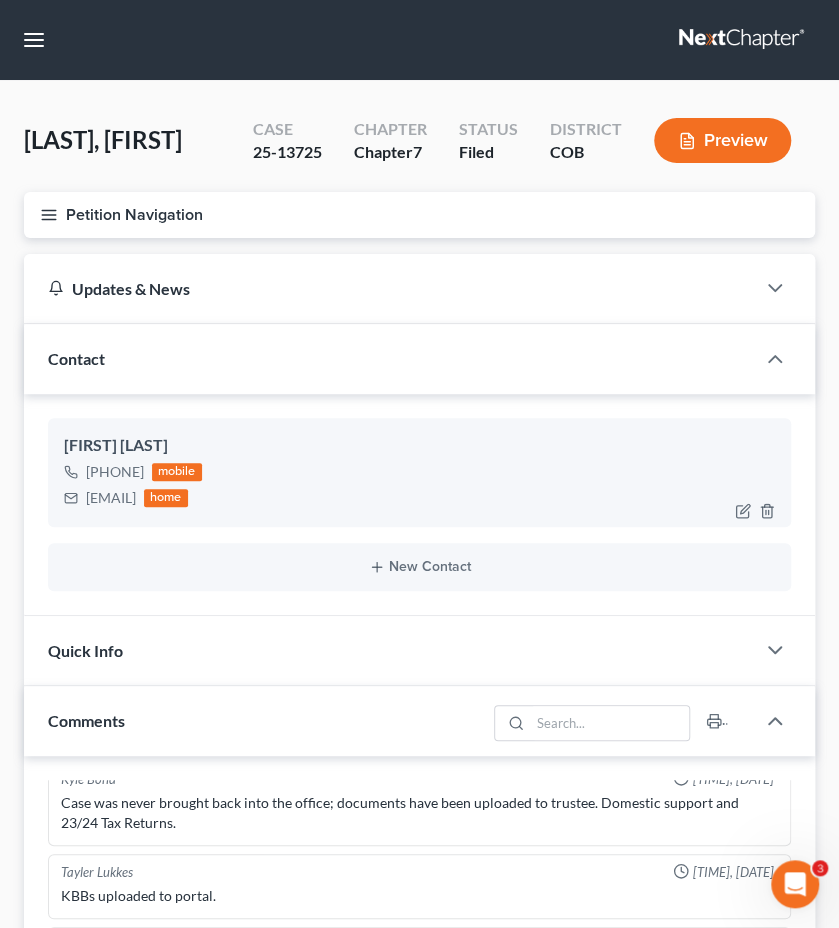 drag, startPoint x: 258, startPoint y: 504, endPoint x: 85, endPoint y: 505, distance: 173.00288 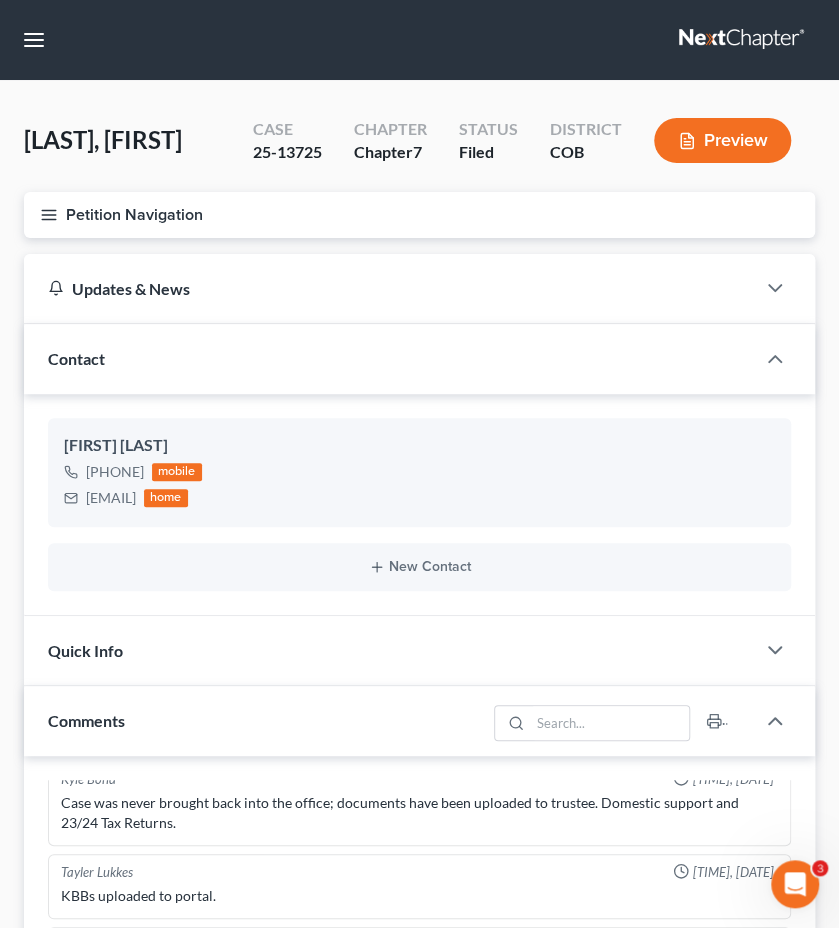 click on "Petition Navigation" at bounding box center (419, 215) 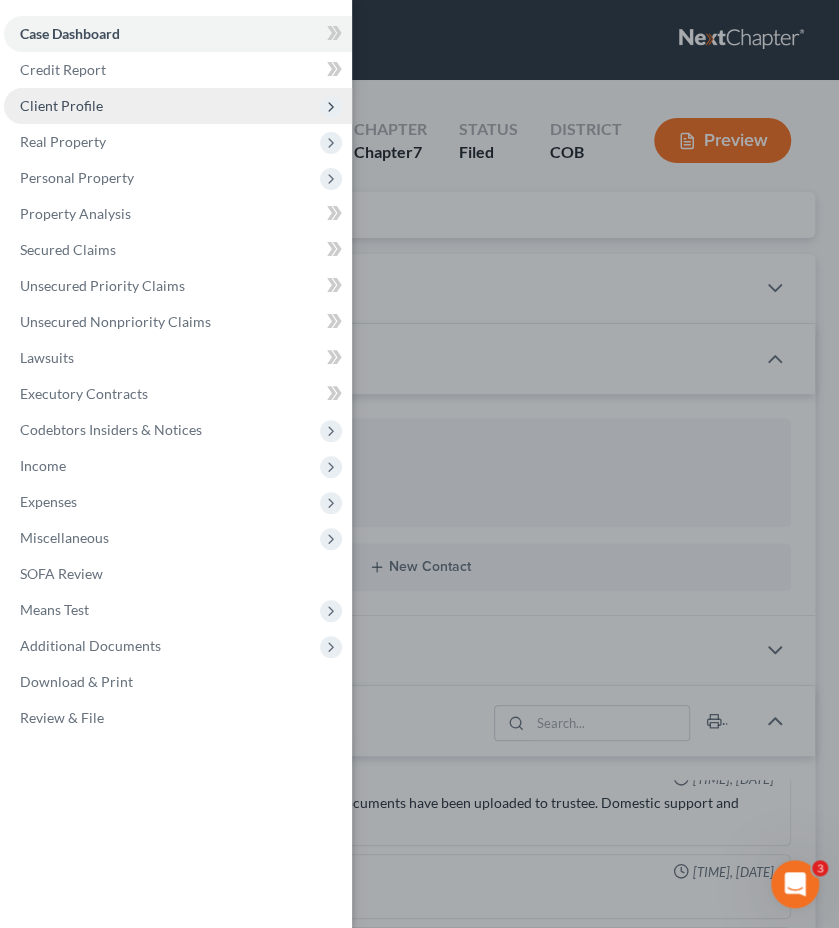 click on "Client Profile" at bounding box center (178, 106) 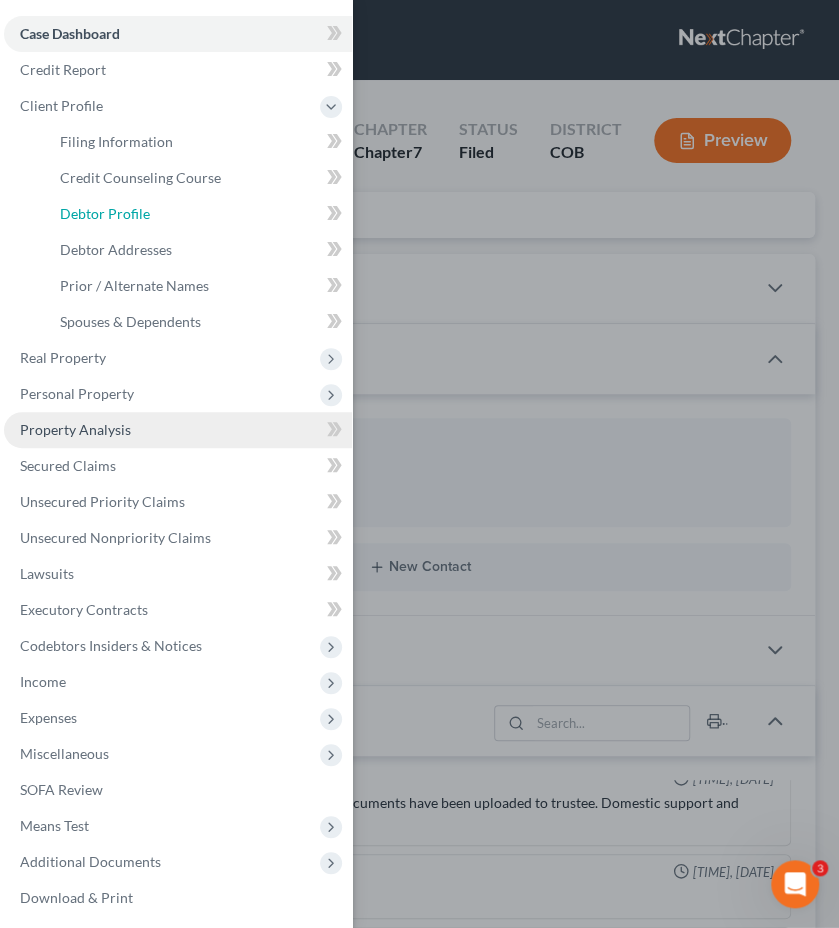 click on "Debtor Profile" at bounding box center [198, 214] 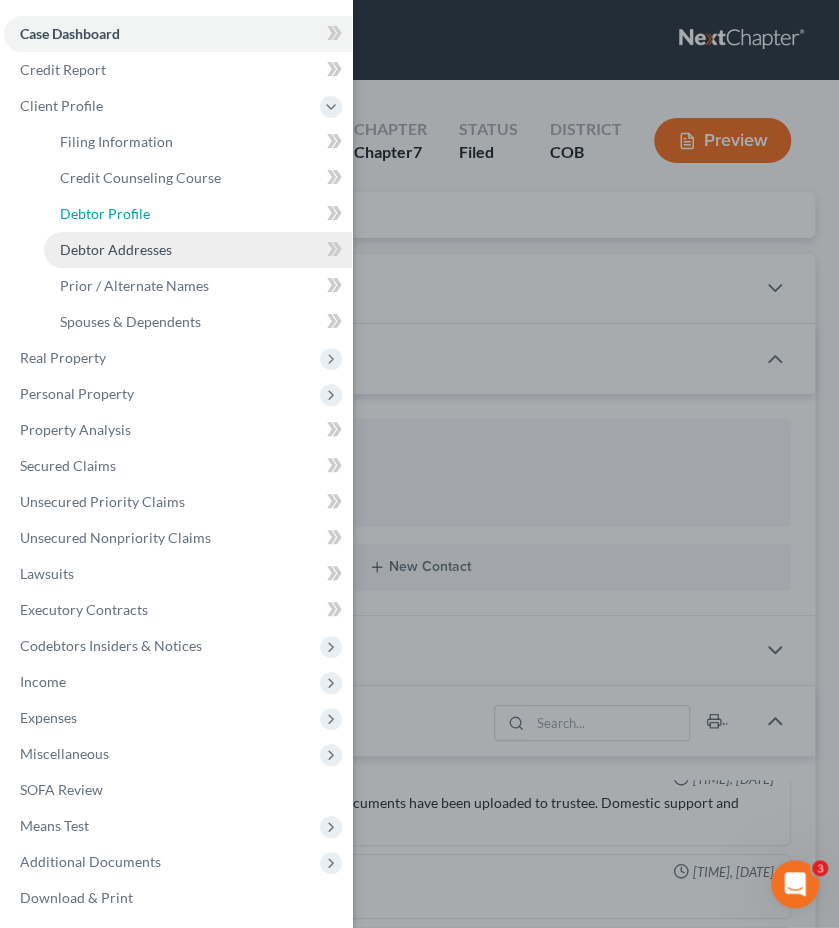 select on "0" 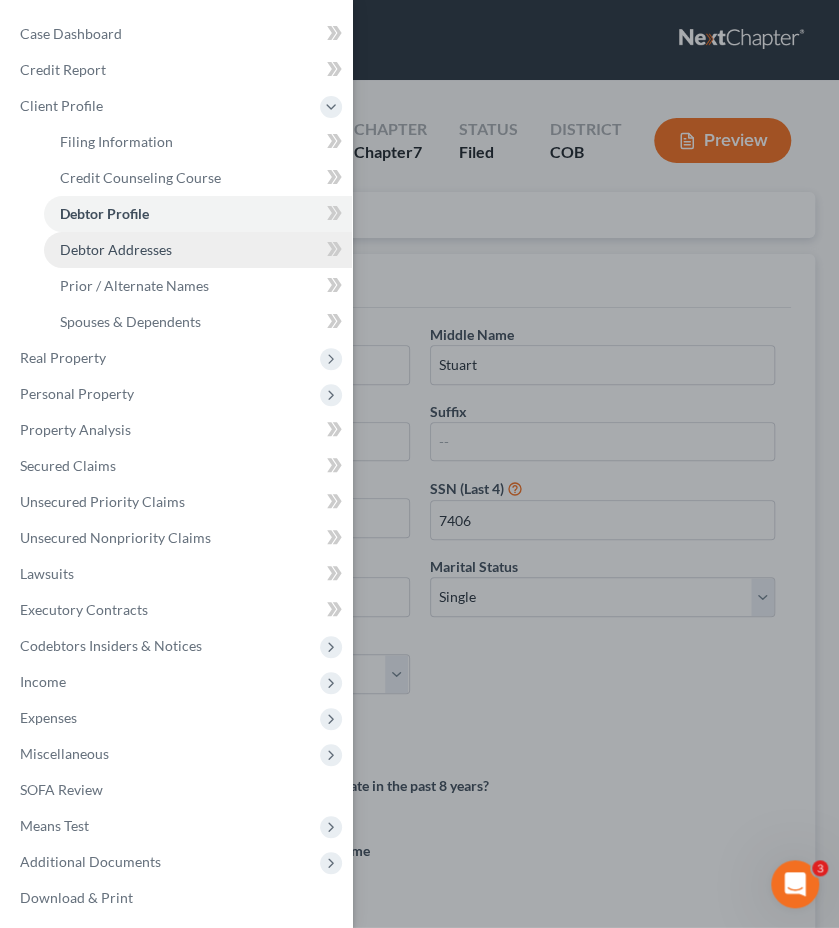 click on "Debtor Addresses" at bounding box center (198, 250) 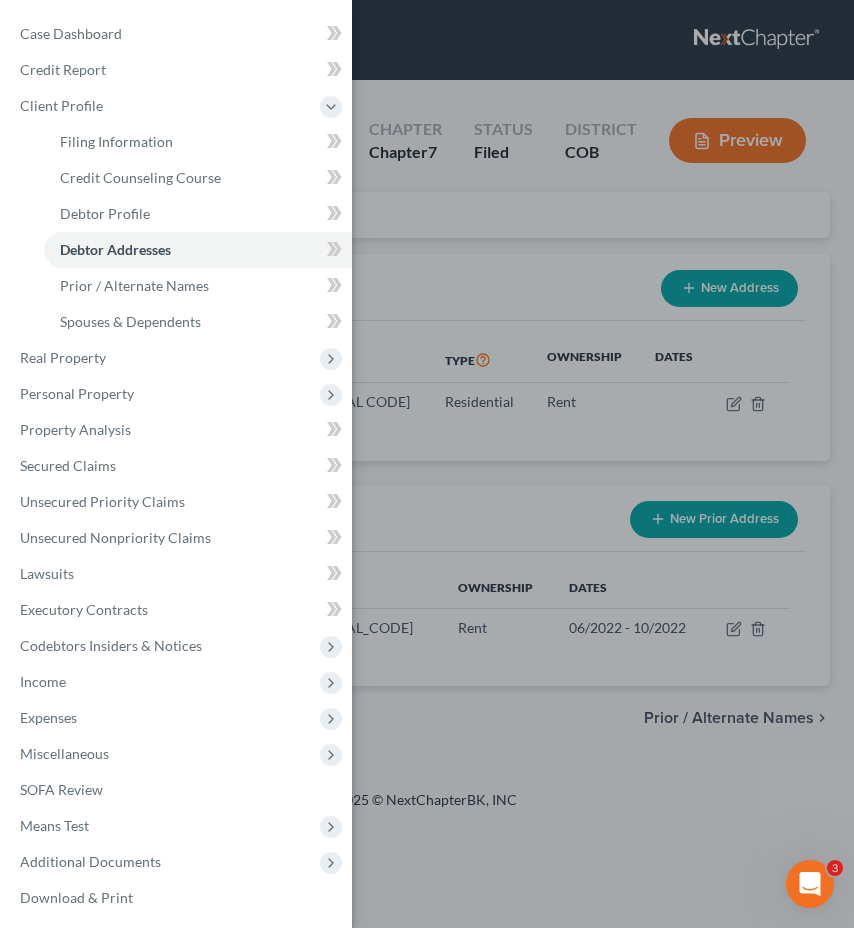click on "Case Dashboard
Payments
Invoices
Payments
Payments
Credit Report
Client Profile" at bounding box center [427, 464] 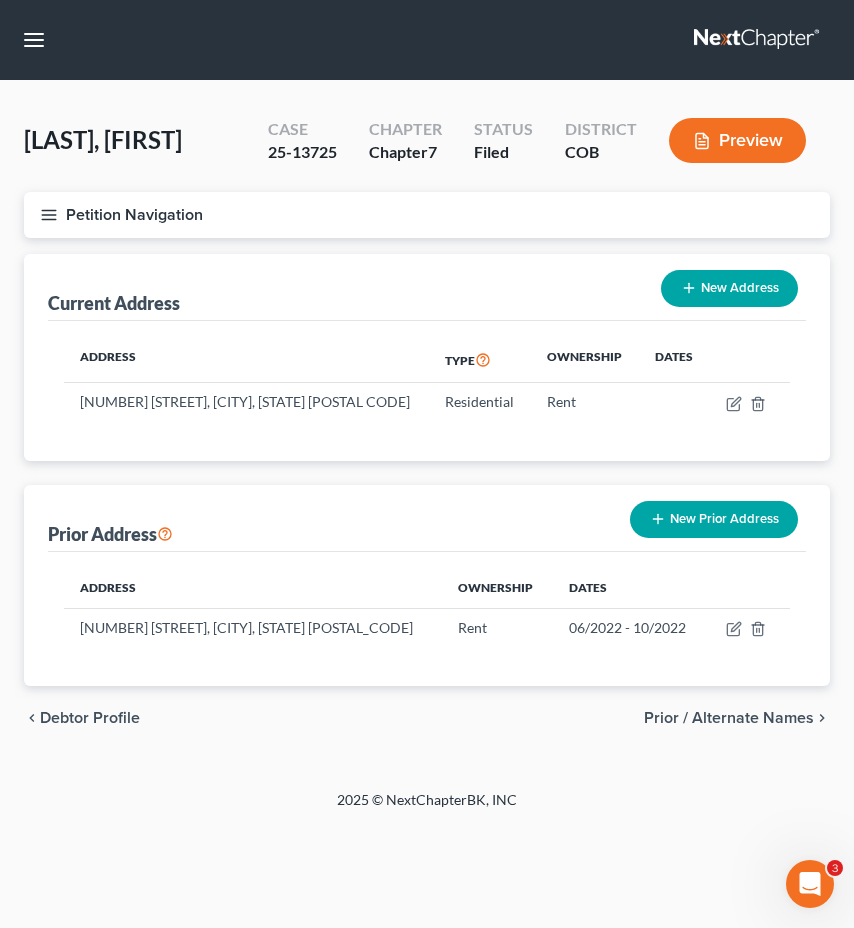 click on "Petition Navigation" at bounding box center [427, 215] 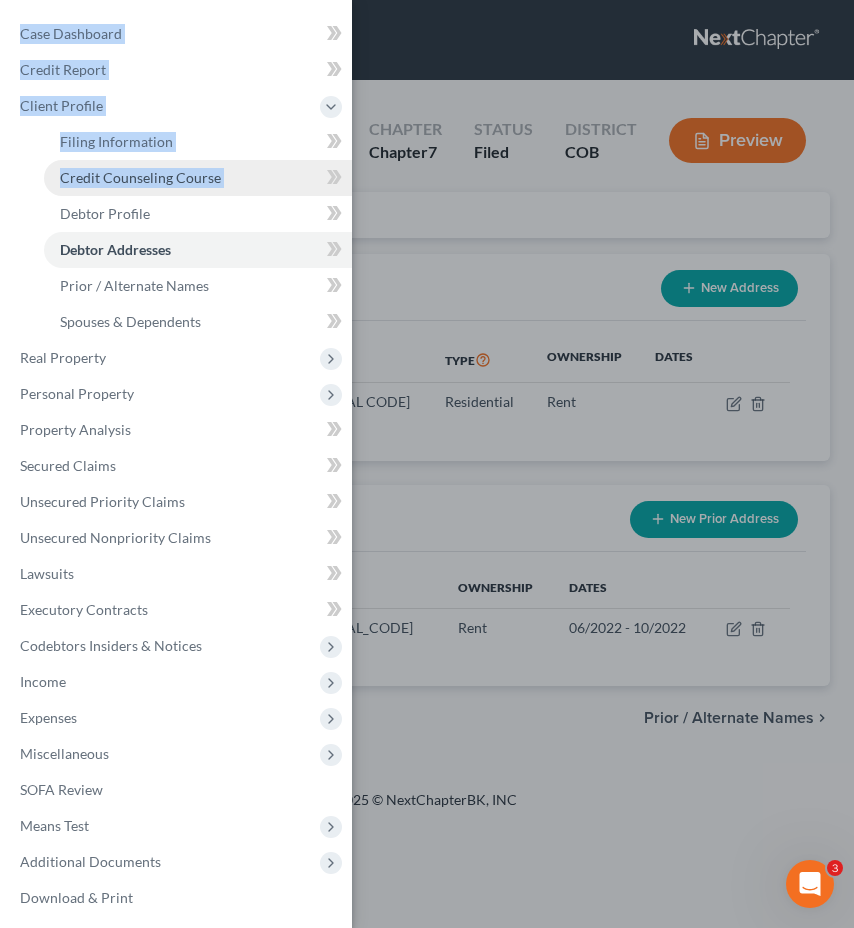 drag, startPoint x: 323, startPoint y: 205, endPoint x: 241, endPoint y: 183, distance: 84.89994 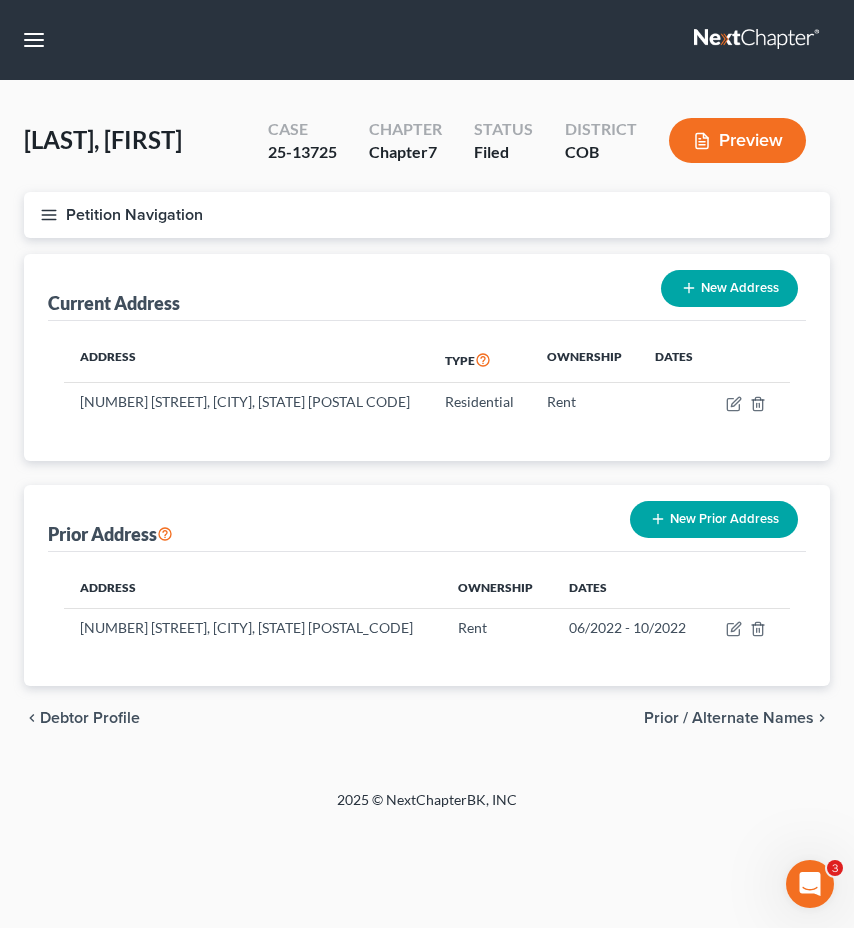 drag, startPoint x: 241, startPoint y: 183, endPoint x: 406, endPoint y: 211, distance: 167.3589 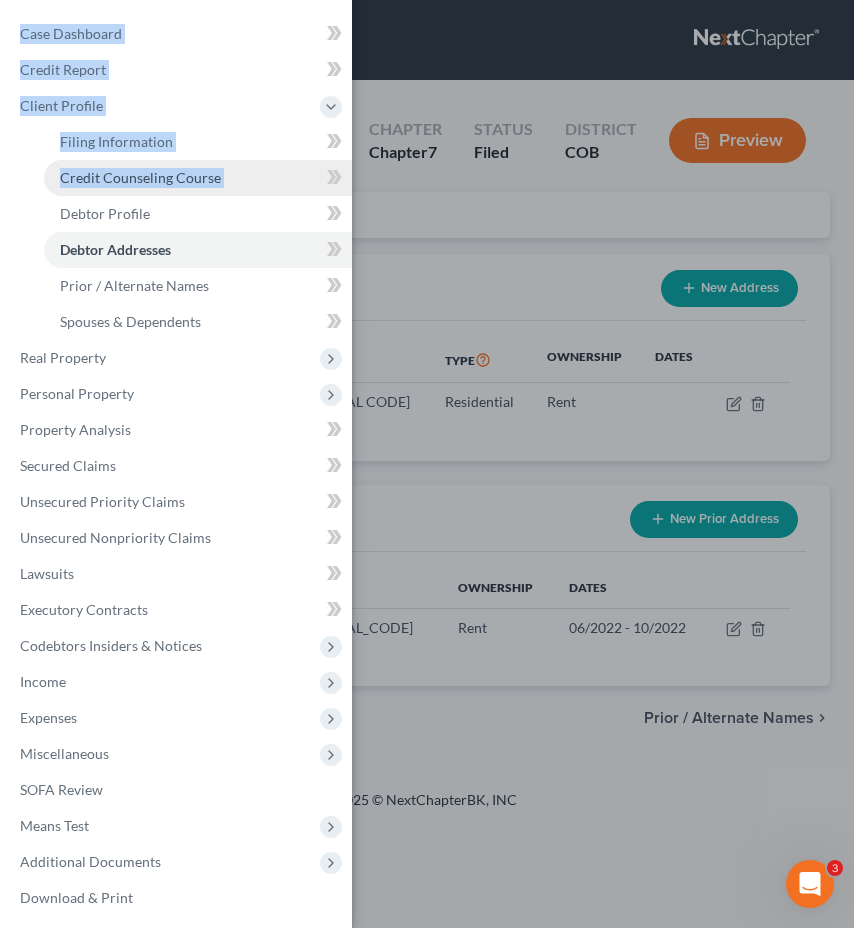 click on "Credit Counseling Course" at bounding box center [140, 177] 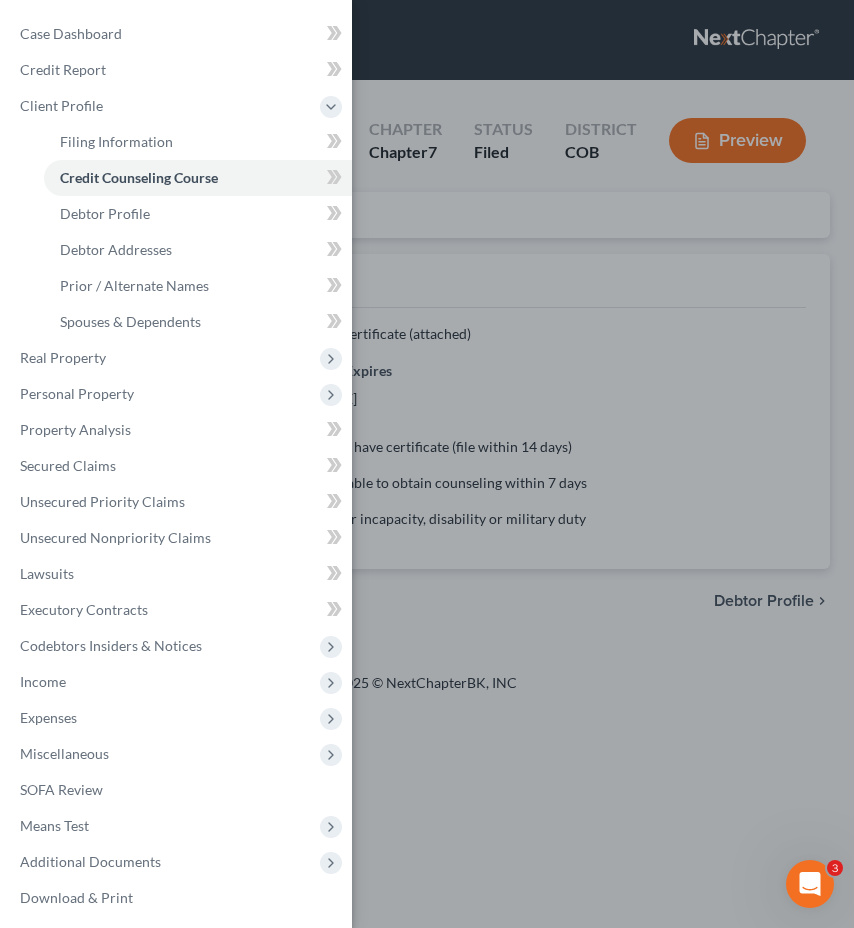 click on "Case Dashboard
Payments
Invoices
Payments
Payments
Credit Report
Client Profile" at bounding box center (427, 464) 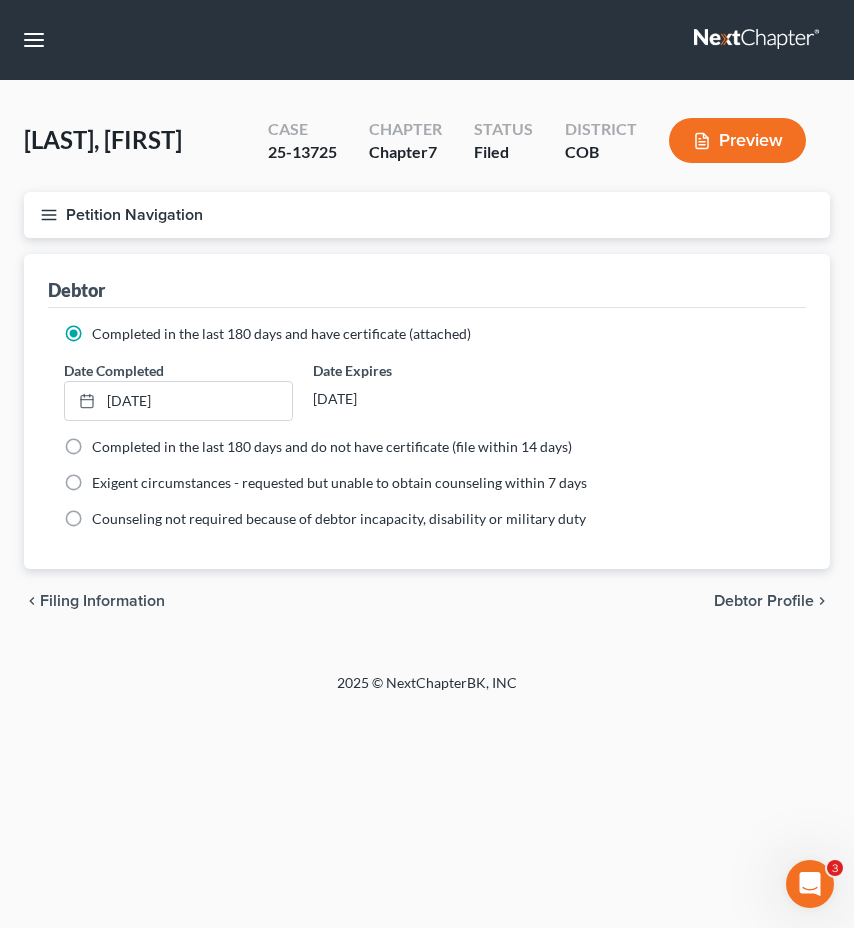 click on "Petition Navigation" at bounding box center [427, 215] 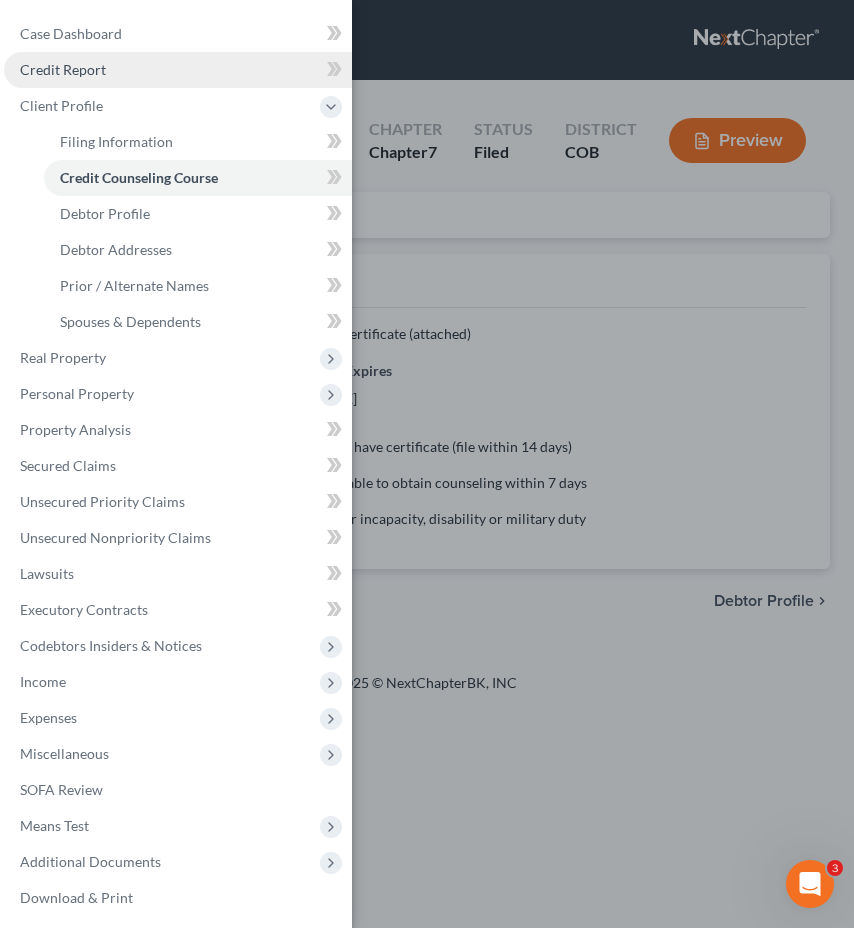 click on "Credit Report" at bounding box center [178, 70] 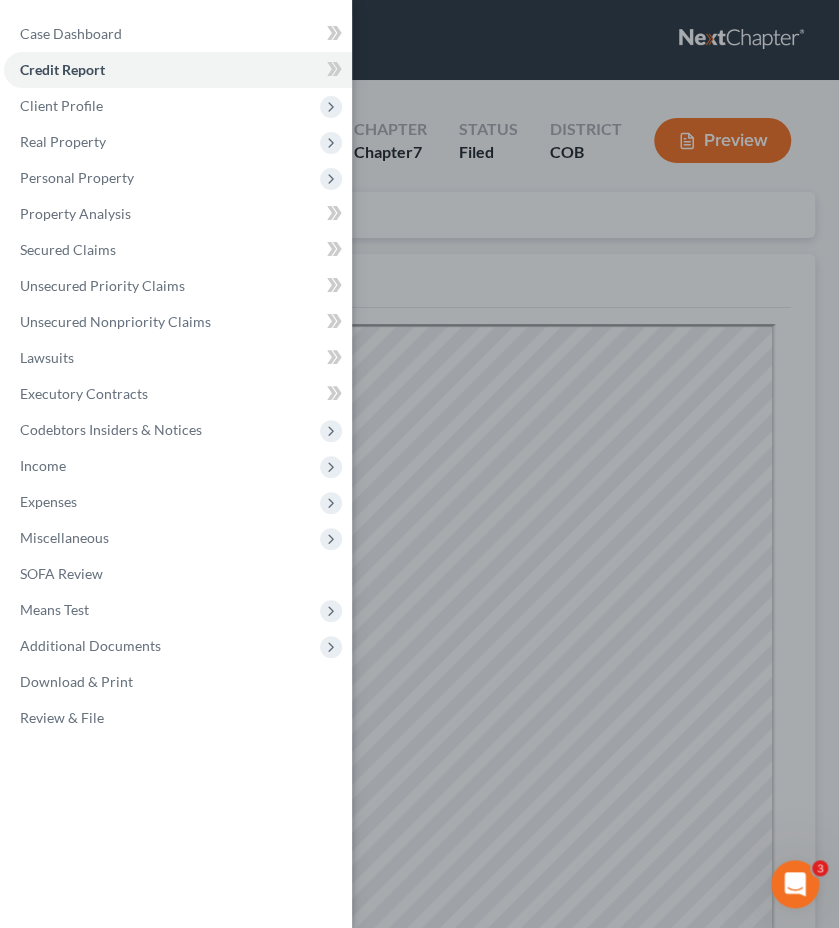 scroll, scrollTop: 0, scrollLeft: 0, axis: both 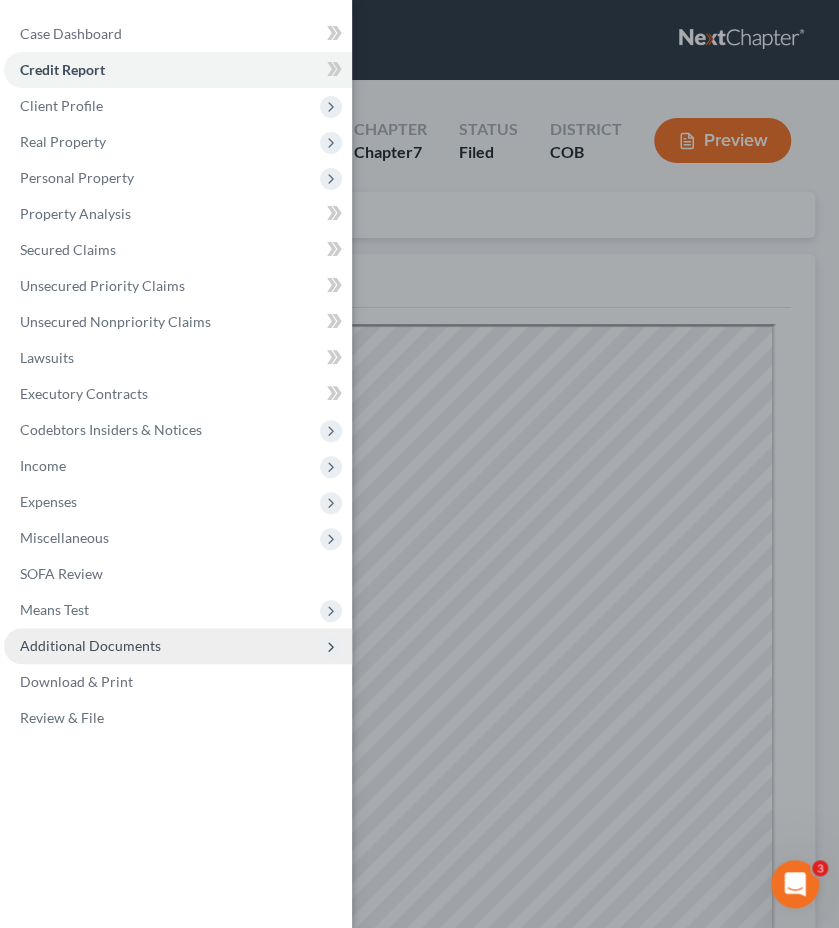 click on "Additional Documents" at bounding box center (178, 646) 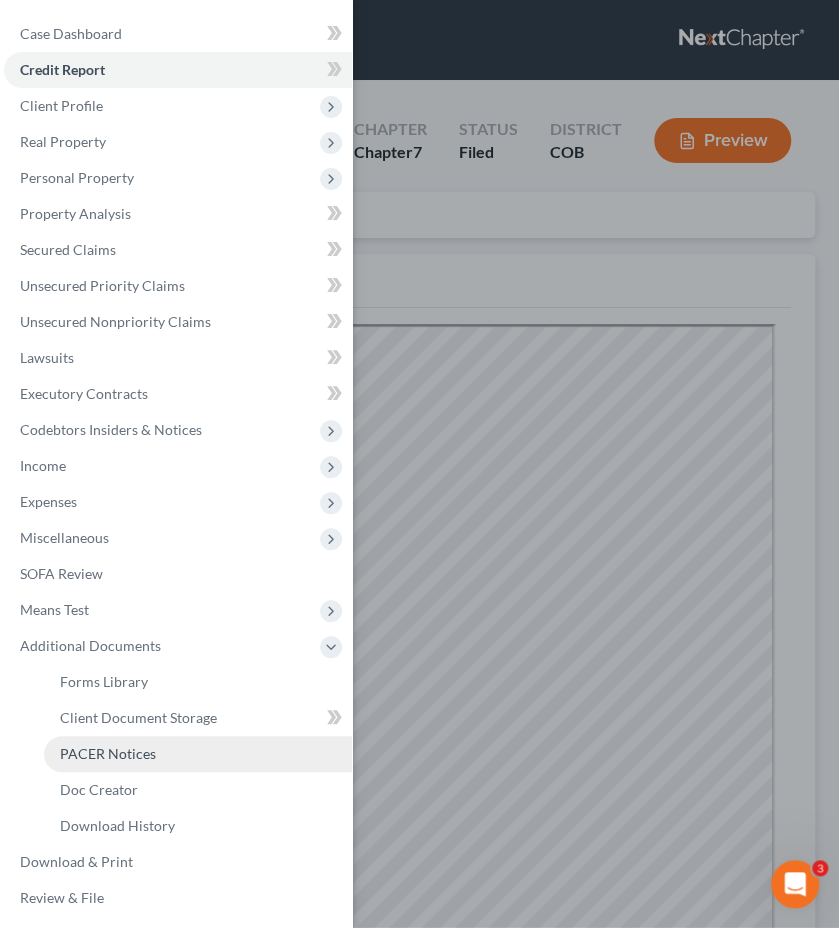 click on "PACER Notices" at bounding box center [198, 754] 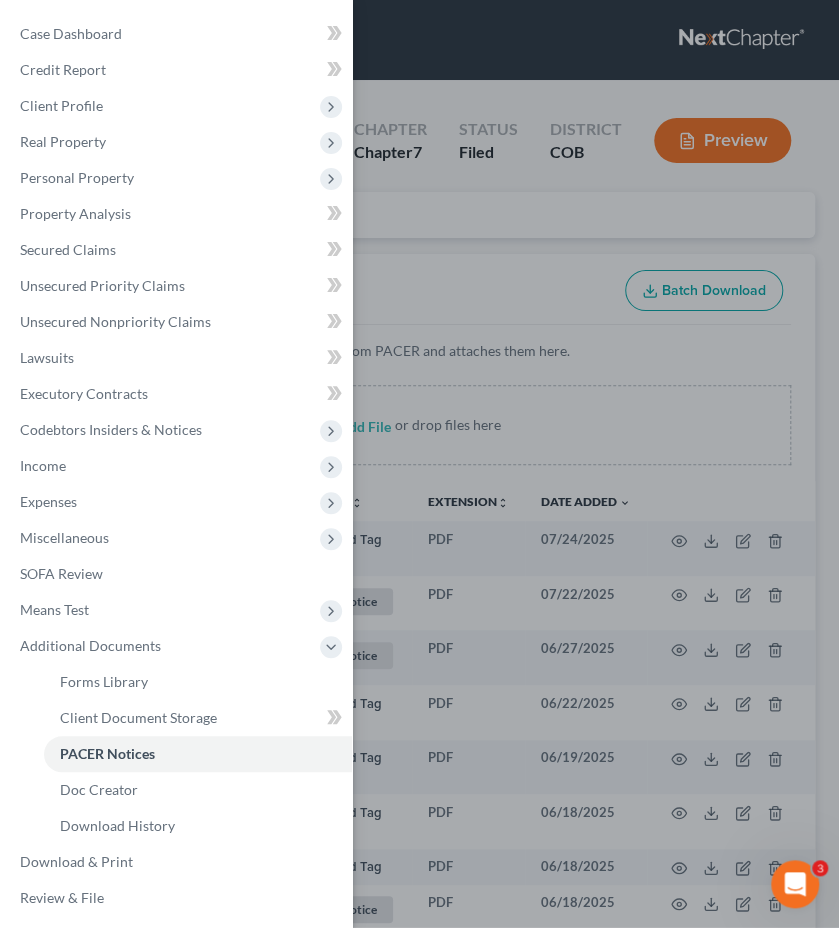 click on "Case Dashboard
Payments
Invoices
Payments
Payments
Credit Report
Client Profile" at bounding box center (419, 464) 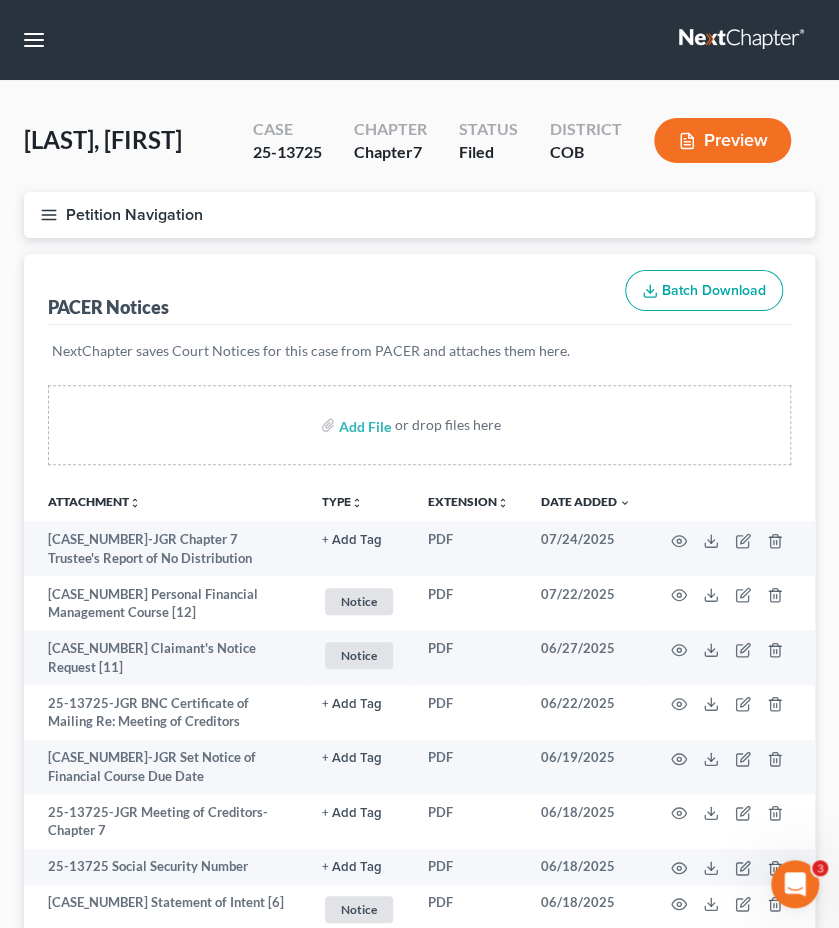 type 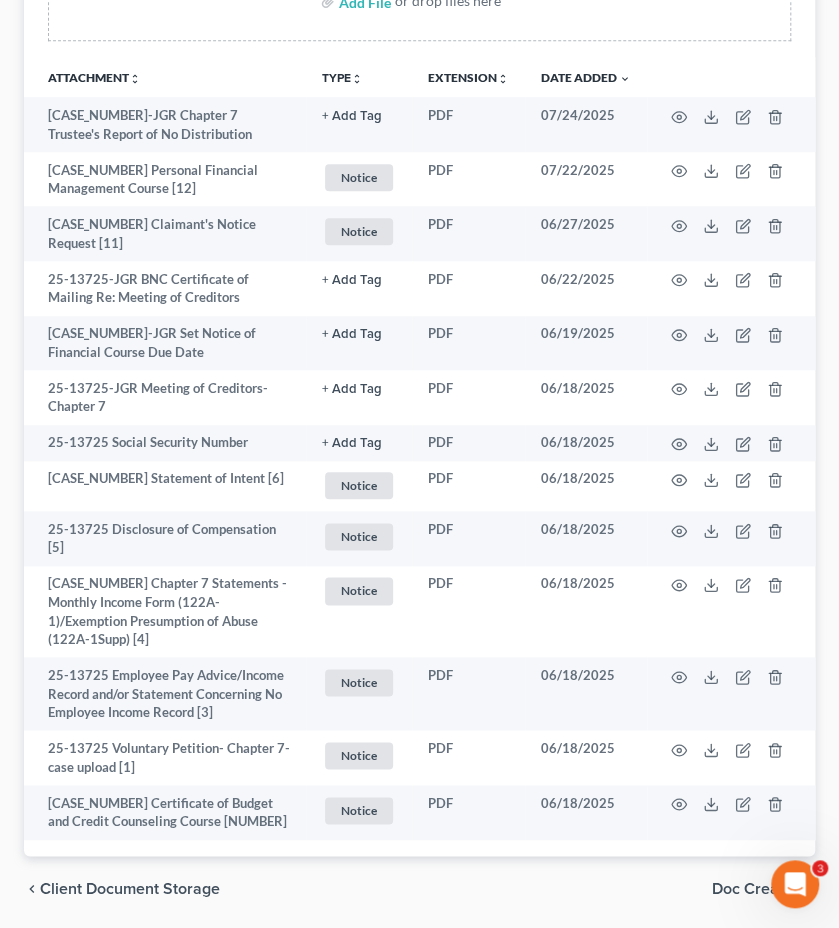 scroll, scrollTop: 480, scrollLeft: 0, axis: vertical 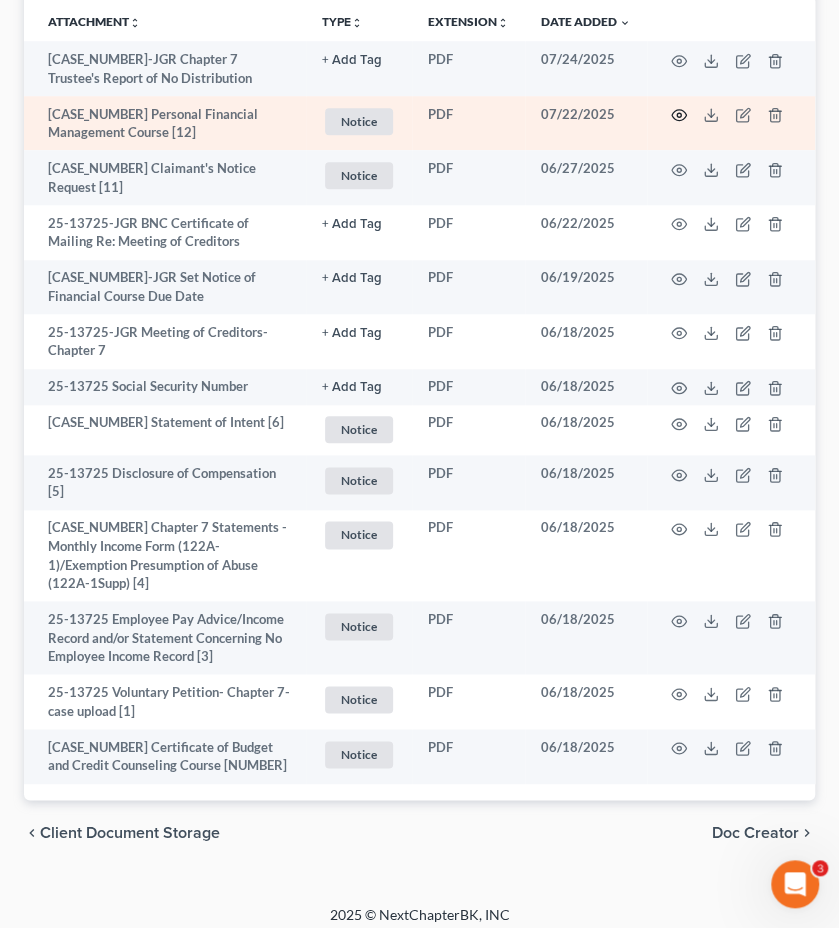 click 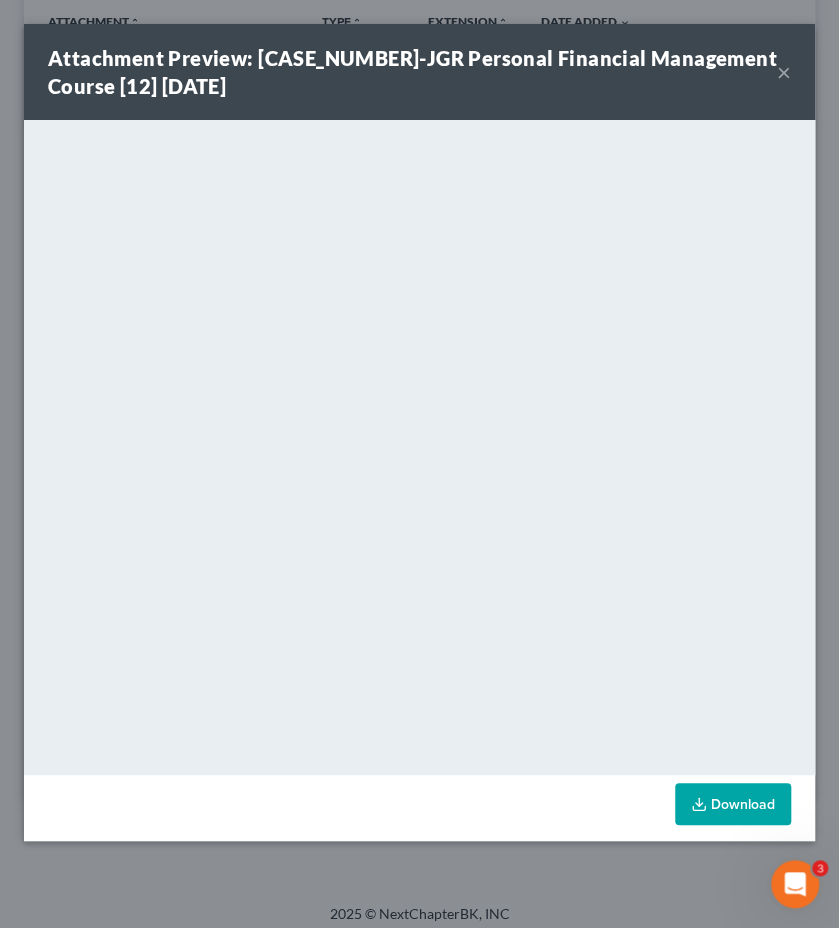 scroll, scrollTop: 467, scrollLeft: 0, axis: vertical 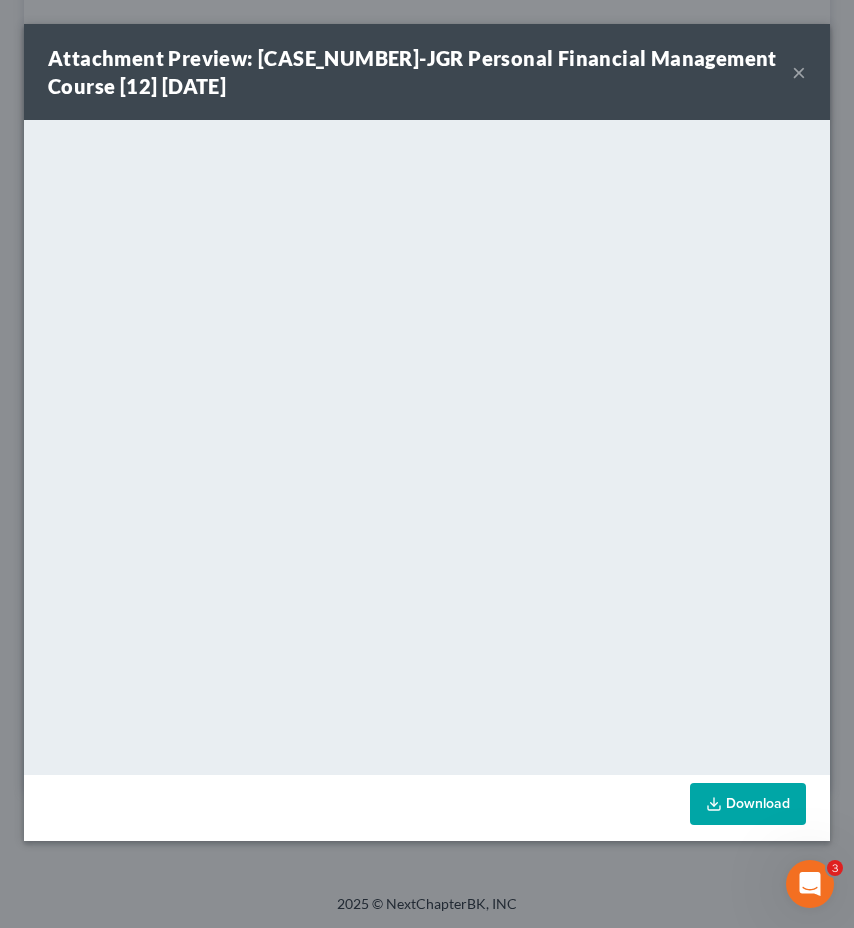 click on "Attachment Preview: [CASE_NUMBER]-JGR Personal Financial Management Course [12] [DATE]" at bounding box center [420, 72] 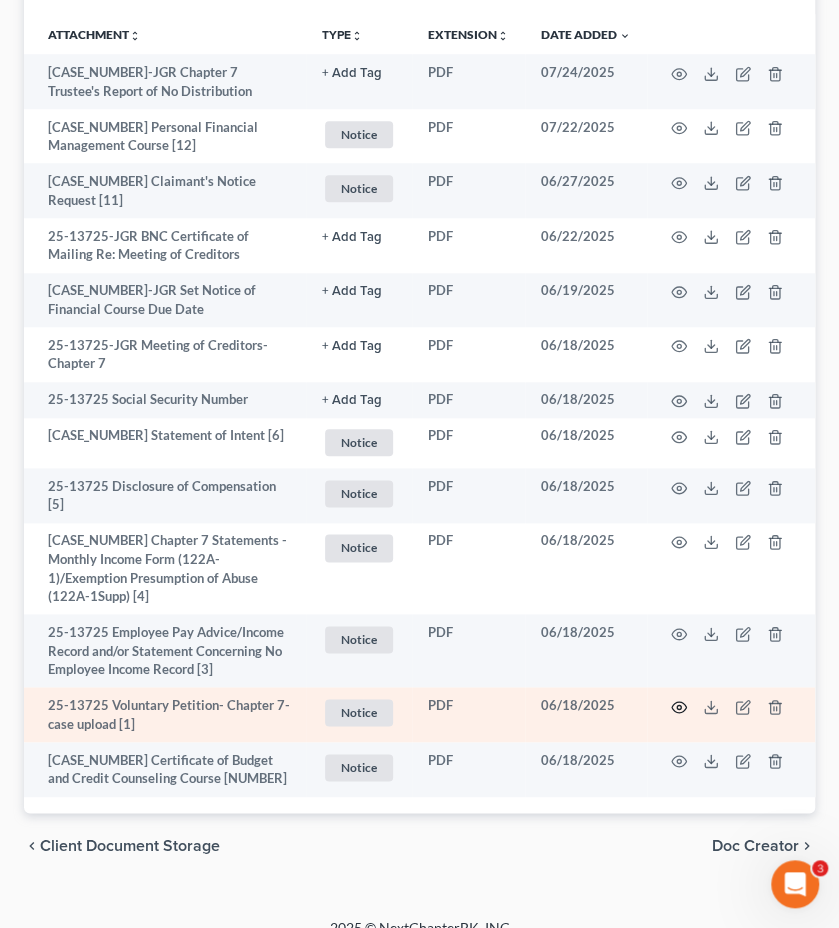 click 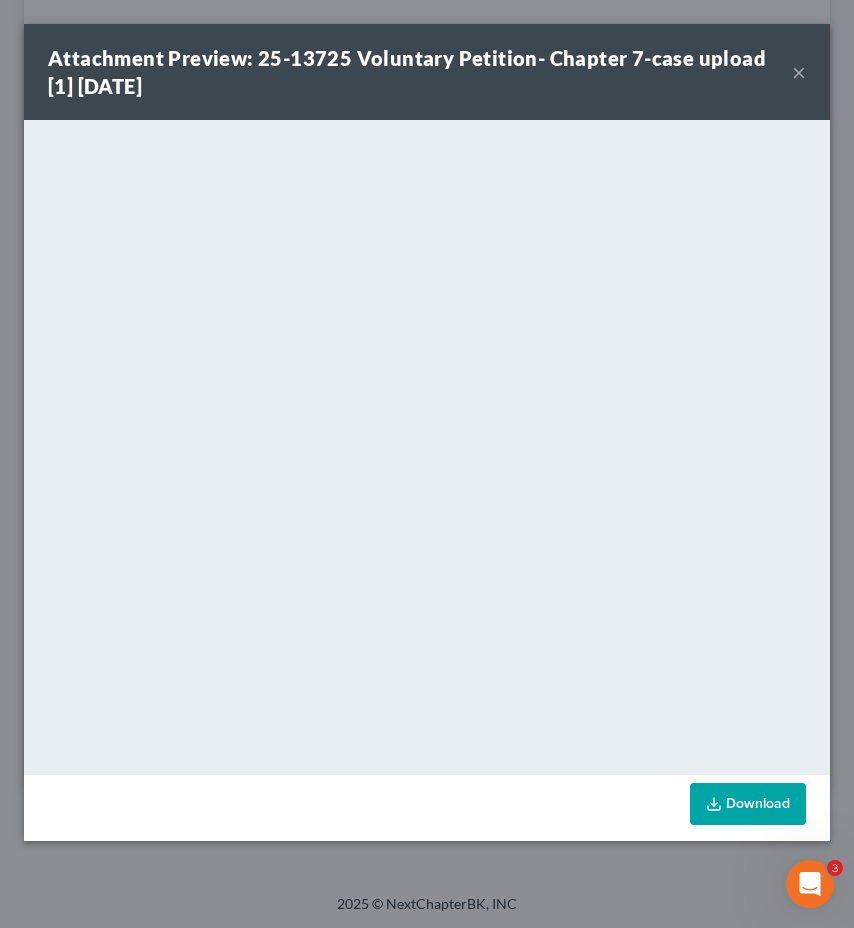 click on "×" at bounding box center (799, 72) 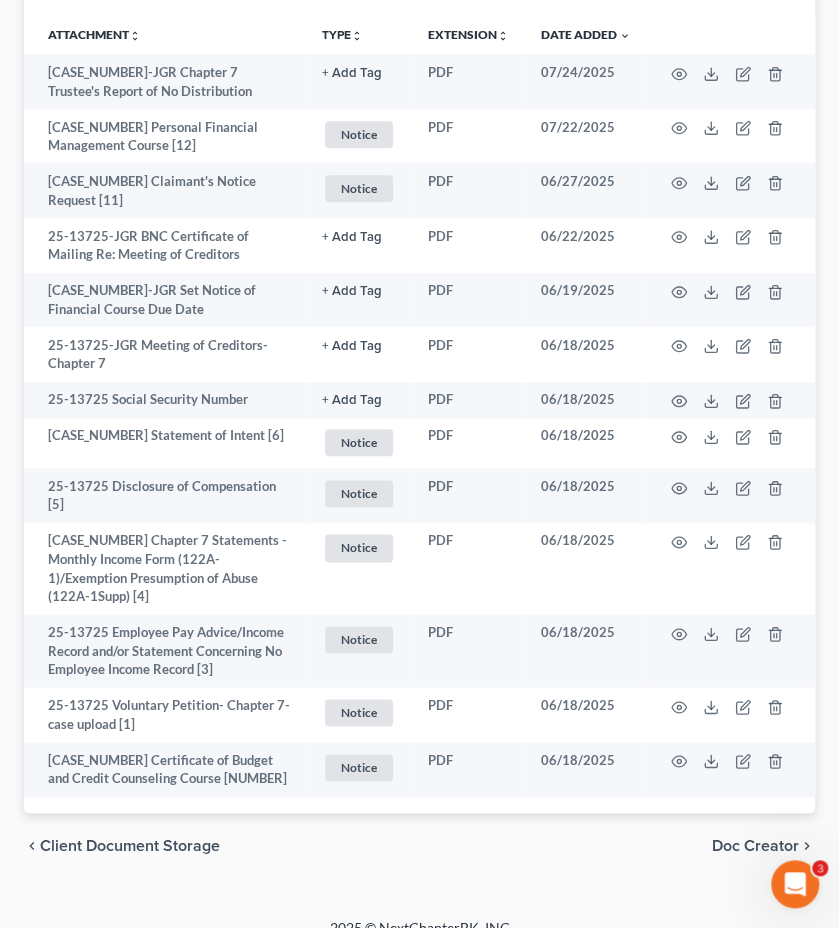 scroll, scrollTop: 0, scrollLeft: 0, axis: both 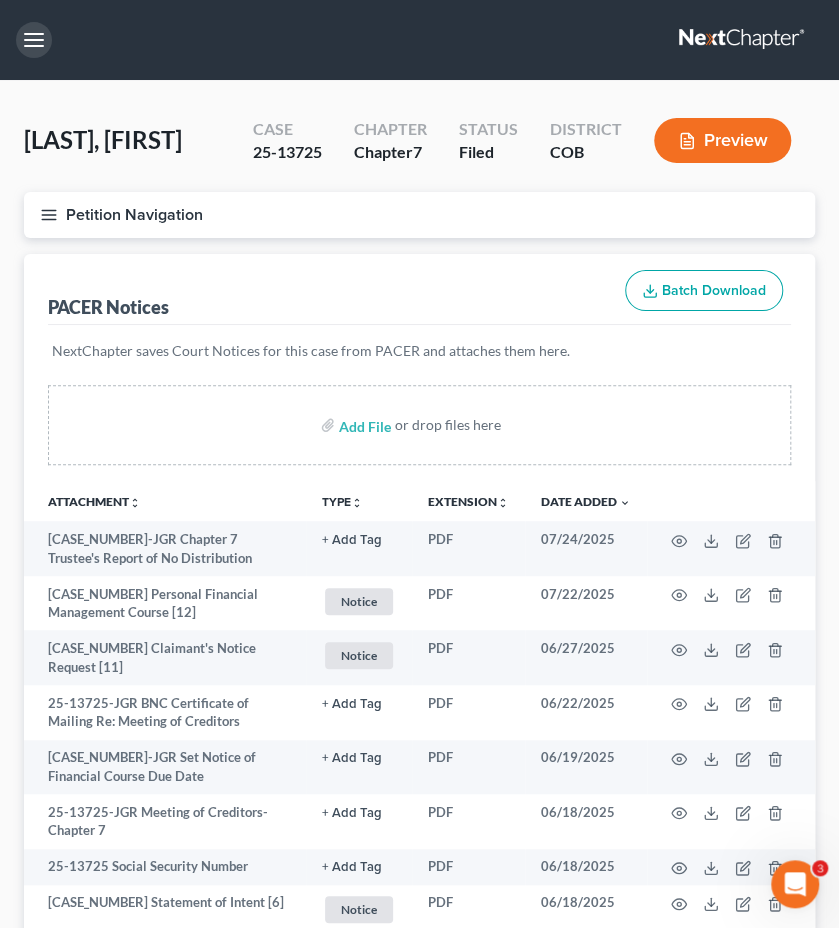 click at bounding box center (34, 40) 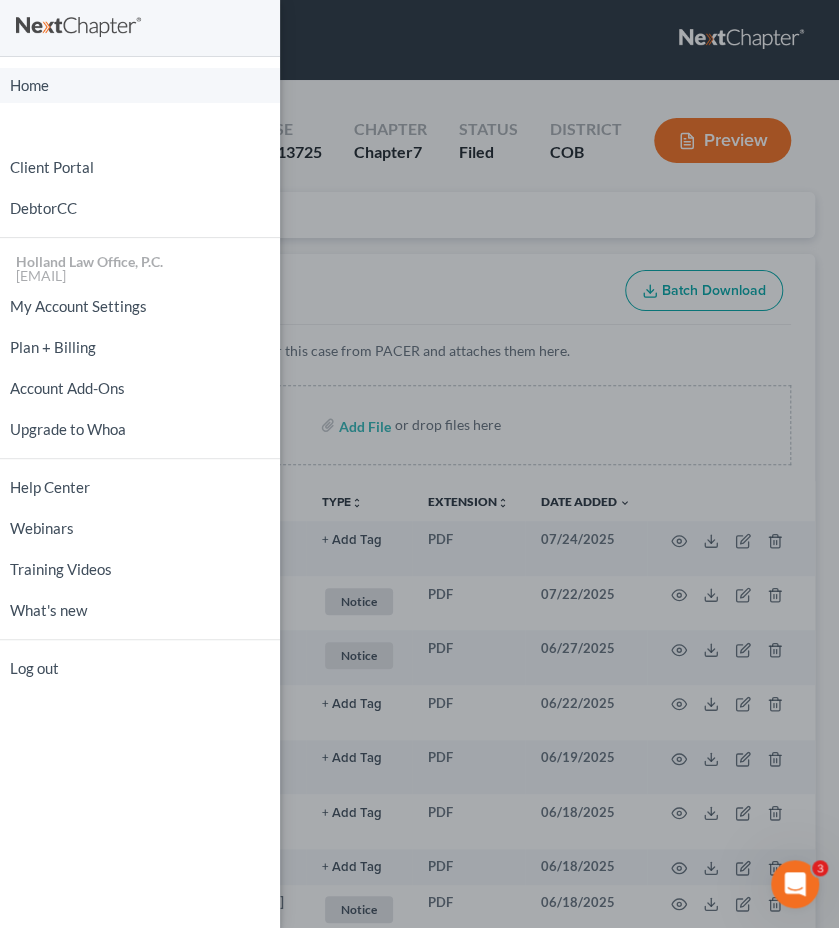 click on "Home" at bounding box center [140, 85] 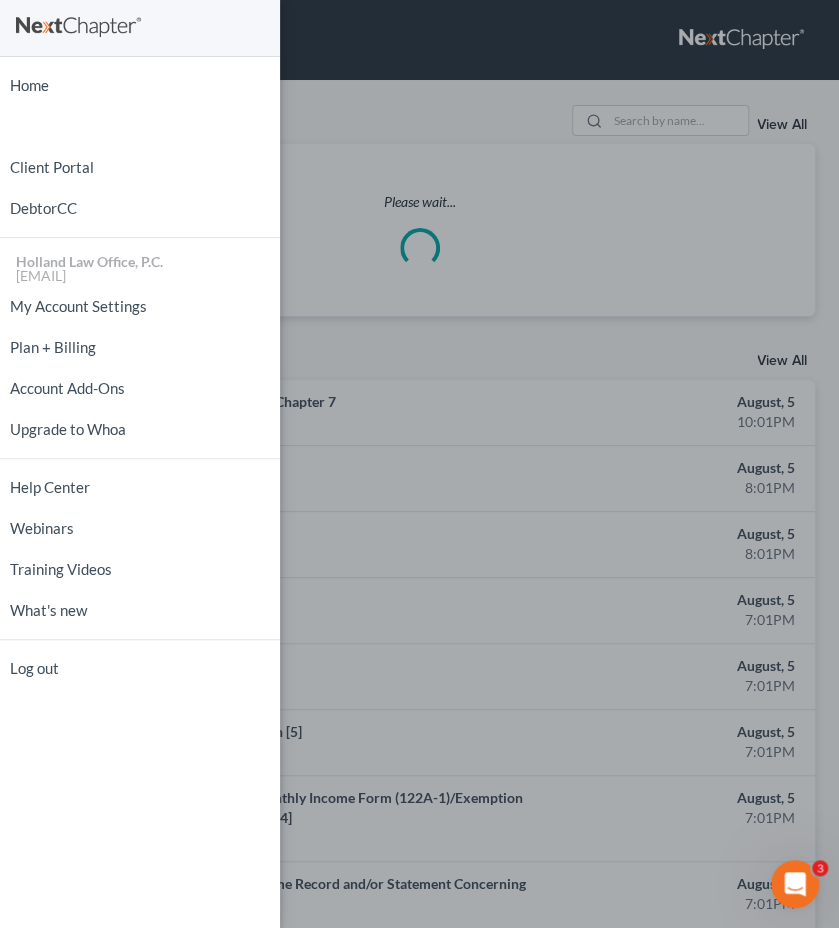 click on "Home New Case Client Portal DebtorCC Holland Law Office, P.C. [EMAIL] My Account Settings Plan + Billing Account Add-Ons Upgrade to Whoa Help Center Webinars Training Videos What's new Log out" at bounding box center (419, 464) 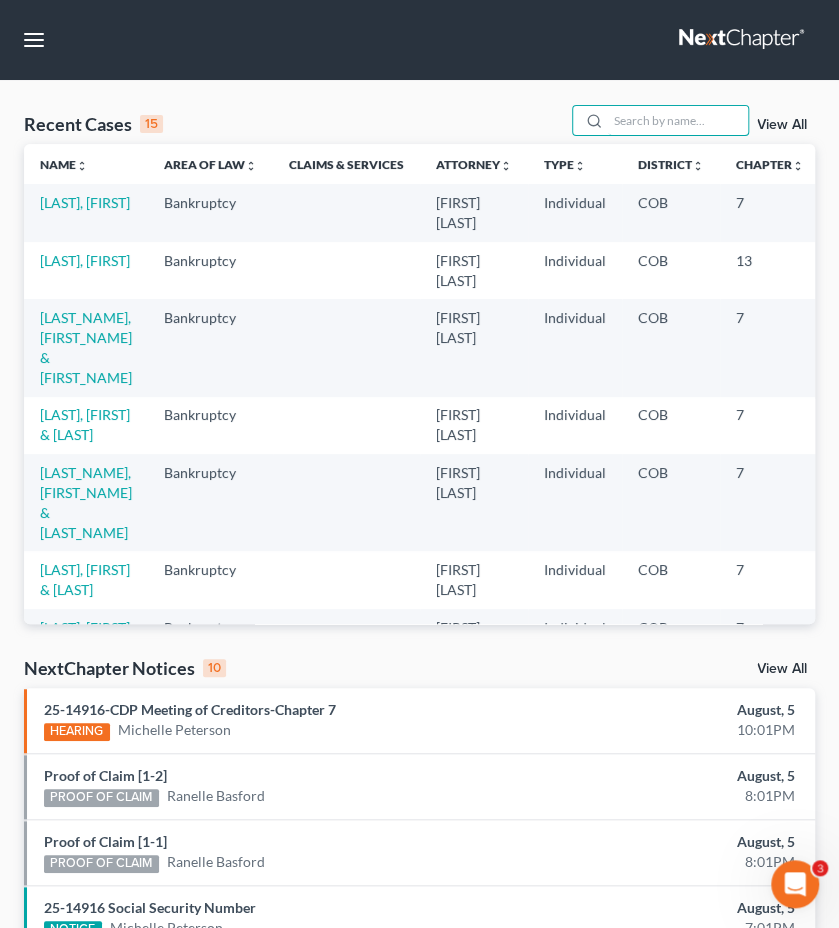 click at bounding box center (678, 120) 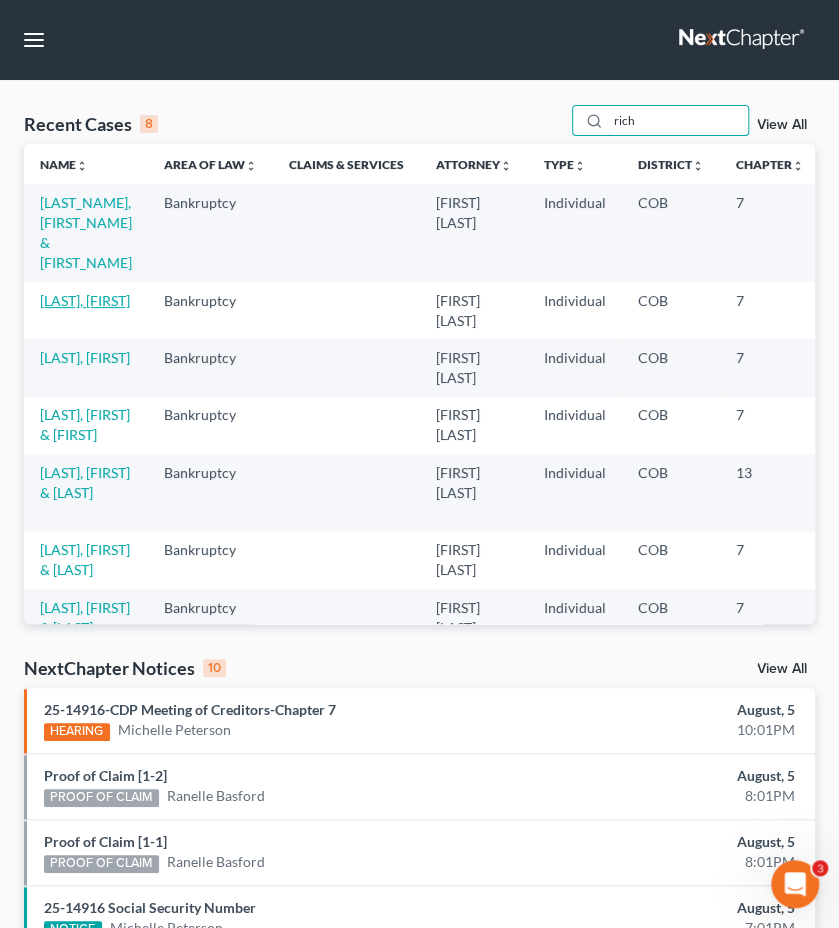 type on "rich" 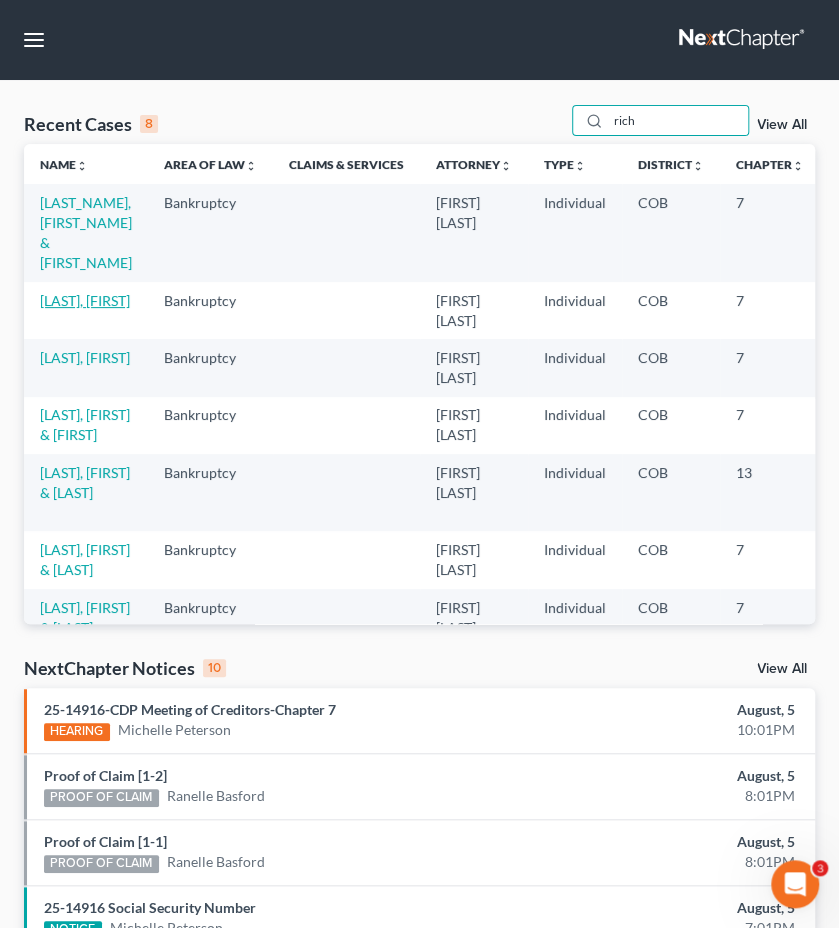 click on "[LAST], [FIRST]" at bounding box center [85, 300] 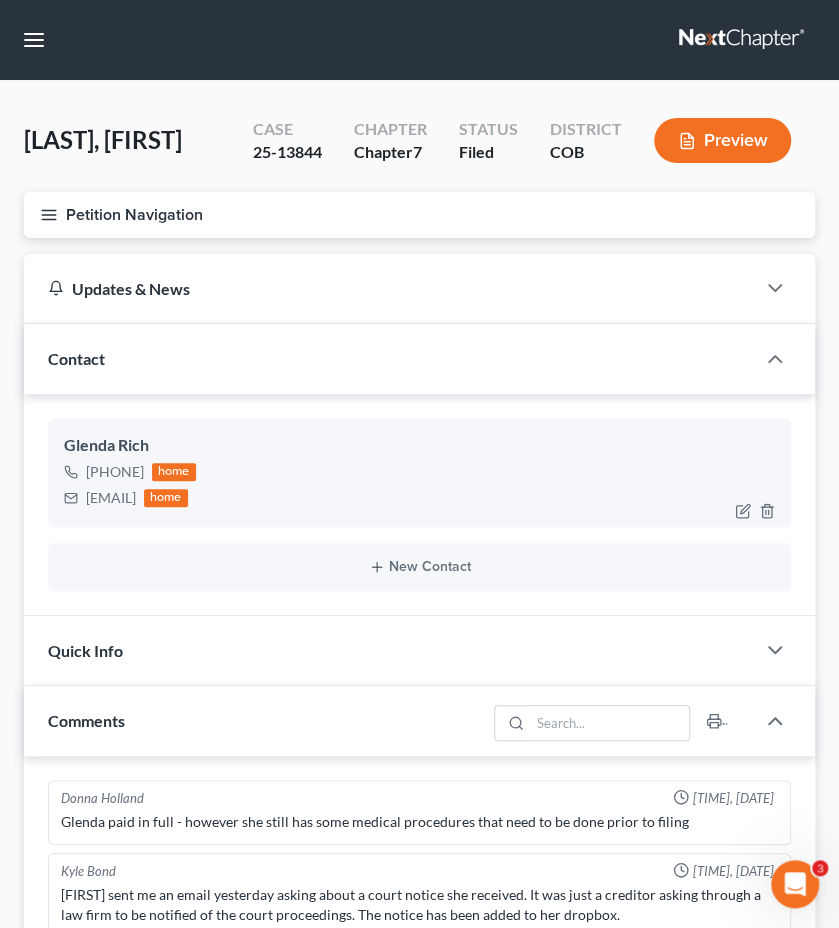 drag, startPoint x: 231, startPoint y: 499, endPoint x: 84, endPoint y: 503, distance: 147.05441 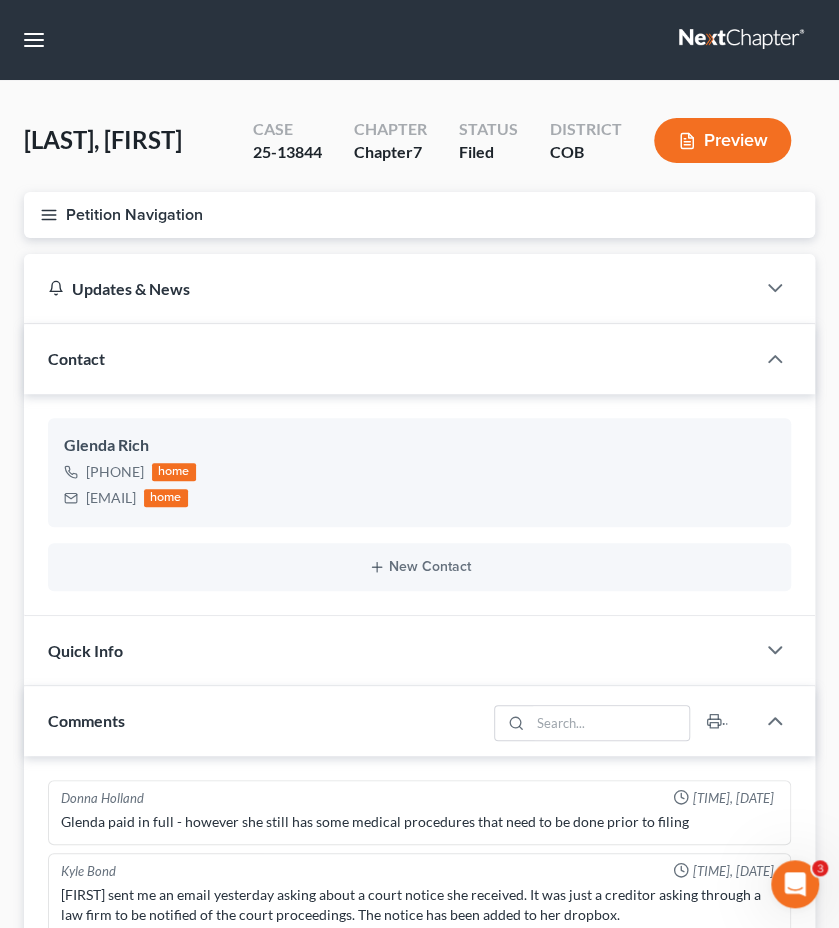 click on "Petition Navigation" at bounding box center [419, 215] 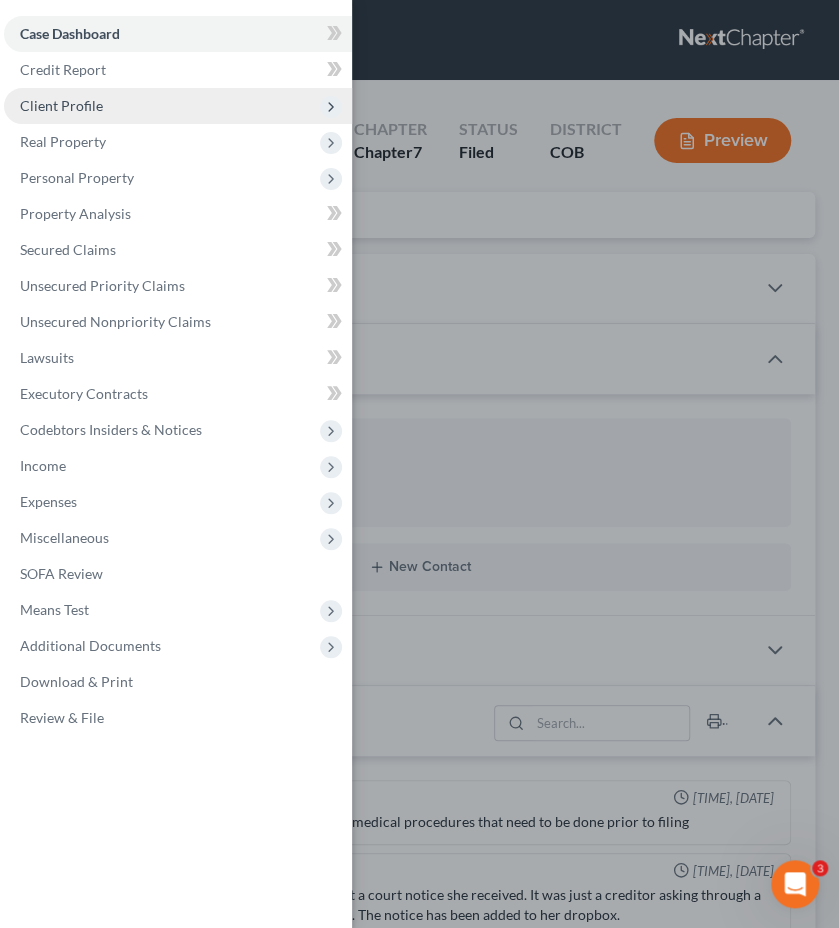 click on "Client Profile" at bounding box center [178, 106] 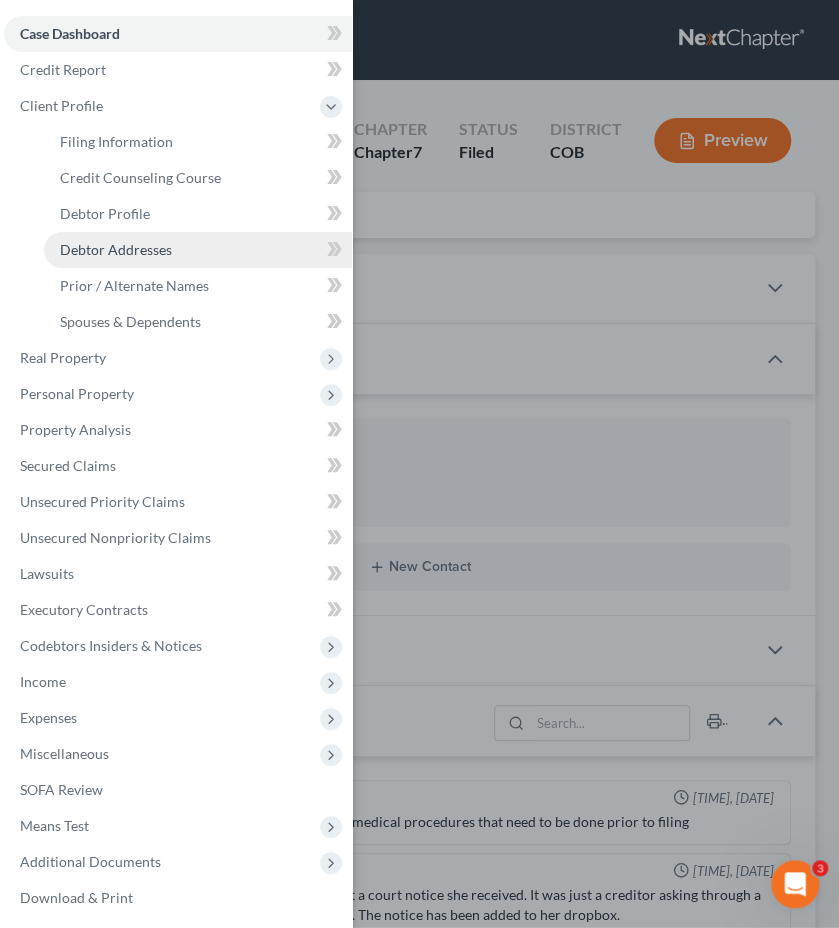 click on "Debtor Addresses" at bounding box center [116, 249] 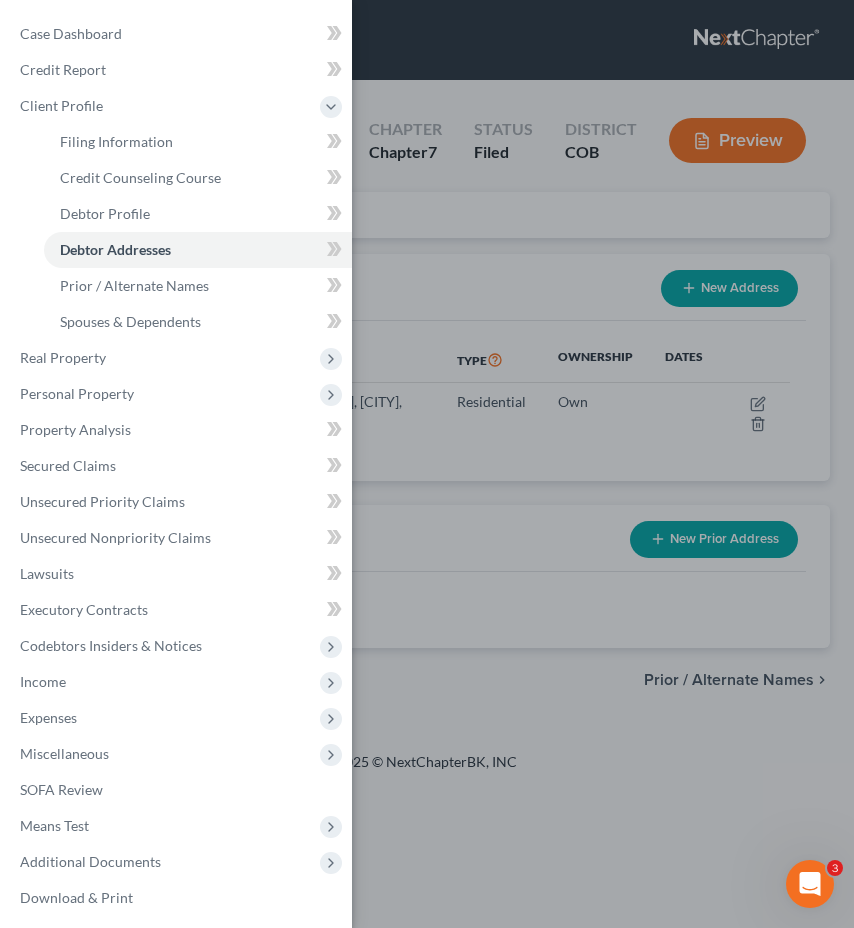 click on "Case Dashboard
Payments
Invoices
Payments
Payments
Credit Report
Client Profile" at bounding box center [427, 464] 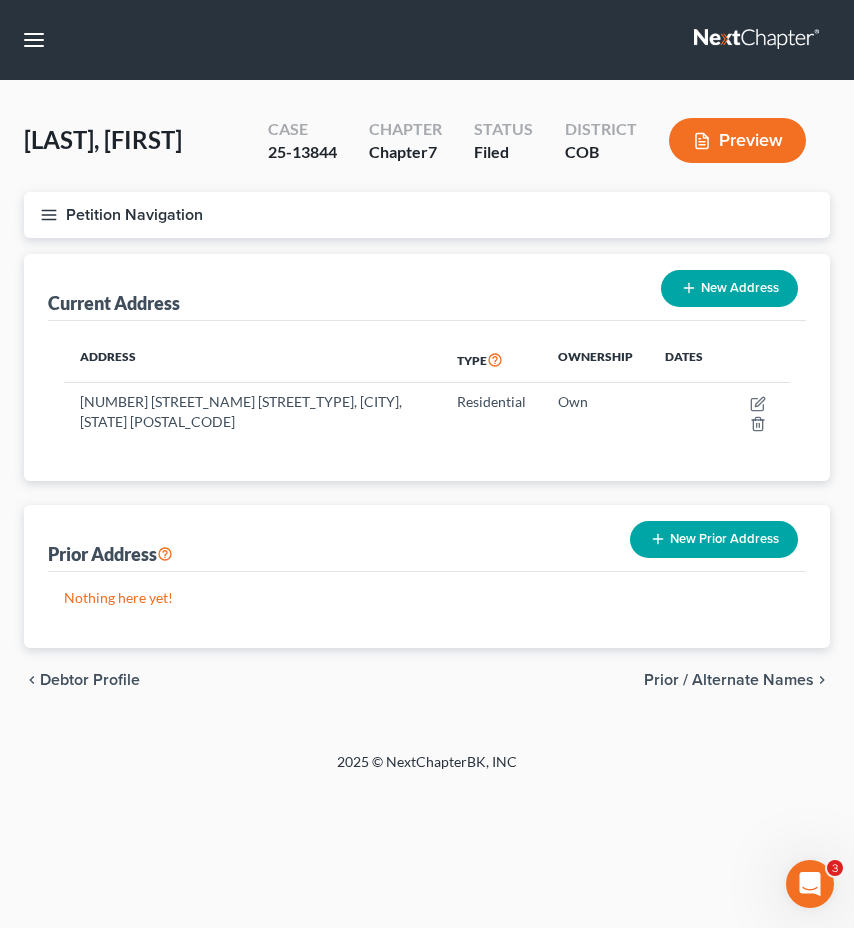 click on "Petition Navigation" at bounding box center (427, 215) 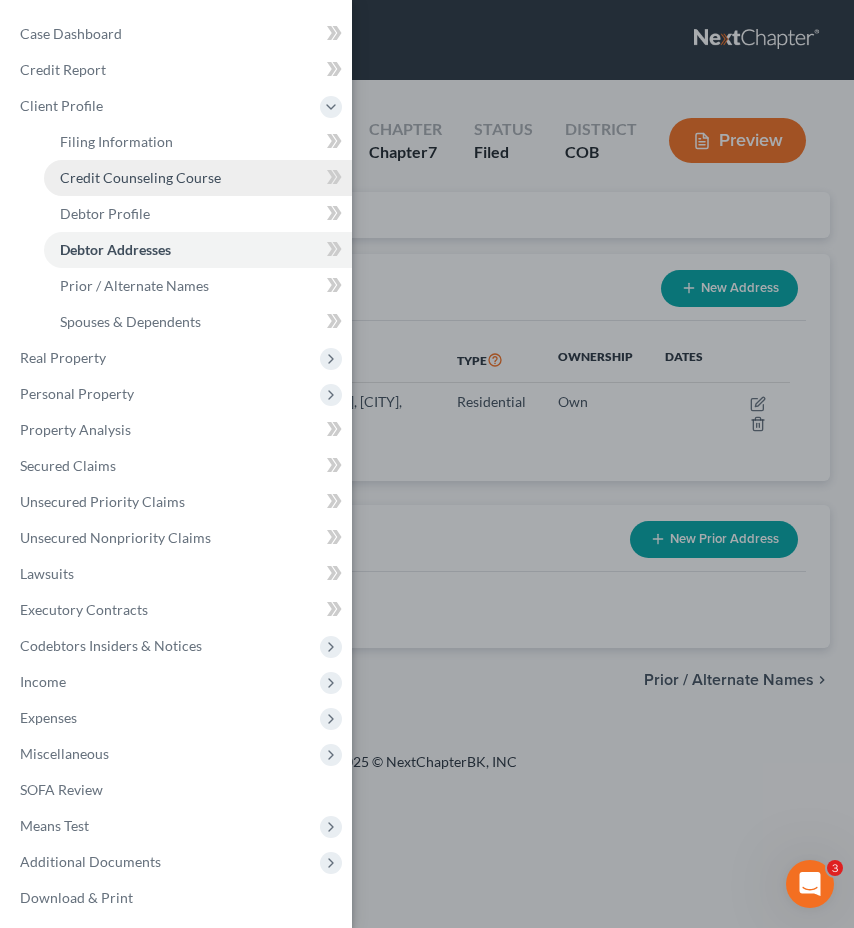 click on "Credit Counseling Course" at bounding box center (198, 178) 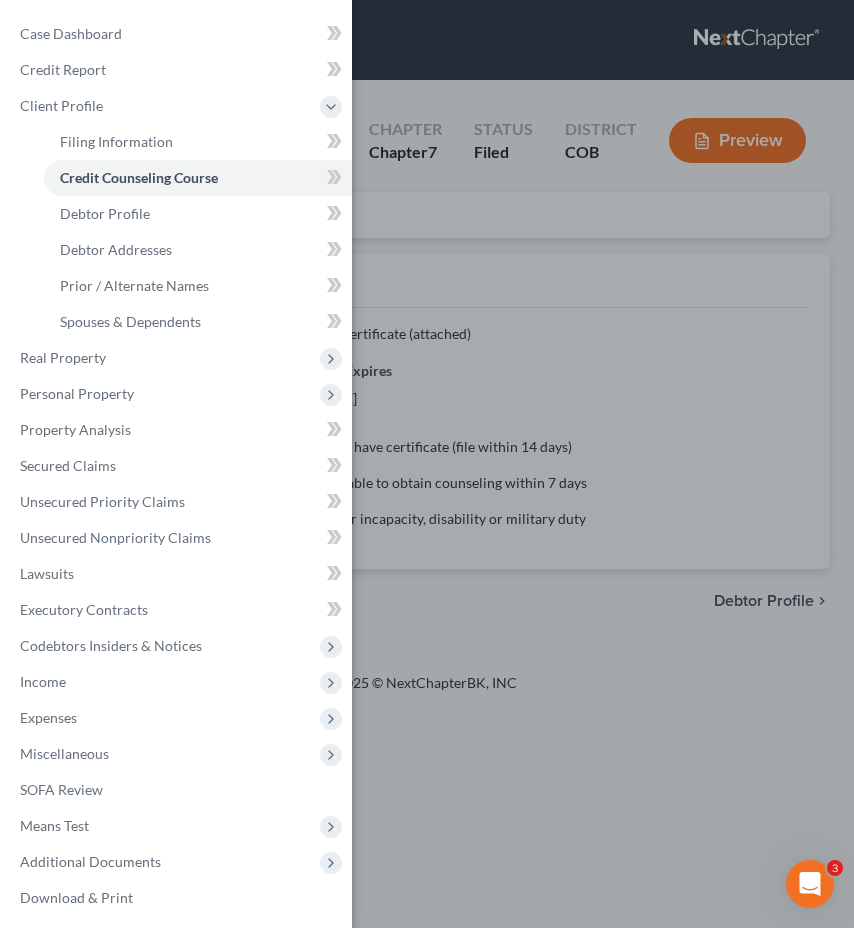 drag, startPoint x: 503, startPoint y: 236, endPoint x: 351, endPoint y: 213, distance: 153.73029 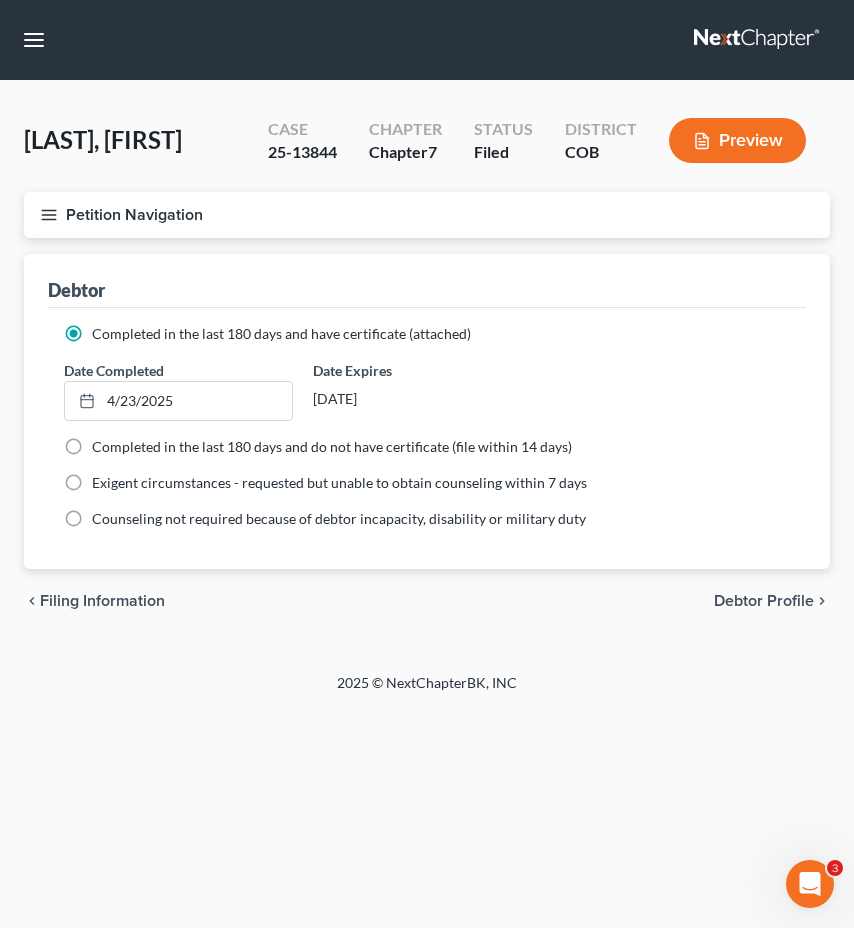 click on "Petition Navigation" at bounding box center (427, 215) 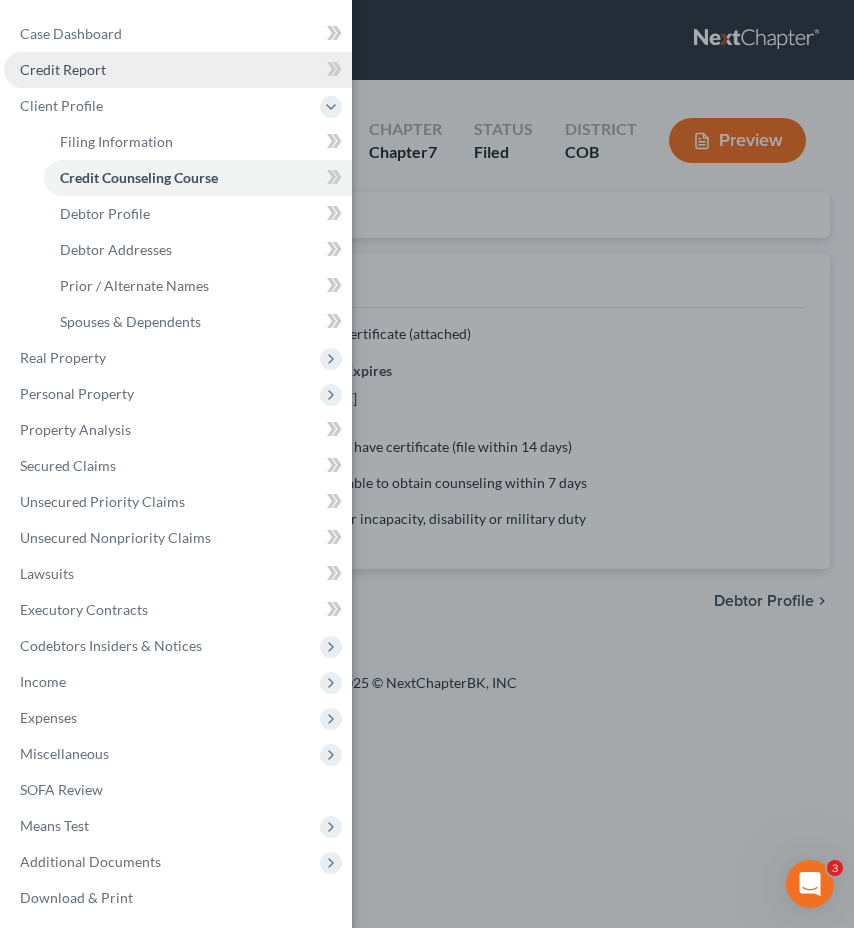 click on "Credit Report" at bounding box center (178, 70) 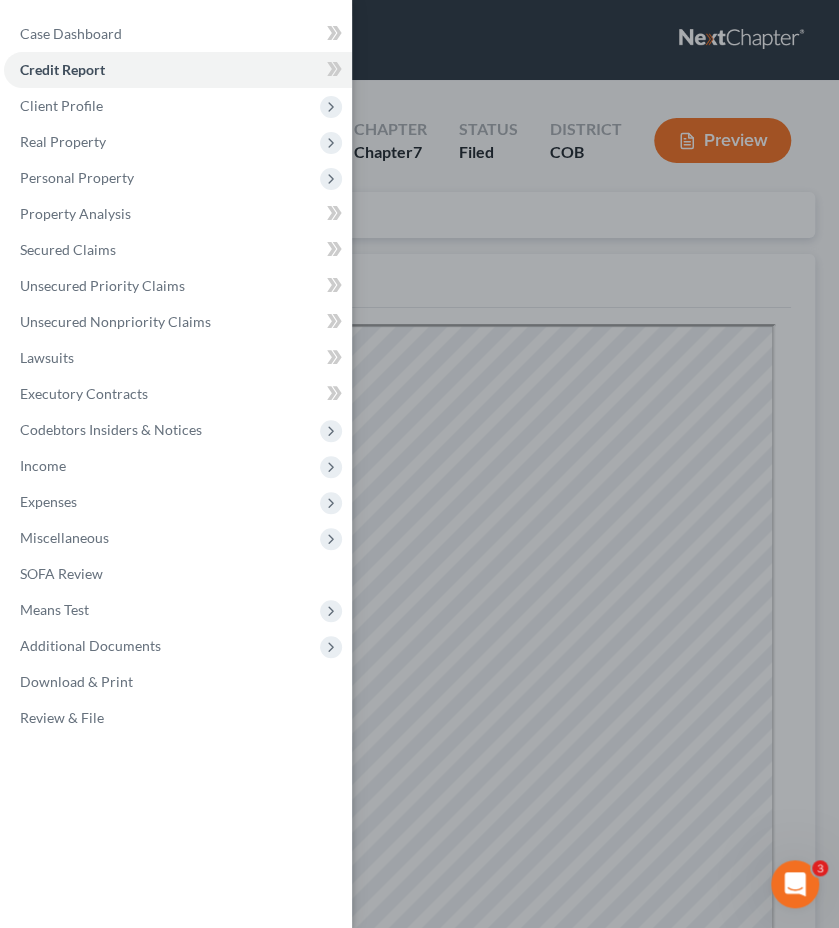 scroll, scrollTop: 0, scrollLeft: 0, axis: both 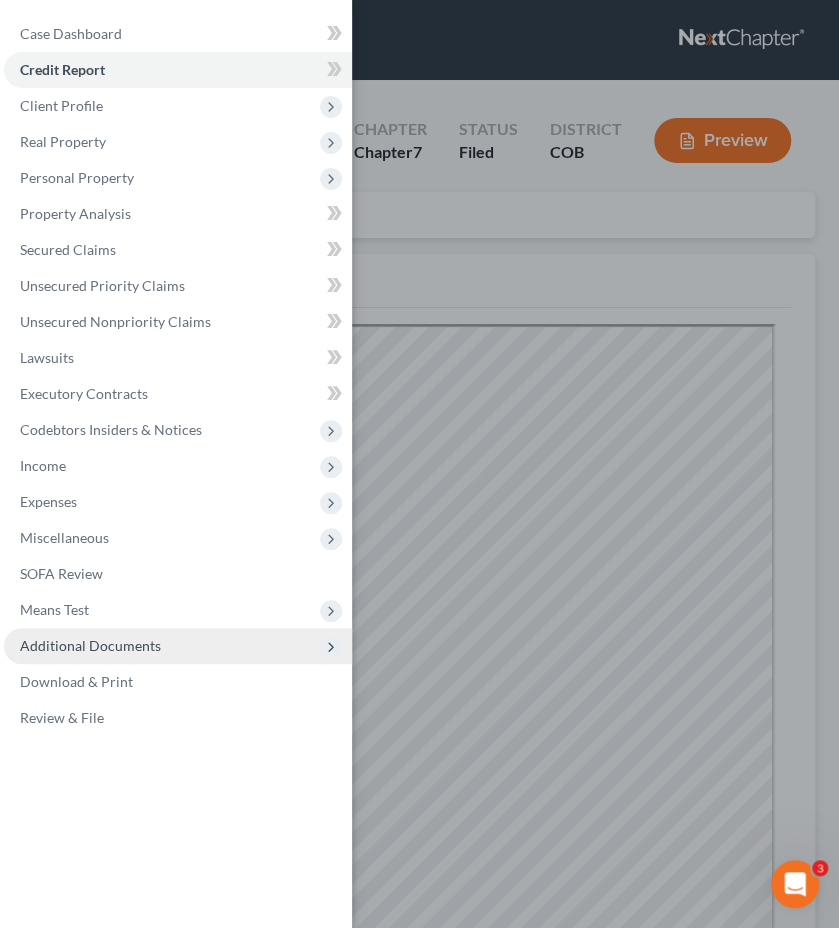 click on "Additional Documents" at bounding box center [178, 646] 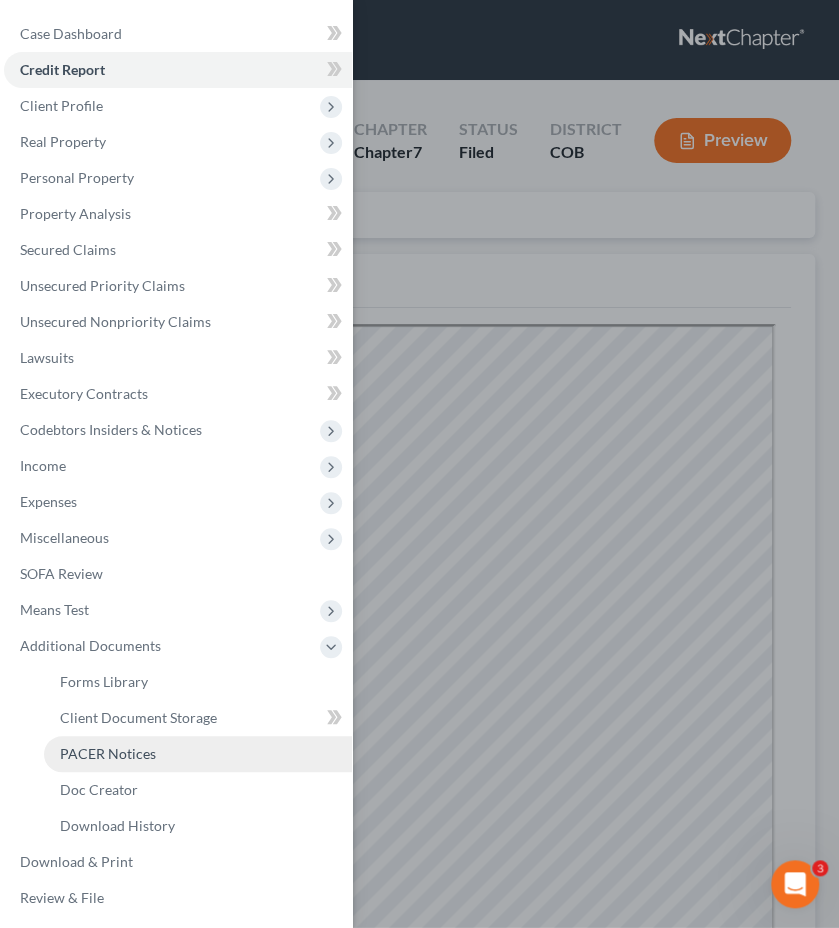 click on "PACER Notices" at bounding box center (198, 754) 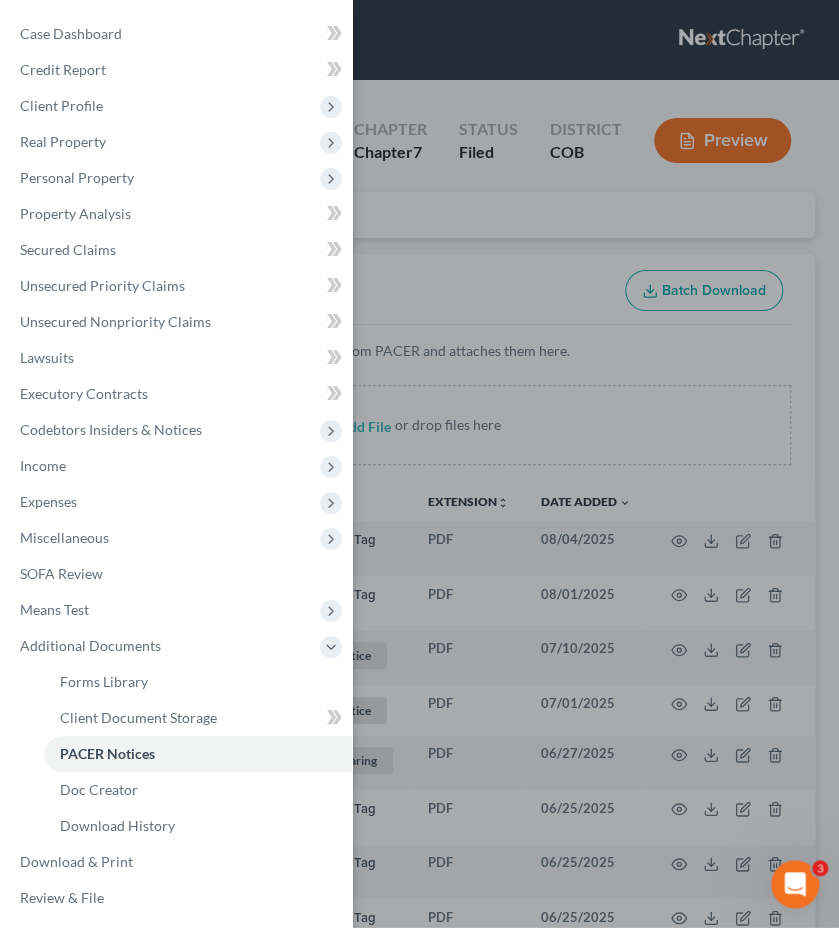 click on "Case Dashboard
Payments
Invoices
Payments
Payments
Credit Report
Client Profile" at bounding box center (419, 464) 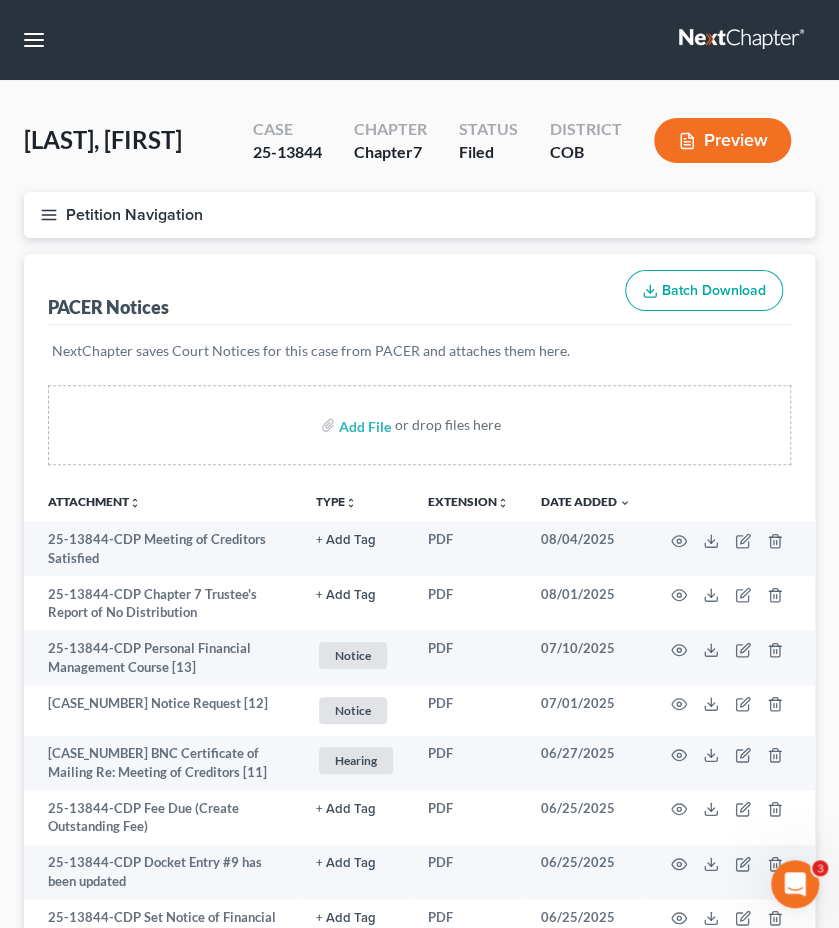 type 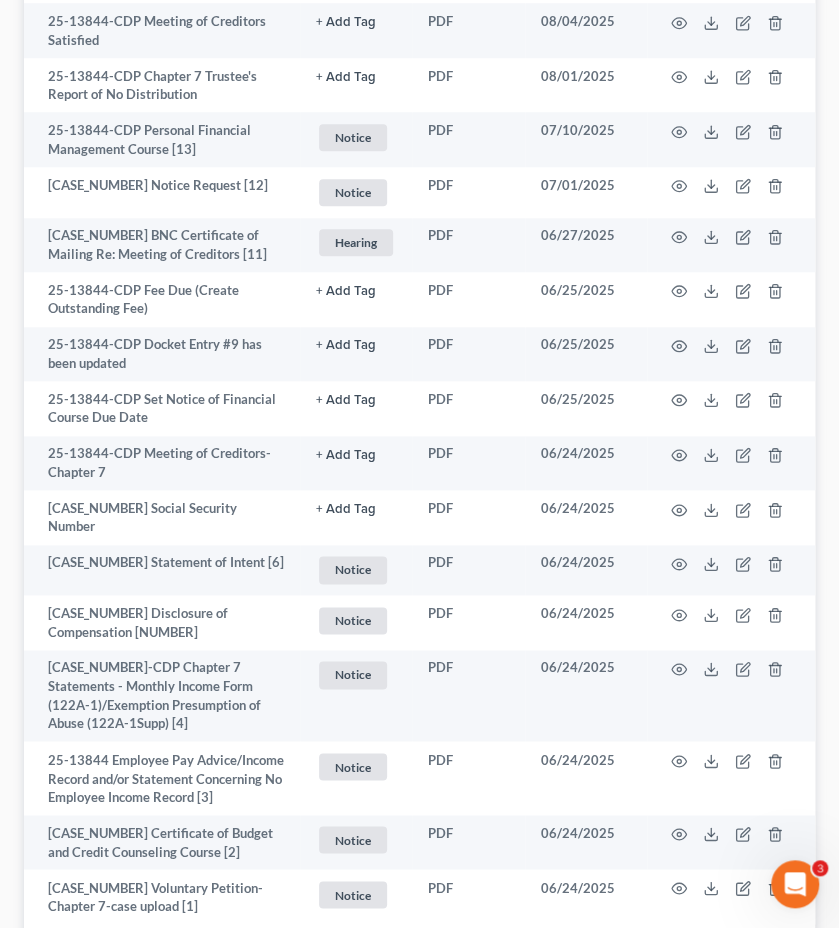 scroll, scrollTop: 520, scrollLeft: 0, axis: vertical 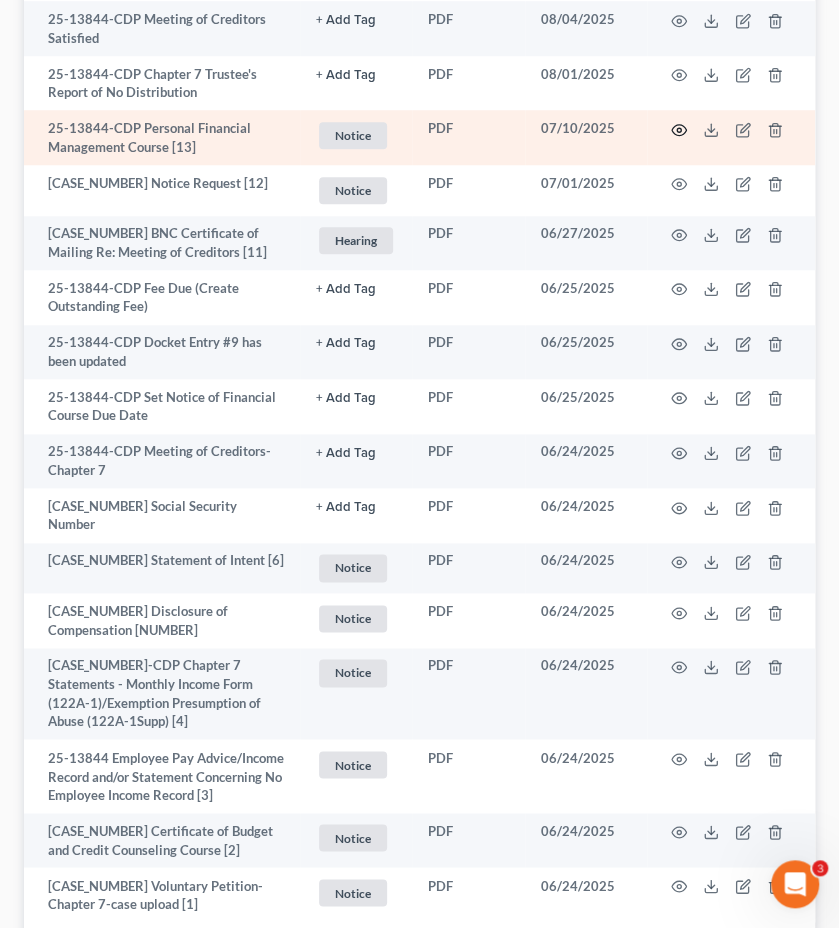 click 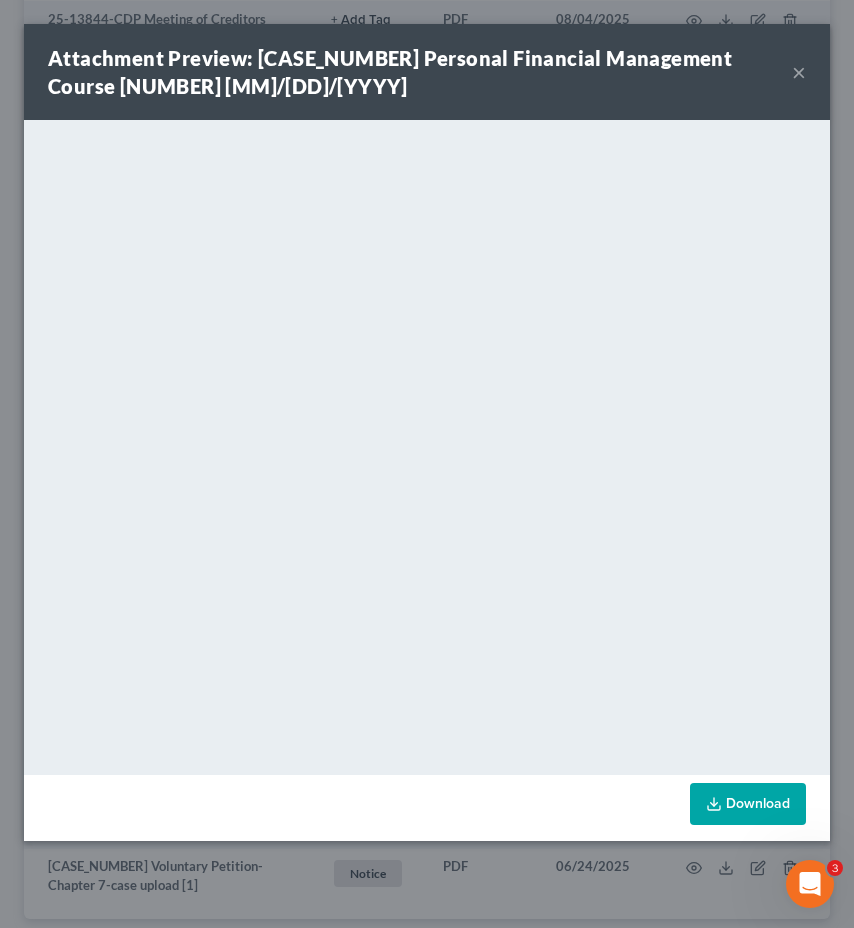 click on "Attachment Preview: 25-13844-CDP Personal Financial Management Course [13] [DATE] ×" at bounding box center [427, 72] 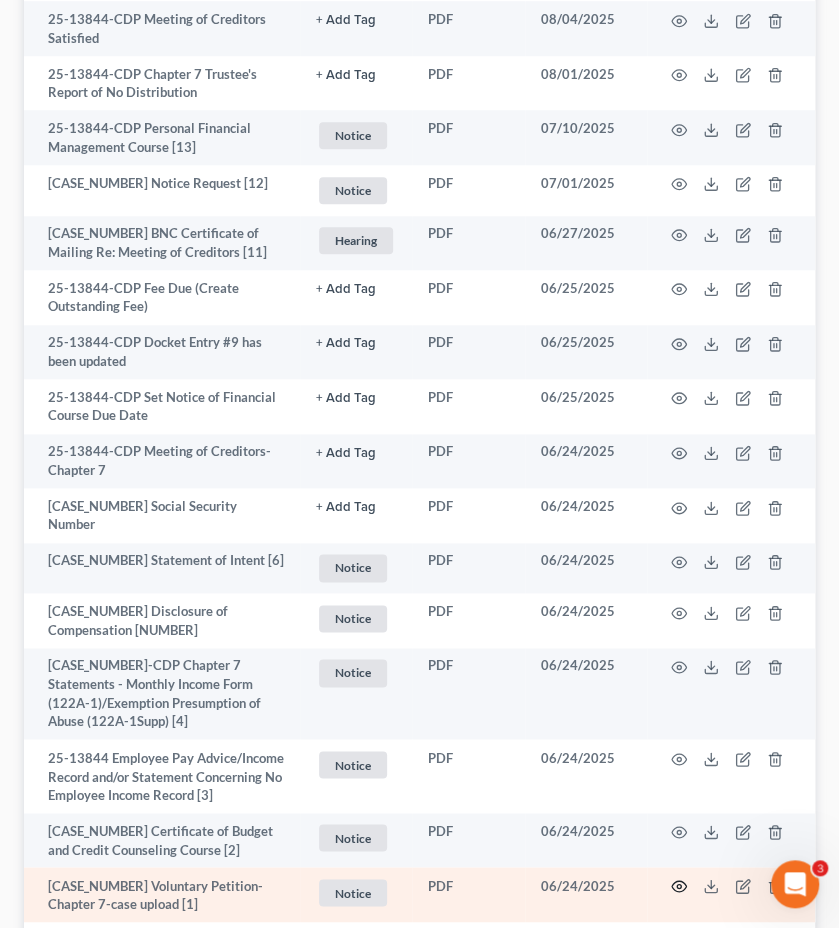 click 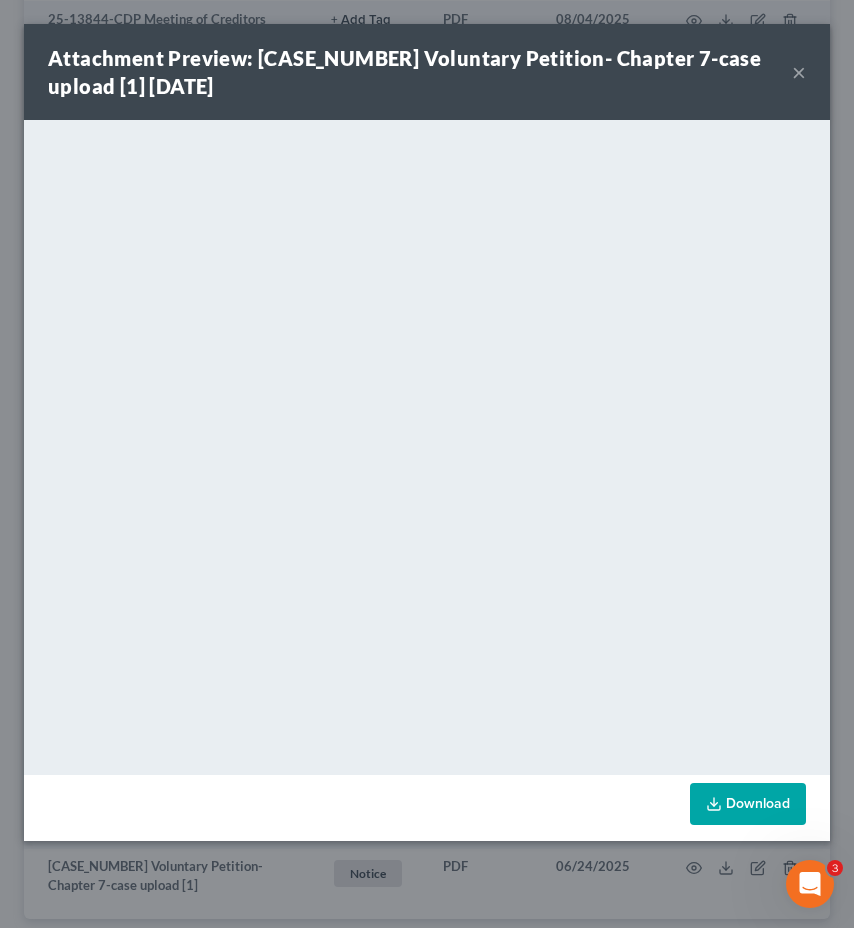click on "×" at bounding box center (799, 72) 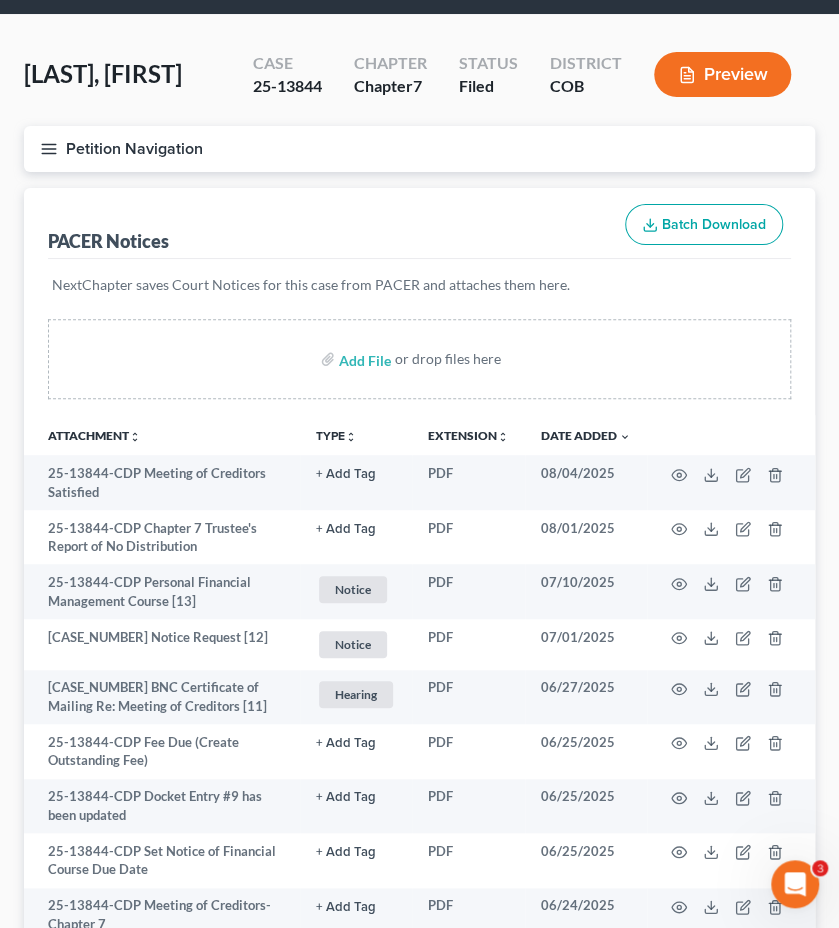 scroll, scrollTop: 0, scrollLeft: 0, axis: both 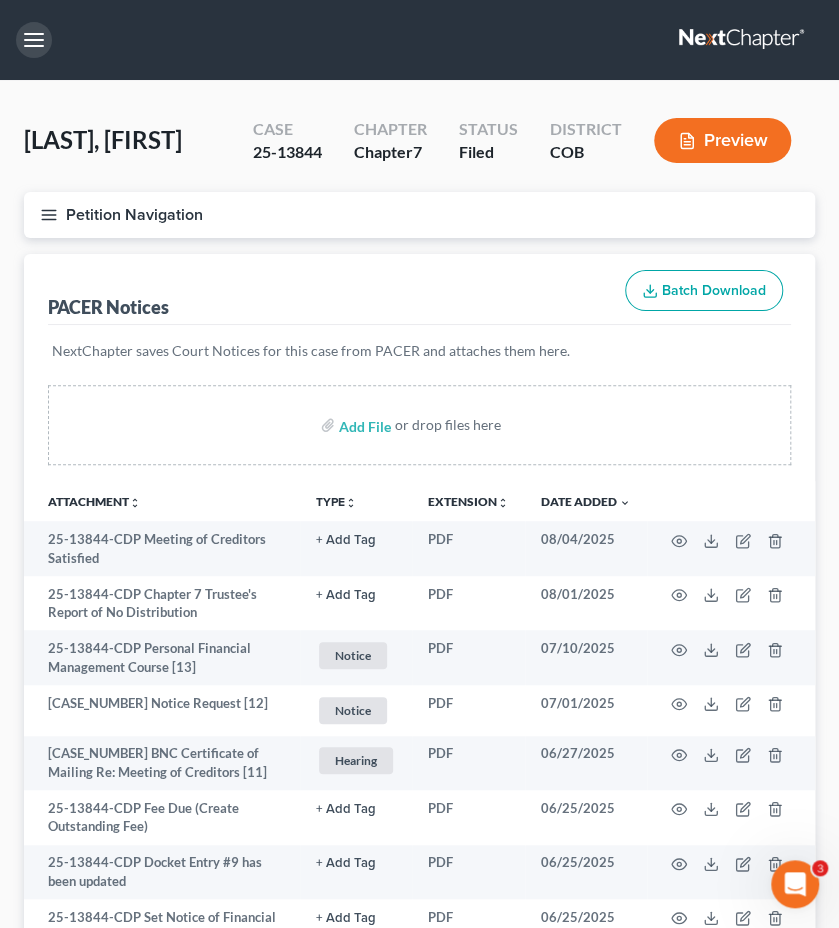 click at bounding box center [34, 40] 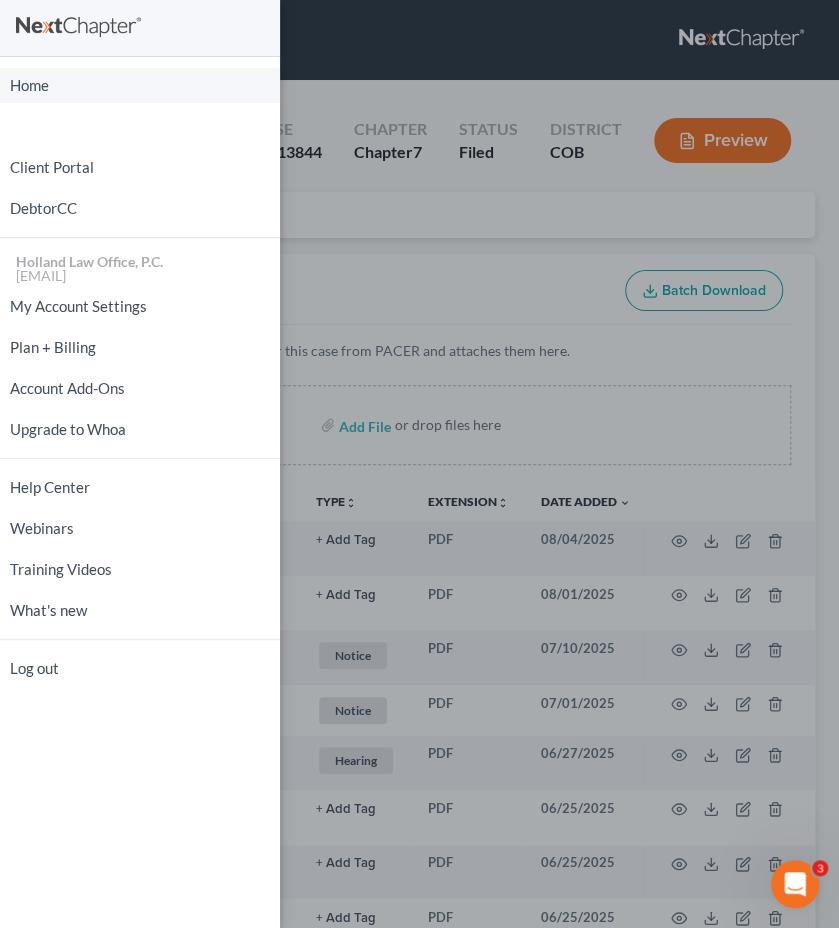 click on "Home" at bounding box center [140, 85] 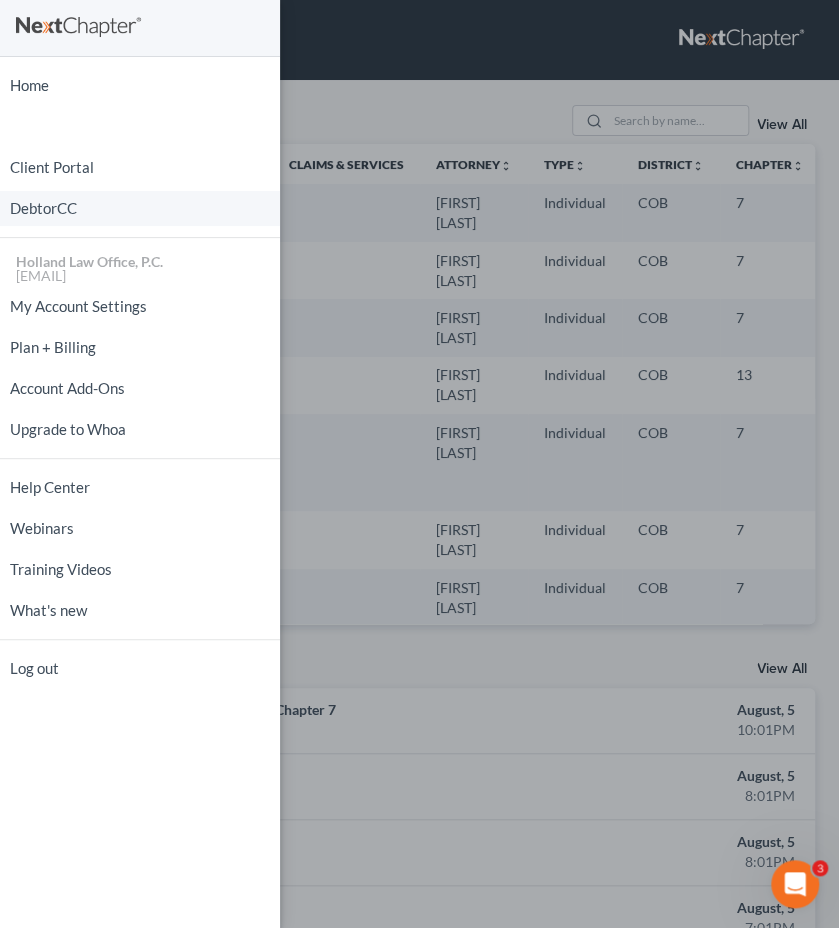 click on "DebtorCC" at bounding box center (140, 208) 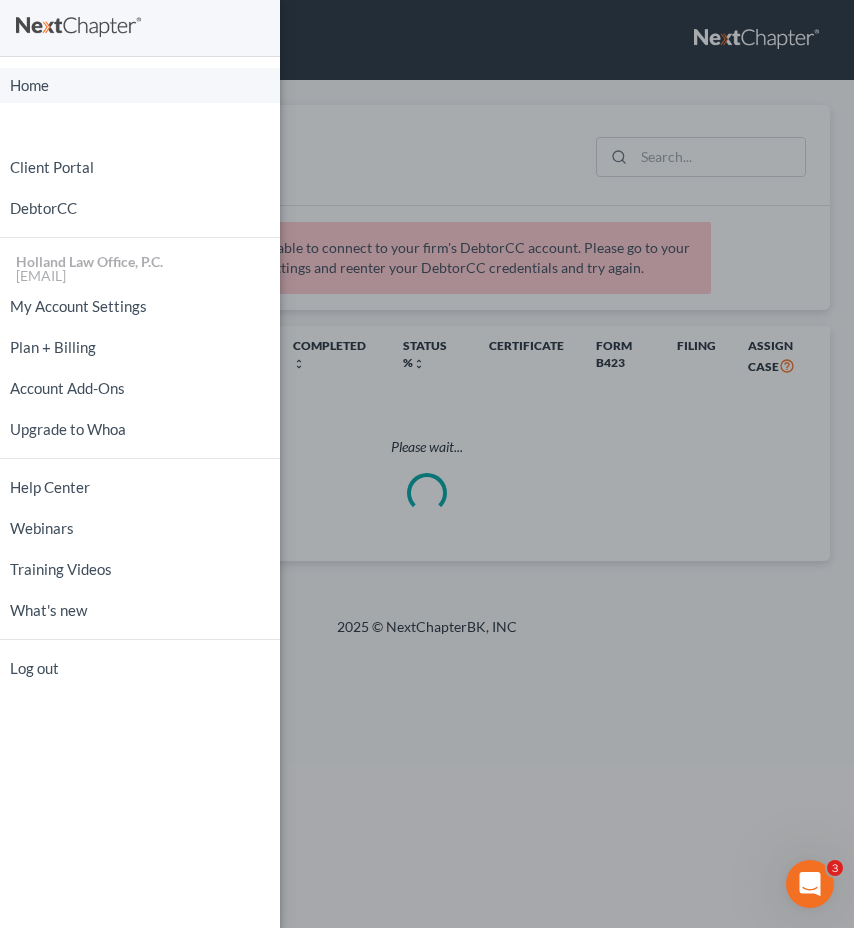 click on "Home" at bounding box center (140, 85) 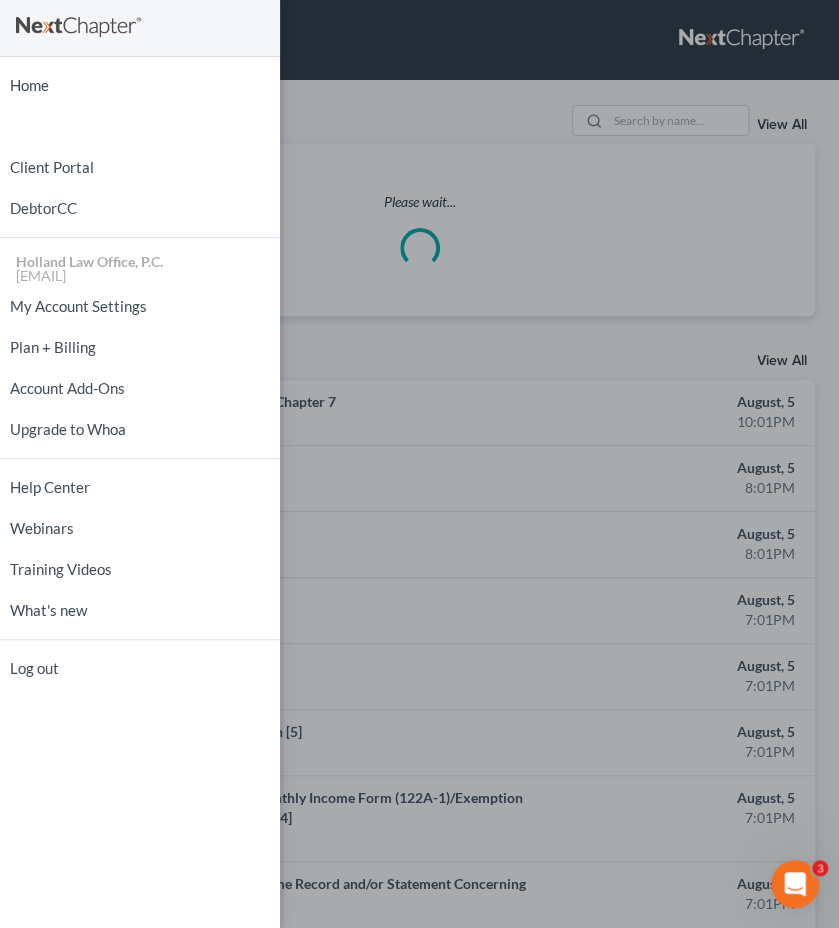 click on "Home New Case Client Portal DebtorCC Holland Law Office, P.C. [EMAIL] My Account Settings Plan + Billing Account Add-Ons Upgrade to Whoa Help Center Webinars Training Videos What's new Log out" at bounding box center (419, 464) 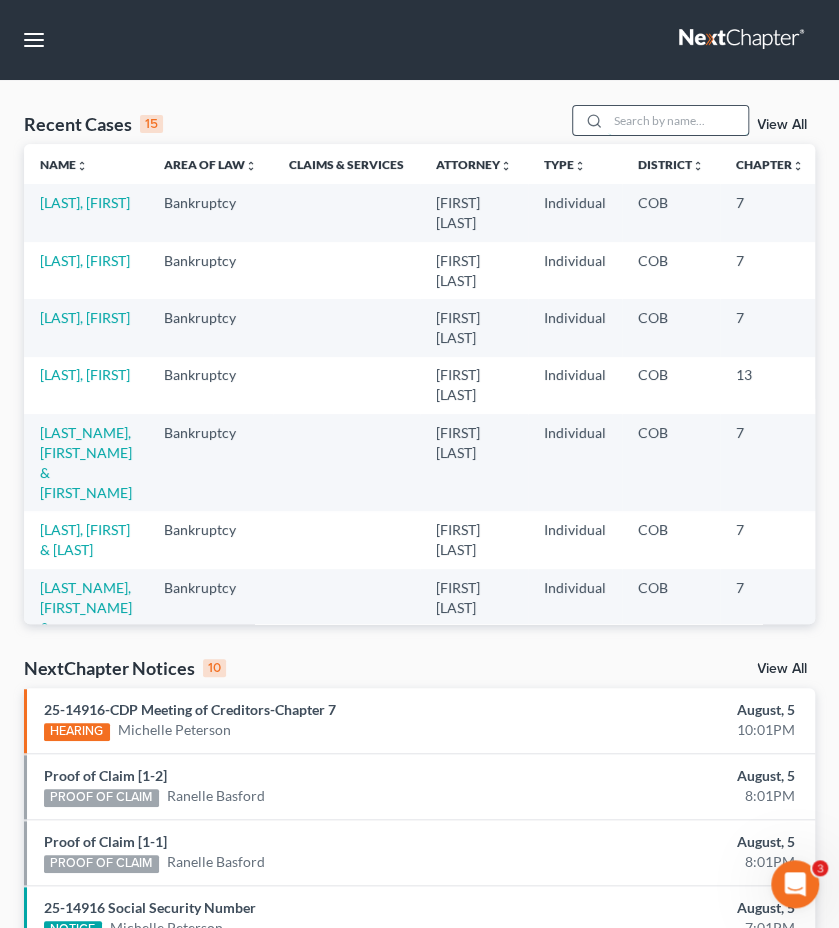 click at bounding box center [678, 120] 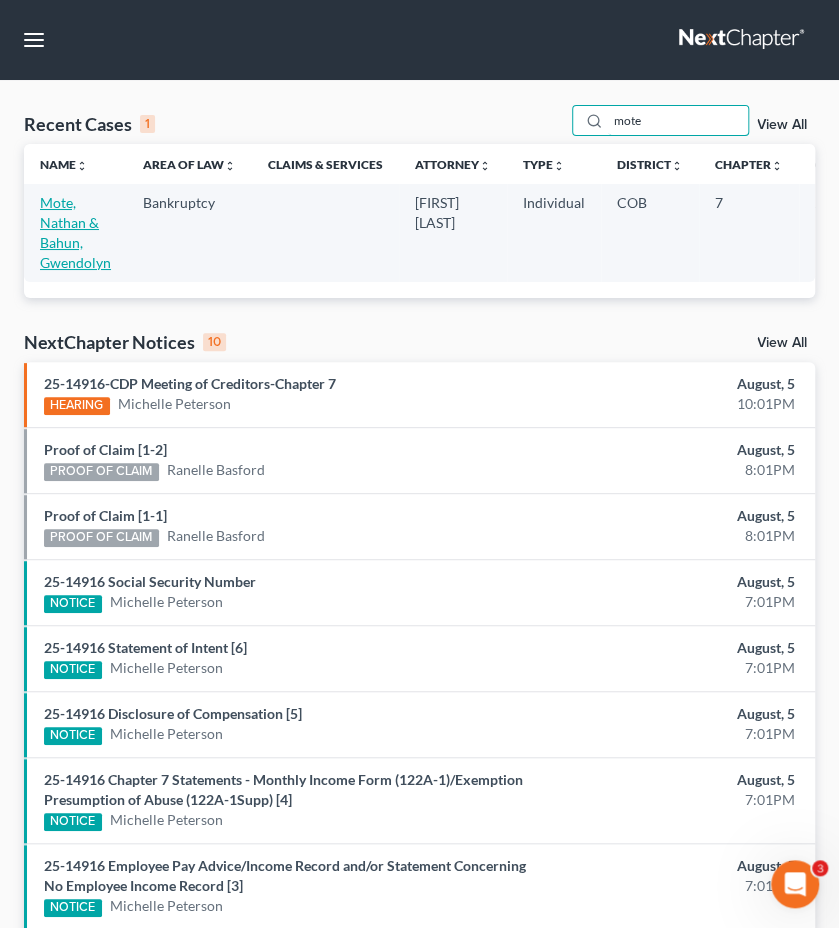type on "mote" 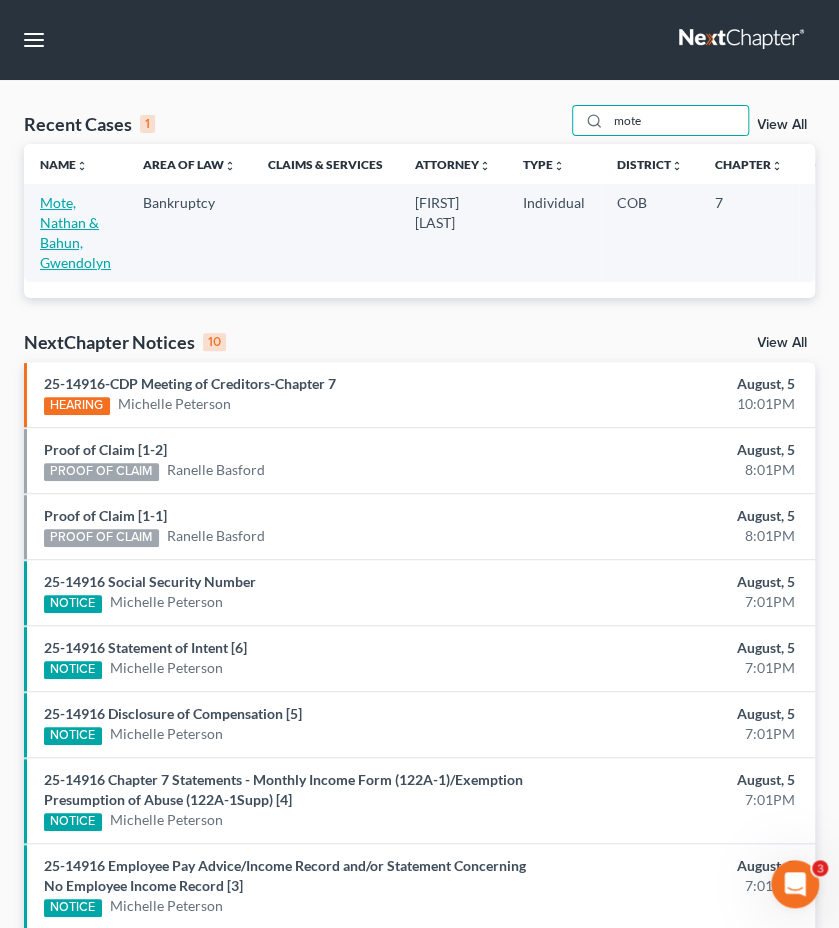 click on "Mote, Nathan & Bahun, Gwendolyn" at bounding box center (75, 232) 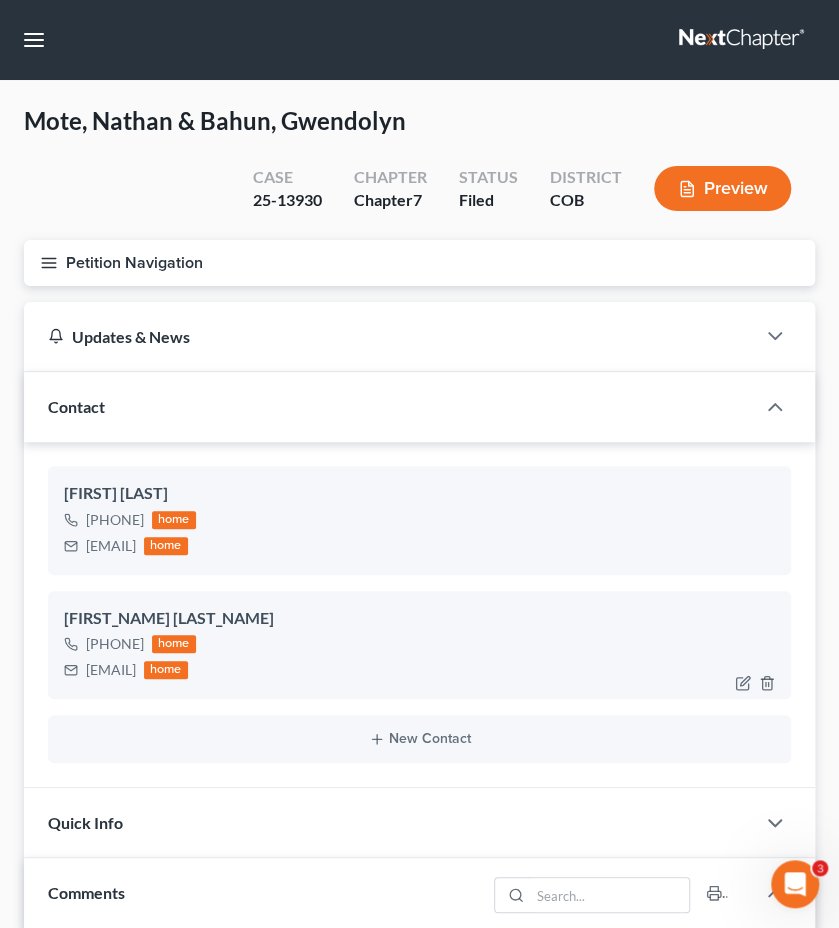 drag, startPoint x: 209, startPoint y: 663, endPoint x: 86, endPoint y: 678, distance: 123.911255 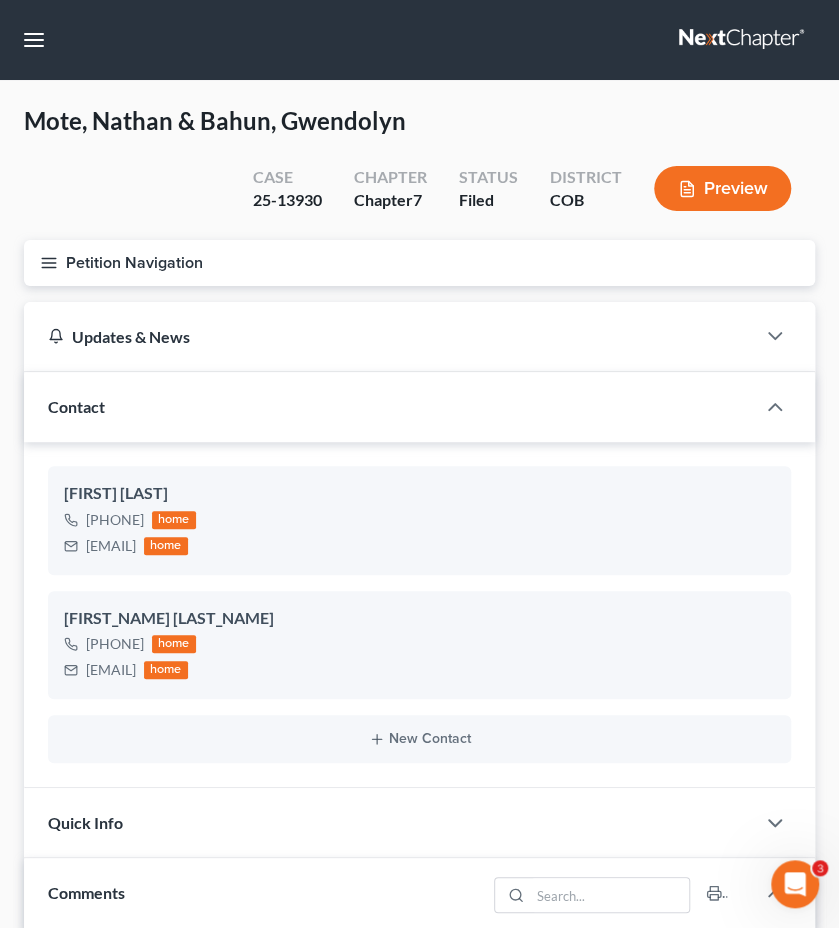 click on "Petition Navigation" at bounding box center [419, 263] 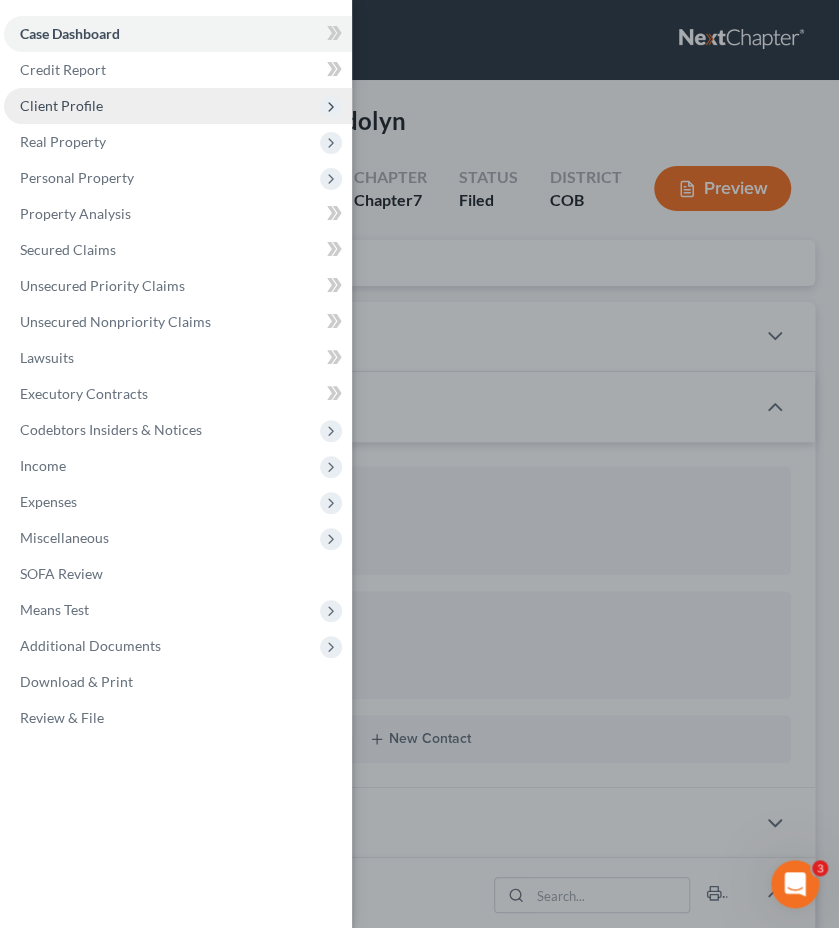 click on "Client Profile" at bounding box center (178, 106) 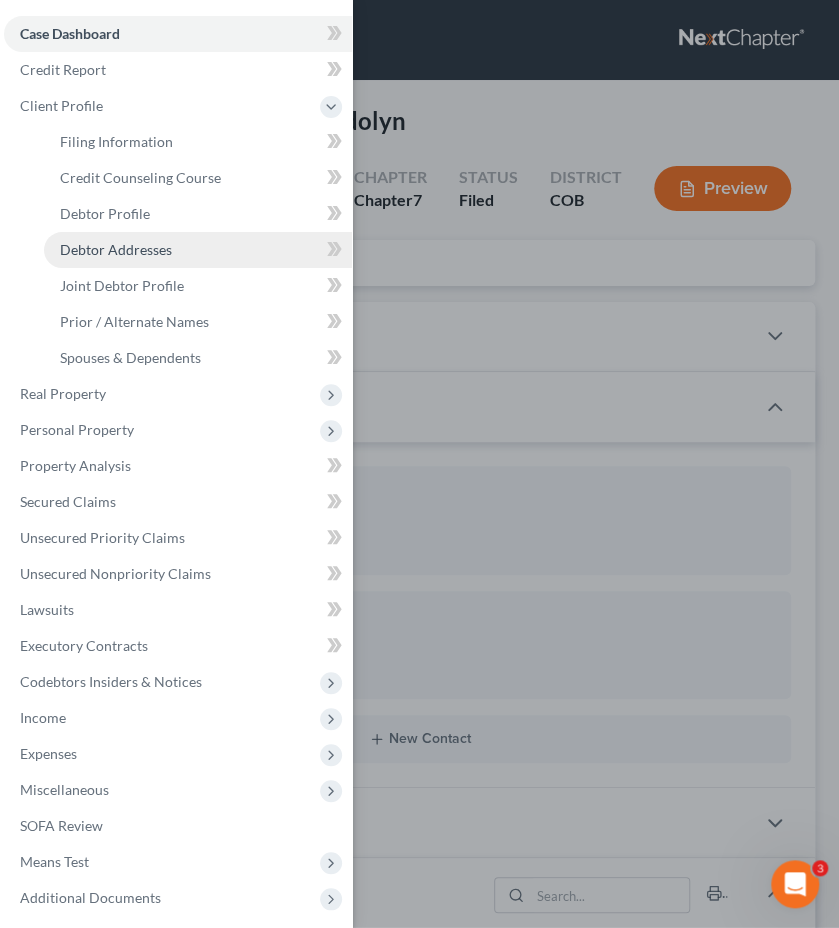 click on "Debtor Addresses" at bounding box center [116, 249] 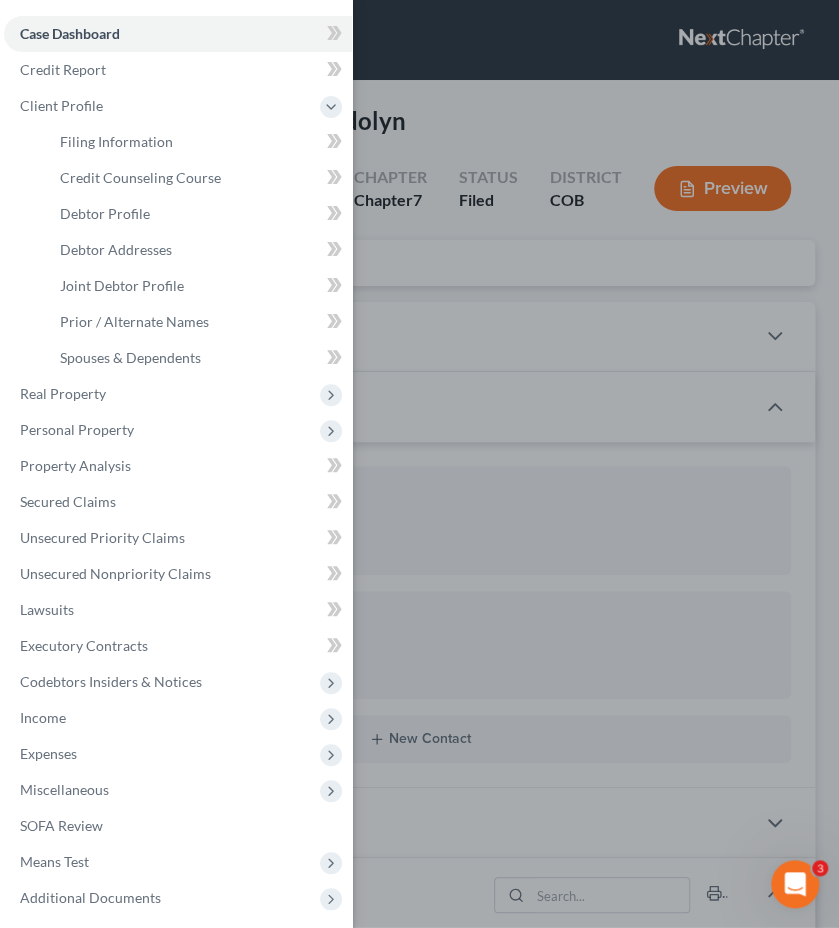 click on "Case Dashboard
Payments
Invoices
Payments
Payments
Credit Report
Client Profile" at bounding box center (419, 464) 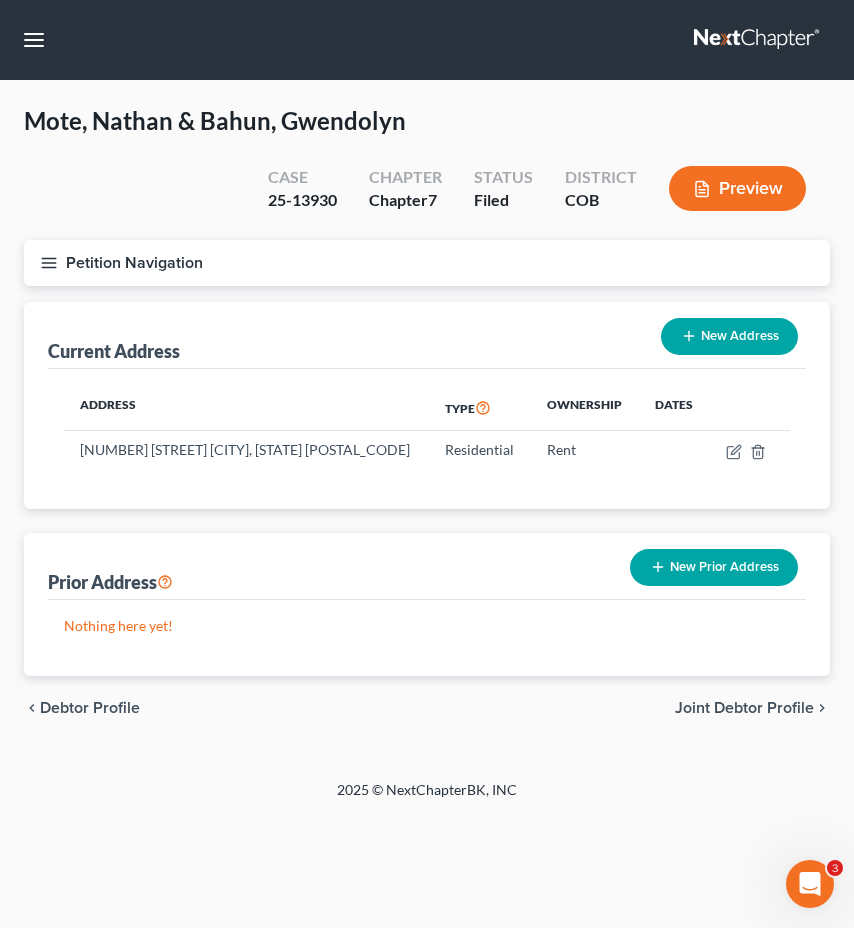 click on "Petition Navigation" at bounding box center [427, 263] 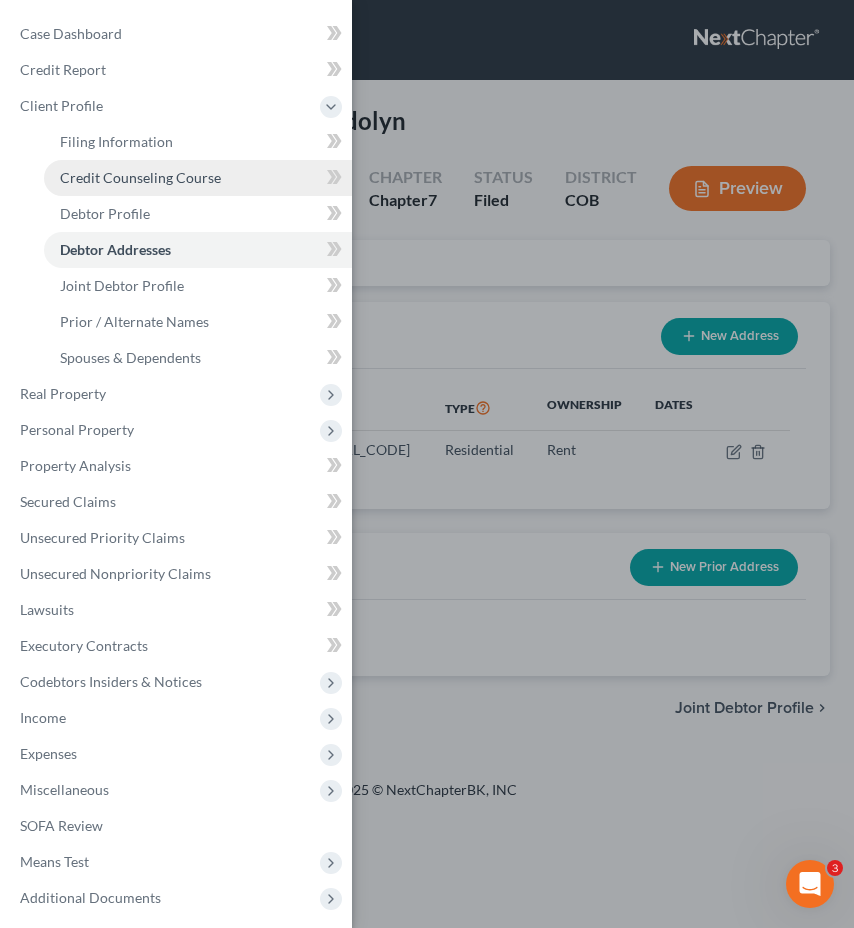 click on "Credit Counseling Course" at bounding box center (140, 177) 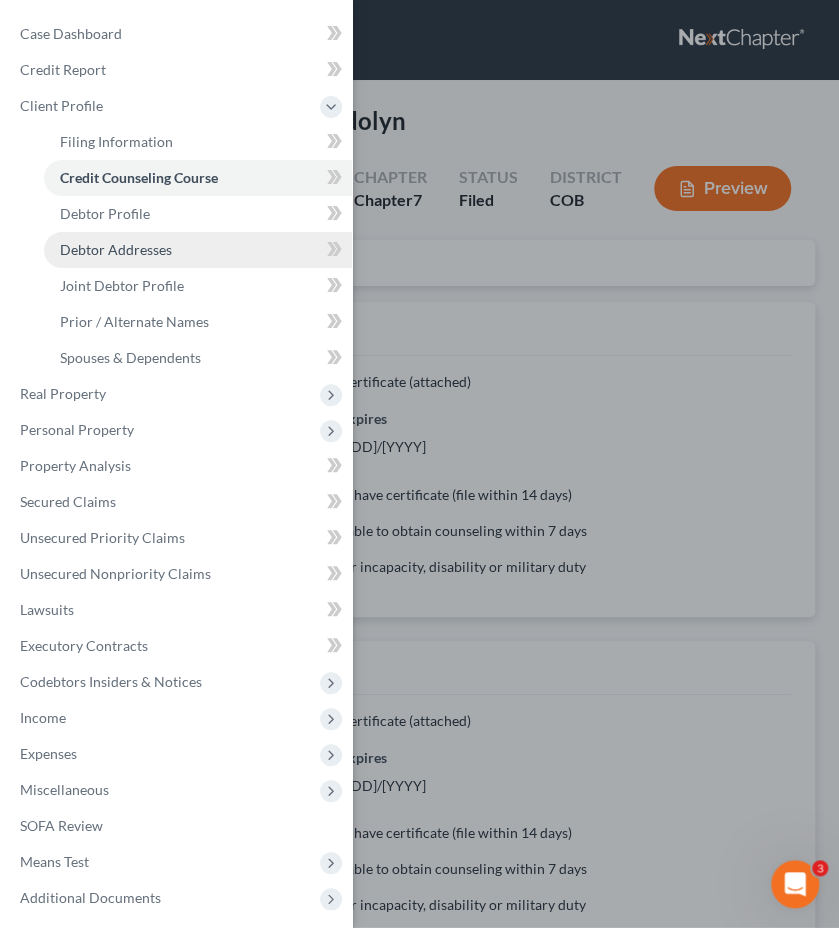 drag, startPoint x: 490, startPoint y: 309, endPoint x: 265, endPoint y: 260, distance: 230.27374 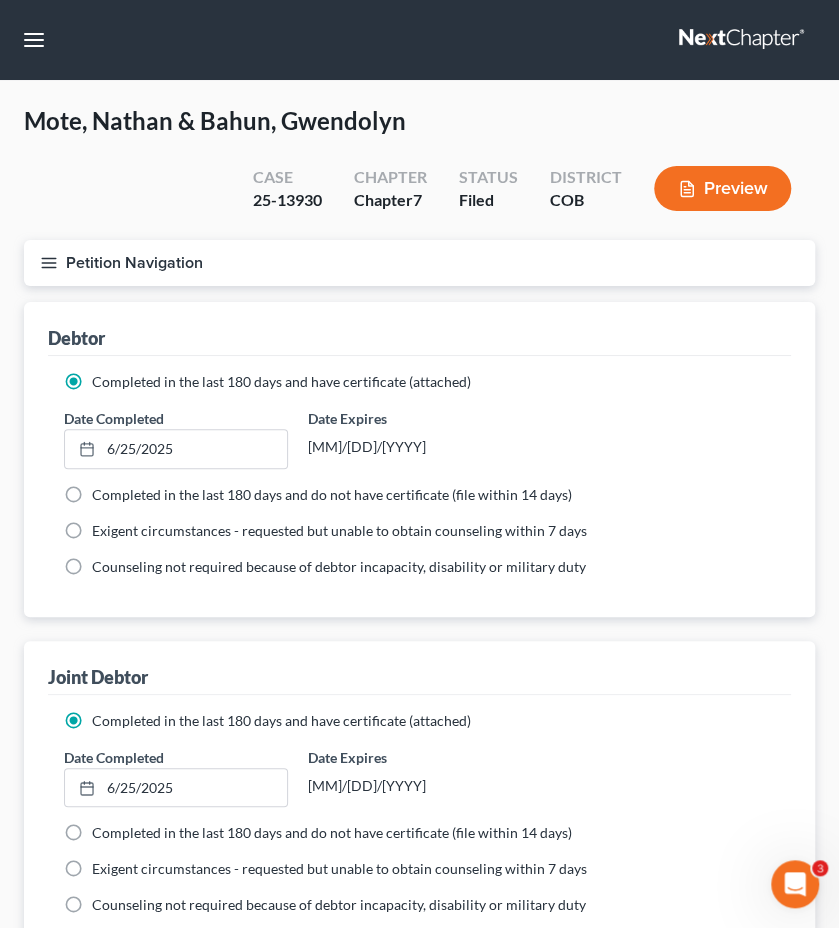 click on "Petition Navigation" at bounding box center (419, 263) 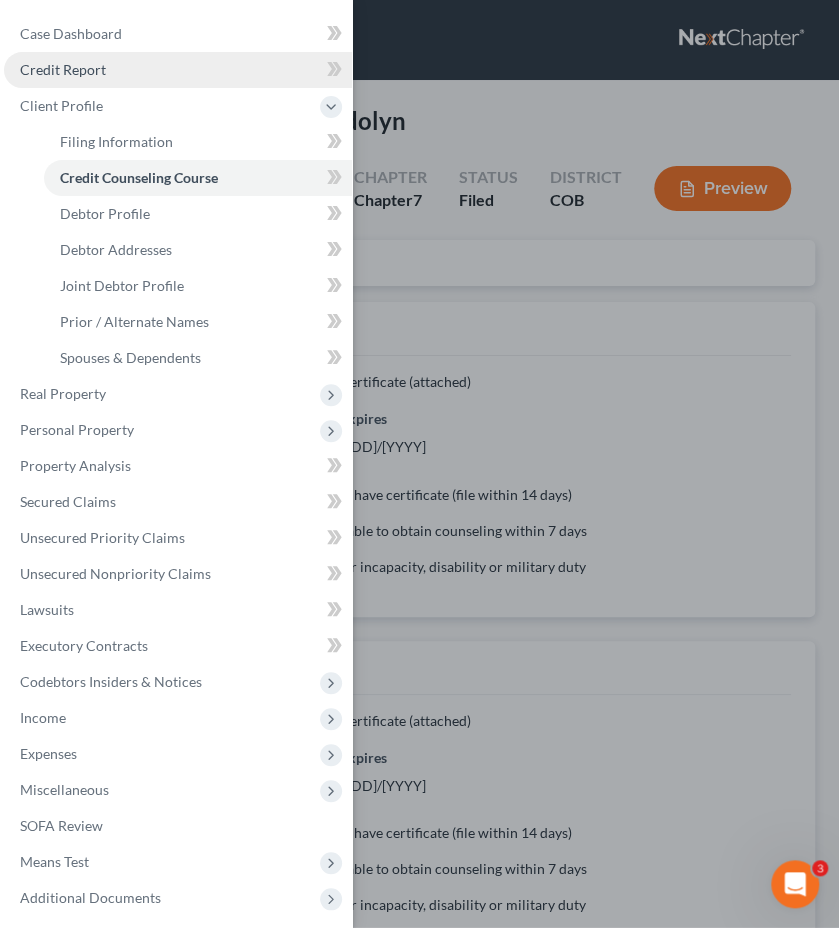 click on "Credit Report" at bounding box center [178, 70] 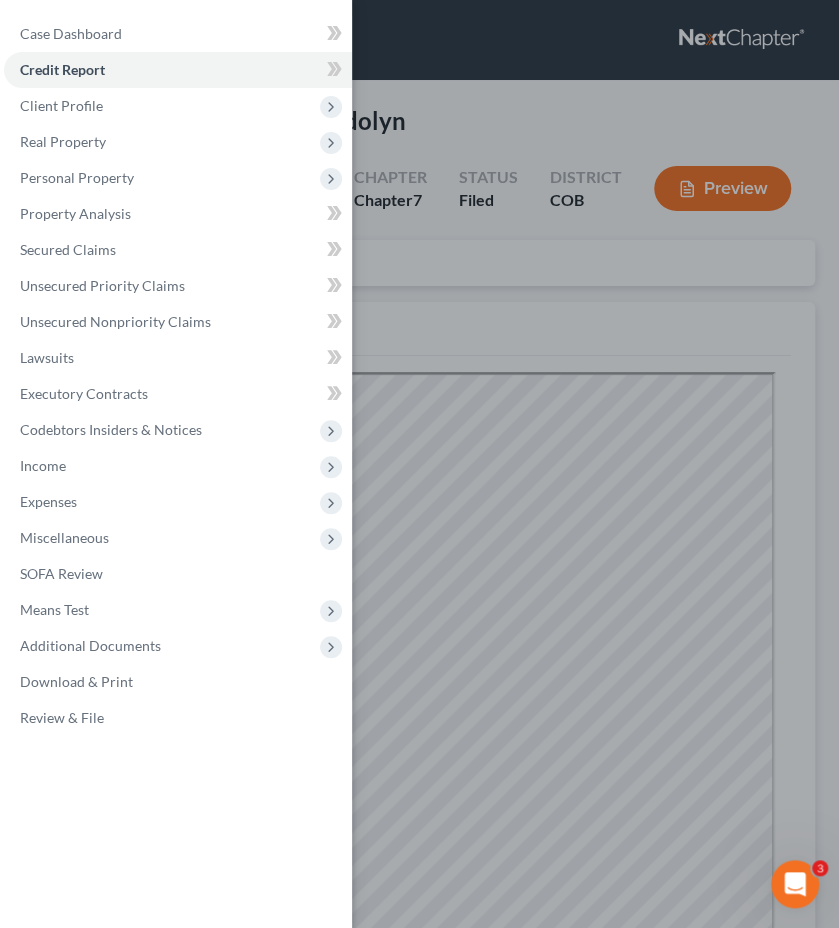 scroll, scrollTop: 0, scrollLeft: 0, axis: both 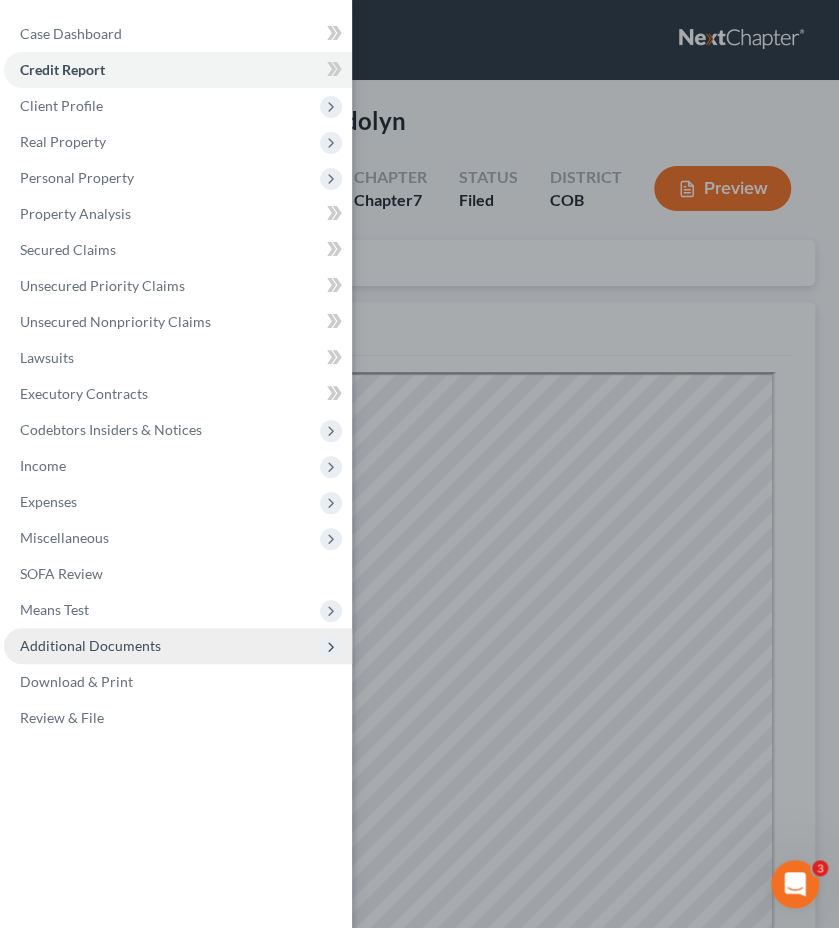 click on "Additional Documents" at bounding box center [178, 646] 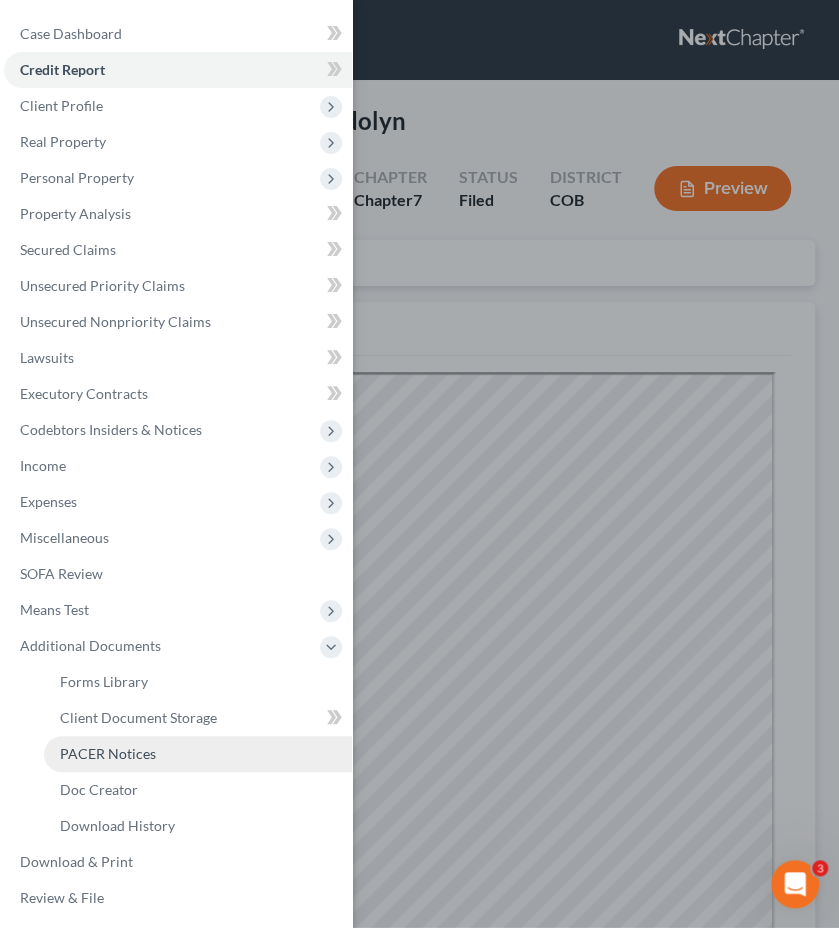 drag, startPoint x: 218, startPoint y: 763, endPoint x: 237, endPoint y: 759, distance: 19.416489 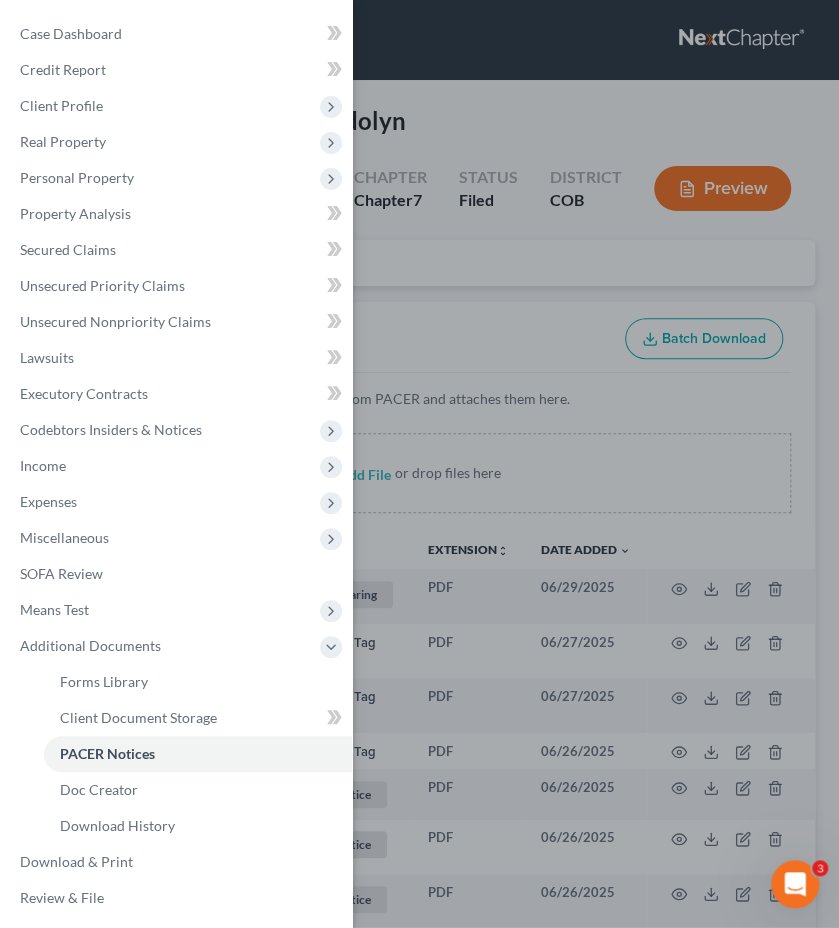 click on "Case Dashboard
Payments
Invoices
Payments
Payments
Credit Report
Client Profile" at bounding box center (419, 464) 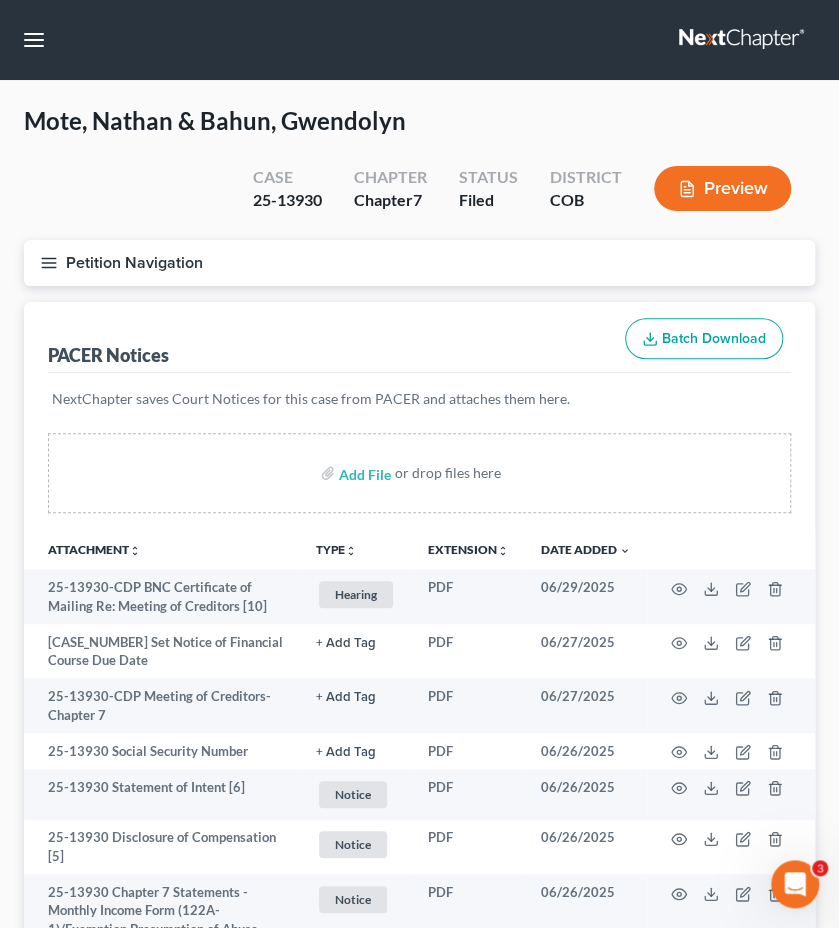 type 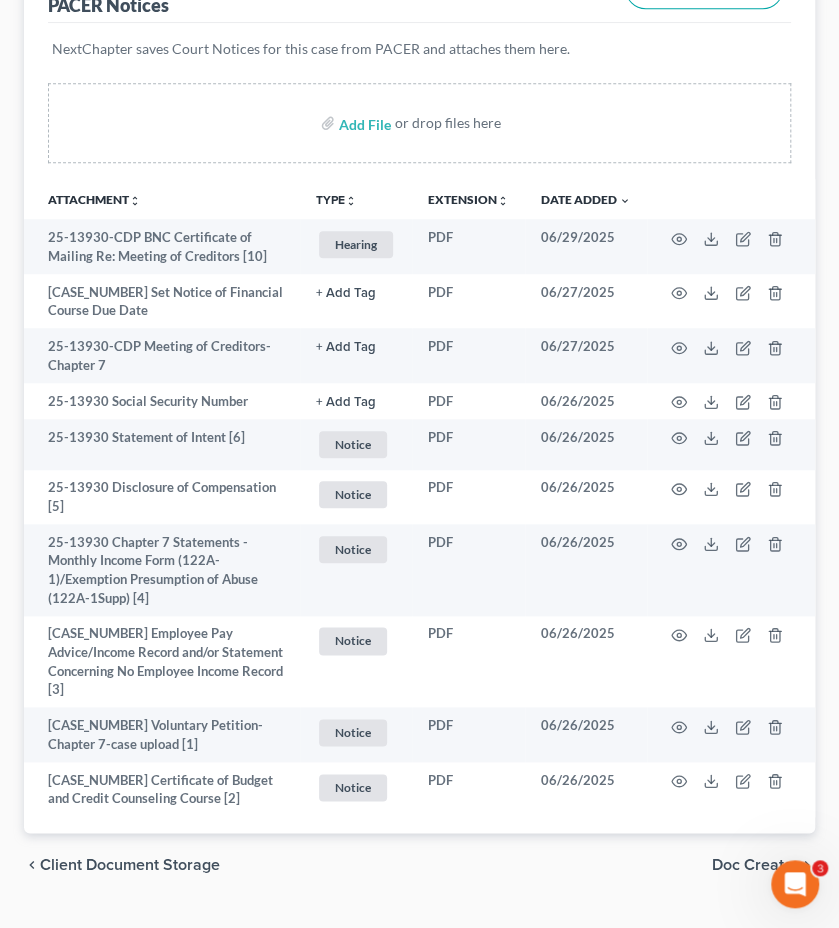 scroll, scrollTop: 374, scrollLeft: 0, axis: vertical 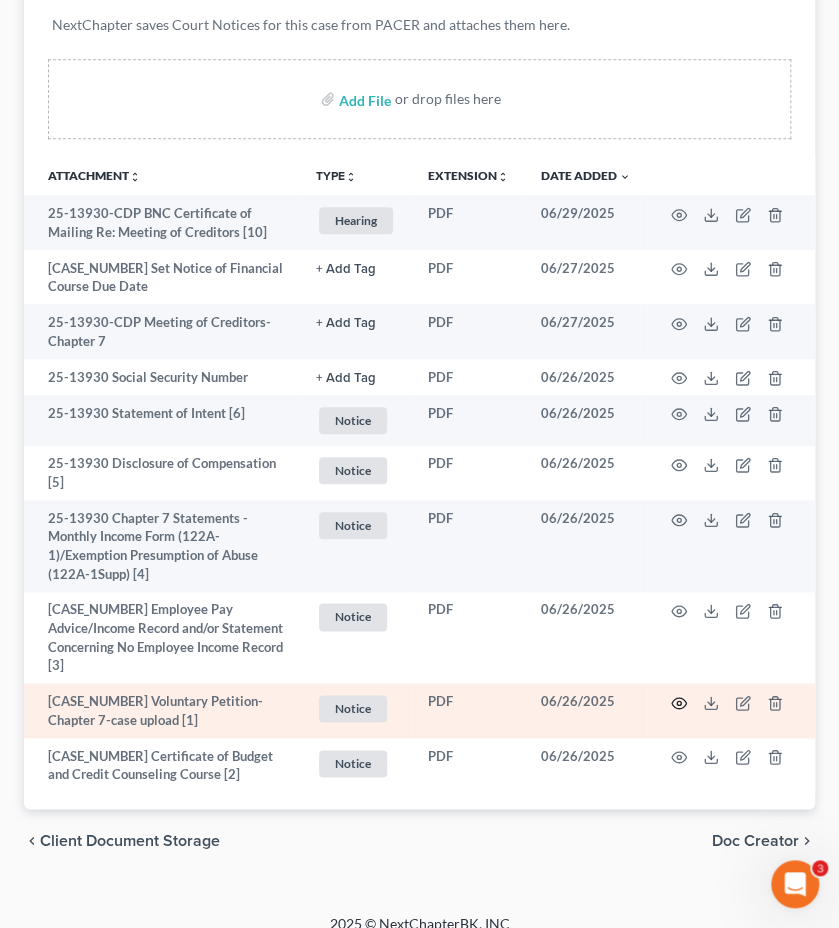 click 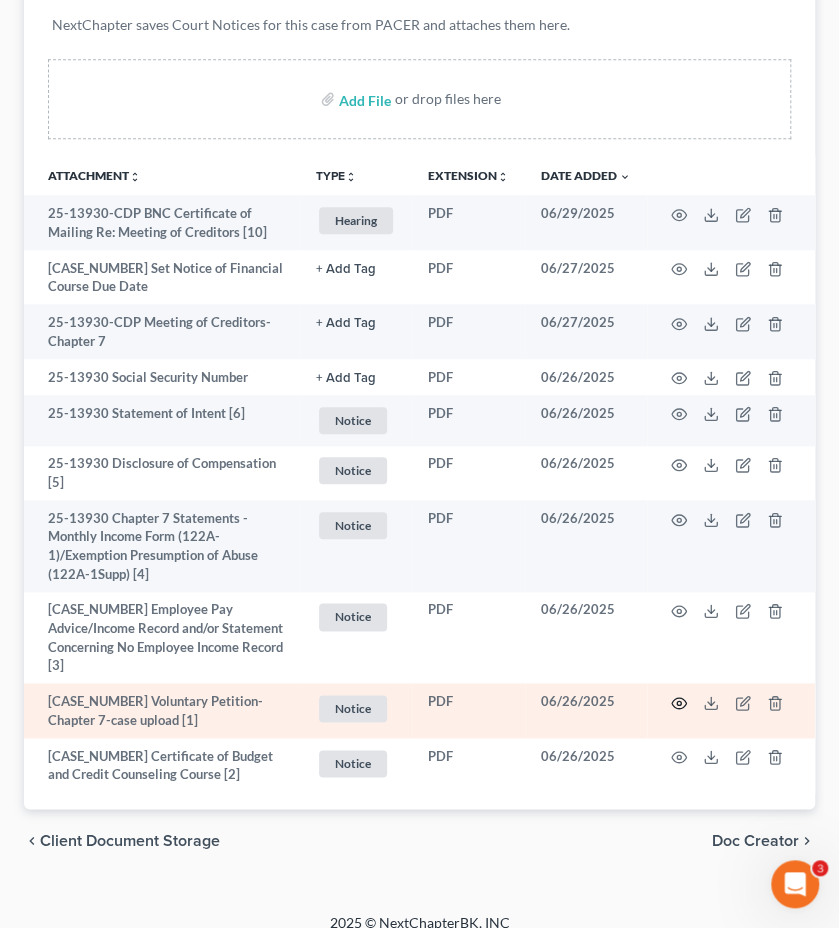 scroll, scrollTop: 352, scrollLeft: 0, axis: vertical 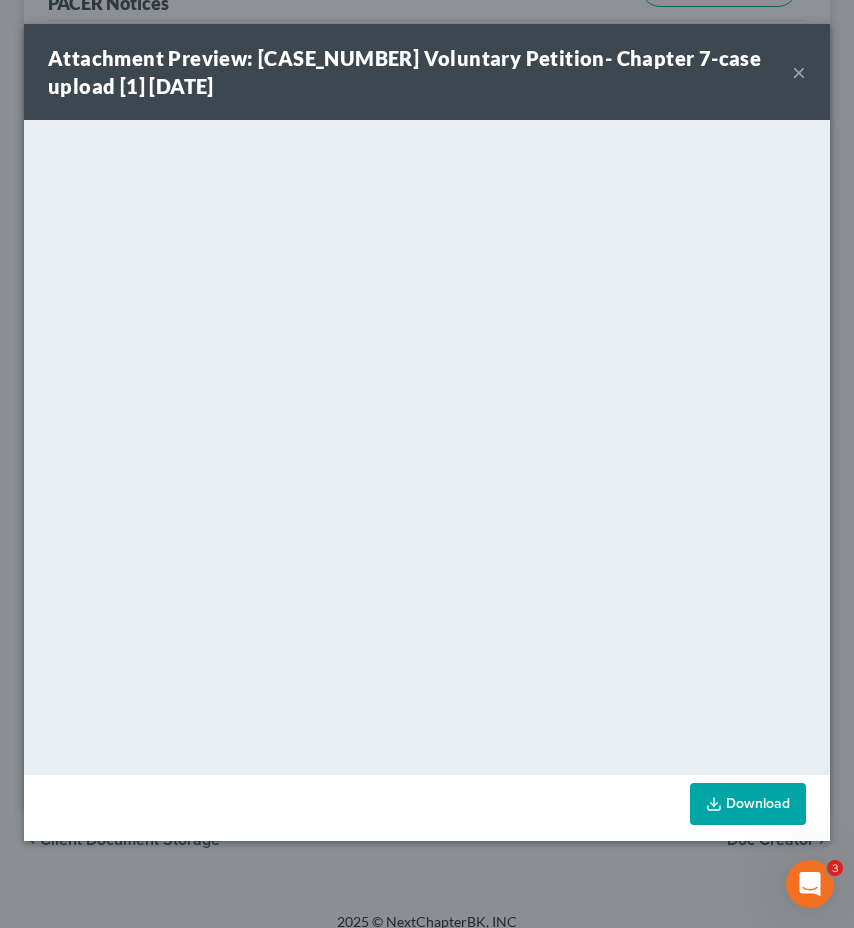 click on "×" at bounding box center [799, 72] 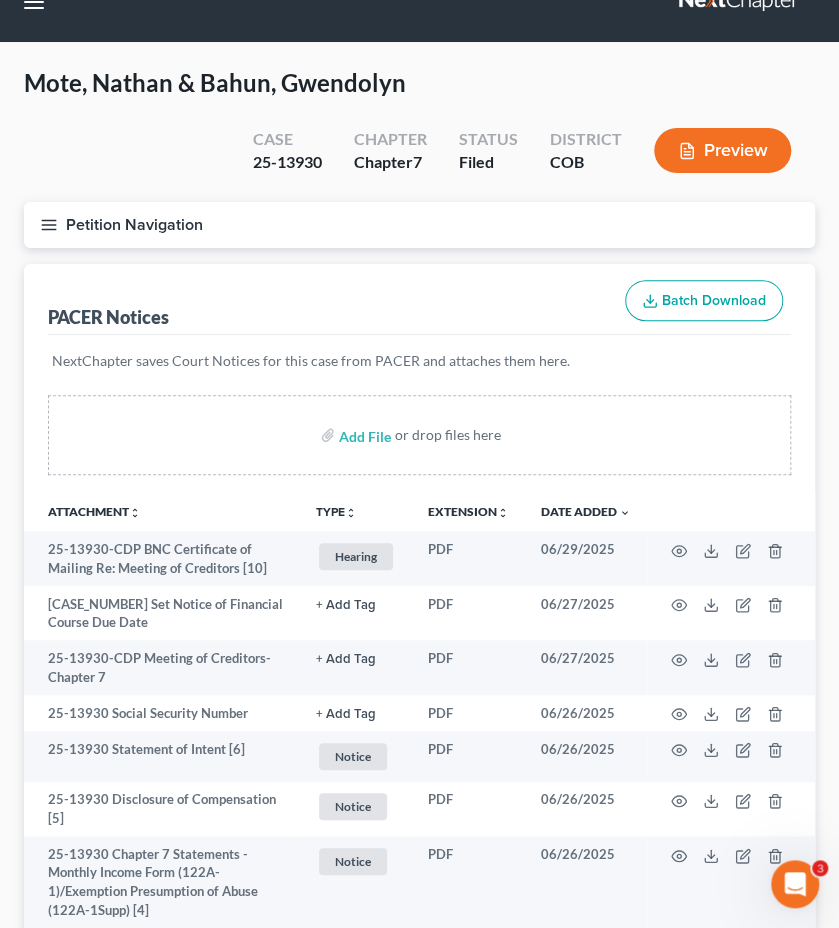 scroll, scrollTop: 0, scrollLeft: 0, axis: both 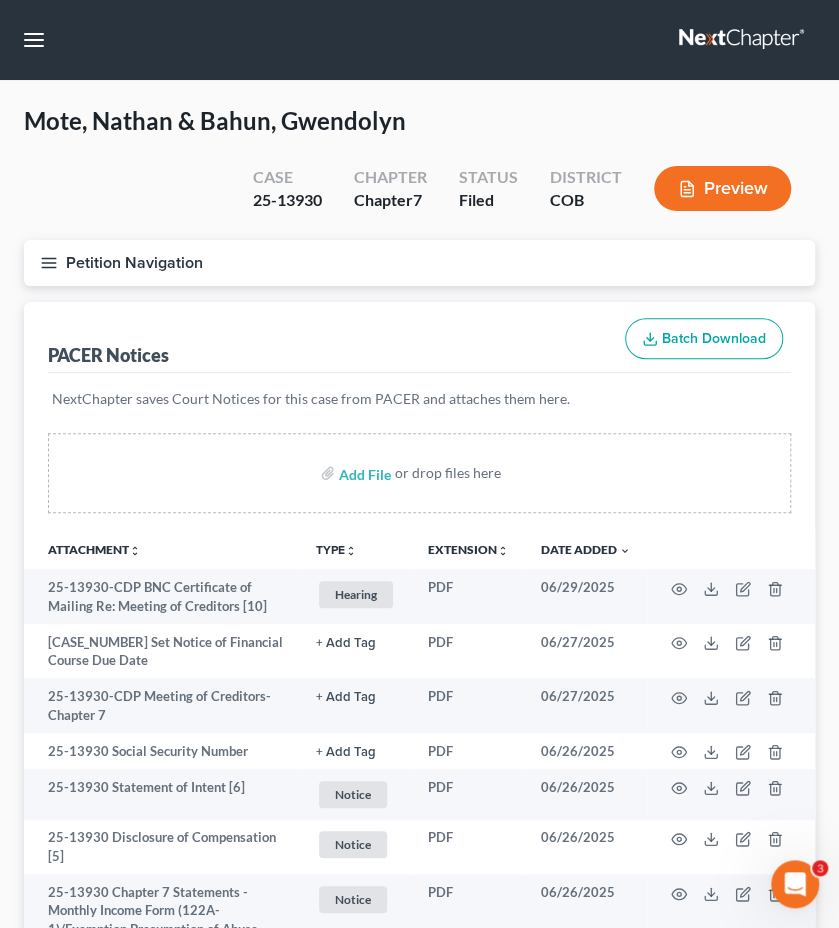 click on "Home New Case Client Portal DebtorCC Holland Law Office, P.C. nicole@hollandlaw970.com My Account Settings Plan + Billing Account Add-Ons Upgrade to Whoa Help Center Webinars Training Videos What's new Log out New Case Home Client Portal DebtorCC         - No Result - See all results Or Press Enter... Help Help Center Webinars Training Videos What's new Holland Law Office, P.C. Holland Law Office, P.C. nicole@hollandlaw970.com My Account Settings Plan + Billing Account Add-Ons Upgrade to Whoa Log out" at bounding box center (419, 40) 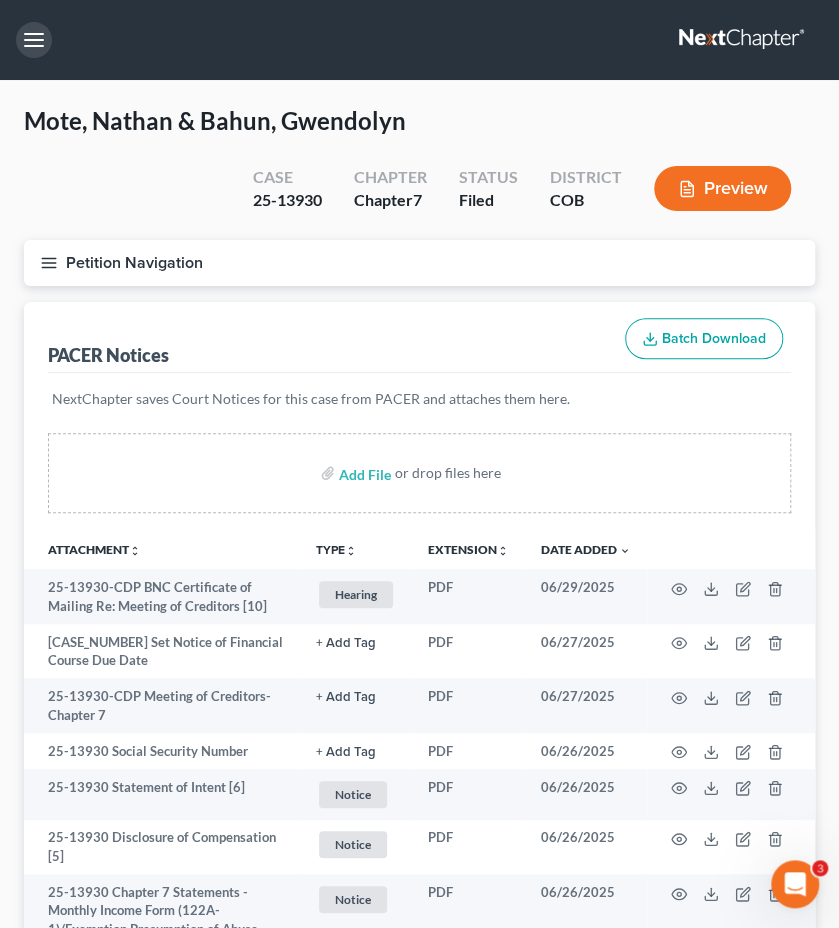 click at bounding box center [34, 40] 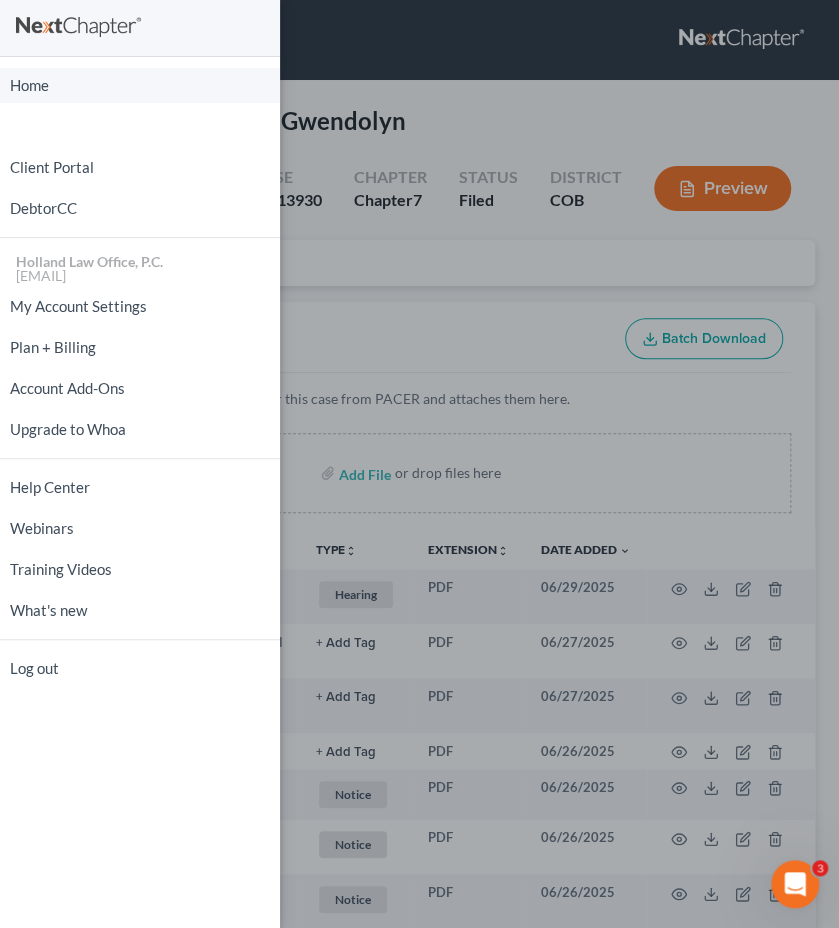 click on "Home" at bounding box center (140, 85) 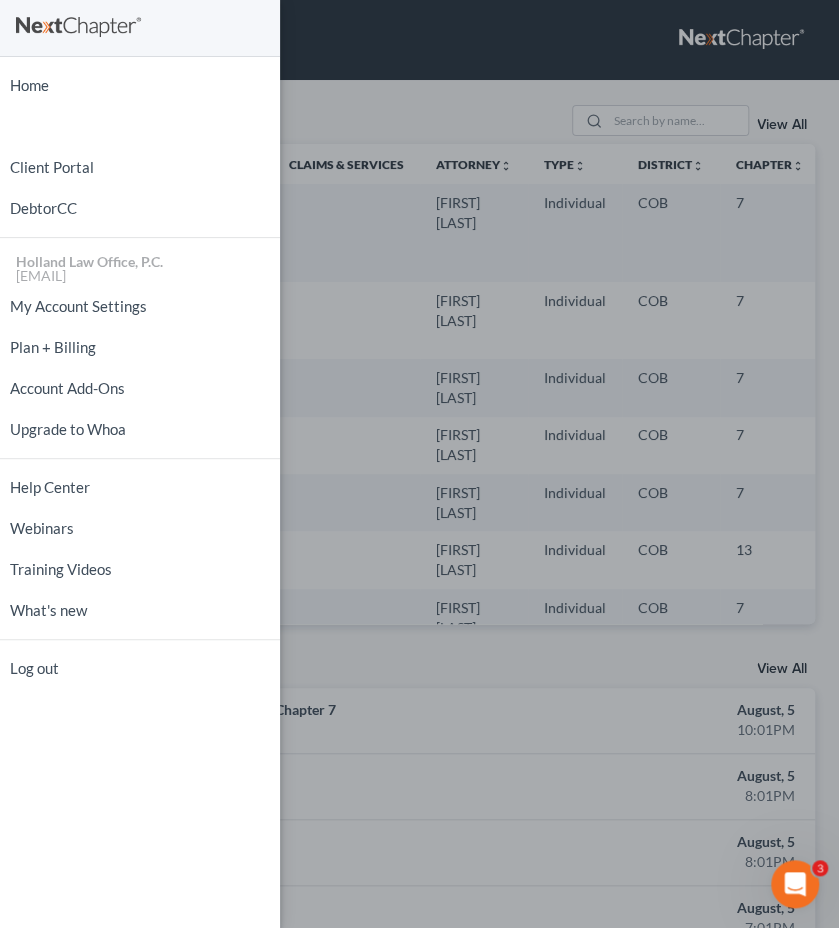 click on "Home New Case Client Portal DebtorCC Holland Law Office, P.C. [EMAIL] My Account Settings Plan + Billing Account Add-Ons Upgrade to Whoa Help Center Webinars Training Videos What's new Log out" at bounding box center [419, 464] 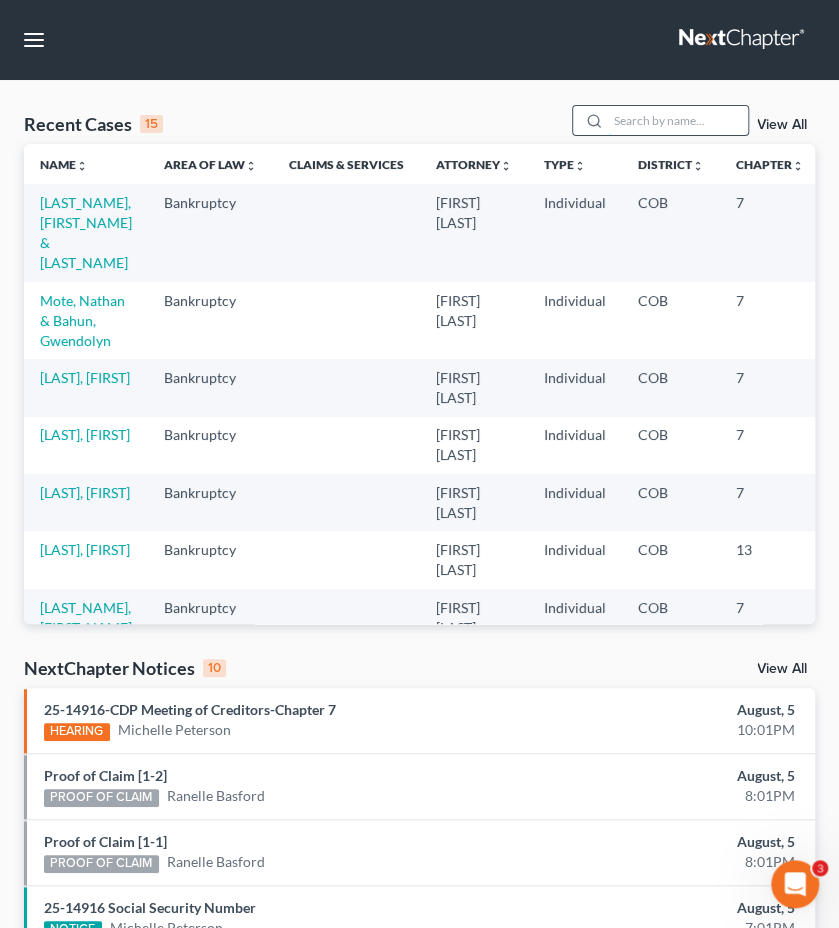 click at bounding box center (678, 120) 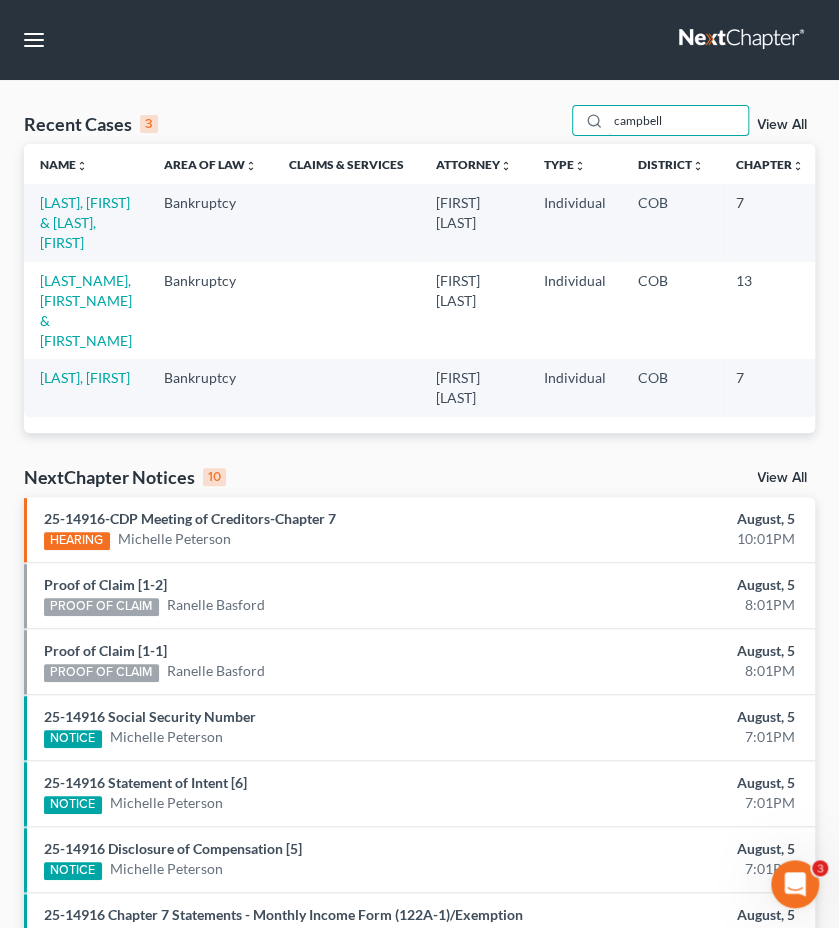 type on "campbell" 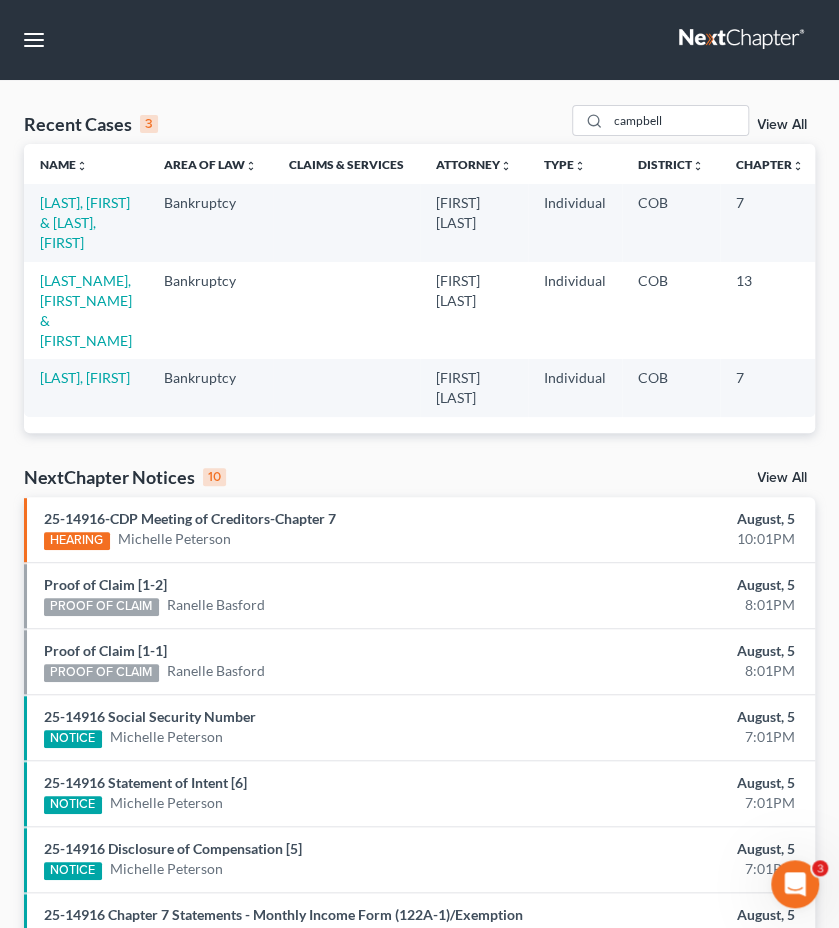 click on "[LAST], [FIRST] & [LAST], [FIRST]" at bounding box center (86, 222) 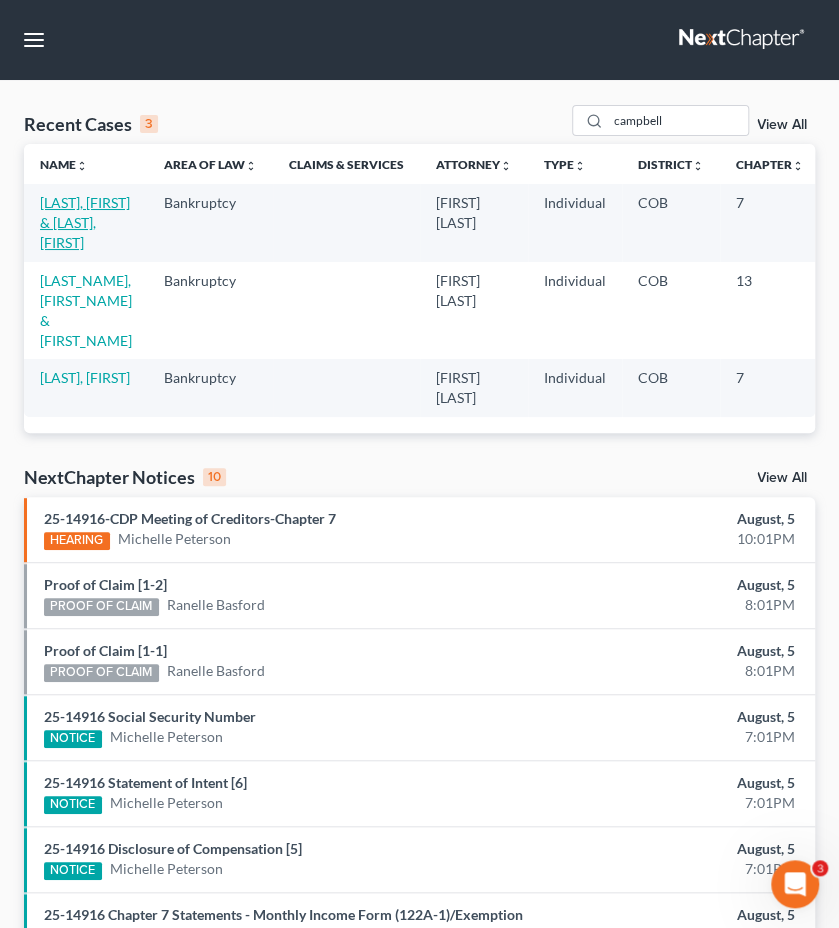 click on "[LAST], [FIRST] & [LAST], [FIRST]" at bounding box center (85, 222) 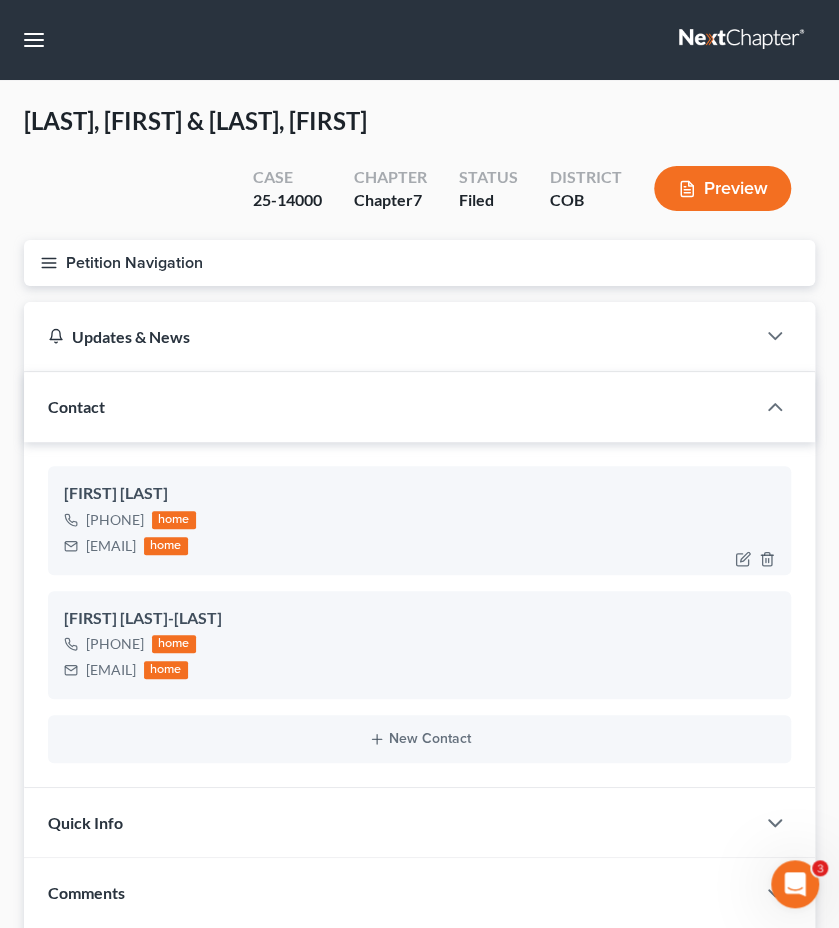 drag, startPoint x: 257, startPoint y: 549, endPoint x: 88, endPoint y: 549, distance: 169 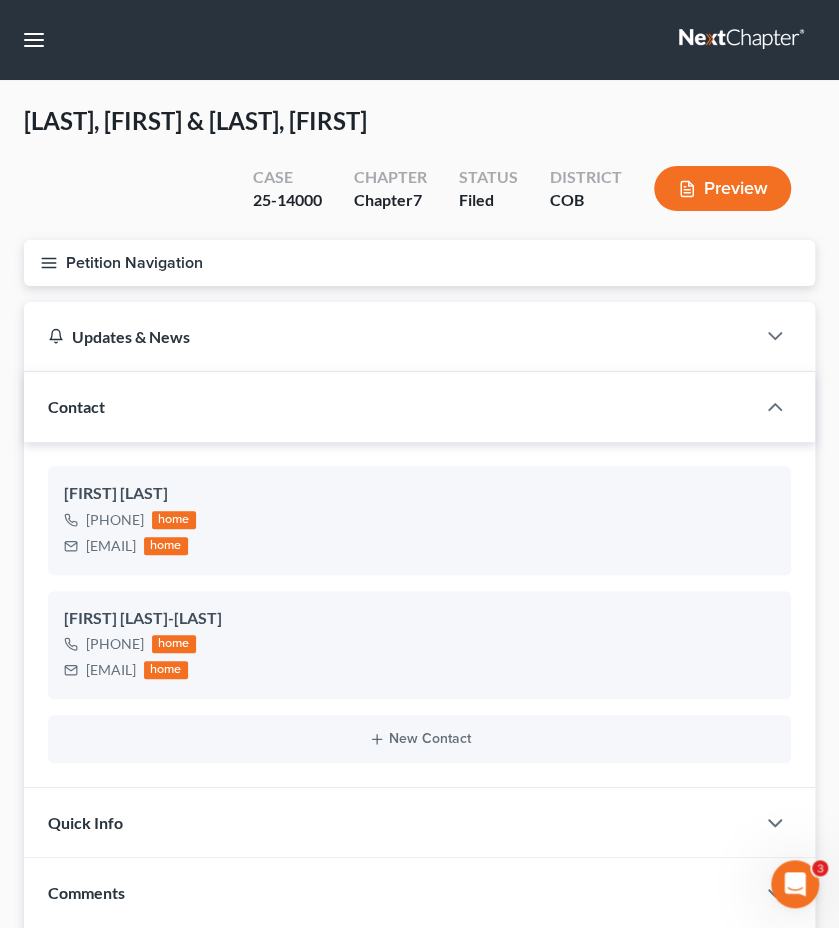 click on "Petition Navigation" at bounding box center (419, 263) 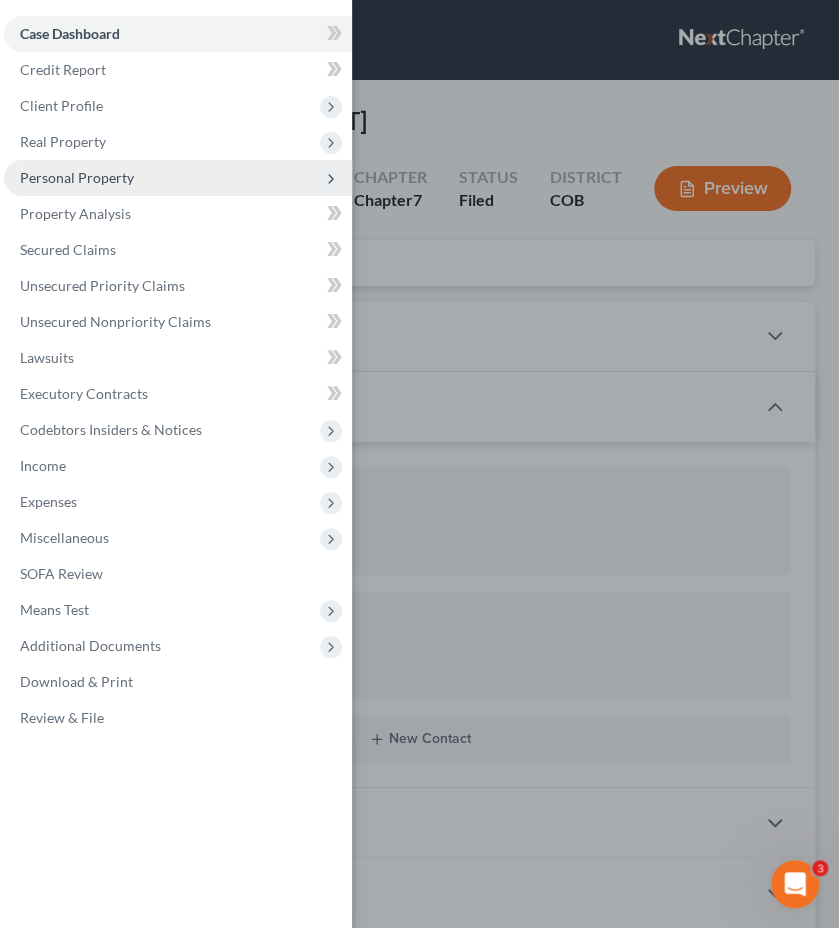 click on "Personal Property" at bounding box center [178, 178] 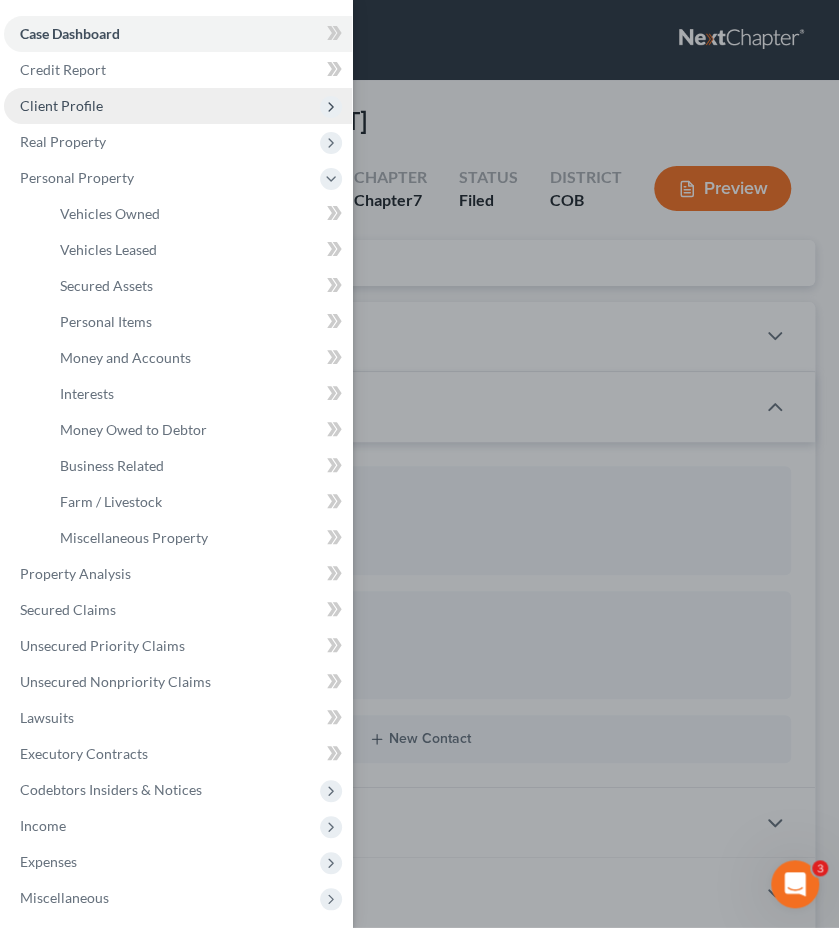 click on "Client Profile" at bounding box center [178, 106] 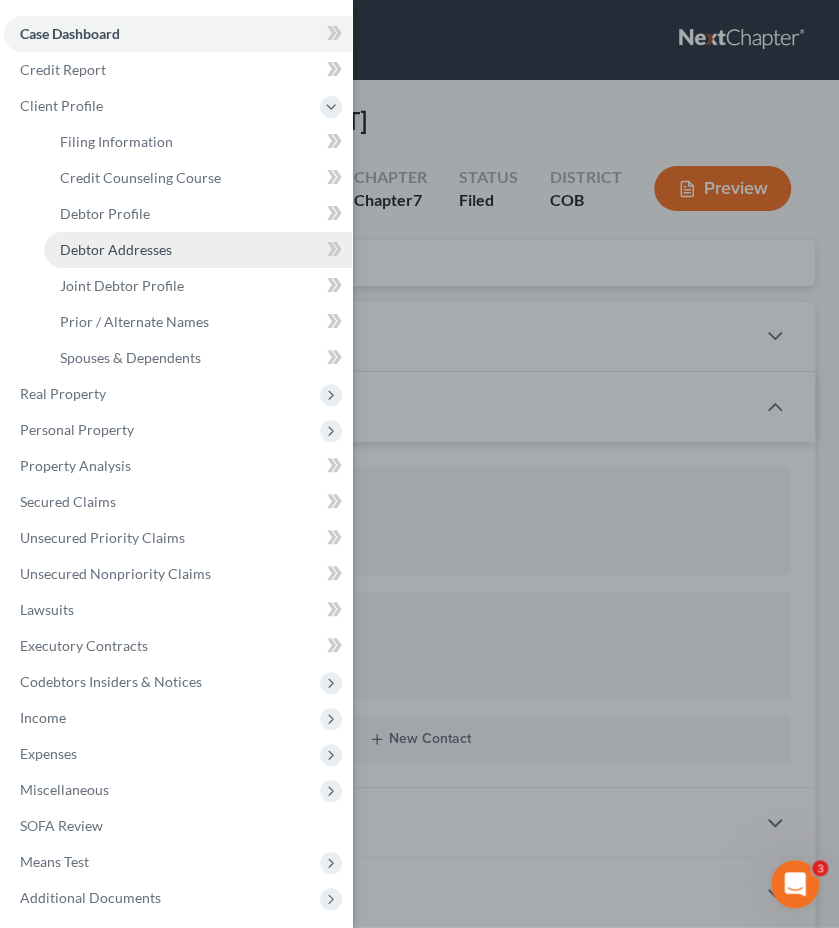 click on "Debtor Addresses" at bounding box center [116, 249] 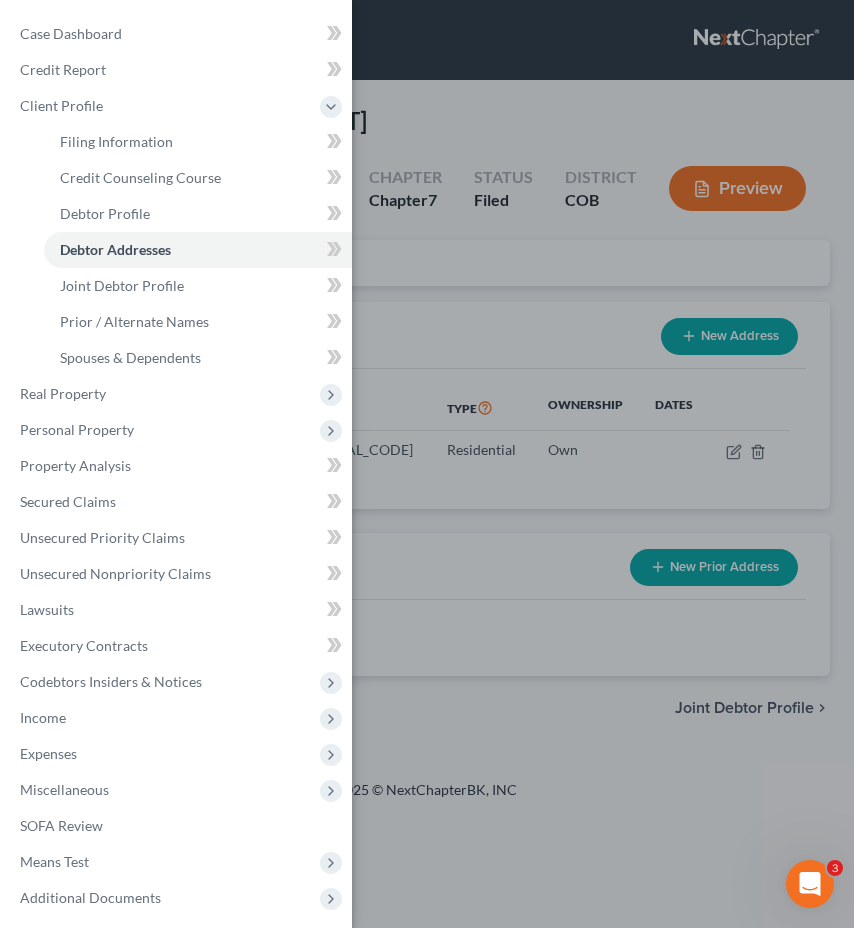 click on "Case Dashboard
Payments
Invoices
Payments
Payments
Credit Report
Client Profile" at bounding box center [427, 464] 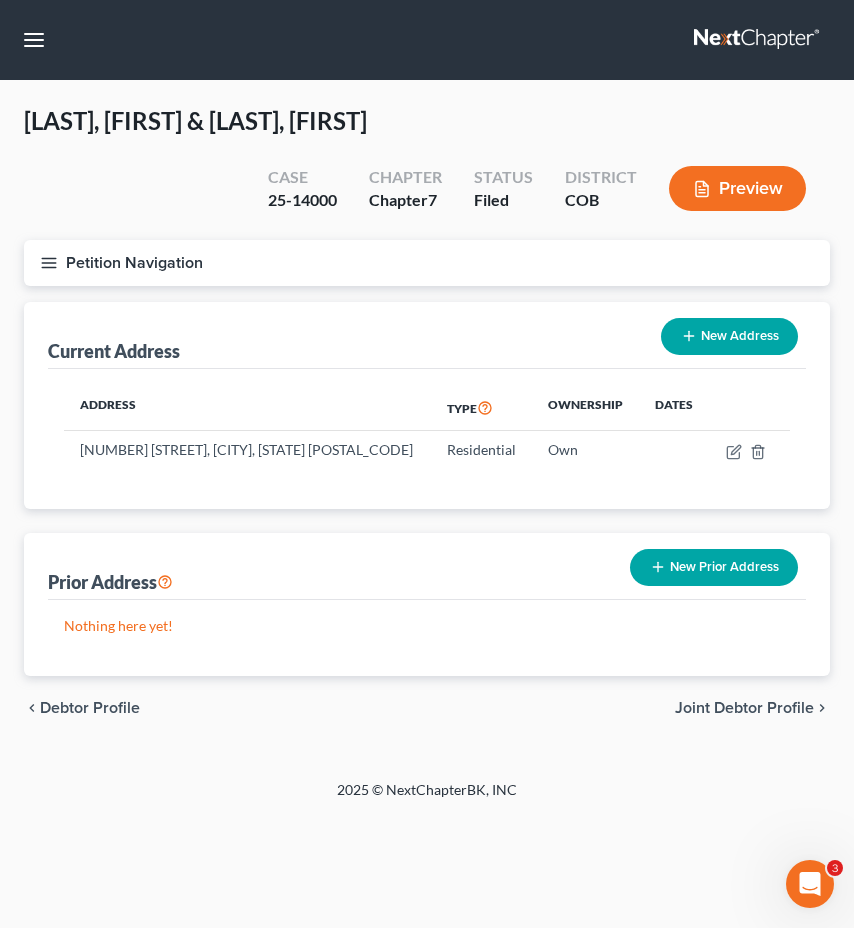 click on "Petition Navigation" at bounding box center (427, 263) 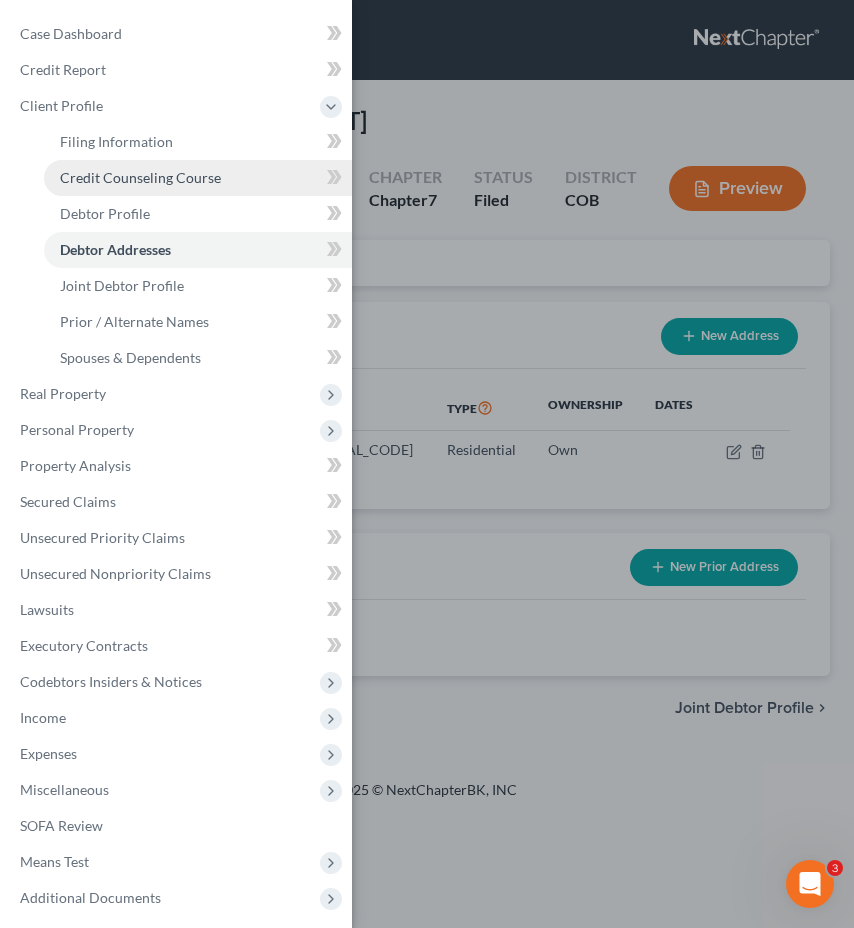 click on "Credit Counseling Course" at bounding box center [140, 177] 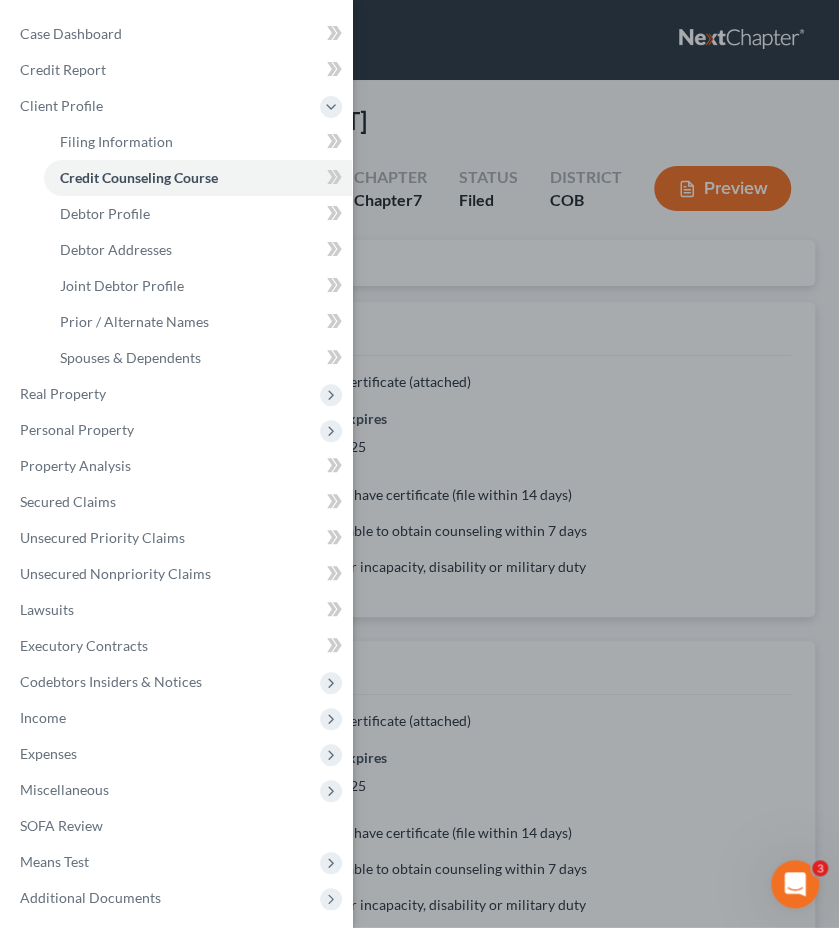 drag, startPoint x: 528, startPoint y: 299, endPoint x: 21, endPoint y: 253, distance: 509.08252 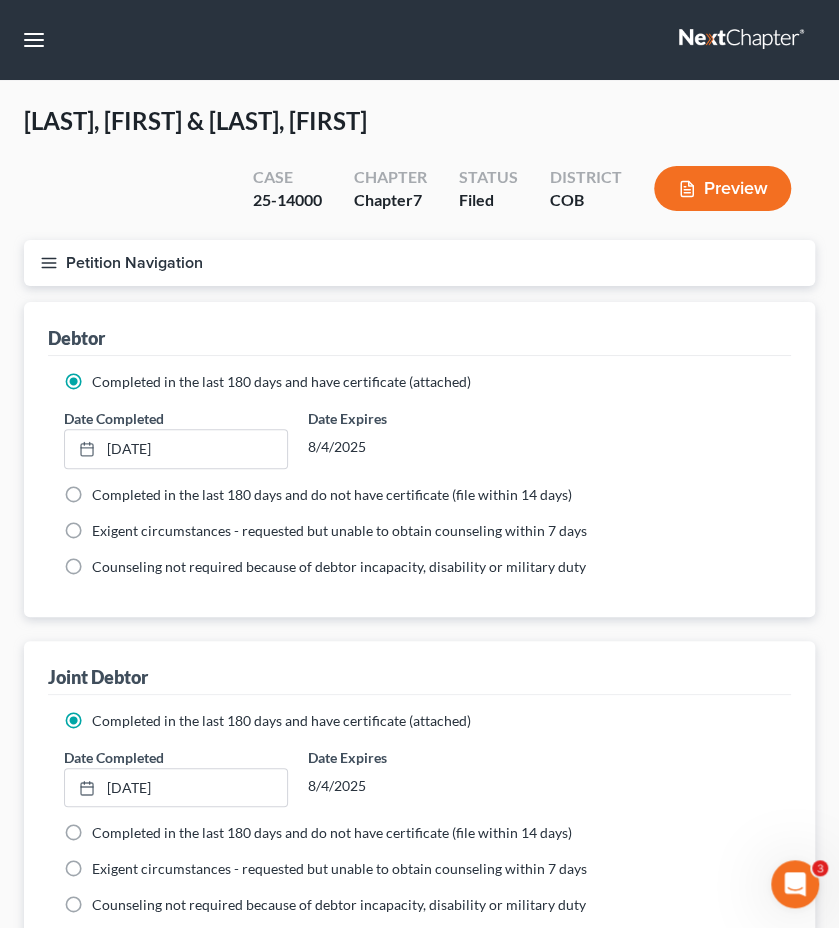 click on "Petition Navigation" at bounding box center [419, 263] 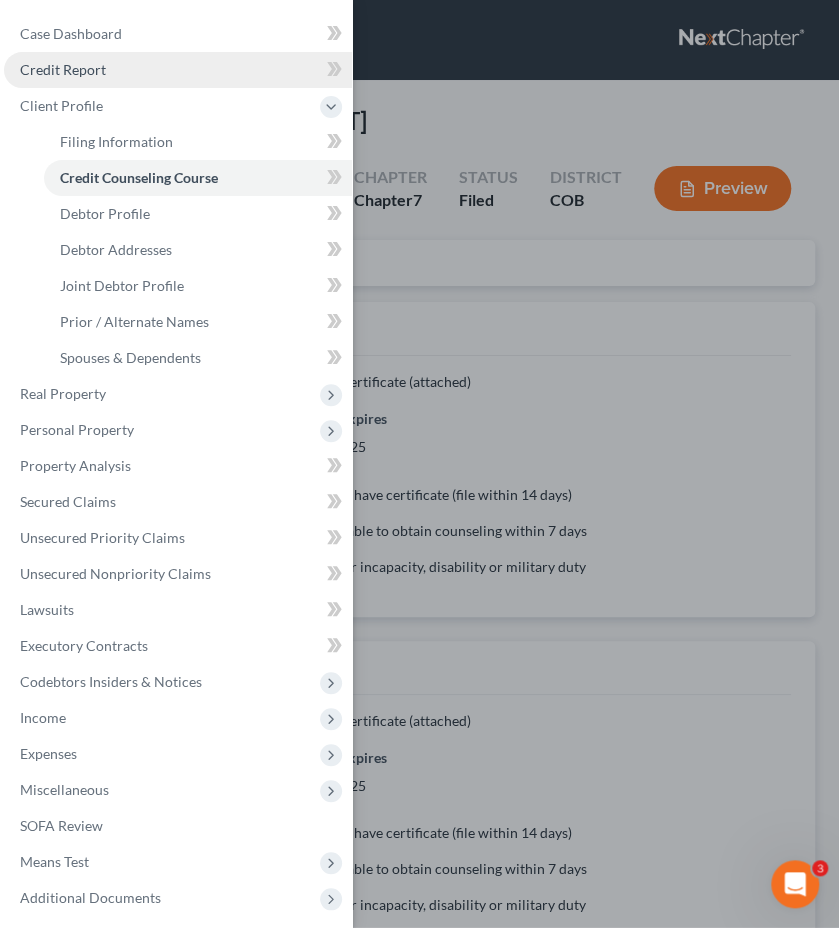 click on "Credit Report" at bounding box center [178, 70] 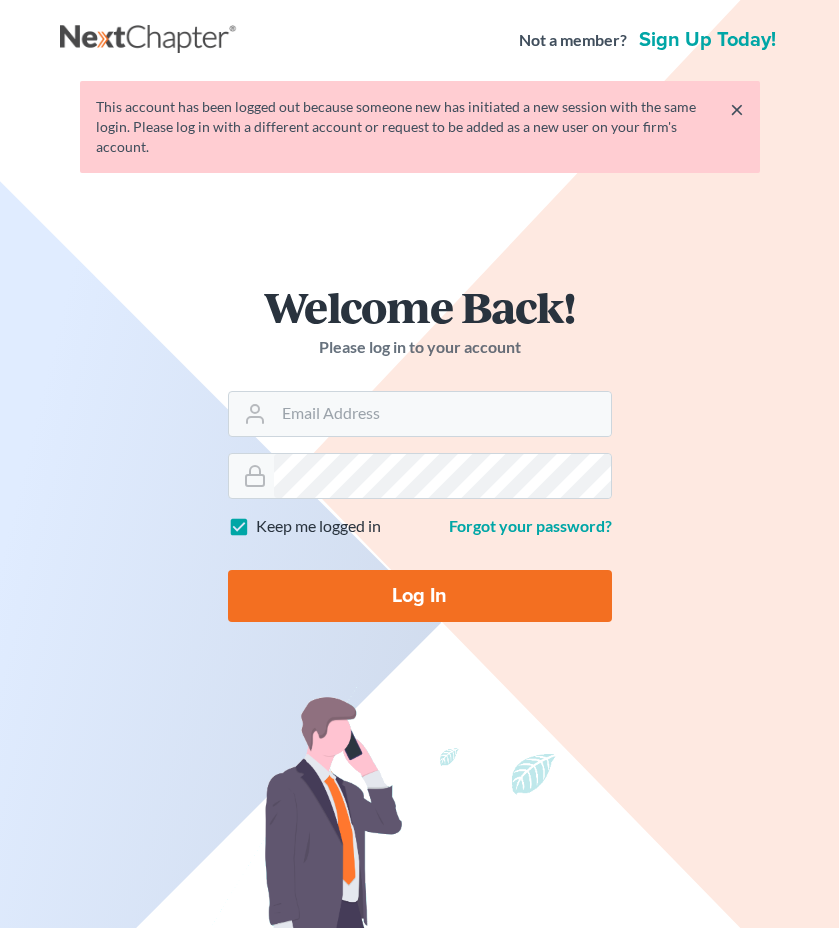 scroll, scrollTop: 0, scrollLeft: 0, axis: both 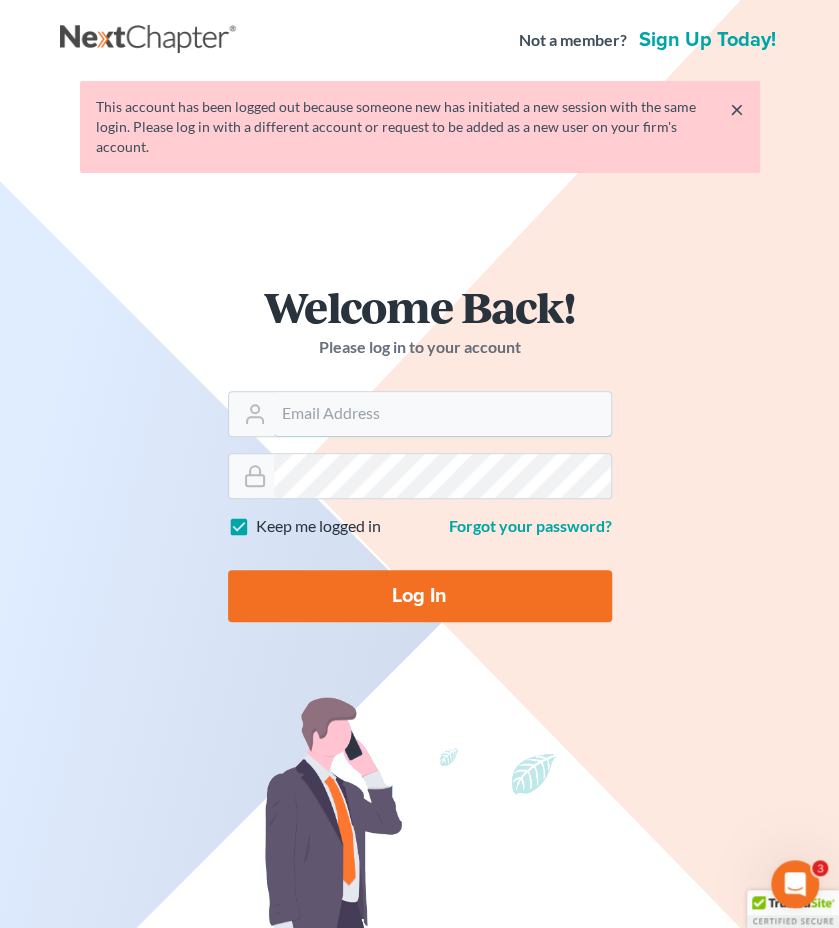 type on "[EMAIL]" 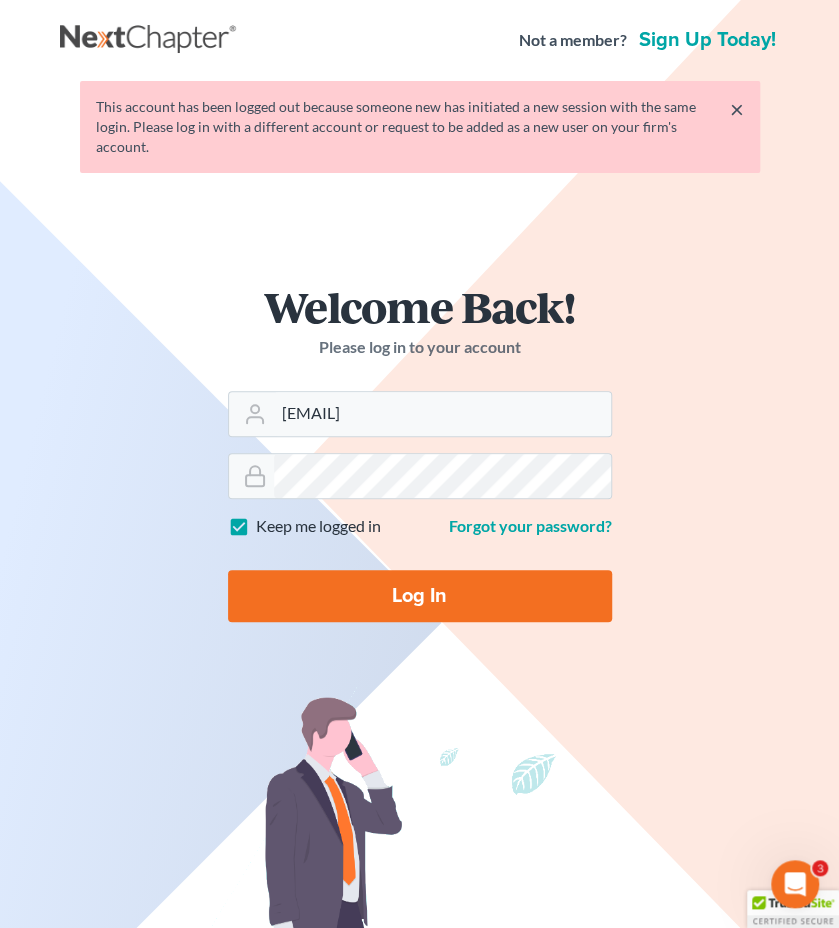 click on "Log In" at bounding box center [420, 596] 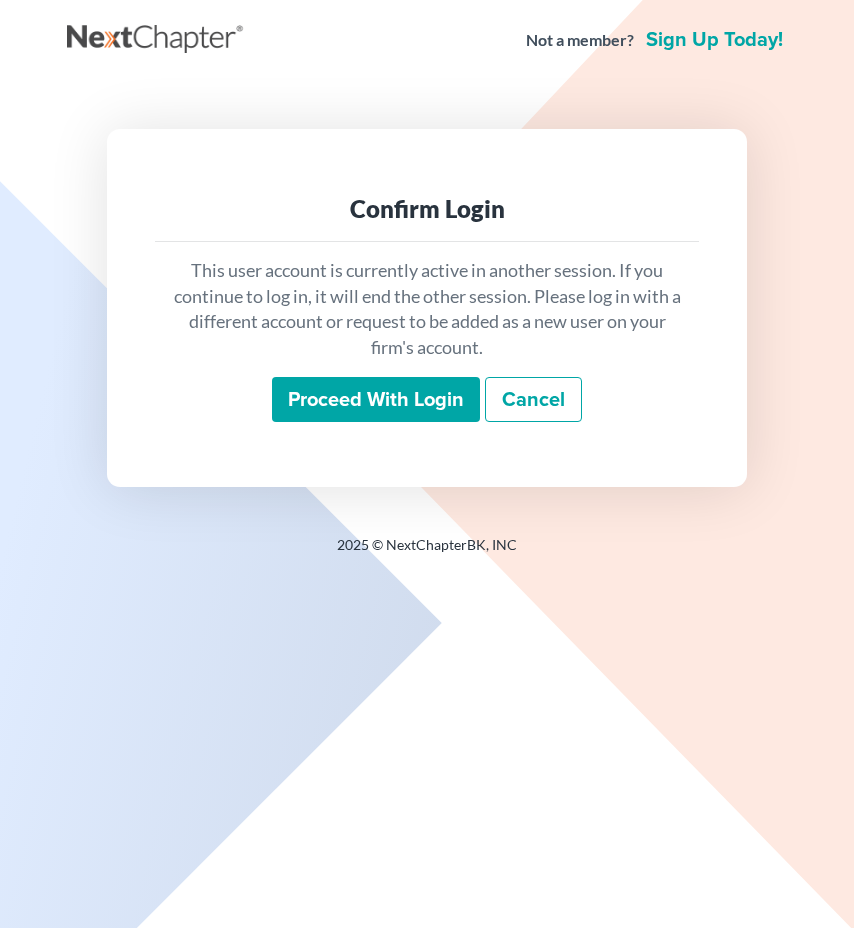 scroll, scrollTop: 0, scrollLeft: 0, axis: both 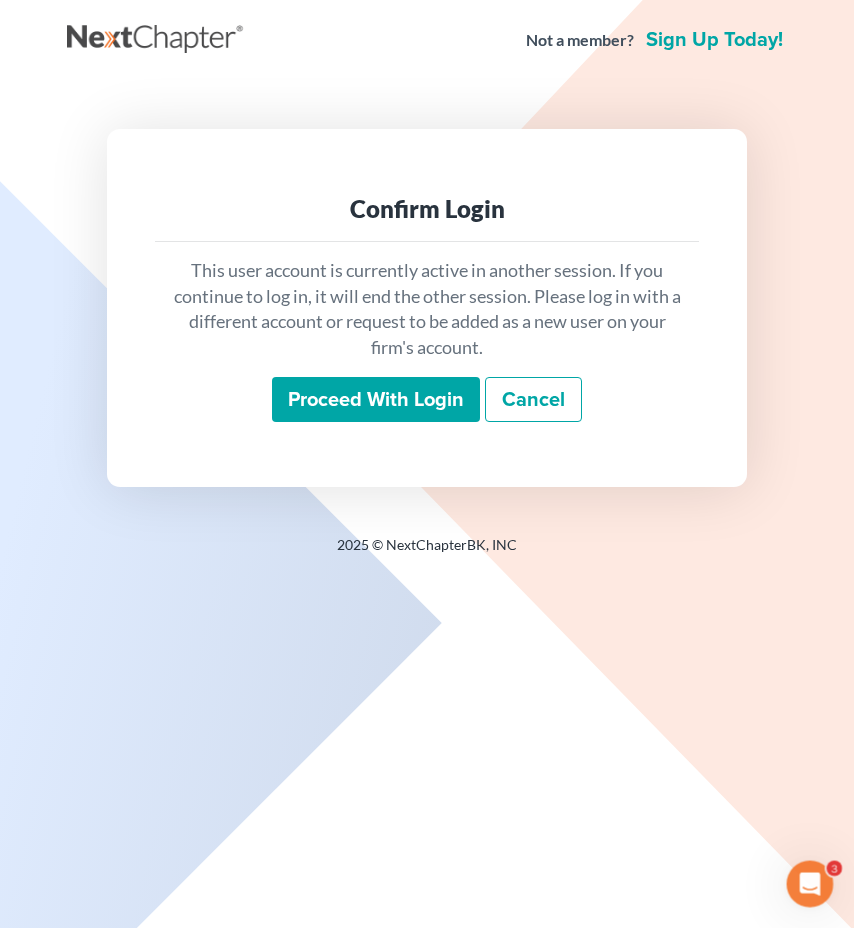 click on "Proceed with login" at bounding box center [376, 400] 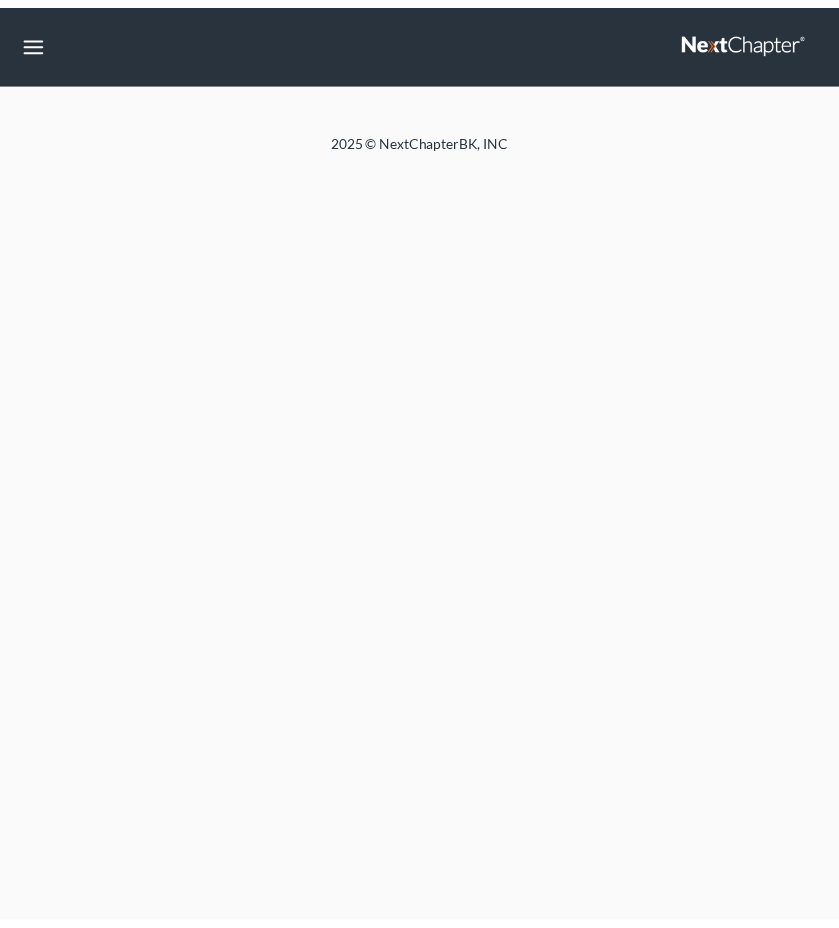 scroll, scrollTop: 0, scrollLeft: 0, axis: both 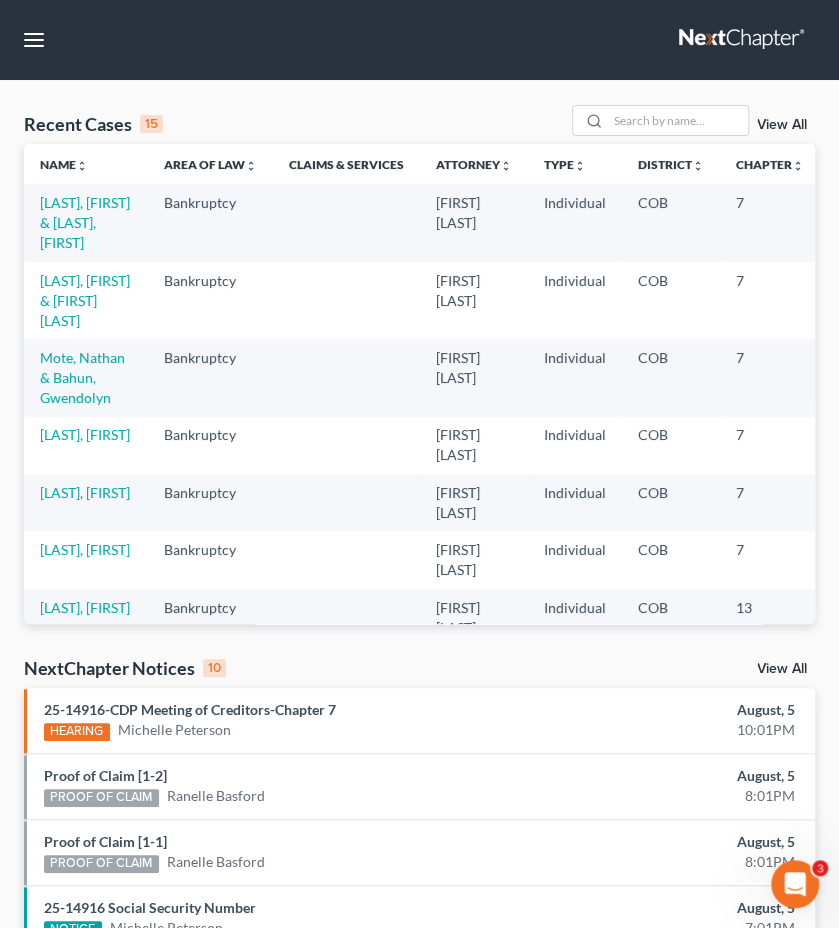 click on "[LAST], [FIRST] & [LAST], [FIRST]" at bounding box center [86, 222] 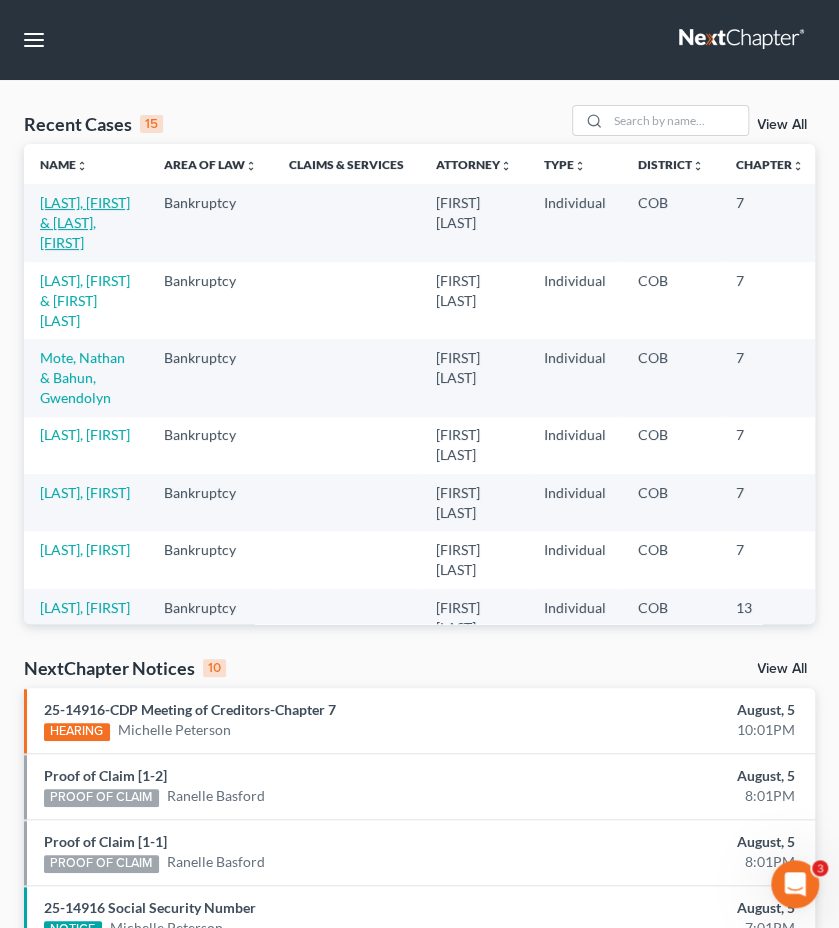 click on "[LAST], [FIRST] & [LAST], [FIRST]" at bounding box center (85, 222) 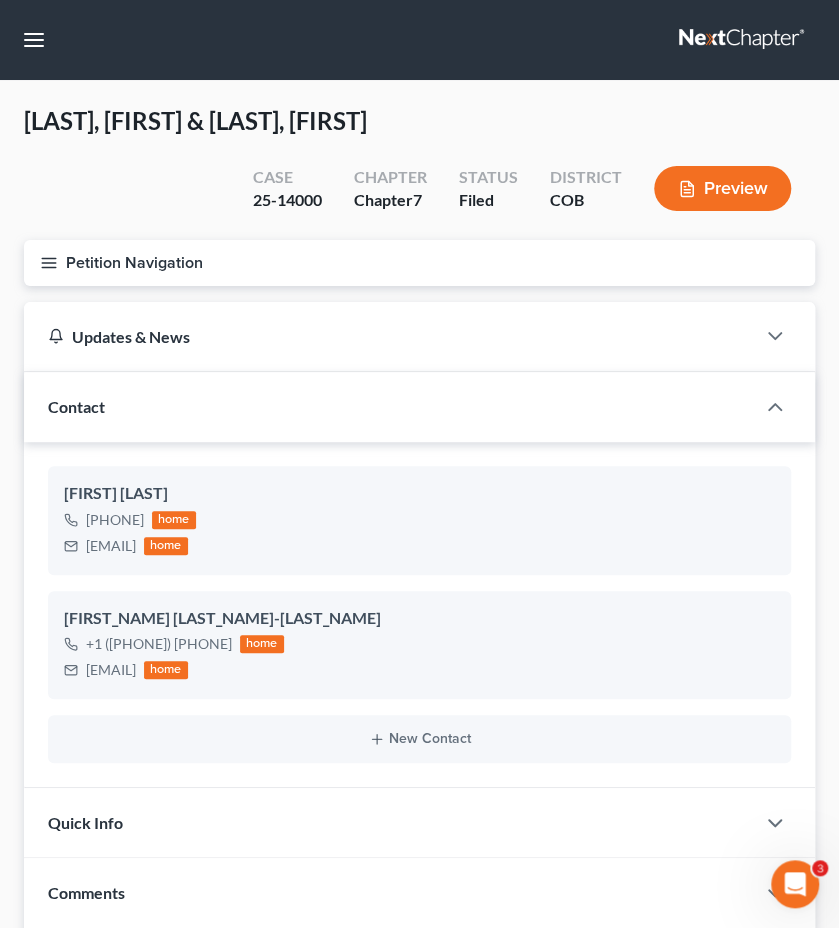 click on "Petition Navigation" at bounding box center [419, 263] 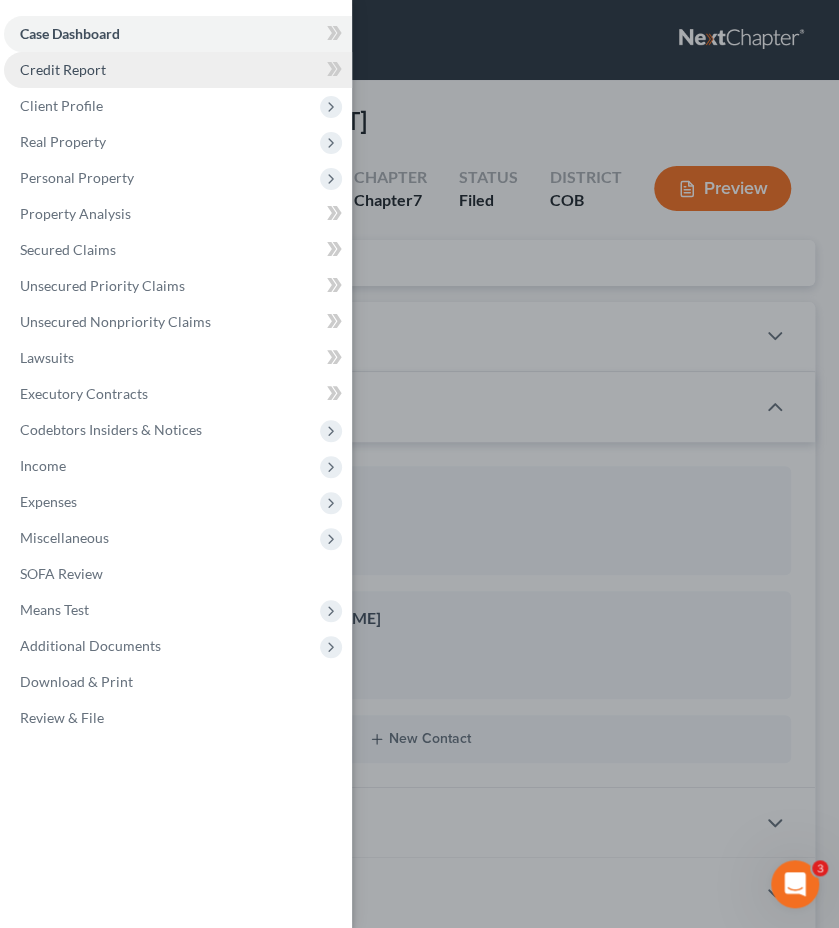 click on "Credit Report" at bounding box center [63, 69] 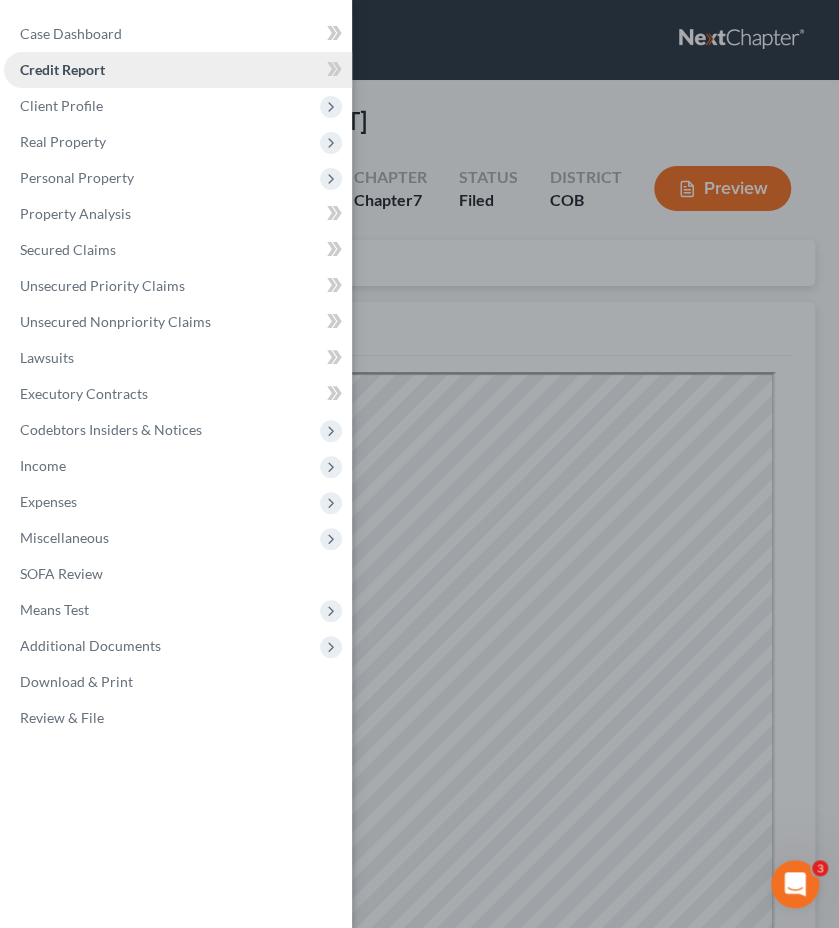 scroll, scrollTop: 0, scrollLeft: 0, axis: both 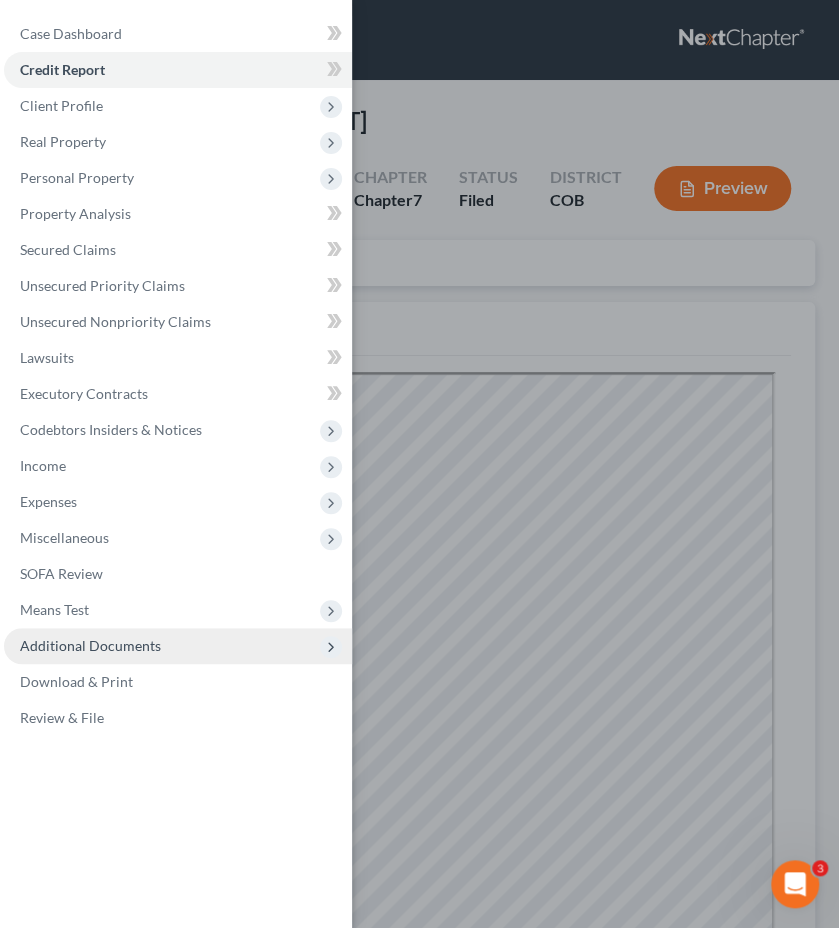 click on "Additional Documents" at bounding box center (178, 646) 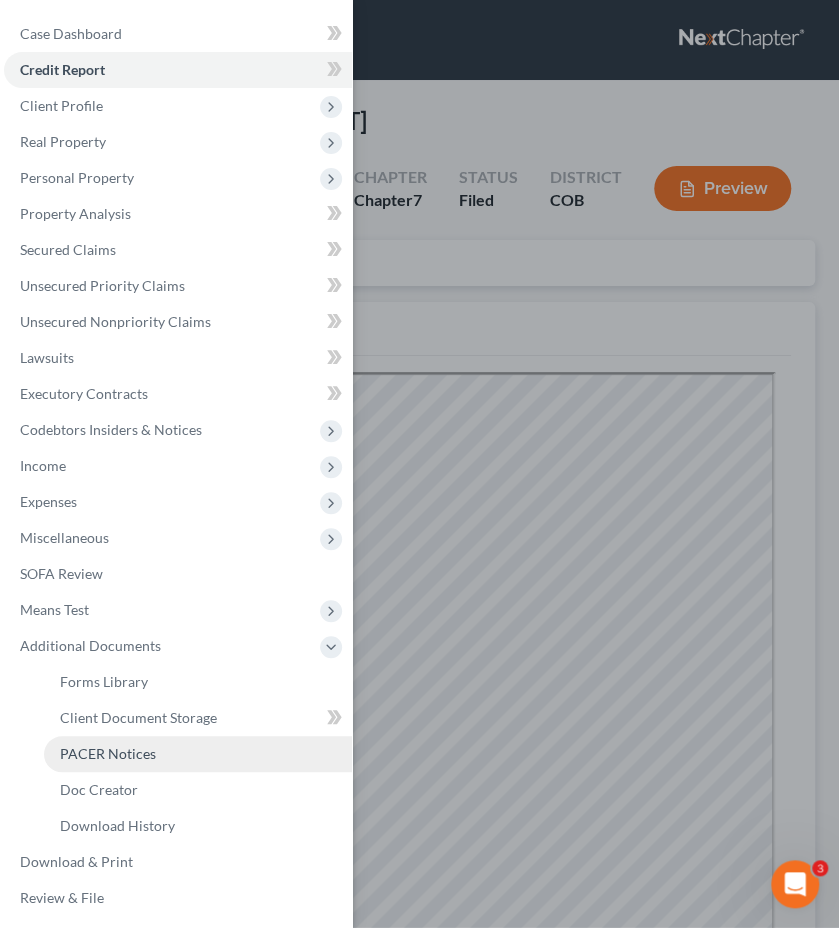 click on "PACER Notices" at bounding box center (198, 754) 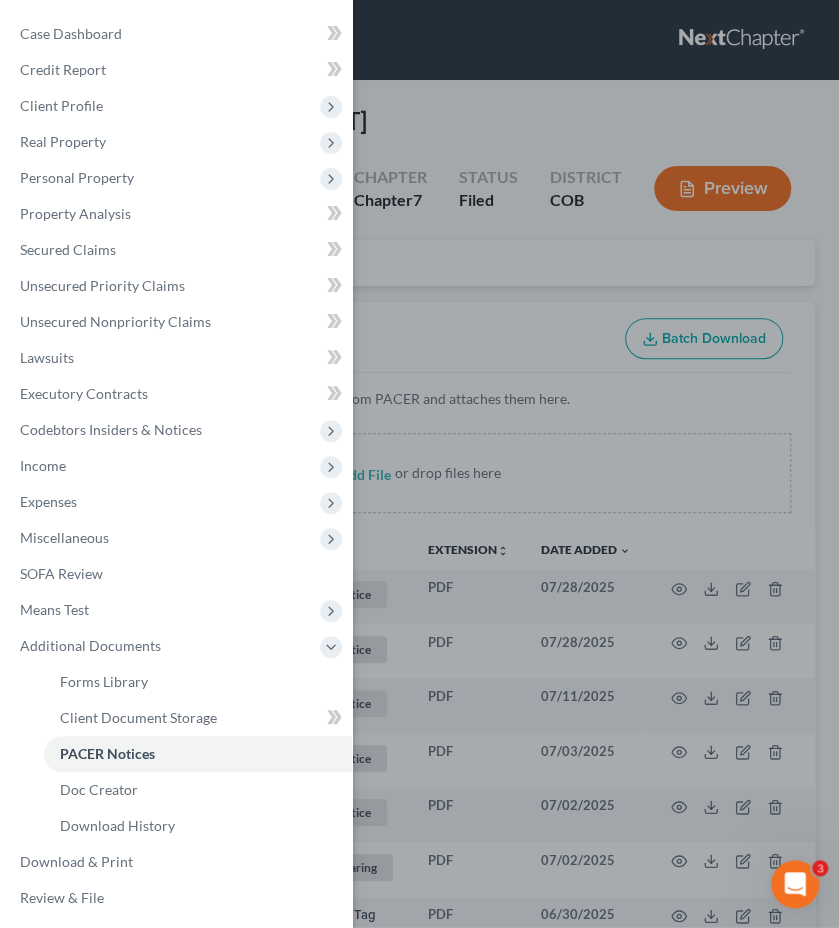 click on "Case Dashboard
Payments
Invoices
Payments
Payments
Credit Report
Client Profile" at bounding box center [419, 464] 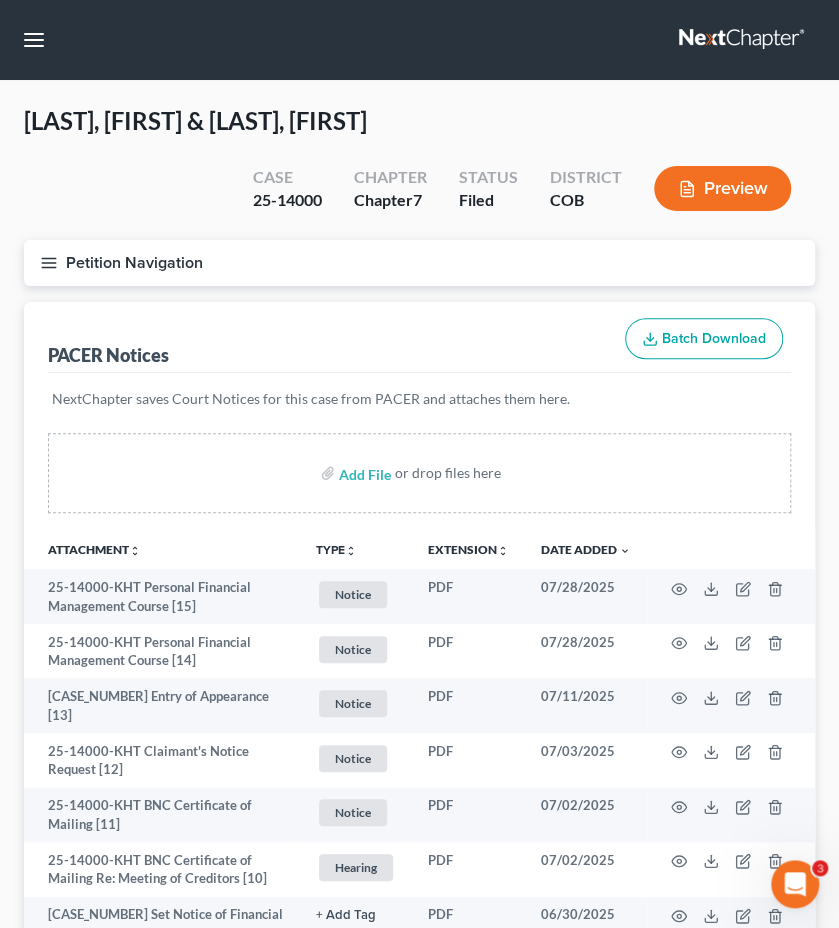 type 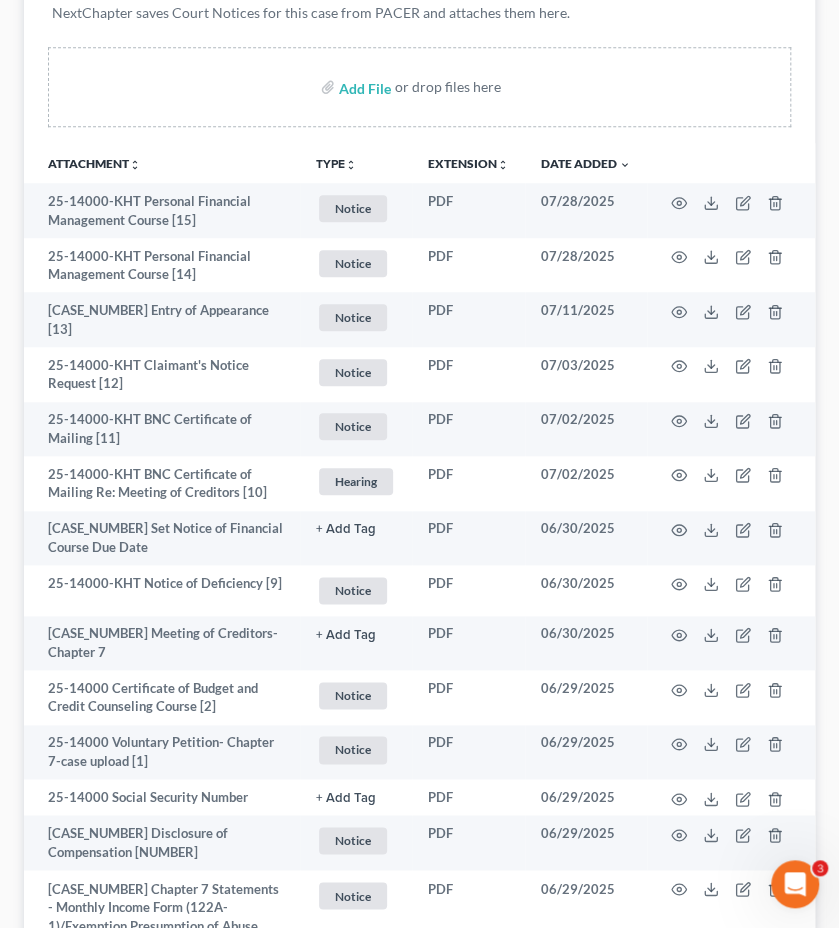 scroll, scrollTop: 400, scrollLeft: 0, axis: vertical 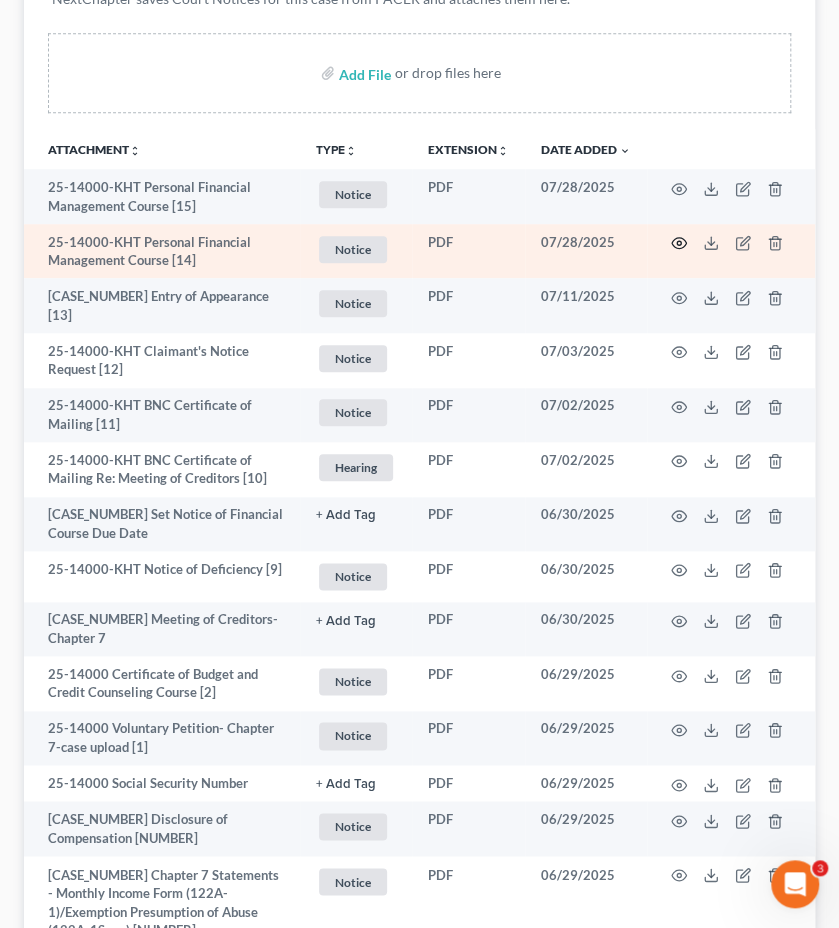 click 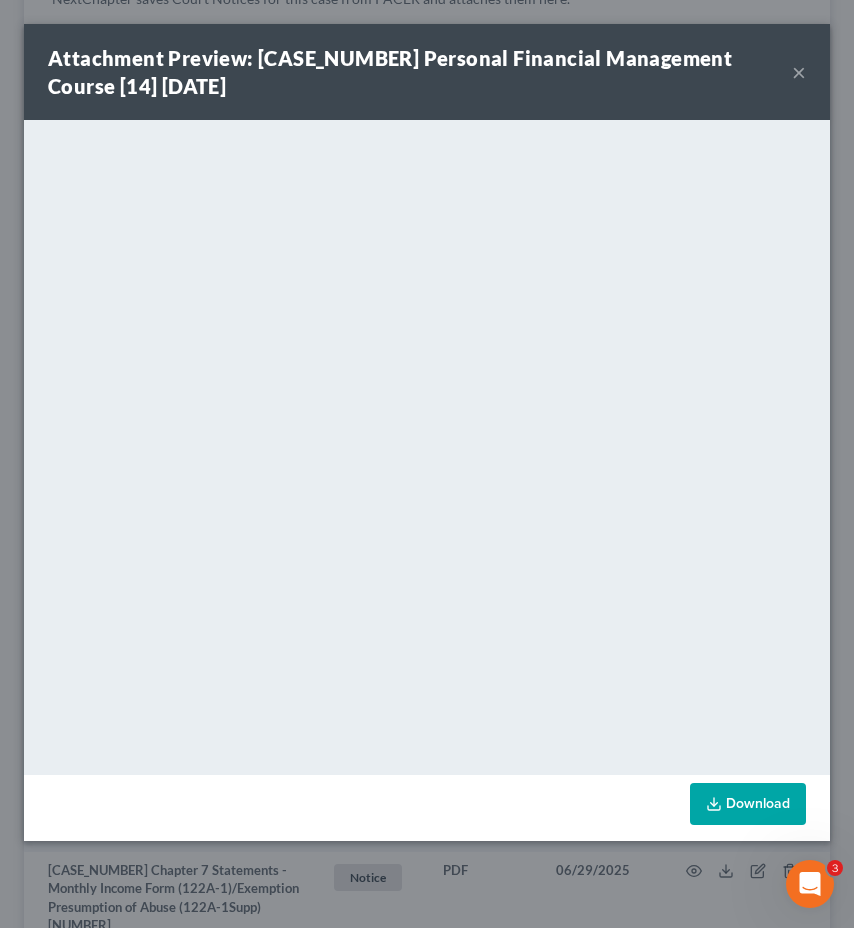 click on "×" at bounding box center [799, 72] 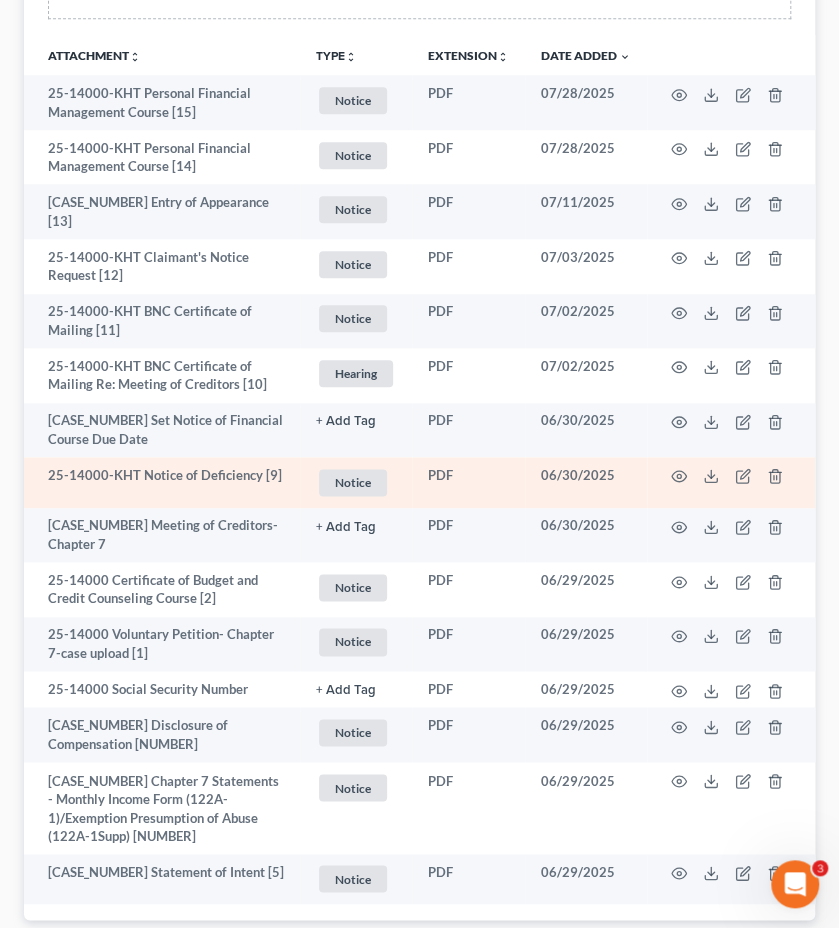 scroll, scrollTop: 624, scrollLeft: 0, axis: vertical 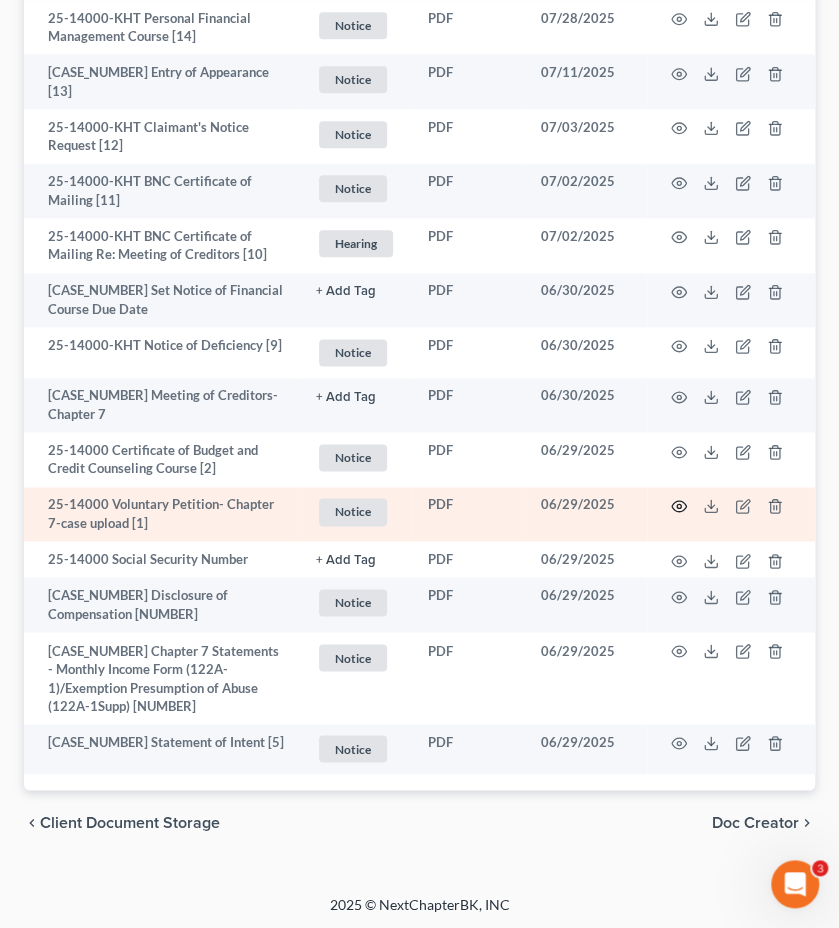 click 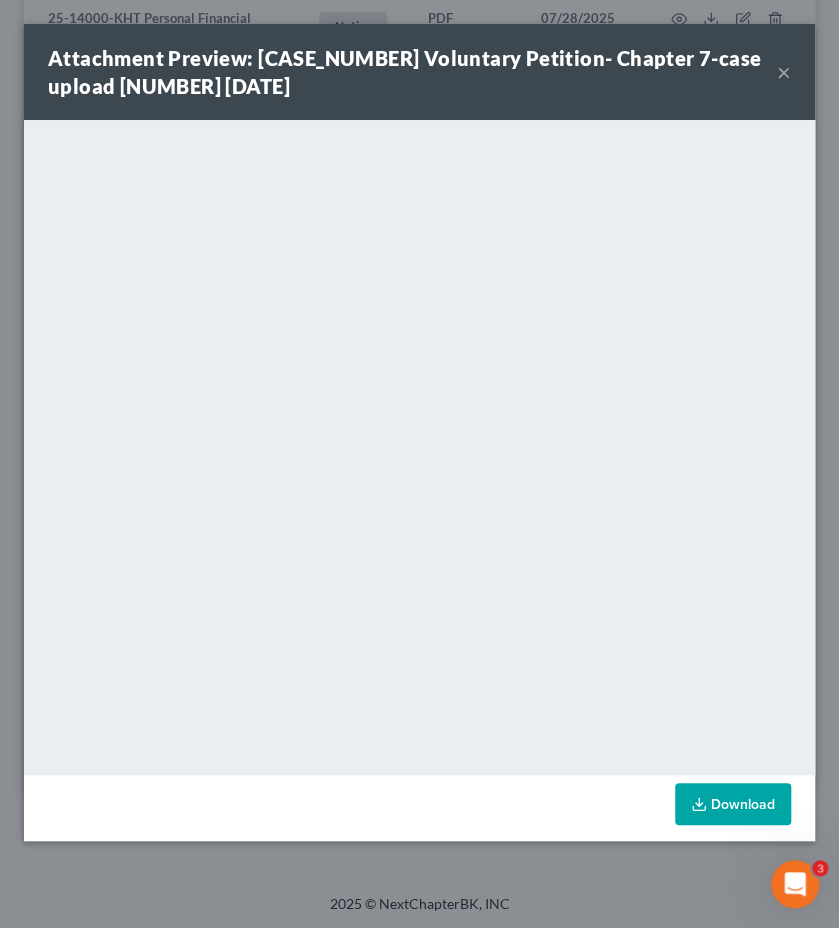 scroll, scrollTop: 598, scrollLeft: 0, axis: vertical 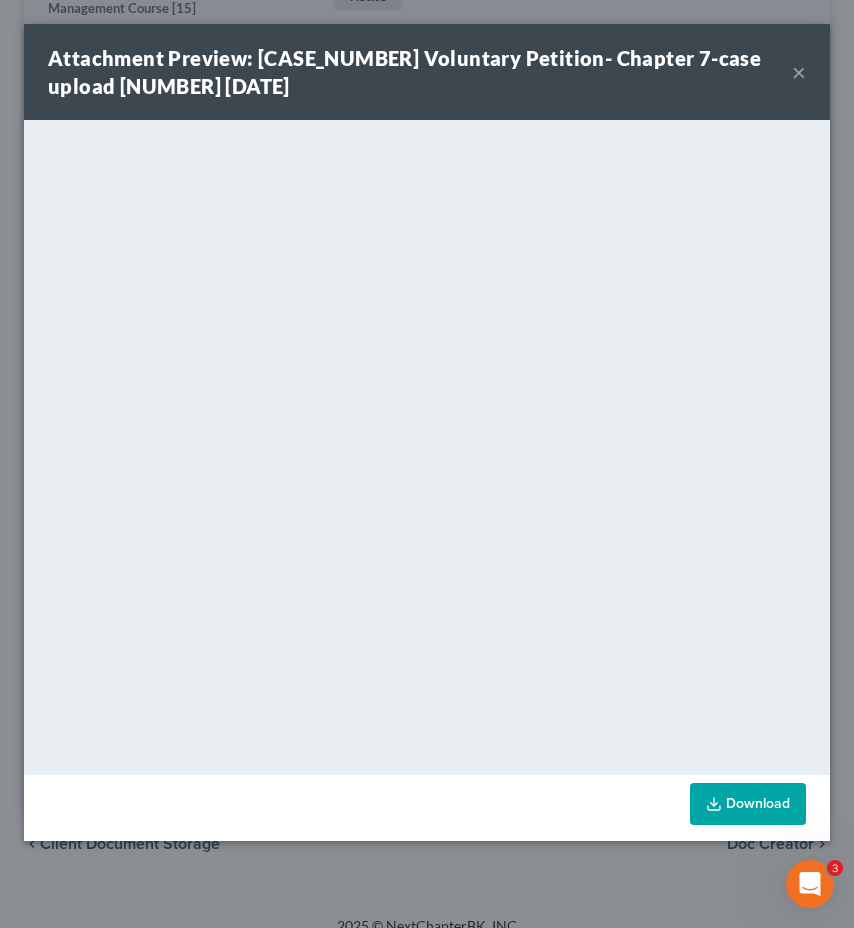 click on "Attachment Preview: 25-14000 Voluntary Petition- Chapter 7-case upload [1] 06/29/2025" at bounding box center (420, 72) 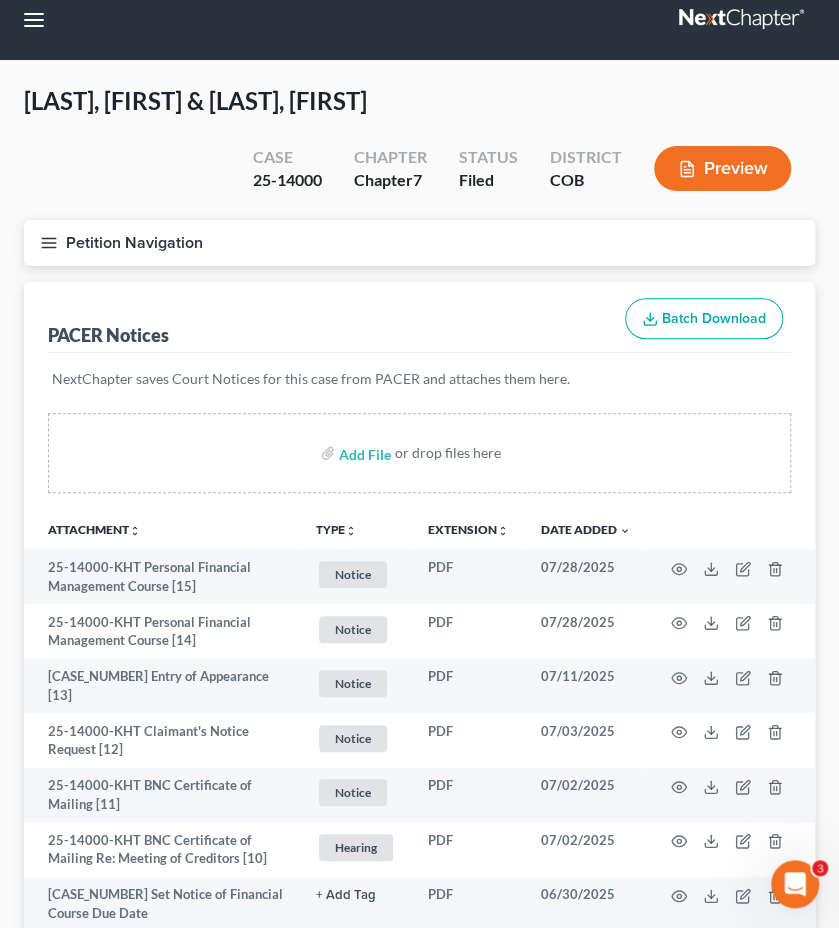 scroll, scrollTop: 0, scrollLeft: 0, axis: both 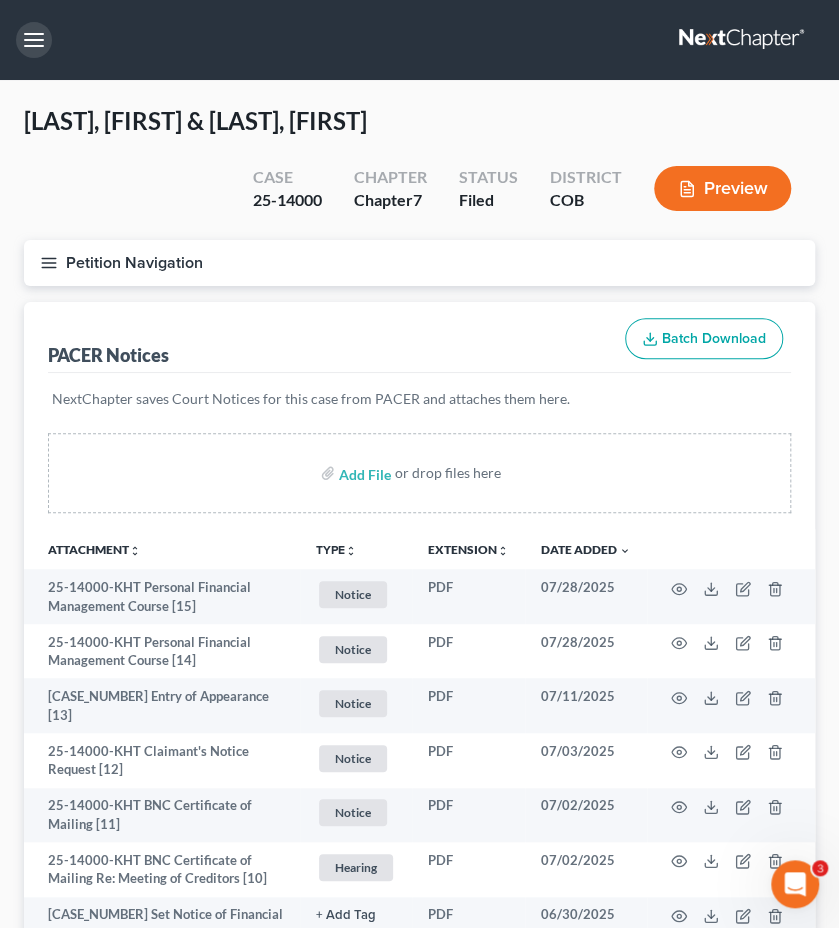 click at bounding box center [34, 40] 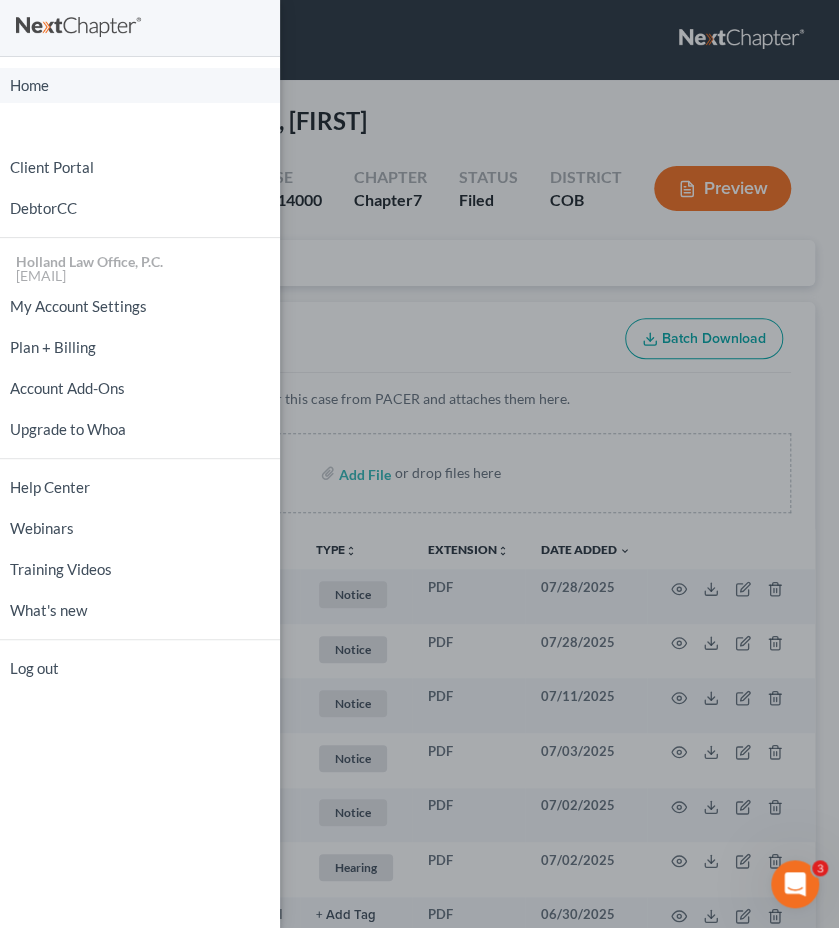 click on "Home" at bounding box center (140, 85) 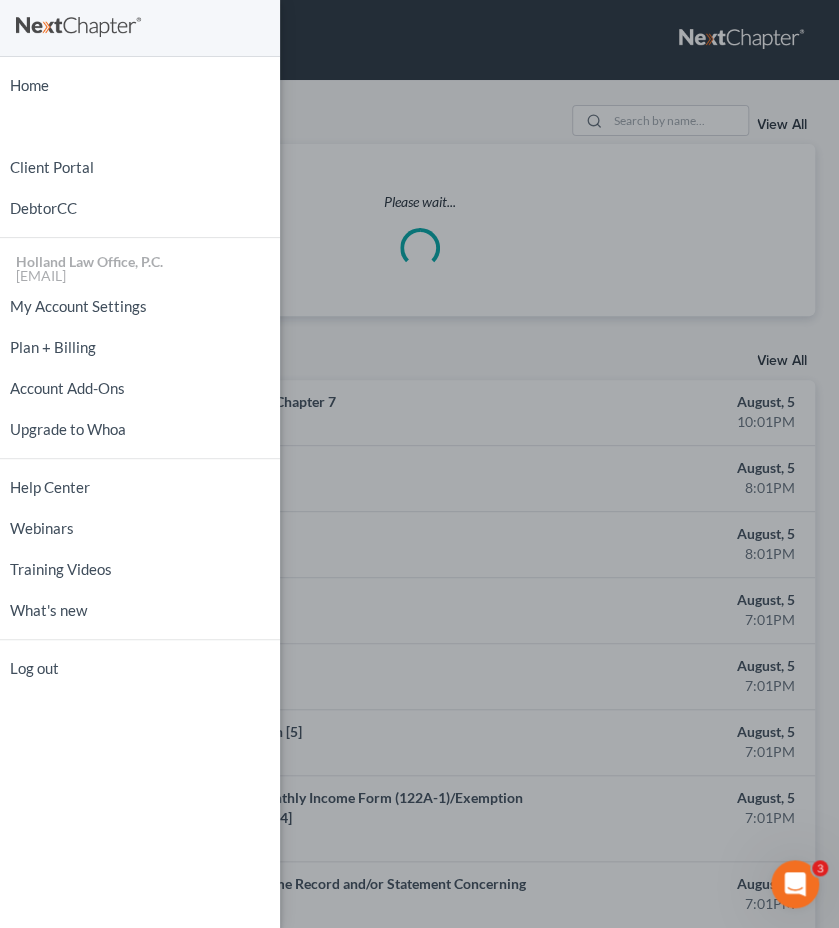 click on "Home New Case Client Portal DebtorCC Holland Law Office, P.C. [EMAIL] My Account Settings Plan + Billing Account Add-Ons Upgrade to Whoa Help Center Webinars Training Videos What's new Log out" at bounding box center [419, 464] 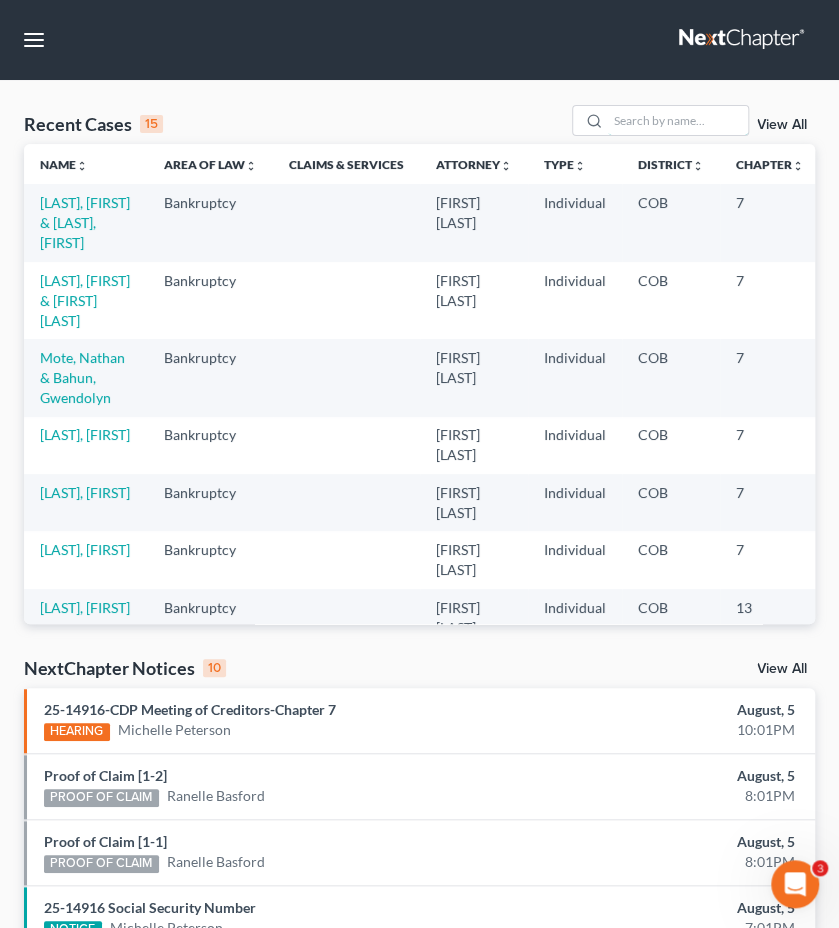 click at bounding box center (678, 120) 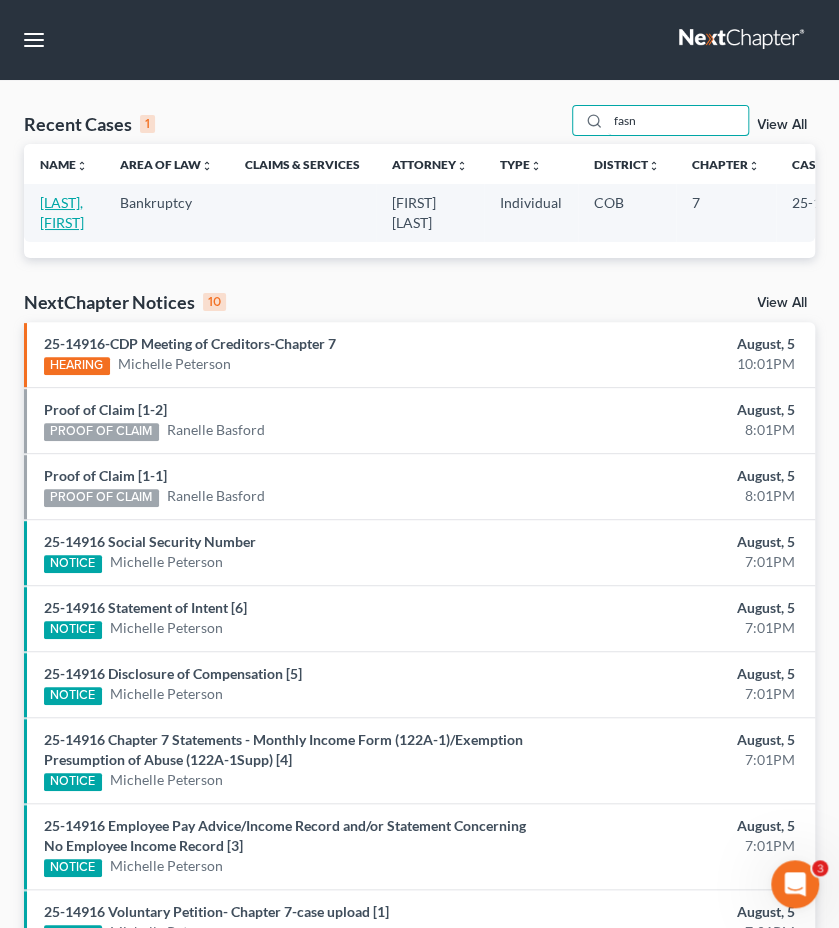 type on "fasn" 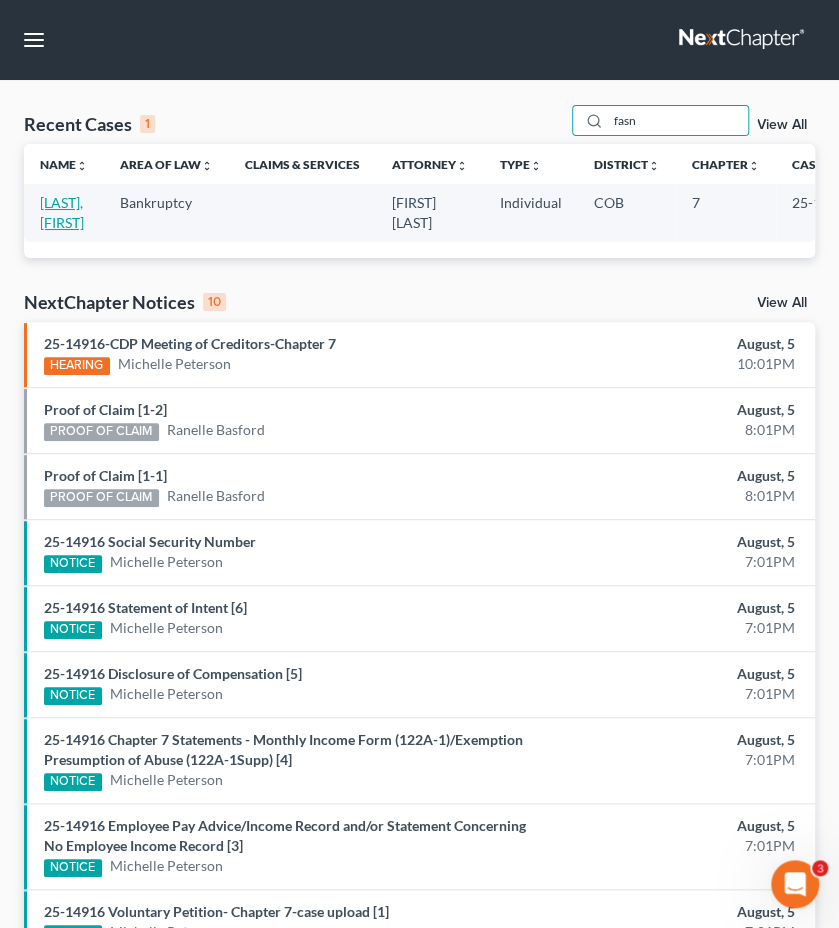 click on "Fasnacht, Hunter" at bounding box center [62, 212] 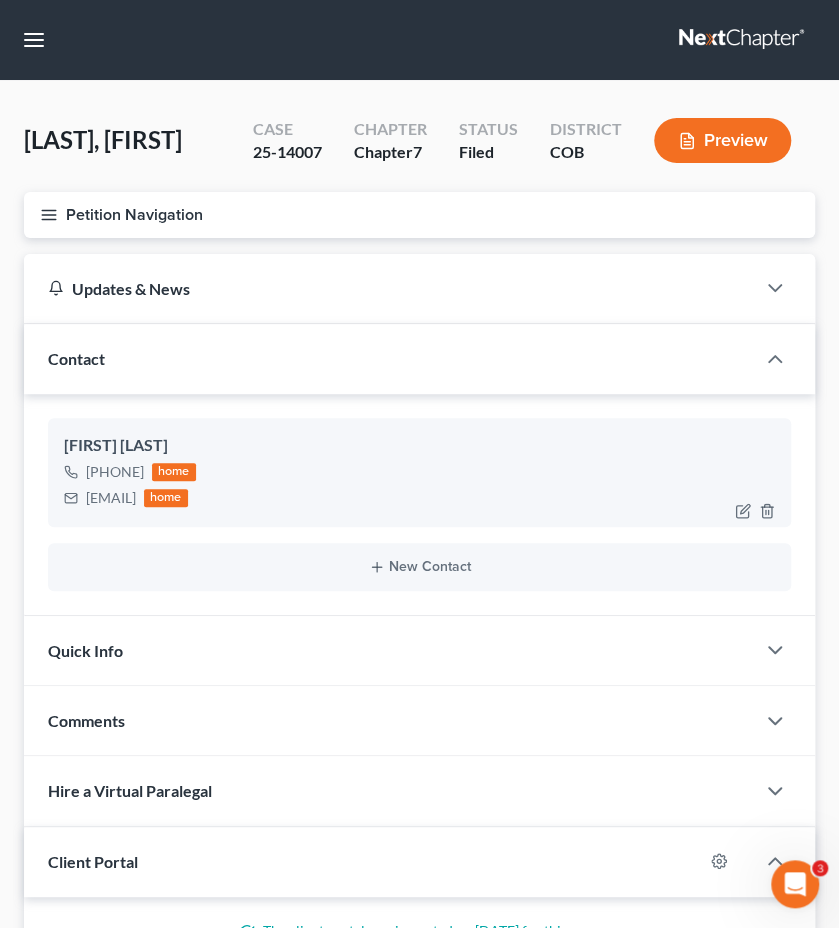 drag, startPoint x: 269, startPoint y: 497, endPoint x: 81, endPoint y: 500, distance: 188.02394 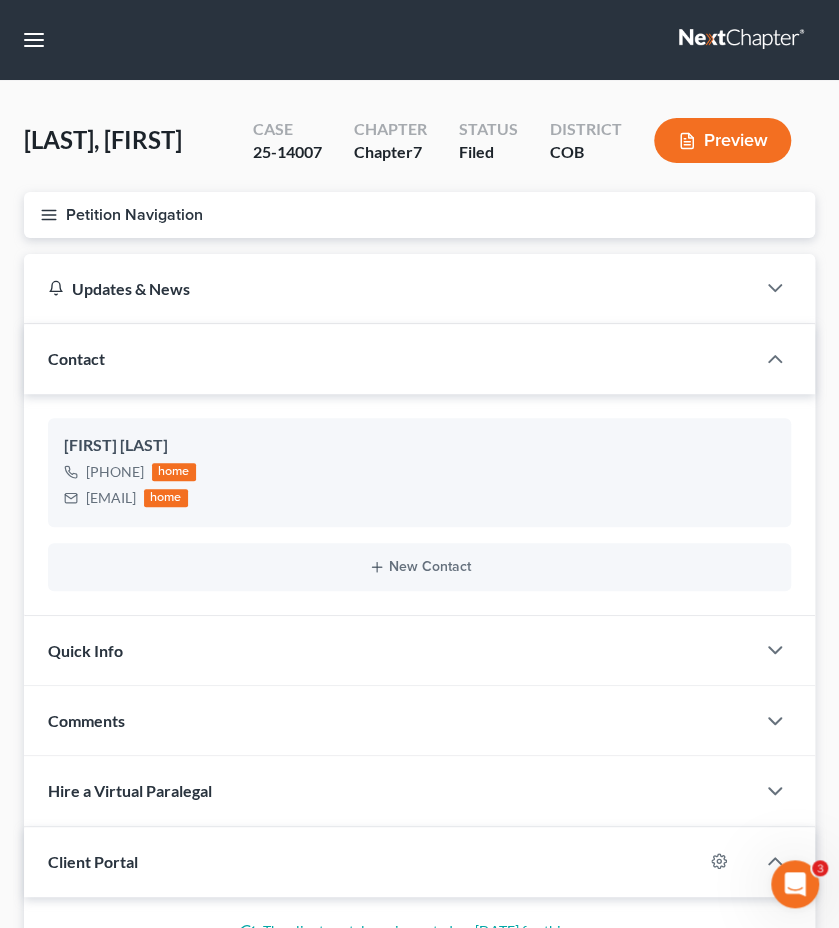click on "Petition Navigation" at bounding box center [419, 215] 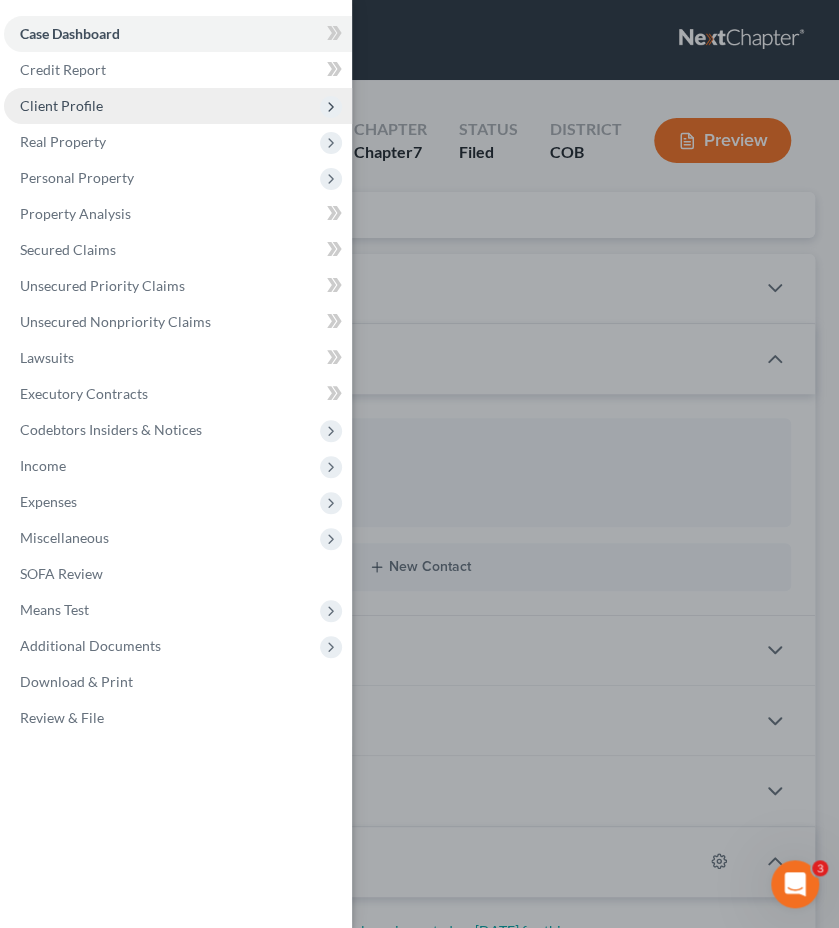 click on "Client Profile" at bounding box center [178, 106] 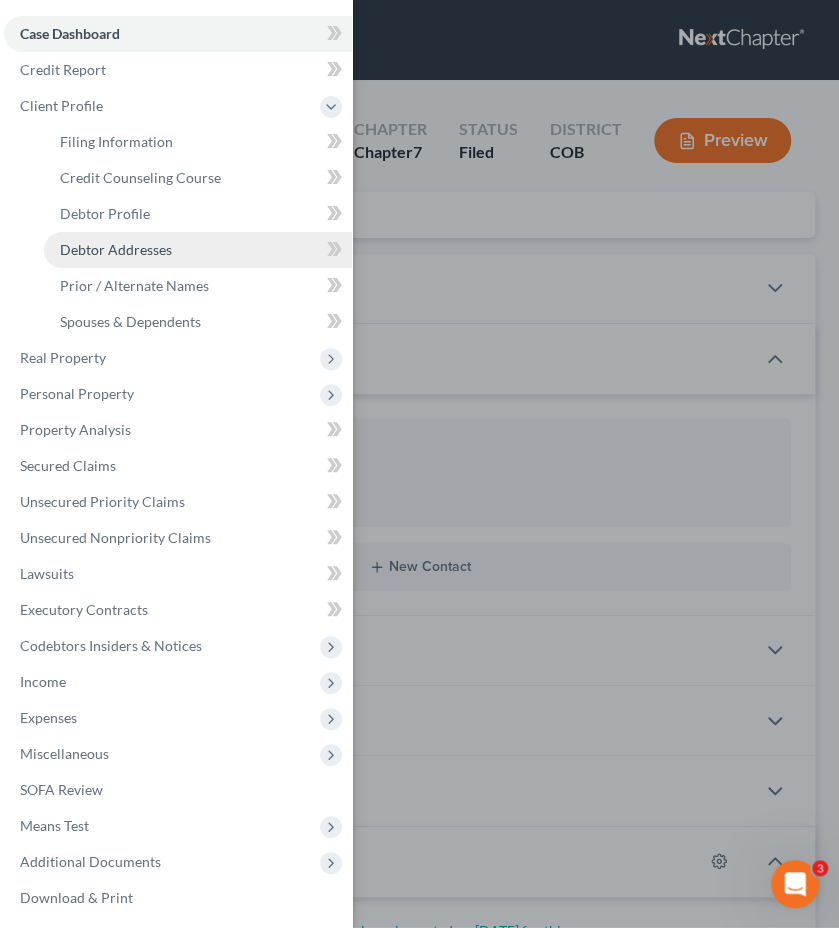 click on "Debtor Addresses" at bounding box center (116, 249) 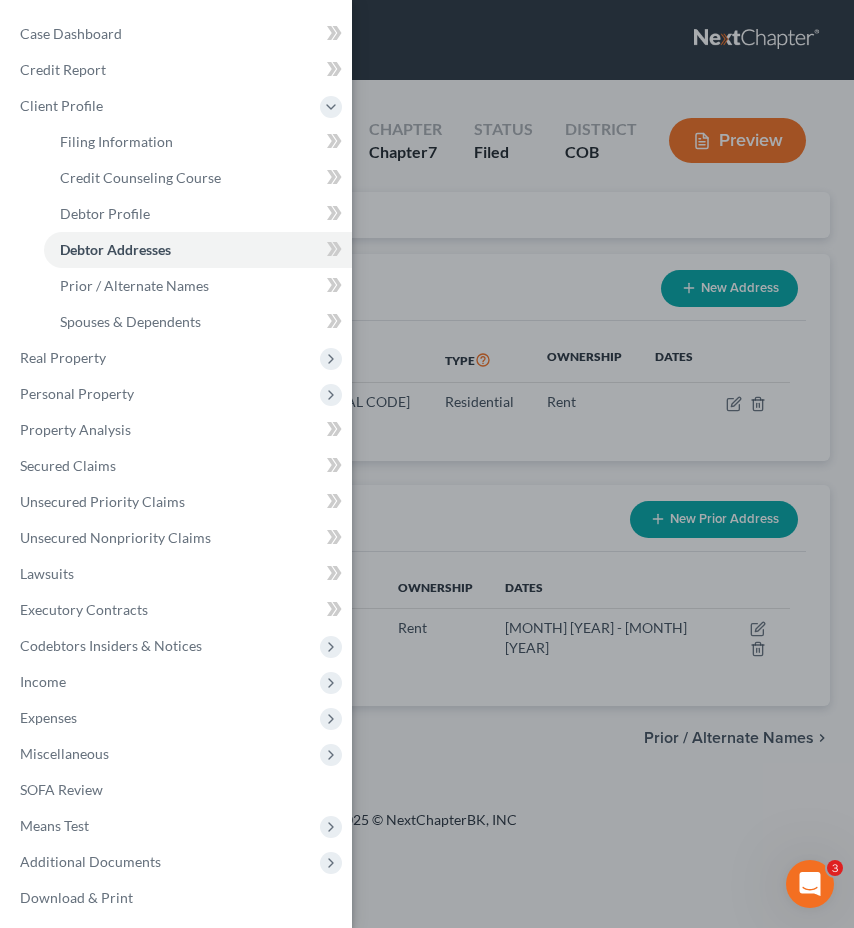 click on "Case Dashboard
Payments
Invoices
Payments
Payments
Credit Report
Client Profile" at bounding box center [427, 464] 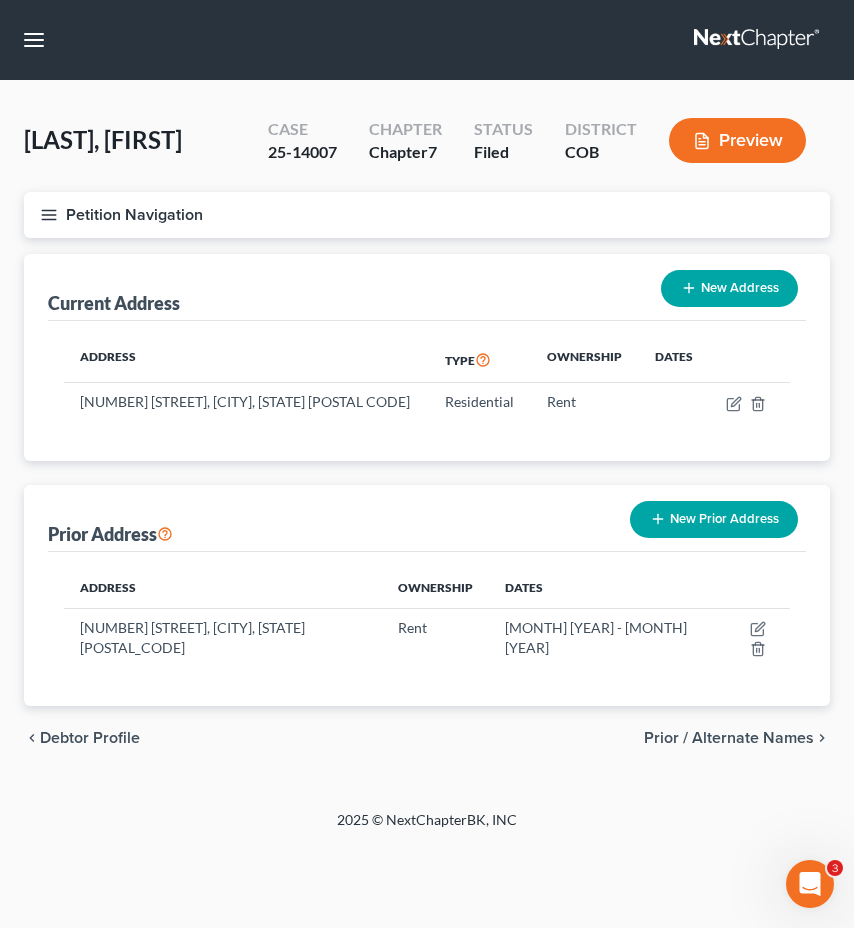 click on "Petition Navigation" at bounding box center (427, 215) 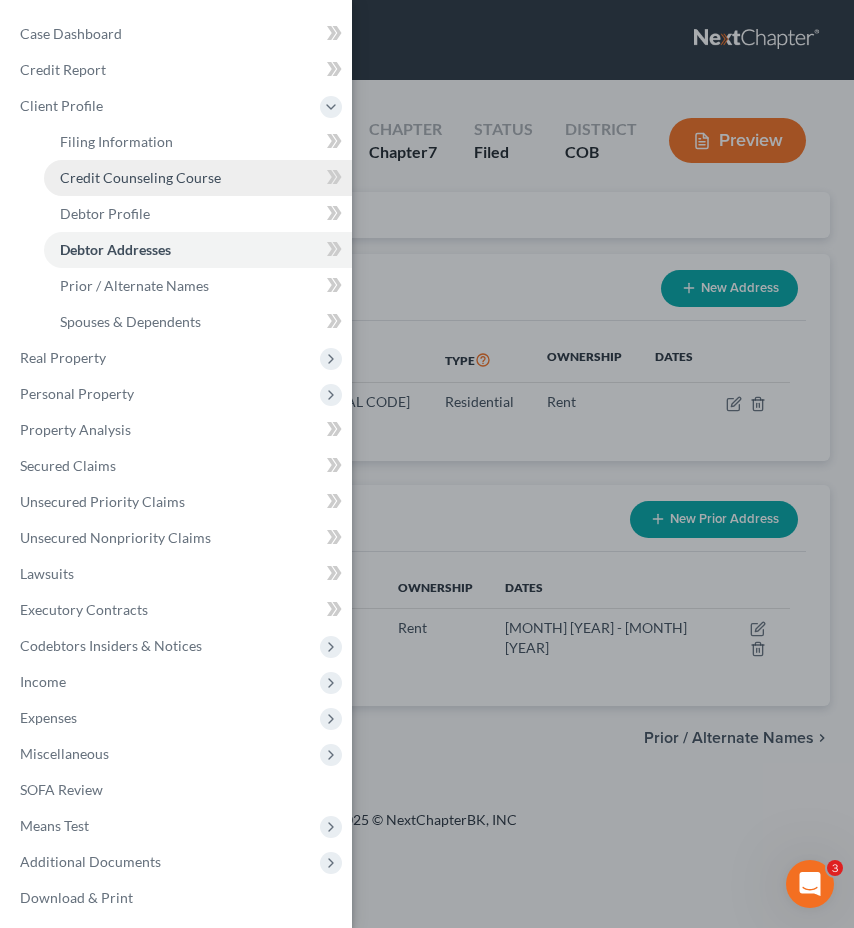 click on "Credit Counseling Course" at bounding box center (140, 177) 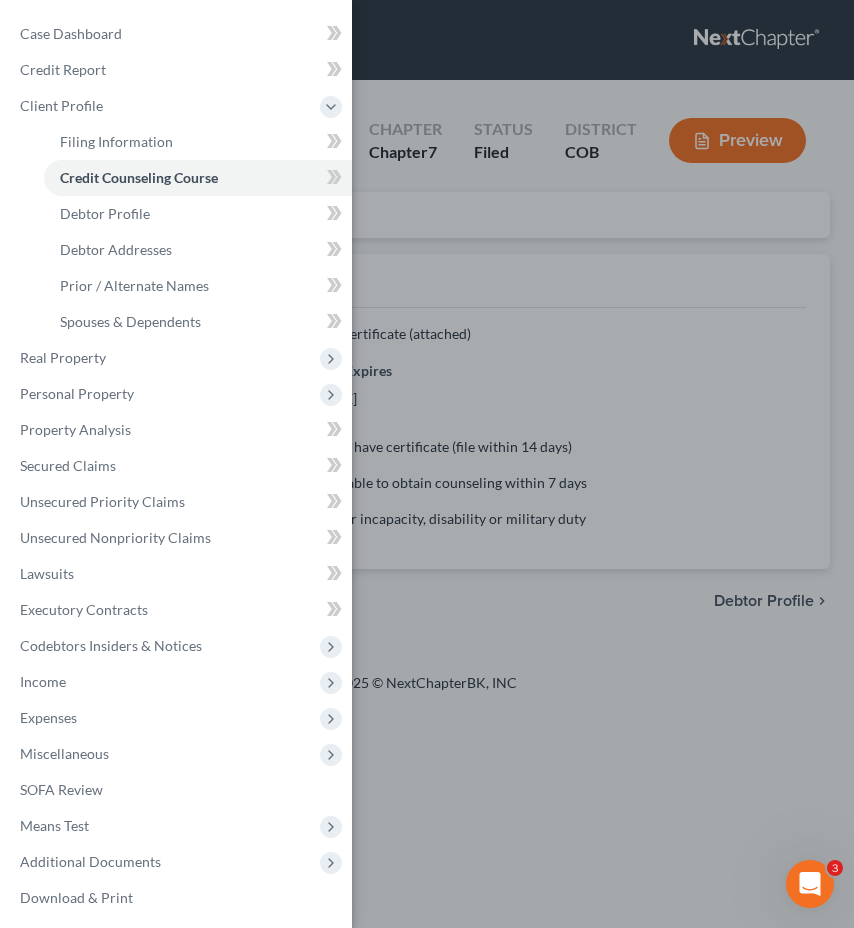 click on "Case Dashboard
Payments
Invoices
Payments
Payments
Credit Report
Client Profile" at bounding box center [427, 464] 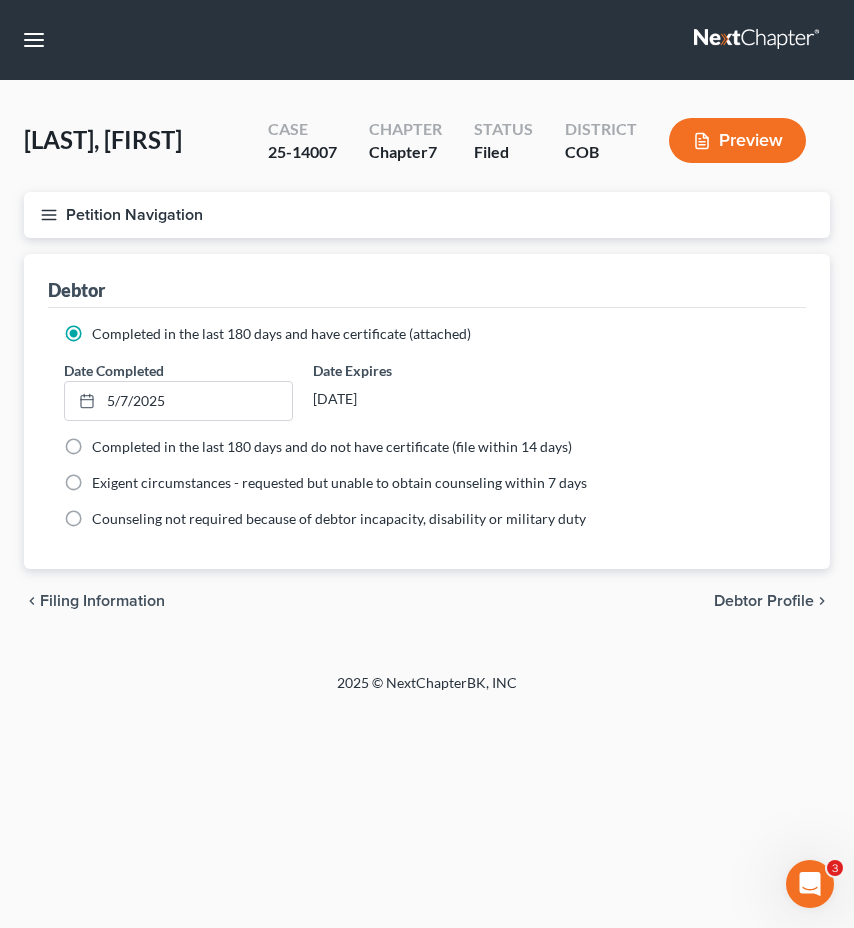 click on "Petition Navigation" at bounding box center (427, 215) 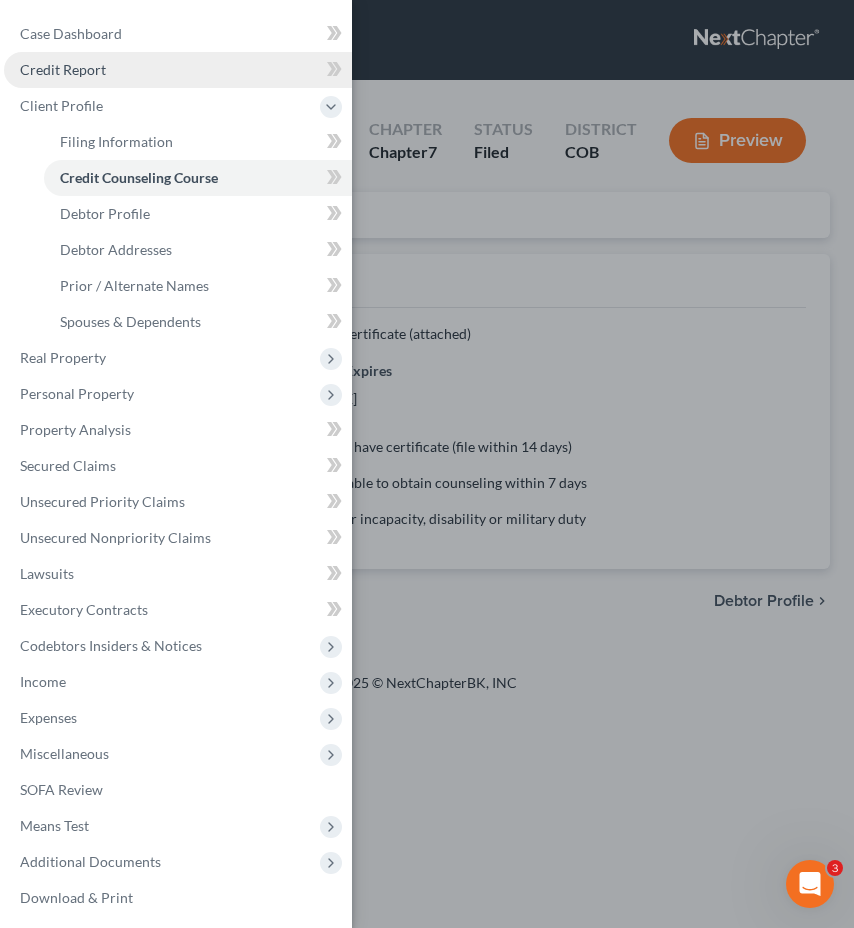 click on "Credit Report" at bounding box center (178, 70) 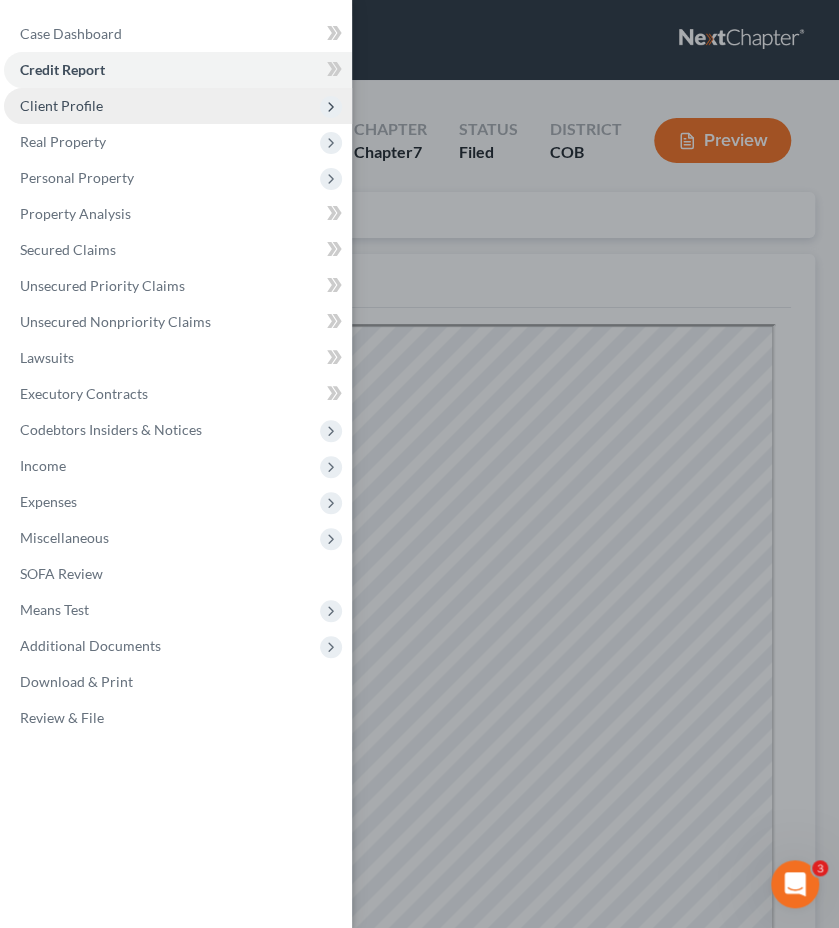 scroll, scrollTop: 0, scrollLeft: 0, axis: both 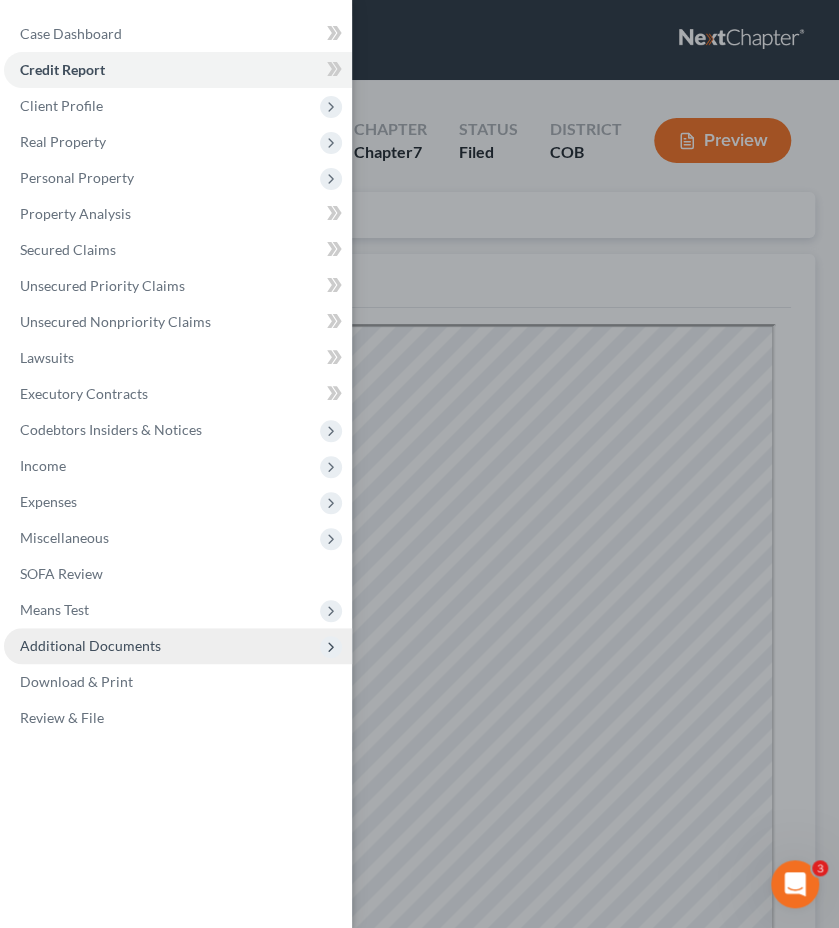 click on "Additional Documents" at bounding box center (178, 646) 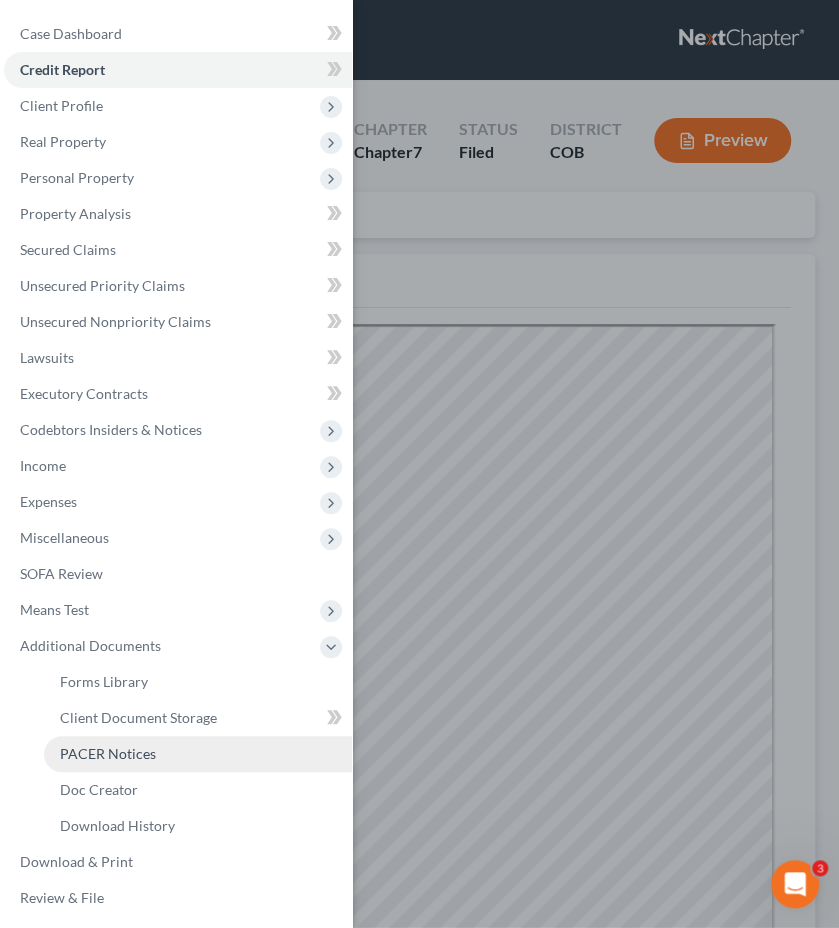 click on "PACER Notices" at bounding box center [108, 753] 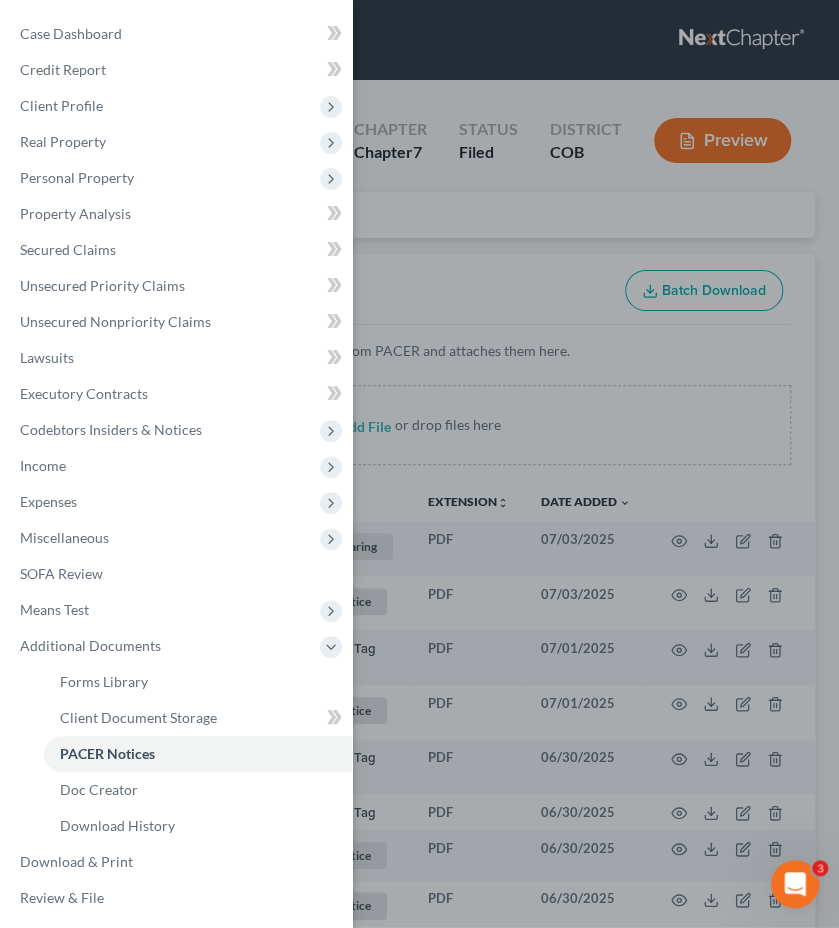 click on "Case Dashboard
Payments
Invoices
Payments
Payments
Credit Report
Client Profile" at bounding box center (419, 464) 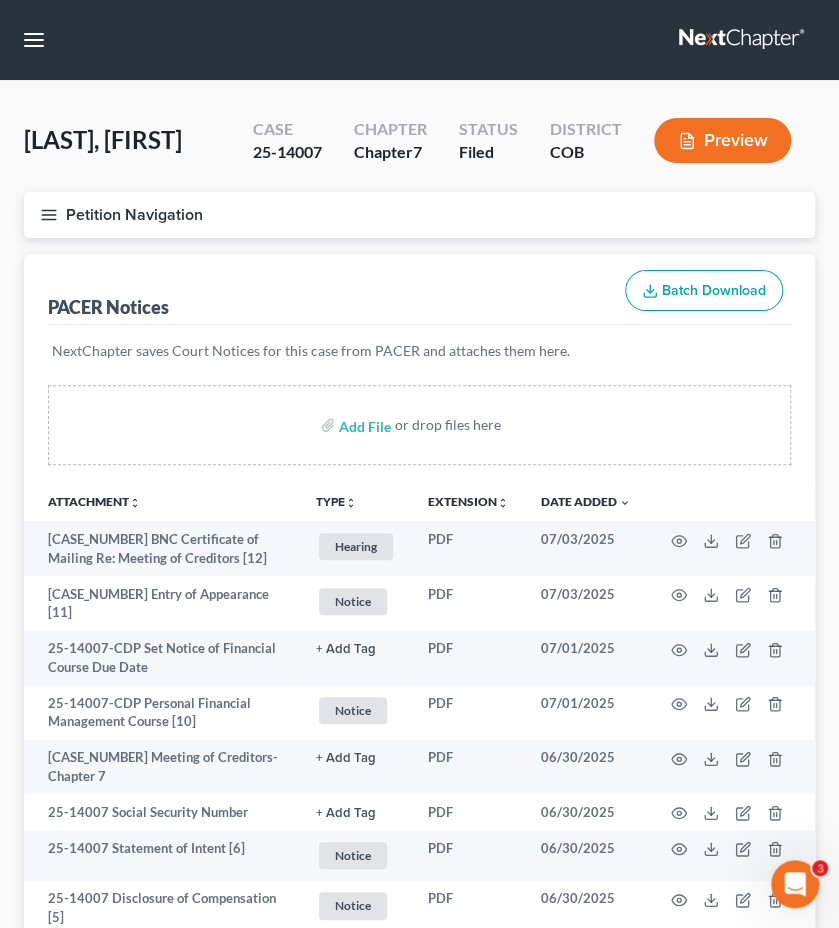 type 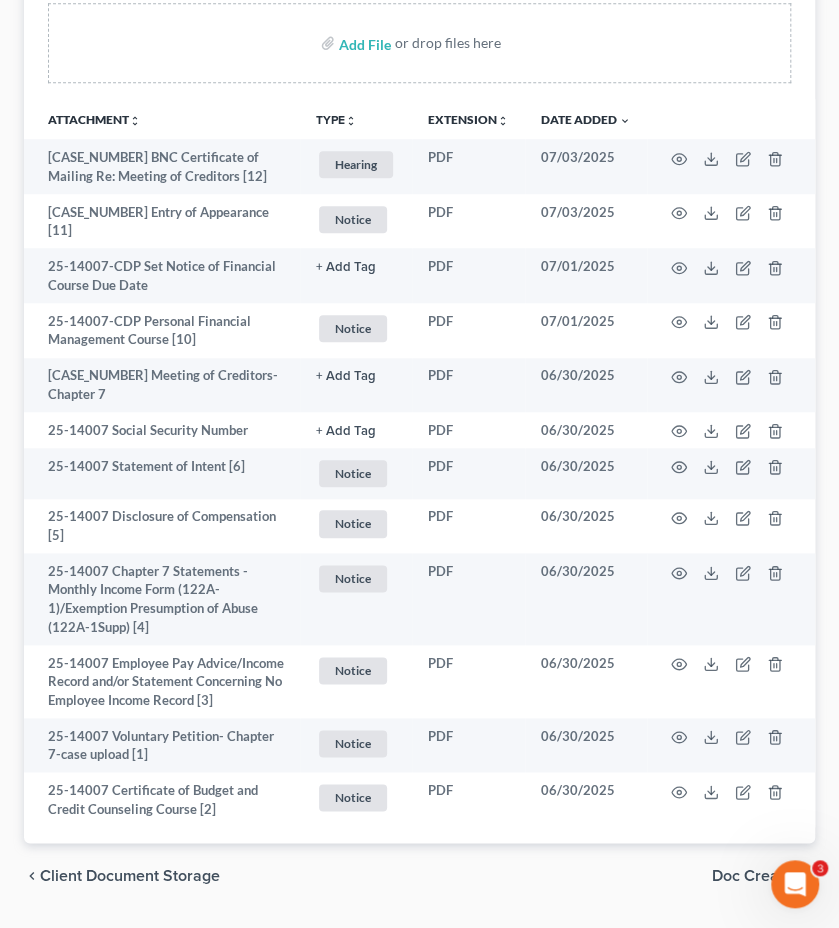 scroll, scrollTop: 435, scrollLeft: 0, axis: vertical 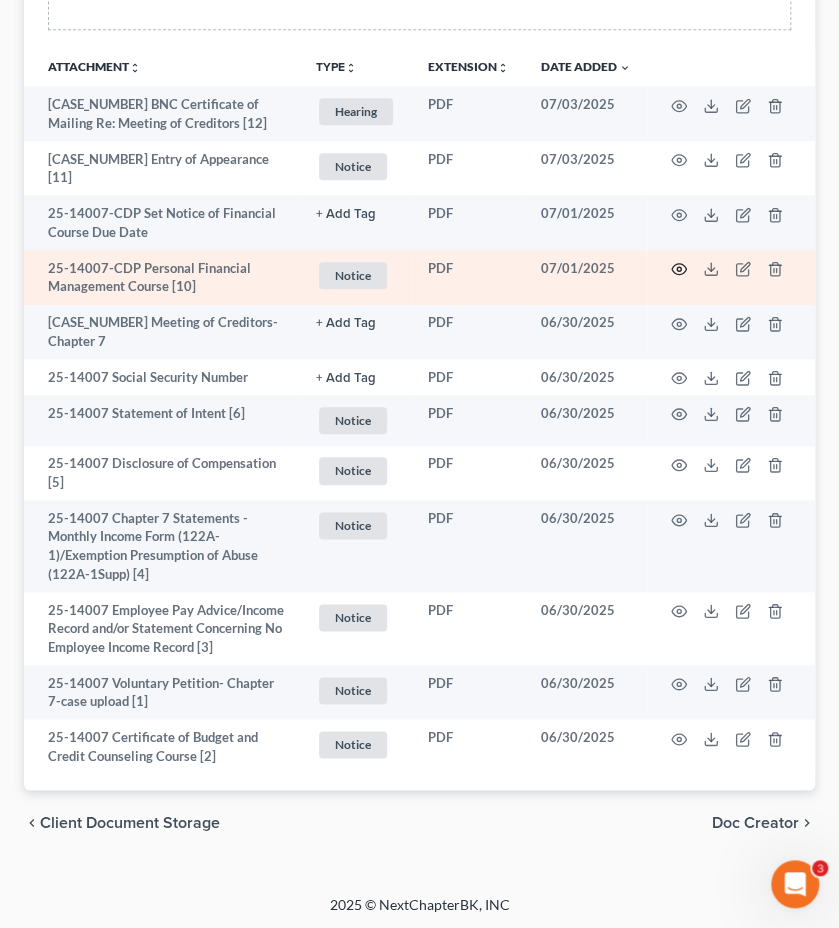 click 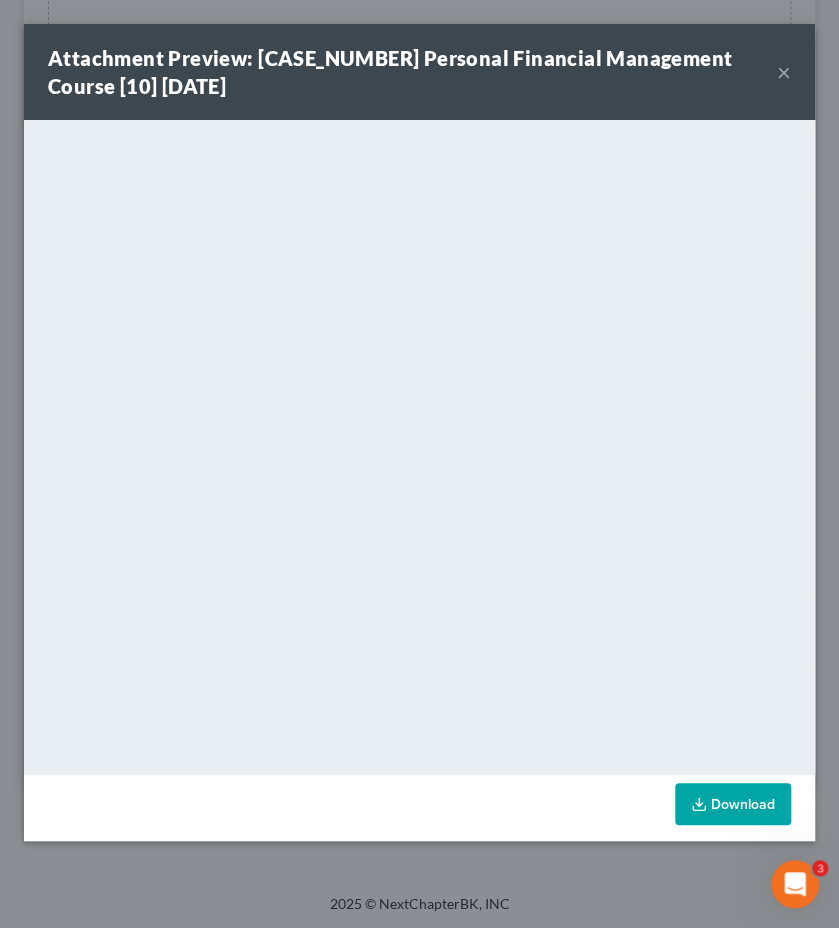 scroll, scrollTop: 408, scrollLeft: 0, axis: vertical 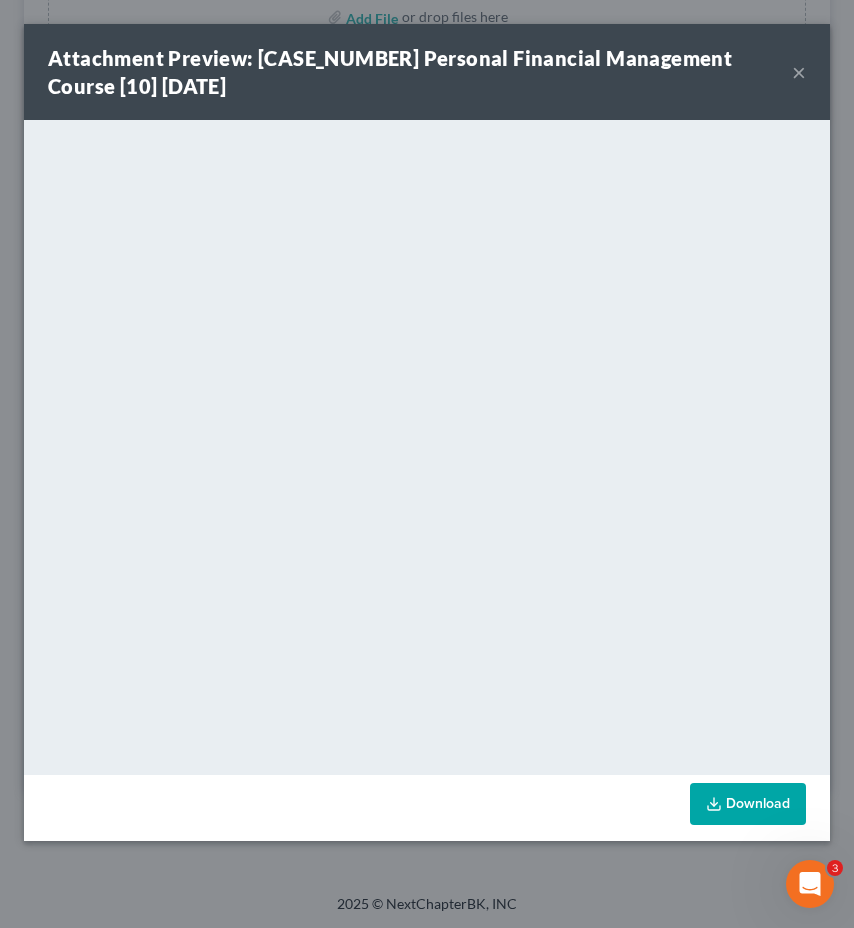 click on "×" at bounding box center [799, 72] 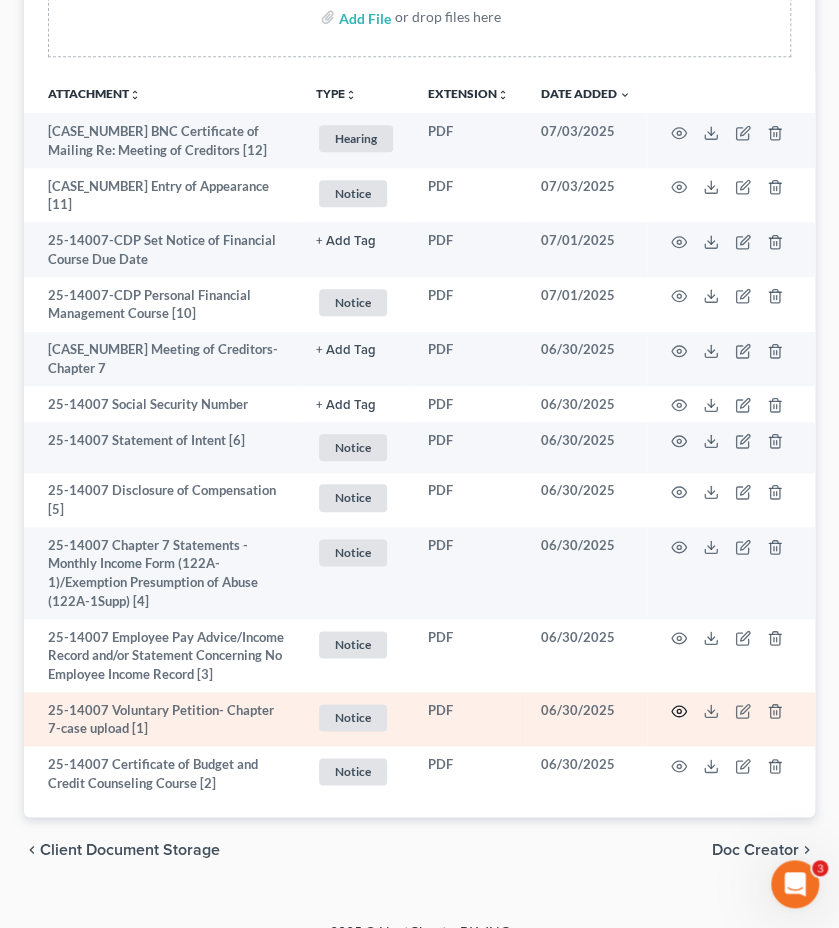 click 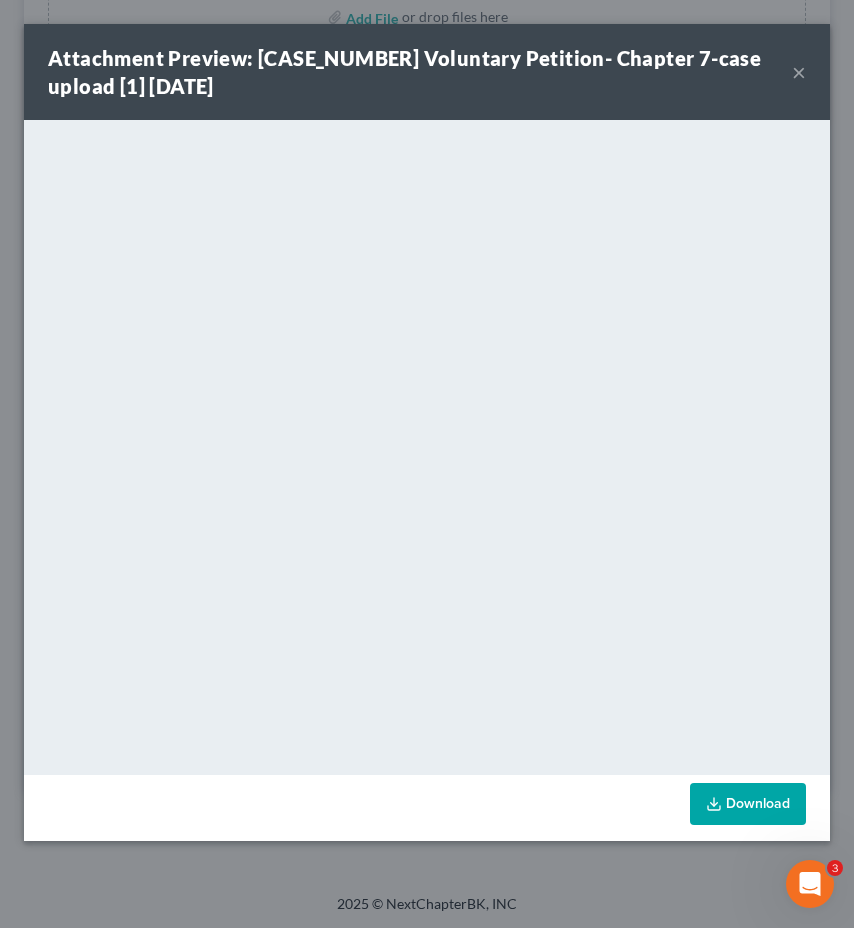 click on "×" at bounding box center (799, 72) 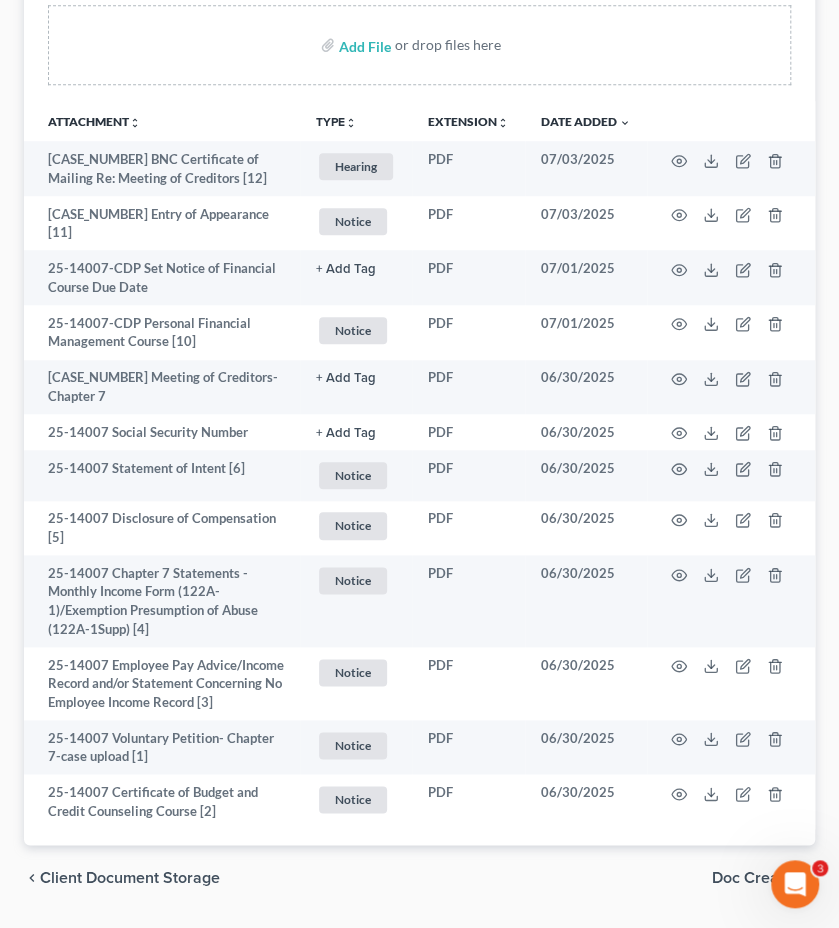 scroll, scrollTop: 0, scrollLeft: 0, axis: both 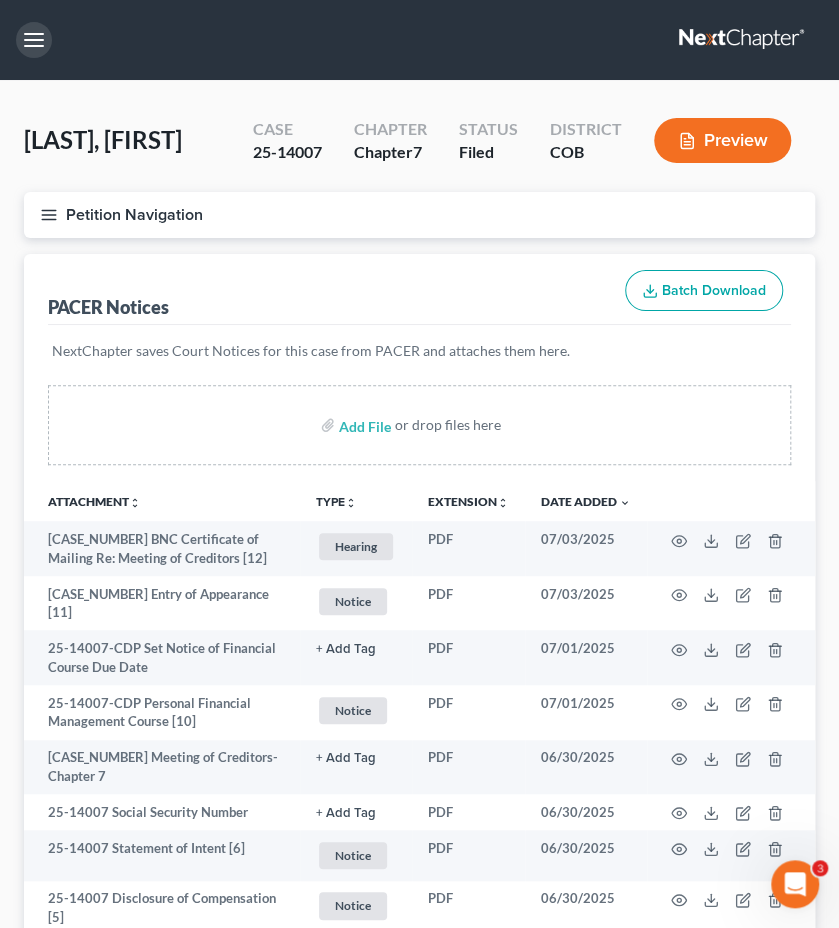 click at bounding box center [34, 40] 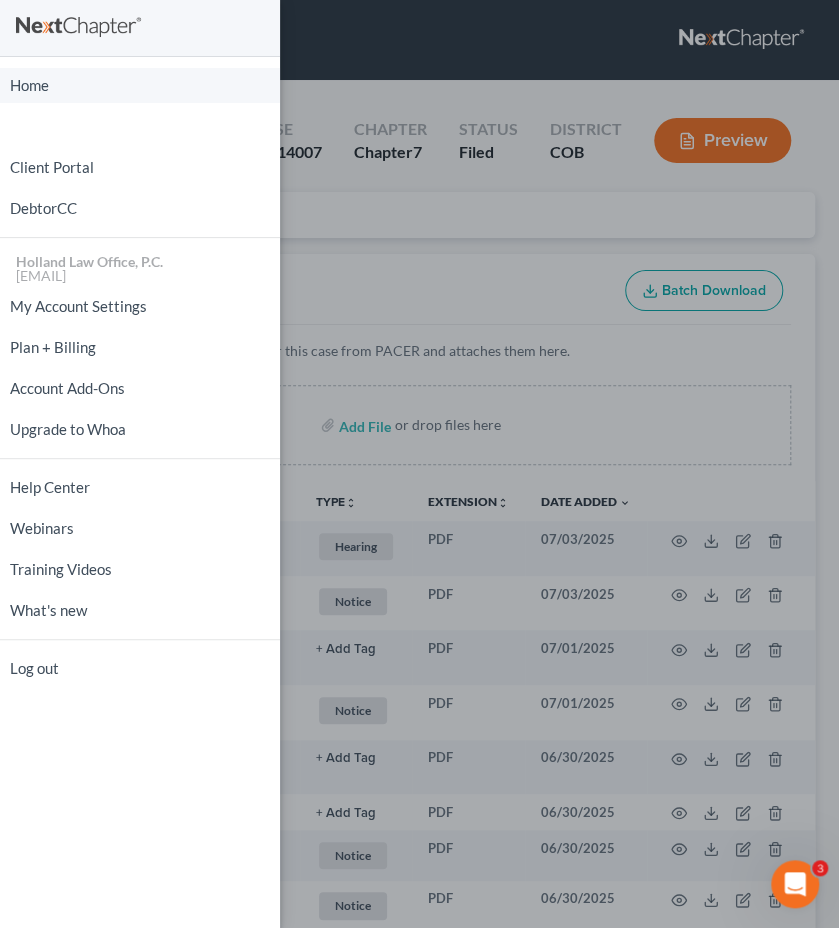 click on "Home" at bounding box center [140, 85] 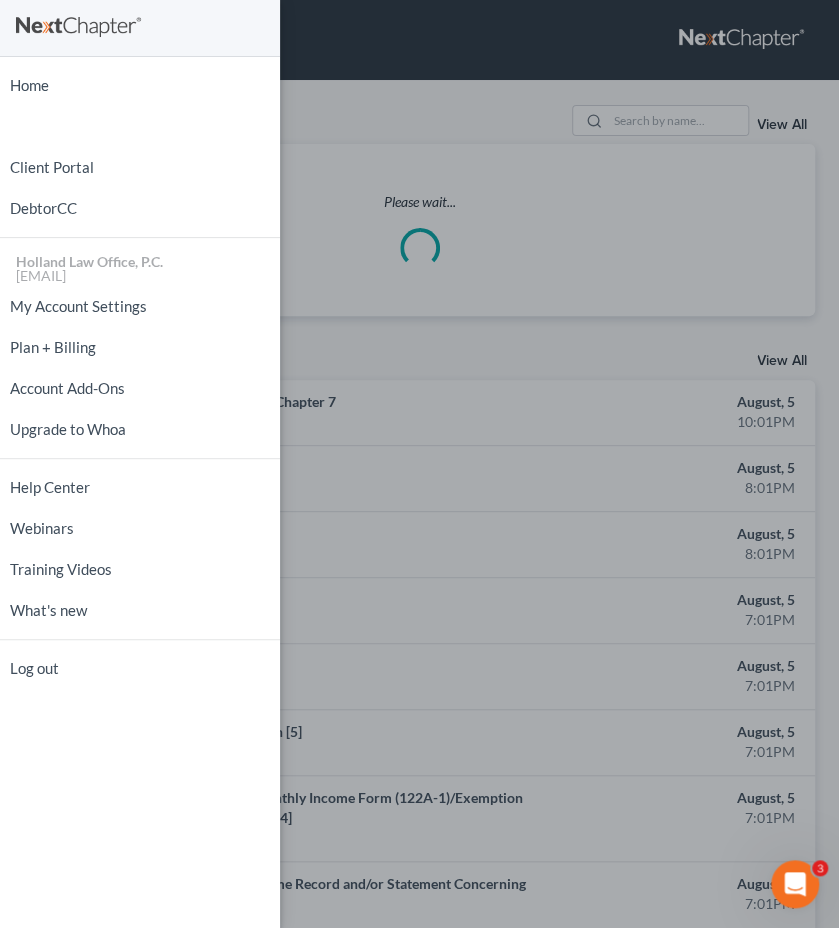 click on "Home New Case Client Portal DebtorCC Holland Law Office, P.C. [EMAIL] My Account Settings Plan + Billing Account Add-Ons Upgrade to Whoa Help Center Webinars Training Videos What's new Log out" at bounding box center [419, 464] 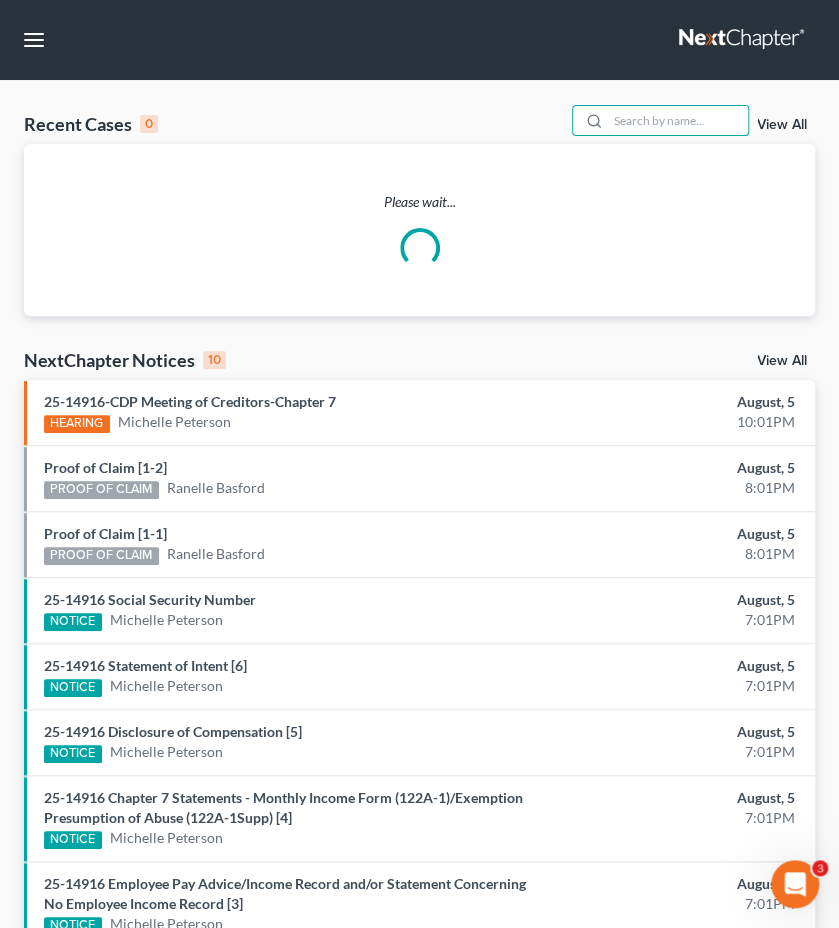 click at bounding box center [678, 120] 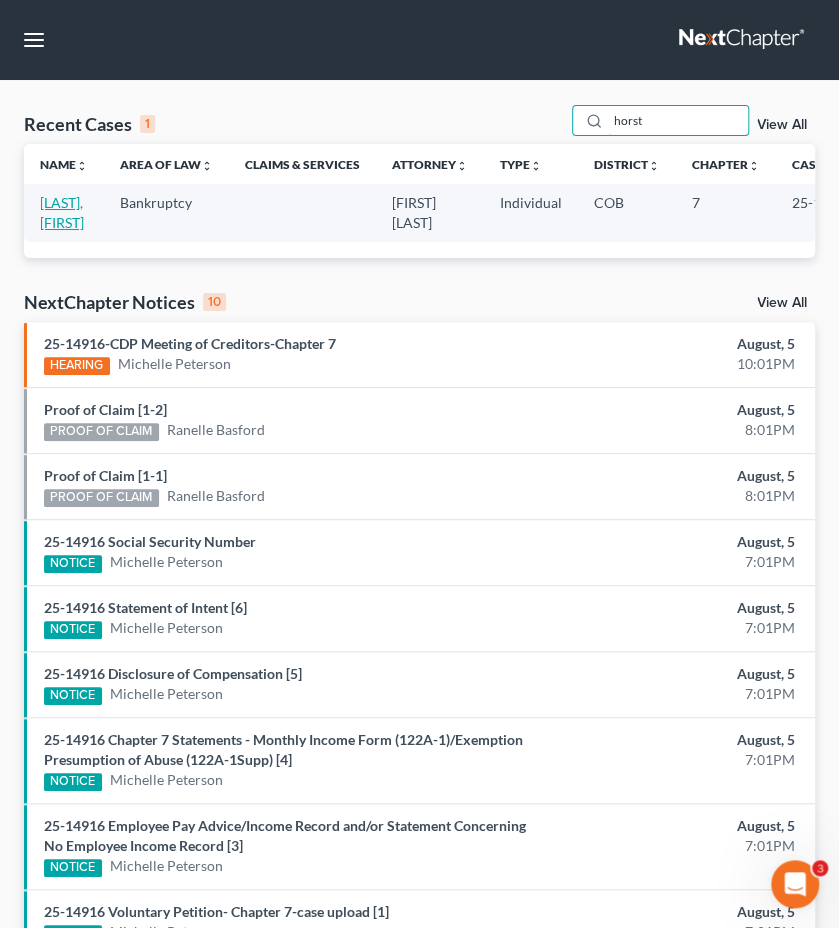 type on "horst" 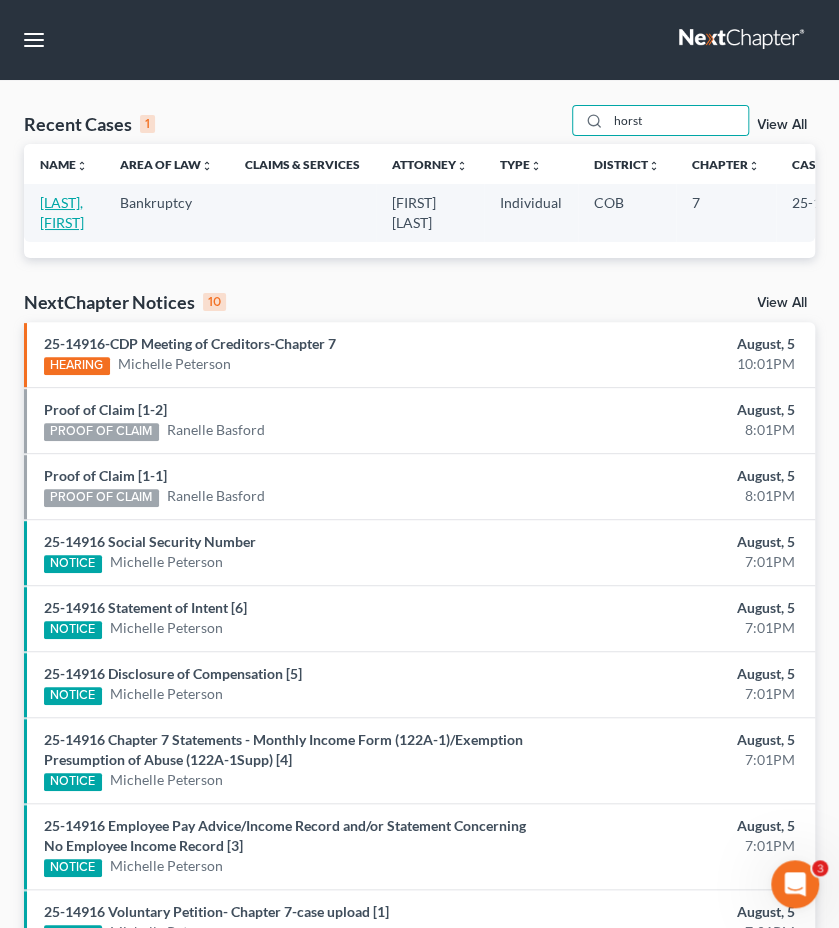 click on "[LAST], [FIRST]" at bounding box center (62, 212) 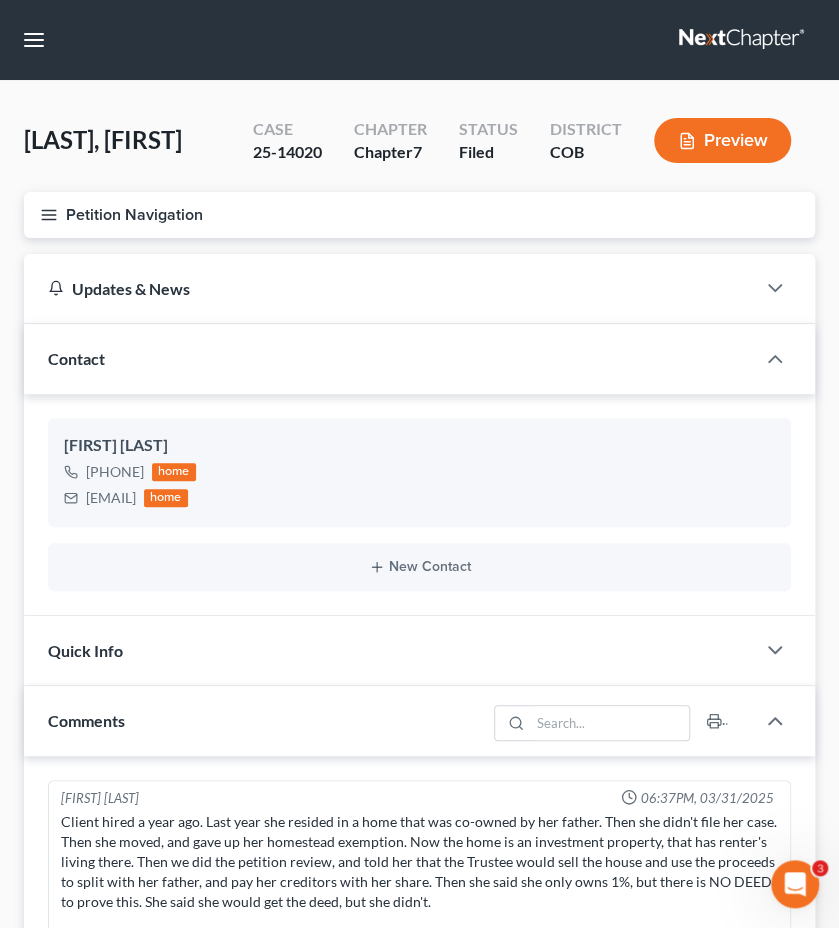 scroll, scrollTop: 64, scrollLeft: 0, axis: vertical 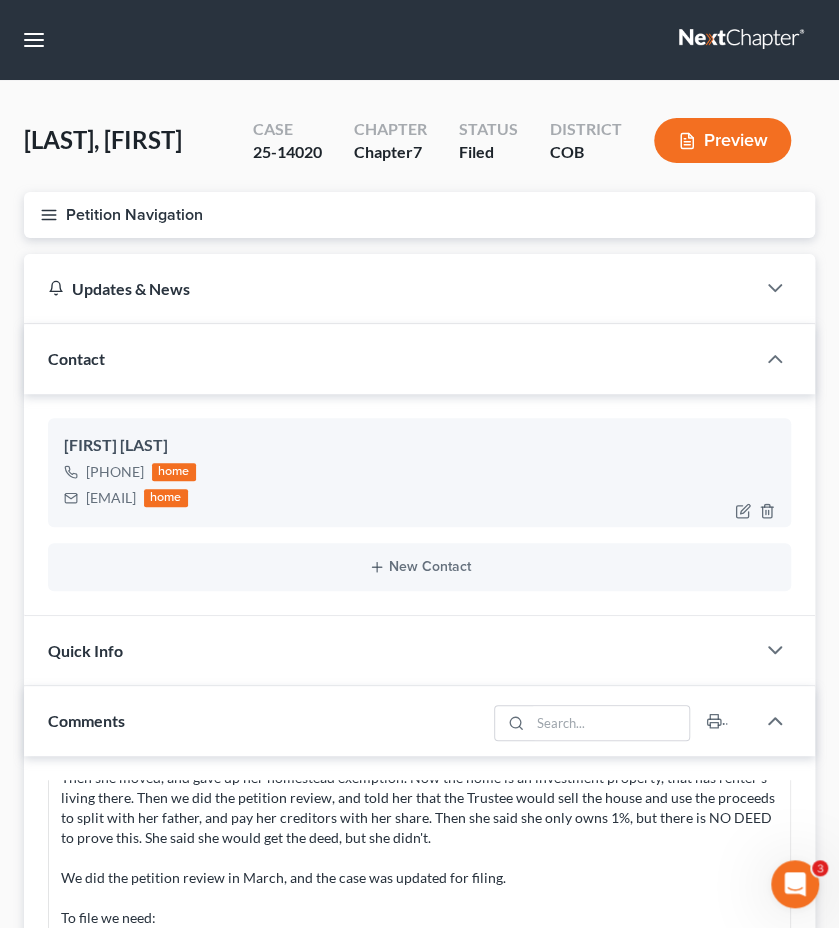 drag, startPoint x: 207, startPoint y: 501, endPoint x: 78, endPoint y: 502, distance: 129.00388 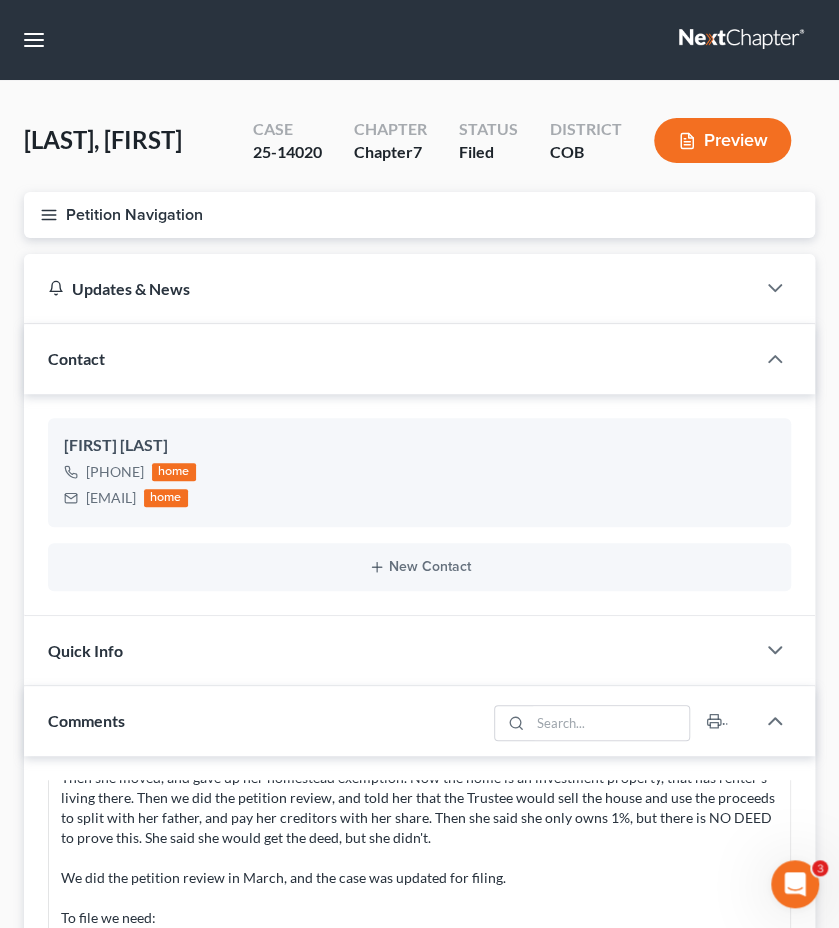 click on "Petition Navigation" at bounding box center [419, 215] 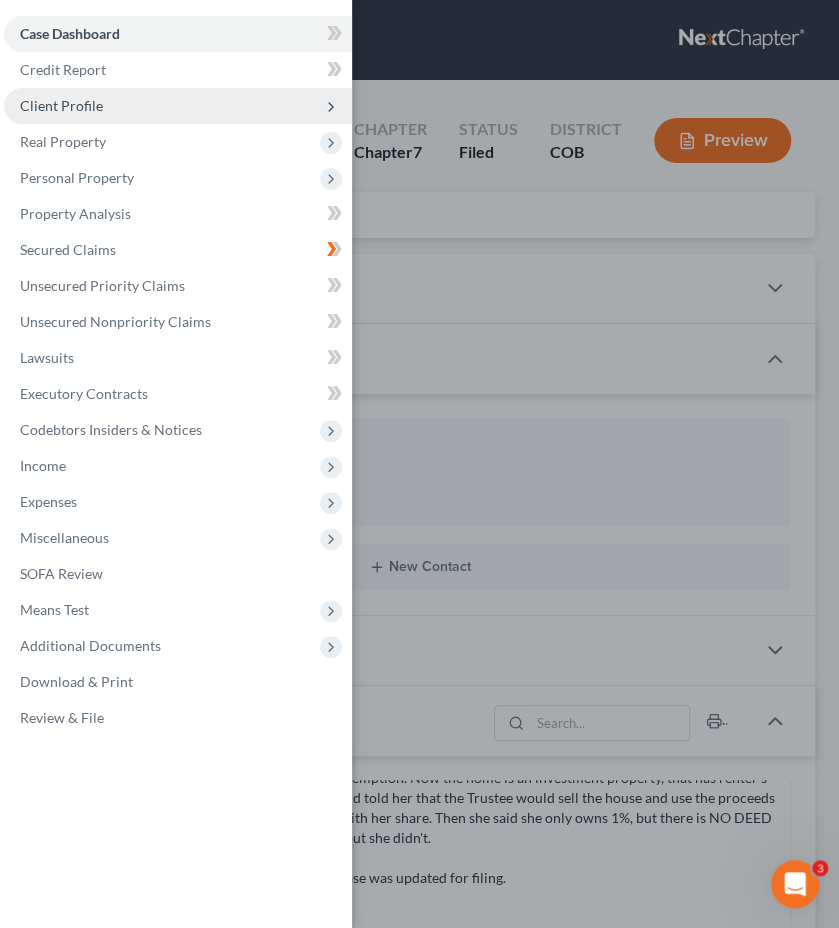 click on "Client Profile" at bounding box center [178, 106] 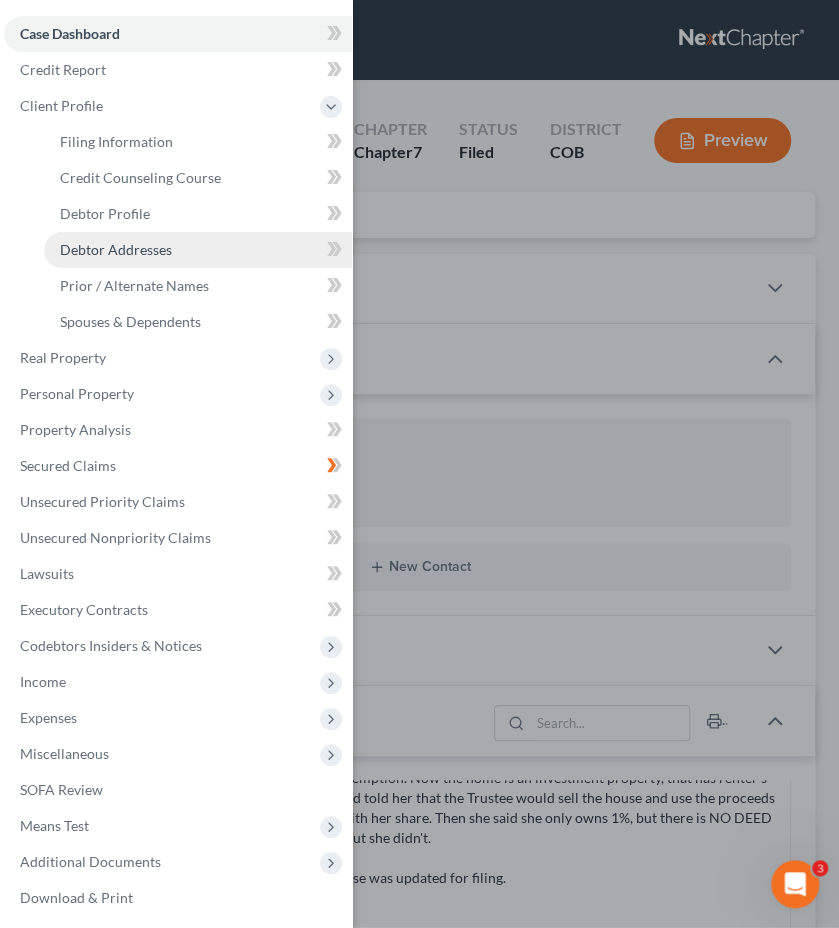 click on "Debtor Addresses" at bounding box center [116, 249] 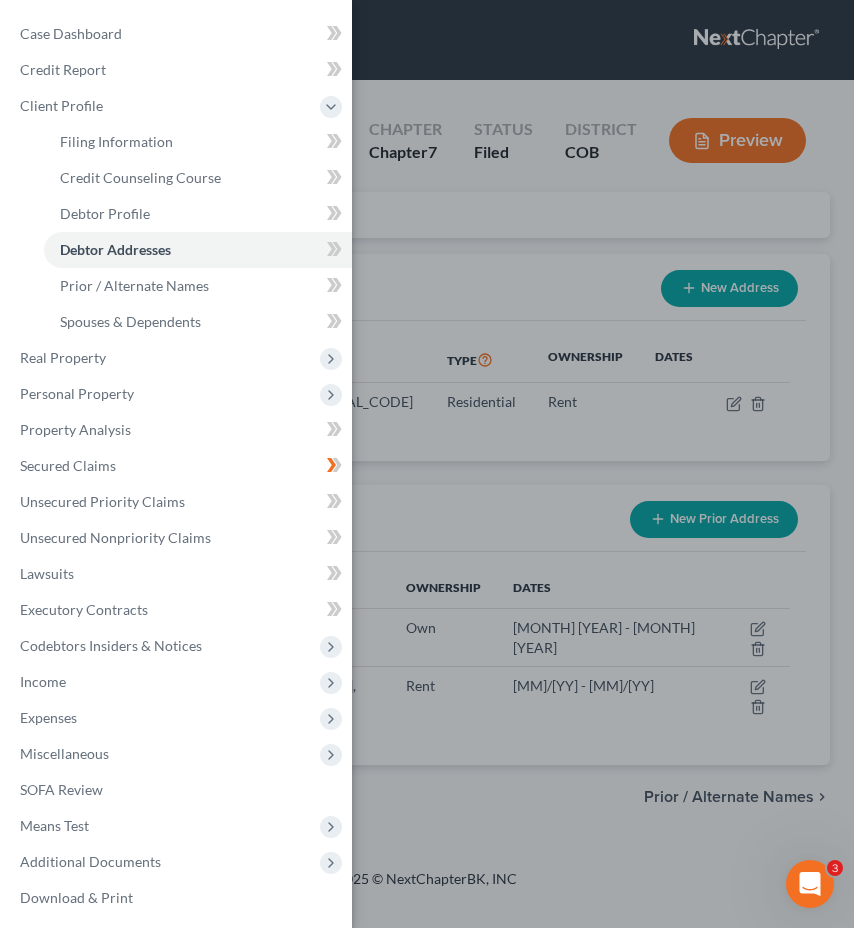 click on "Case Dashboard
Payments
Invoices
Payments
Payments
Credit Report
Client Profile" at bounding box center [427, 464] 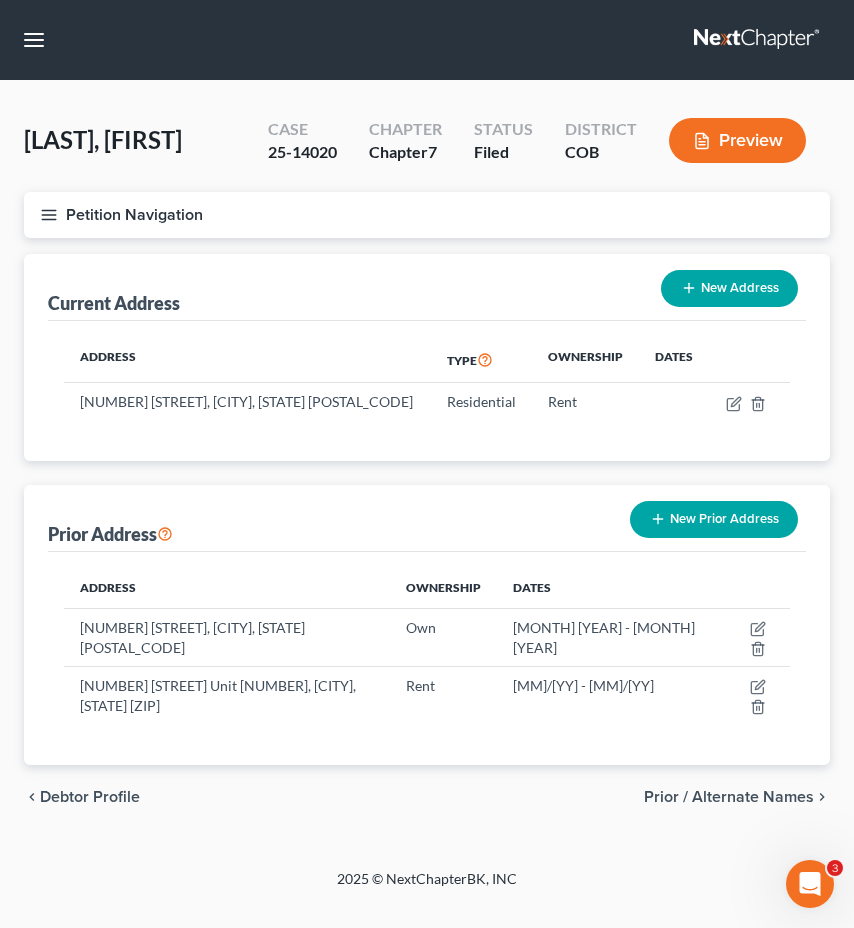 click on "Petition Navigation" at bounding box center (427, 215) 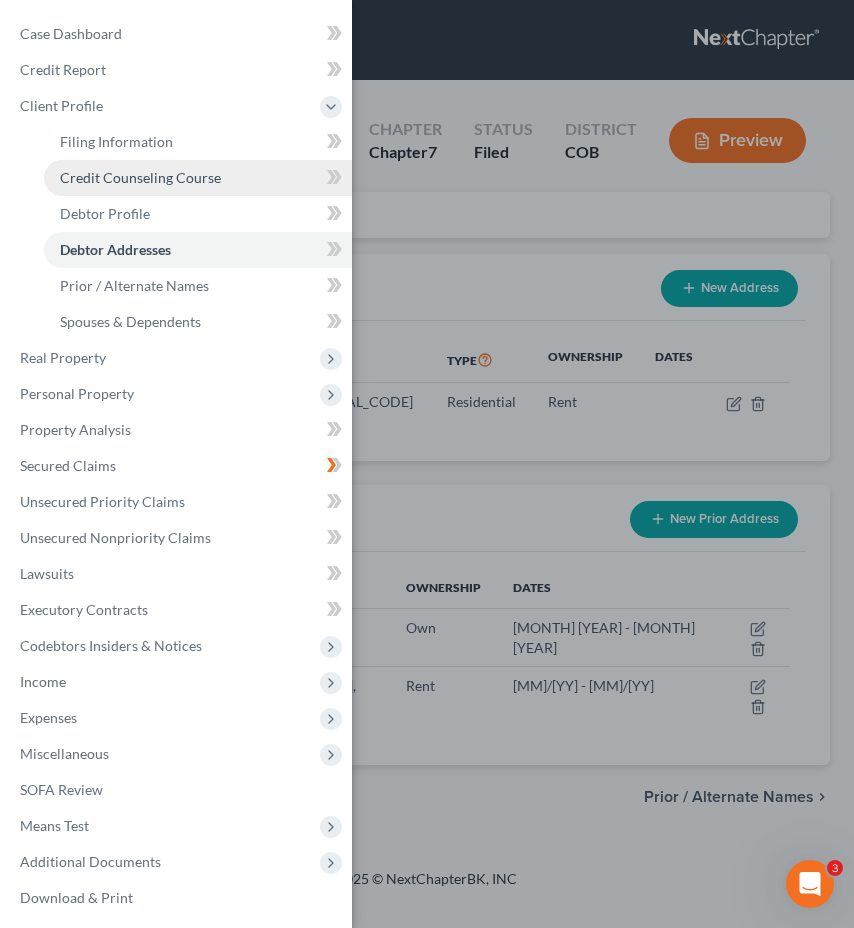click on "Credit Counseling Course" at bounding box center (198, 178) 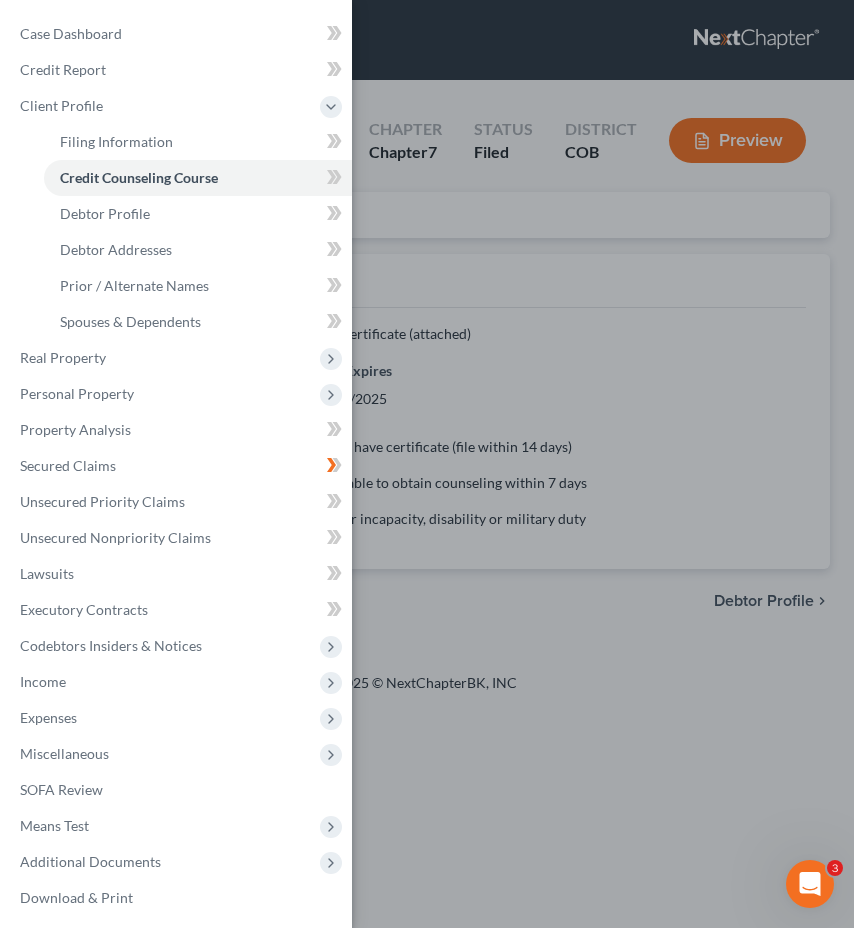 click on "Case Dashboard
Payments
Invoices
Payments
Payments
Credit Report
Client Profile" at bounding box center (427, 464) 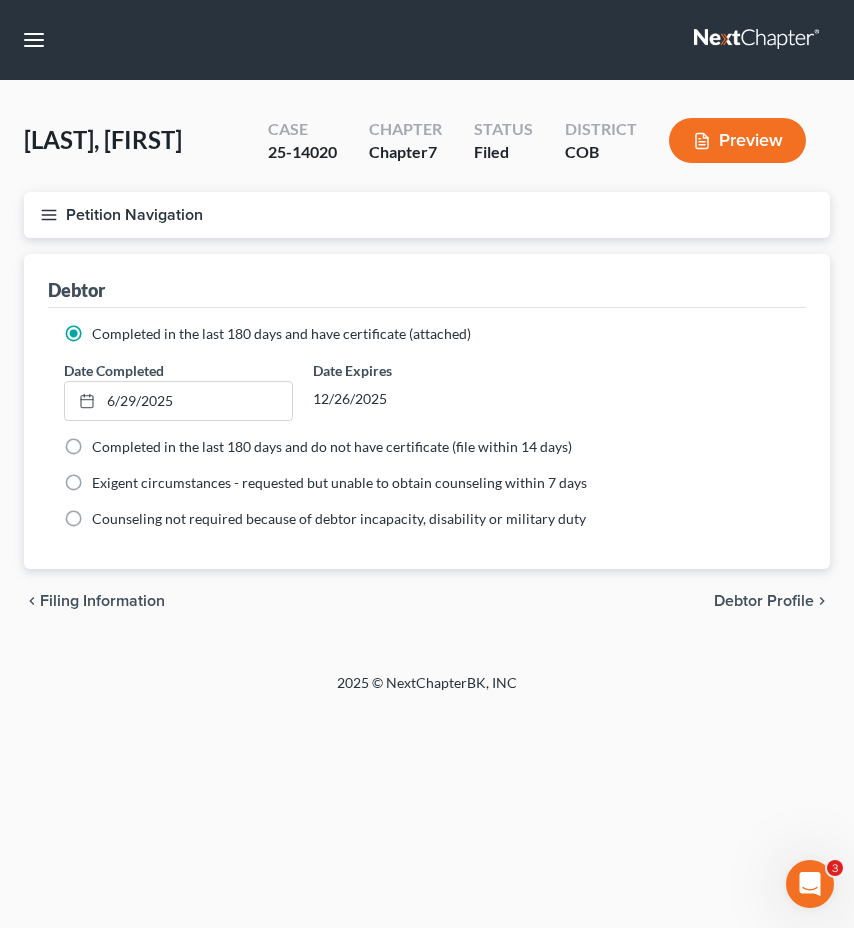 click on "Petition Navigation" at bounding box center [427, 215] 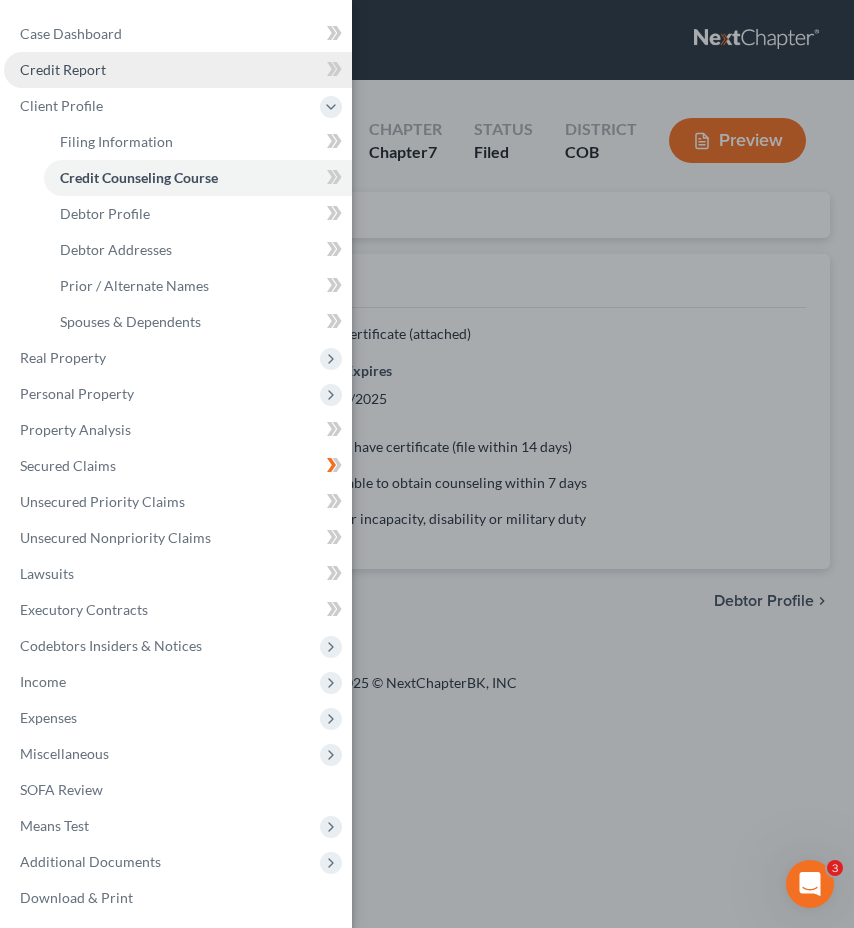 click on "Credit Report" at bounding box center (178, 70) 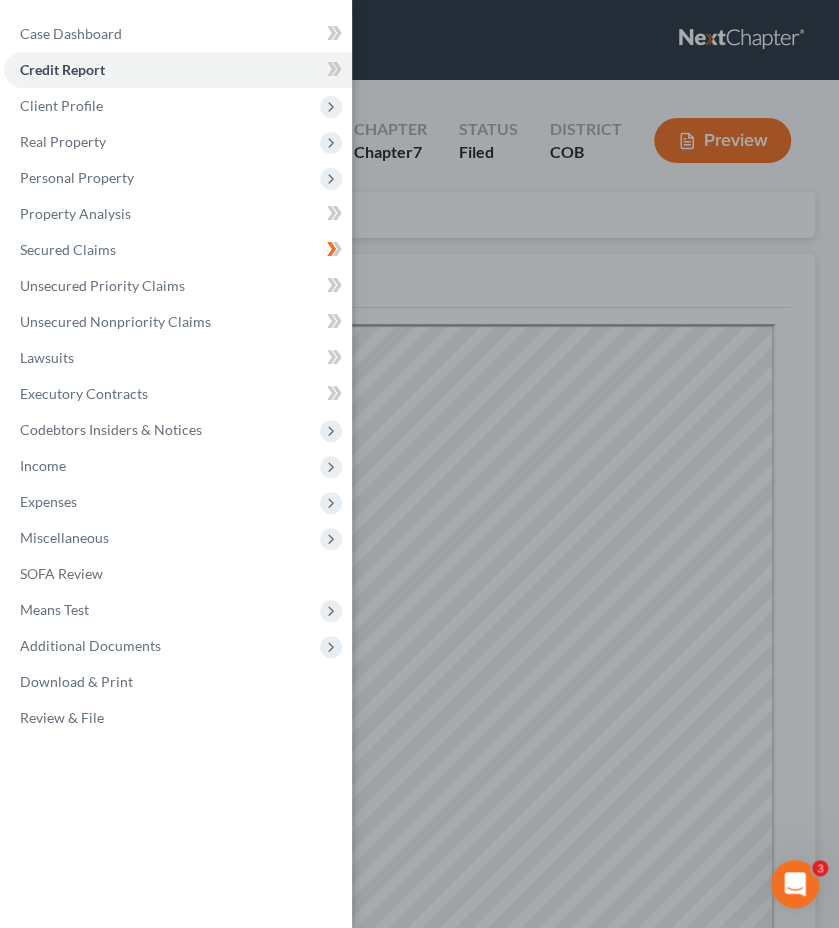 scroll, scrollTop: 0, scrollLeft: 0, axis: both 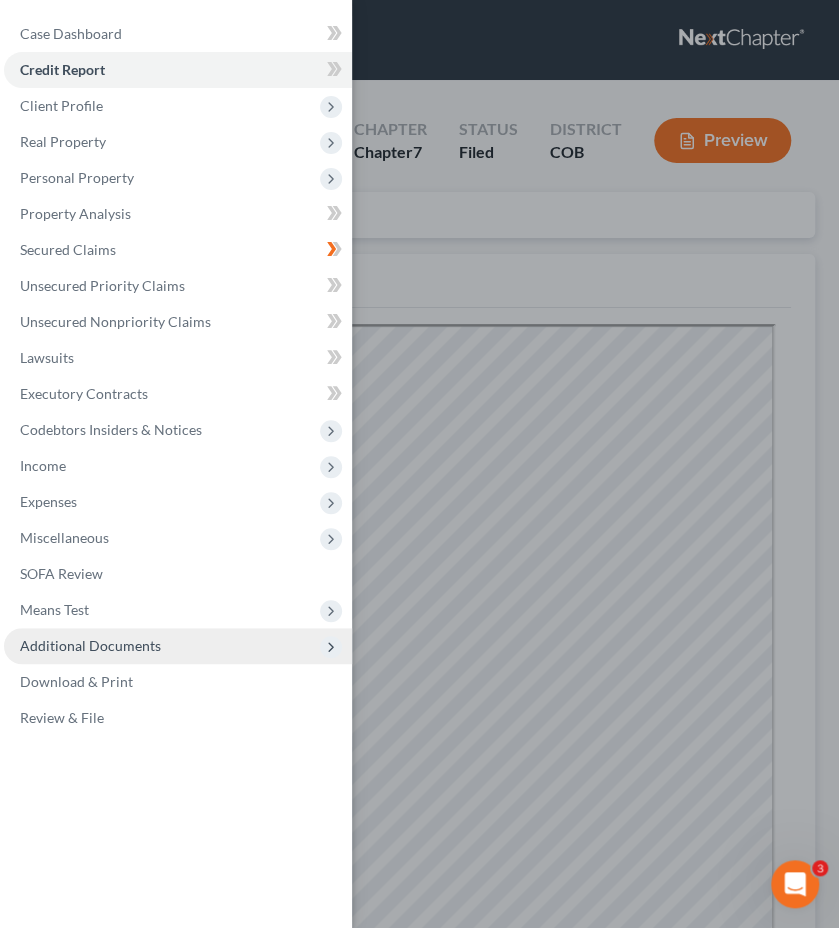 click on "Additional Documents" at bounding box center [178, 646] 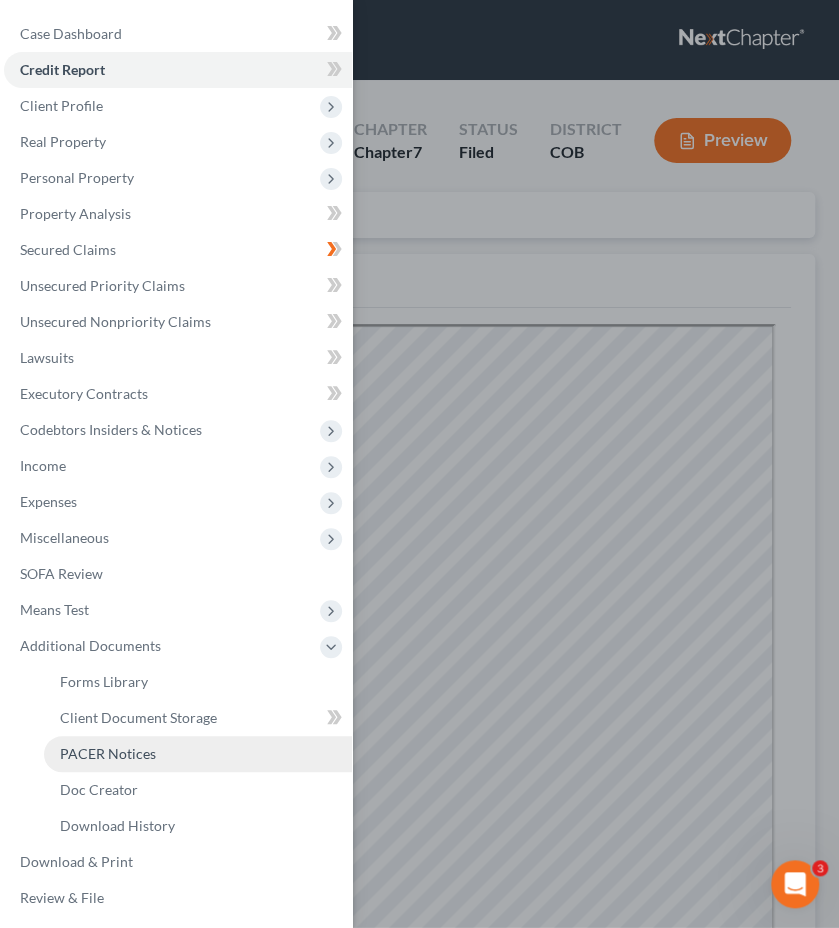 click on "PACER Notices" at bounding box center [108, 753] 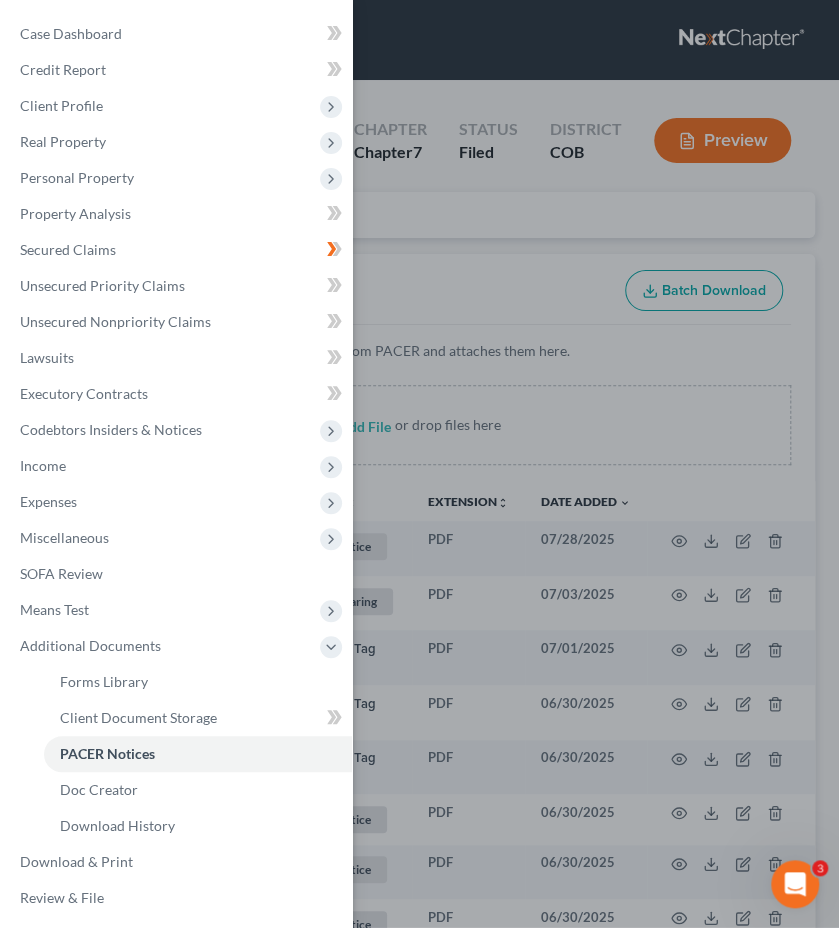 click on "Case Dashboard
Payments
Invoices
Payments
Payments
Credit Report
Client Profile" at bounding box center [419, 464] 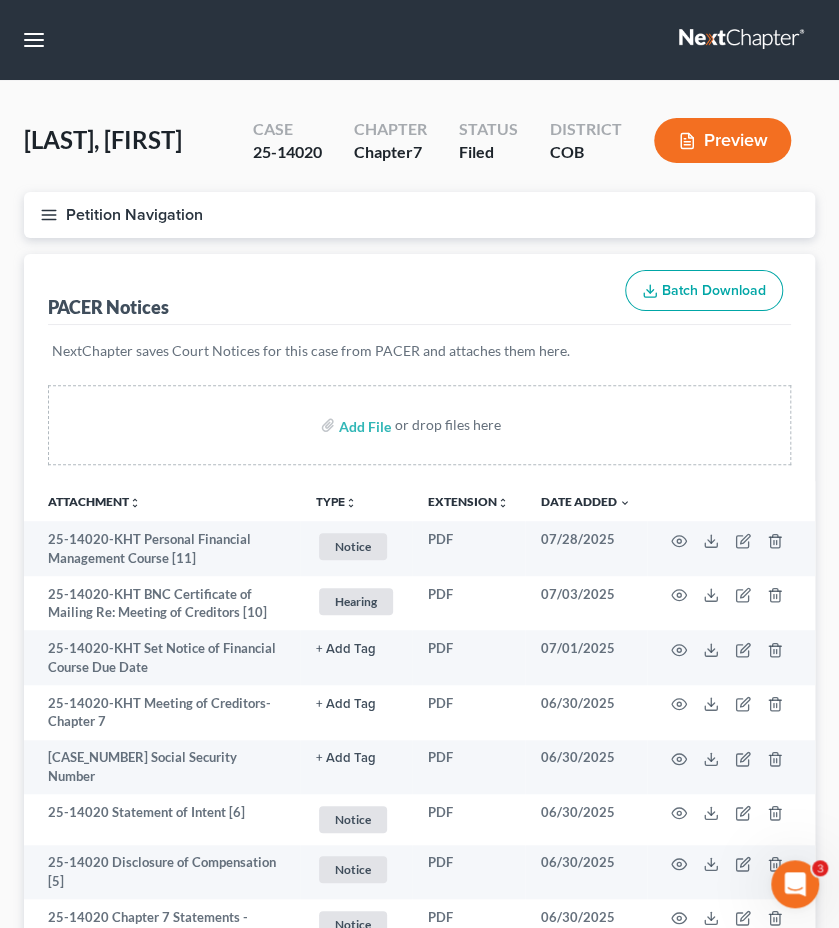 type 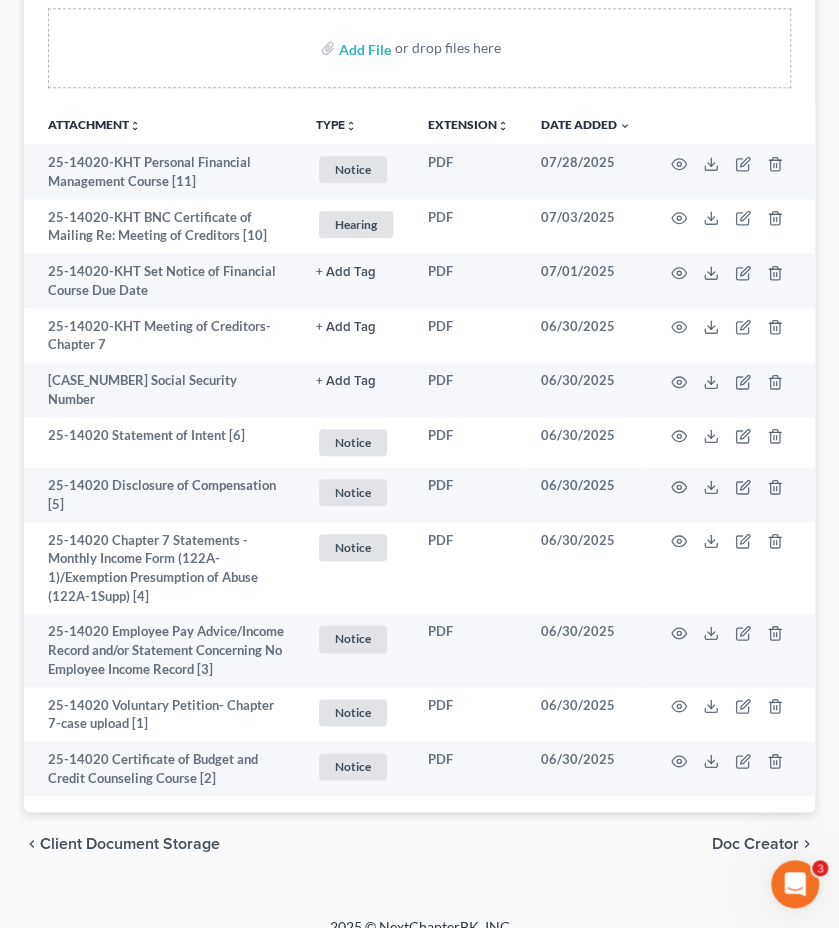scroll, scrollTop: 380, scrollLeft: 0, axis: vertical 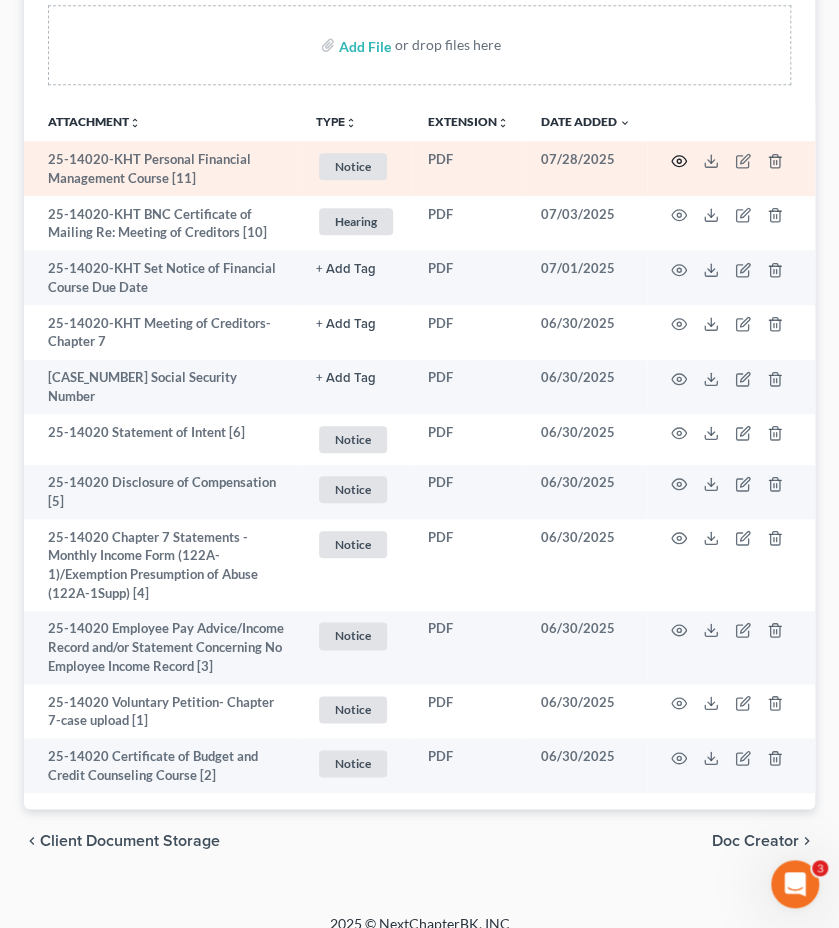 click 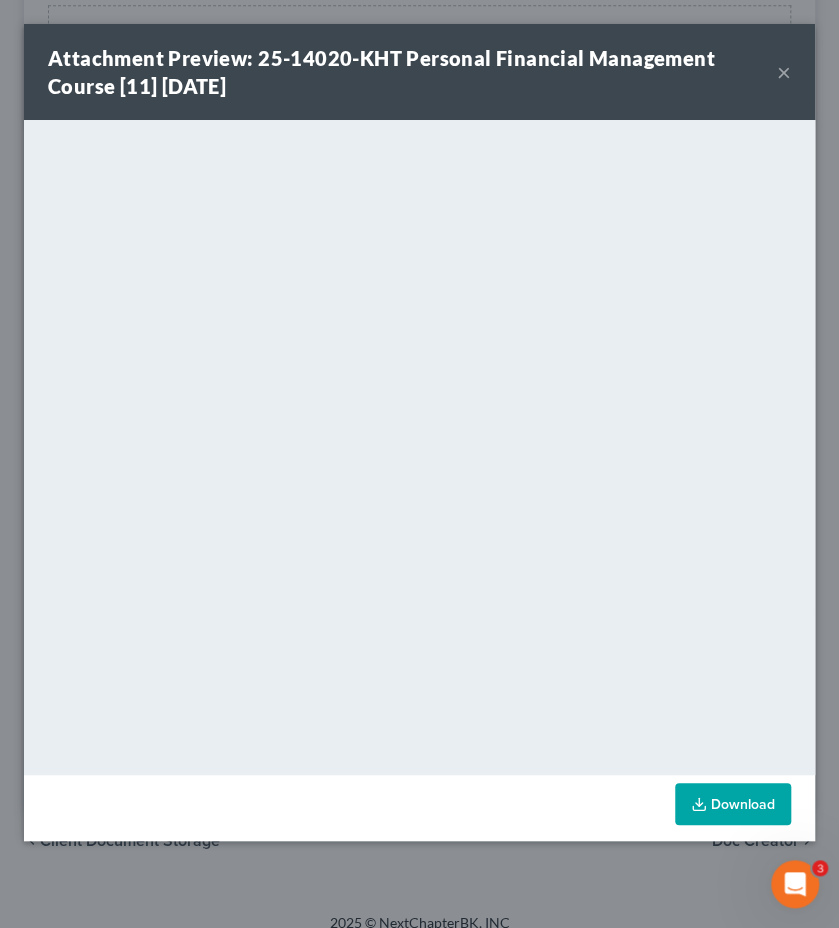 scroll, scrollTop: 358, scrollLeft: 0, axis: vertical 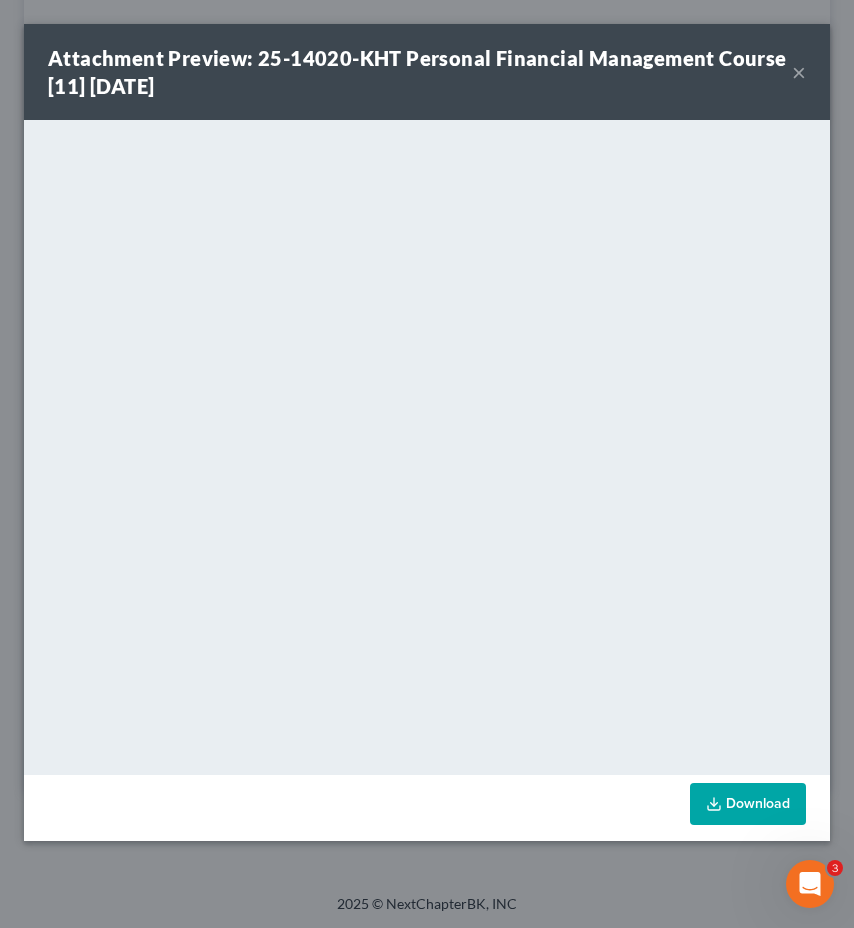 click on "×" at bounding box center (799, 72) 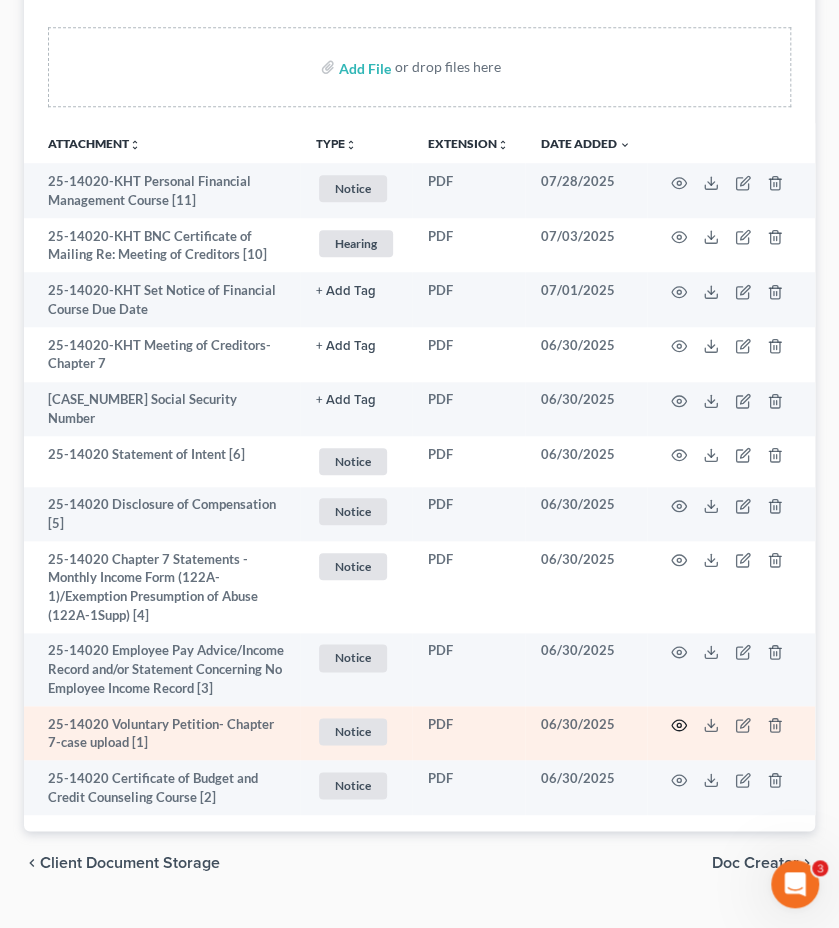 click 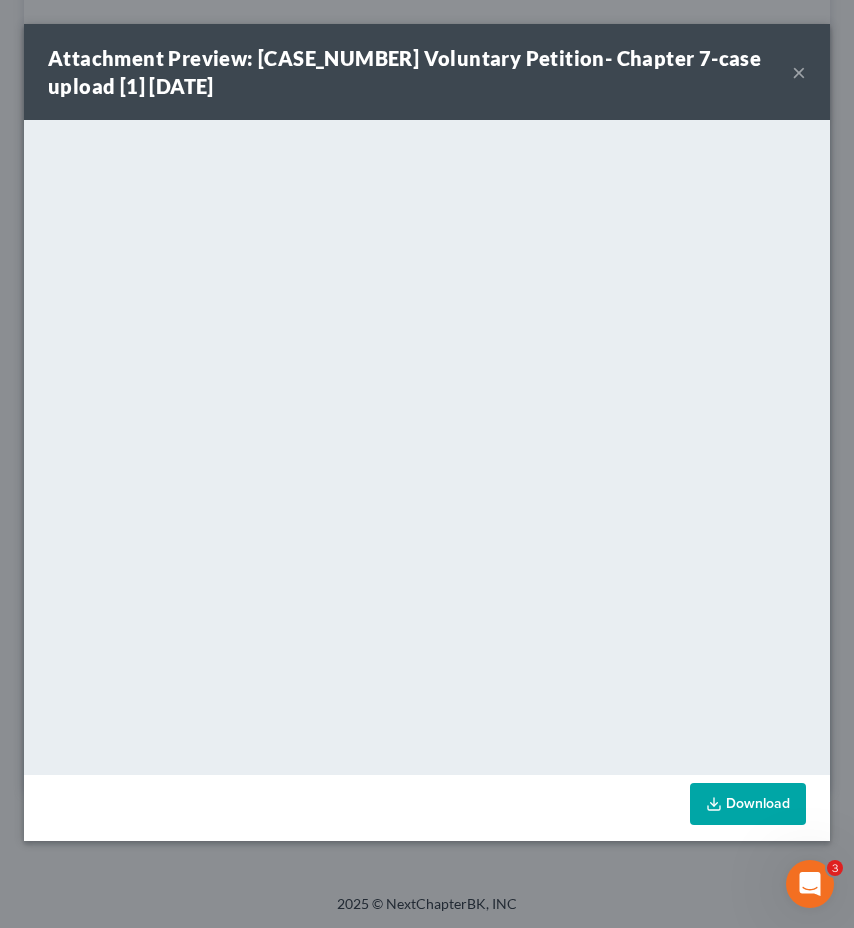 click on "×" at bounding box center (799, 72) 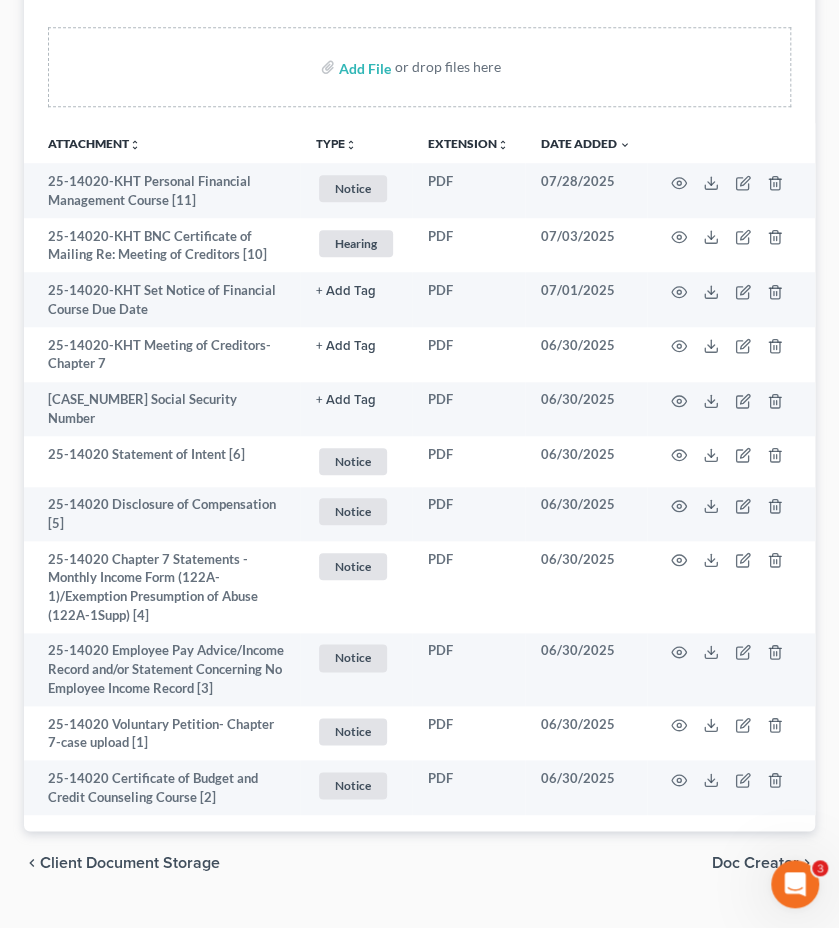 scroll, scrollTop: 0, scrollLeft: 0, axis: both 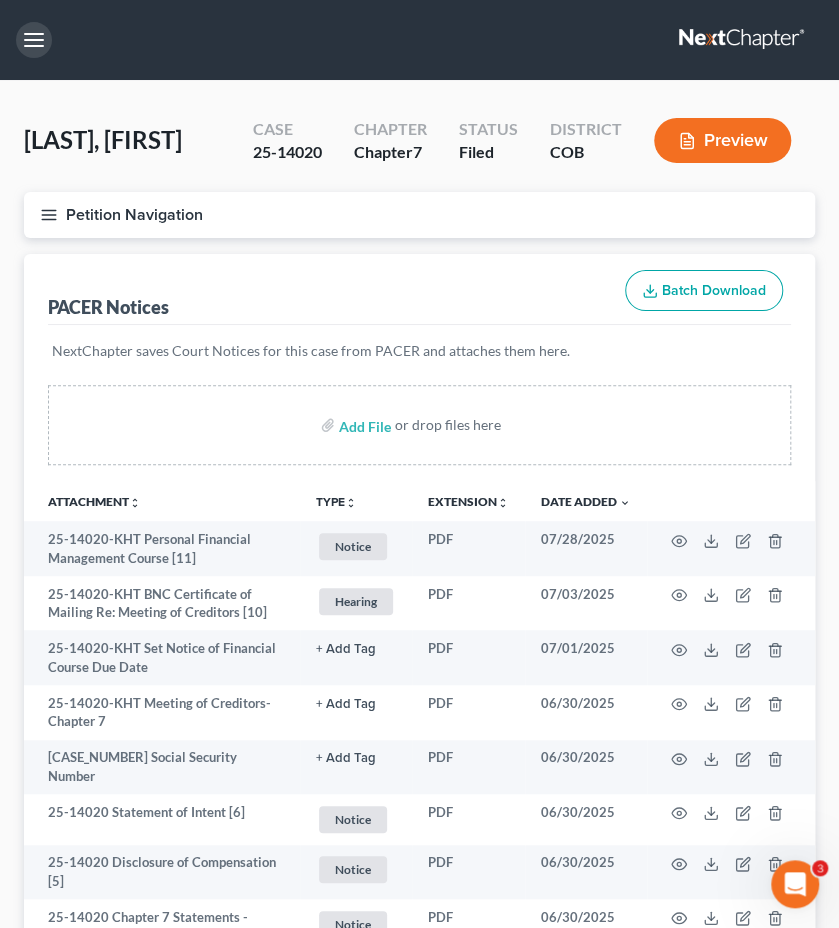 click at bounding box center [34, 40] 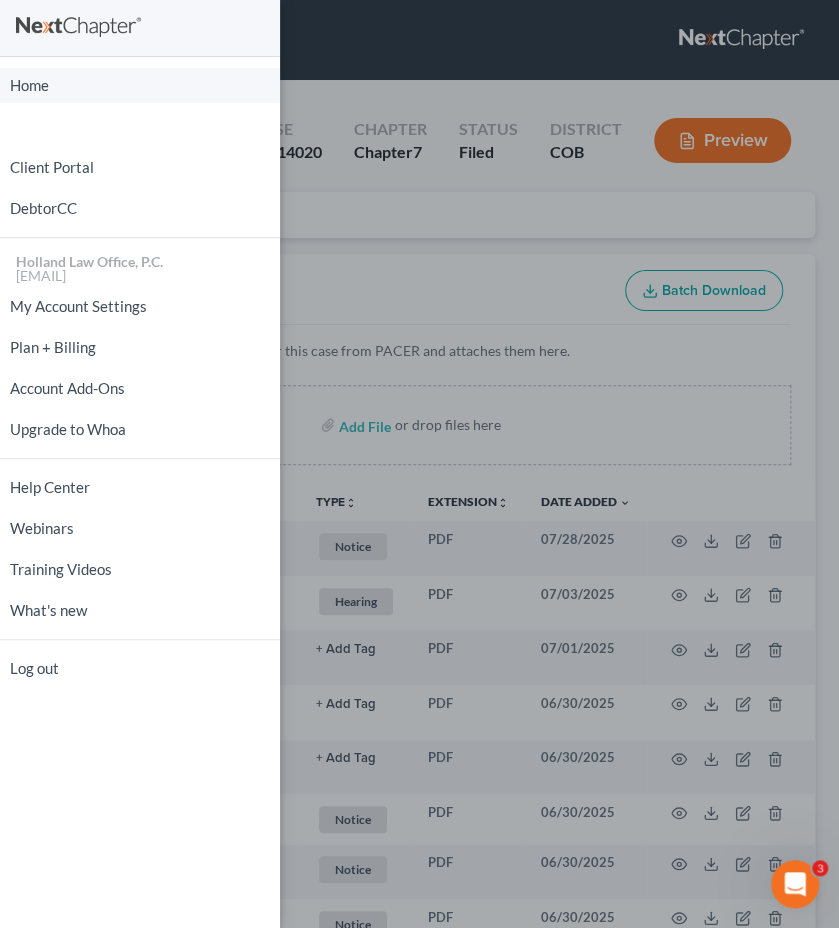 click on "Home" at bounding box center (140, 85) 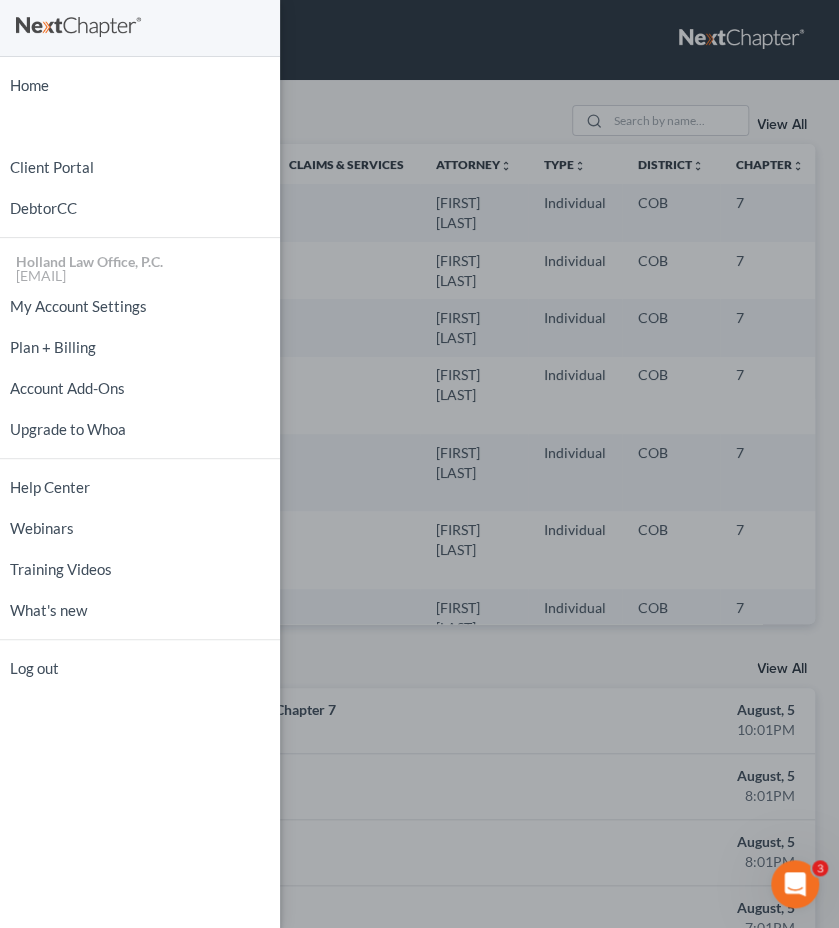 click on "Home New Case Client Portal DebtorCC Holland Law Office, P.C. [EMAIL] My Account Settings Plan + Billing Account Add-Ons Upgrade to Whoa Help Center Webinars Training Videos What's new Log out" at bounding box center (419, 464) 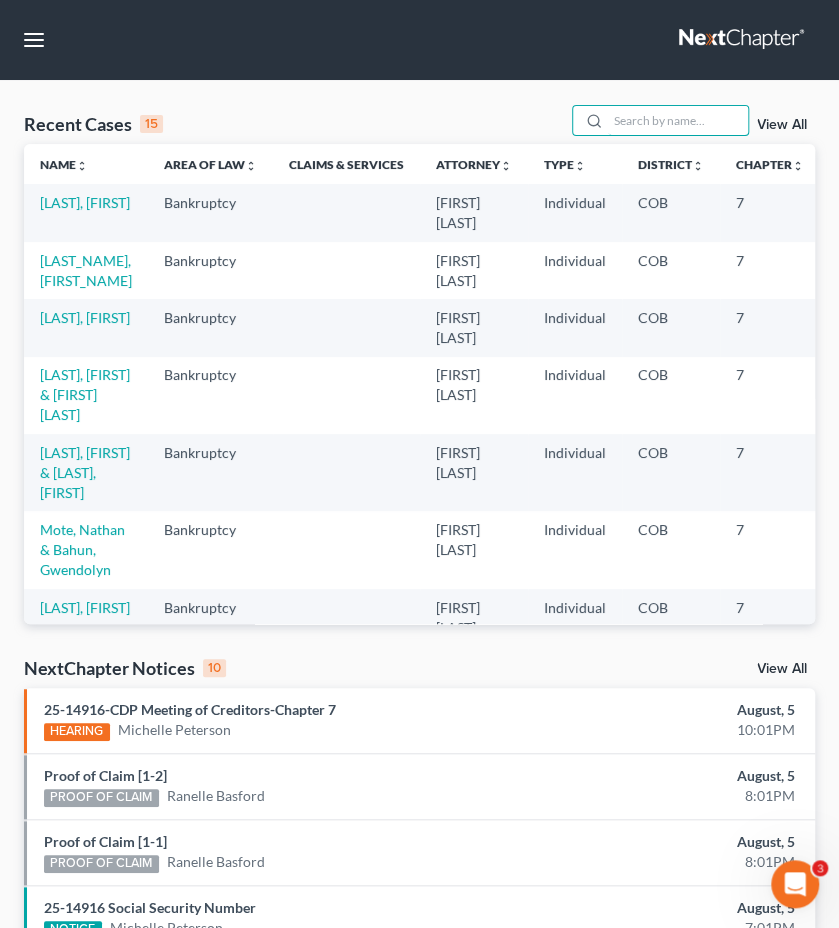 click at bounding box center [678, 120] 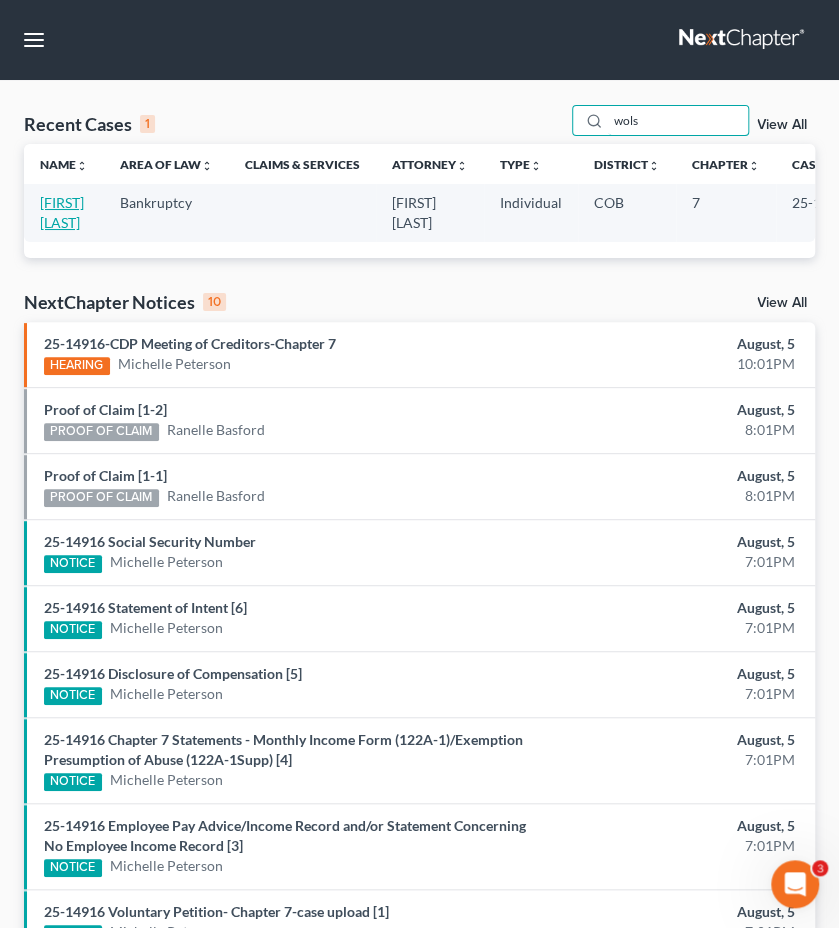 type on "wols" 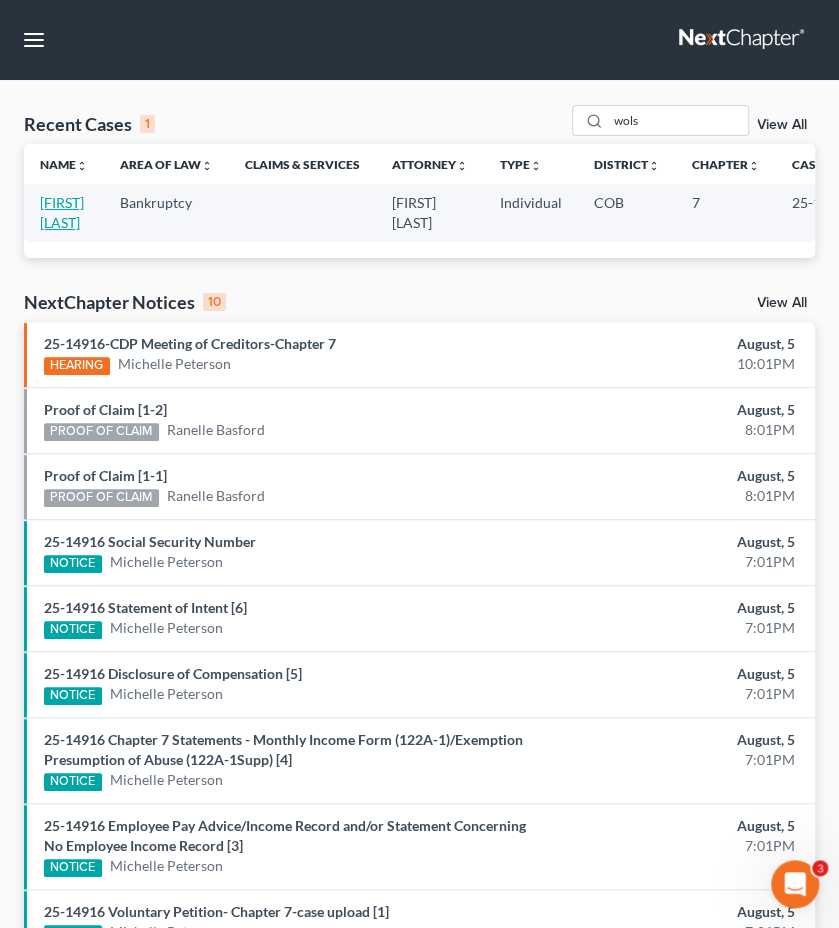 click on "[LAST], [FIRST]" at bounding box center [62, 212] 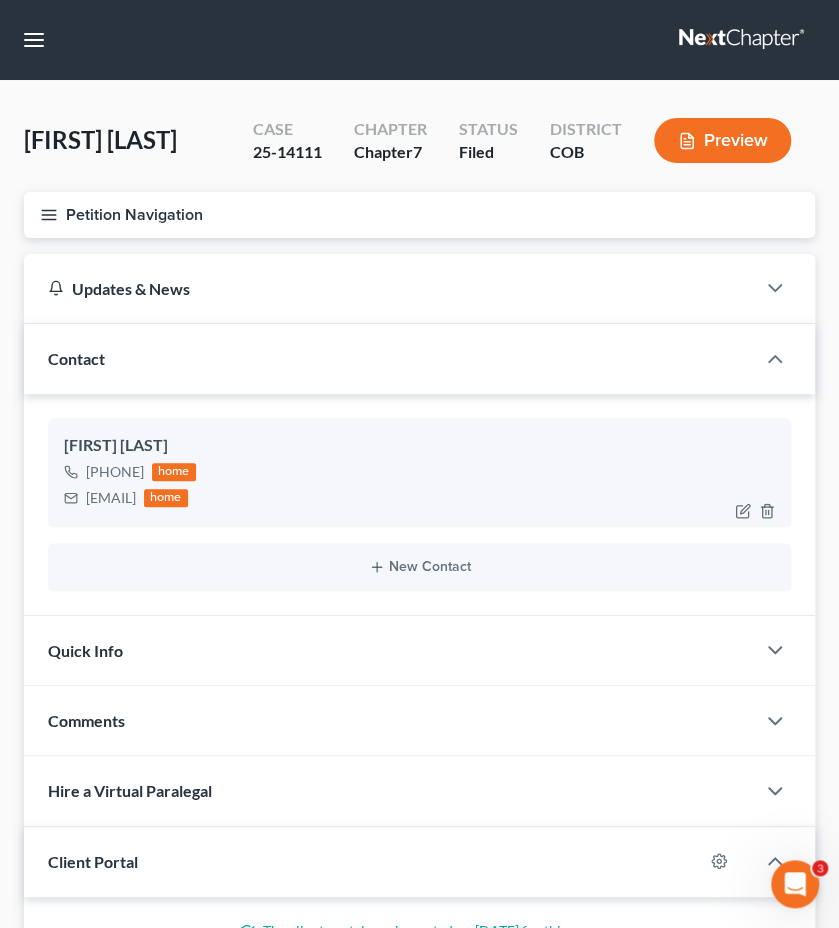 drag, startPoint x: 281, startPoint y: 548, endPoint x: 80, endPoint y: 556, distance: 201.15913 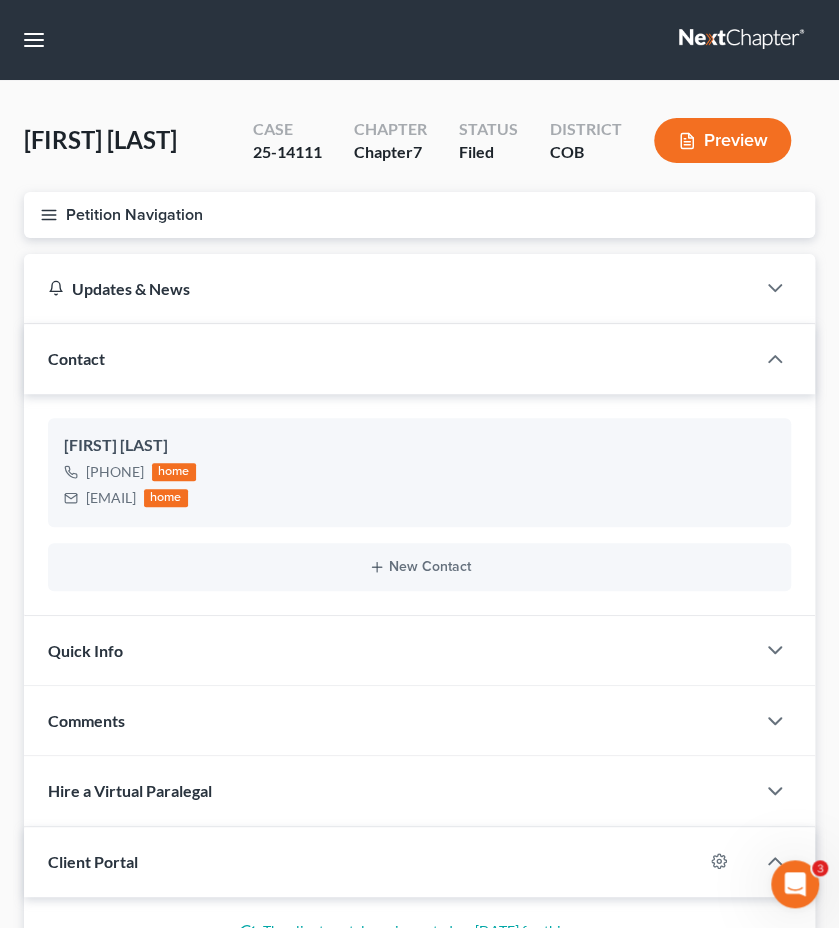 click on "Petition Navigation" at bounding box center (419, 215) 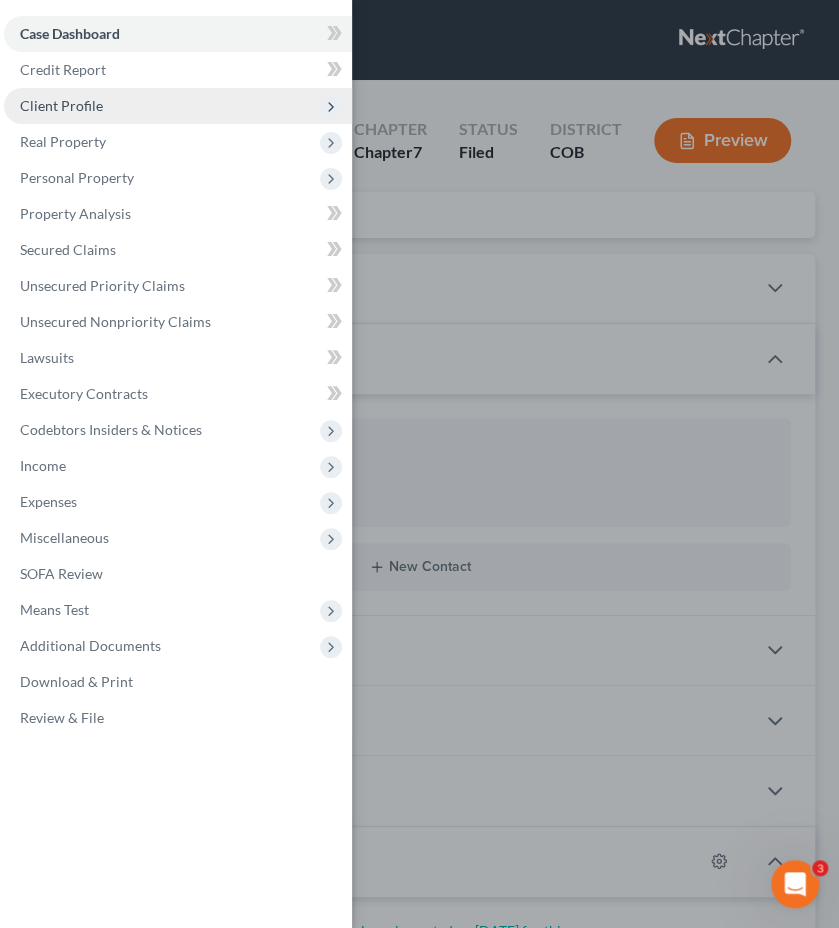 click on "Client Profile" at bounding box center [61, 105] 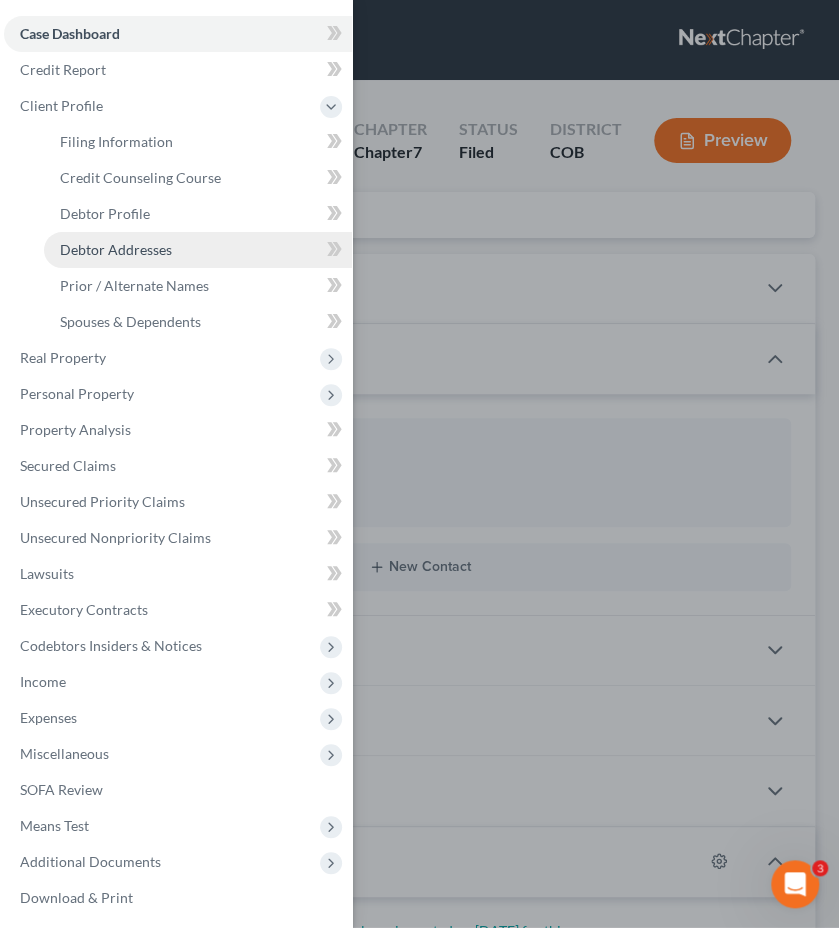 click on "Debtor Addresses" at bounding box center (116, 249) 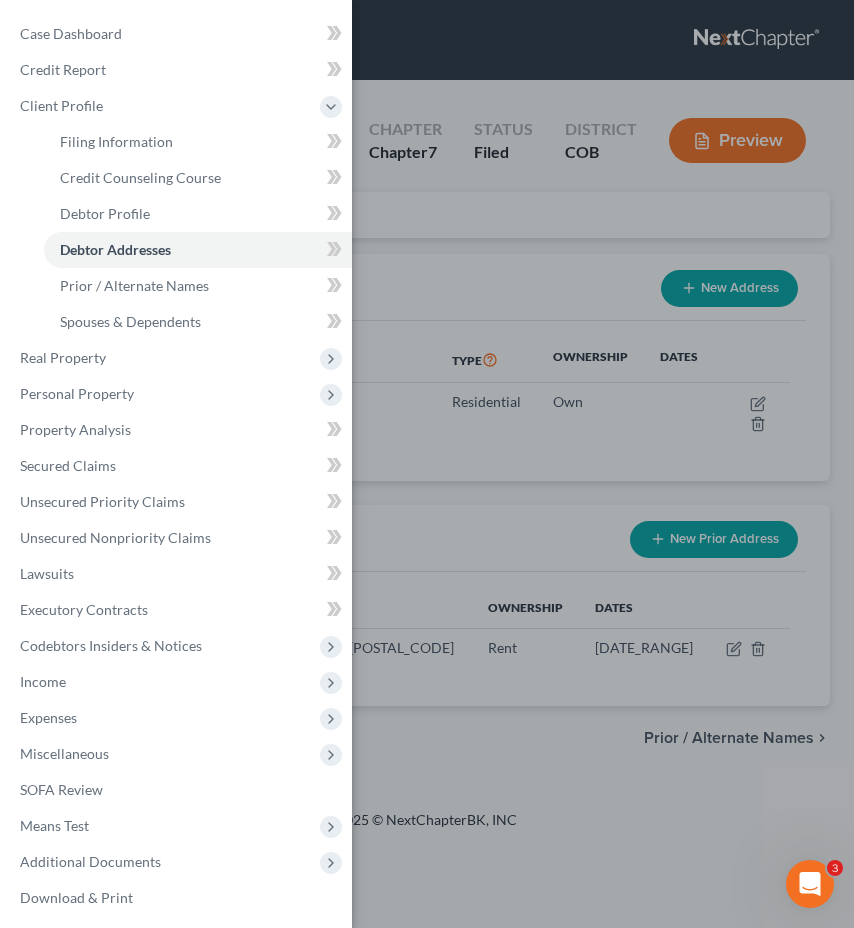 click on "Case Dashboard
Payments
Invoices
Payments
Payments
Credit Report
Client Profile" at bounding box center (427, 464) 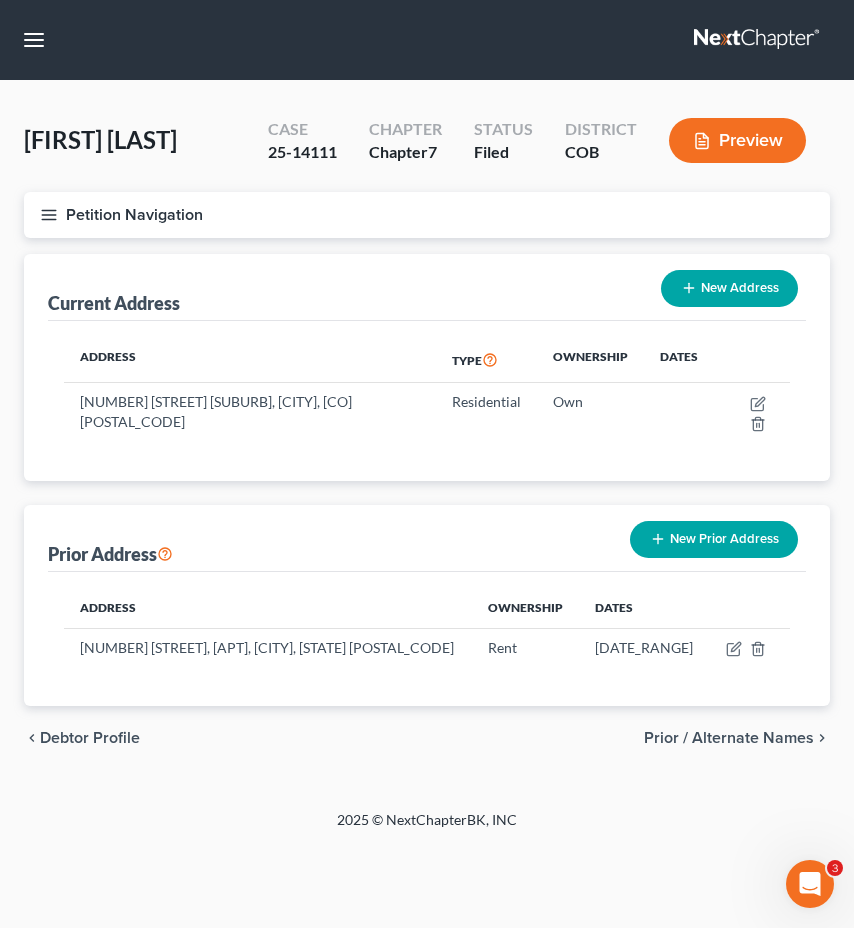click on "Petition Navigation" at bounding box center [427, 215] 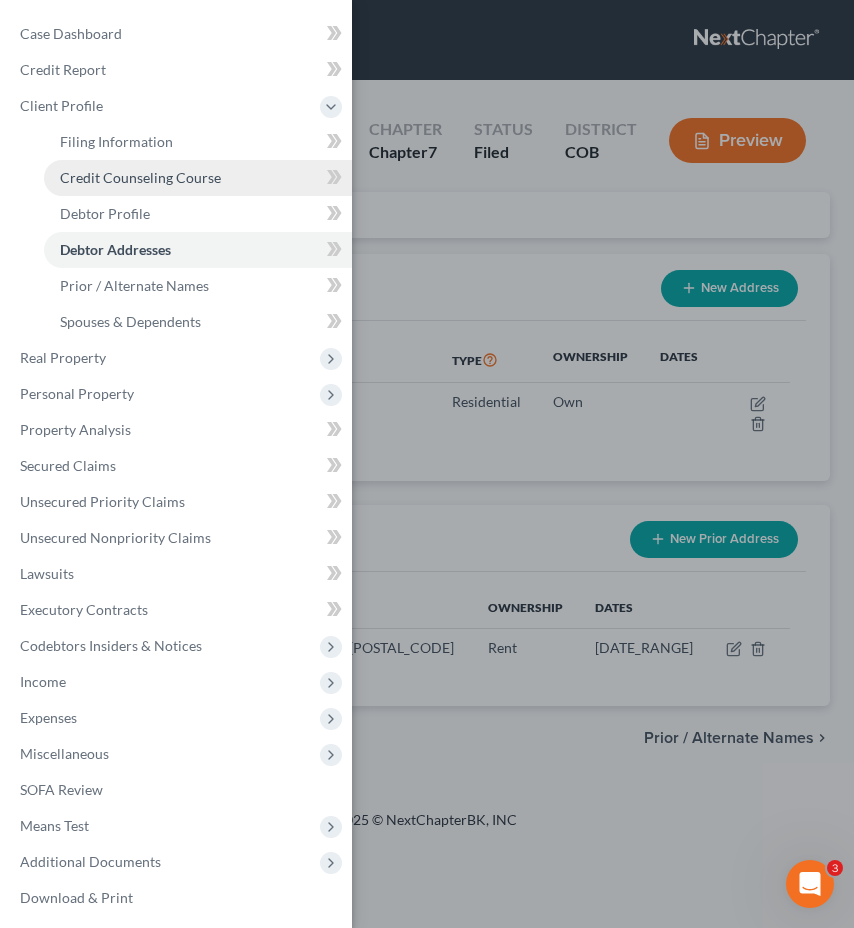 click on "Credit Counseling Course" at bounding box center (140, 177) 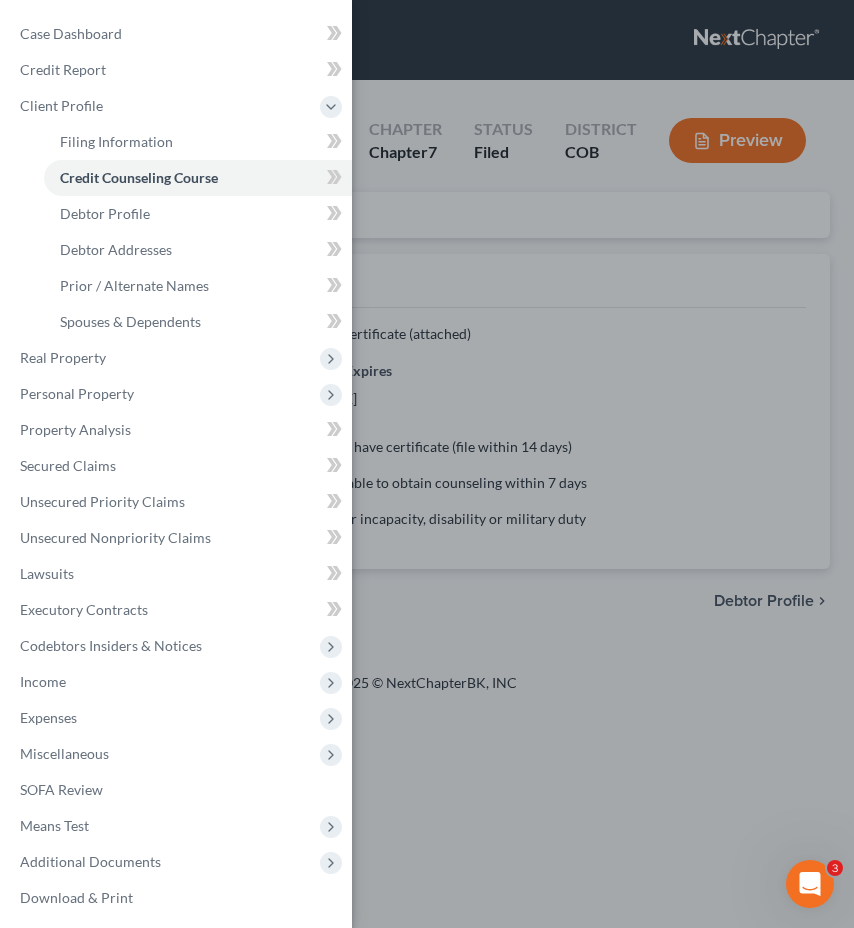 click on "Case Dashboard
Payments
Invoices
Payments
Payments
Credit Report
Client Profile" at bounding box center (427, 464) 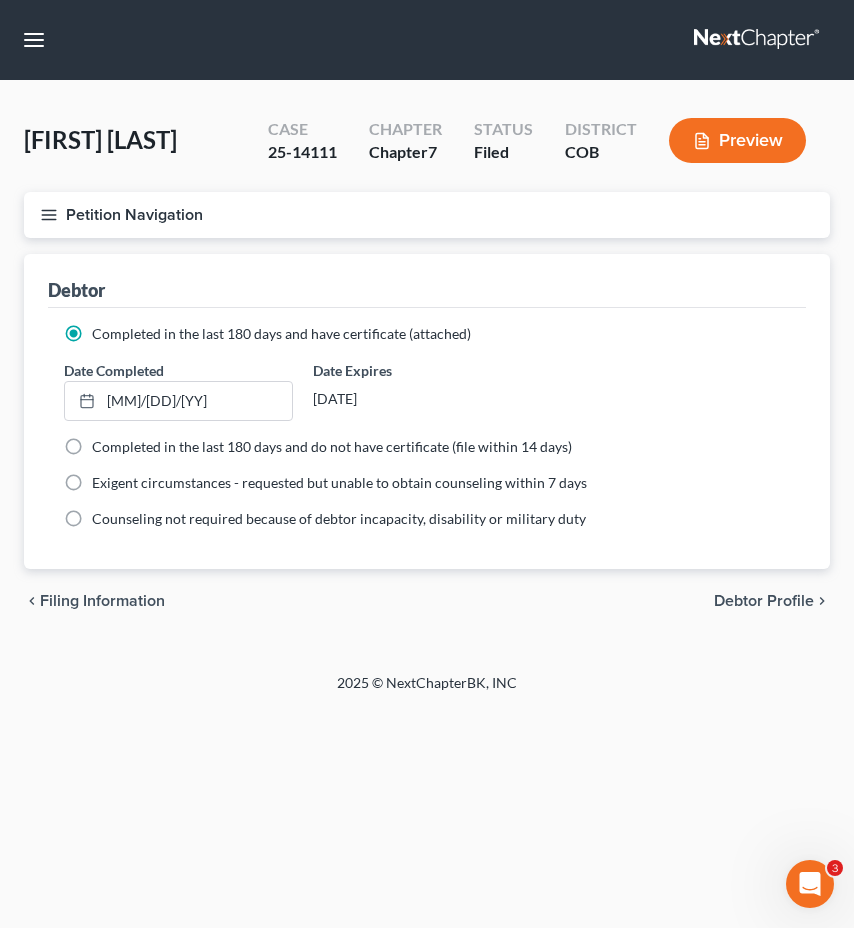 click on "Petition Navigation" at bounding box center [427, 215] 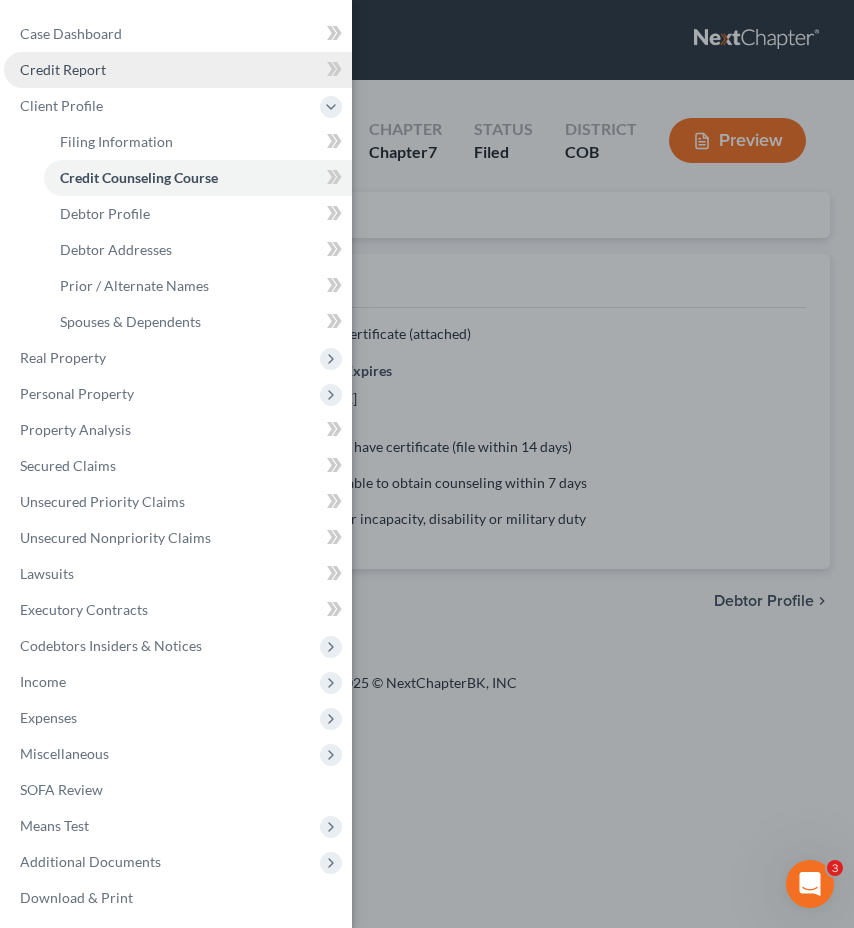 click on "Credit Report" at bounding box center [178, 70] 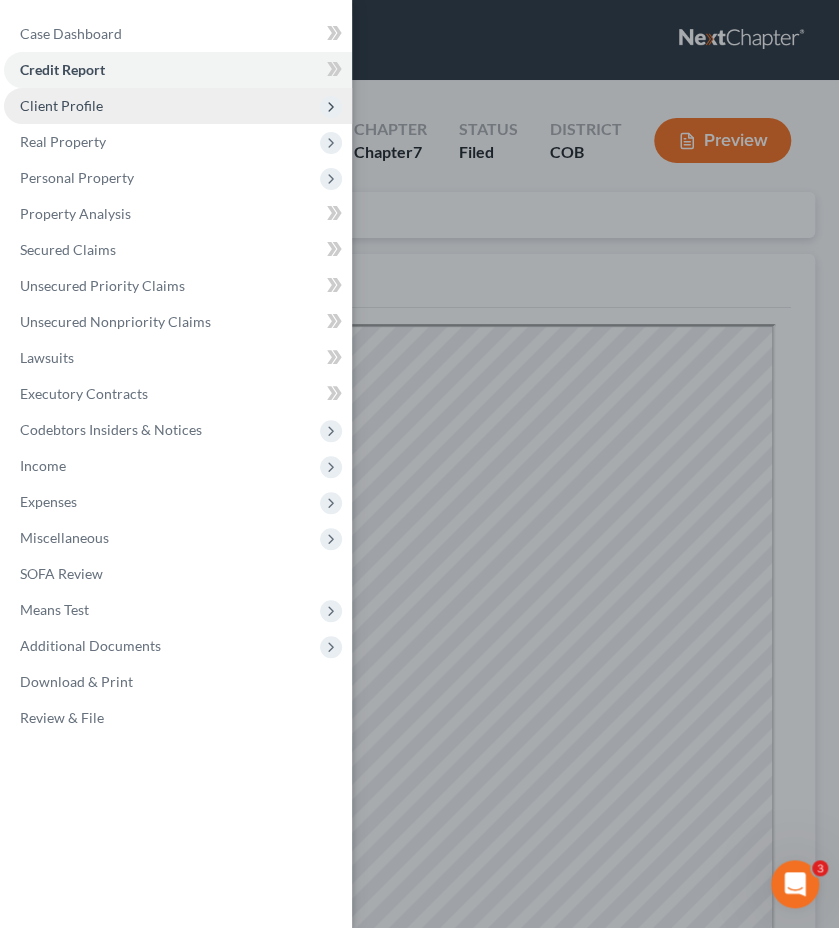 scroll, scrollTop: 0, scrollLeft: 0, axis: both 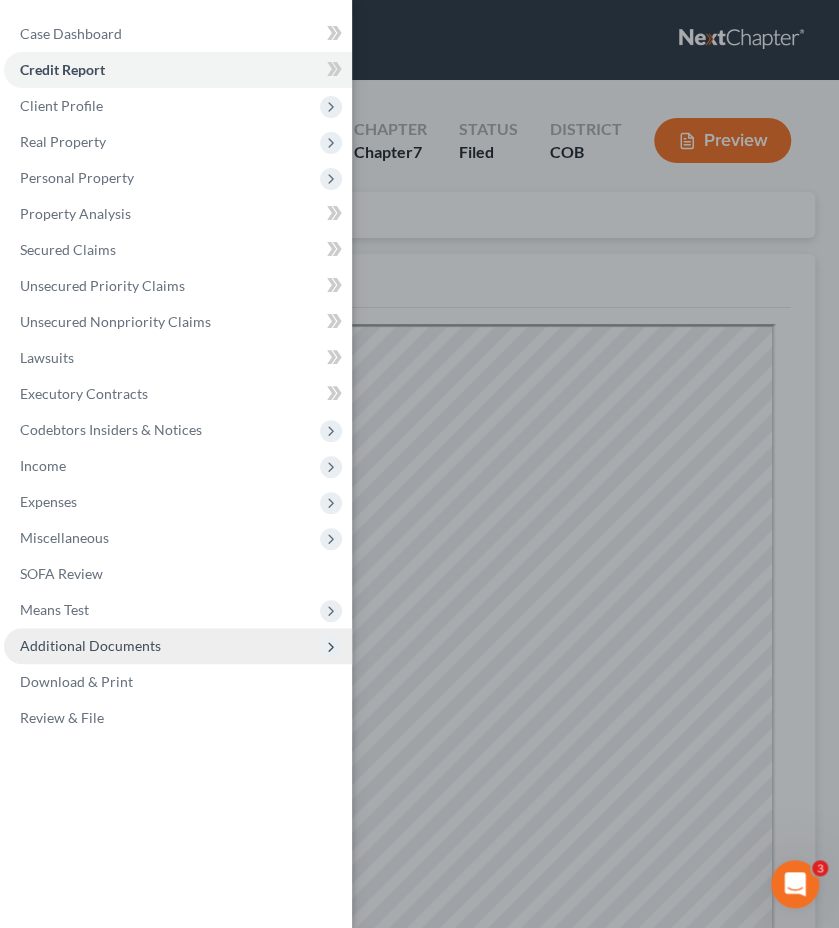 click on "Additional Documents" at bounding box center (90, 645) 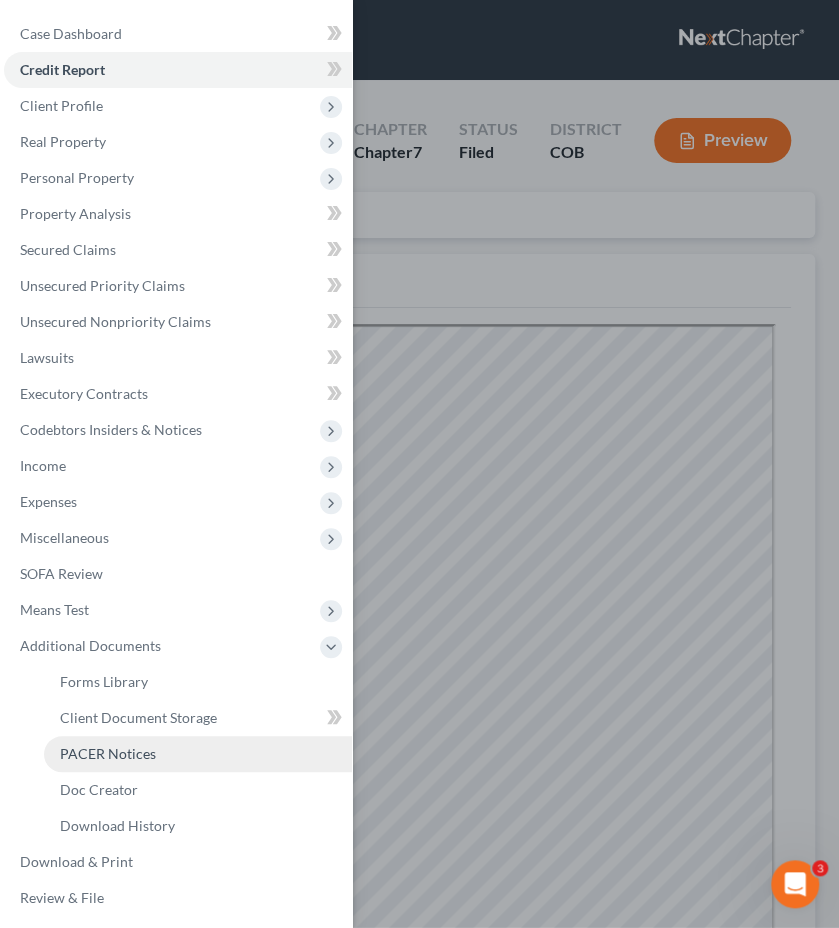 click on "PACER Notices" at bounding box center (198, 754) 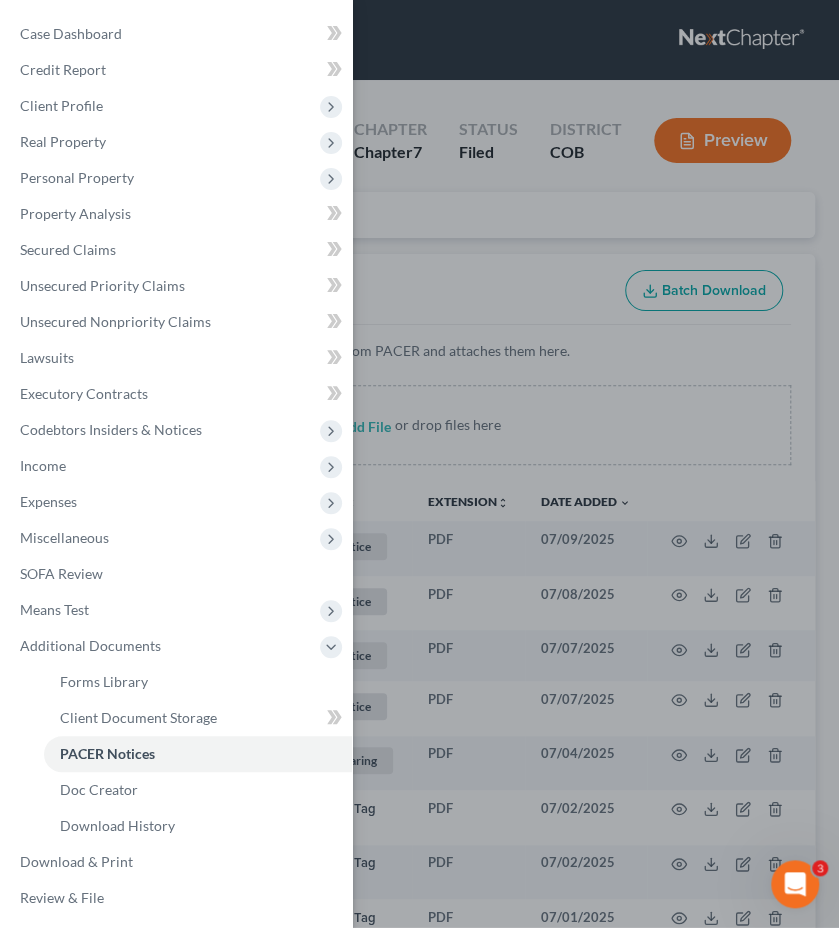 click on "Case Dashboard
Payments
Invoices
Payments
Payments
Credit Report
Client Profile" at bounding box center [419, 464] 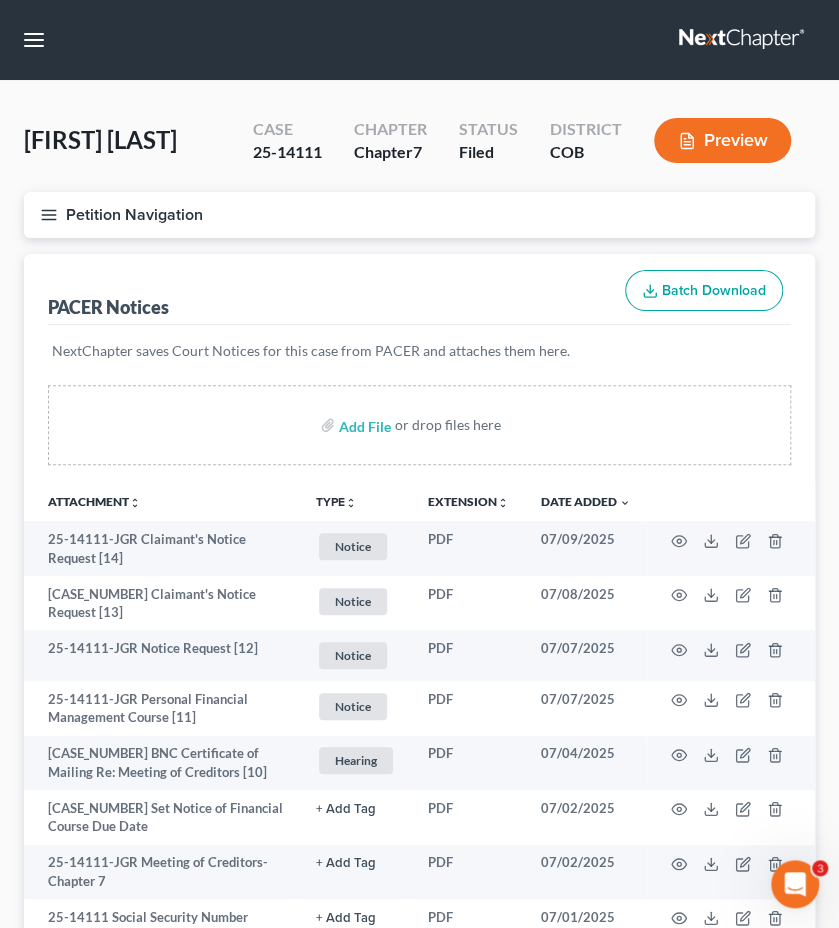 type 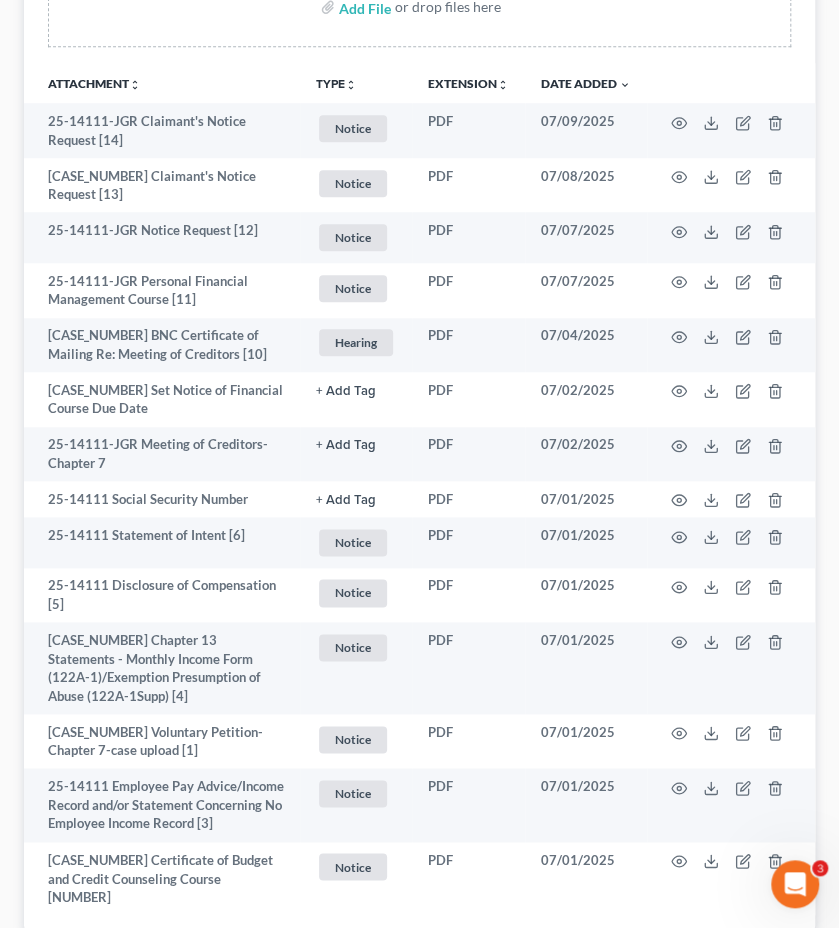 scroll, scrollTop: 480, scrollLeft: 0, axis: vertical 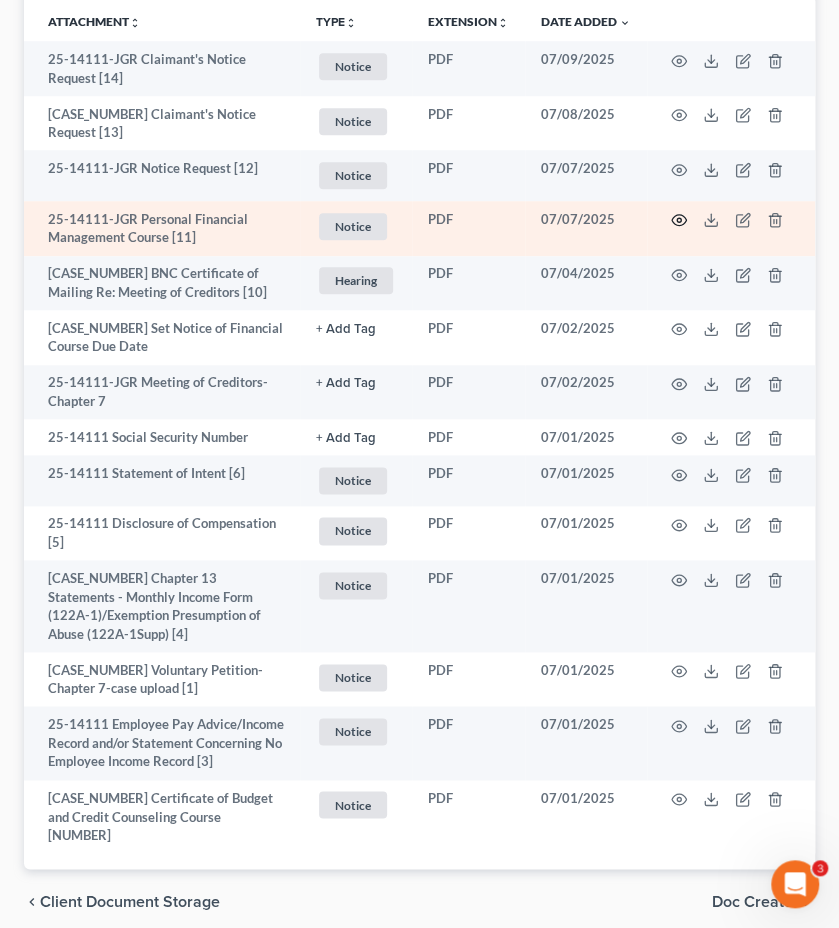click 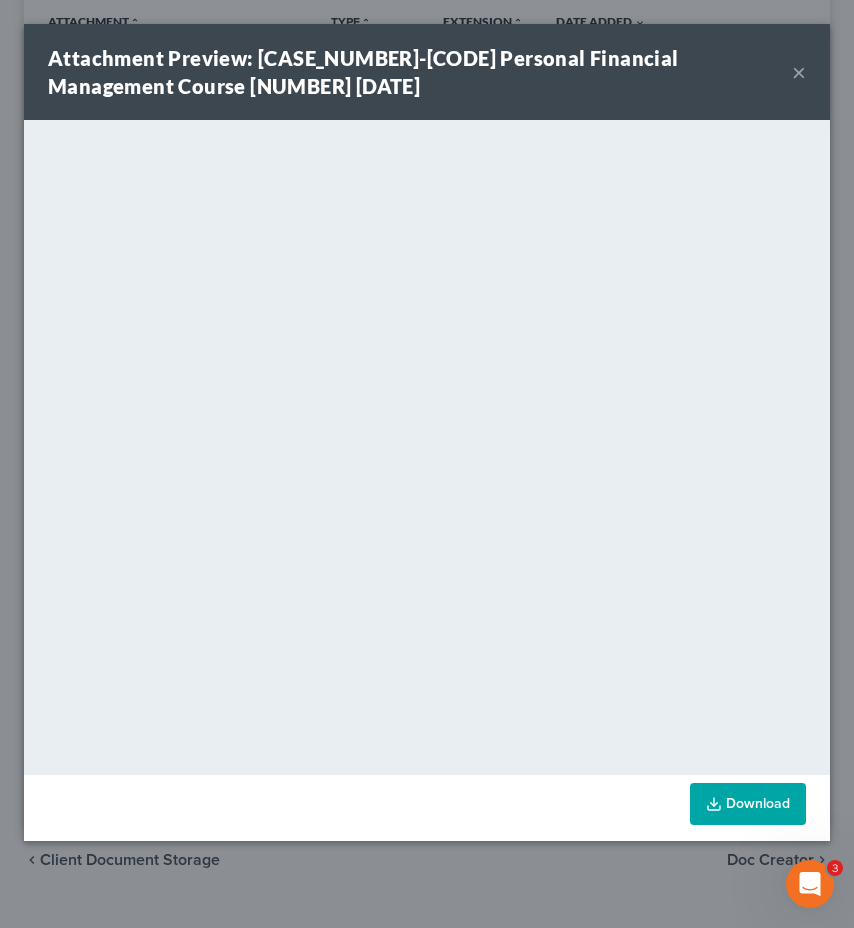 click on "×" at bounding box center (799, 72) 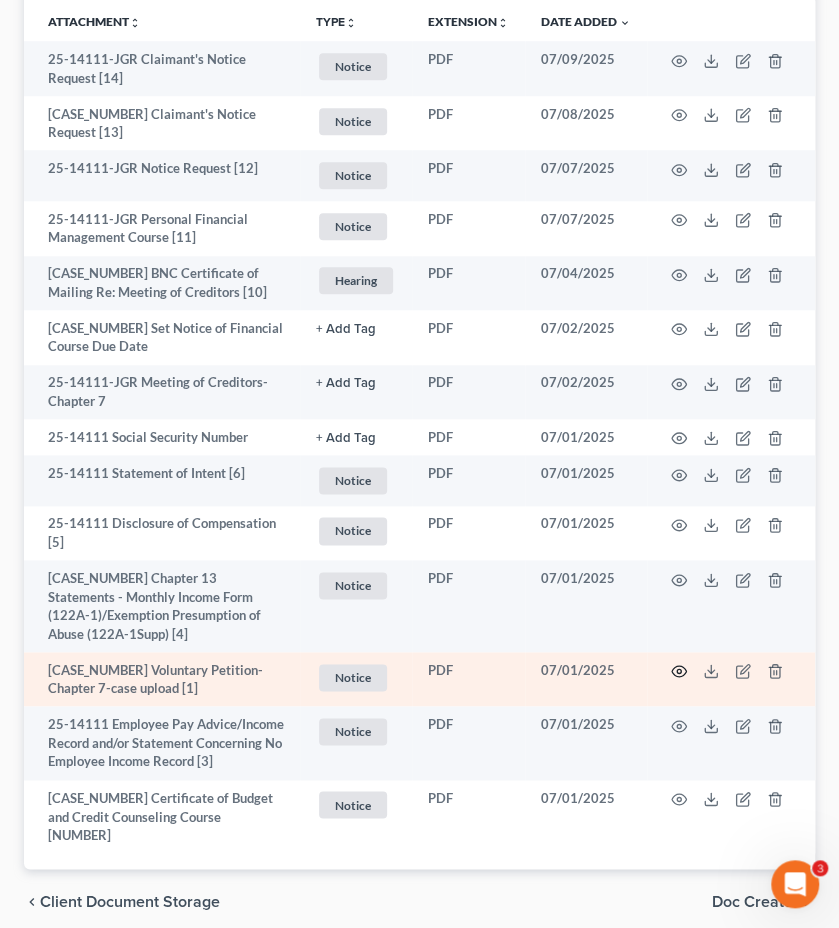 click 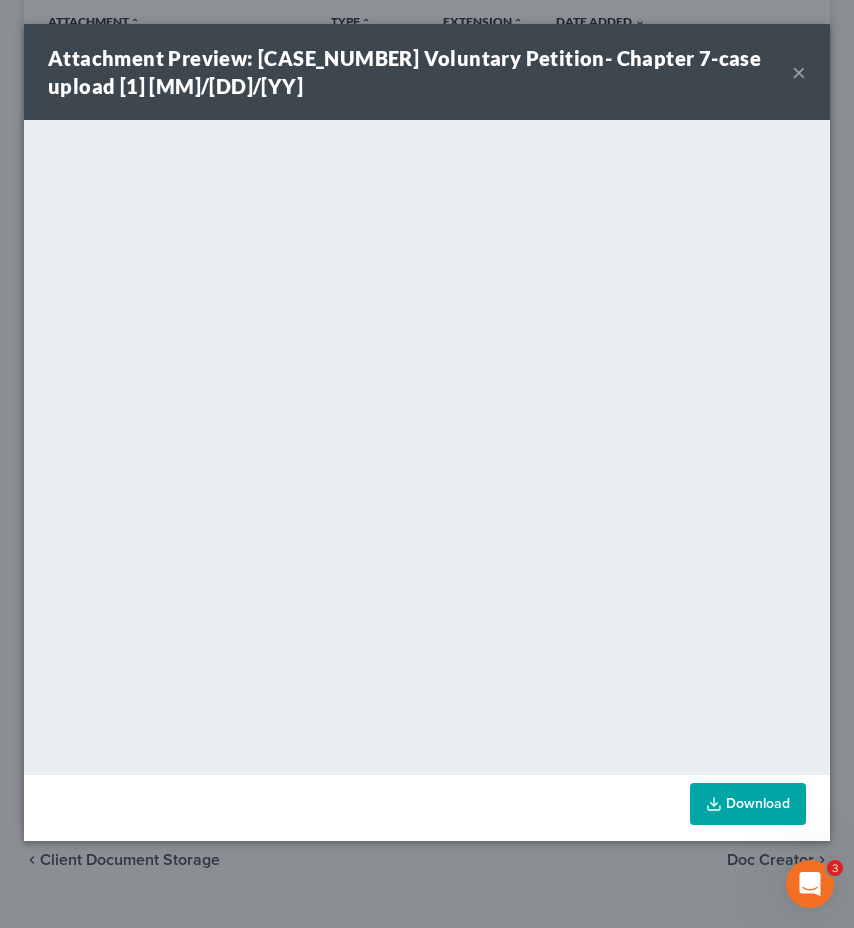 click on "×" at bounding box center (799, 72) 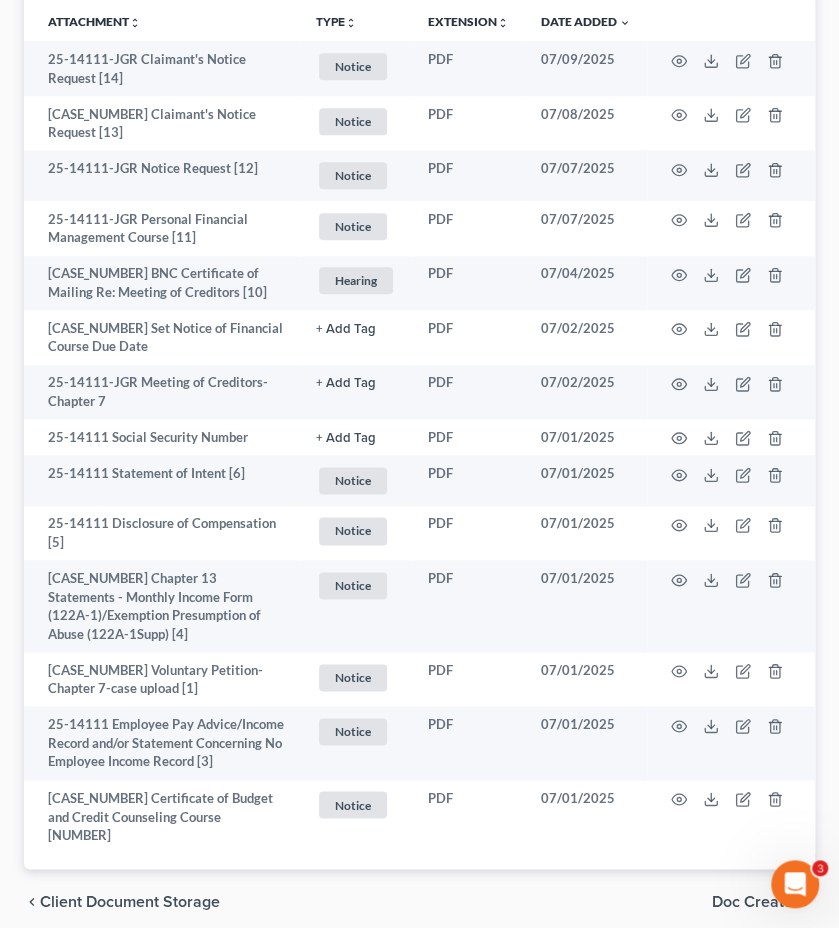 scroll, scrollTop: 0, scrollLeft: 0, axis: both 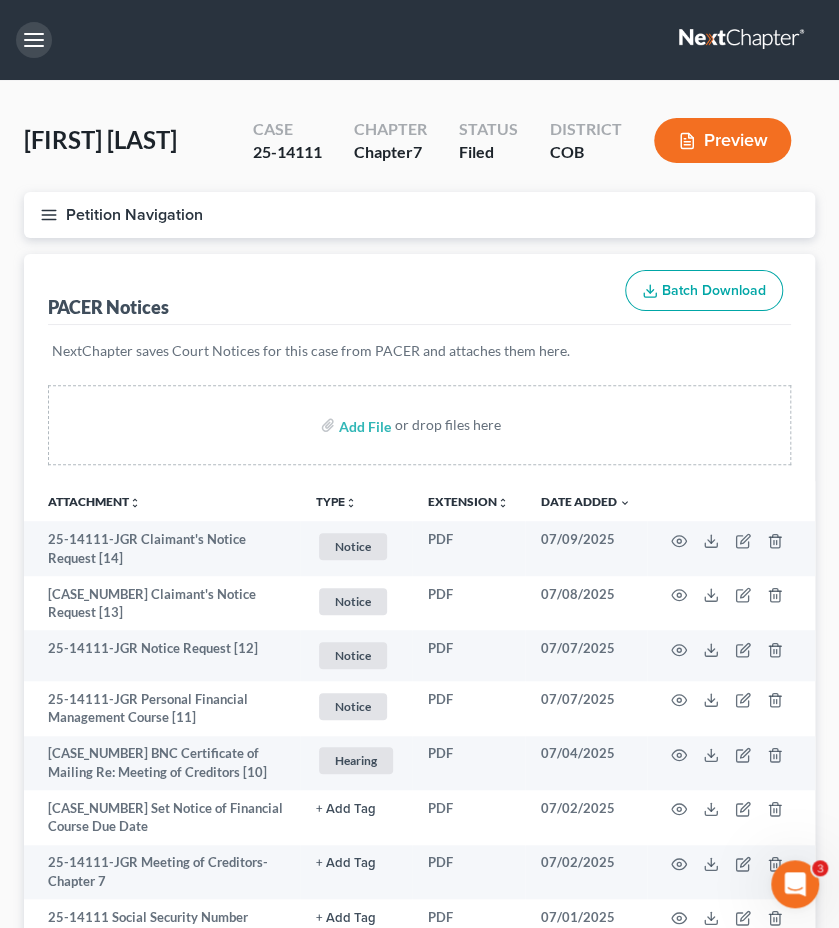 click at bounding box center [34, 40] 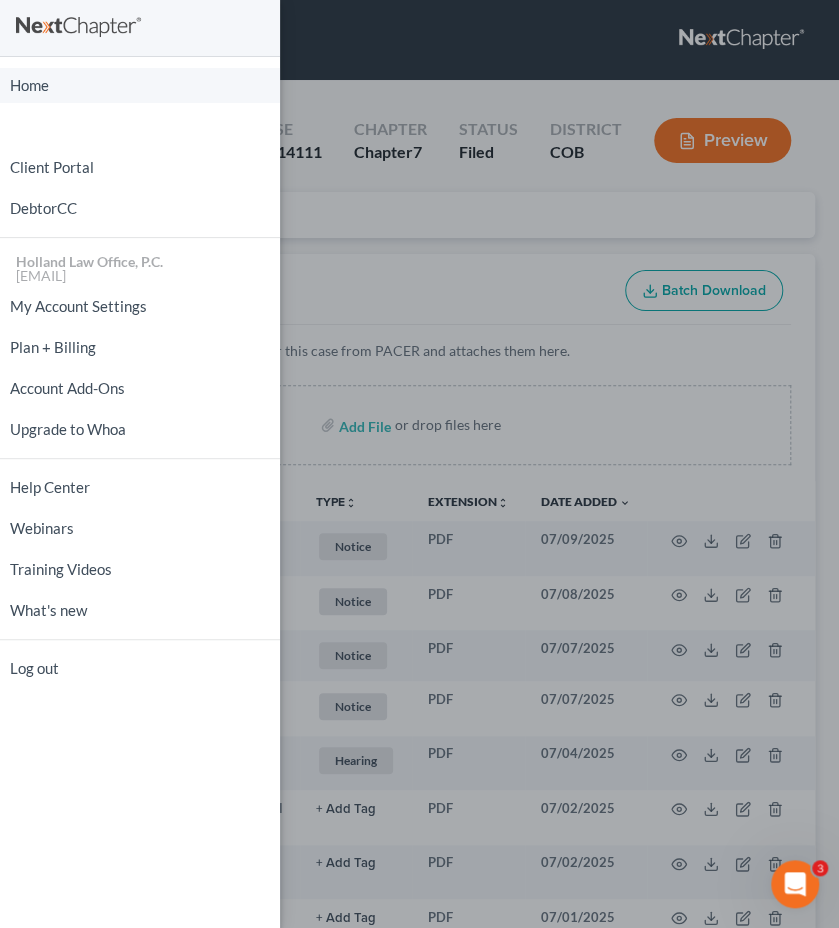 click on "Home" at bounding box center (140, 85) 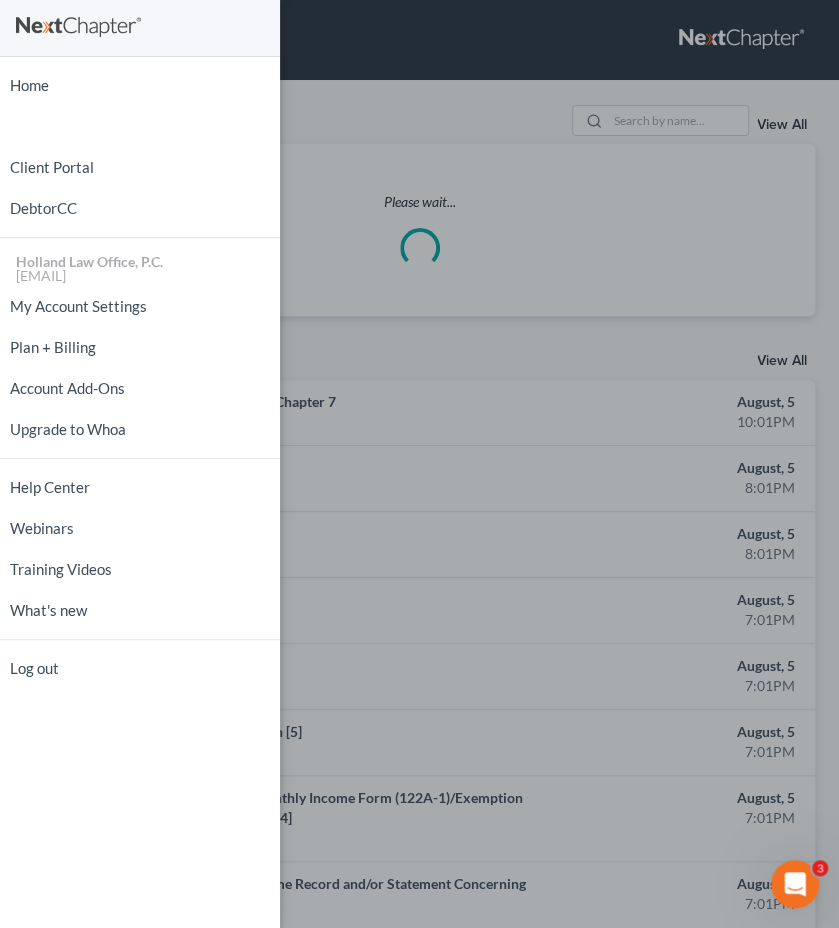 click on "Home New Case Client Portal DebtorCC Holland Law Office, P.C. [EMAIL] My Account Settings Plan + Billing Account Add-Ons Upgrade to Whoa Help Center Webinars Training Videos What's new Log out" at bounding box center (419, 464) 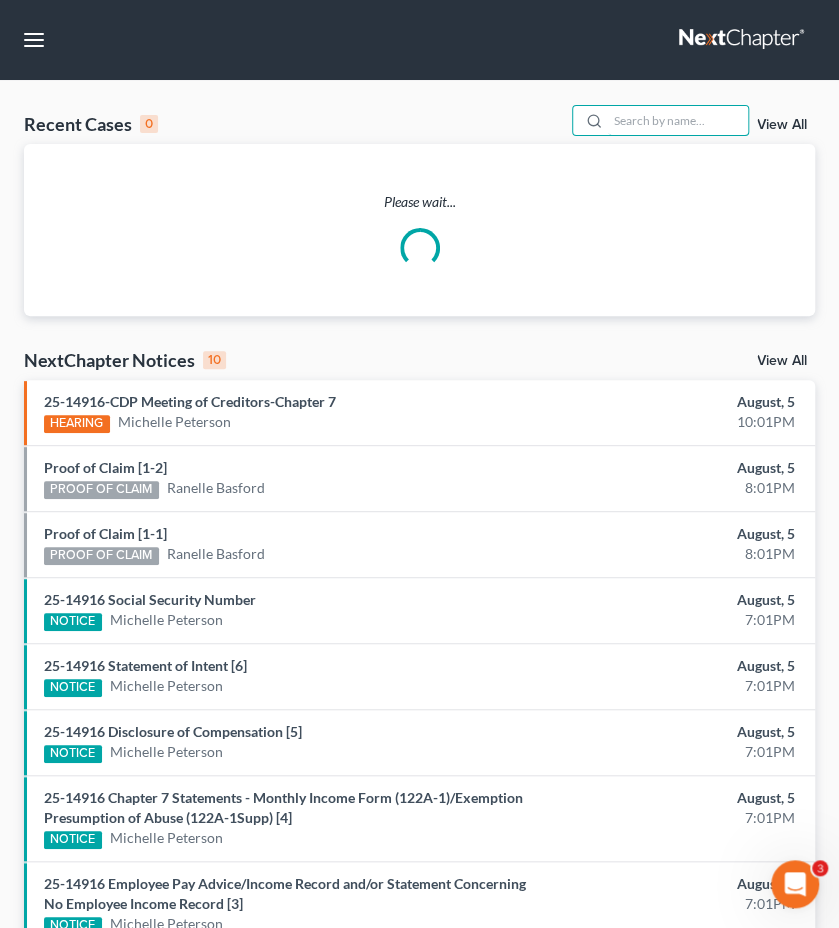 click at bounding box center (678, 120) 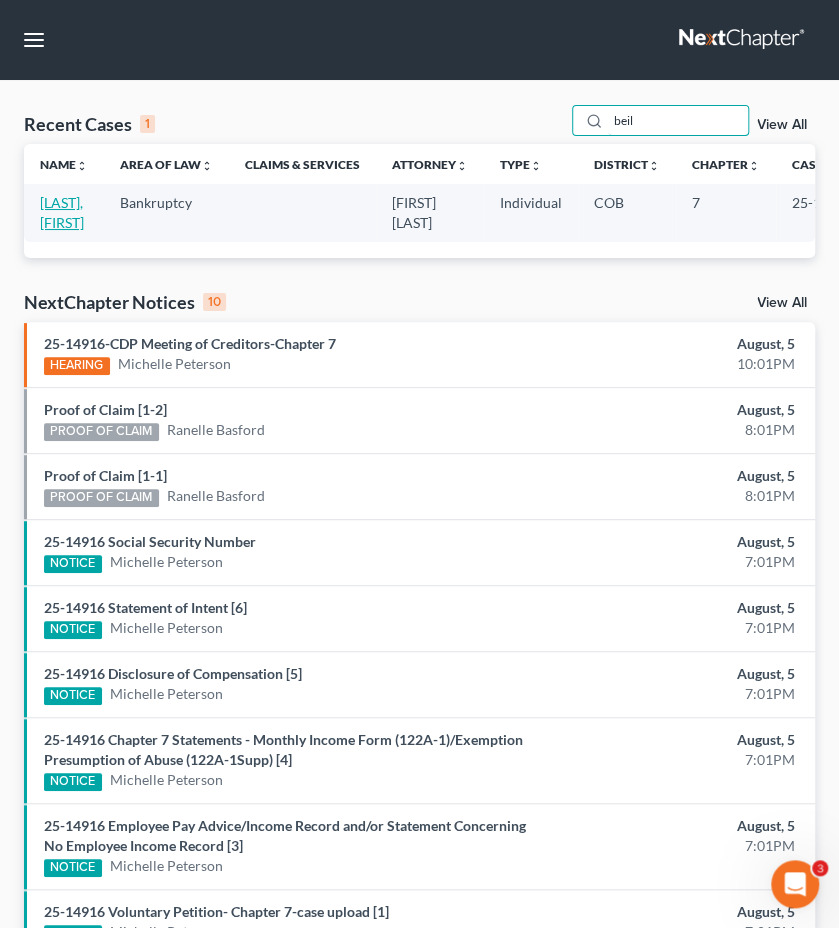 type on "beil" 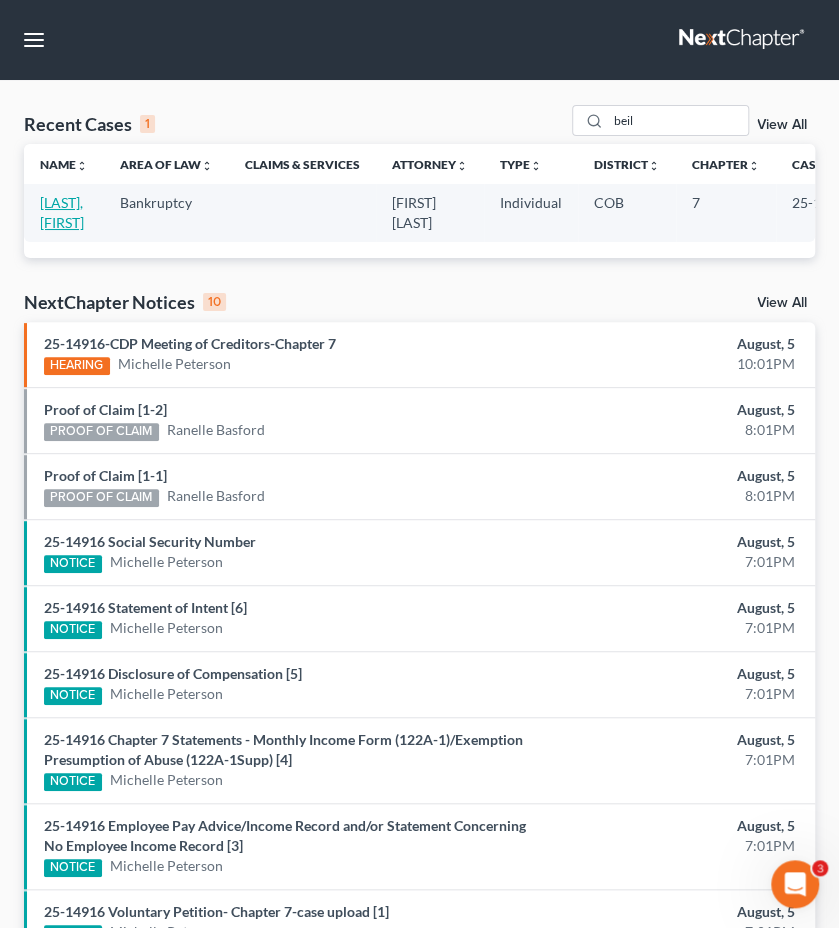 click on "Beiland, Kourtney" at bounding box center (62, 212) 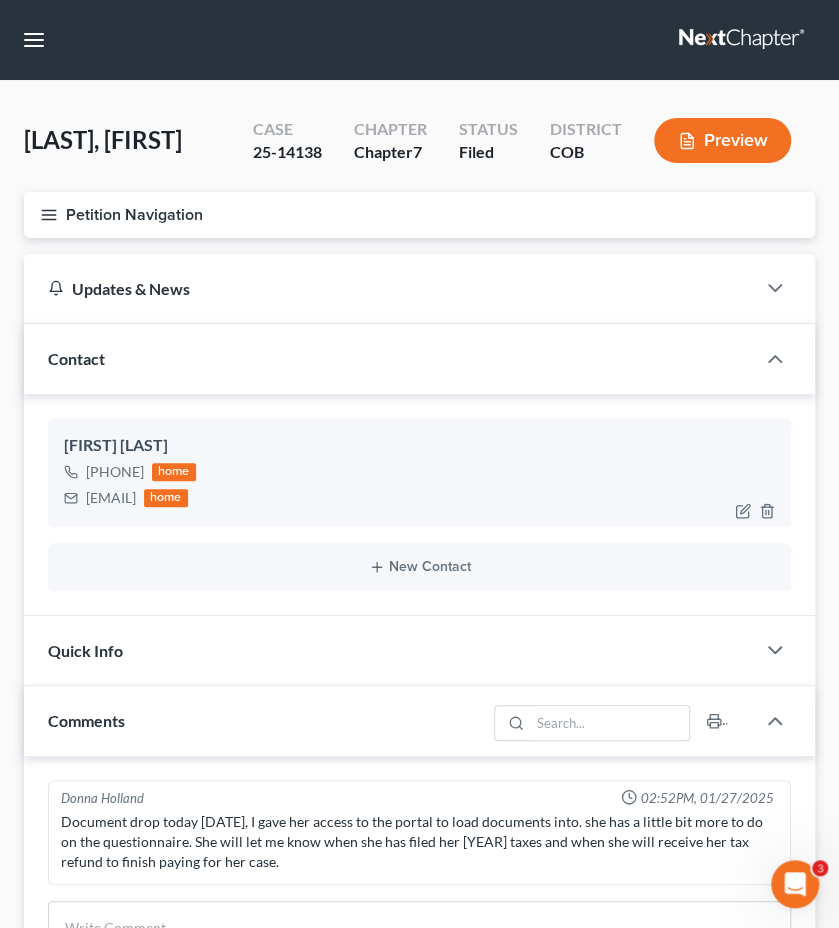 drag, startPoint x: 220, startPoint y: 497, endPoint x: 86, endPoint y: 504, distance: 134.18271 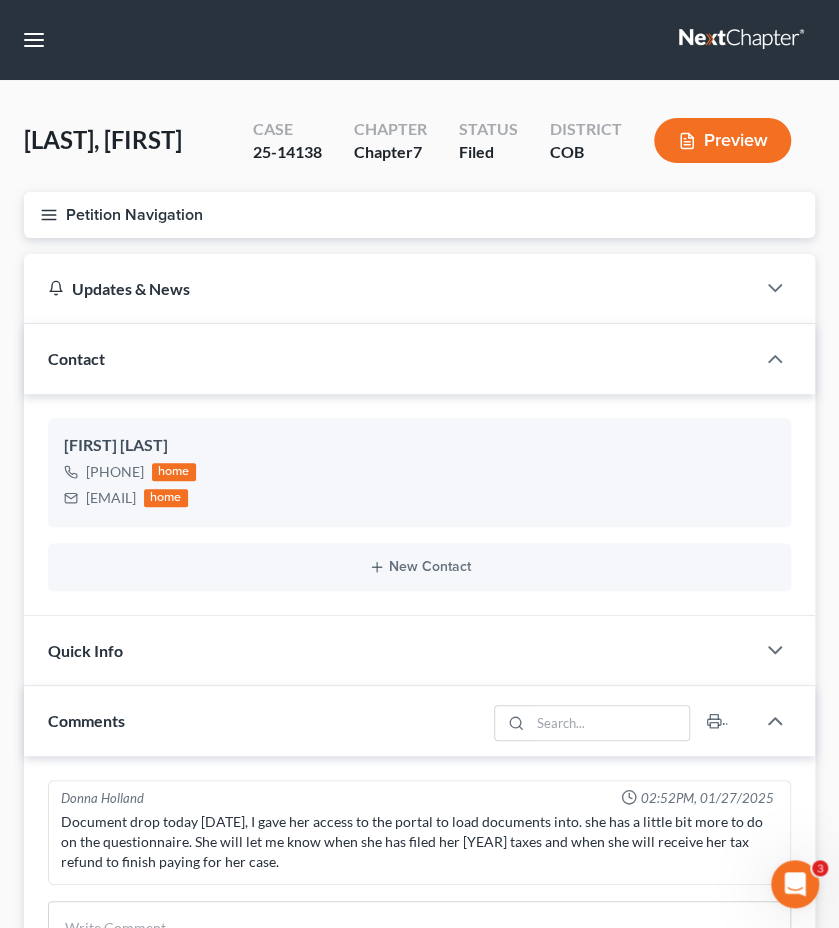 click on "Petition Navigation" at bounding box center (419, 215) 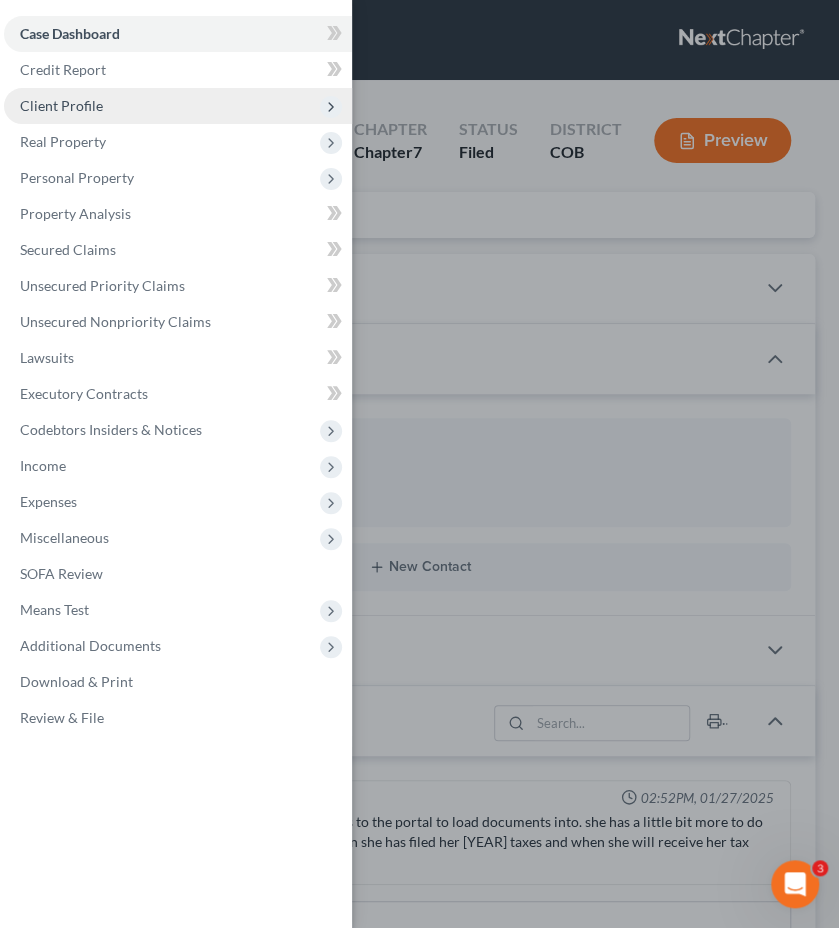click on "Client Profile" at bounding box center (178, 106) 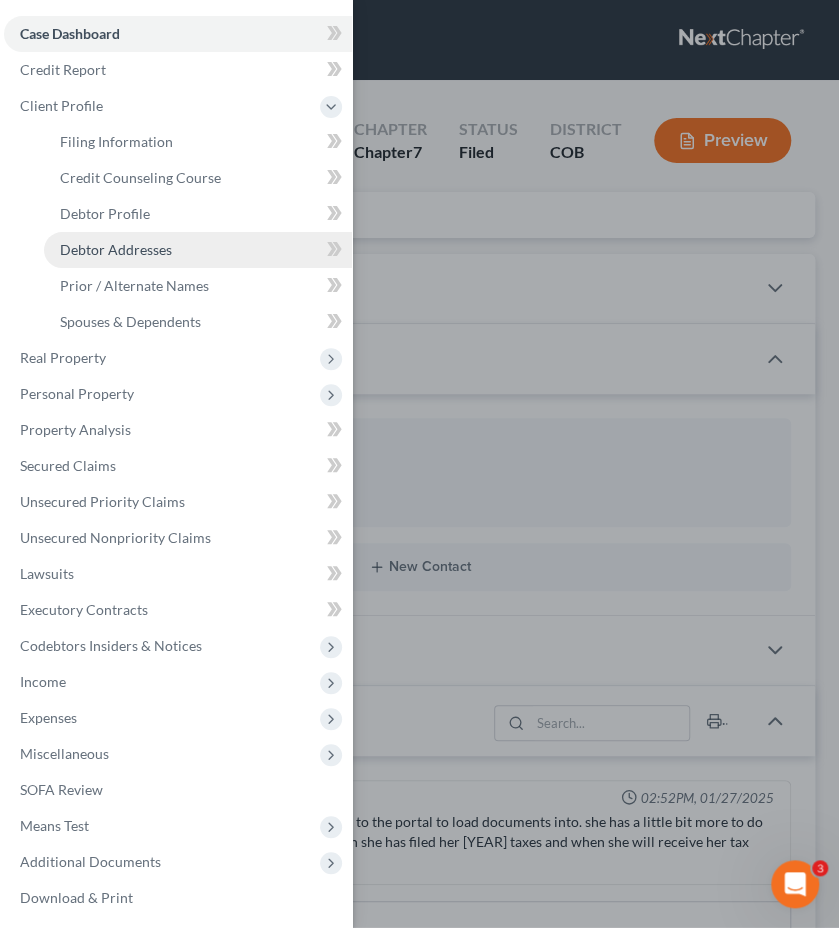 click on "Debtor Addresses" at bounding box center (116, 249) 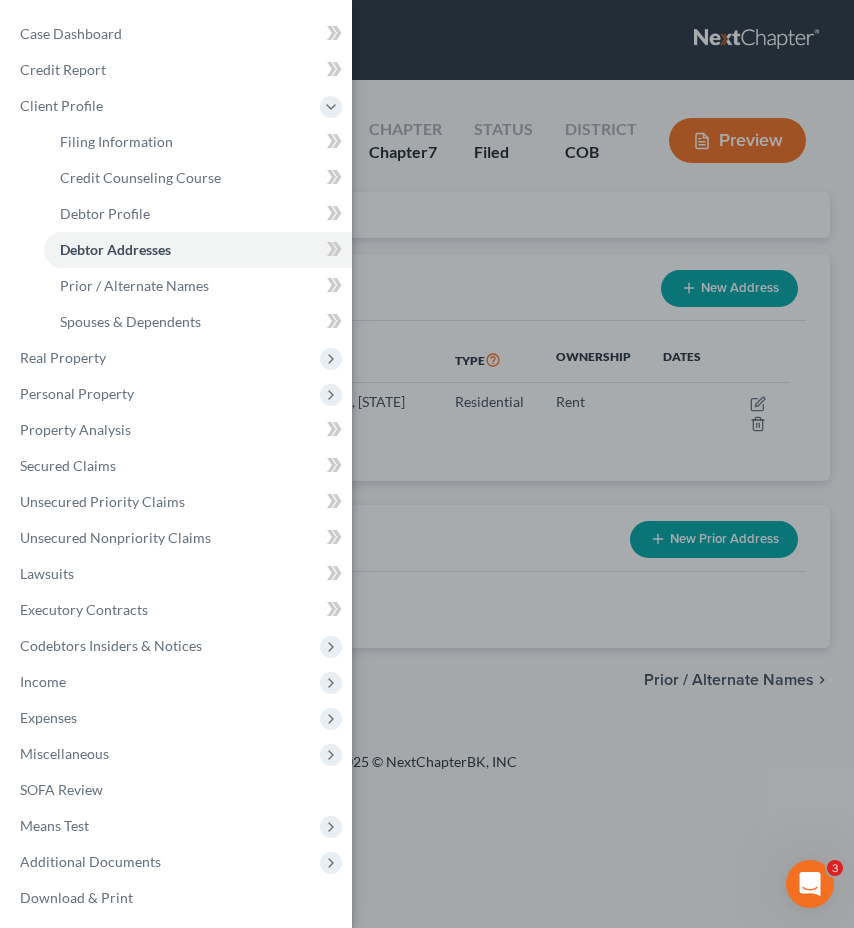 click on "Case Dashboard
Payments
Invoices
Payments
Payments
Credit Report
Client Profile" at bounding box center [427, 464] 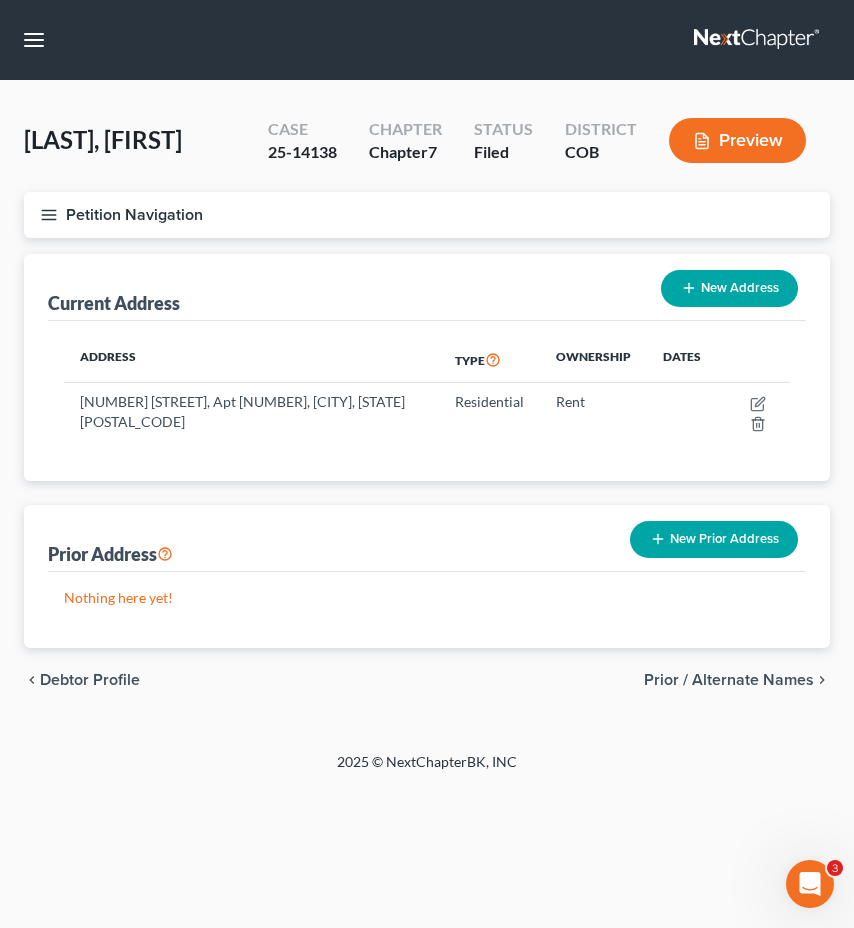 click on "Petition Navigation" at bounding box center (427, 215) 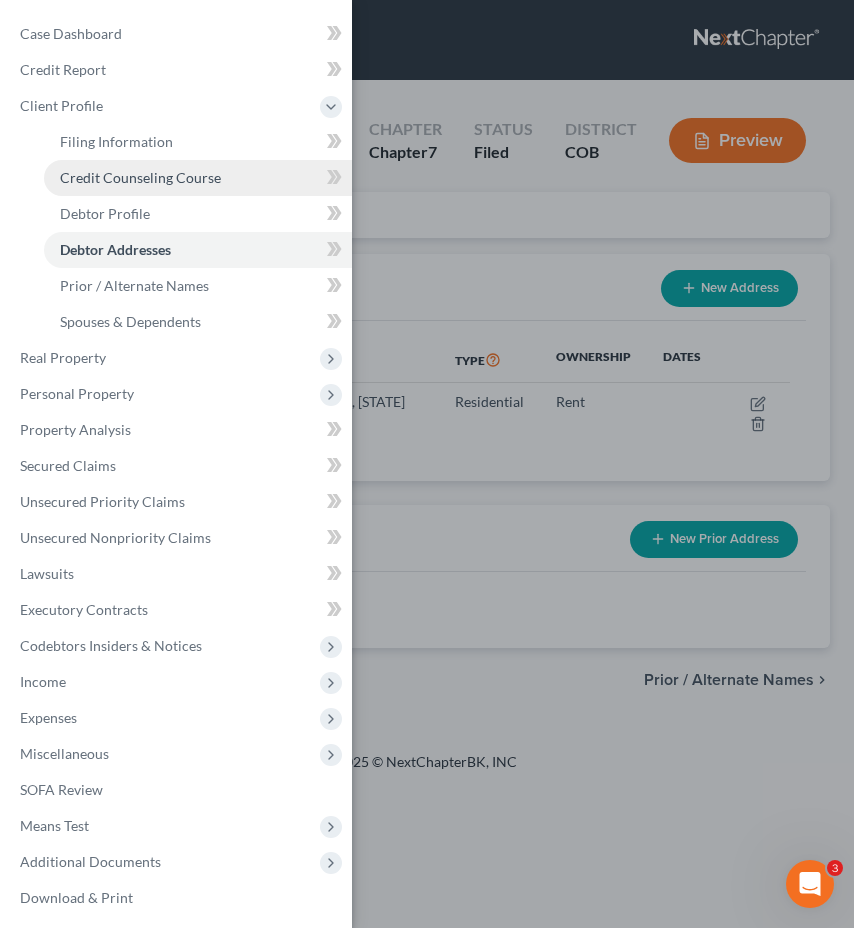 click on "Credit Counseling Course" at bounding box center (198, 178) 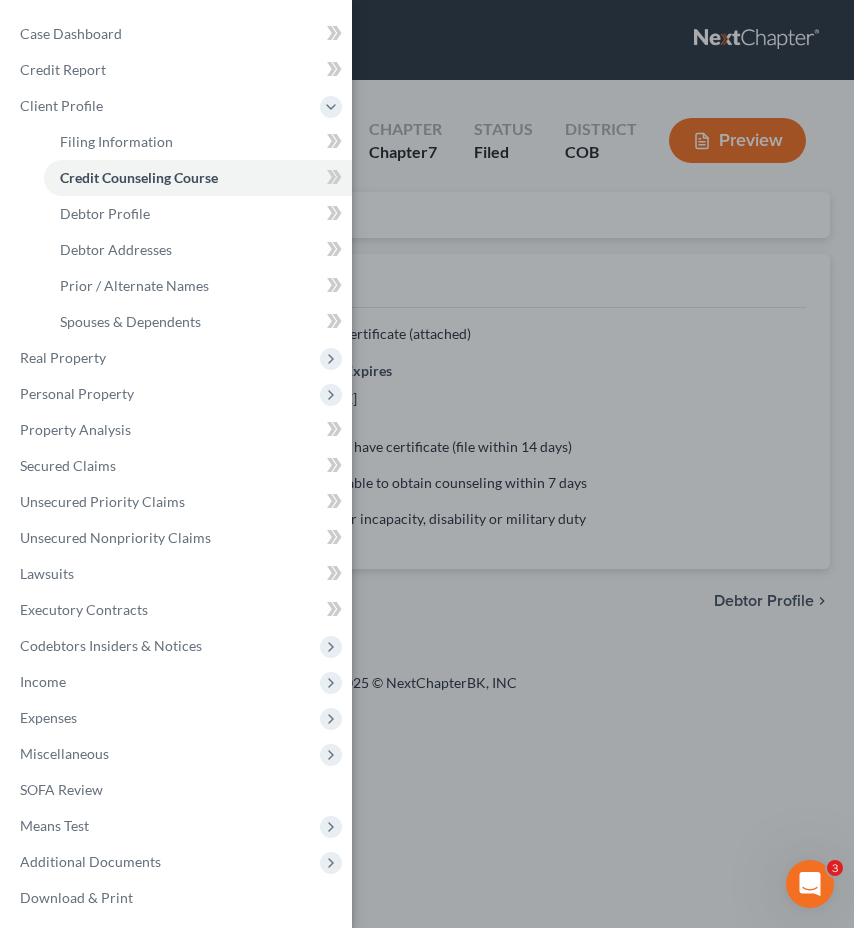 click on "Case Dashboard
Payments
Invoices
Payments
Payments
Credit Report
Client Profile" at bounding box center (427, 464) 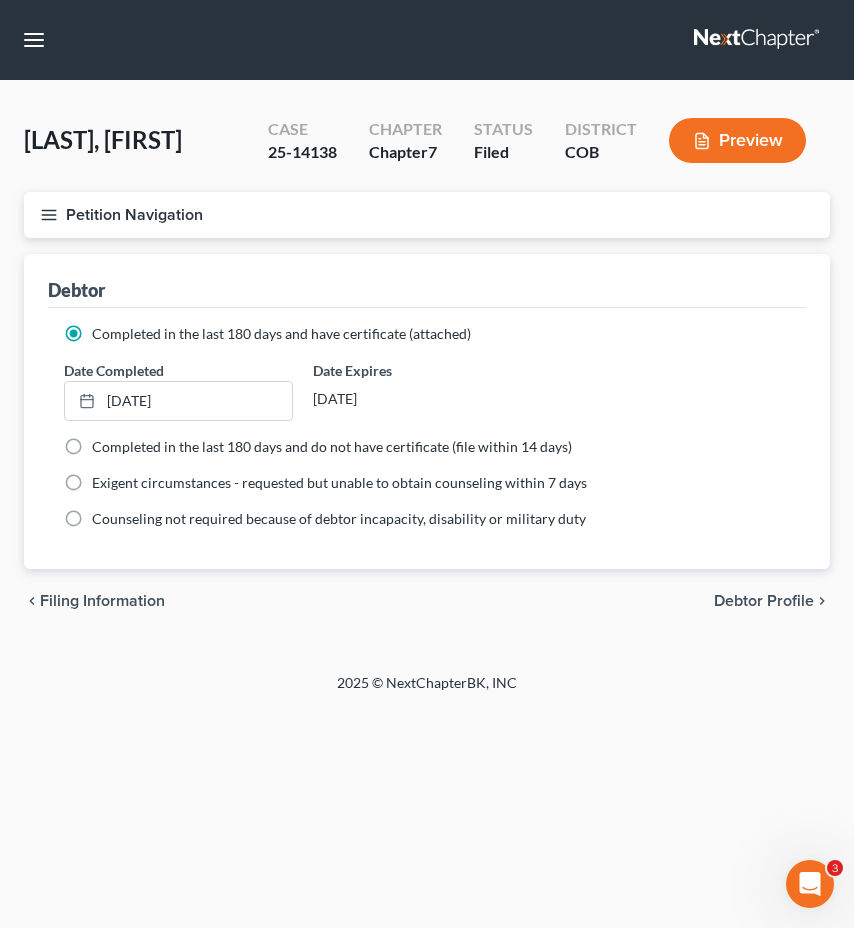 click on "Petition Navigation" at bounding box center [427, 215] 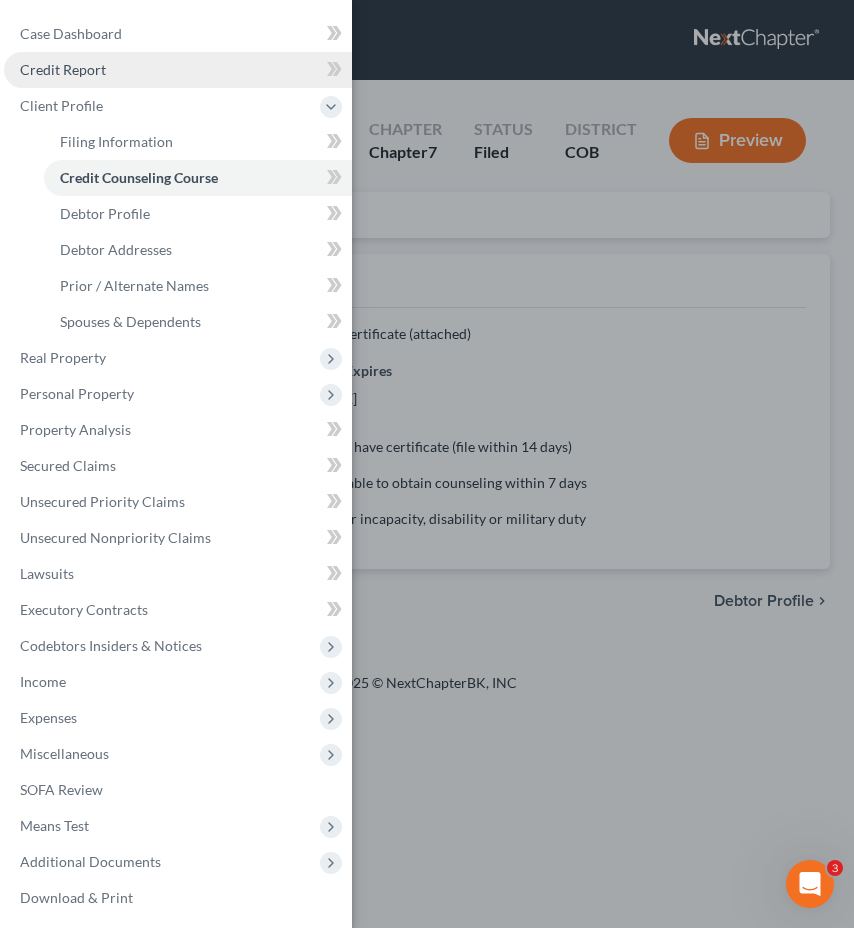 click on "Credit Report" at bounding box center [178, 70] 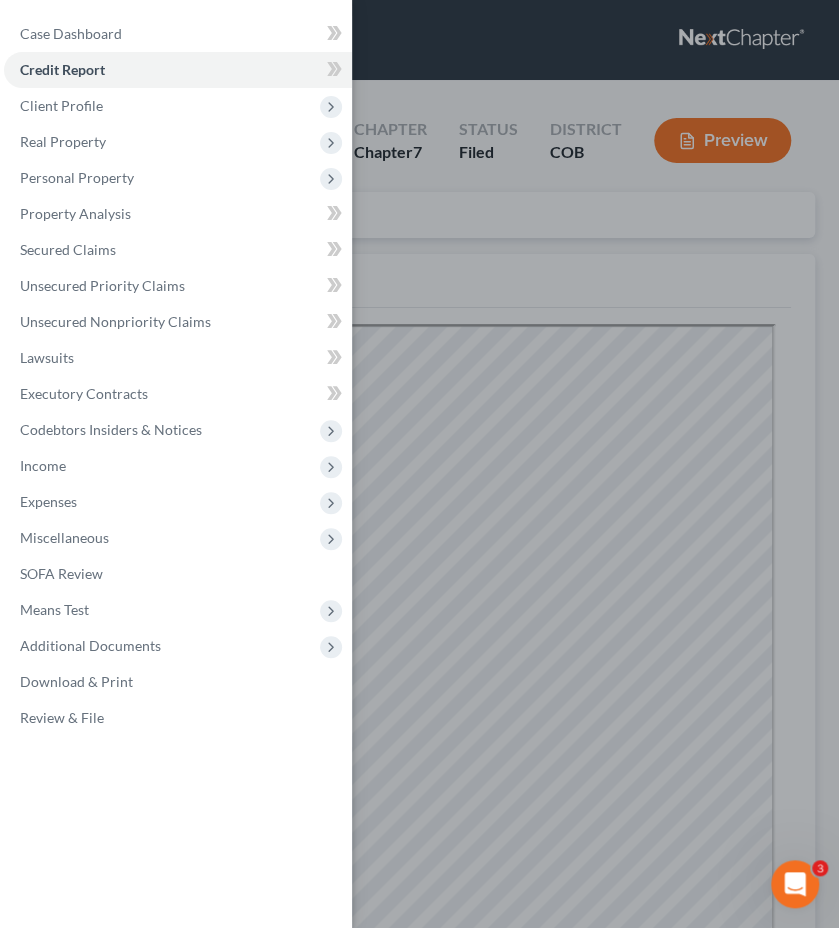 scroll, scrollTop: 0, scrollLeft: 0, axis: both 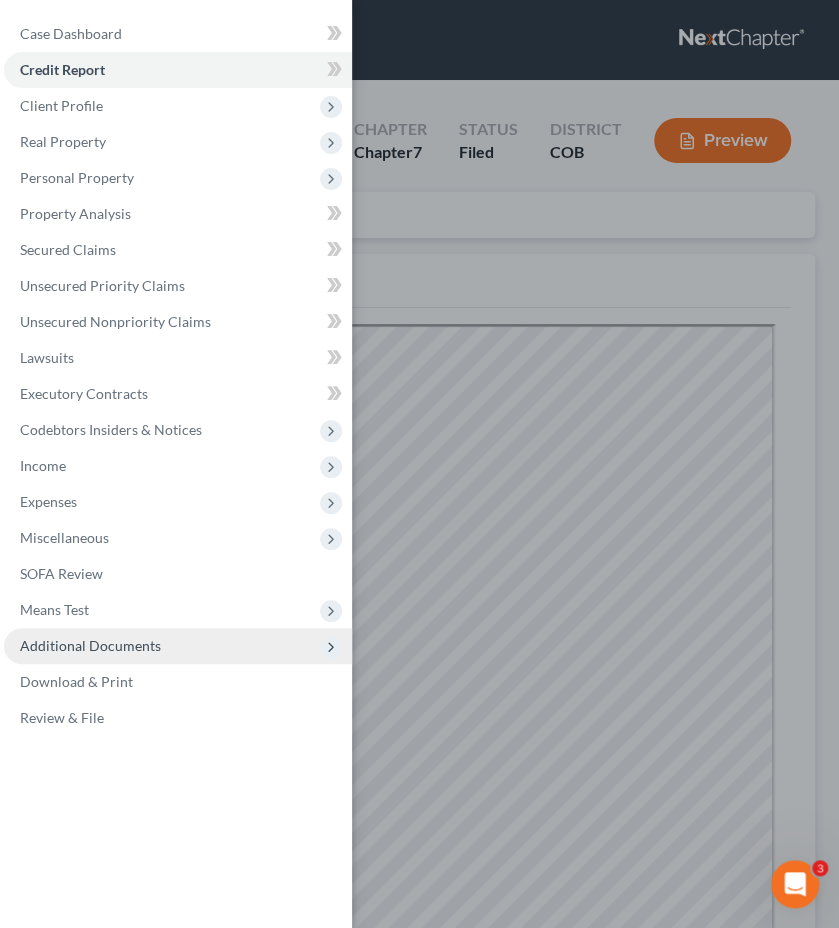 click on "Additional Documents" at bounding box center [90, 645] 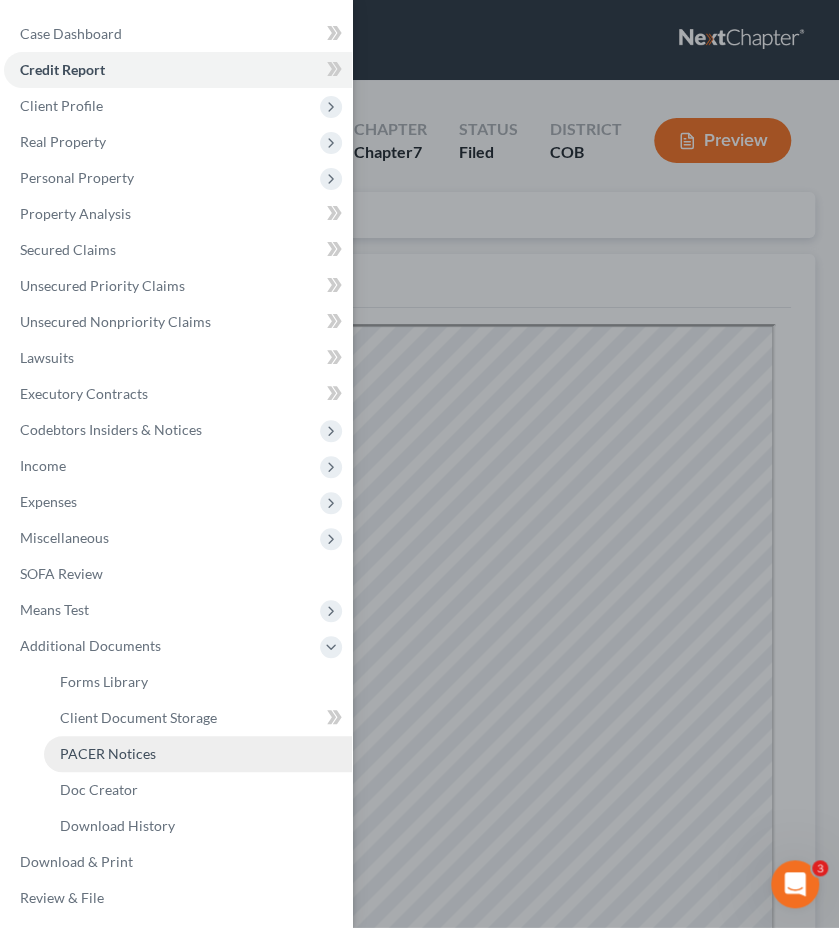 click on "PACER Notices" at bounding box center [198, 754] 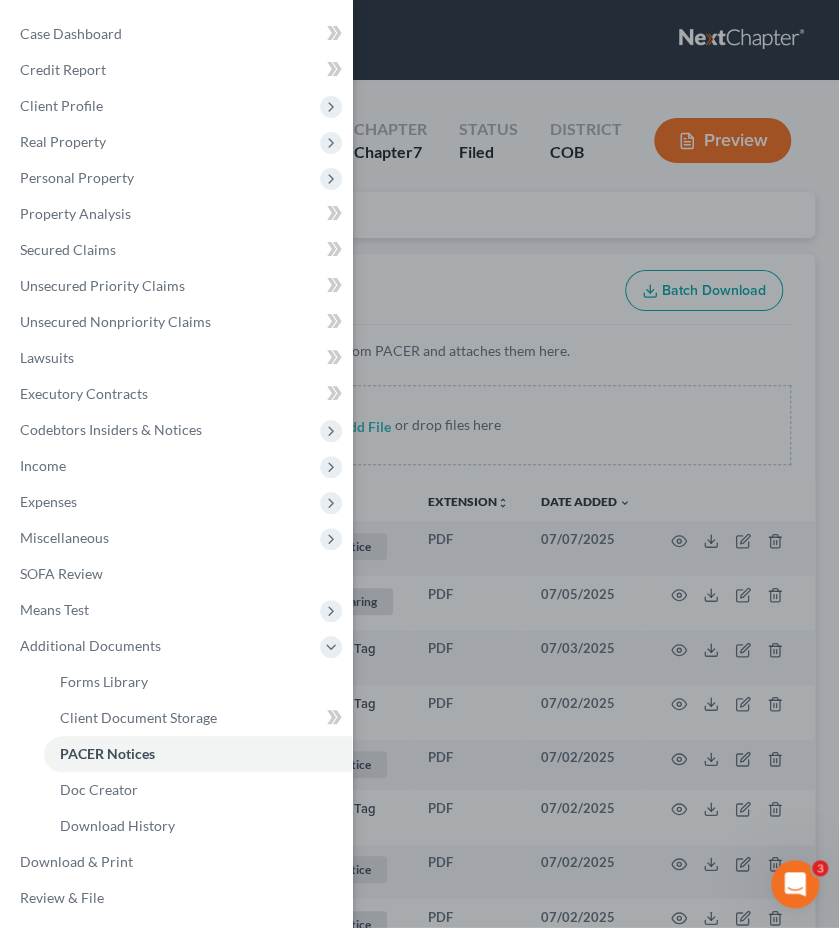 click on "Case Dashboard
Payments
Invoices
Payments
Payments
Credit Report
Client Profile" at bounding box center (419, 464) 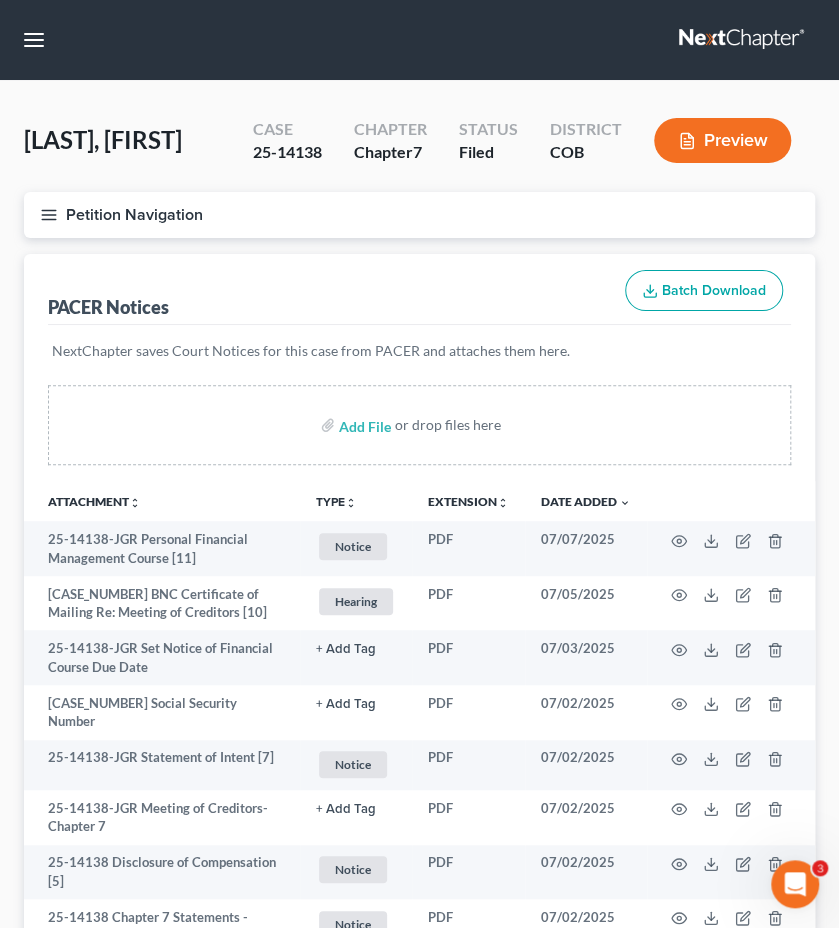 type 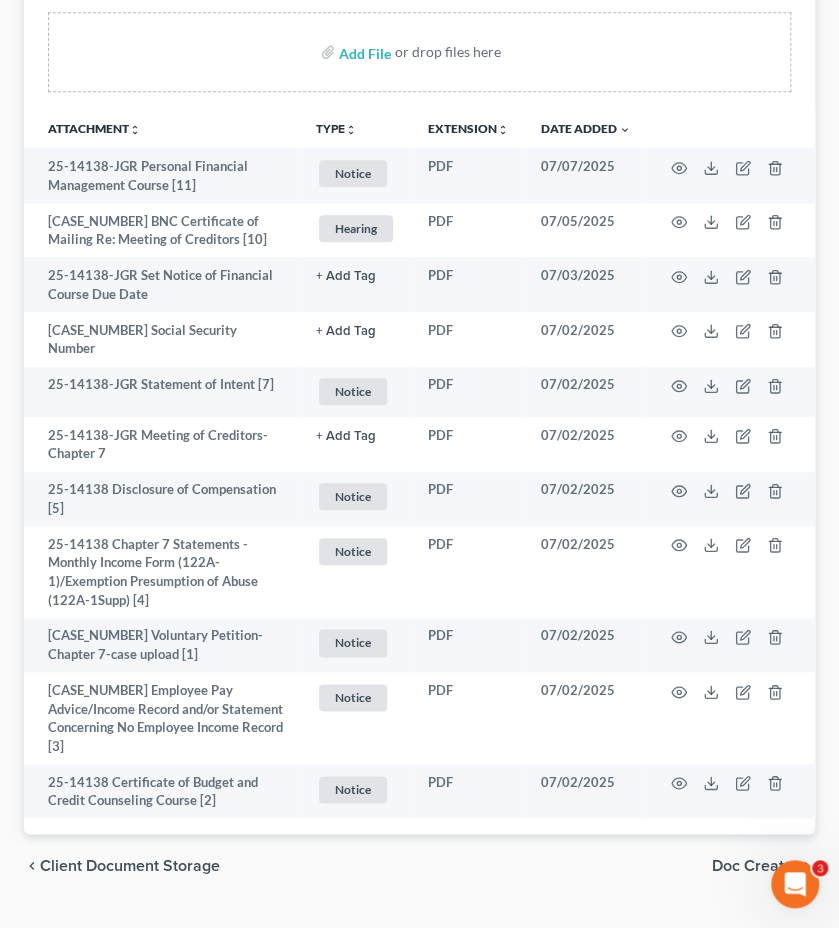 scroll, scrollTop: 380, scrollLeft: 0, axis: vertical 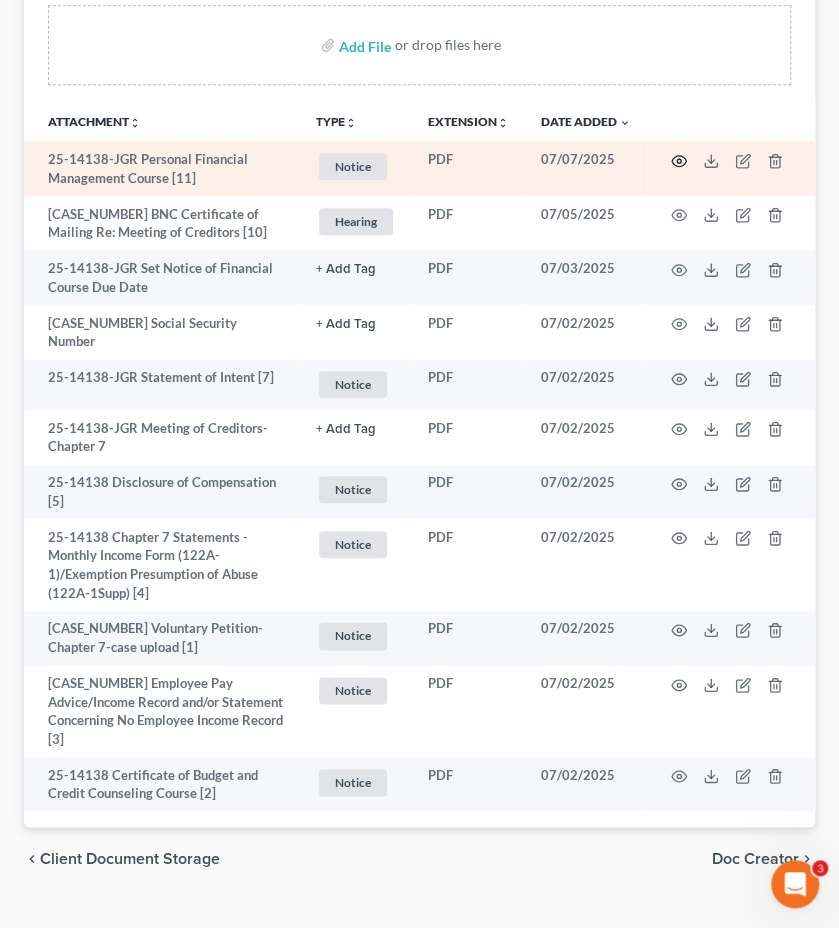 click 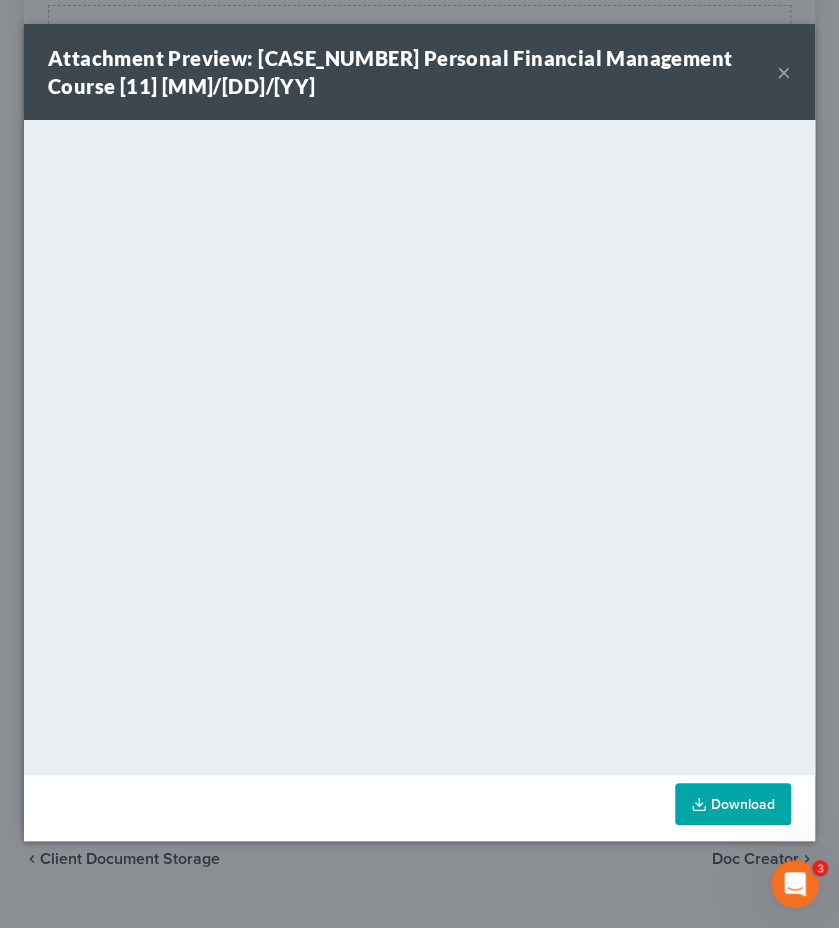 scroll, scrollTop: 358, scrollLeft: 0, axis: vertical 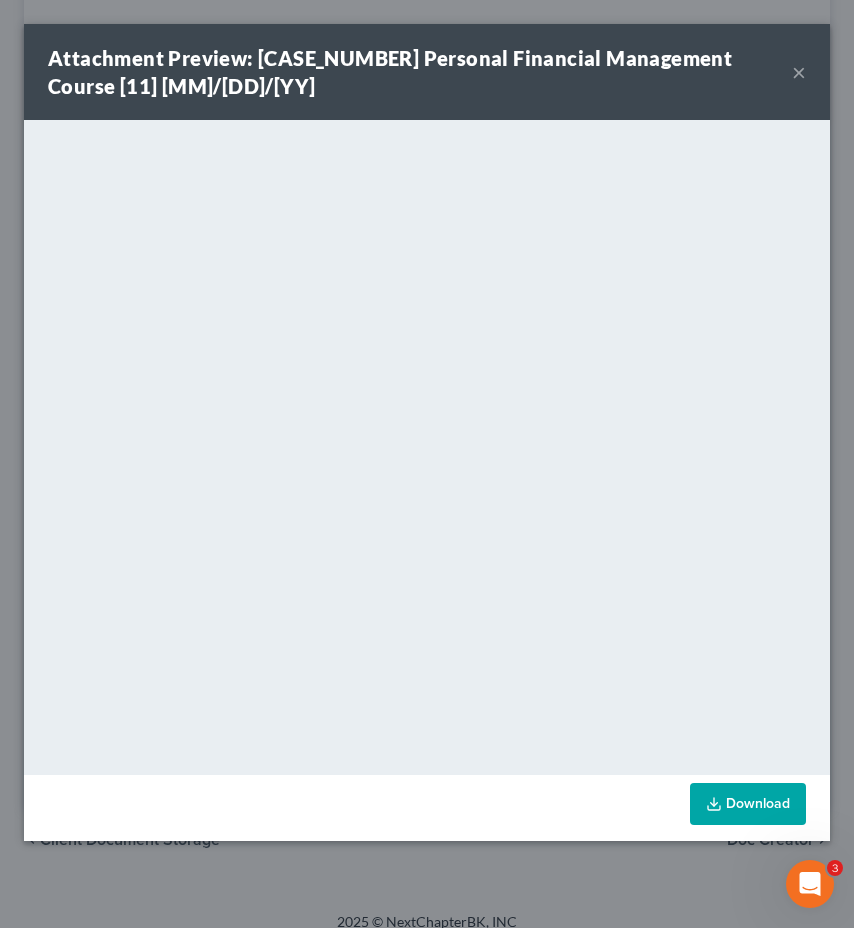 click on "×" at bounding box center (799, 72) 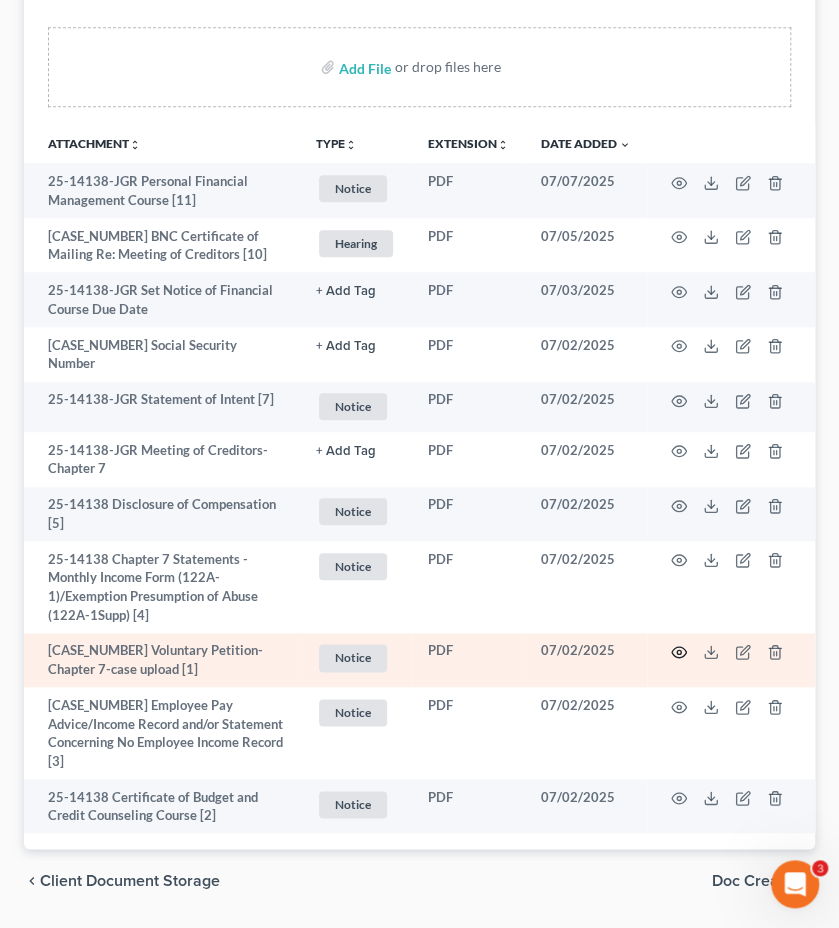 click 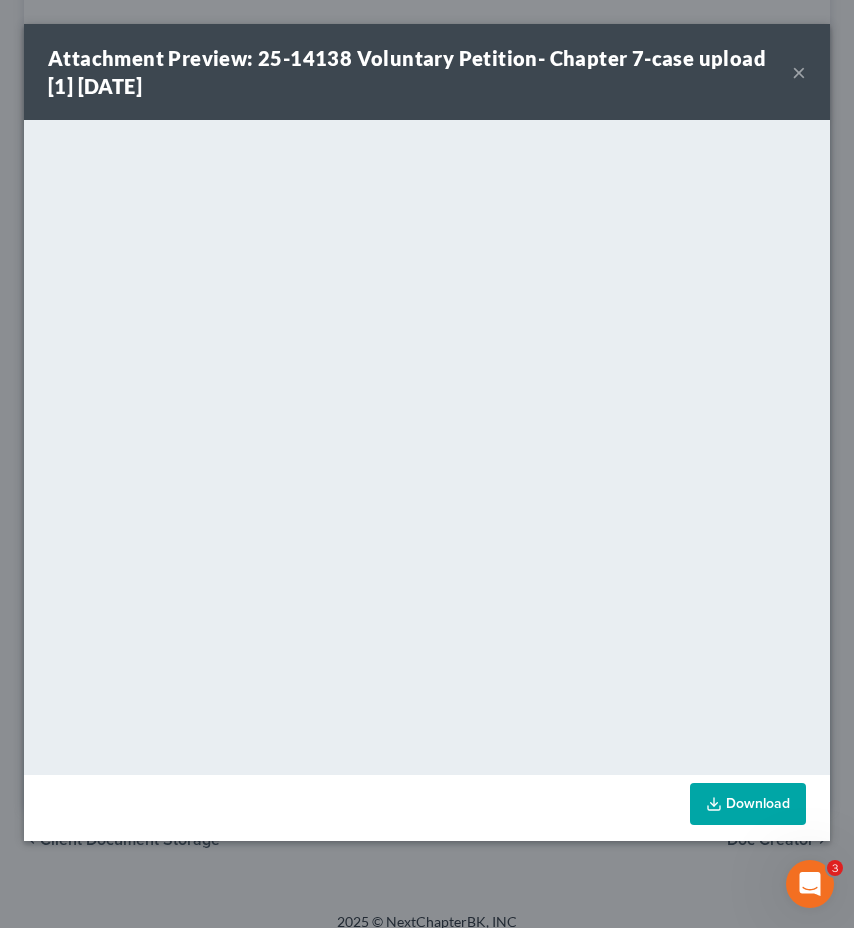 click on "×" at bounding box center [799, 72] 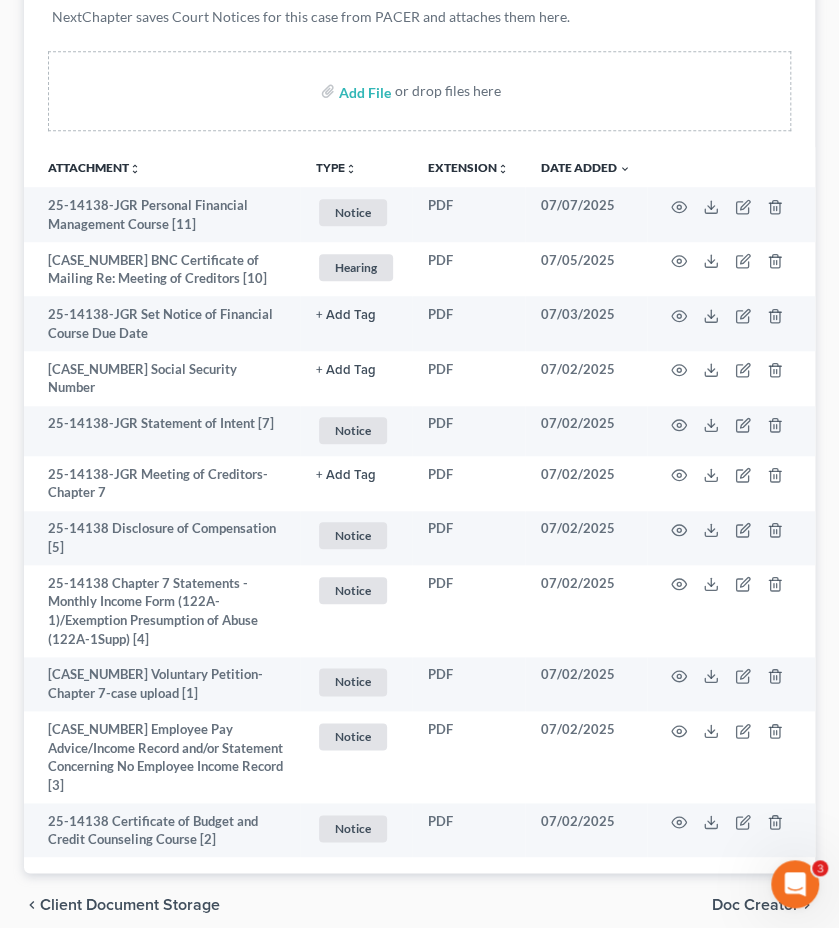 scroll, scrollTop: 318, scrollLeft: 0, axis: vertical 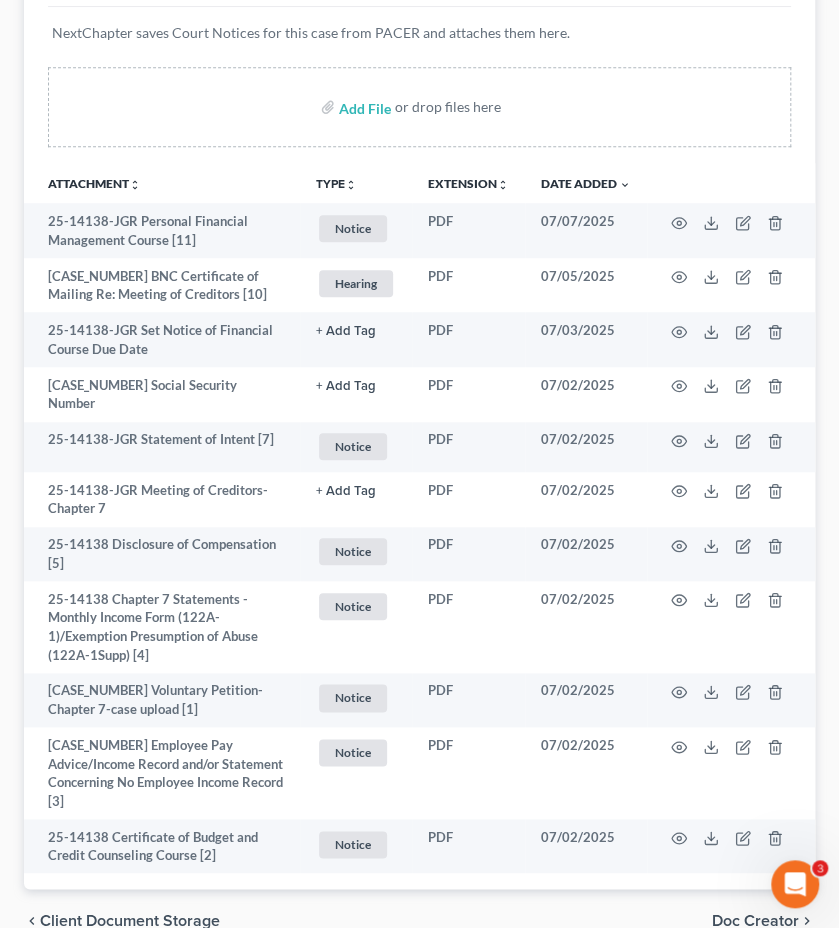 click on "Beiland, Kourtney Upgraded Case 25-14138 Chapter Chapter  7 Status Filed District COB Preview Petition Navigation
Case Dashboard
Payments
Invoices
Payments
Payments
Credit Report
Home" at bounding box center [419, 378] 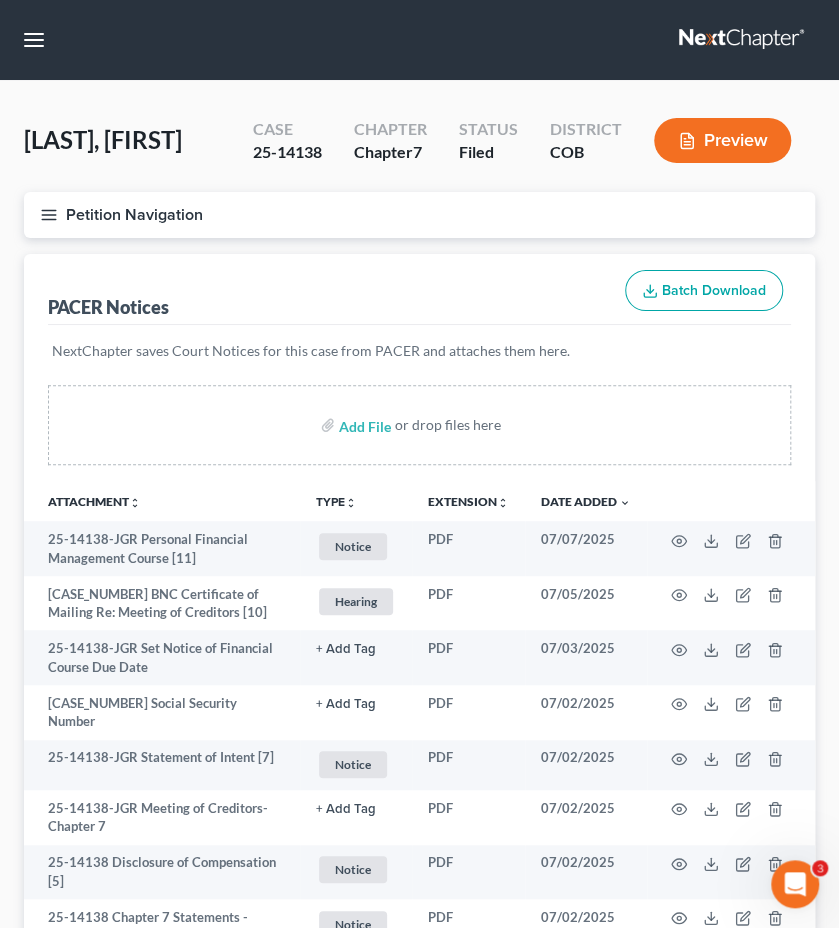 scroll, scrollTop: 0, scrollLeft: 0, axis: both 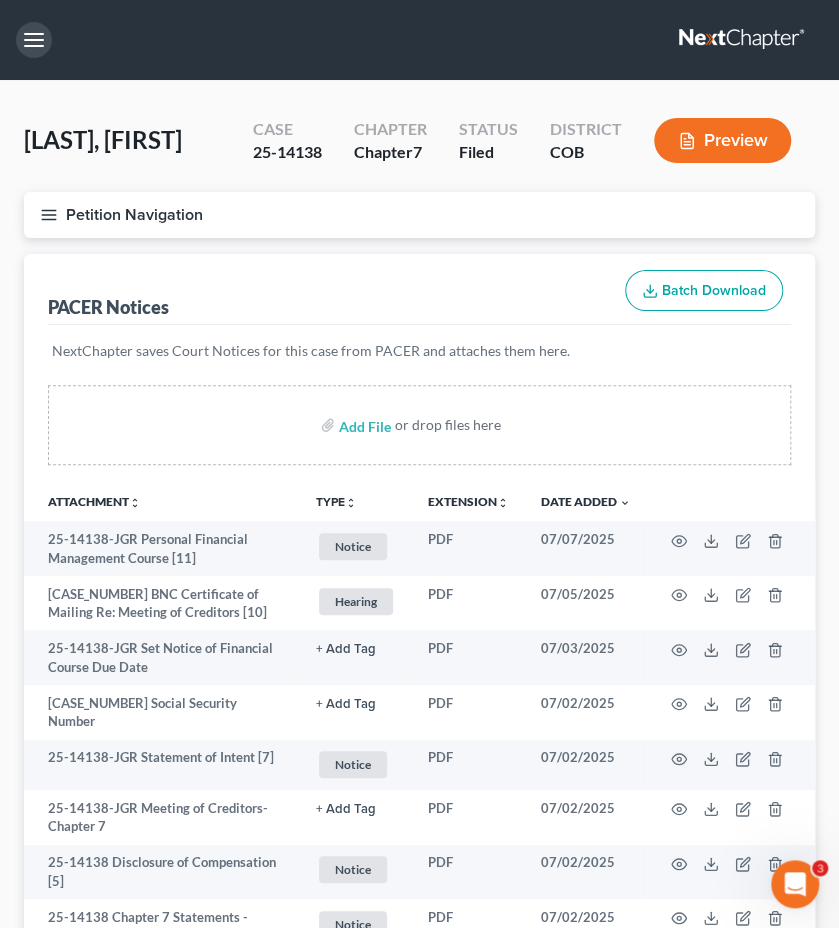 click at bounding box center (34, 40) 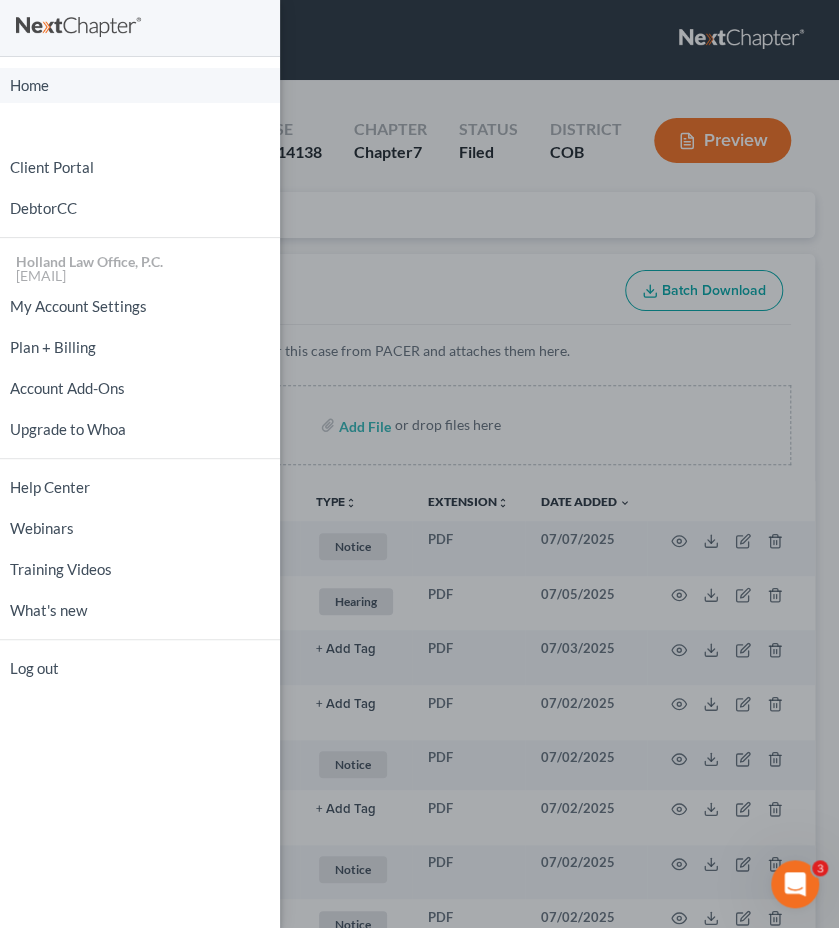 click on "Home" at bounding box center [140, 85] 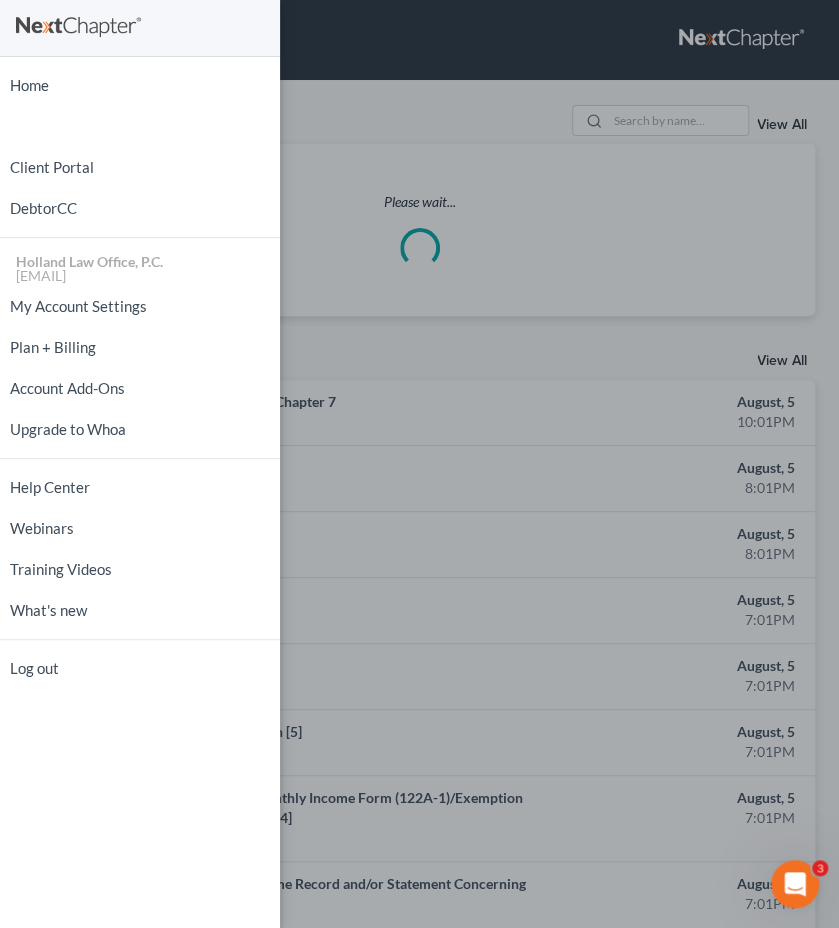 click on "Home New Case Client Portal DebtorCC Holland Law Office, P.C. [EMAIL] My Account Settings Plan + Billing Account Add-Ons Upgrade to Whoa Help Center Webinars Training Videos What's new Log out" at bounding box center [419, 464] 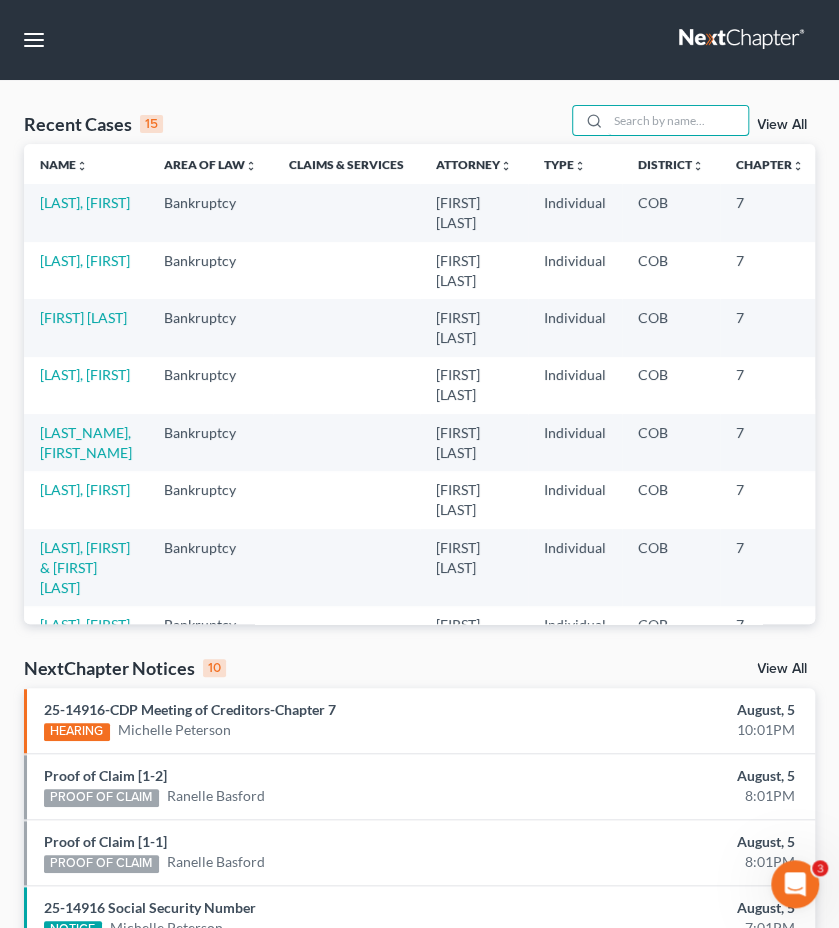 click at bounding box center (678, 120) 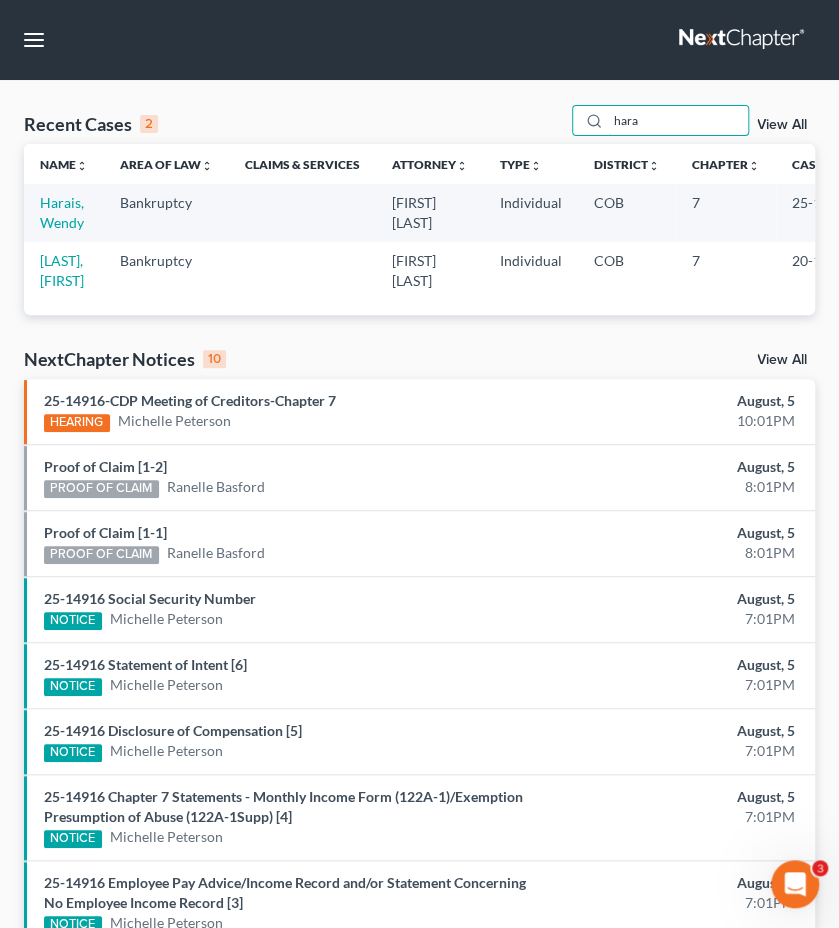 type on "hara" 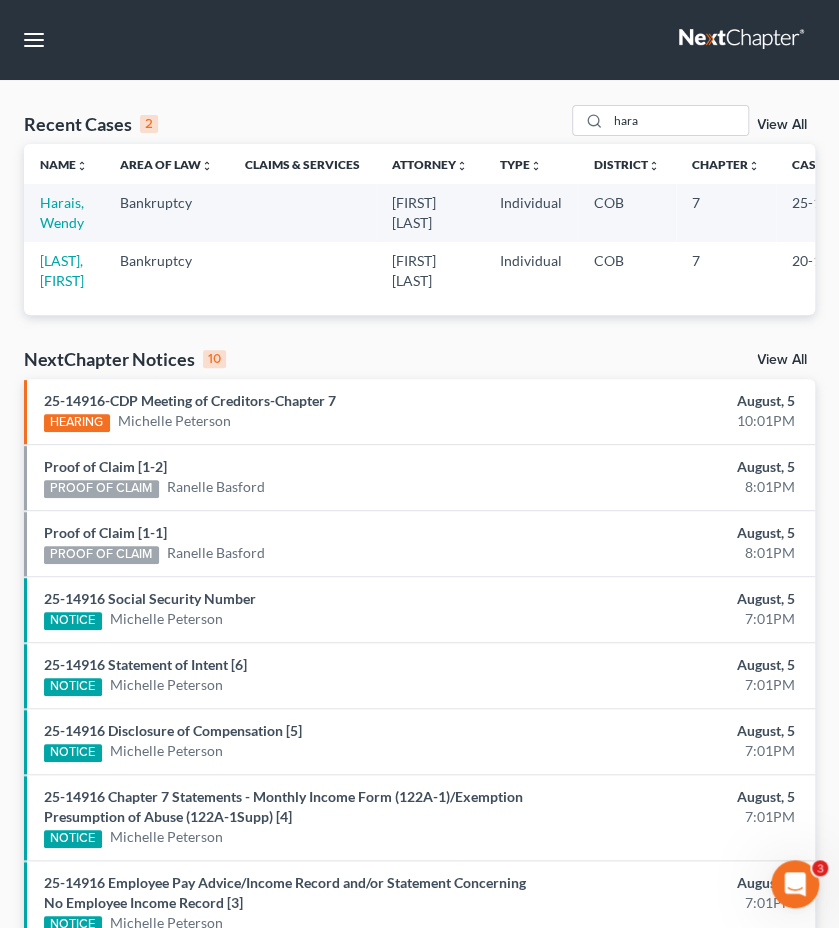 click on "Harais, Wendy" at bounding box center [64, 212] 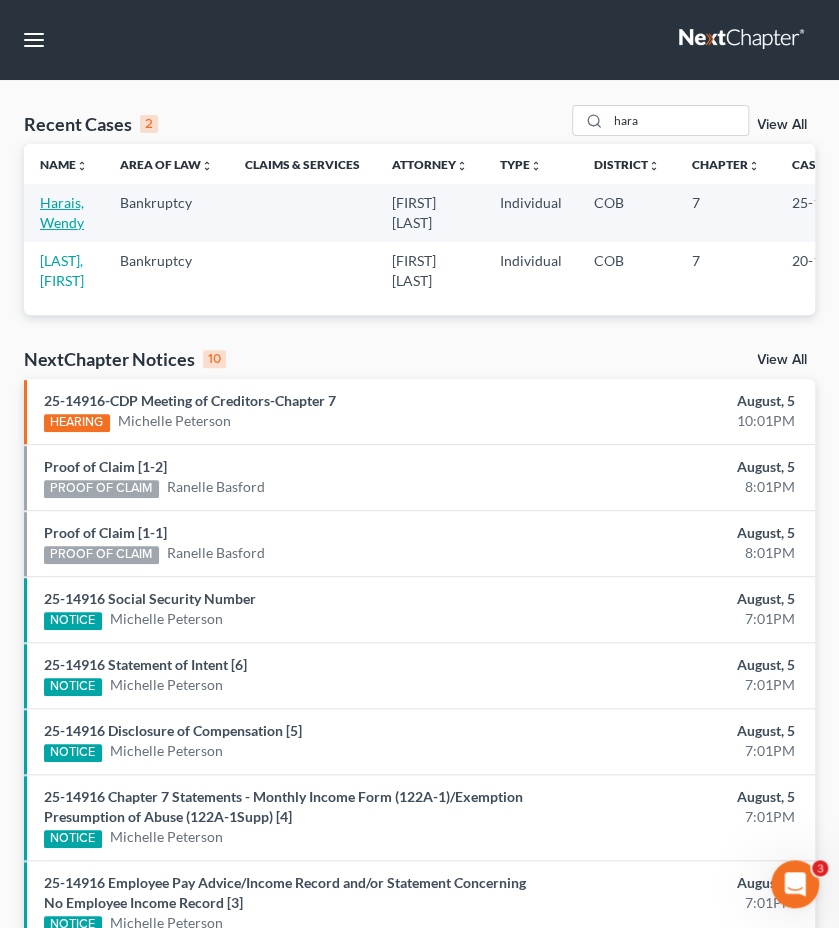 click on "Harais, Wendy" at bounding box center (62, 212) 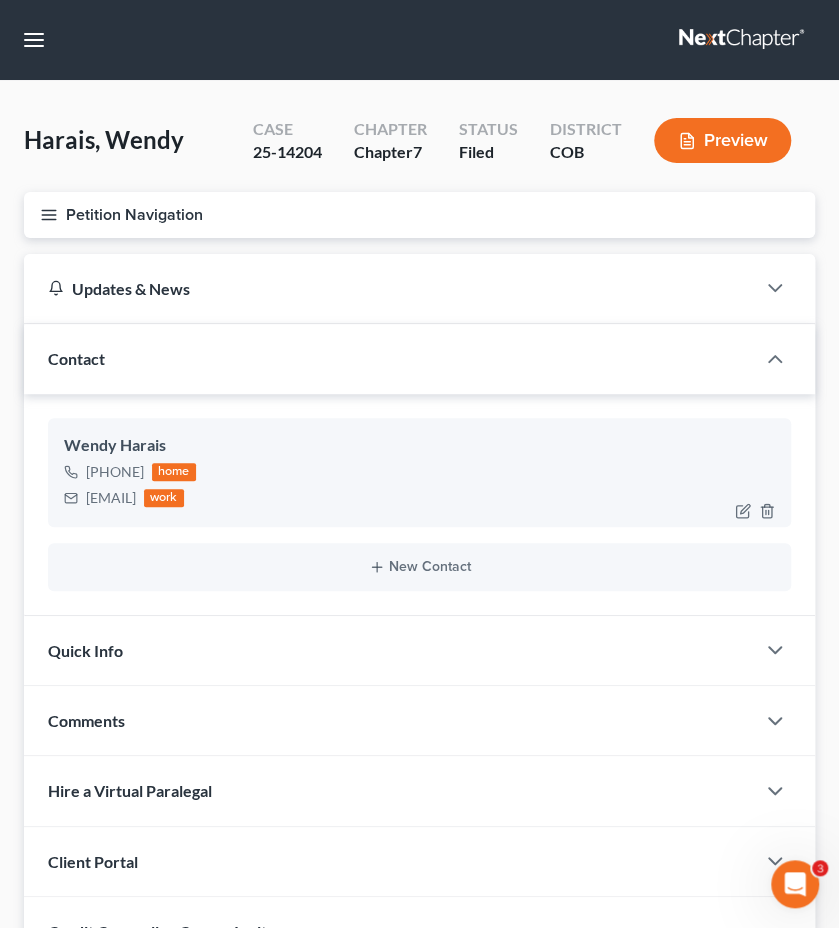 drag, startPoint x: 228, startPoint y: 497, endPoint x: 88, endPoint y: 501, distance: 140.05713 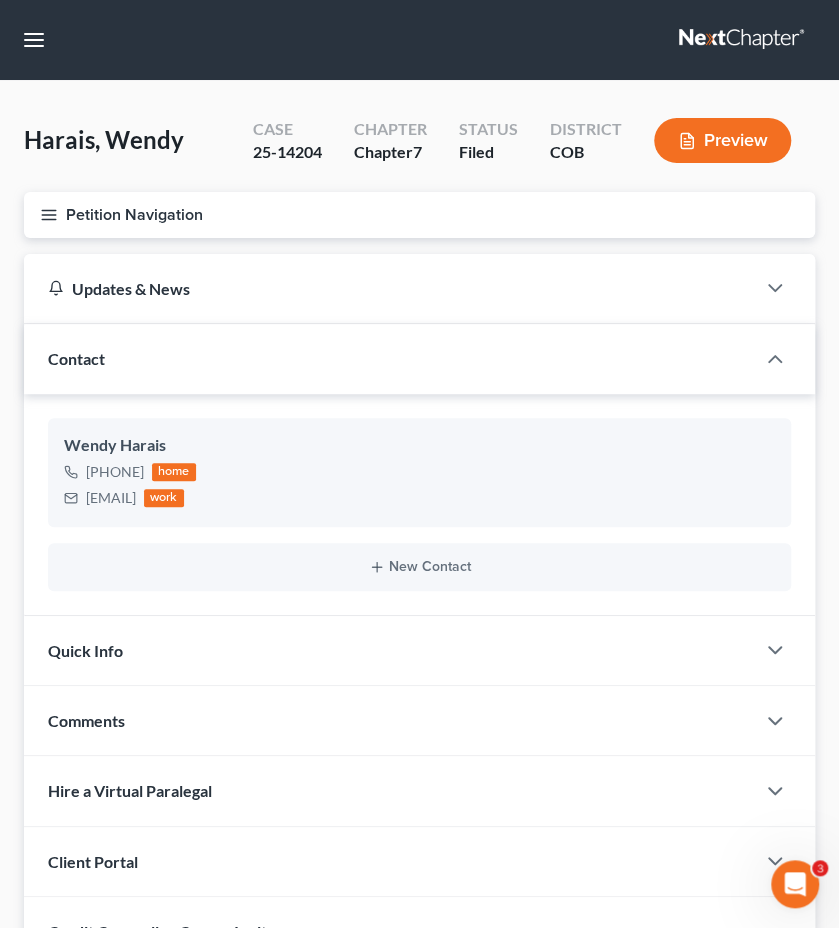 click on "Petition Navigation" at bounding box center [419, 215] 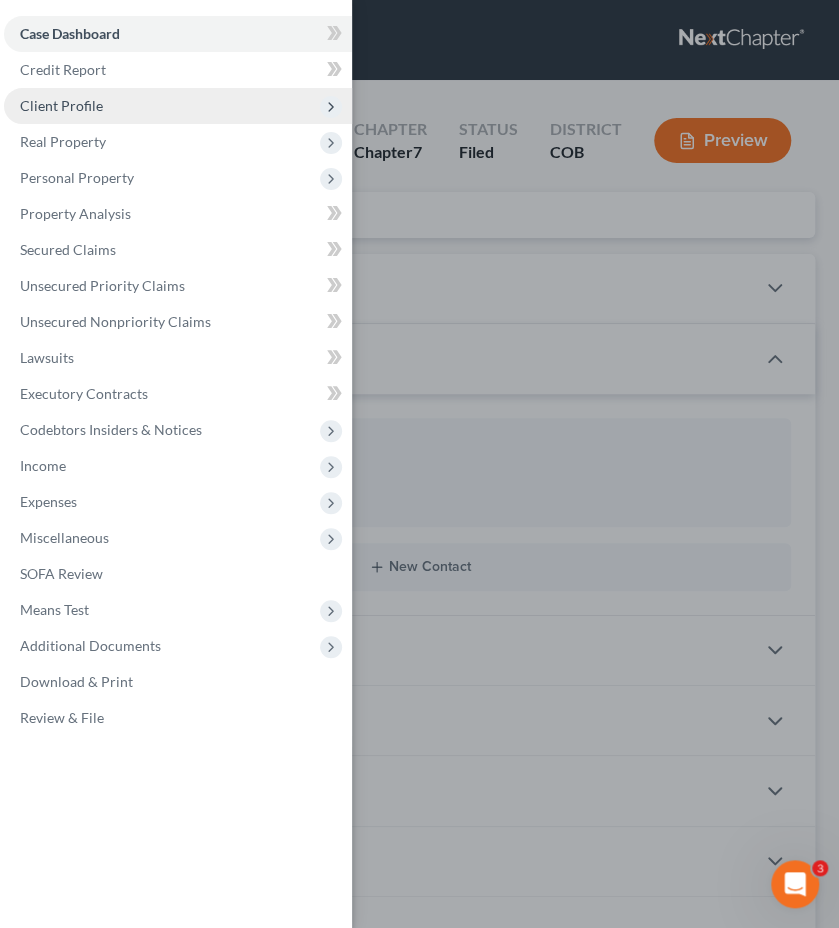 click on "Client Profile" at bounding box center (178, 106) 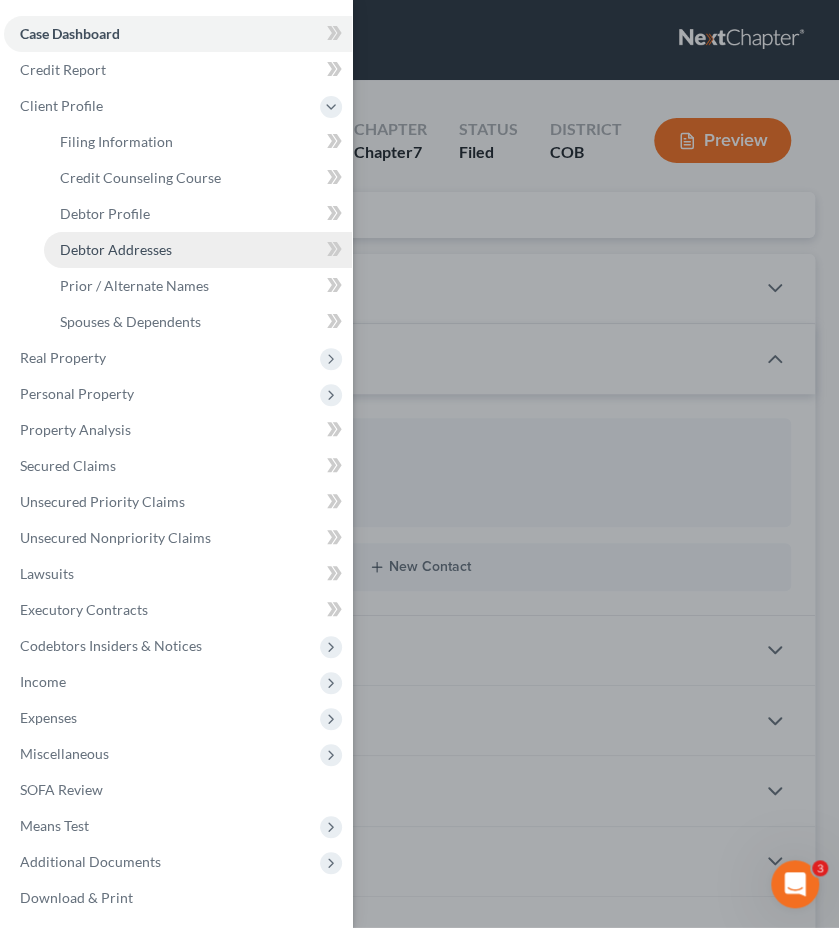 click on "Debtor Addresses" at bounding box center [198, 250] 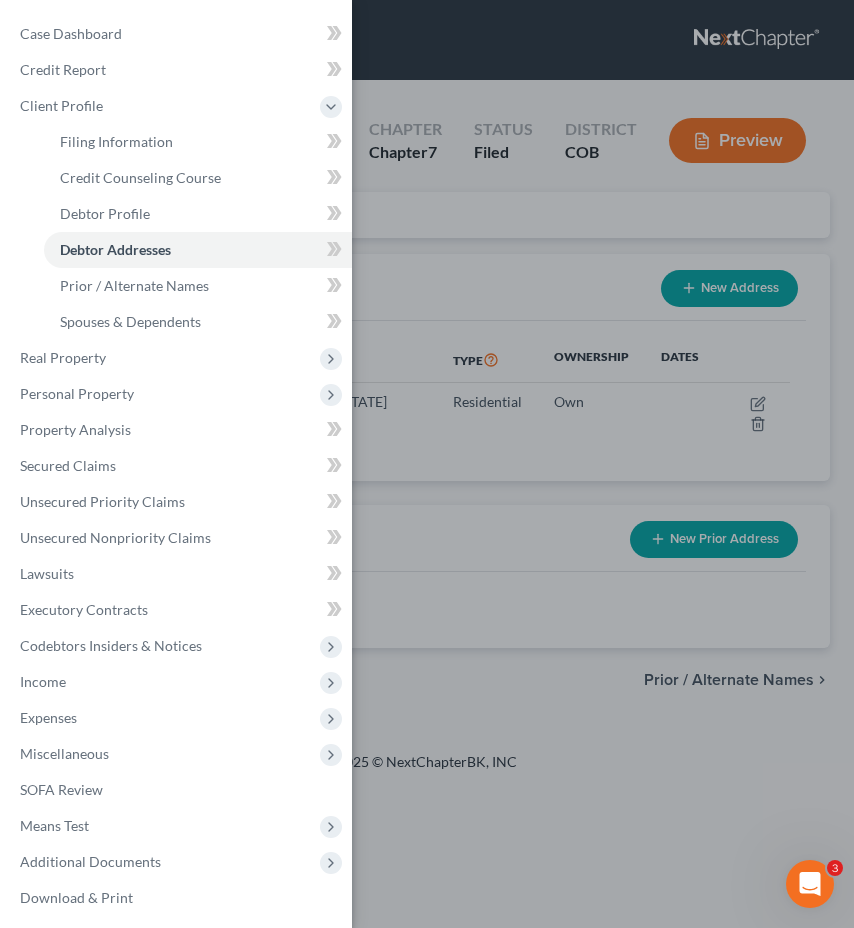 click on "Case Dashboard
Payments
Invoices
Payments
Payments
Credit Report
Client Profile" at bounding box center [427, 464] 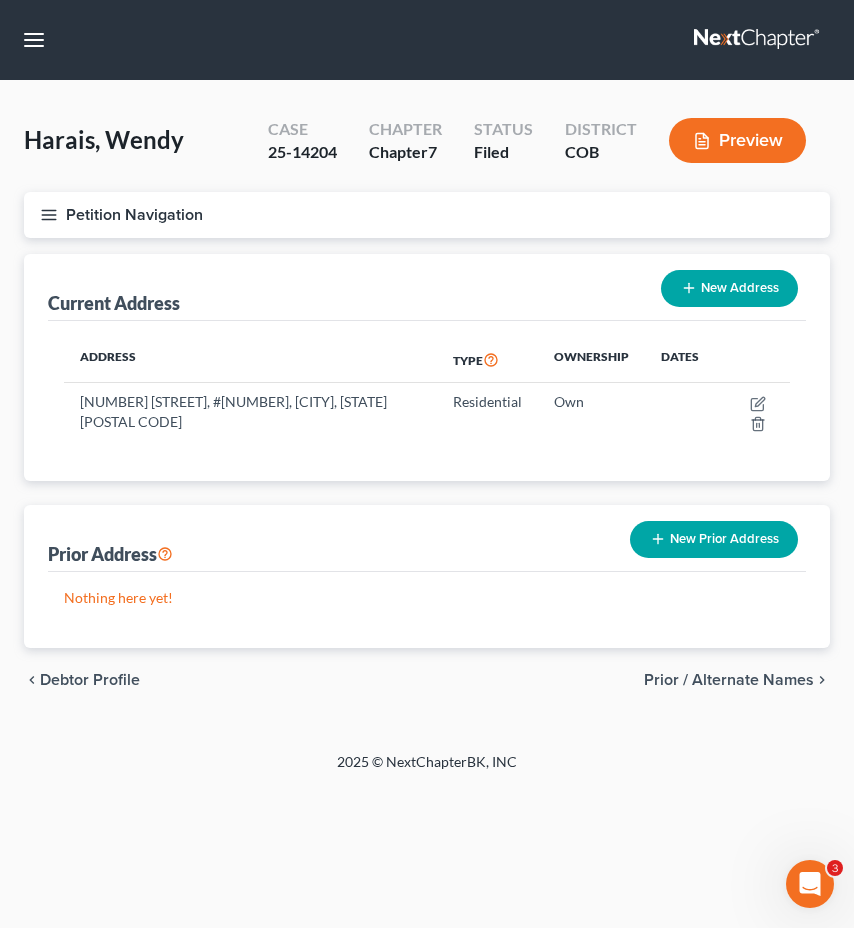 click on "Petition Navigation" at bounding box center (427, 215) 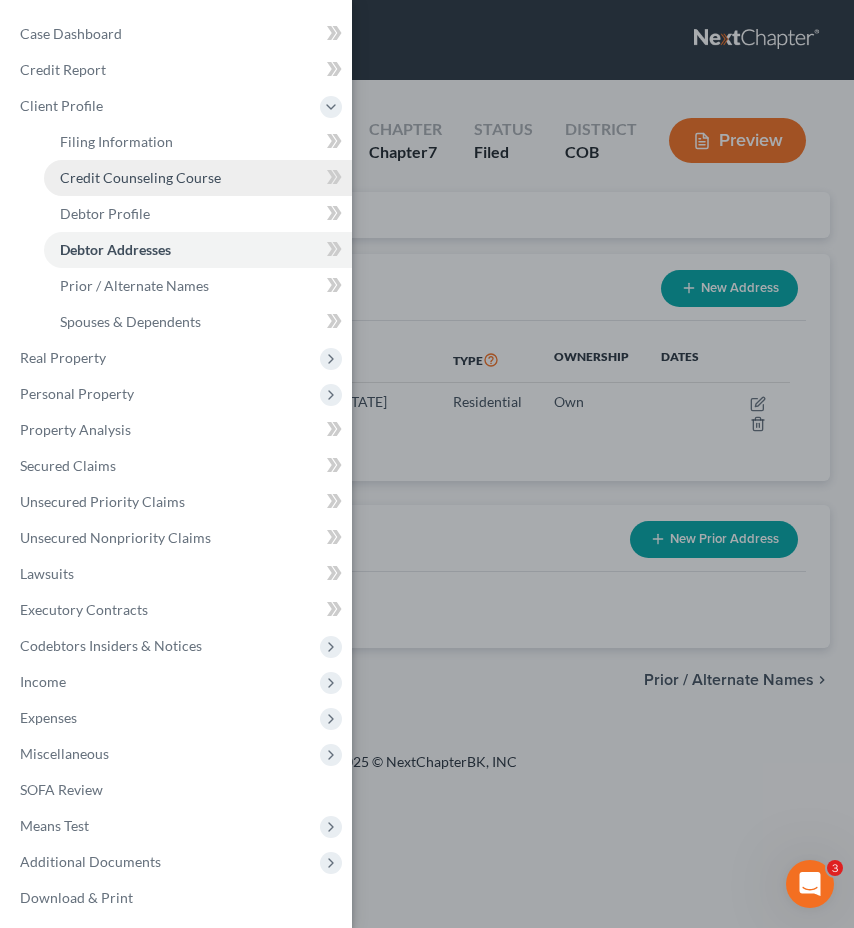 click on "Credit Counseling Course" at bounding box center [198, 178] 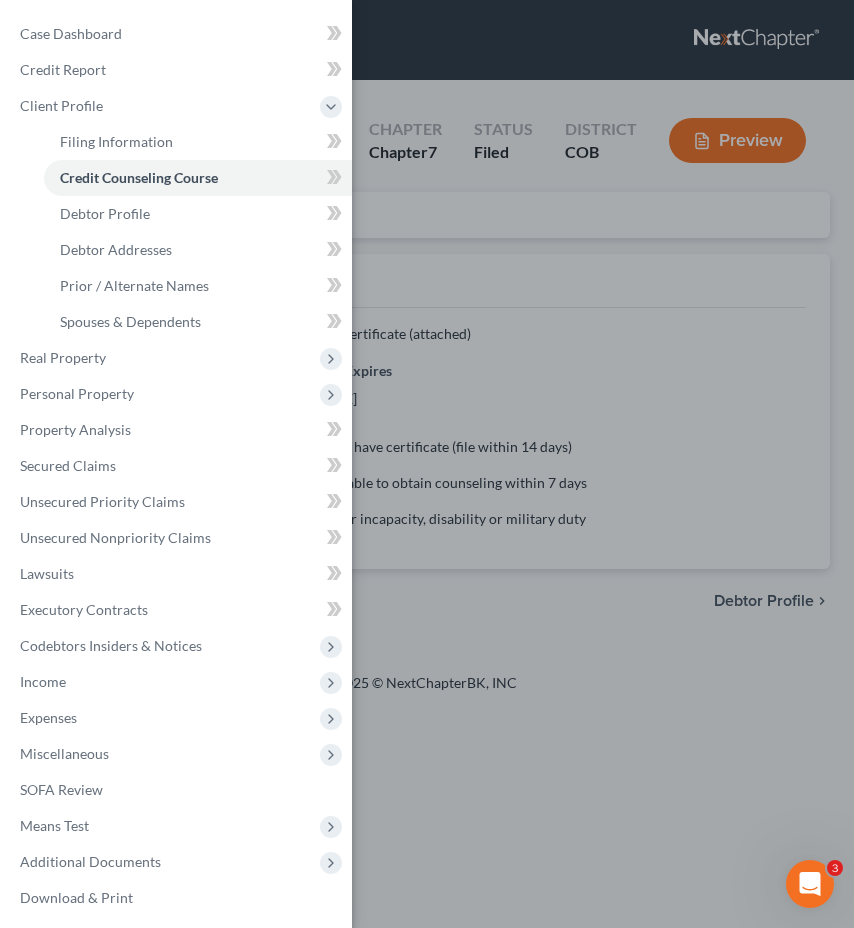 click on "Case Dashboard
Payments
Invoices
Payments
Payments
Credit Report
Client Profile" at bounding box center [427, 464] 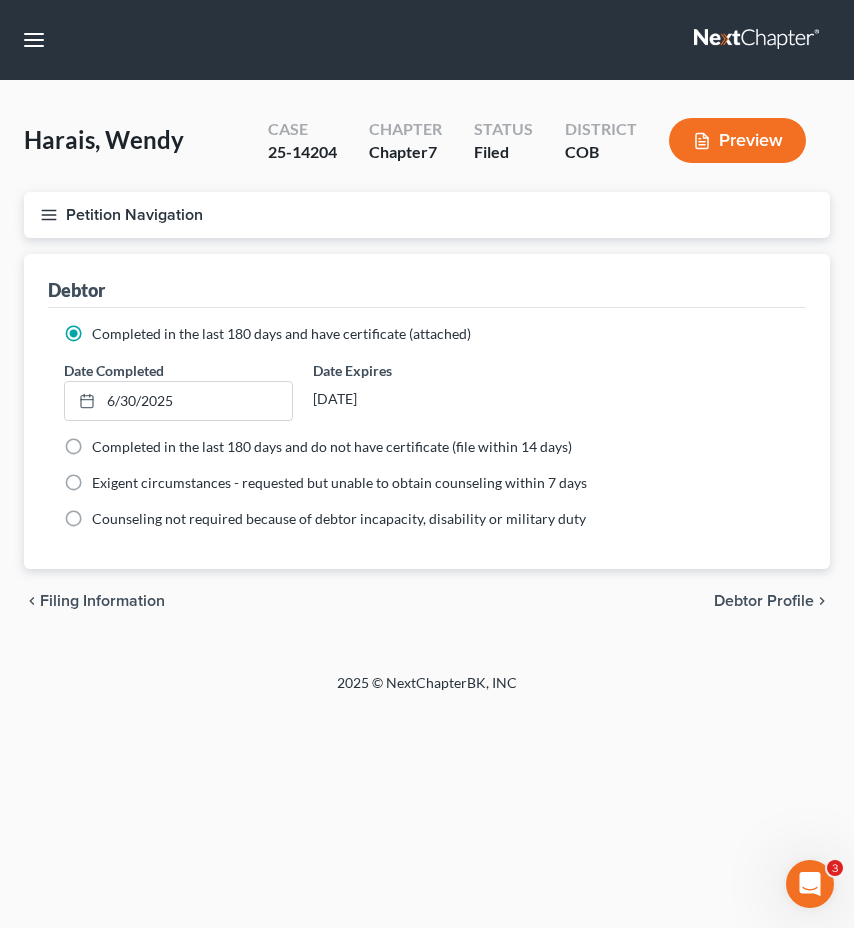 click on "Petition Navigation" at bounding box center [427, 215] 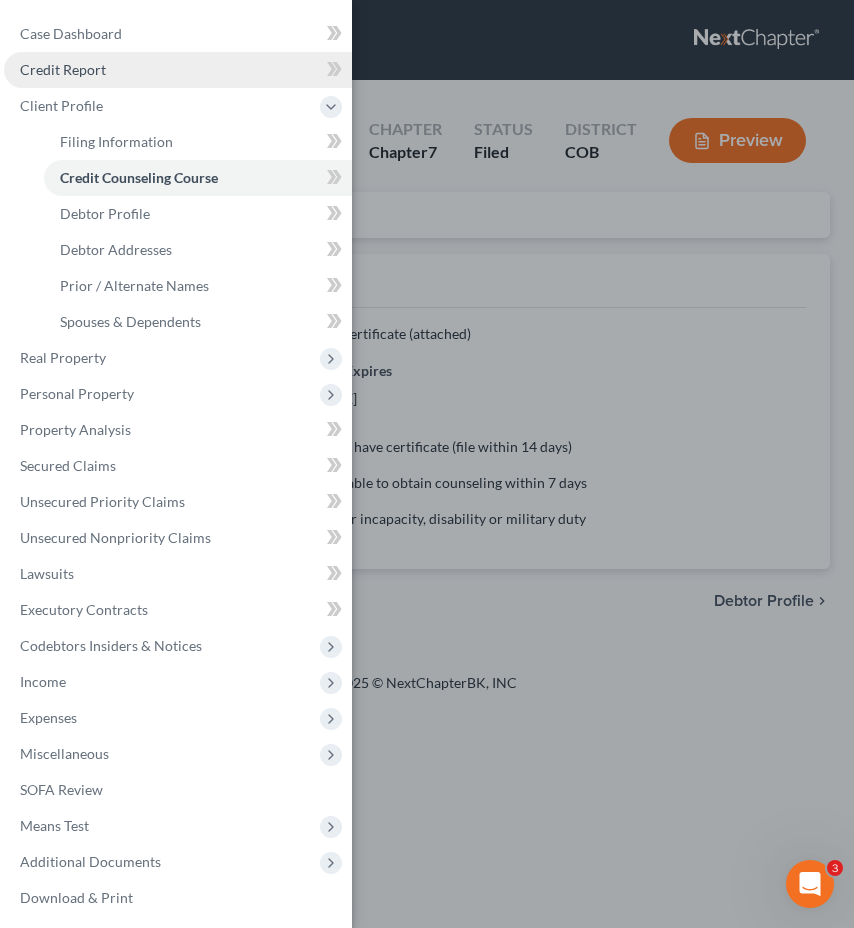 click on "Credit Report" at bounding box center [178, 70] 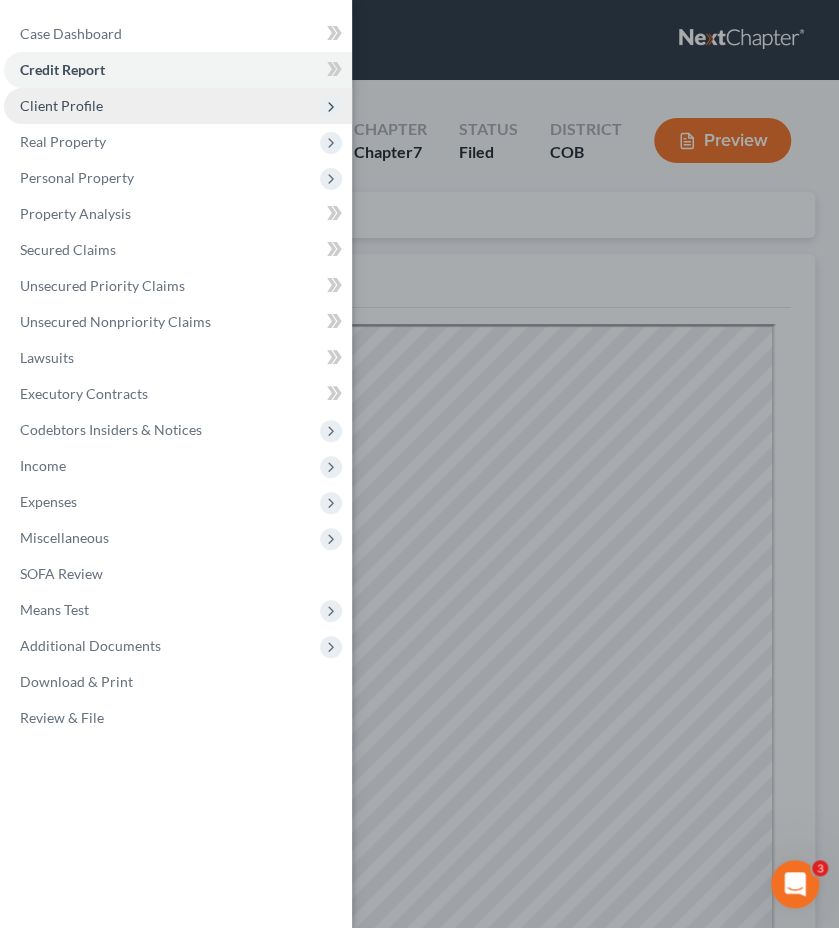 scroll, scrollTop: 0, scrollLeft: 0, axis: both 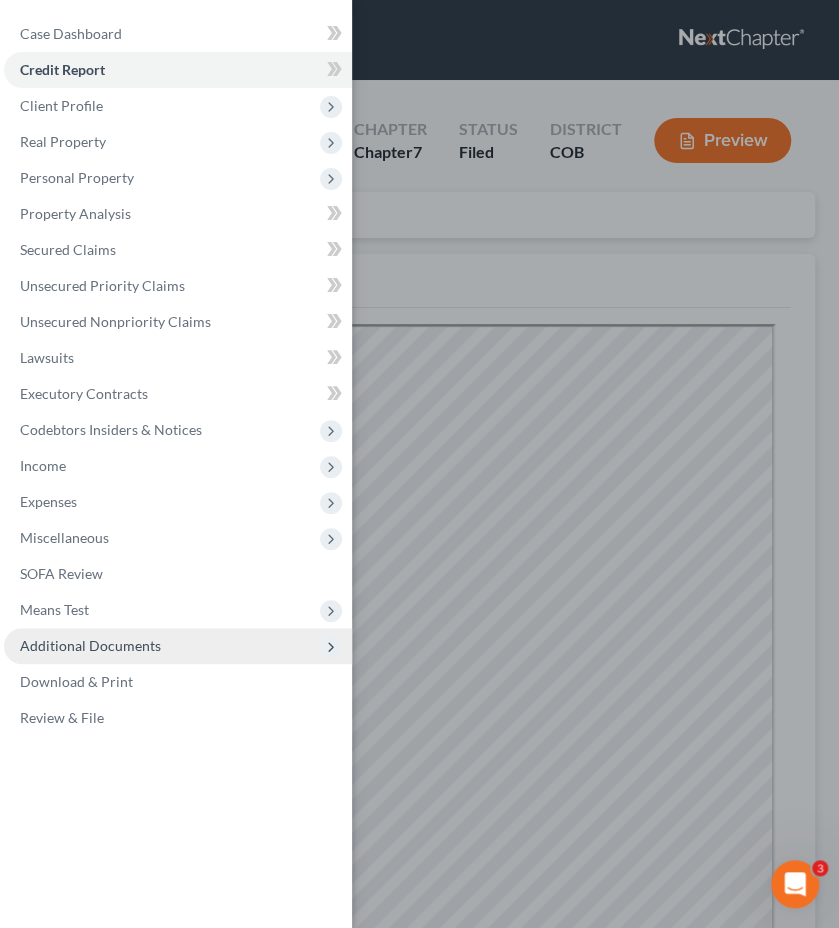 click on "Additional Documents" at bounding box center [90, 645] 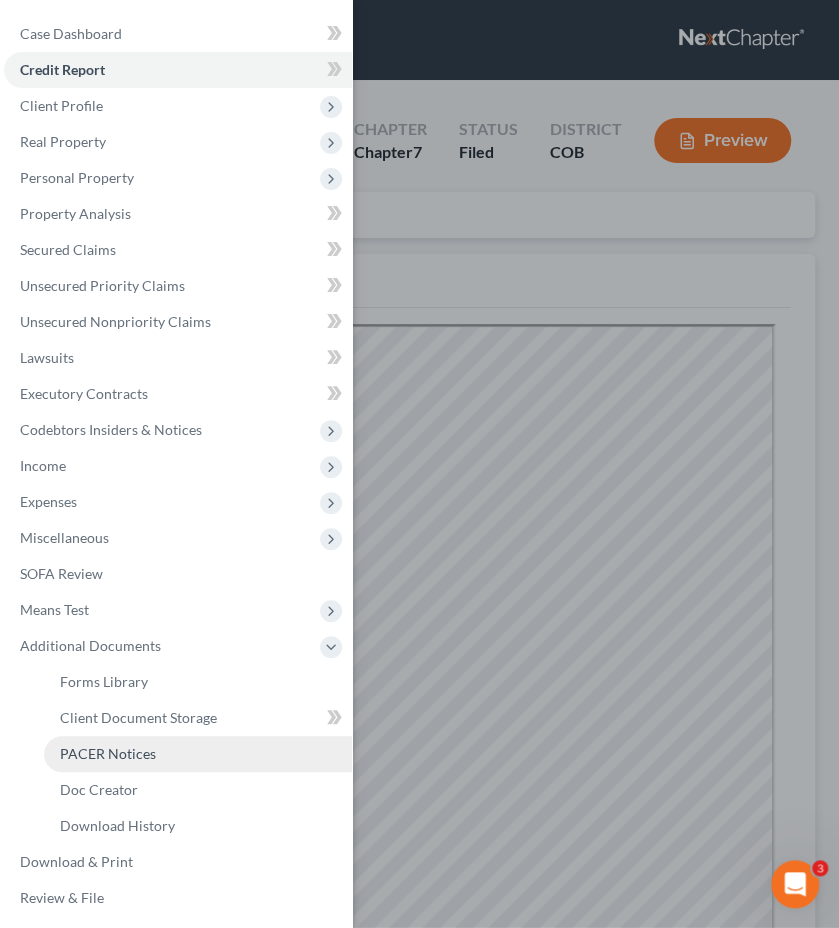 click on "PACER Notices" at bounding box center (198, 754) 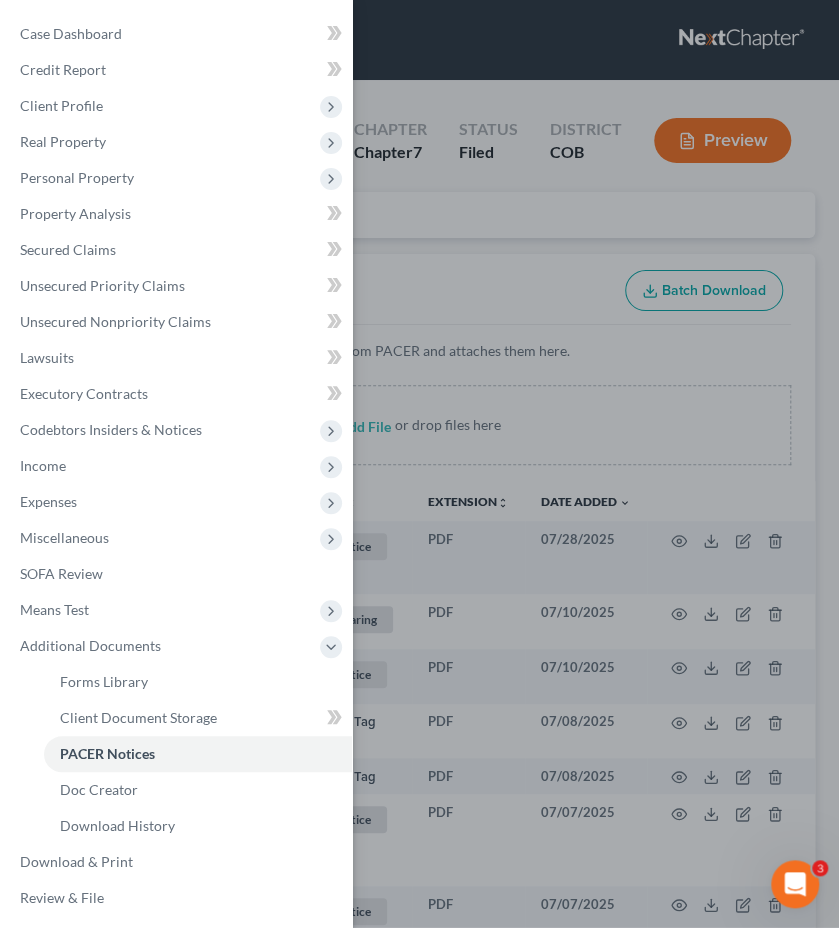 click on "Case Dashboard
Payments
Invoices
Payments
Payments
Credit Report
Client Profile" at bounding box center (419, 464) 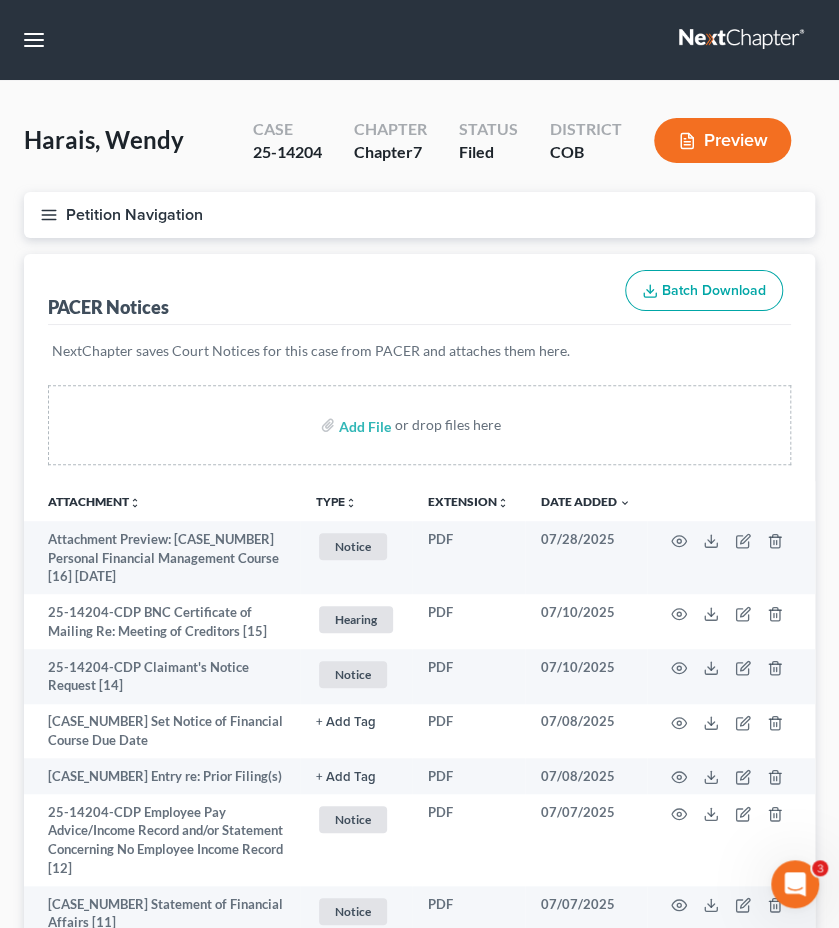 type 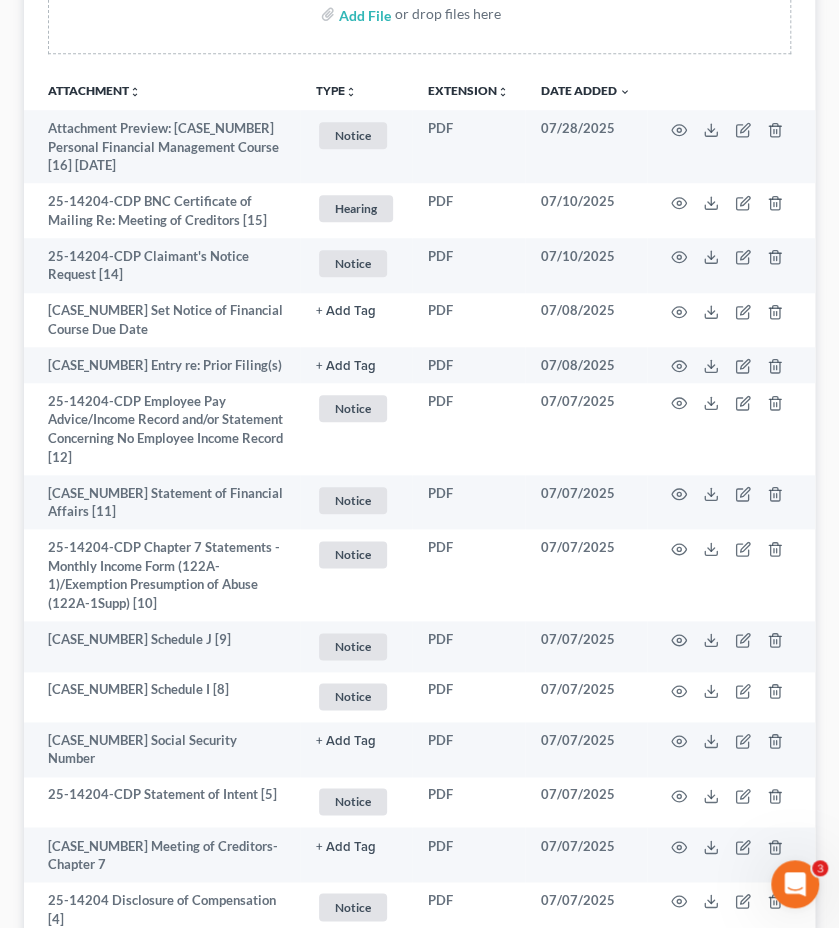 scroll, scrollTop: 440, scrollLeft: 0, axis: vertical 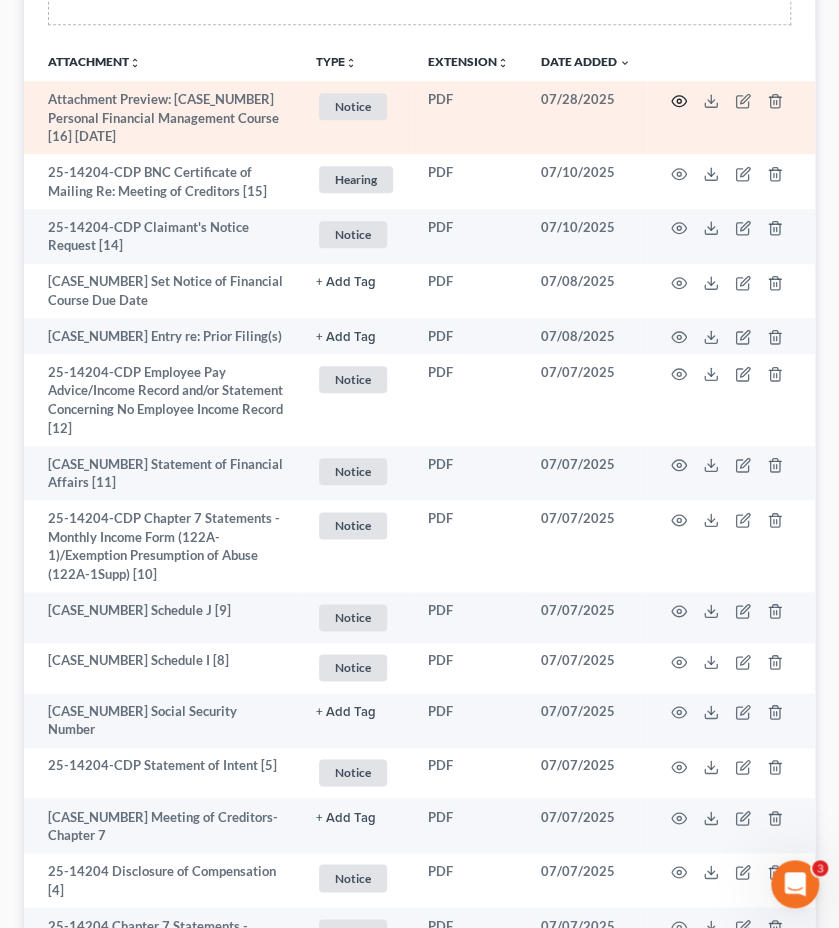 click 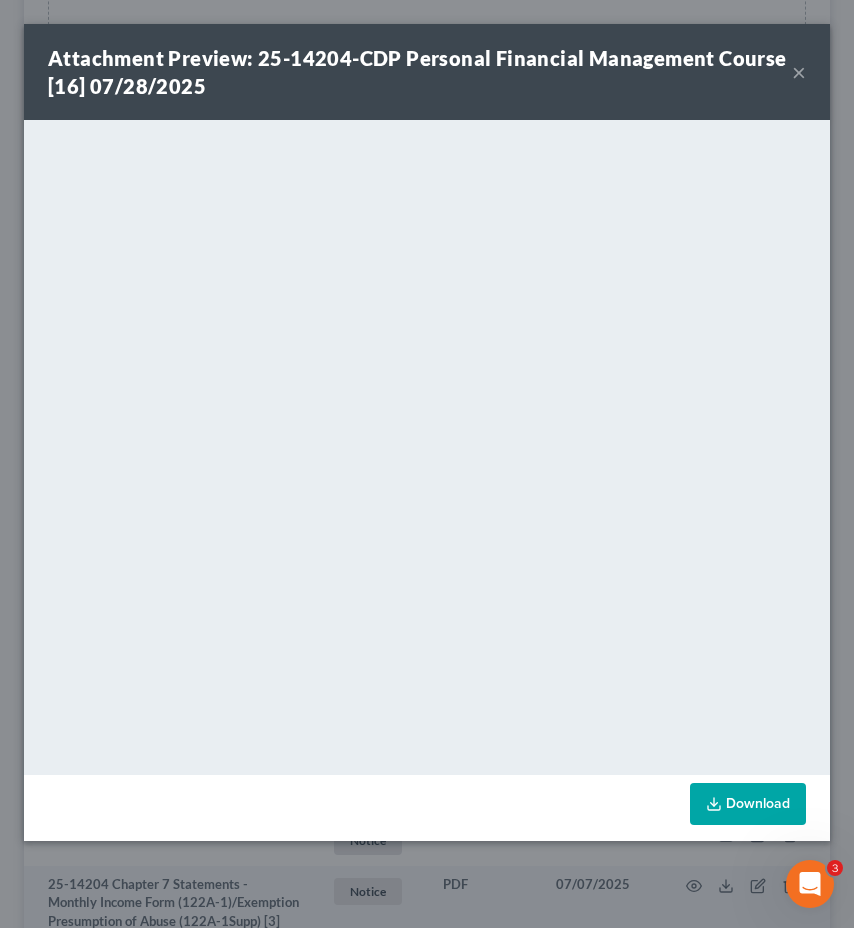 click on "×" at bounding box center (799, 72) 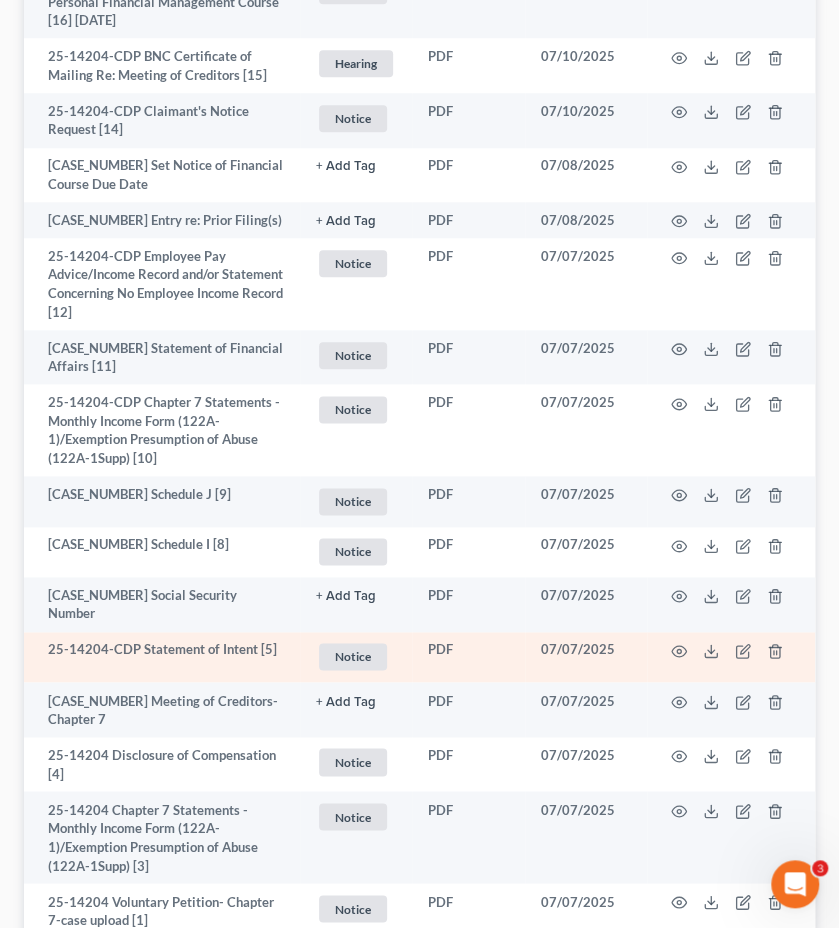 scroll, scrollTop: 560, scrollLeft: 0, axis: vertical 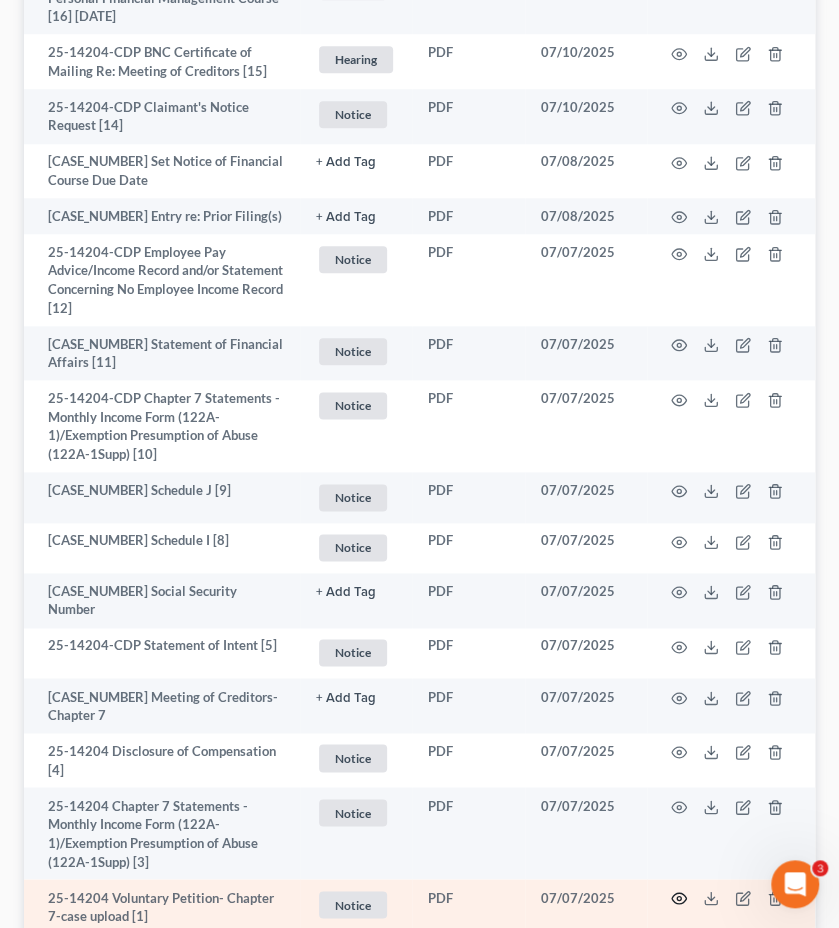 click 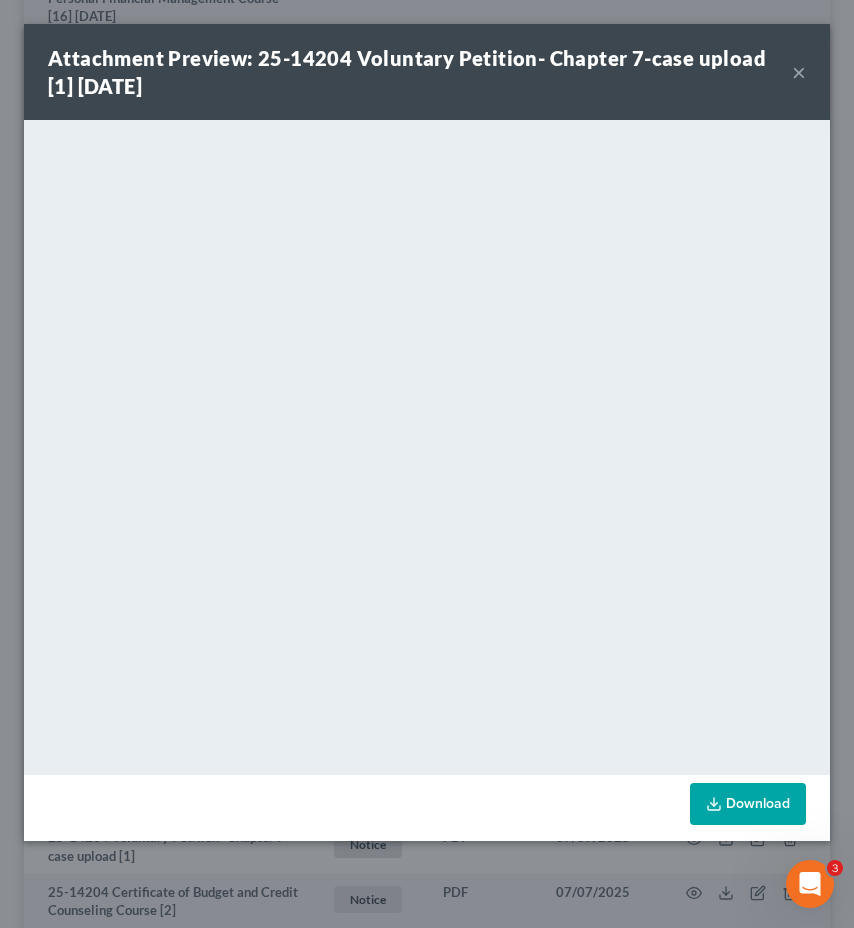 click on "×" at bounding box center (799, 72) 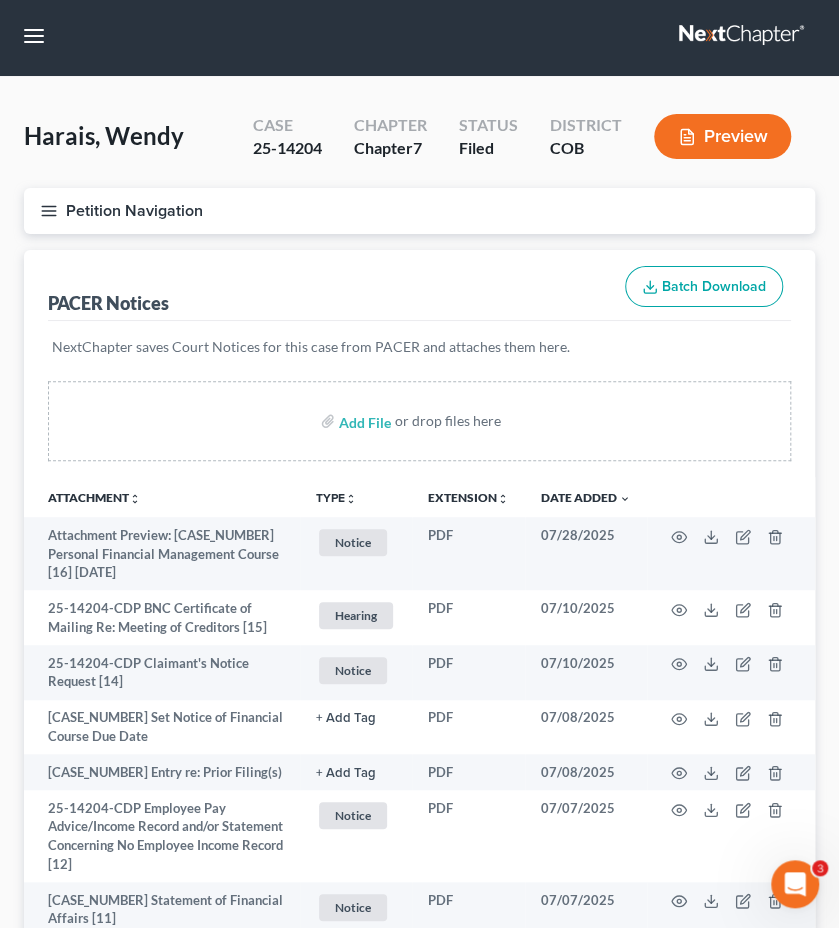 scroll, scrollTop: 0, scrollLeft: 0, axis: both 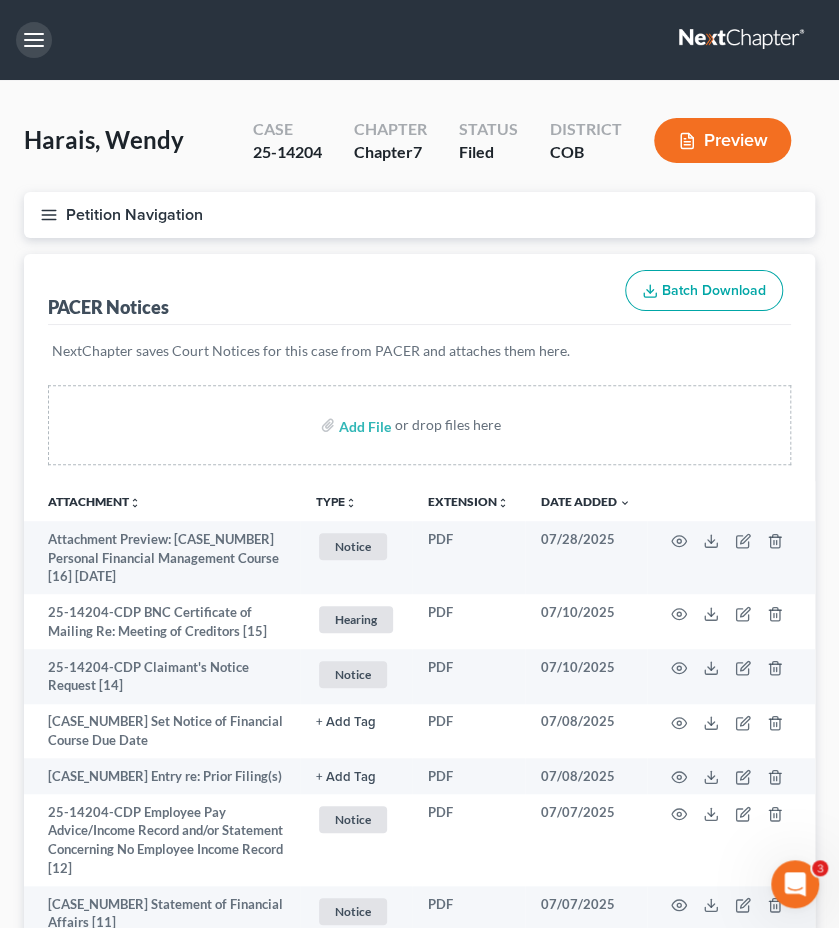 click at bounding box center [34, 40] 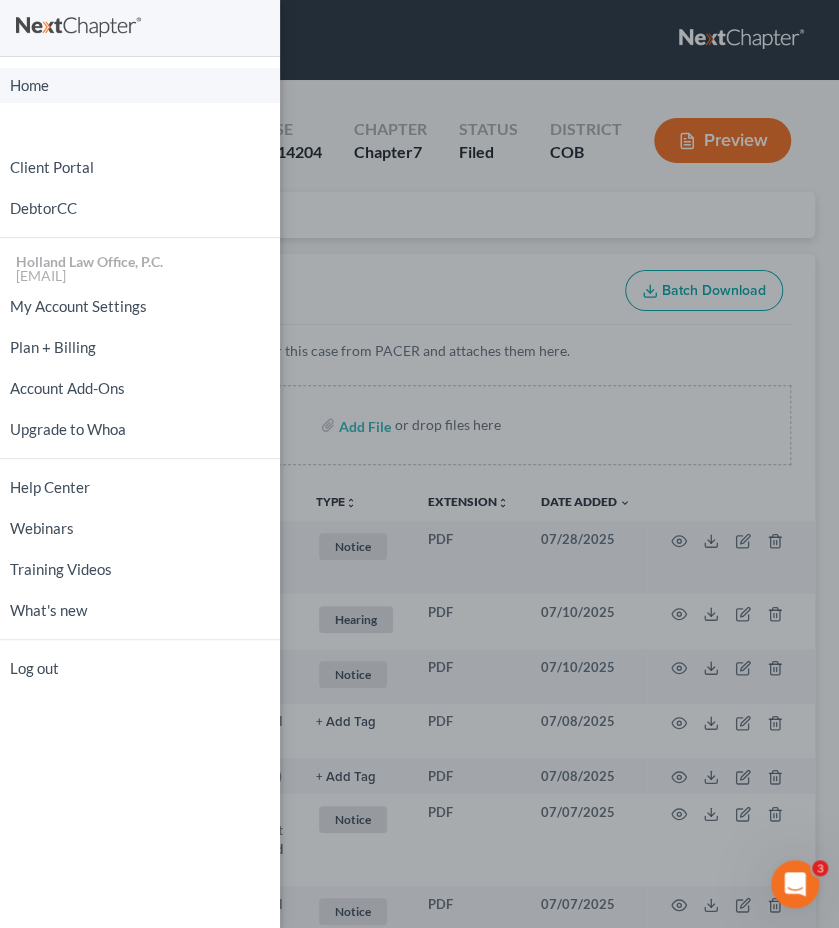 click on "Home" at bounding box center (140, 85) 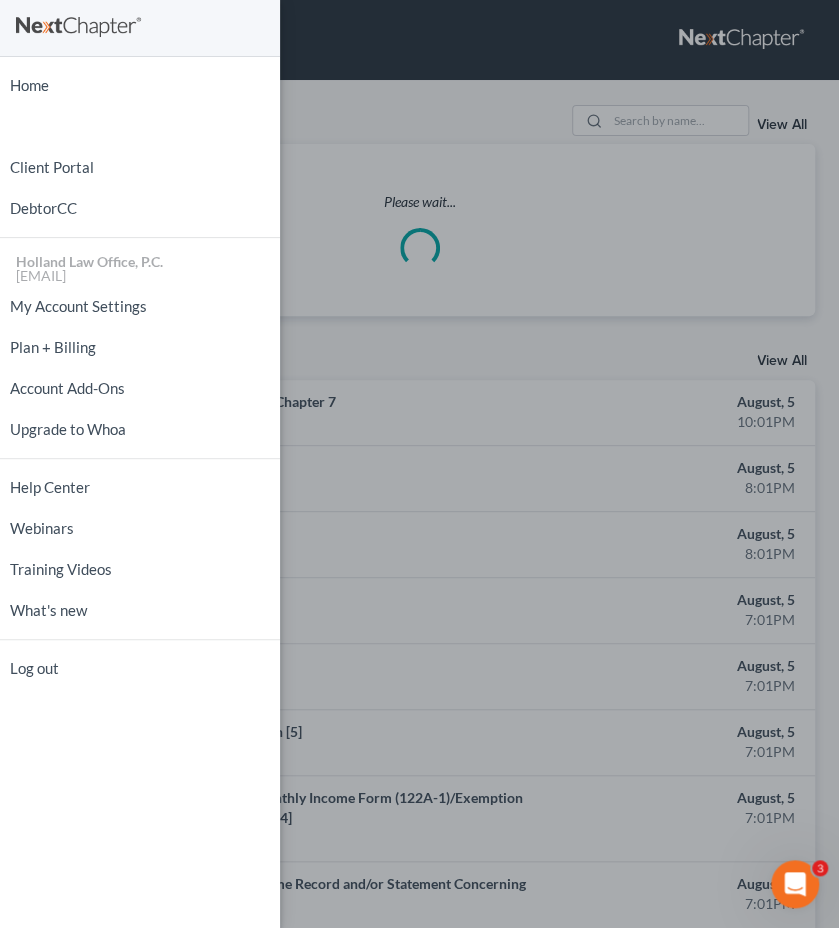 click on "Home New Case Client Portal DebtorCC Holland Law Office, P.C. [EMAIL] My Account Settings Plan + Billing Account Add-Ons Upgrade to Whoa Help Center Webinars Training Videos What's new Log out" at bounding box center [419, 464] 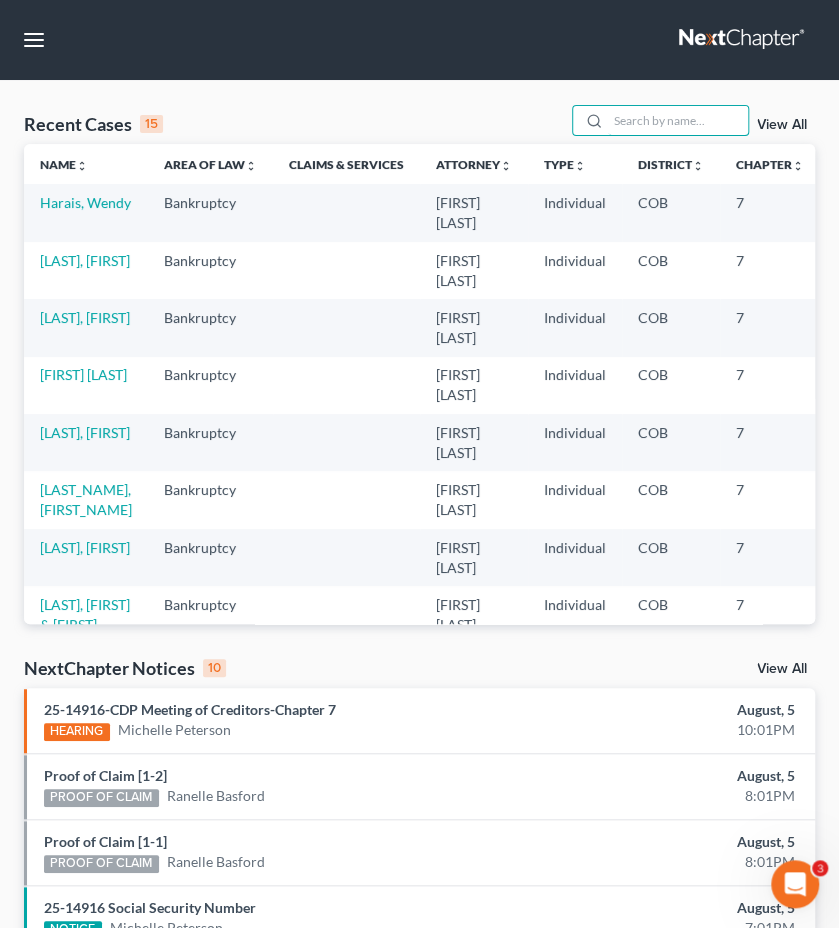 click at bounding box center [678, 120] 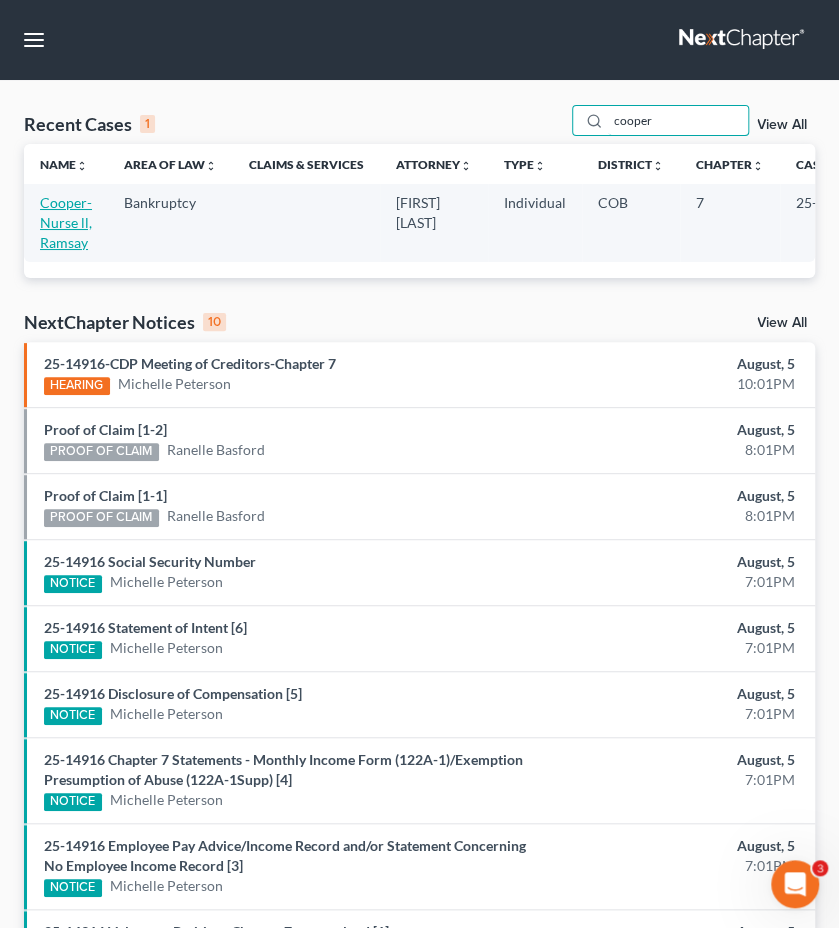 type on "cooper" 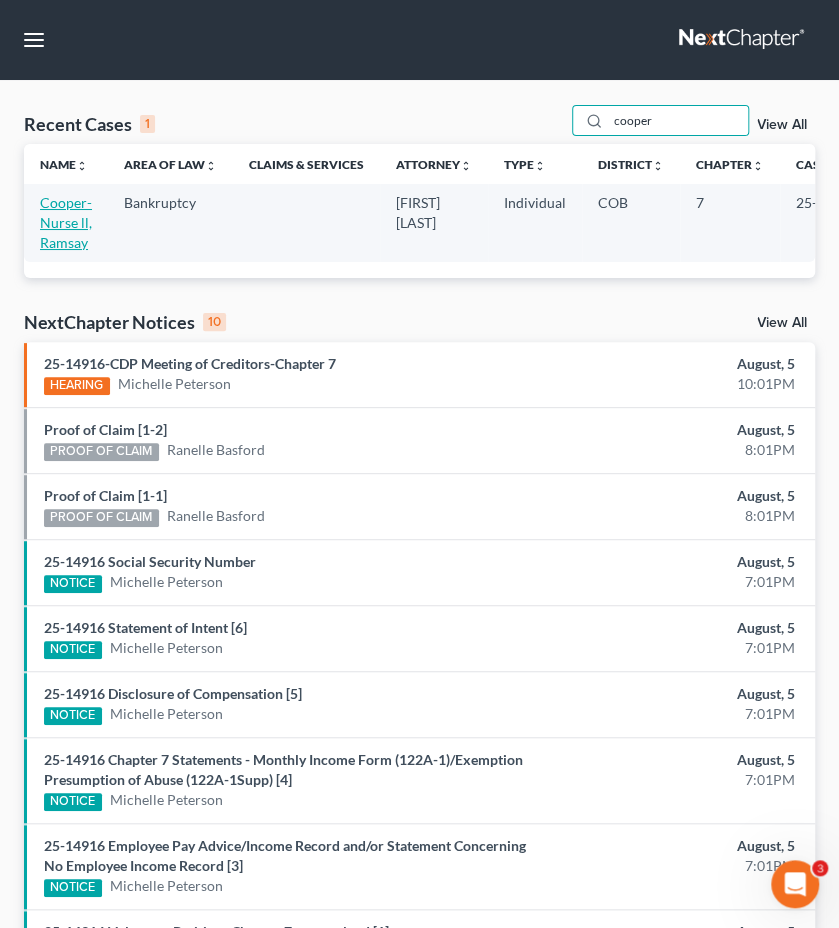 click on "Cooper-Nurse ll, Ramsay" at bounding box center (66, 222) 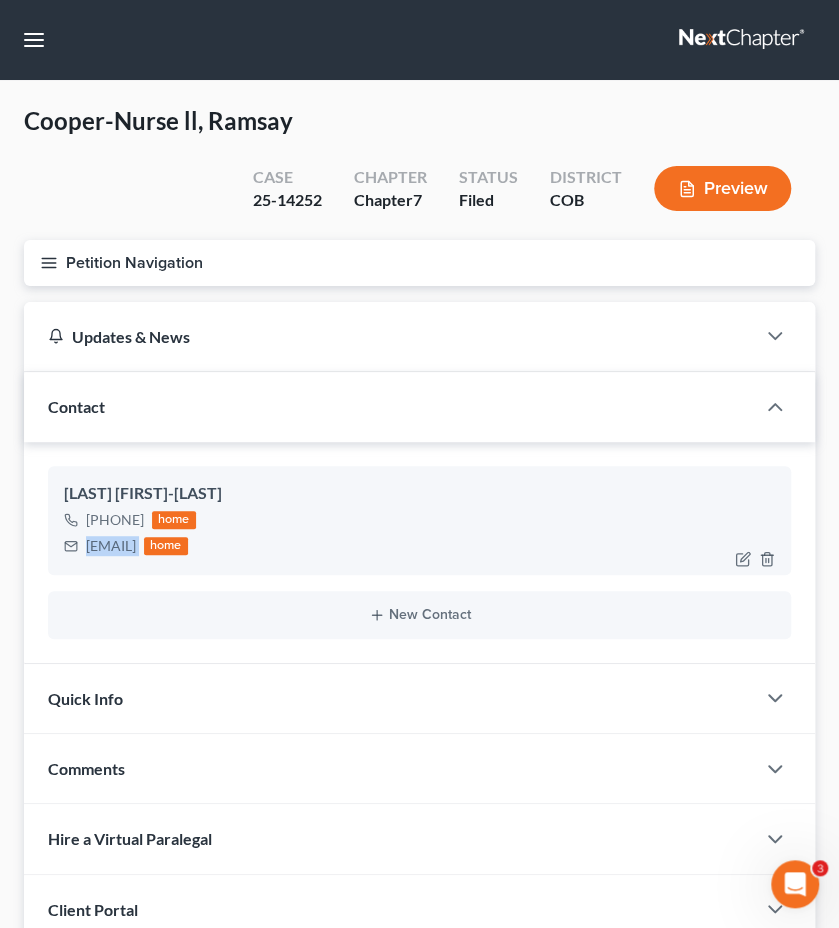 drag, startPoint x: 284, startPoint y: 545, endPoint x: 86, endPoint y: 550, distance: 198.06313 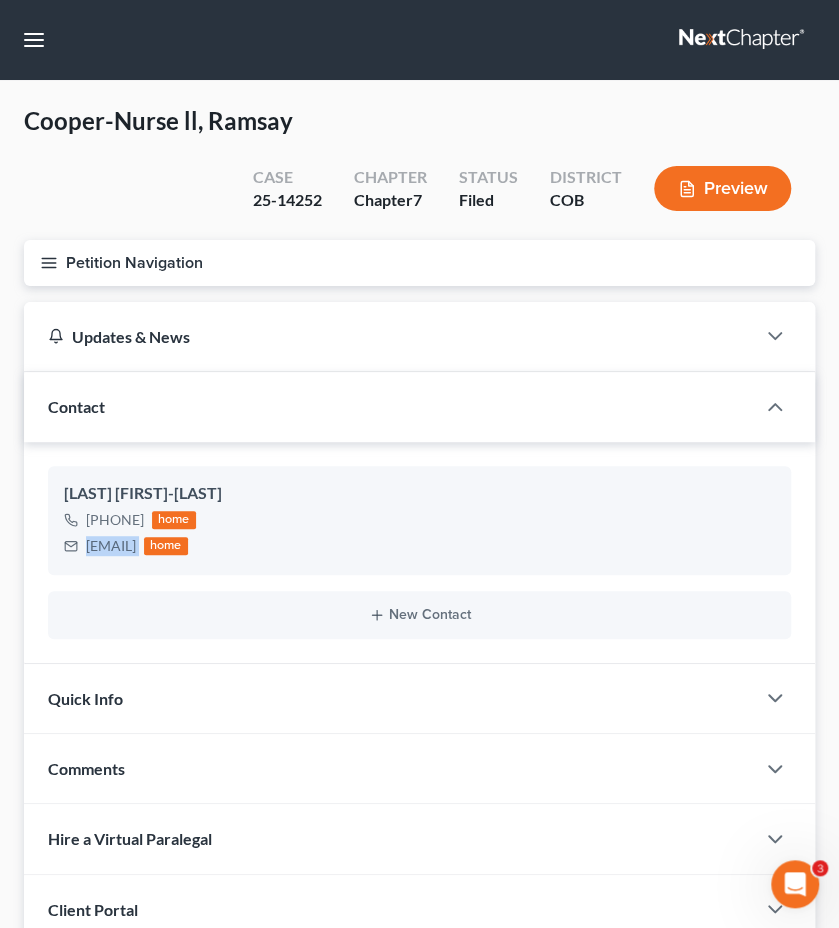 click on "Petition Navigation" at bounding box center (419, 263) 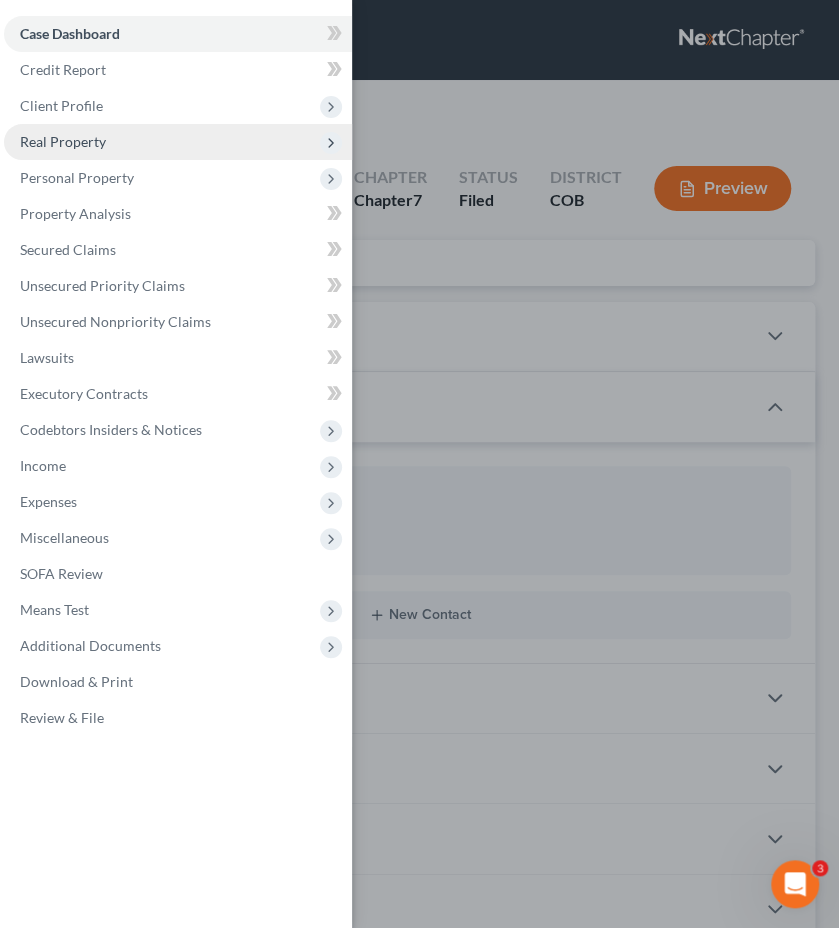 click on "Real Property" at bounding box center (178, 142) 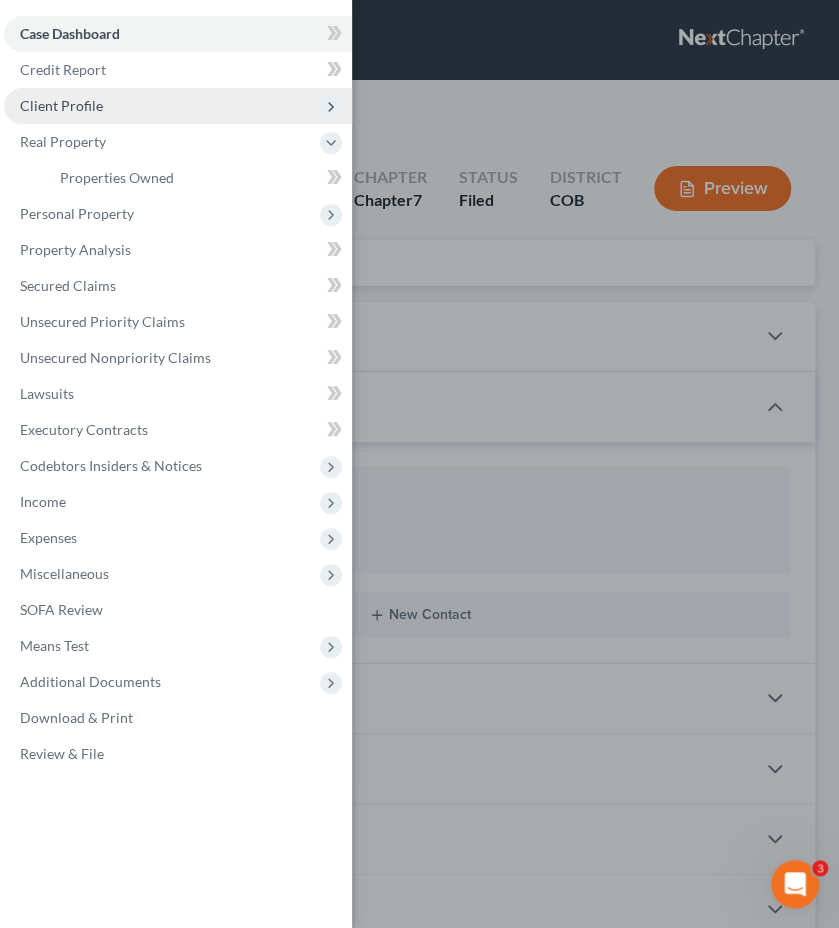 click on "Client Profile" at bounding box center (178, 106) 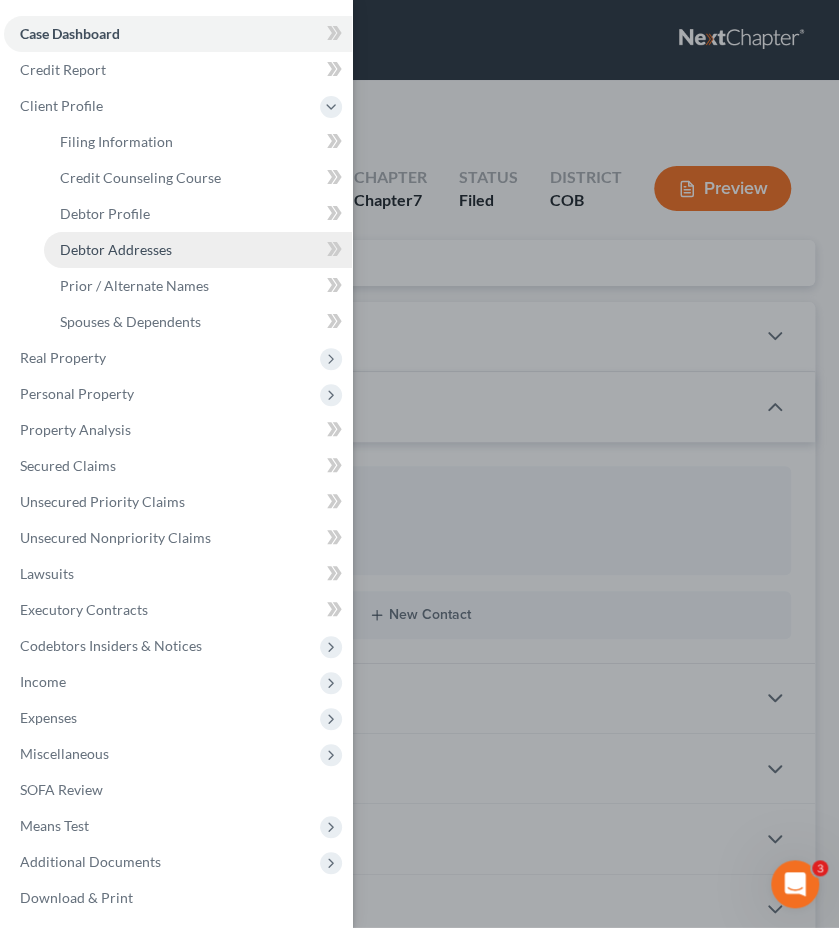 click on "Debtor Addresses" at bounding box center (116, 249) 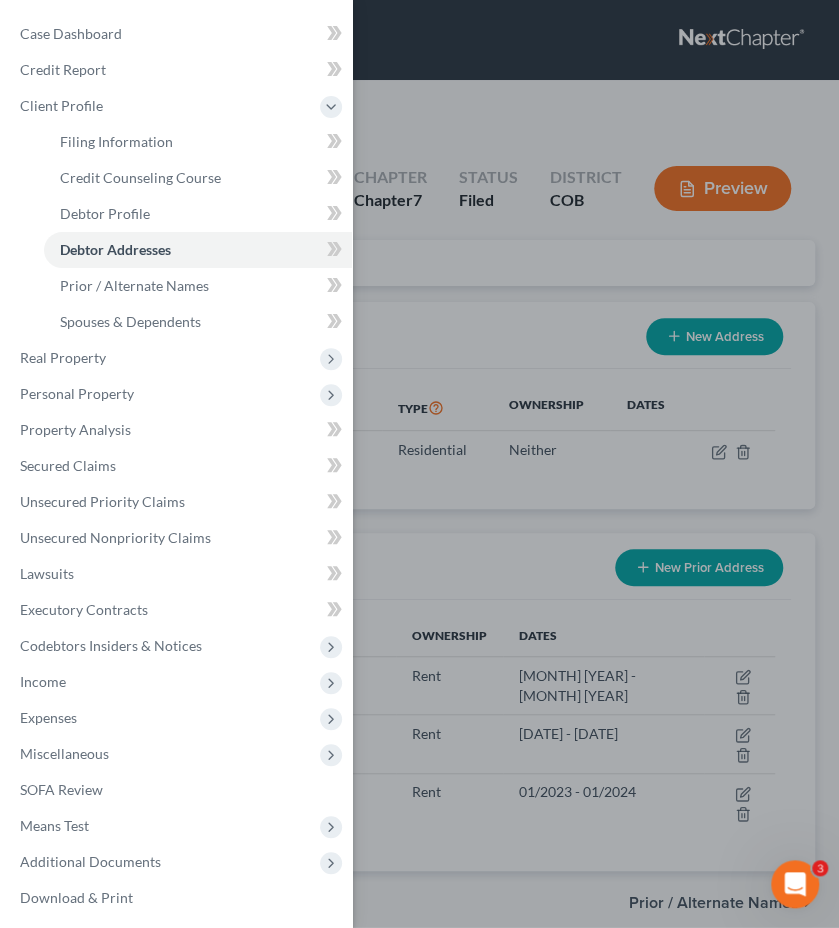 click on "Case Dashboard
Payments
Invoices
Payments
Payments
Credit Report
Client Profile" at bounding box center [419, 464] 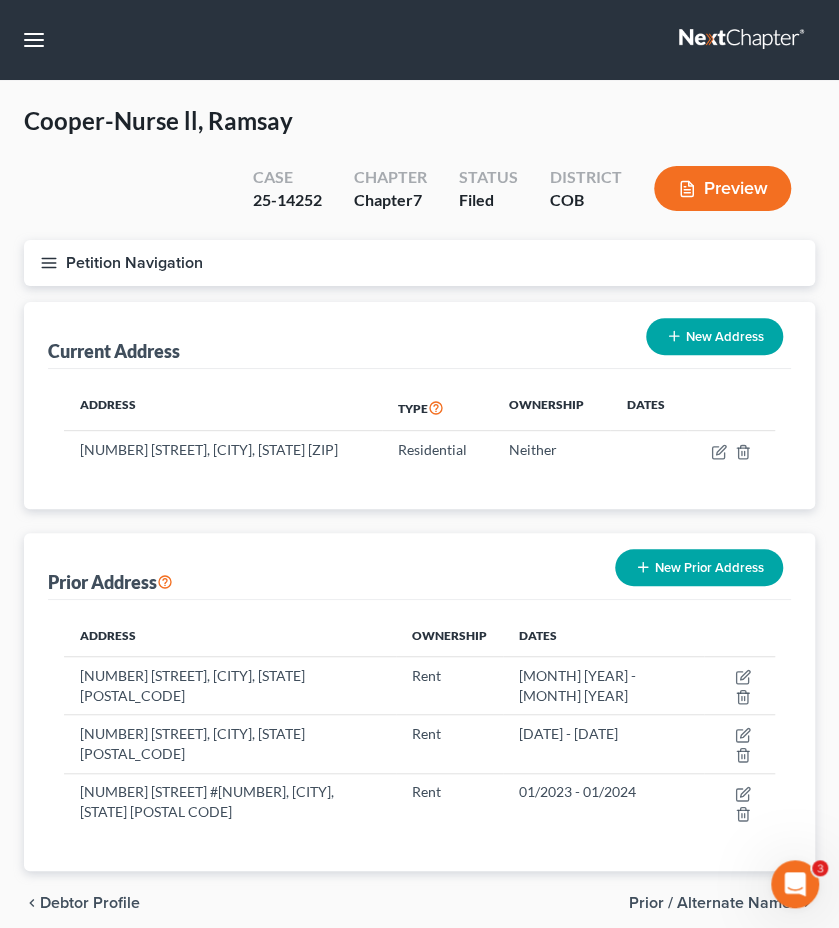 click on "Petition Navigation" at bounding box center (419, 263) 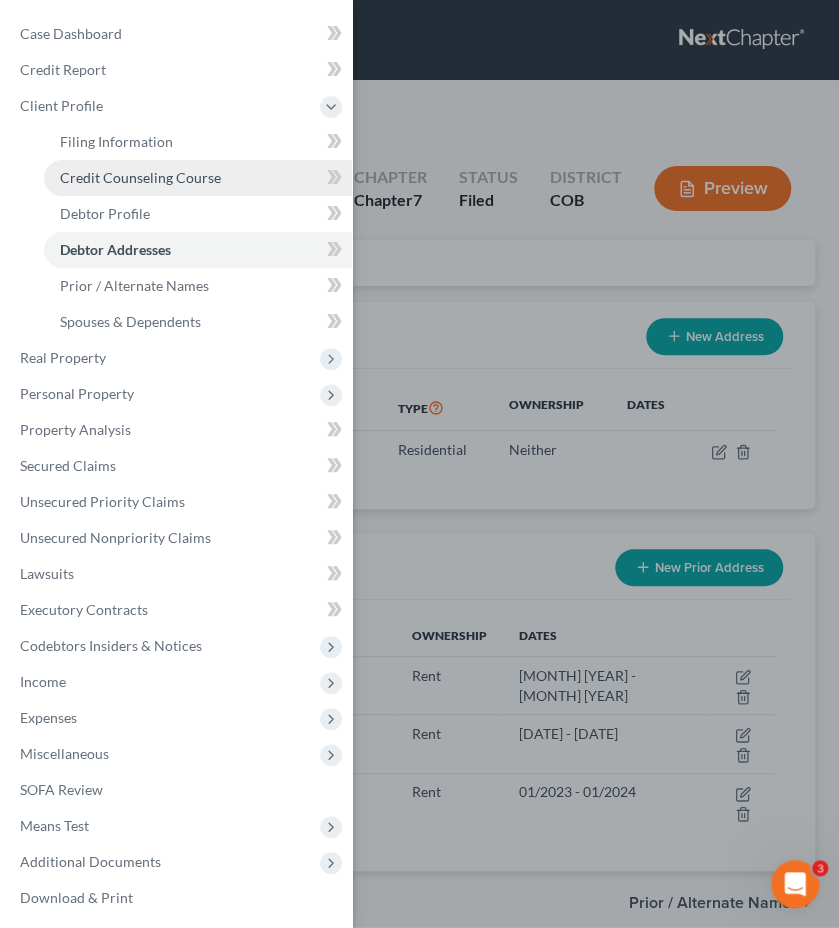 click on "Credit Counseling Course" at bounding box center [140, 177] 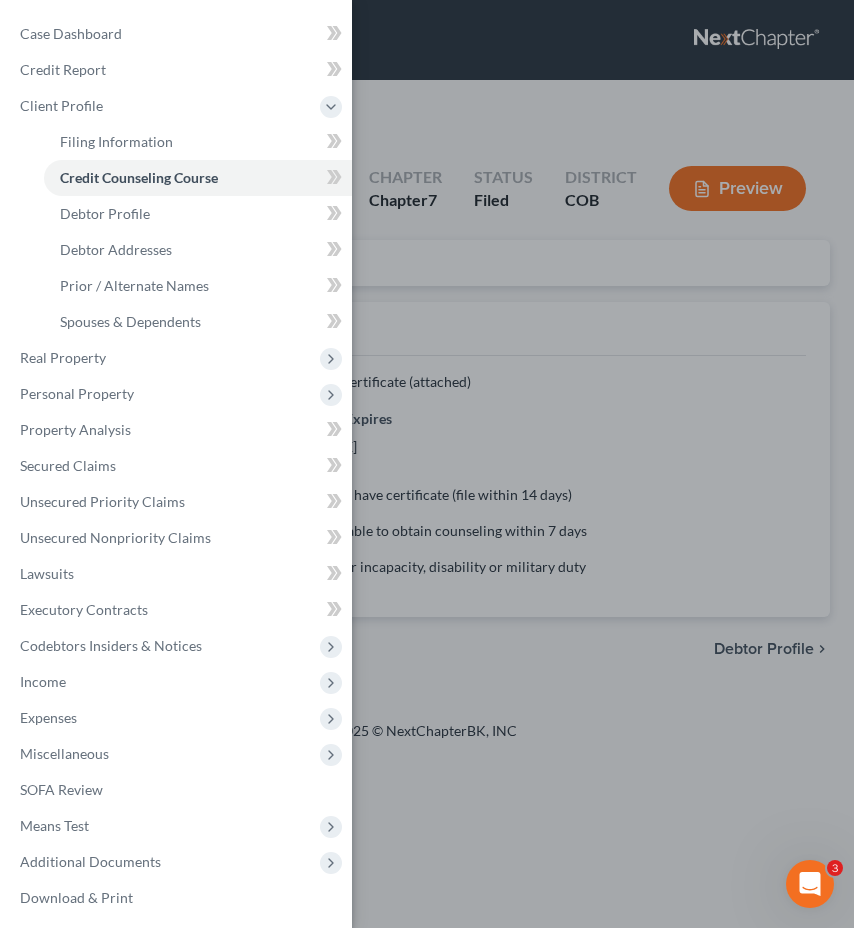 click on "Case Dashboard
Payments
Invoices
Payments
Payments
Credit Report
Client Profile" at bounding box center (427, 464) 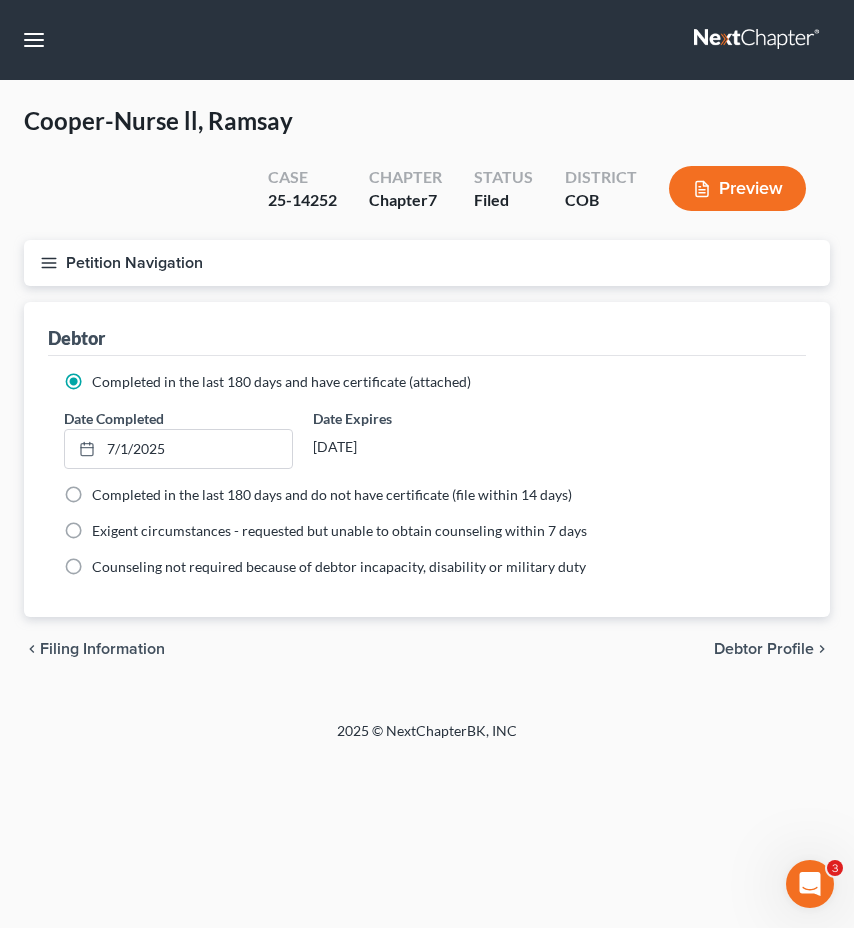 click on "Petition Navigation" at bounding box center (427, 263) 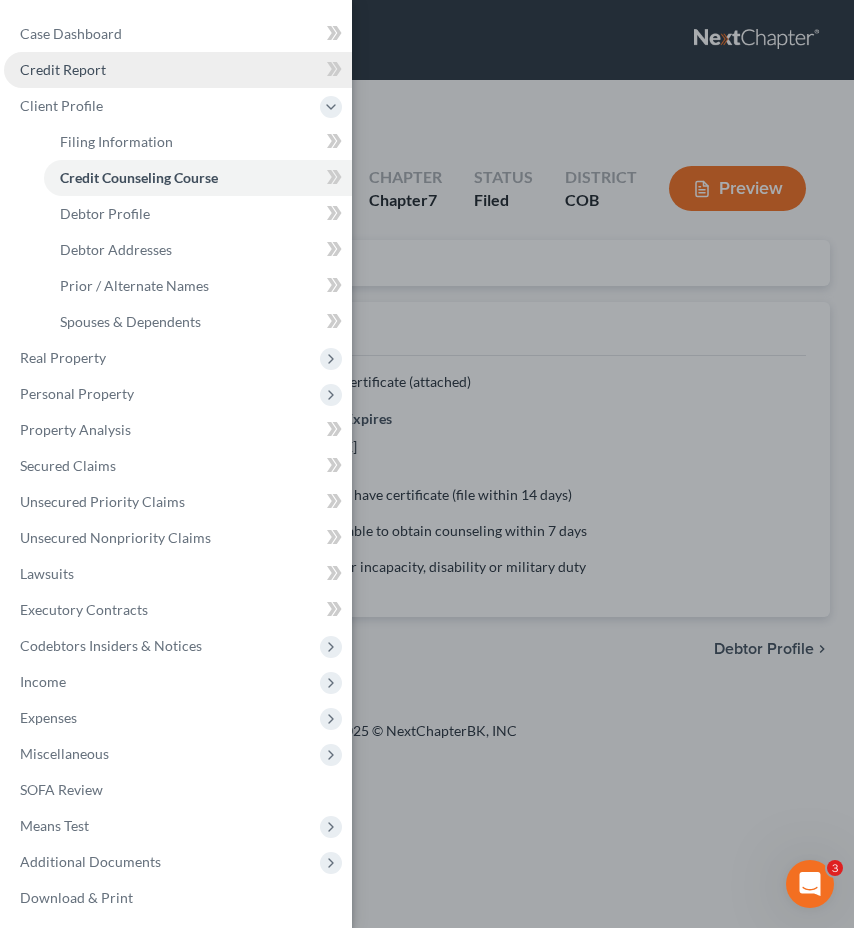 click on "Credit Report" at bounding box center [63, 69] 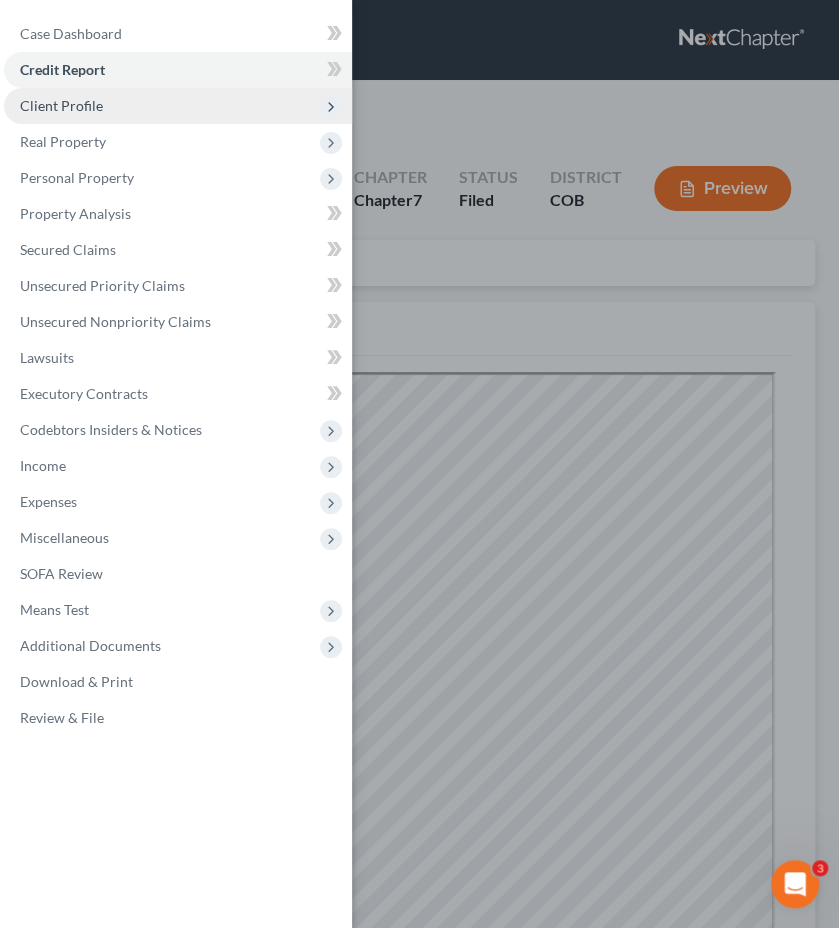 scroll, scrollTop: 0, scrollLeft: 0, axis: both 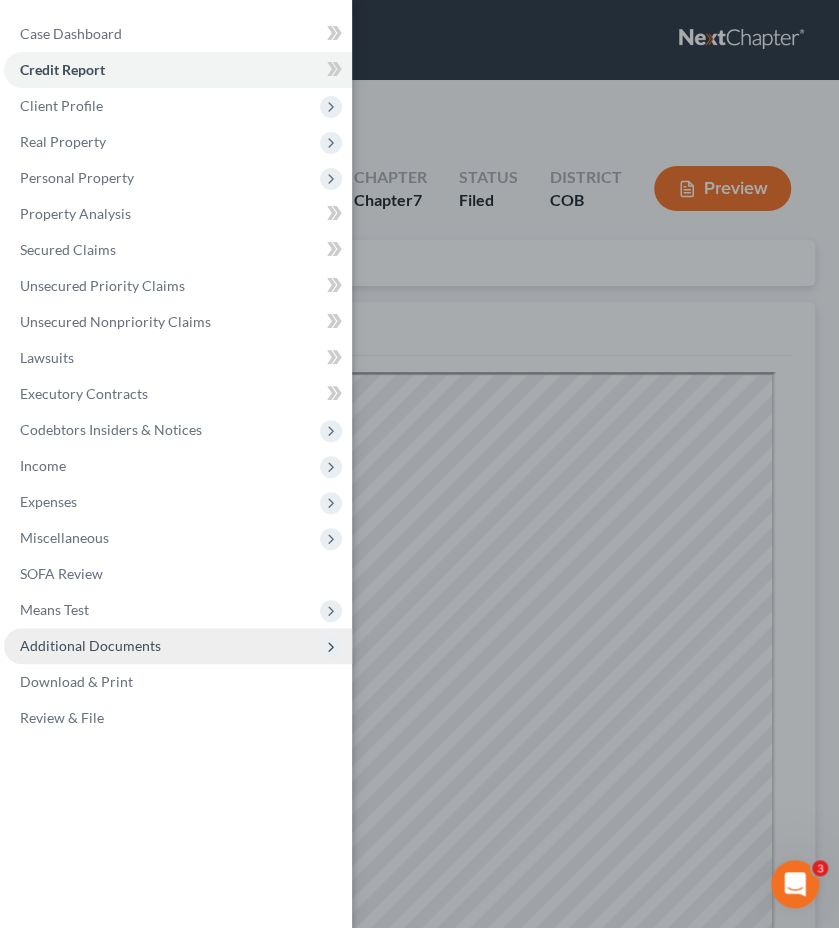 click on "Additional Documents" at bounding box center (178, 646) 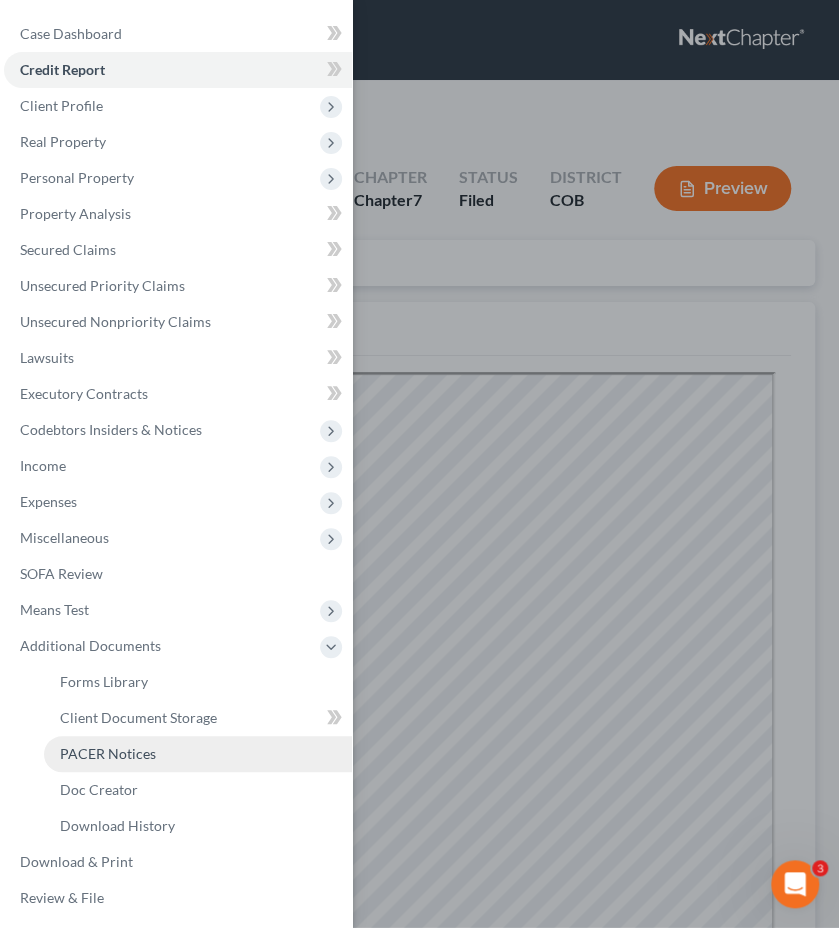 click on "PACER Notices" at bounding box center [108, 753] 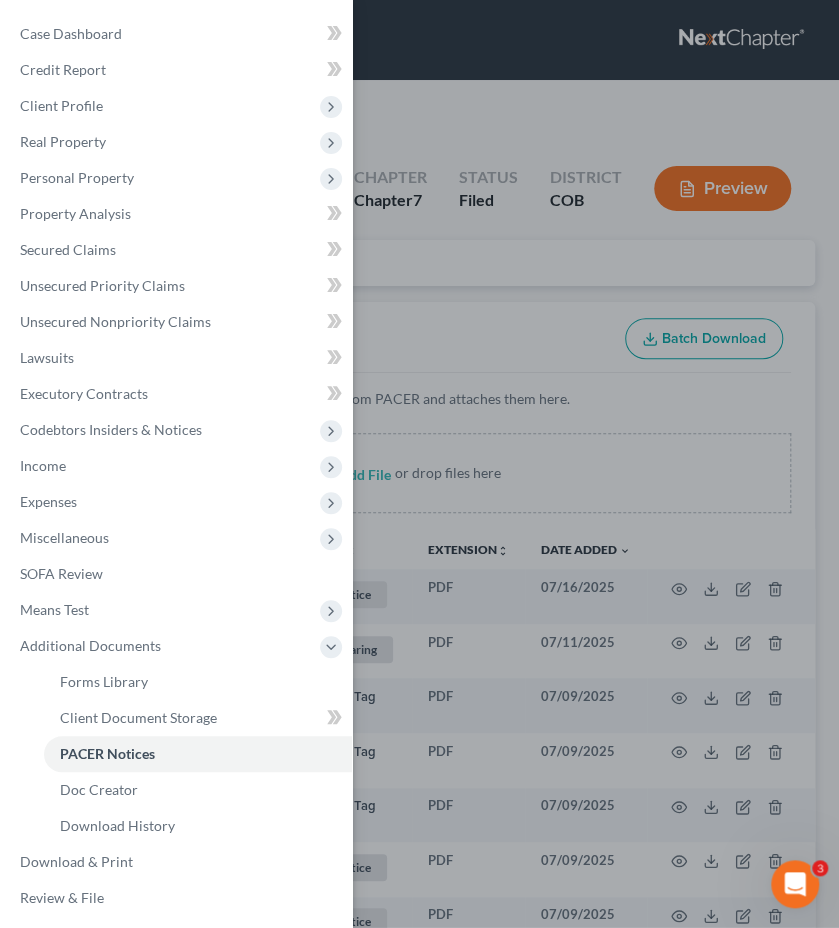 click on "Case Dashboard
Payments
Invoices
Payments
Payments
Credit Report
Client Profile" at bounding box center [419, 464] 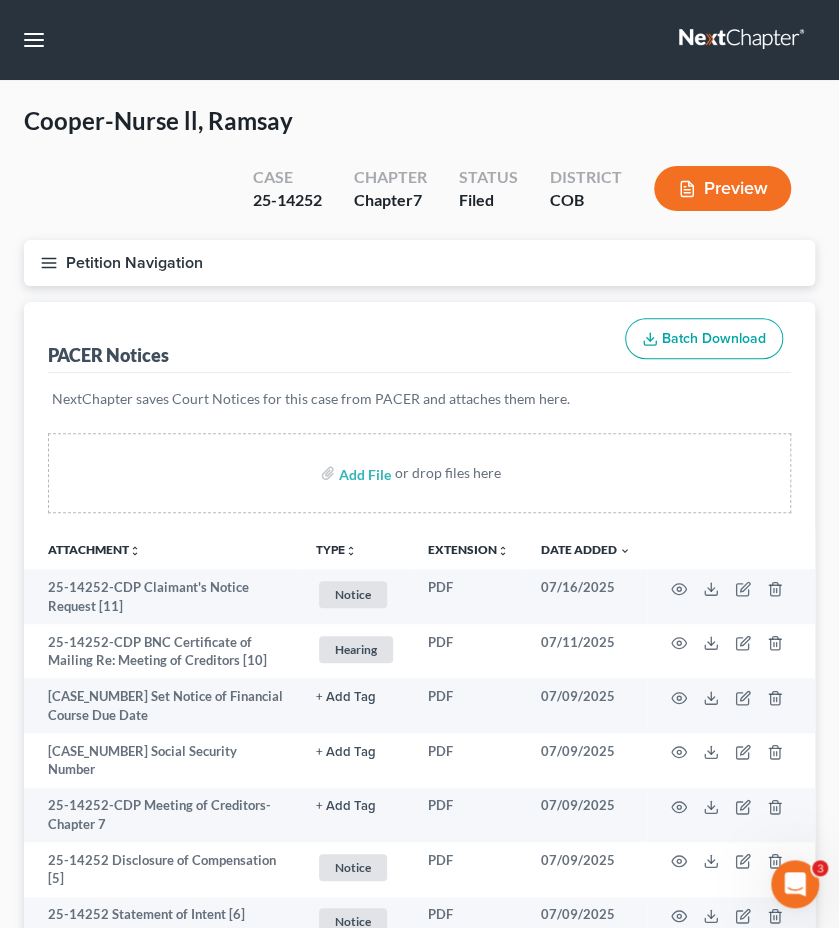 type 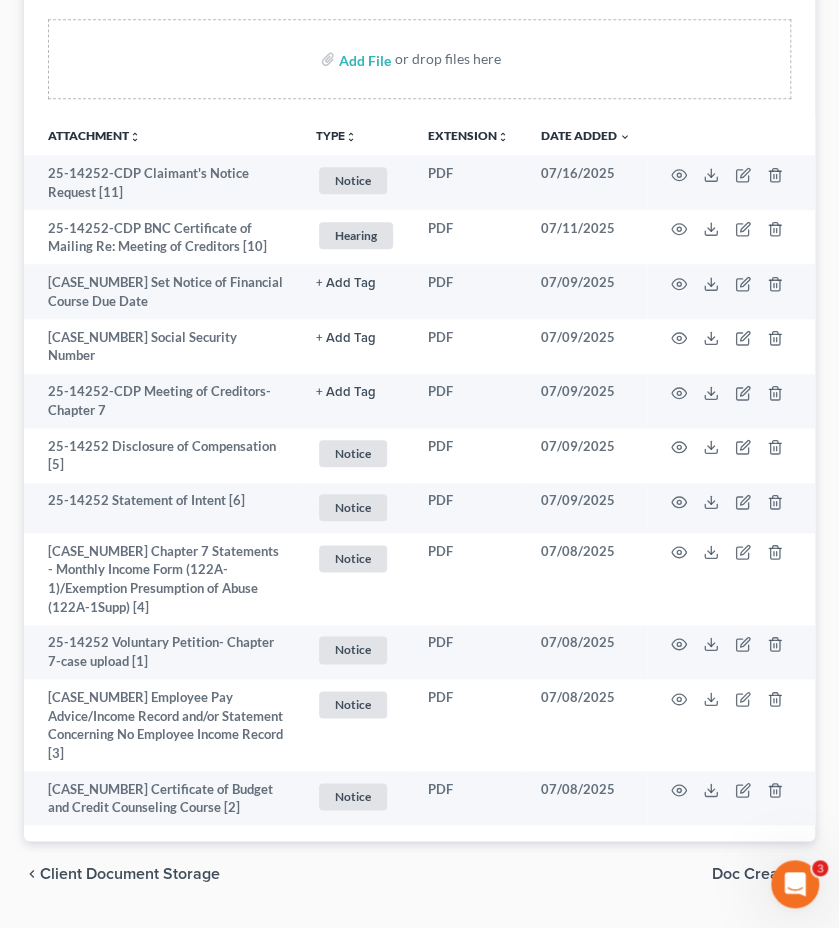 scroll, scrollTop: 428, scrollLeft: 0, axis: vertical 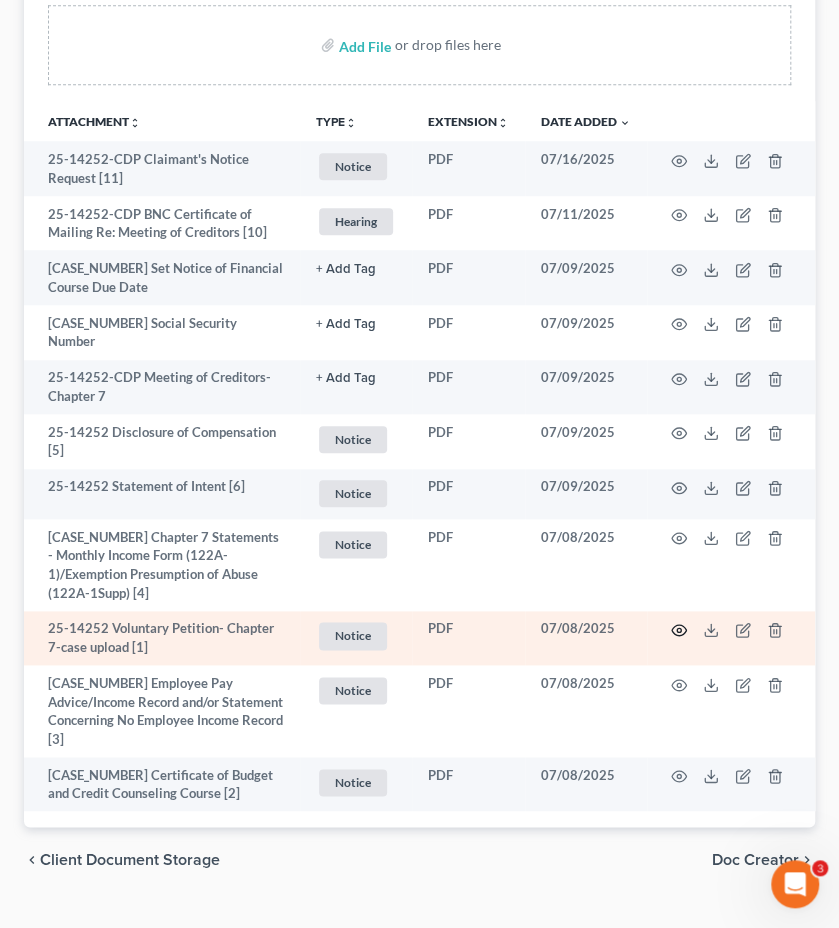 click 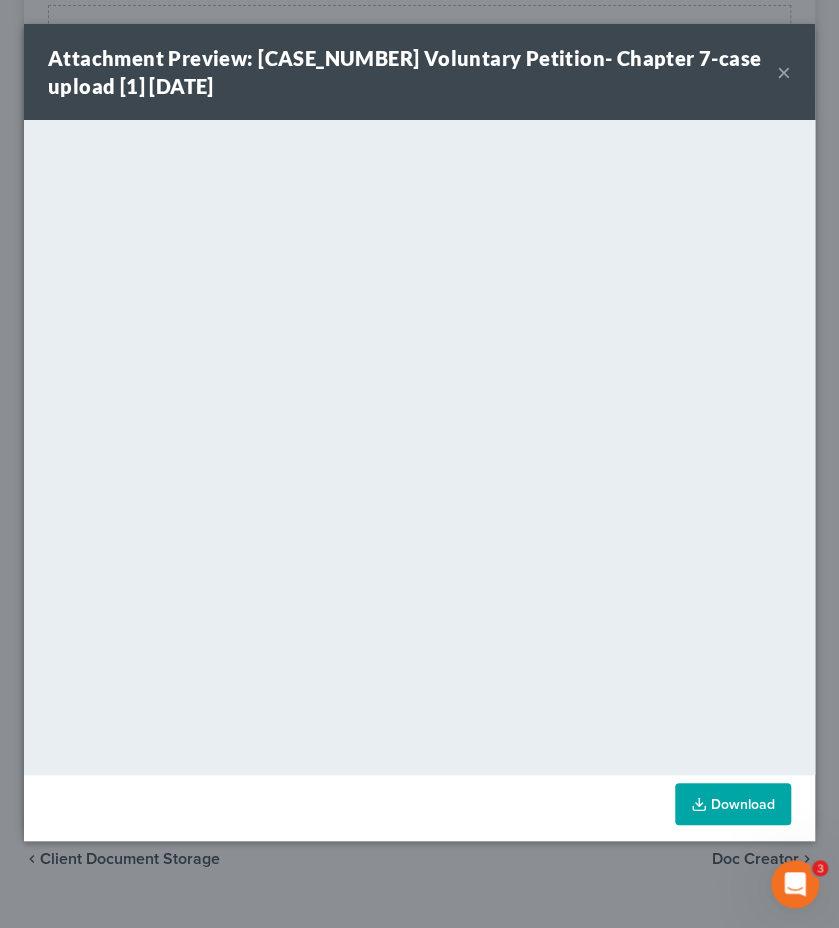 scroll, scrollTop: 406, scrollLeft: 0, axis: vertical 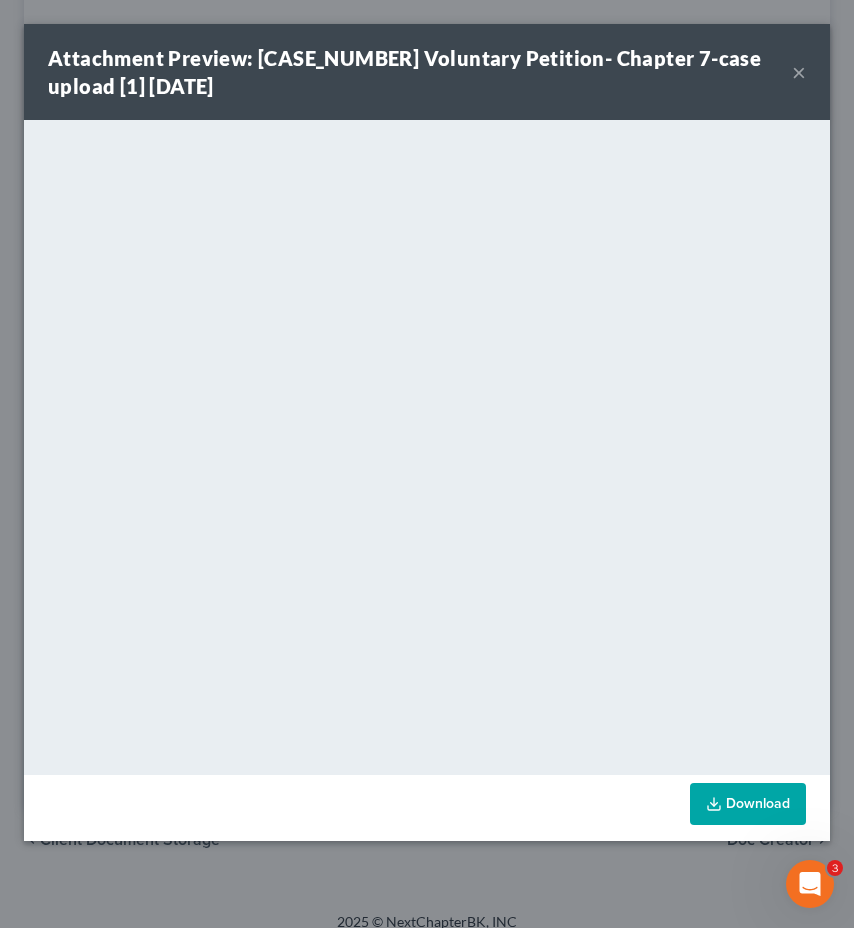 click on "×" at bounding box center (799, 72) 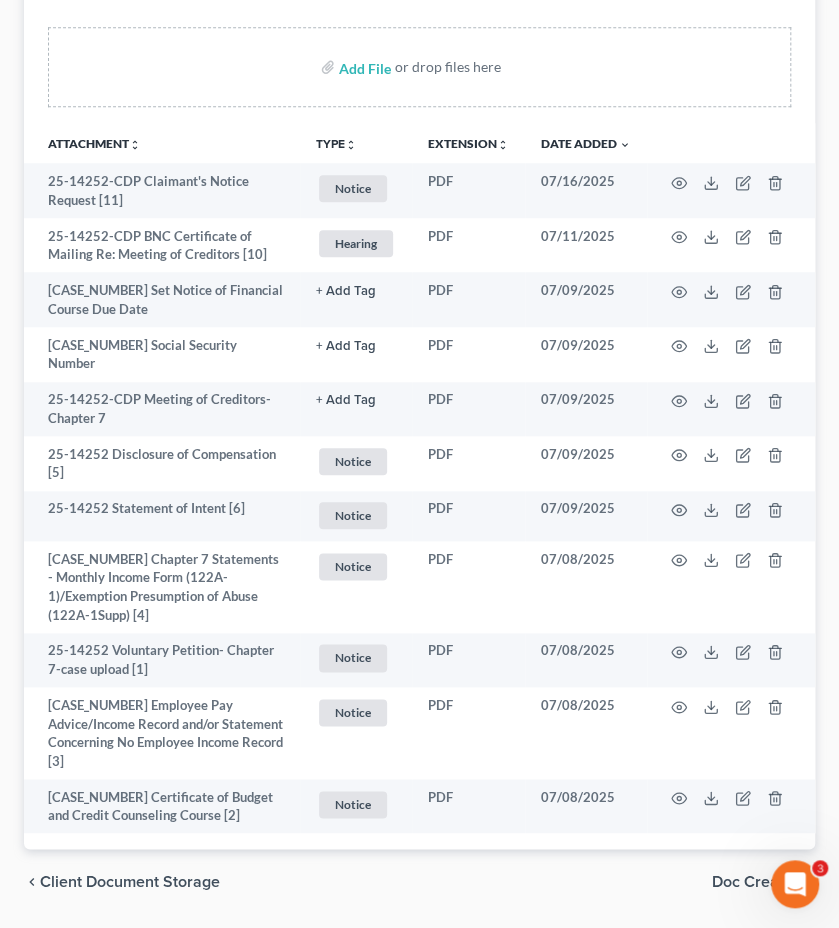 scroll, scrollTop: 1, scrollLeft: 0, axis: vertical 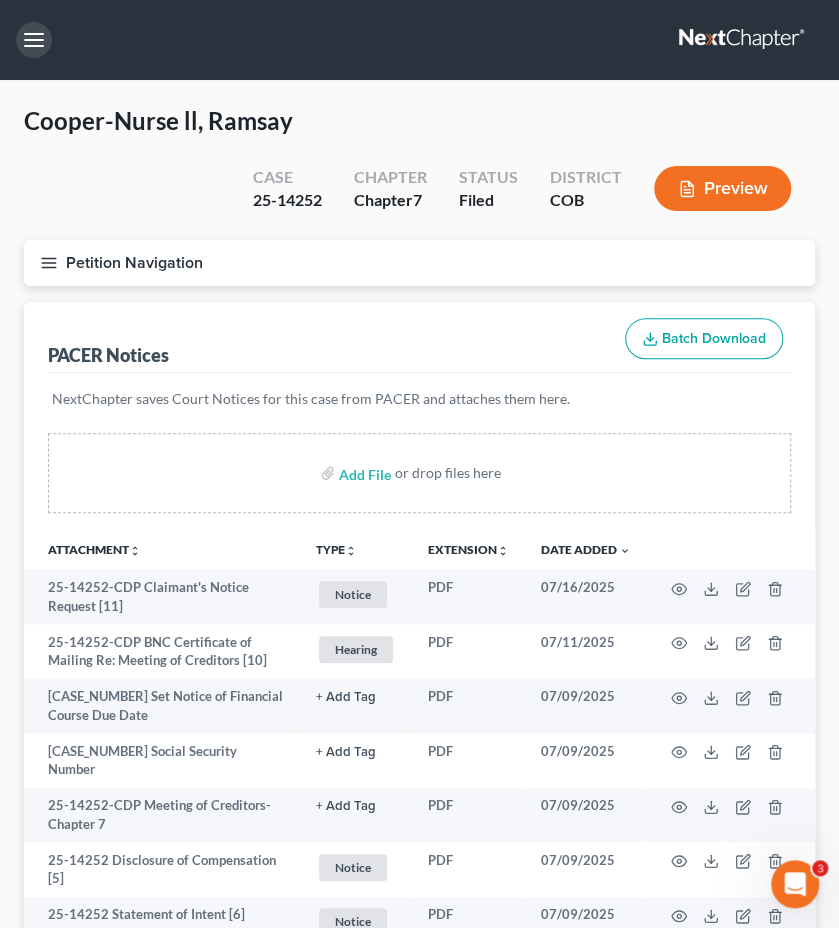 click at bounding box center (34, 40) 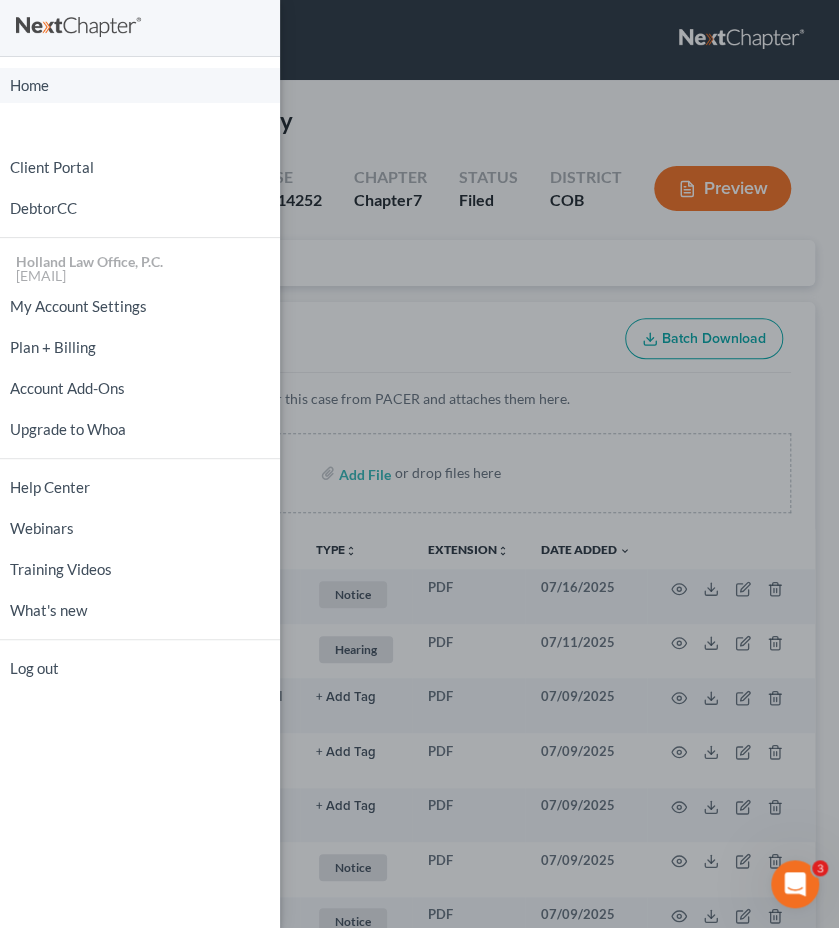 click on "Home" at bounding box center [140, 85] 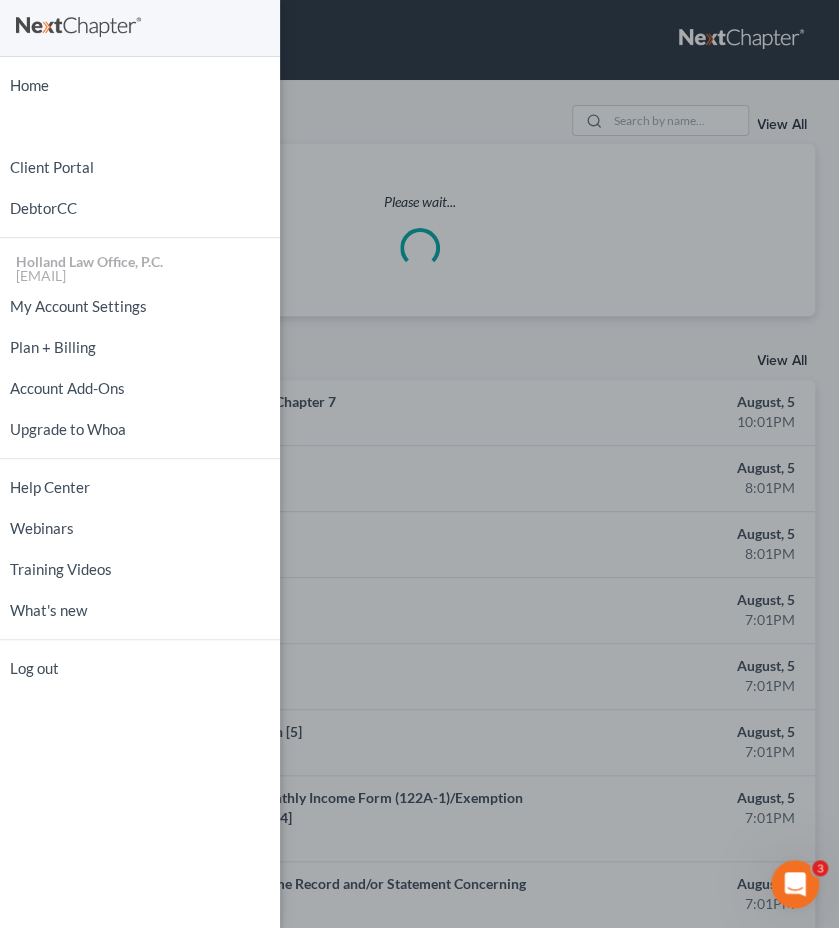 click on "Home New Case Client Portal DebtorCC Holland Law Office, P.C. [EMAIL] My Account Settings Plan + Billing Account Add-Ons Upgrade to Whoa Help Center Webinars Training Videos What's new Log out" at bounding box center (419, 464) 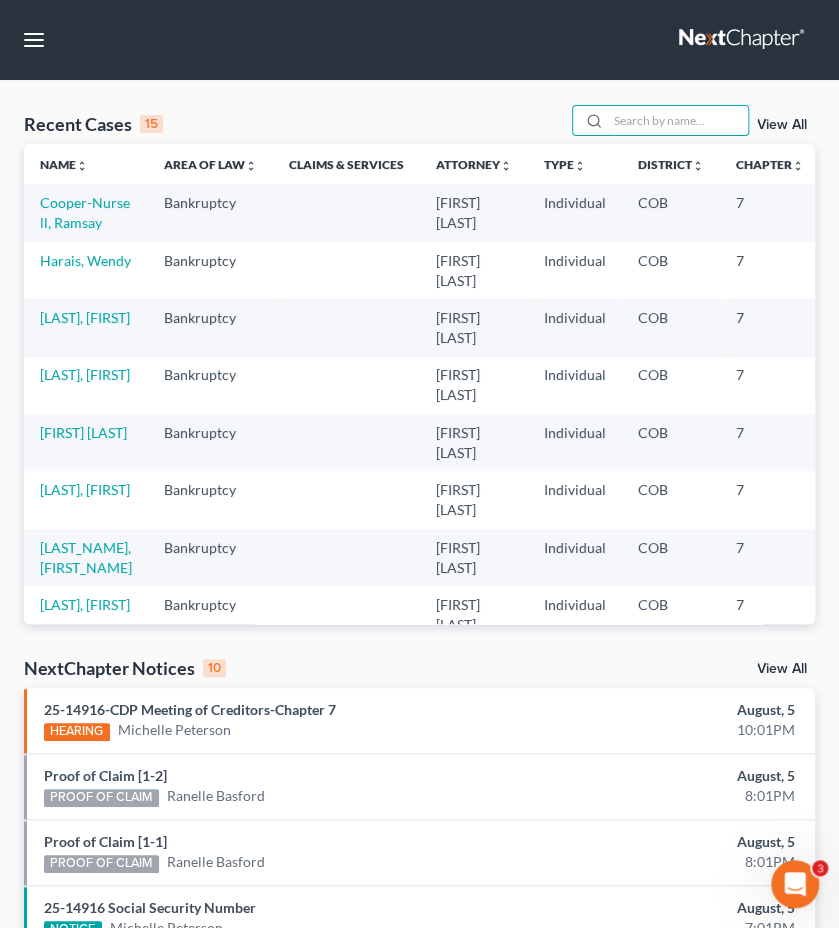 click at bounding box center [678, 120] 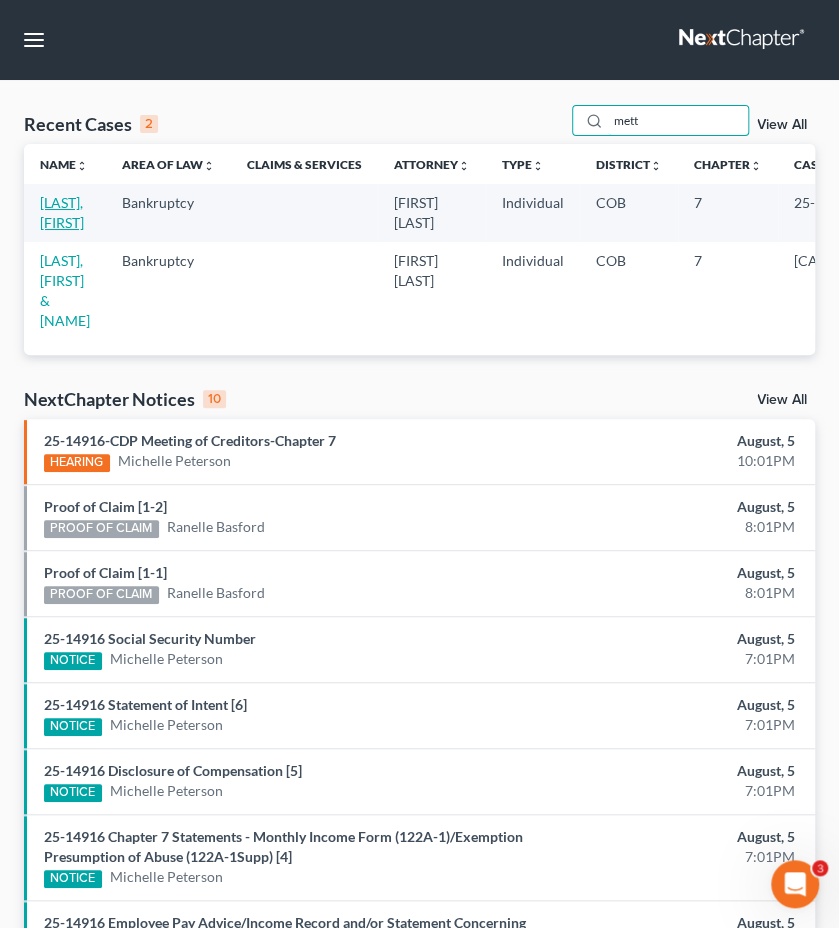 type on "mett" 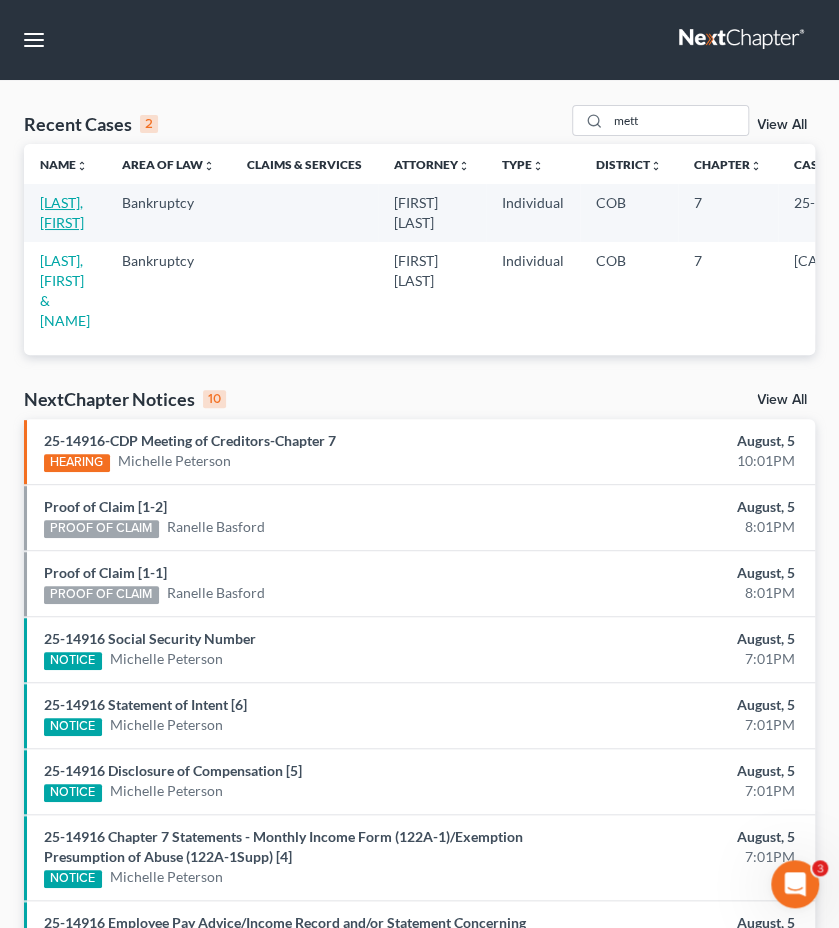 click on "Mettlen, Rachel" at bounding box center (62, 212) 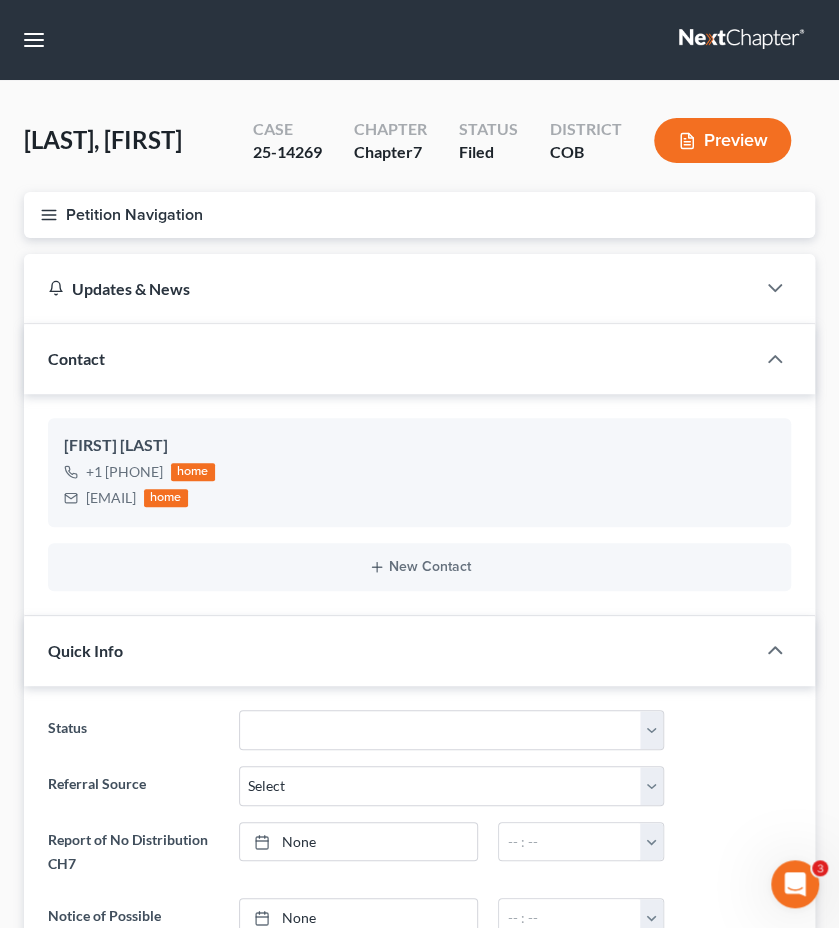 scroll, scrollTop: 343, scrollLeft: 0, axis: vertical 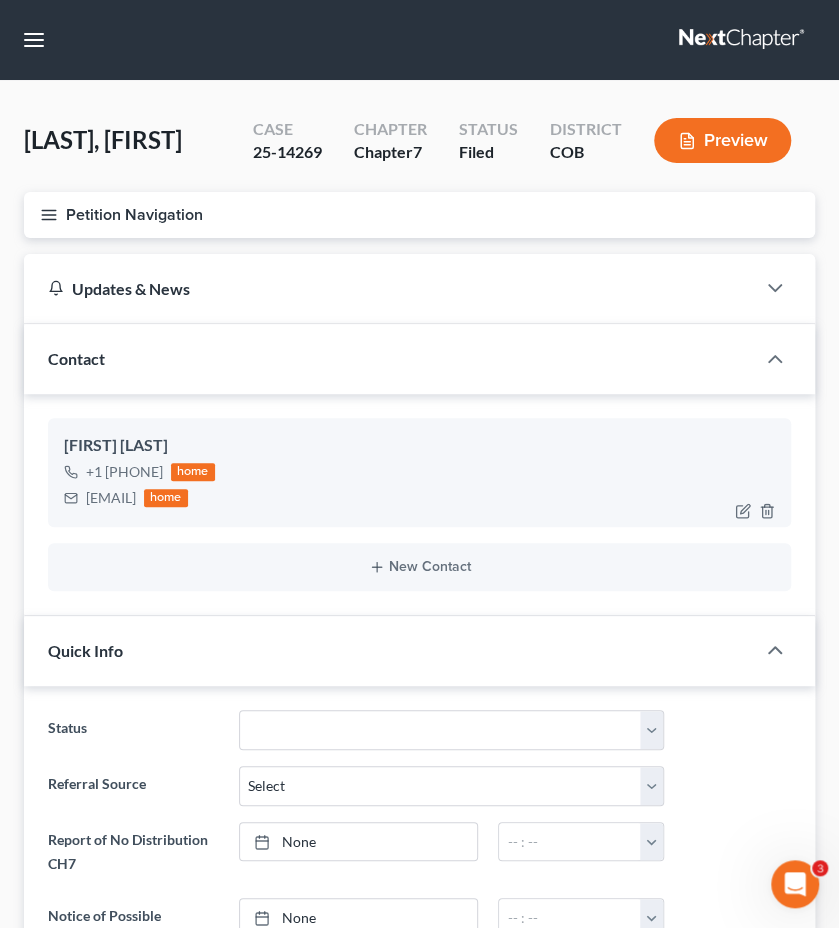drag, startPoint x: 252, startPoint y: 501, endPoint x: 79, endPoint y: 502, distance: 173.00288 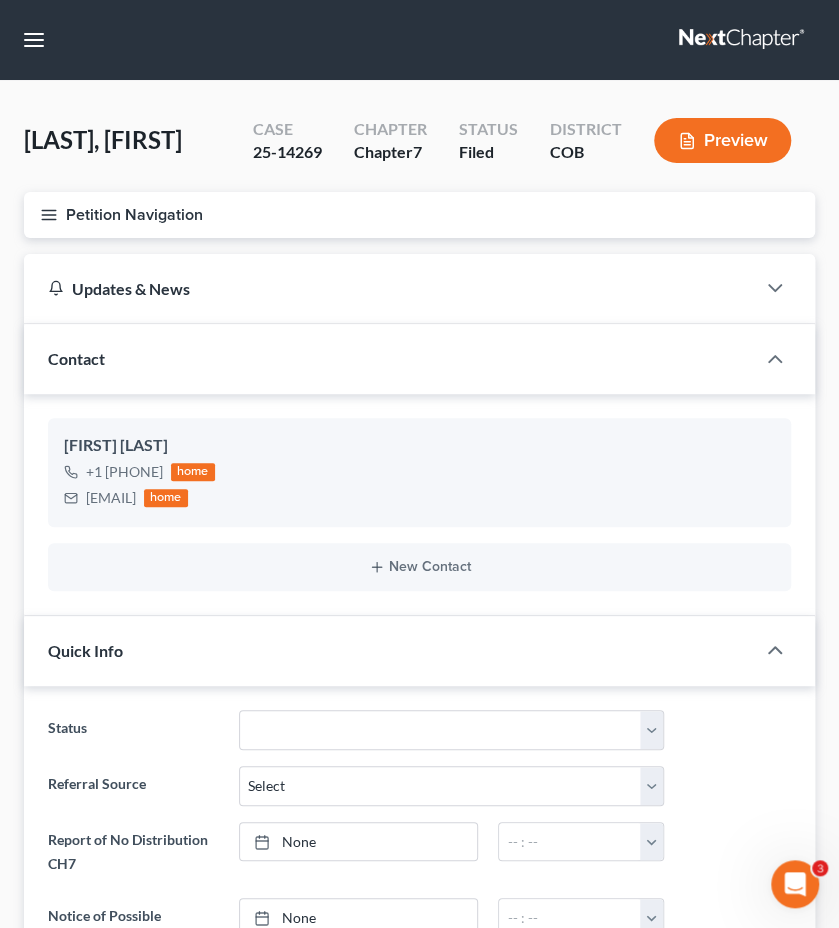 click on "Petition Navigation" at bounding box center [419, 215] 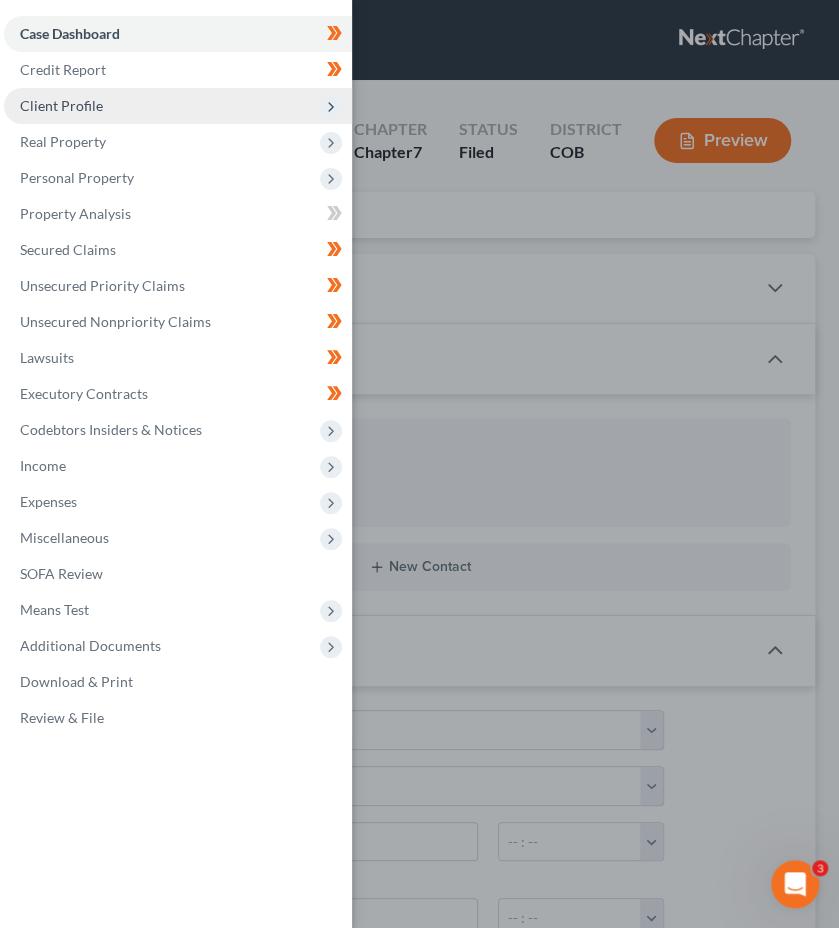 click on "Client Profile" at bounding box center [178, 106] 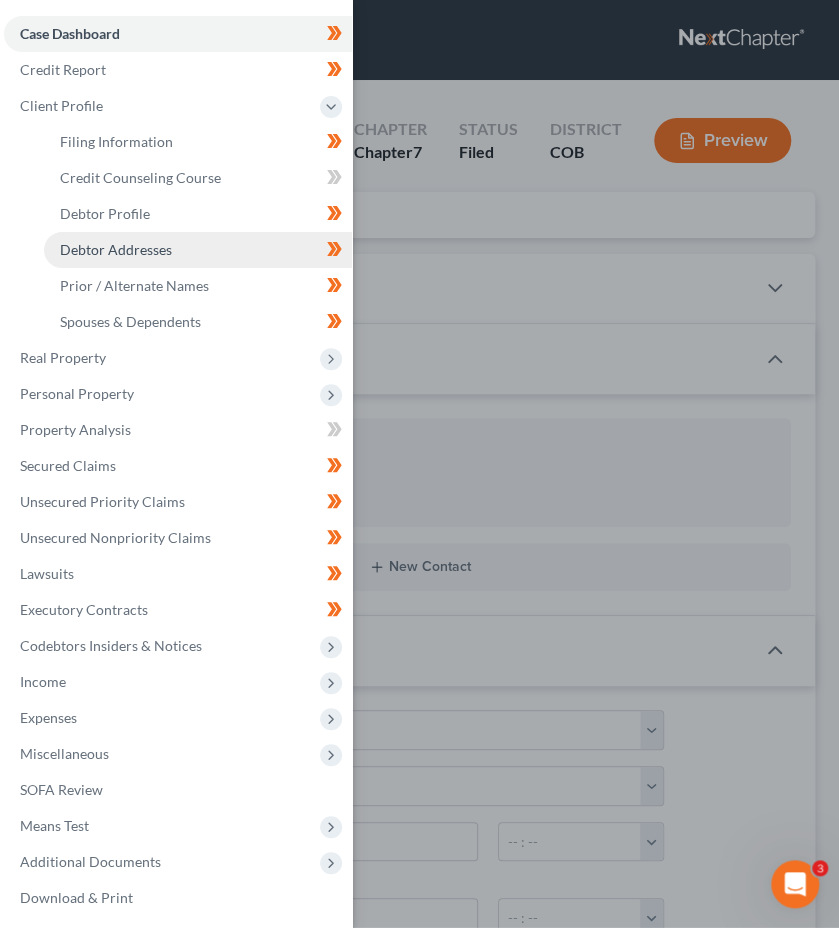 click on "Debtor Addresses" at bounding box center (116, 249) 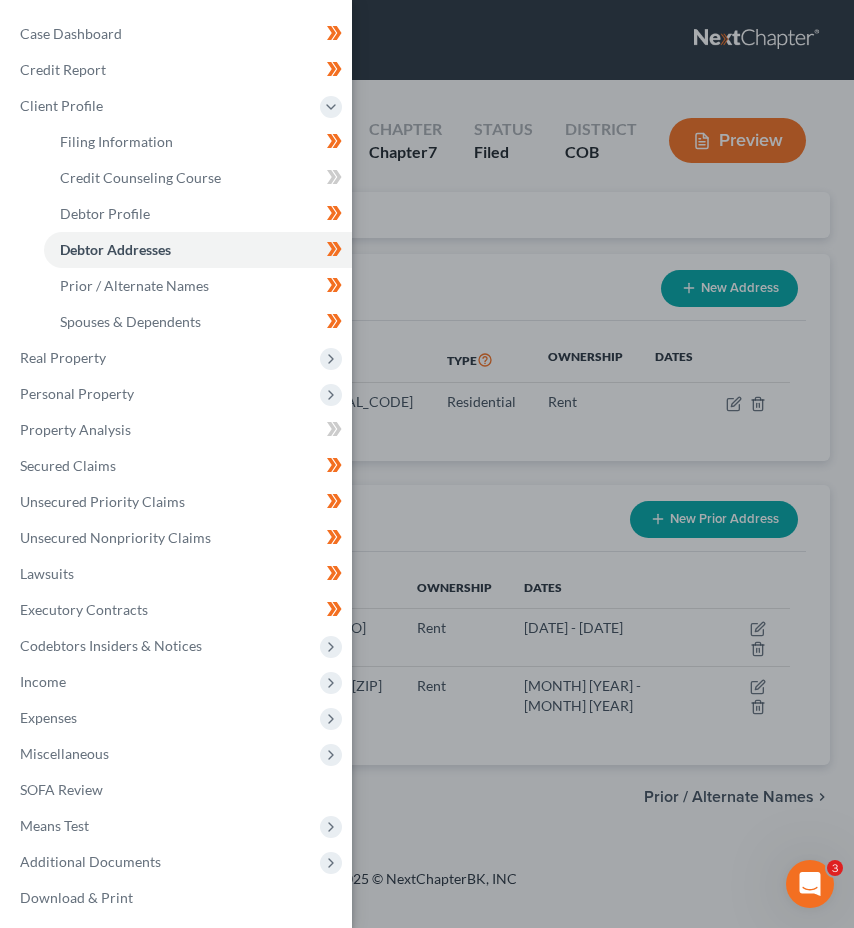 click on "Case Dashboard
Payments
Invoices
Payments
Payments
Credit Report
Client Profile" at bounding box center (427, 464) 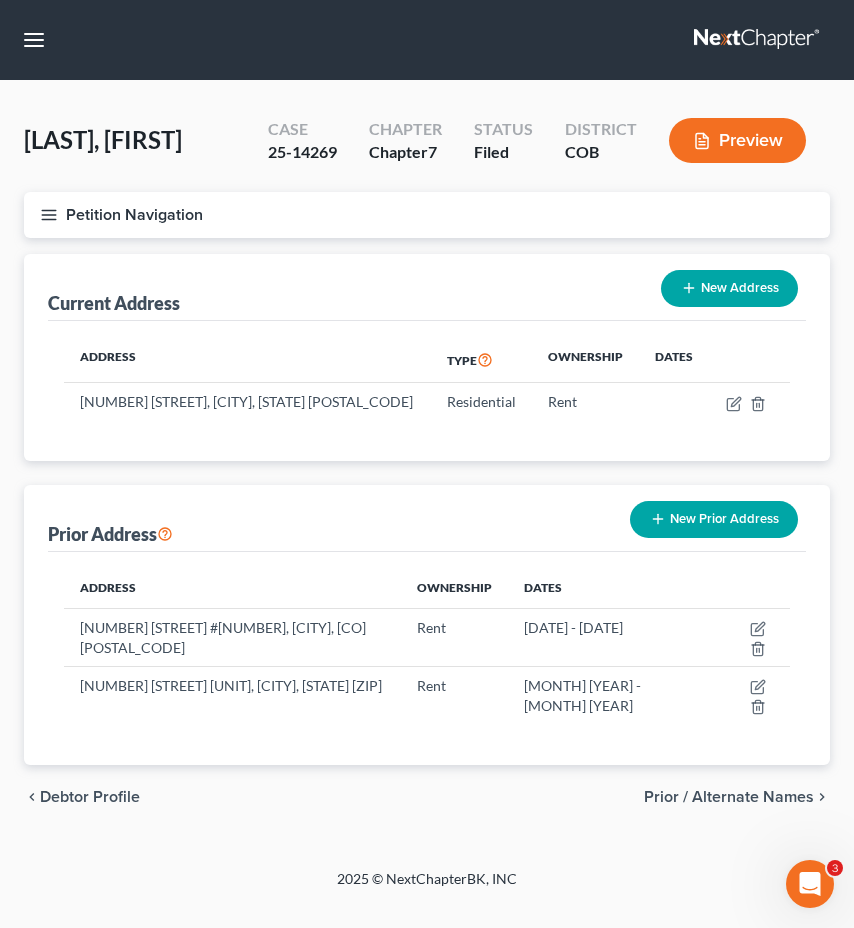 click on "Petition Navigation" at bounding box center (427, 215) 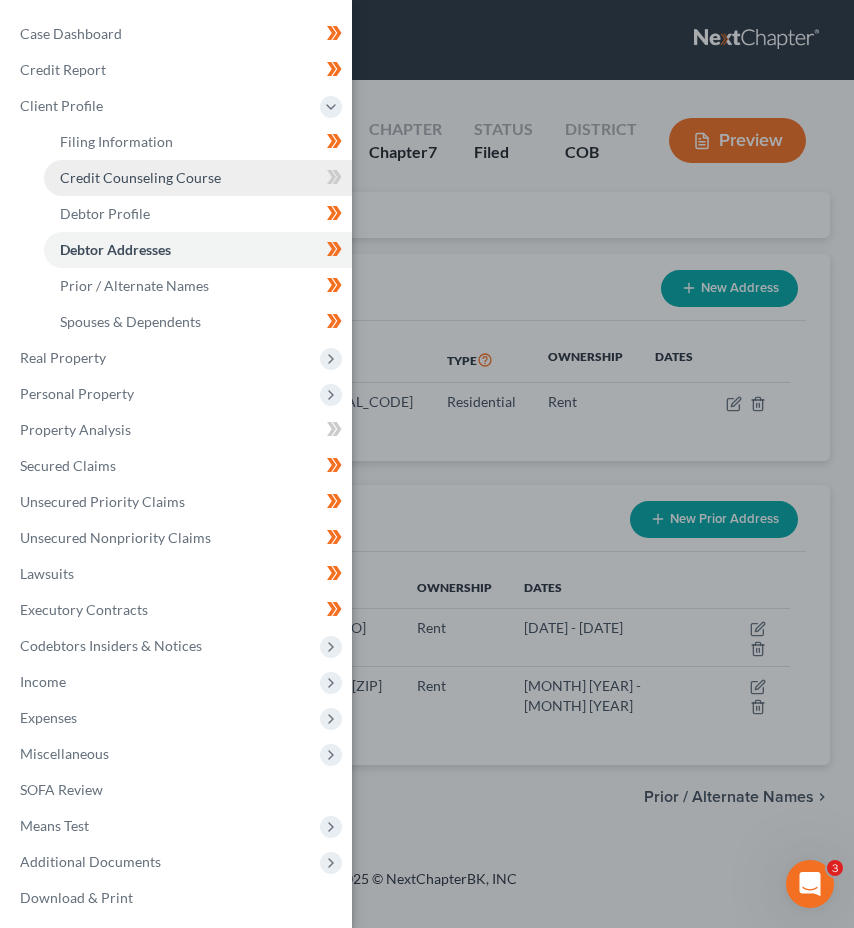 click on "Credit Counseling Course" at bounding box center (198, 178) 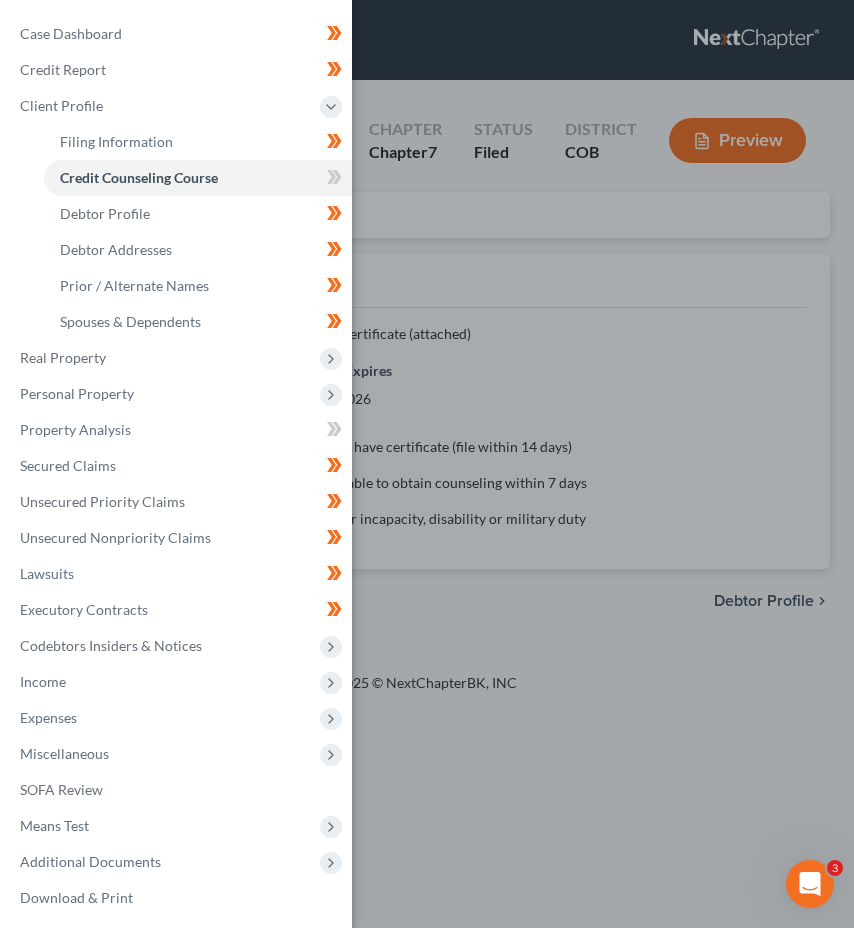 click on "Case Dashboard
Payments
Invoices
Payments
Payments
Credit Report
Client Profile" at bounding box center [427, 464] 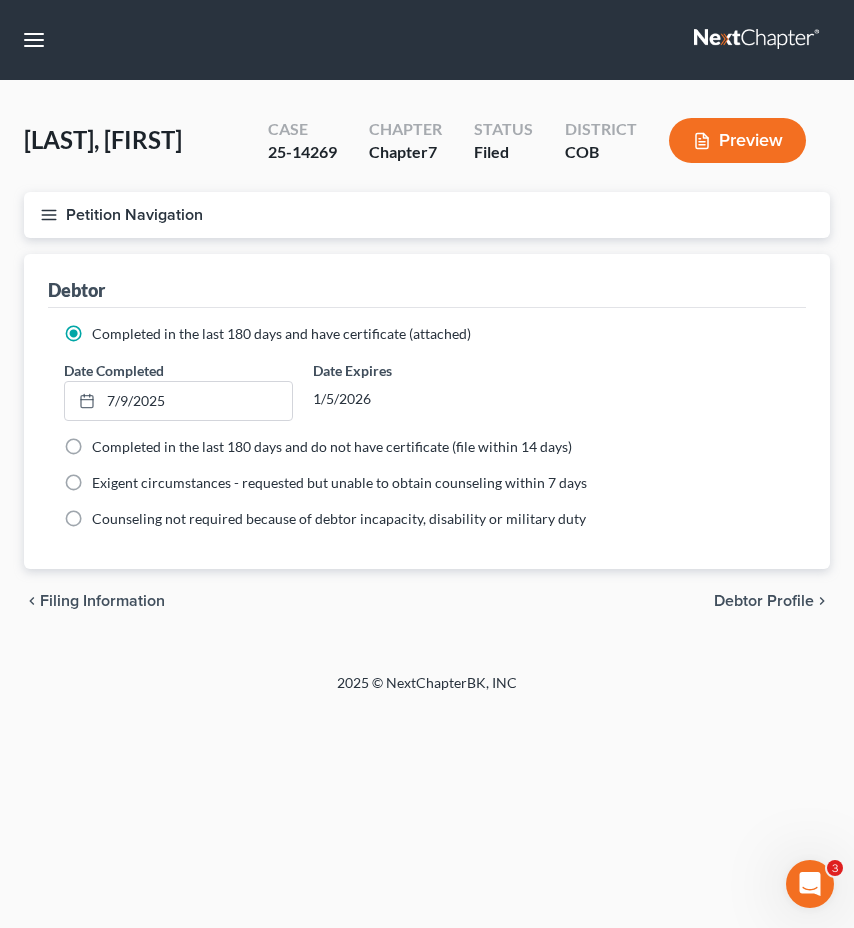 click on "Petition Navigation" at bounding box center [427, 215] 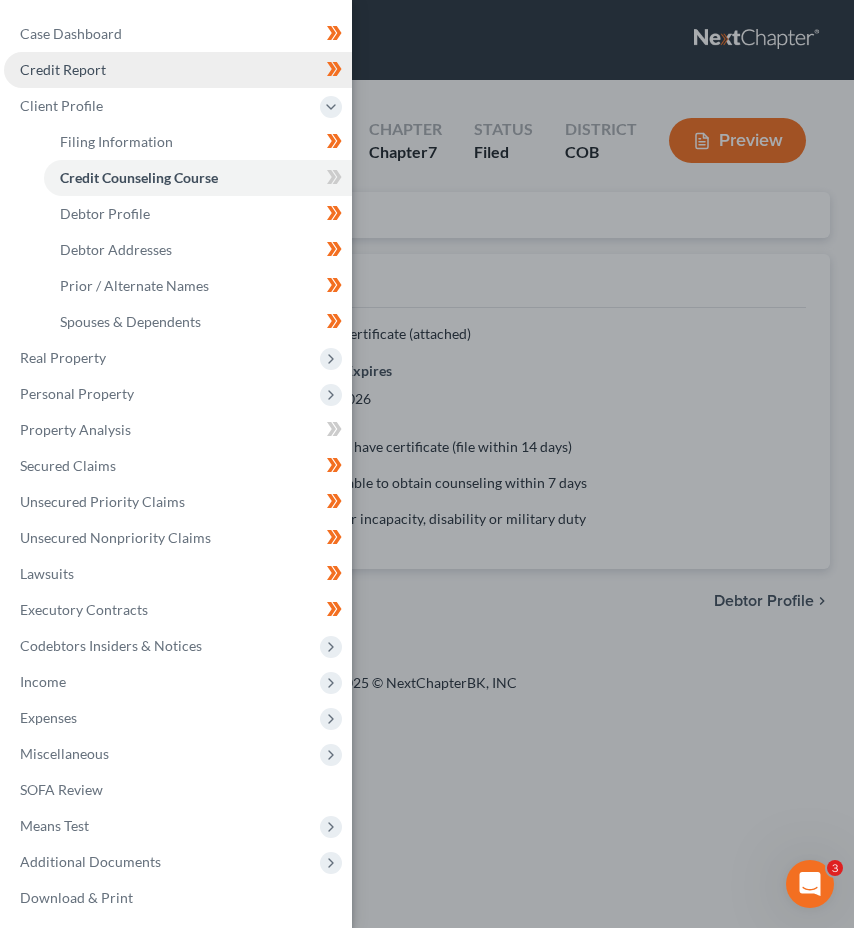click on "Credit Report" at bounding box center (178, 70) 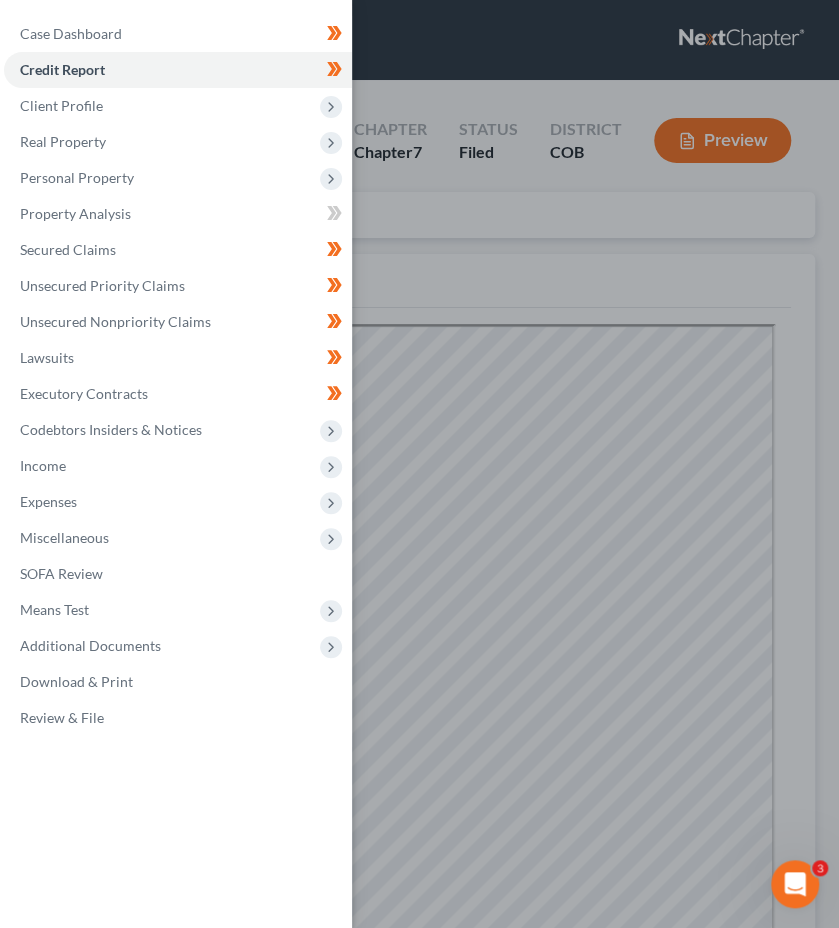 scroll, scrollTop: 0, scrollLeft: 0, axis: both 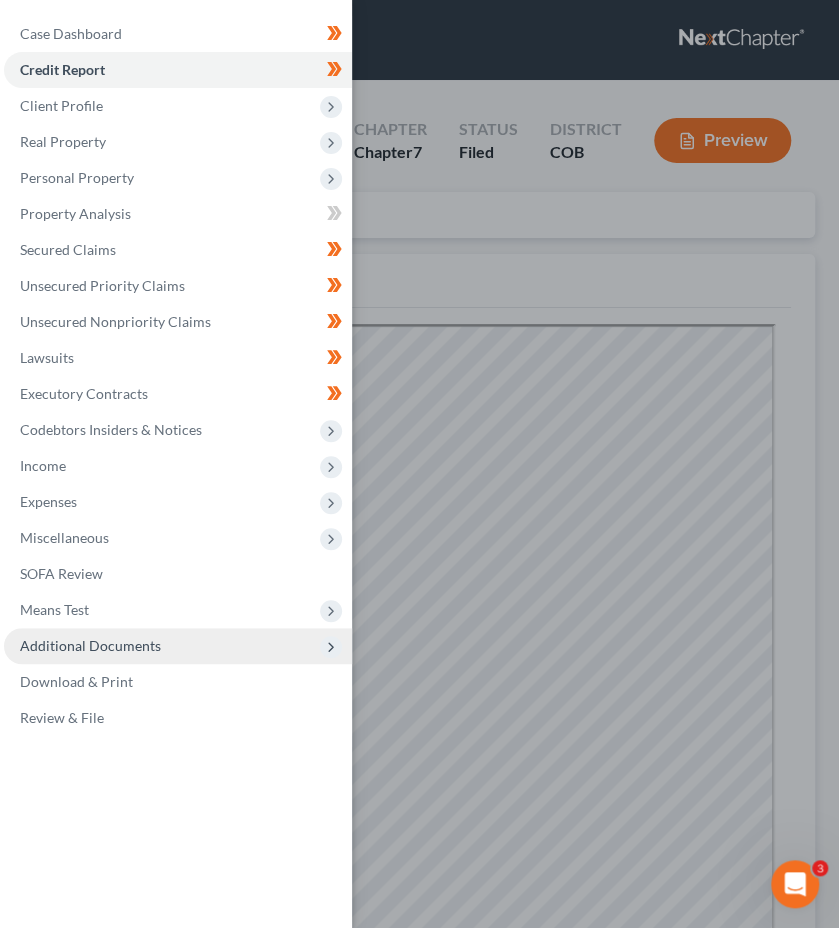 click on "Additional Documents" at bounding box center [90, 645] 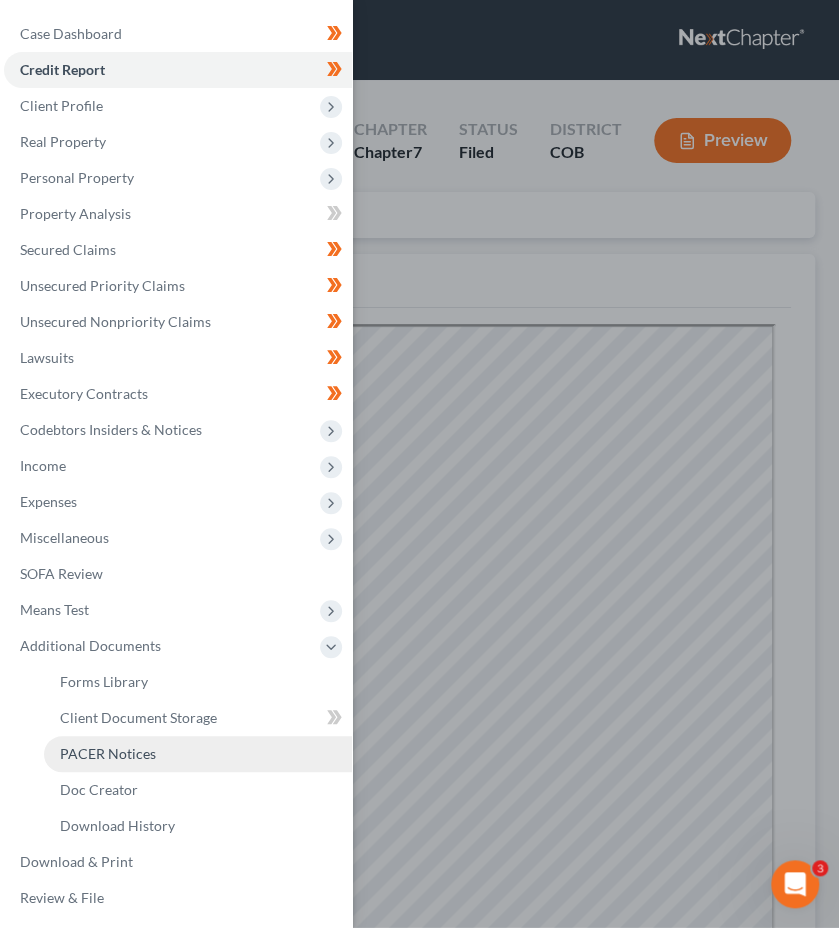 click on "PACER Notices" at bounding box center [108, 753] 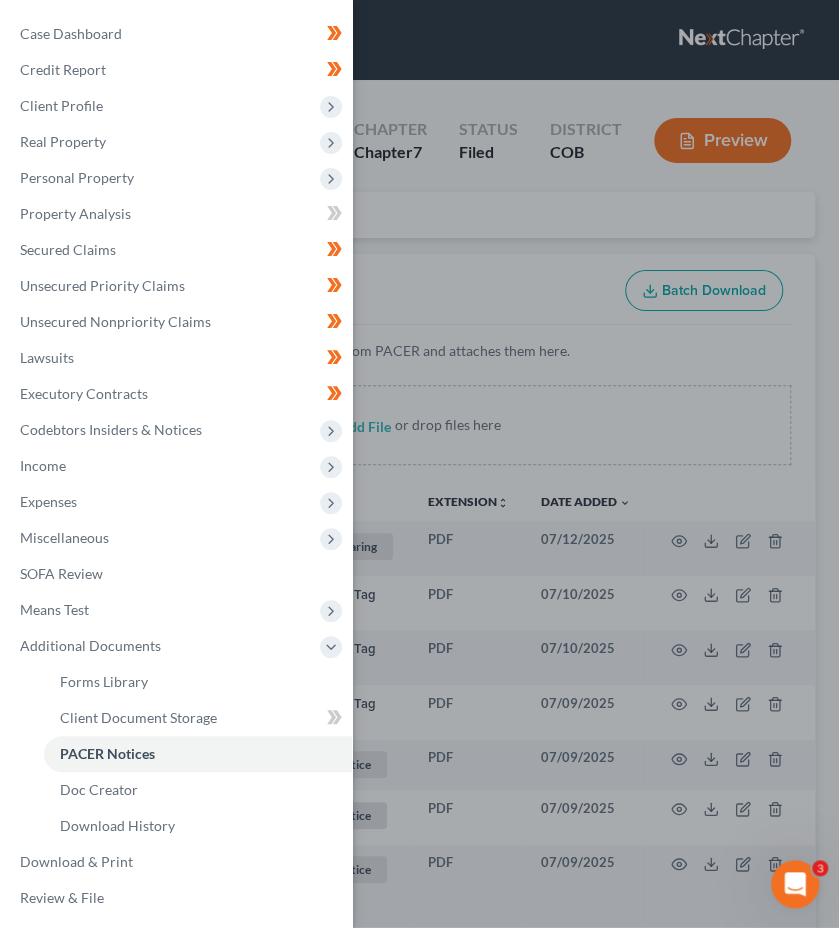 click on "Case Dashboard
Payments
Invoices
Payments
Payments
Credit Report
Client Profile" at bounding box center [419, 464] 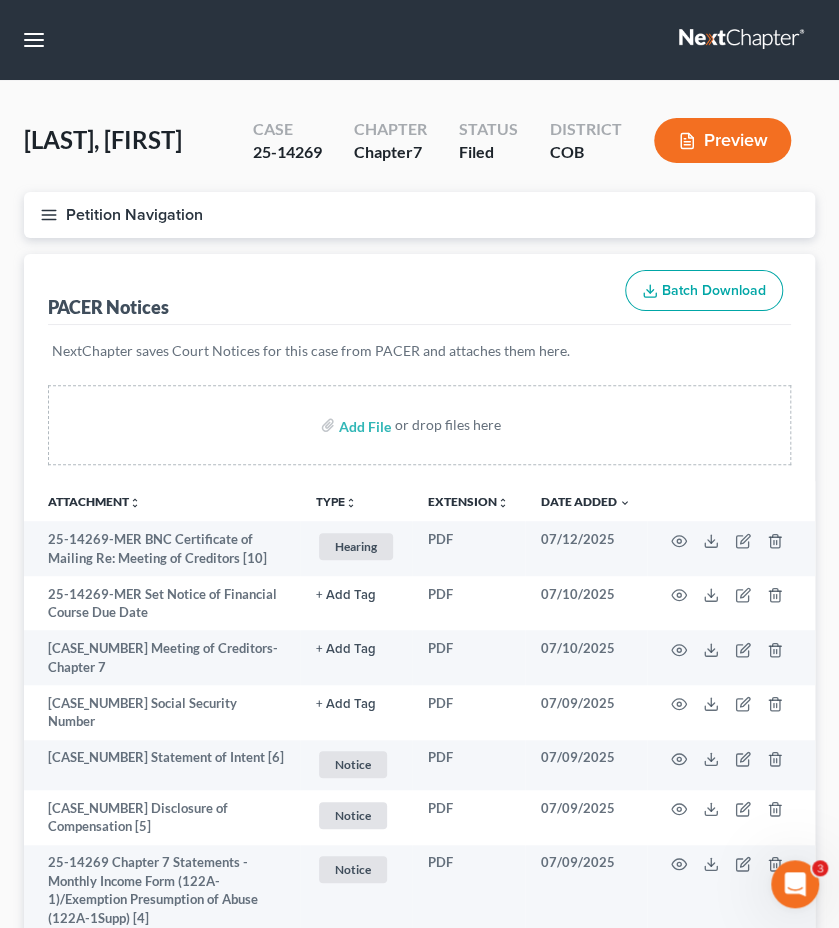 type 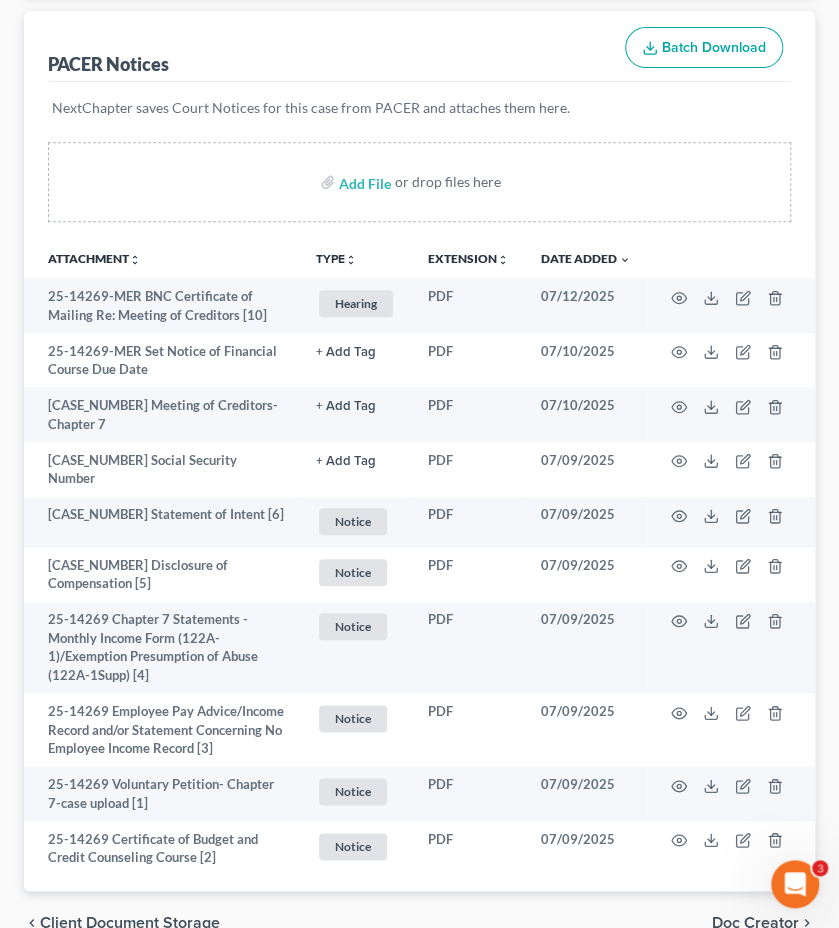 scroll, scrollTop: 326, scrollLeft: 0, axis: vertical 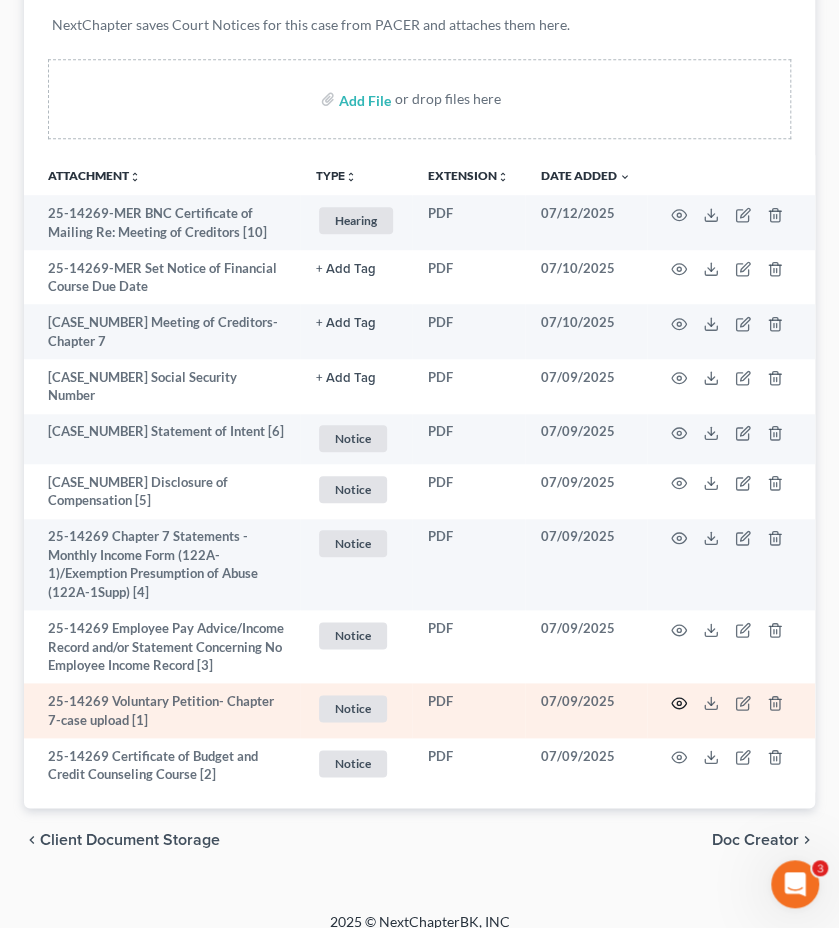 click 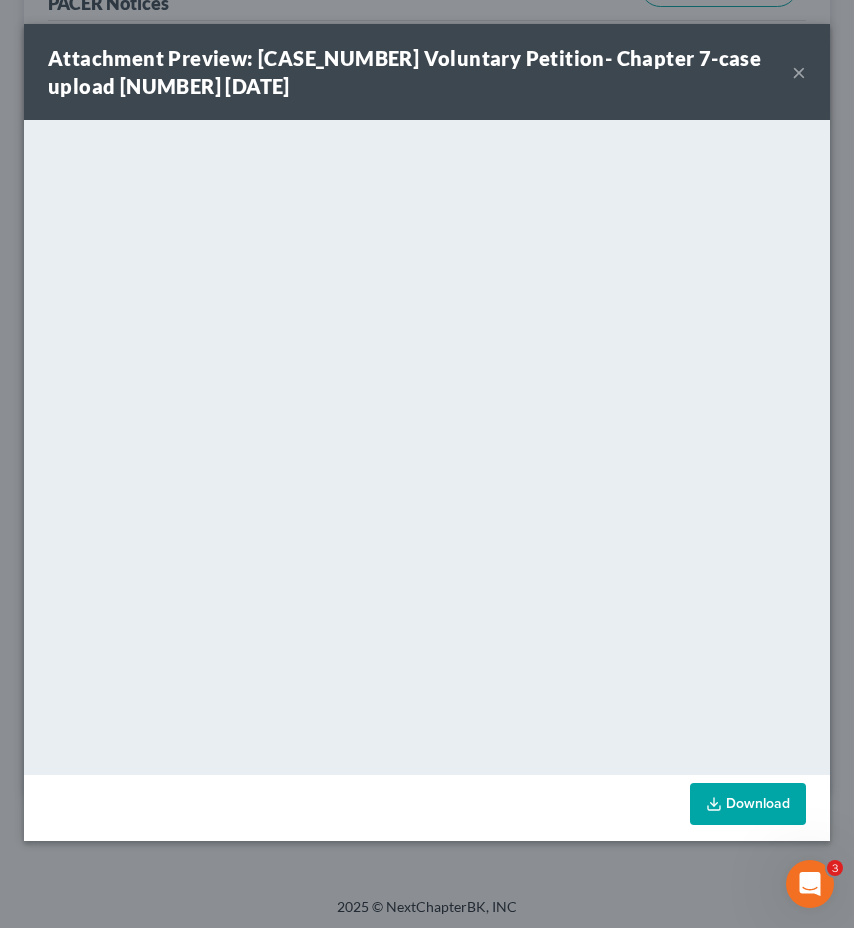 click on "×" at bounding box center (799, 72) 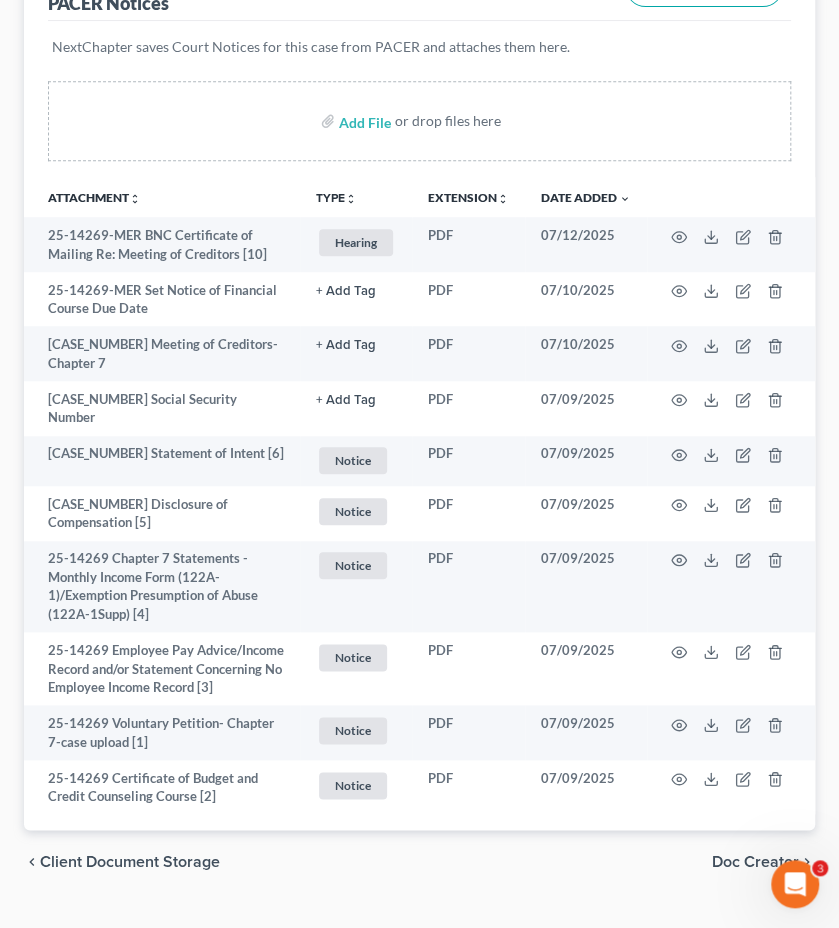scroll, scrollTop: 2, scrollLeft: 0, axis: vertical 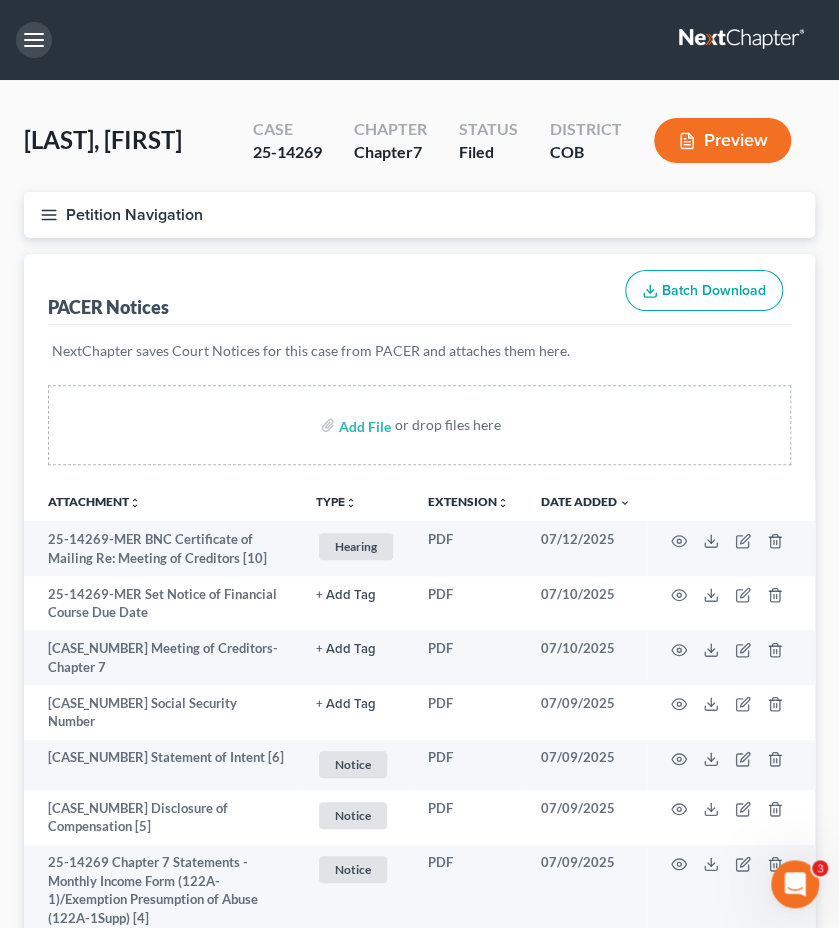 click at bounding box center (34, 40) 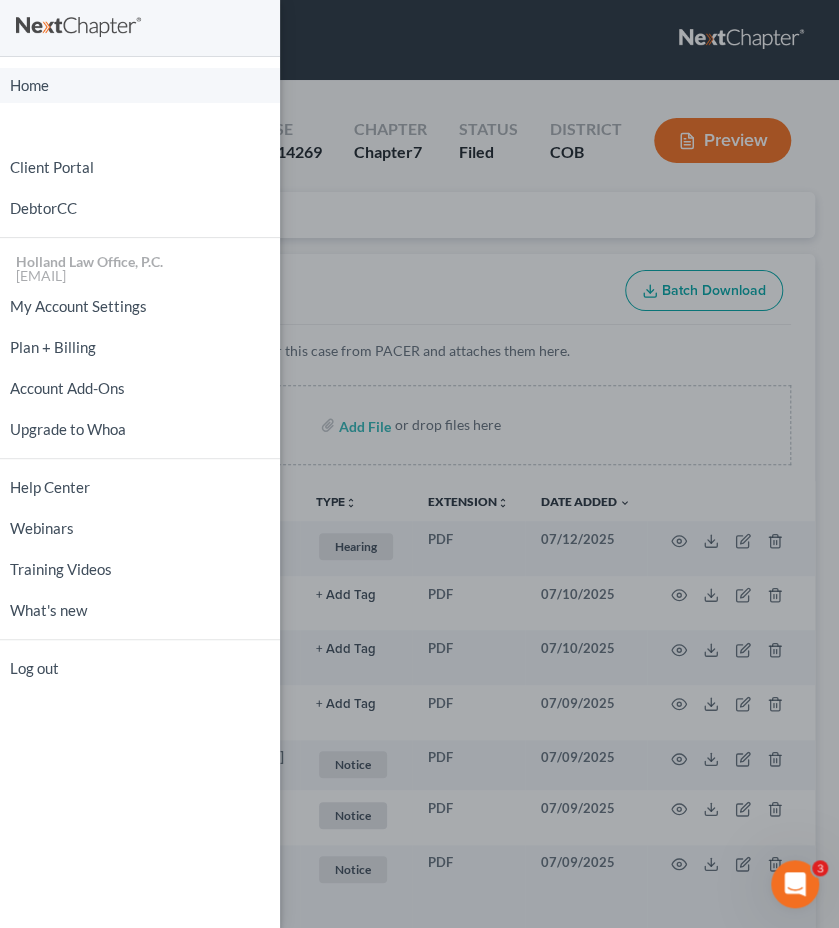 click on "Home" at bounding box center [140, 85] 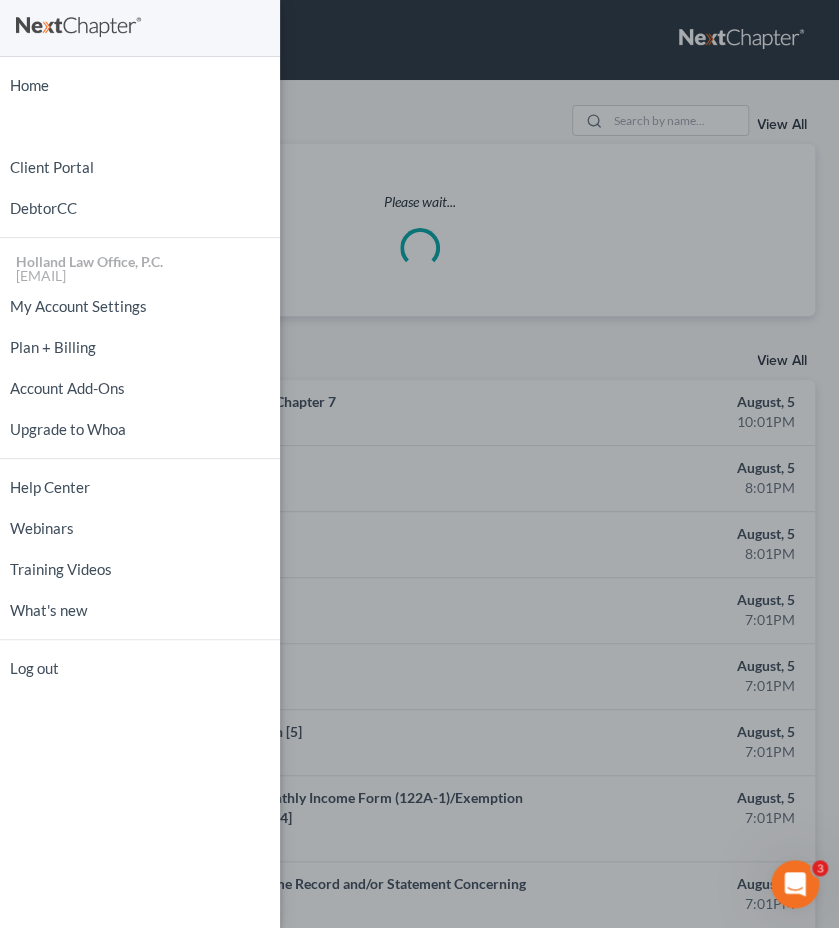 click on "Home New Case Client Portal DebtorCC Holland Law Office, P.C. [EMAIL] My Account Settings Plan + Billing Account Add-Ons Upgrade to Whoa Help Center Webinars Training Videos What's new Log out" at bounding box center [419, 464] 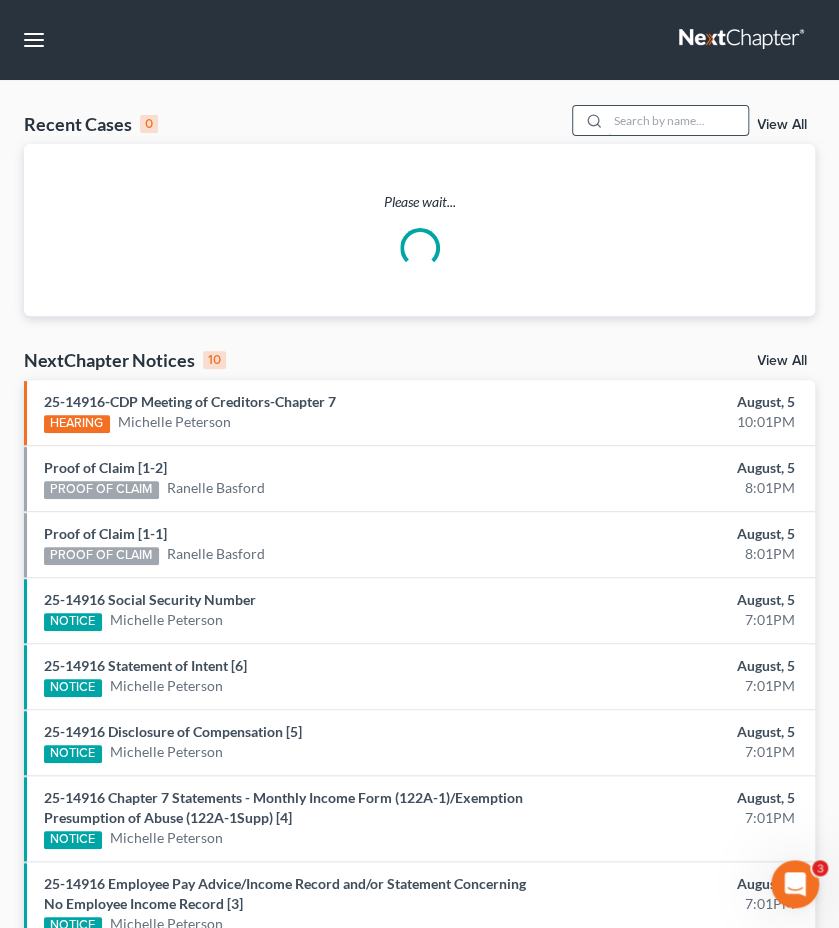 click at bounding box center (678, 120) 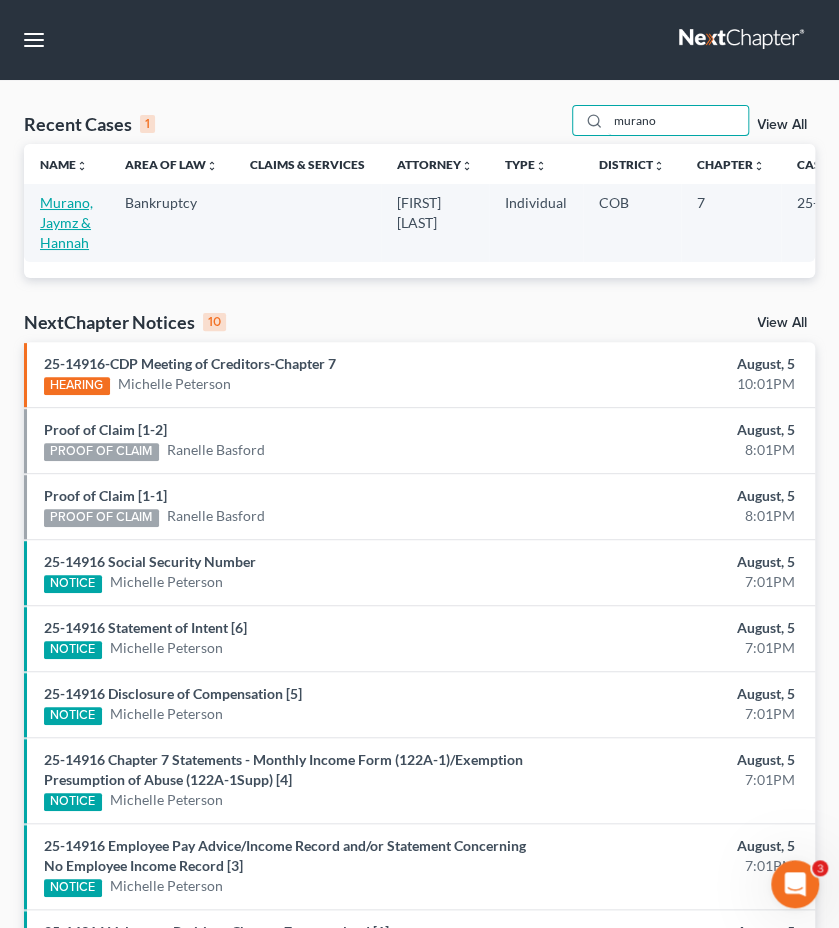 type on "murano" 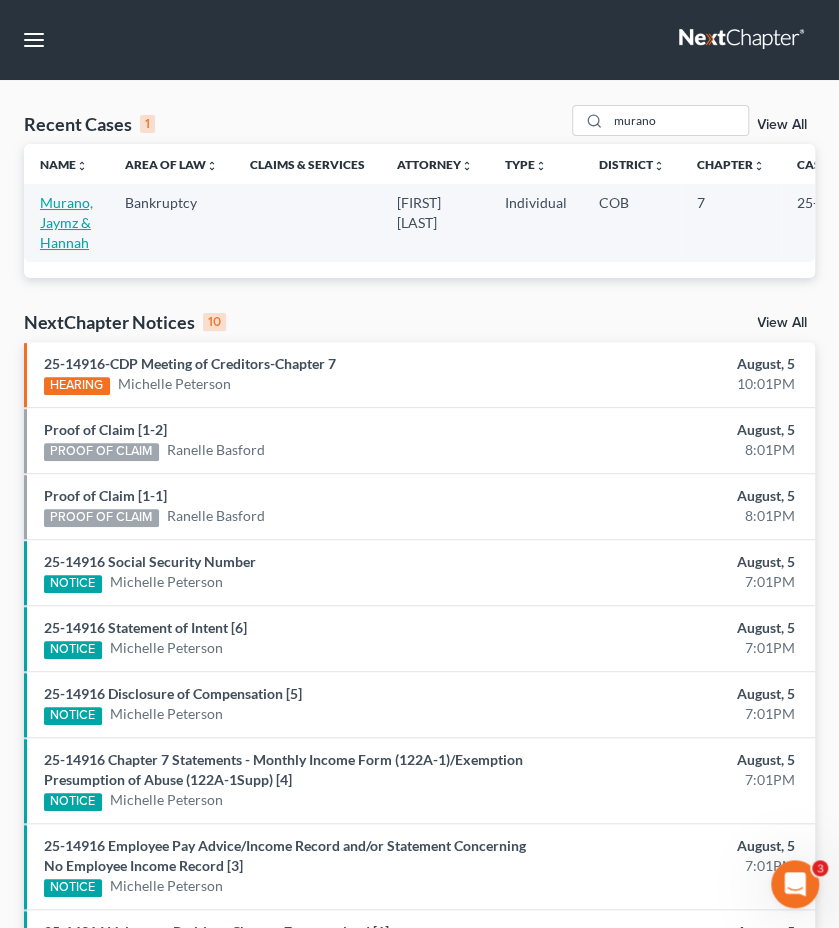 click on "Murano, Jaymz & Hannah" at bounding box center [66, 222] 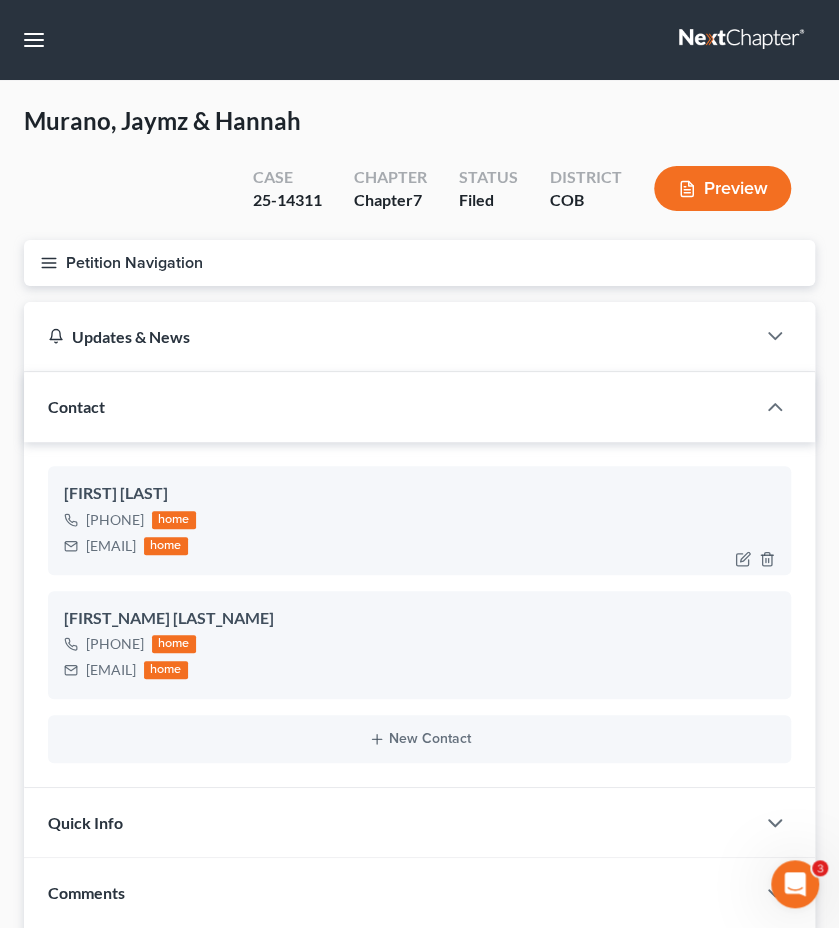 drag, startPoint x: 241, startPoint y: 550, endPoint x: 83, endPoint y: 553, distance: 158.02847 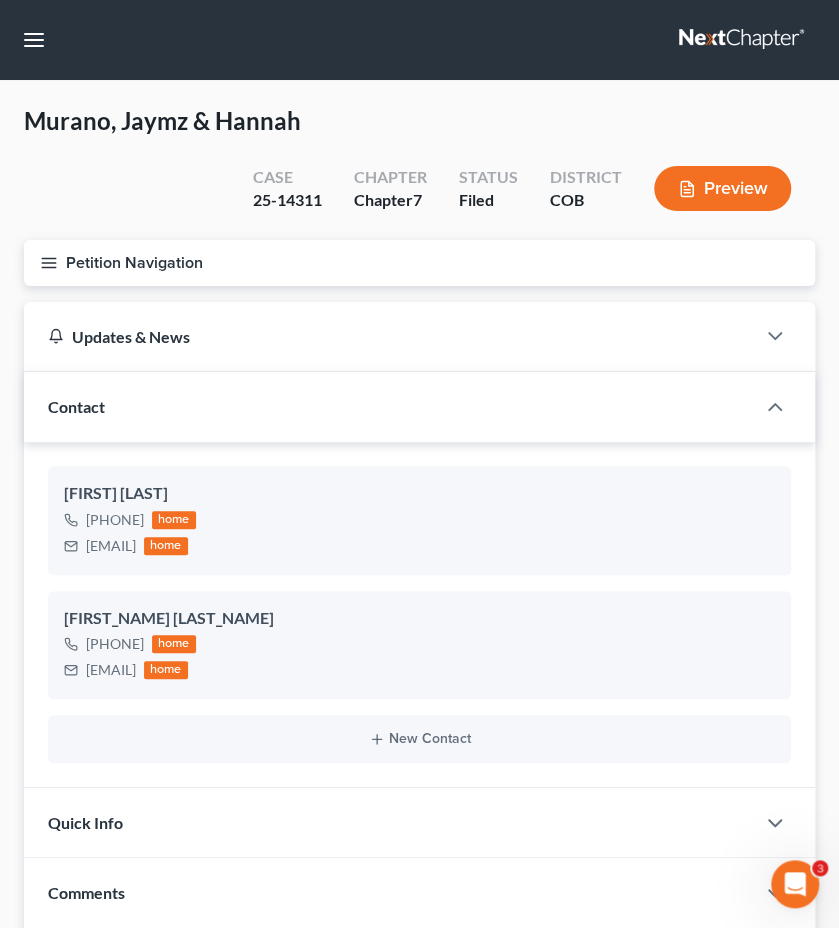 click on "Petition Navigation" at bounding box center [419, 263] 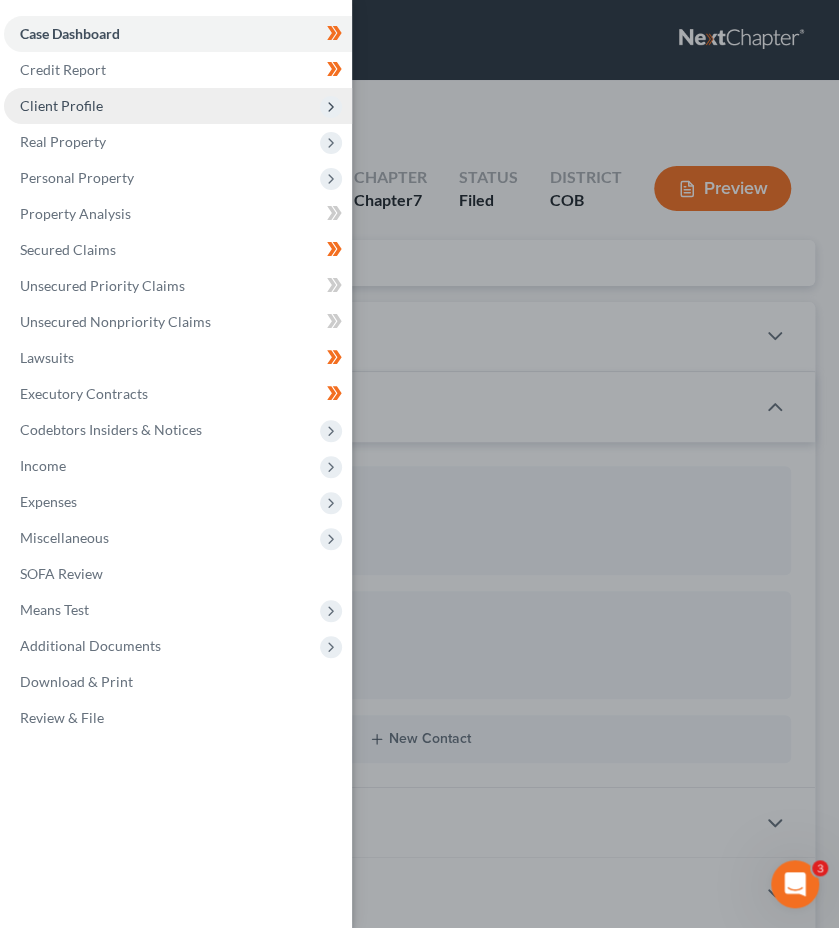 click on "Client Profile" at bounding box center (61, 105) 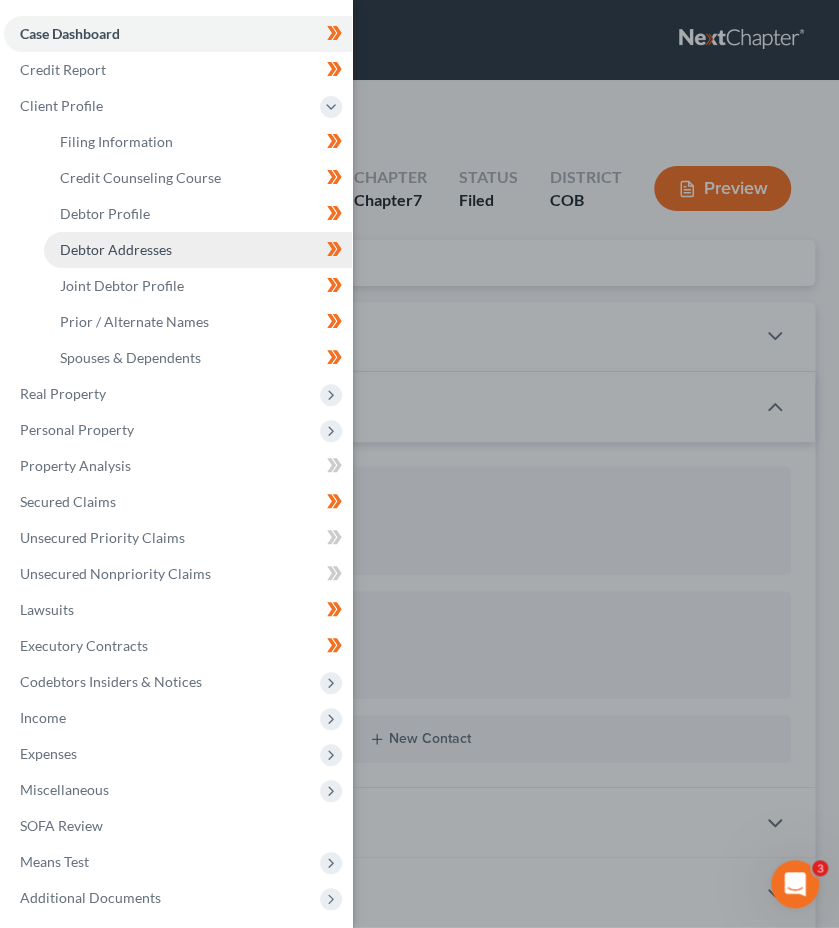 click on "Debtor Addresses" at bounding box center [116, 249] 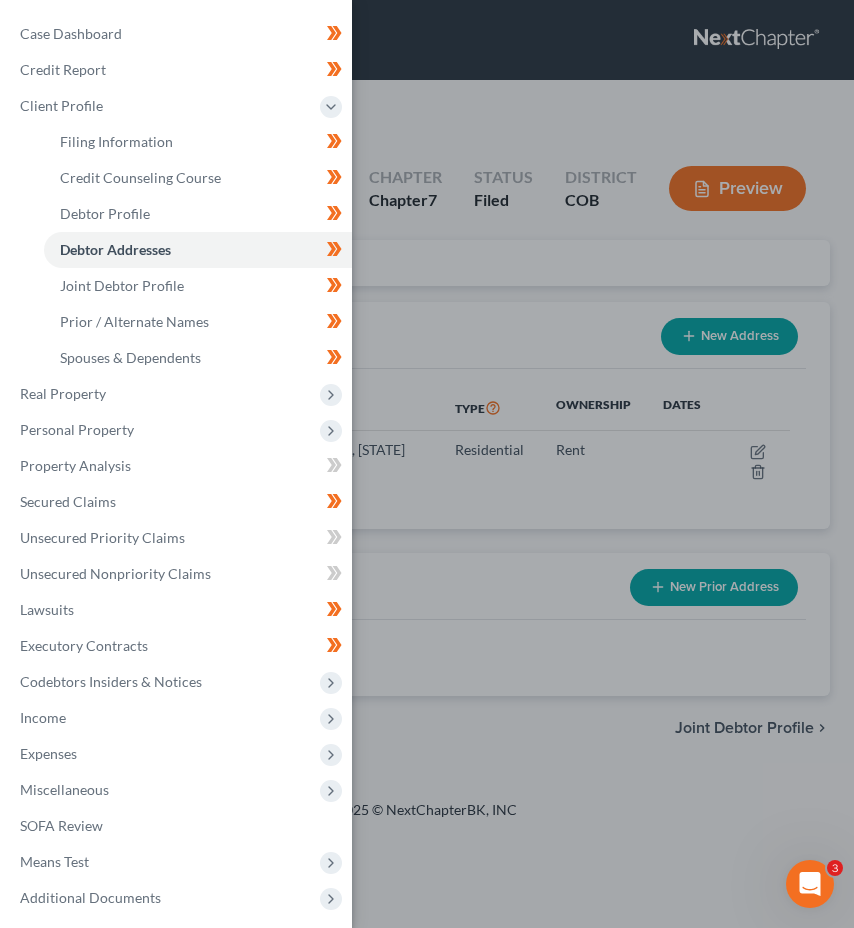 click on "Case Dashboard
Payments
Invoices
Payments
Payments
Credit Report
Client Profile" at bounding box center [427, 464] 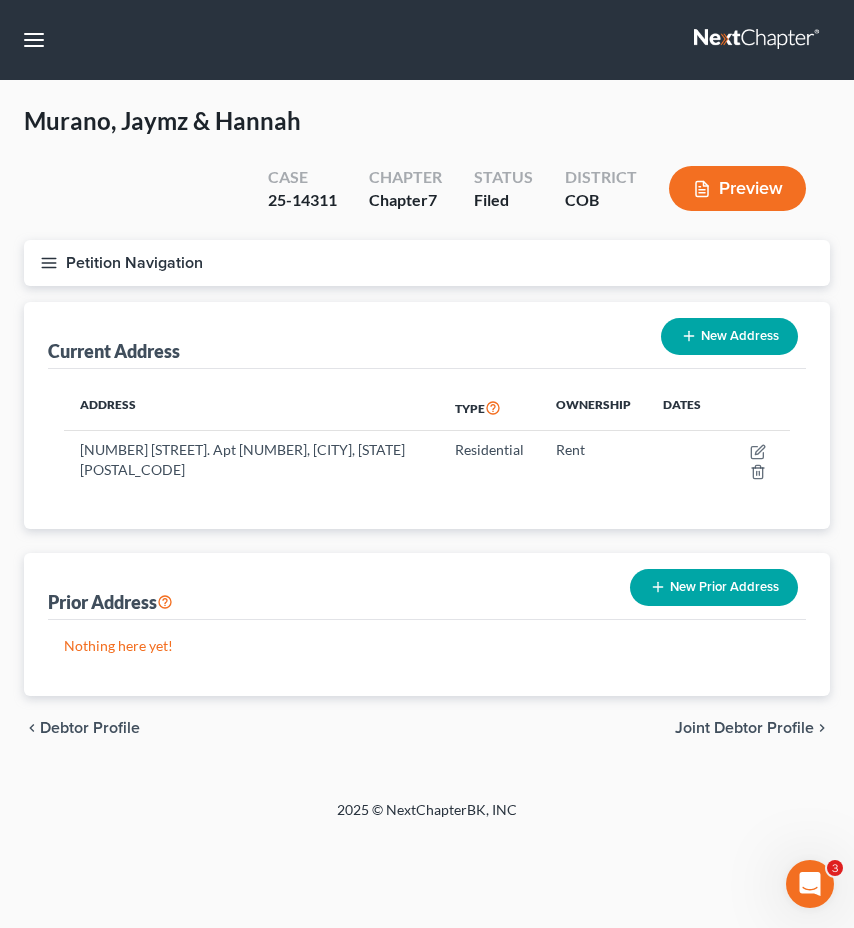 click on "Petition Navigation" at bounding box center [427, 263] 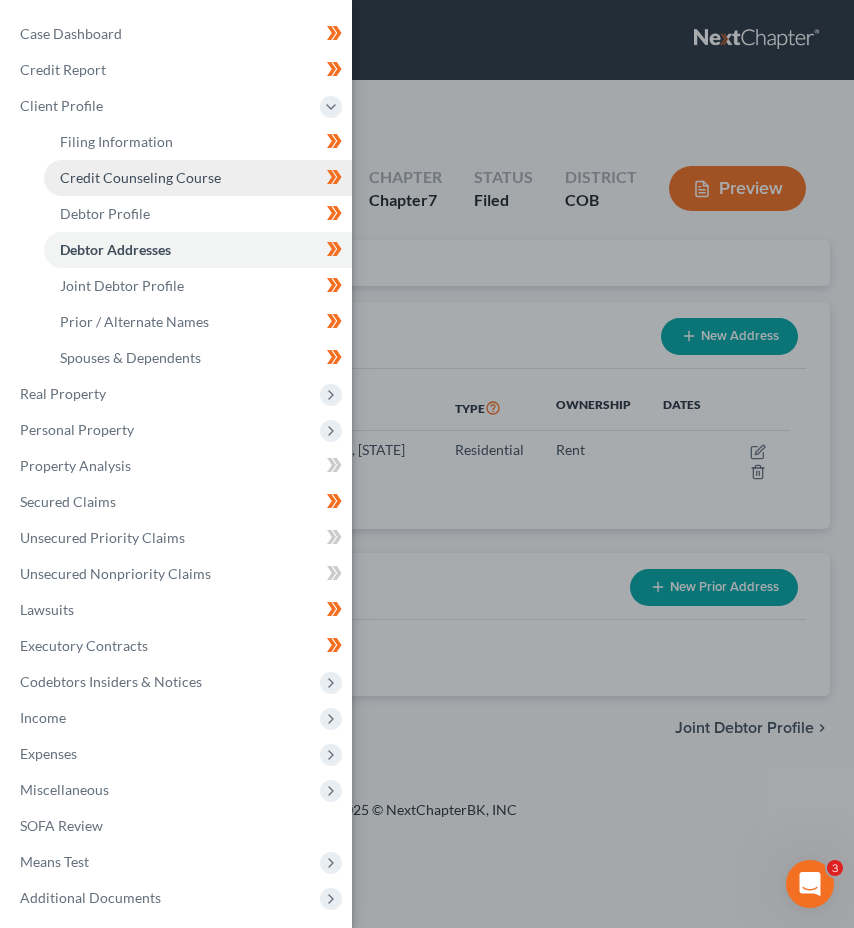 click on "Credit Counseling Course" at bounding box center (198, 178) 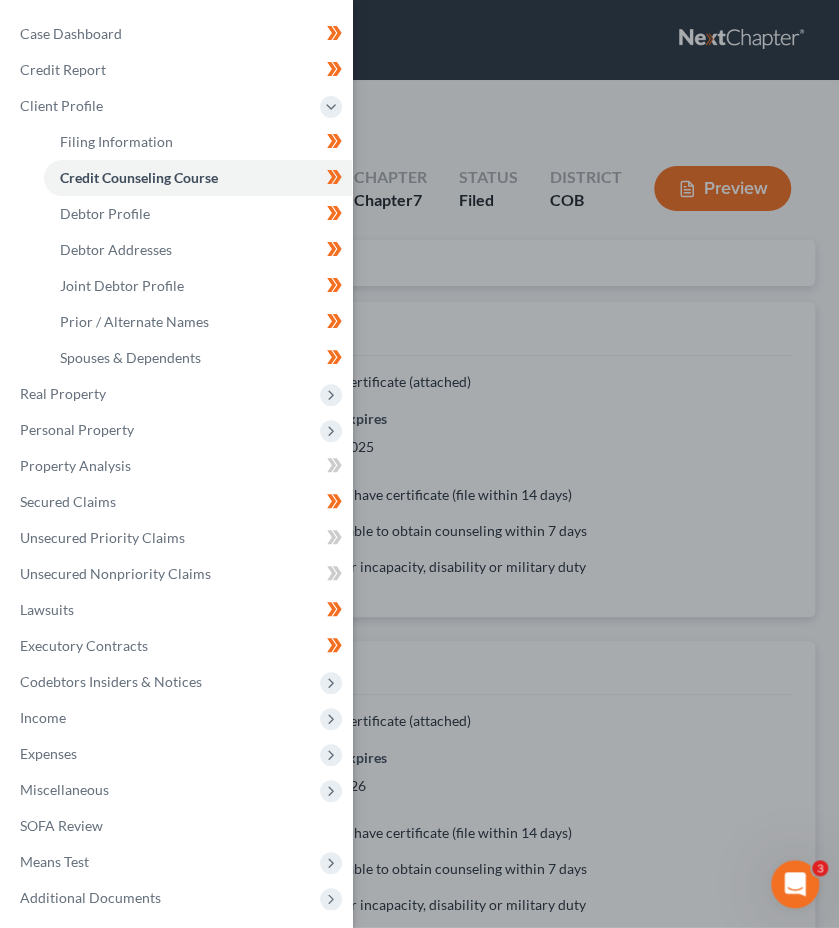 click on "Case Dashboard
Payments
Invoices
Payments
Payments
Credit Report
Client Profile" at bounding box center (419, 464) 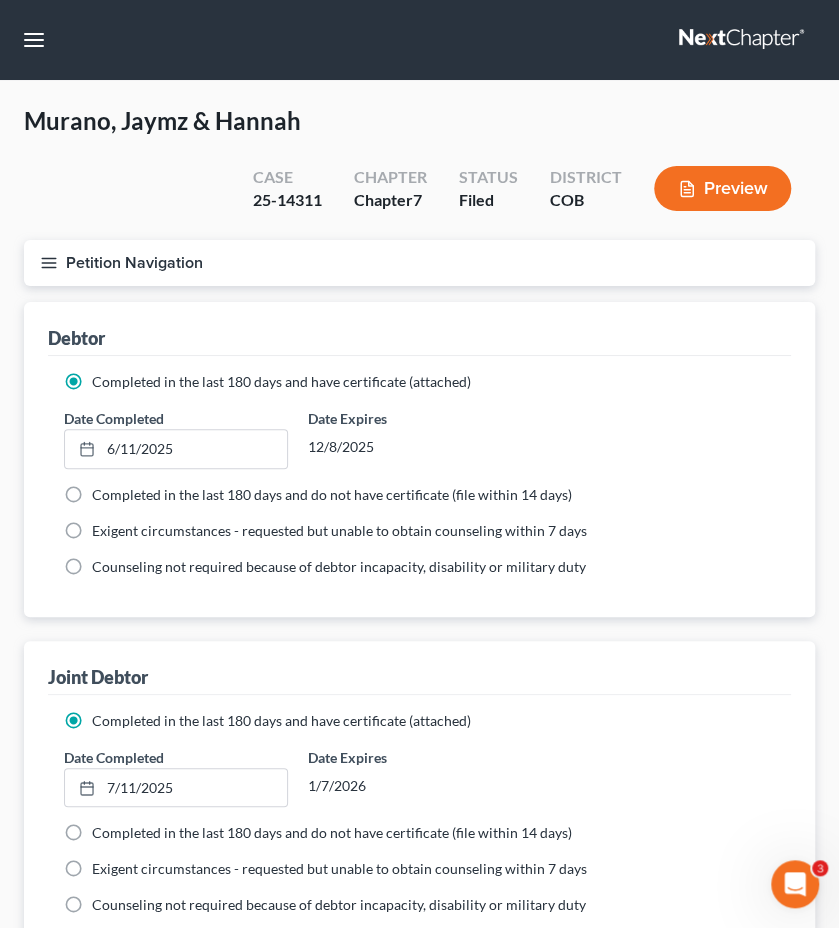 click on "Petition Navigation" at bounding box center (419, 263) 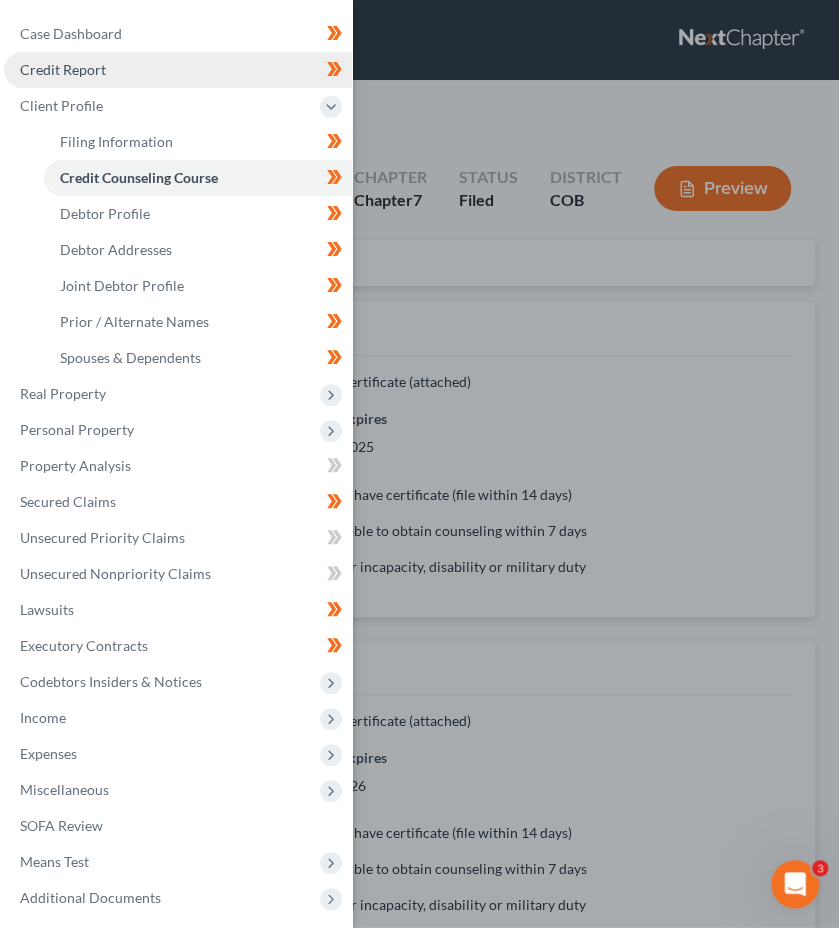 click on "Credit Report" at bounding box center [178, 70] 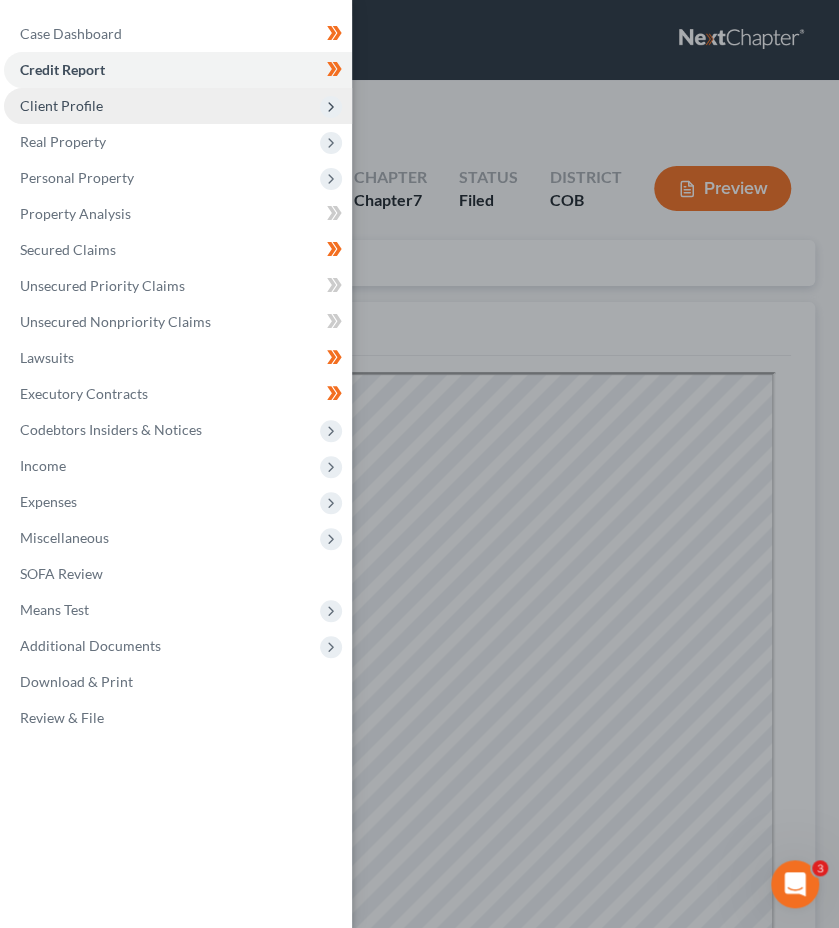 scroll, scrollTop: 0, scrollLeft: 0, axis: both 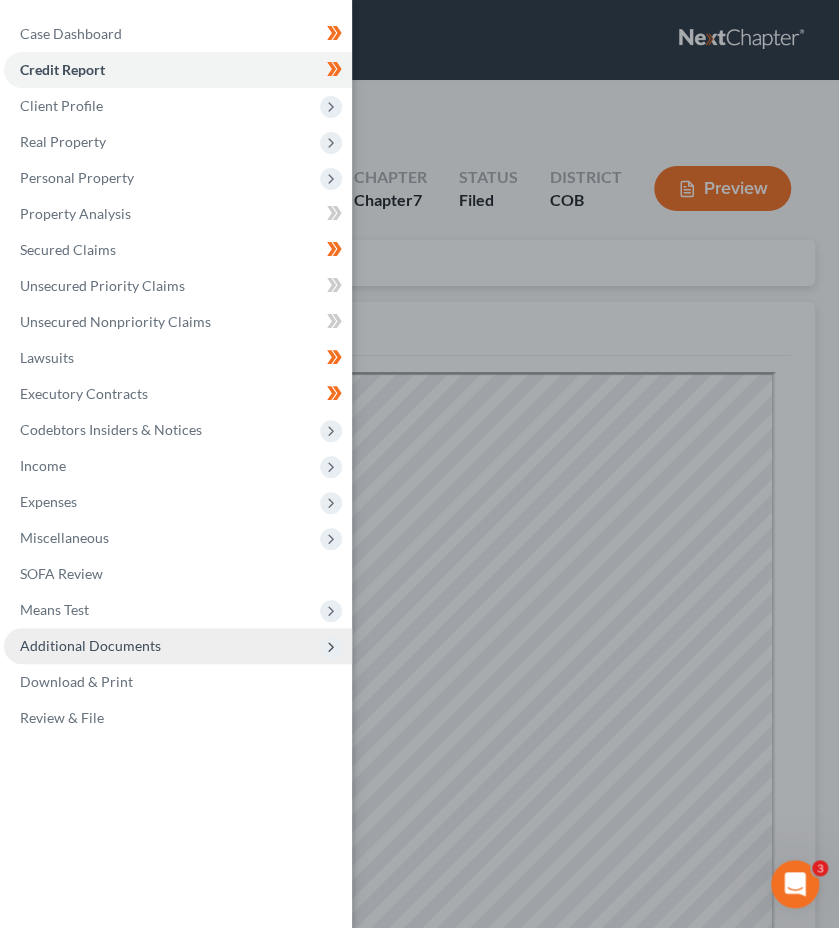 click on "Additional Documents" at bounding box center (178, 646) 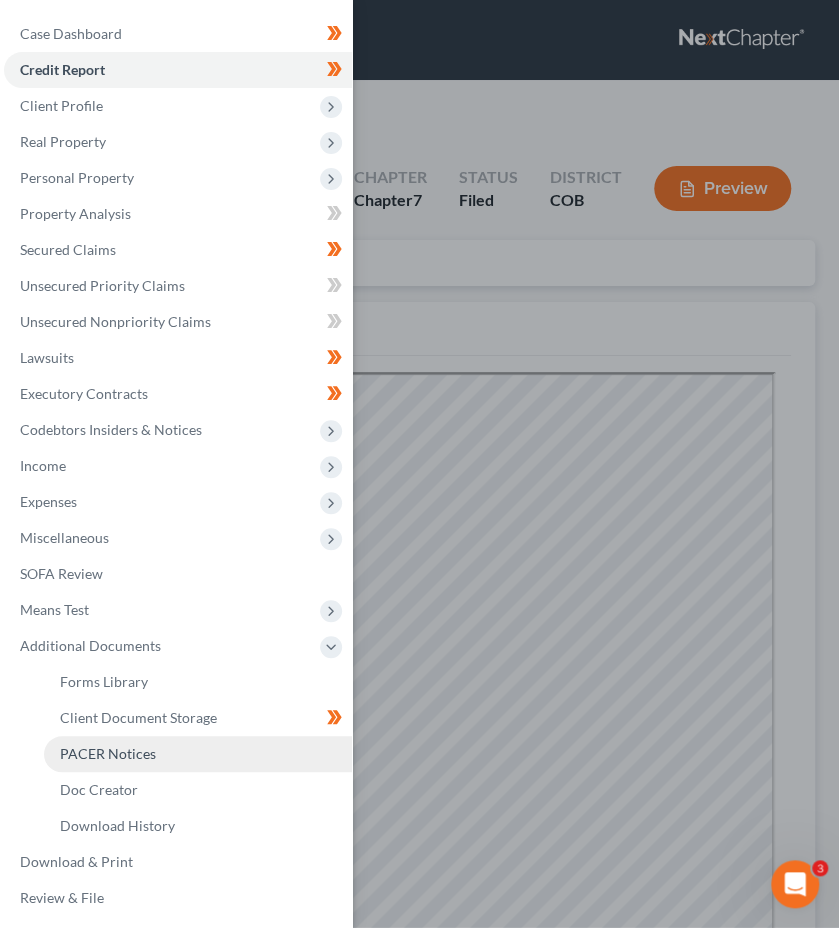 click on "PACER Notices" at bounding box center [198, 754] 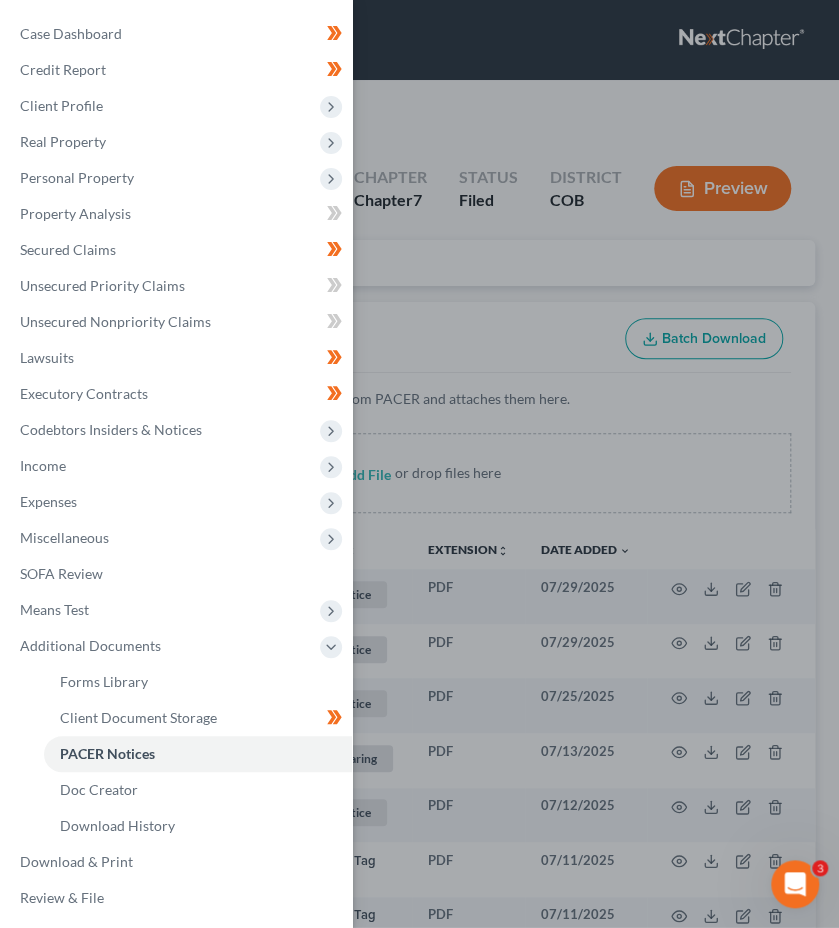 click on "Case Dashboard
Payments
Invoices
Payments
Payments
Credit Report
Client Profile" at bounding box center [419, 464] 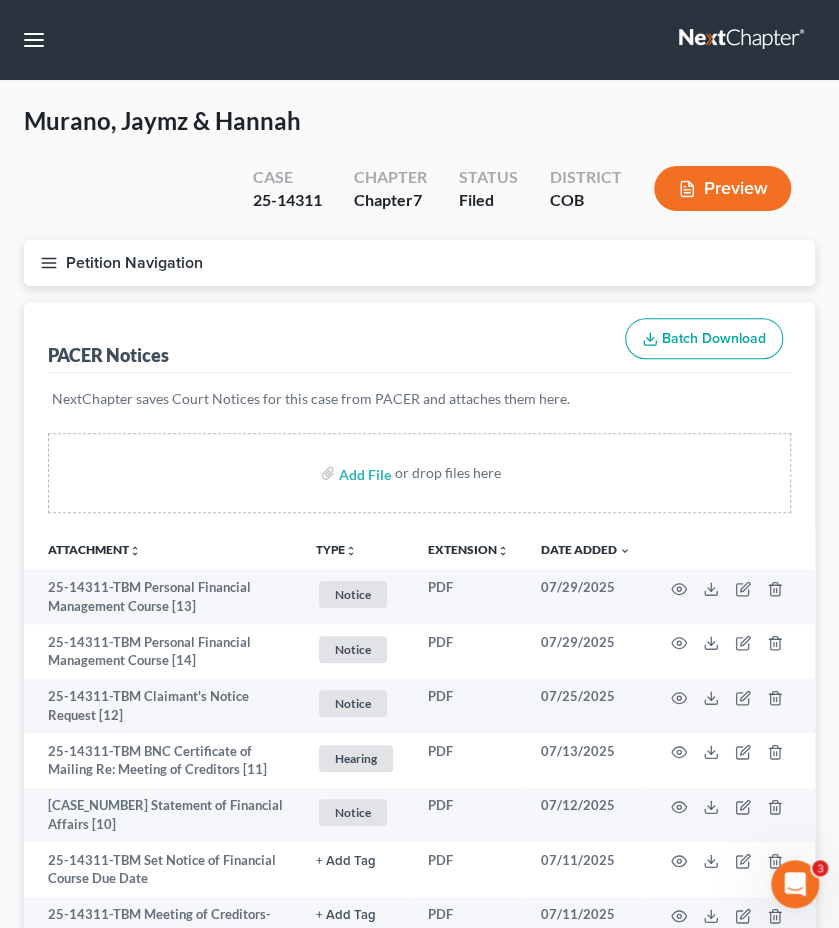 type 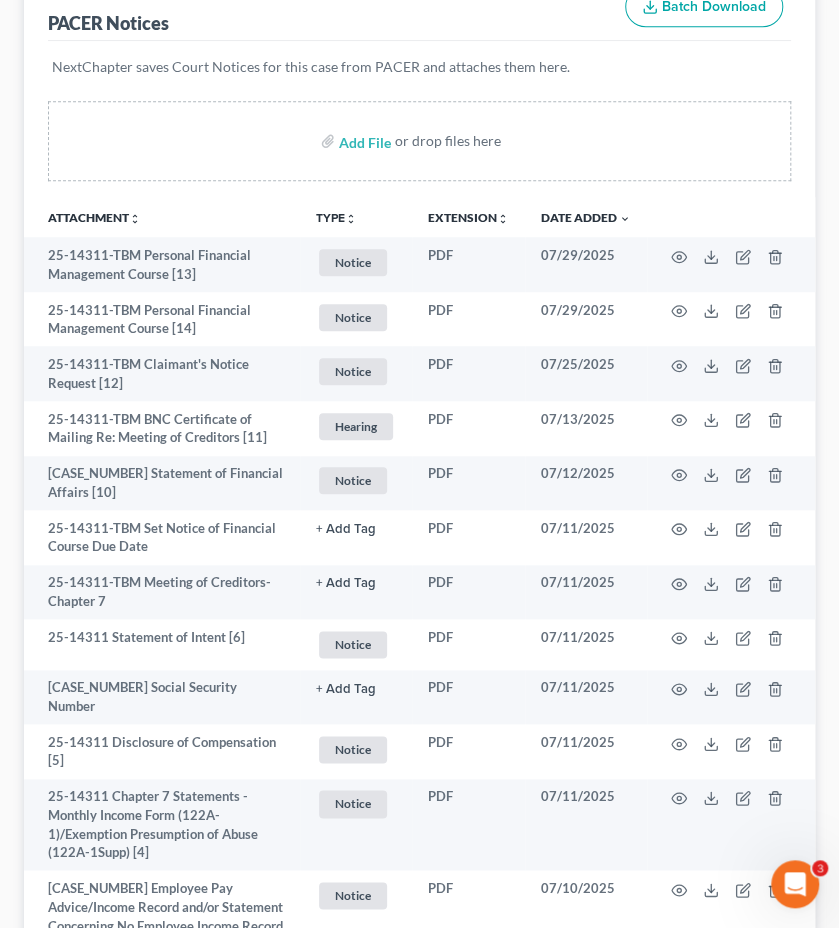 scroll, scrollTop: 360, scrollLeft: 0, axis: vertical 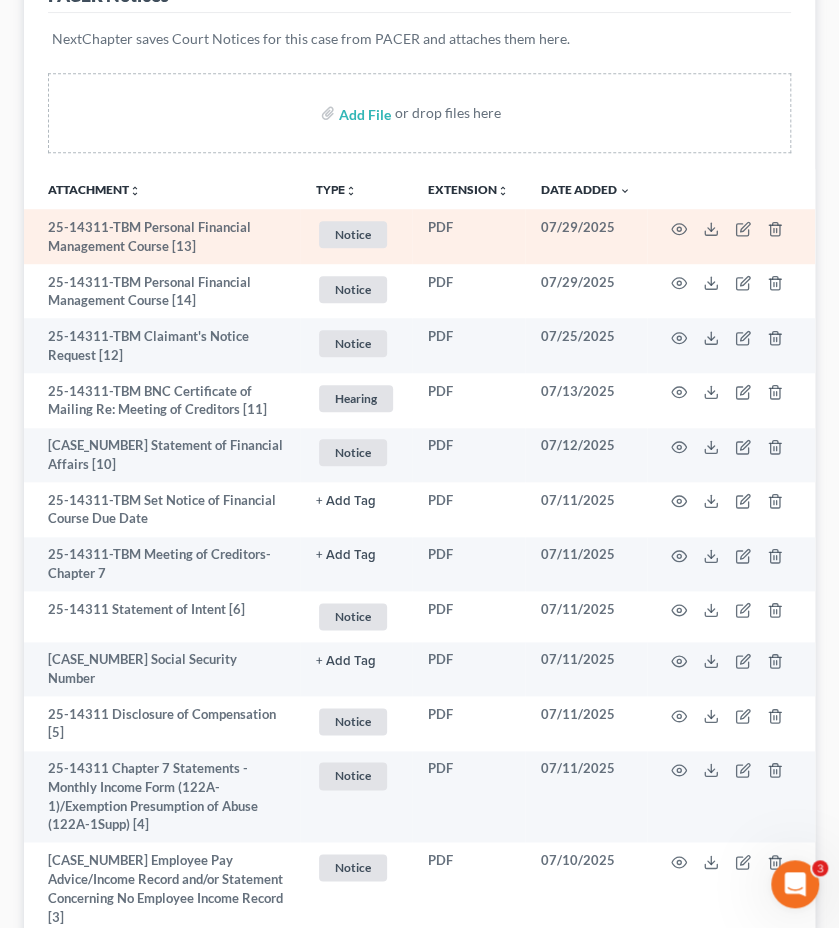 click at bounding box center [731, 236] 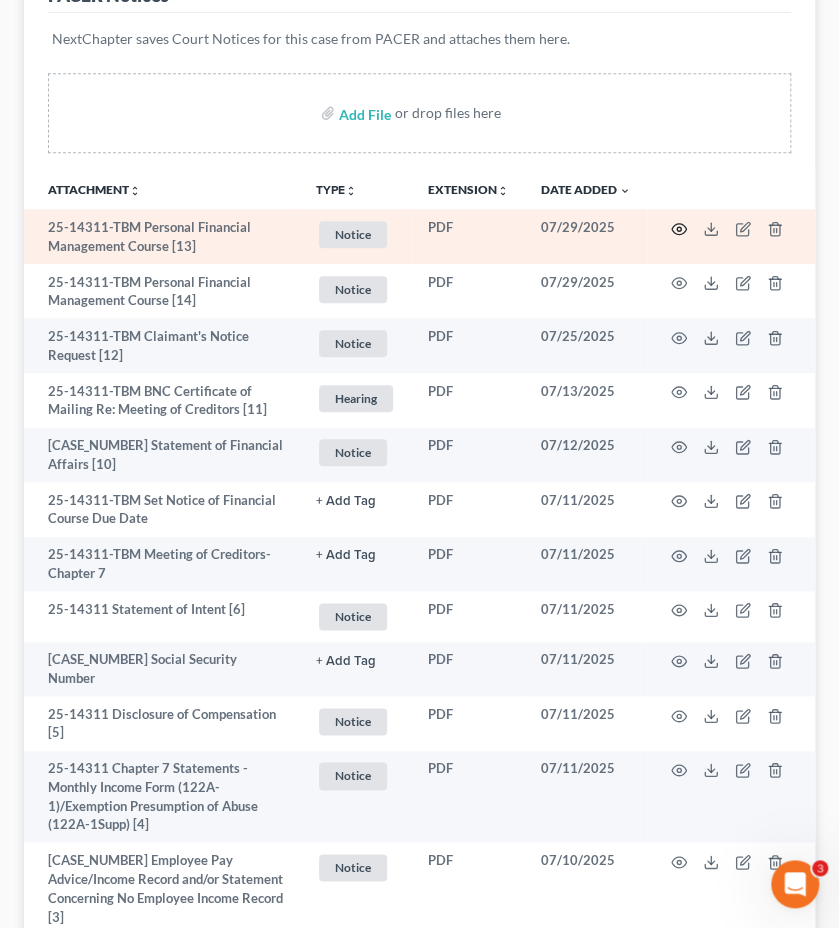 click 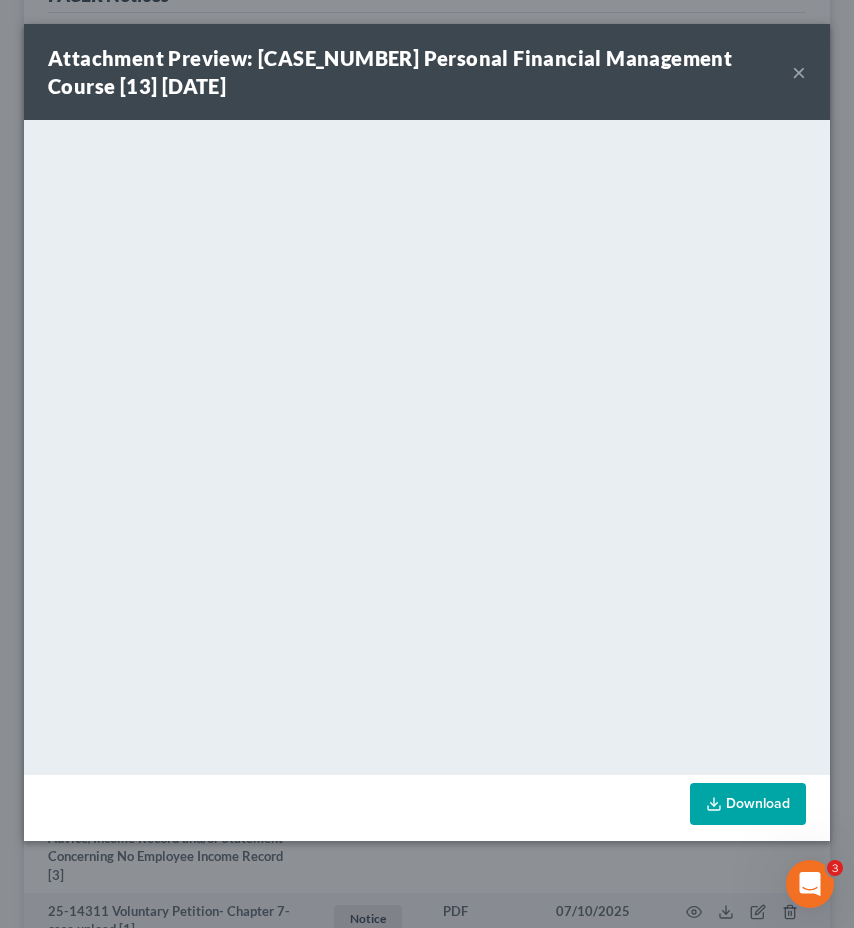 click on "×" at bounding box center [799, 72] 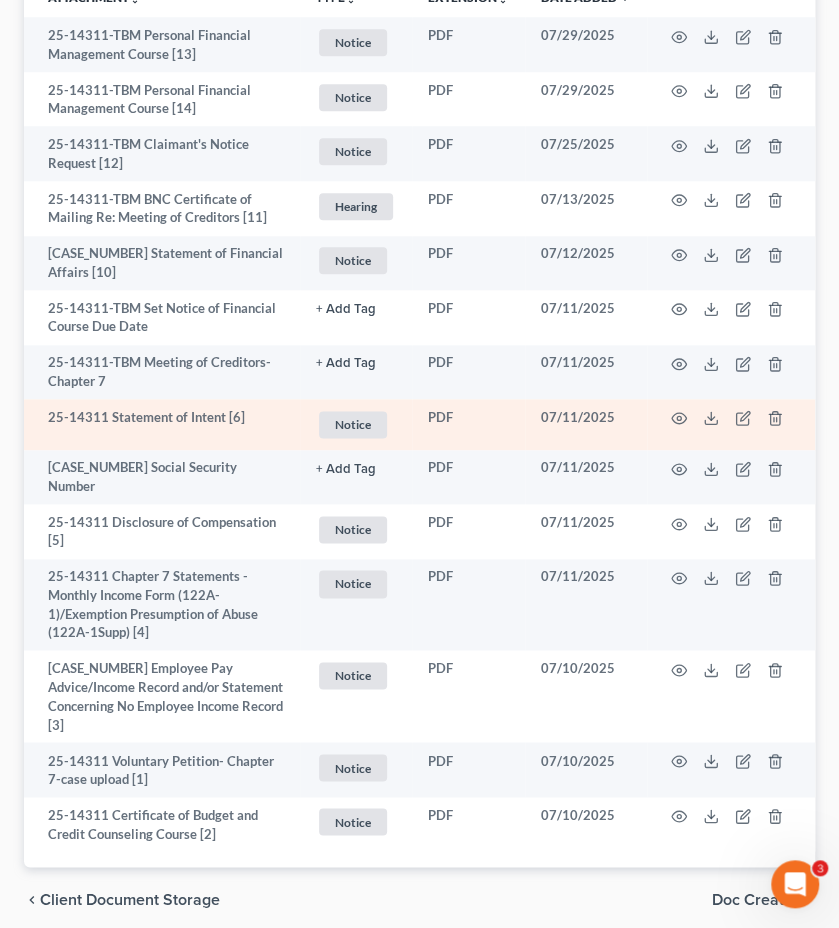 scroll, scrollTop: 560, scrollLeft: 0, axis: vertical 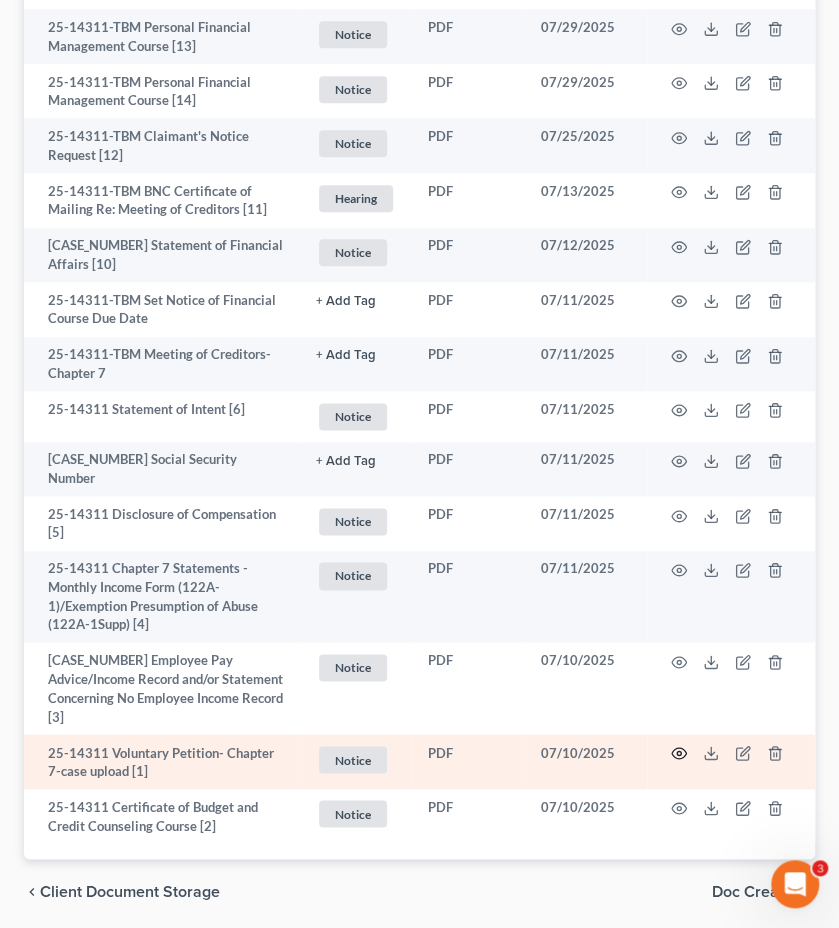click 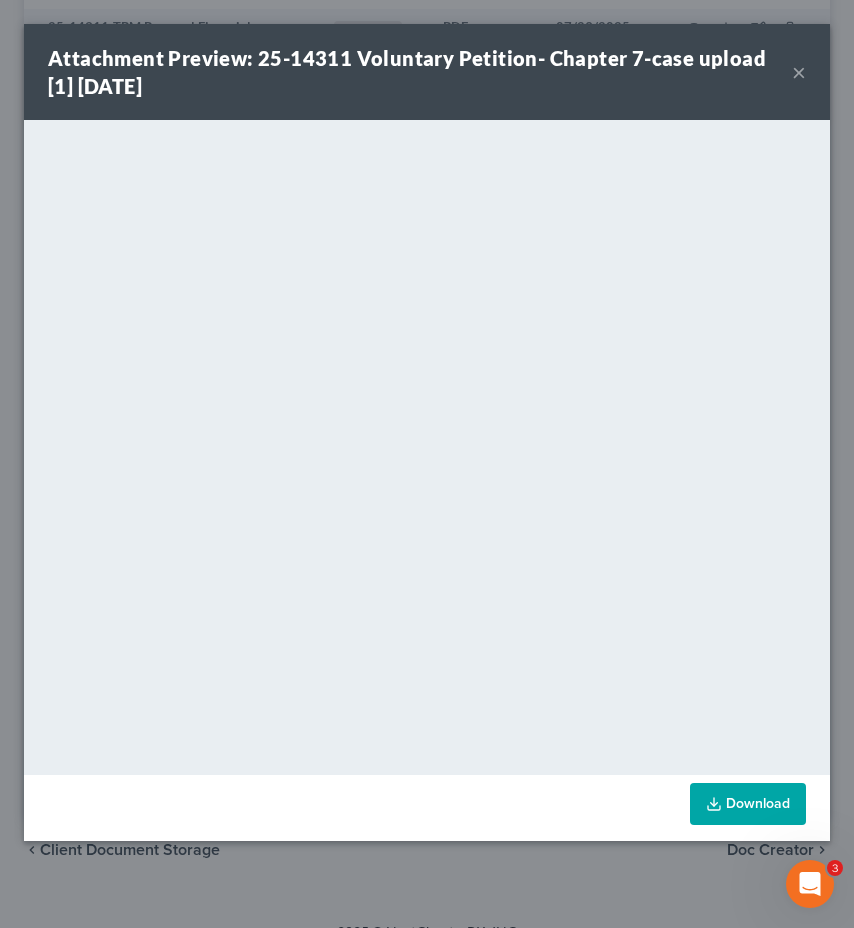 click on "×" at bounding box center (799, 72) 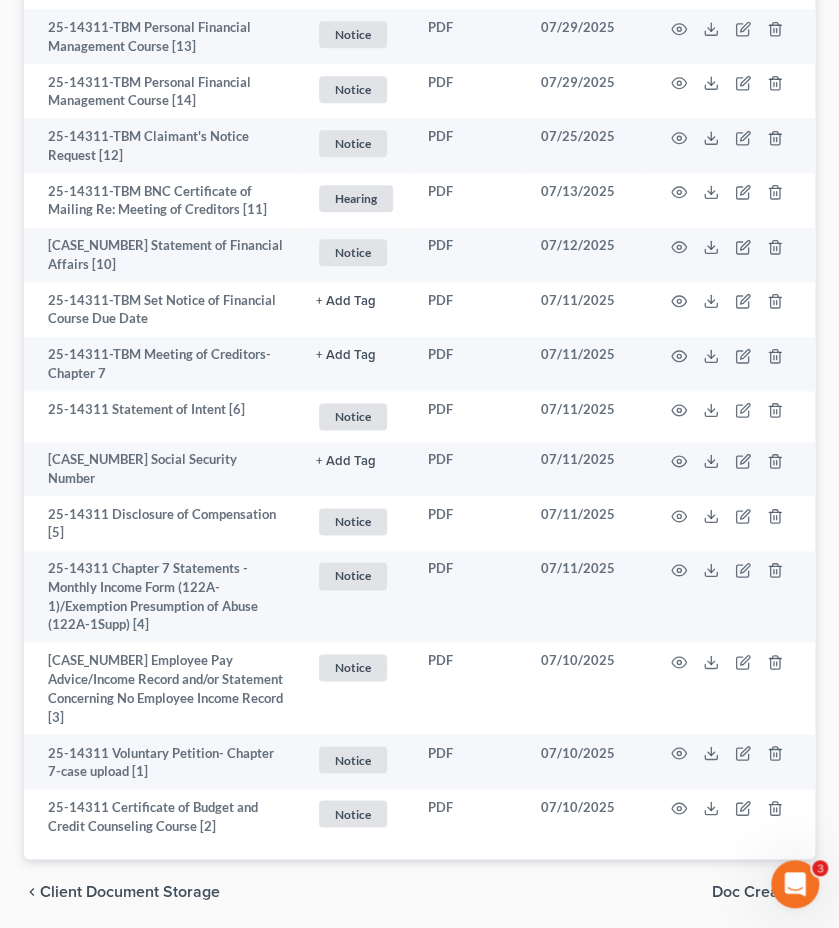 scroll, scrollTop: 4, scrollLeft: 0, axis: vertical 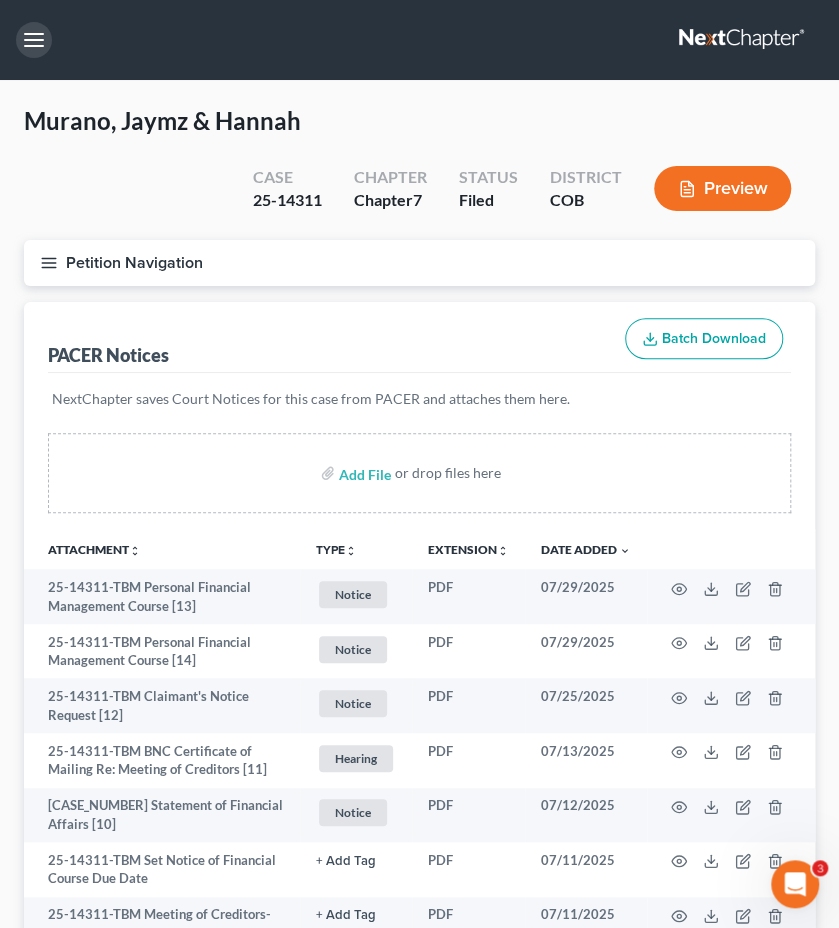 click at bounding box center (34, 40) 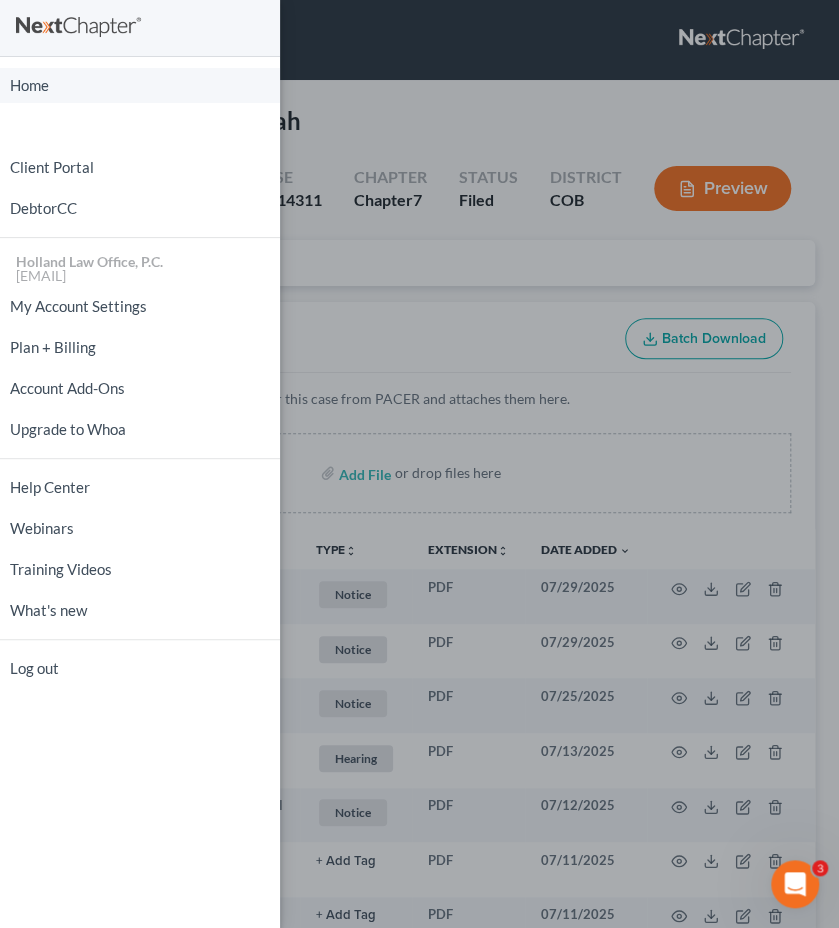 click on "Home" at bounding box center (140, 85) 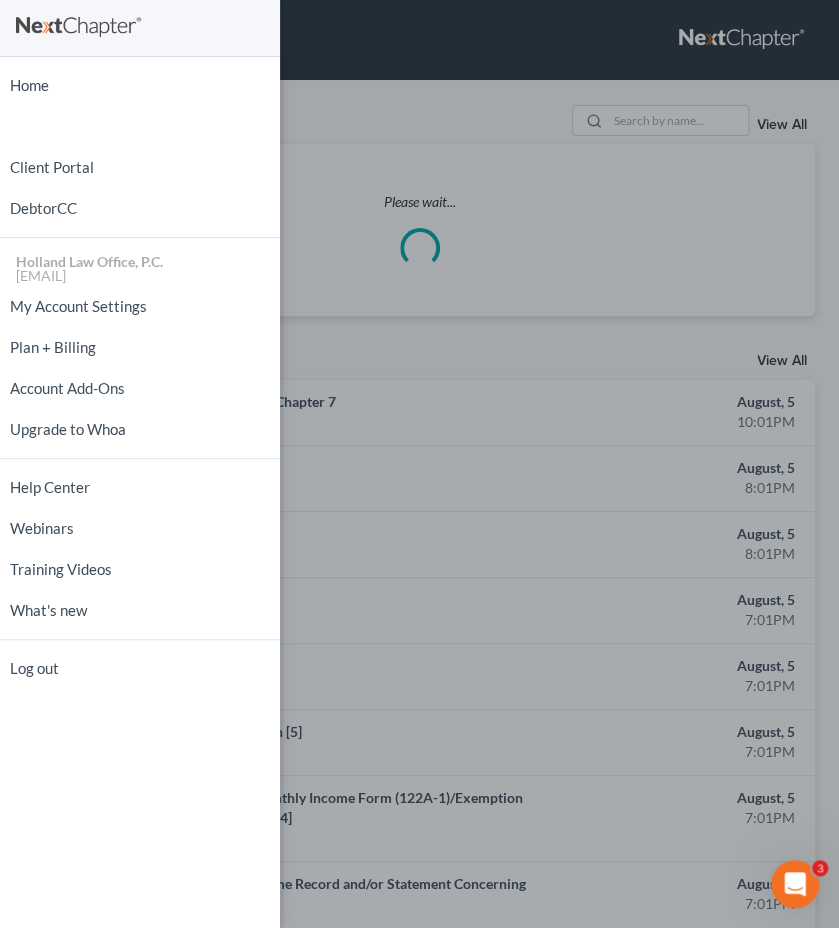 click on "Home New Case Client Portal DebtorCC Holland Law Office, P.C. [EMAIL] My Account Settings Plan + Billing Account Add-Ons Upgrade to Whoa Help Center Webinars Training Videos What's new Log out" at bounding box center [419, 464] 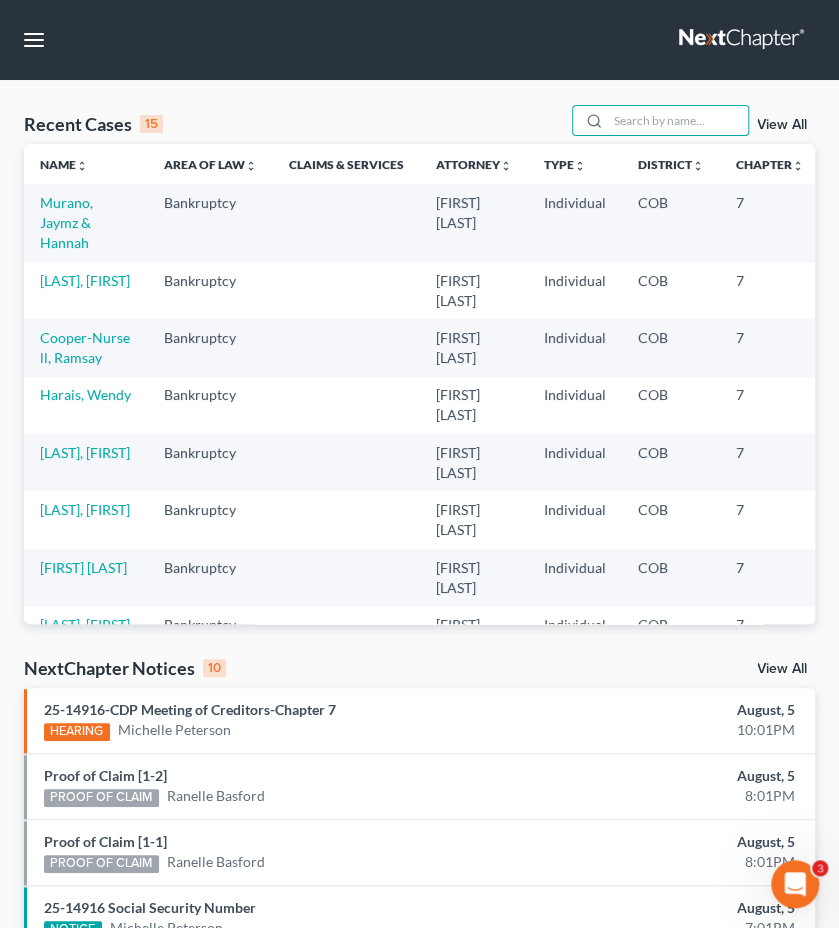 click at bounding box center [678, 120] 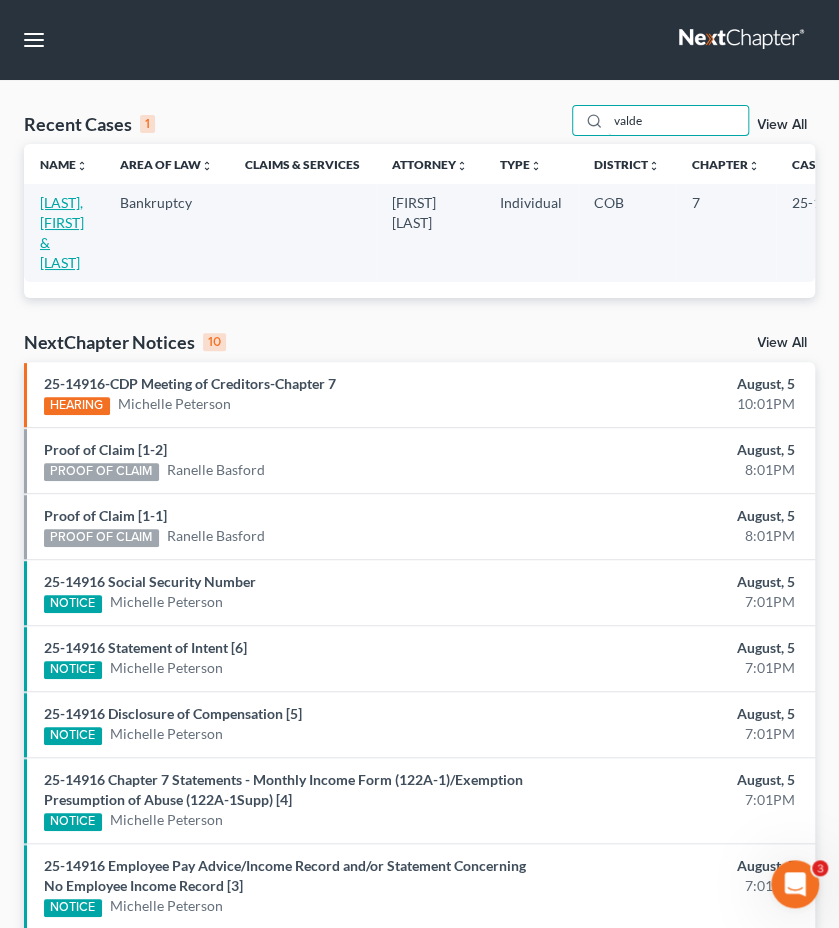 type on "valde" 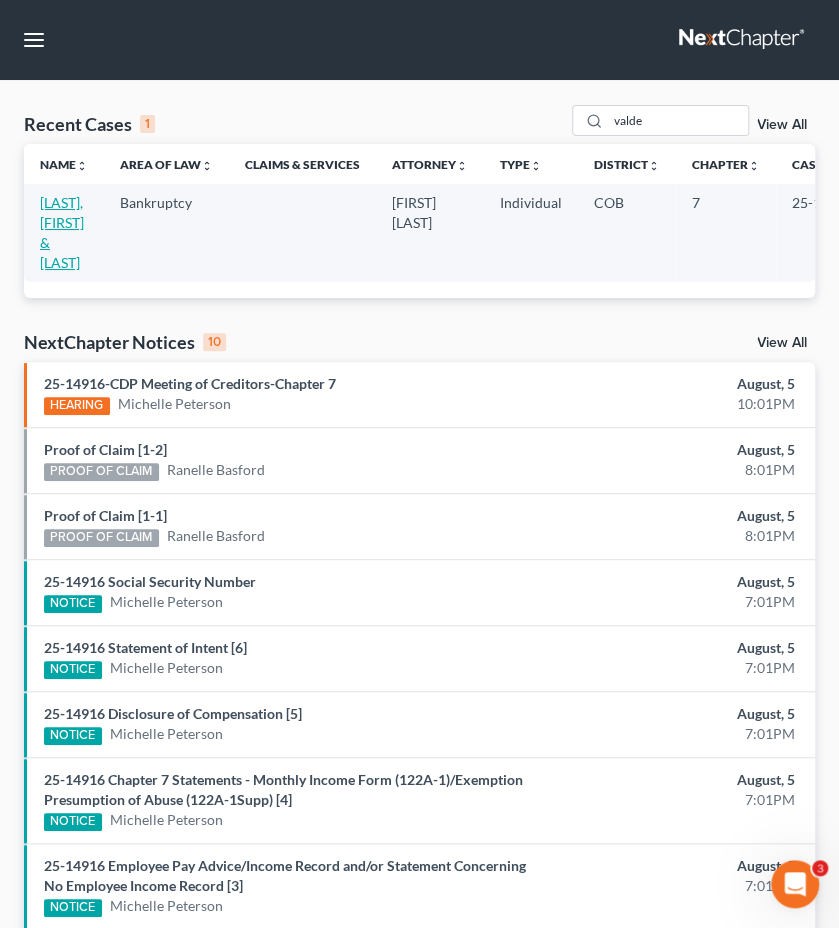 click on "Valdez, Benjamin & Jacqueline" at bounding box center [62, 232] 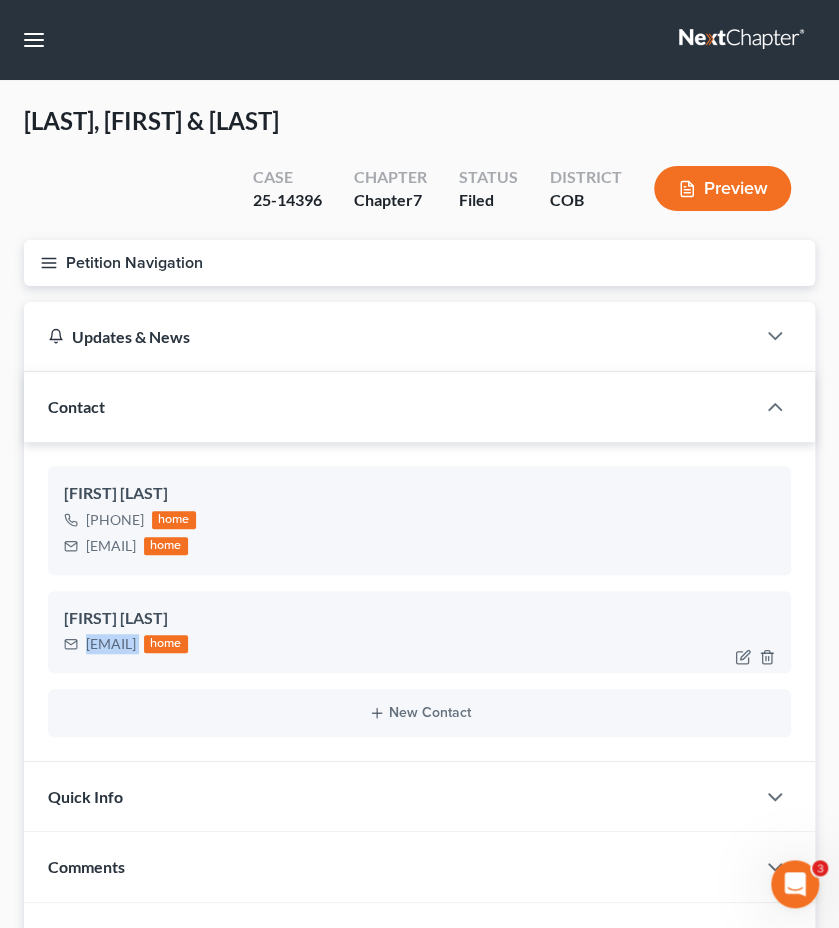 drag, startPoint x: 270, startPoint y: 643, endPoint x: 84, endPoint y: 647, distance: 186.043 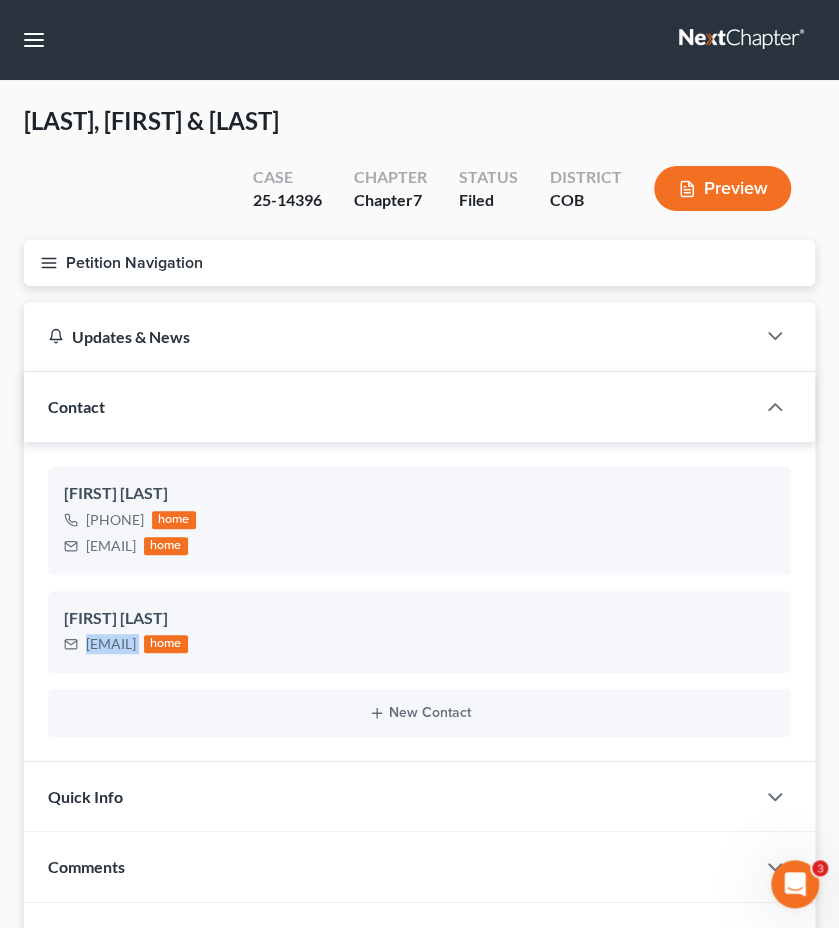 click on "Petition Navigation" at bounding box center [419, 263] 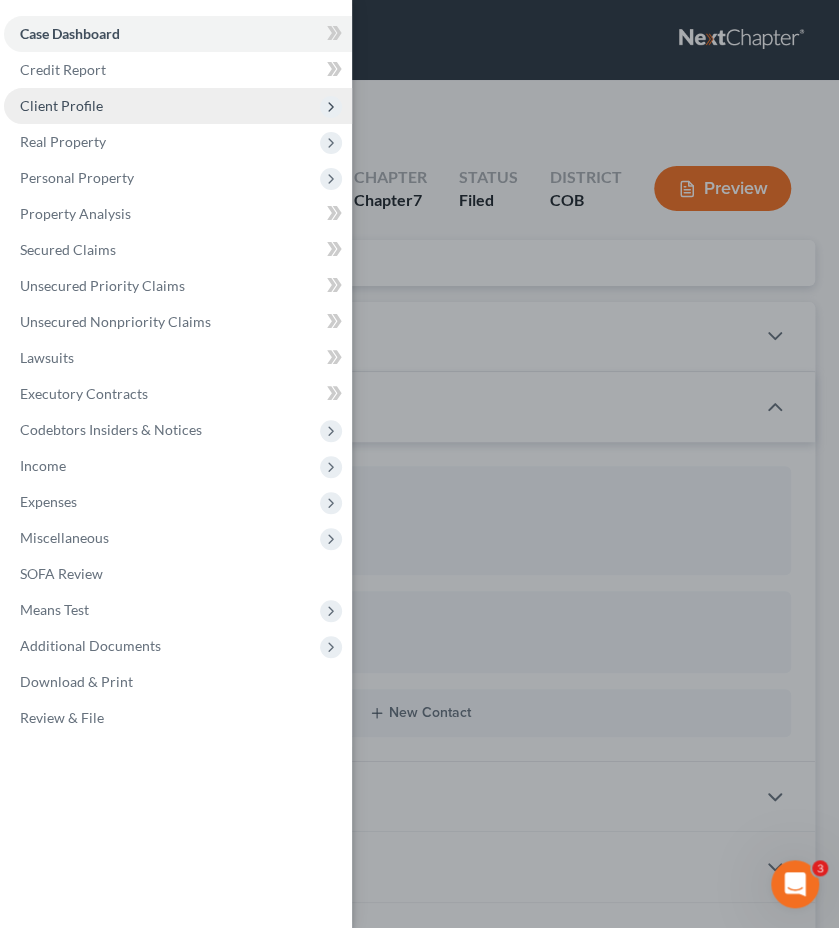click on "Client Profile" at bounding box center [61, 105] 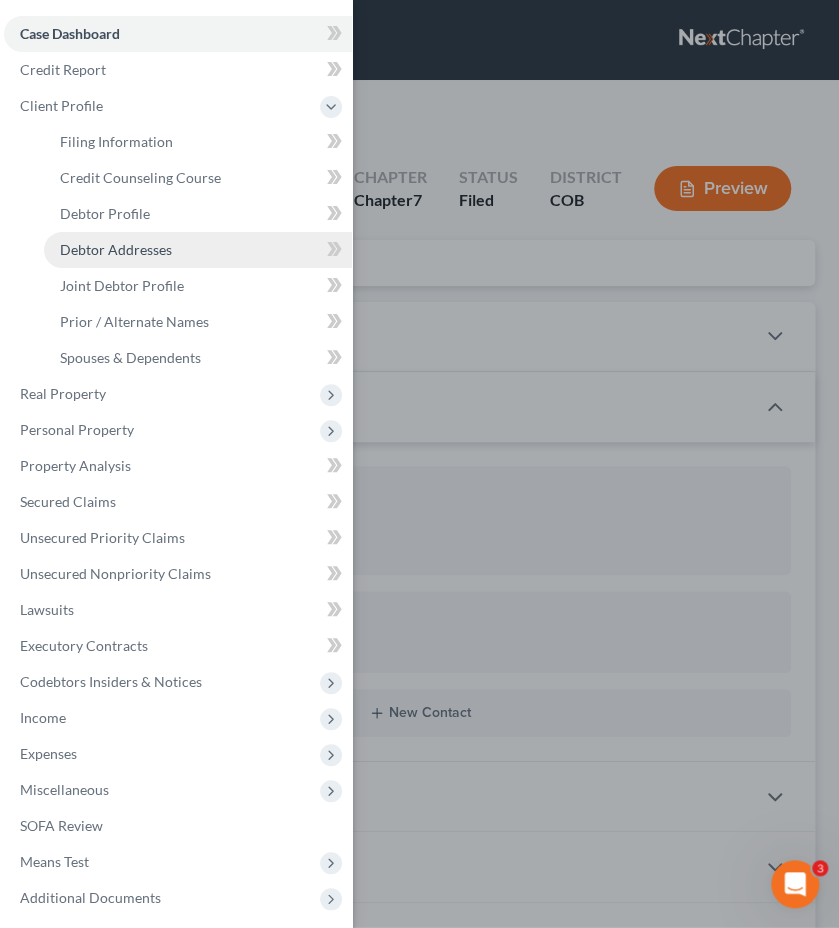 click on "Debtor Addresses" at bounding box center (116, 249) 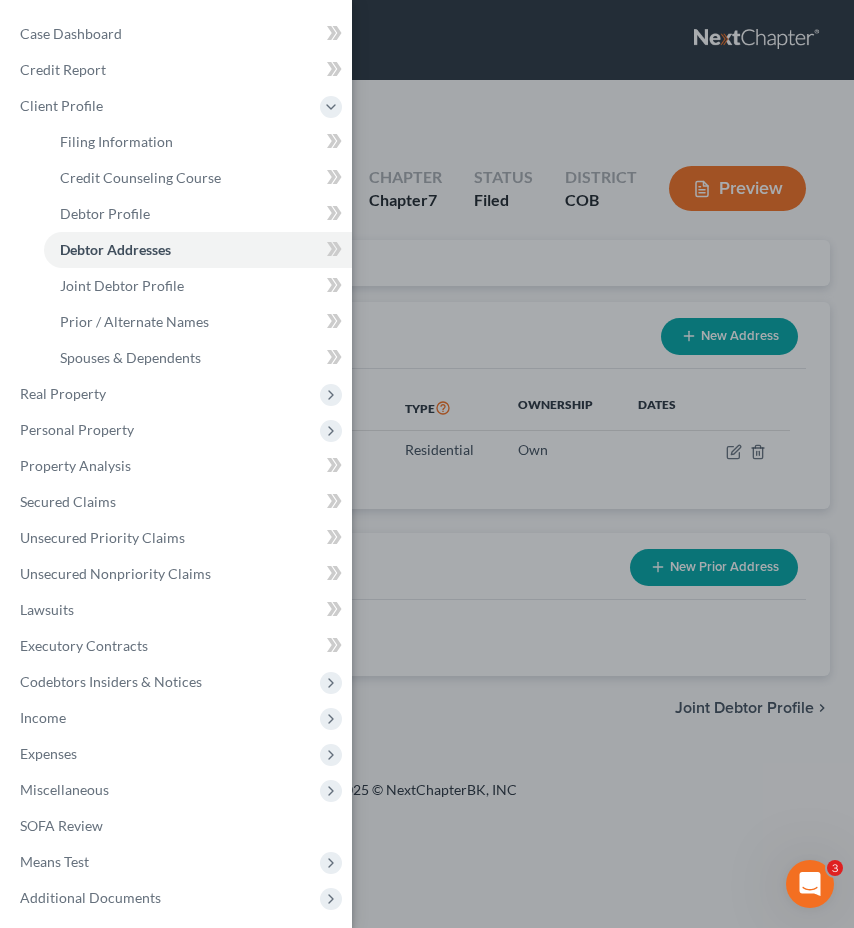 click on "Case Dashboard
Payments
Invoices
Payments
Payments
Credit Report
Client Profile" at bounding box center (427, 464) 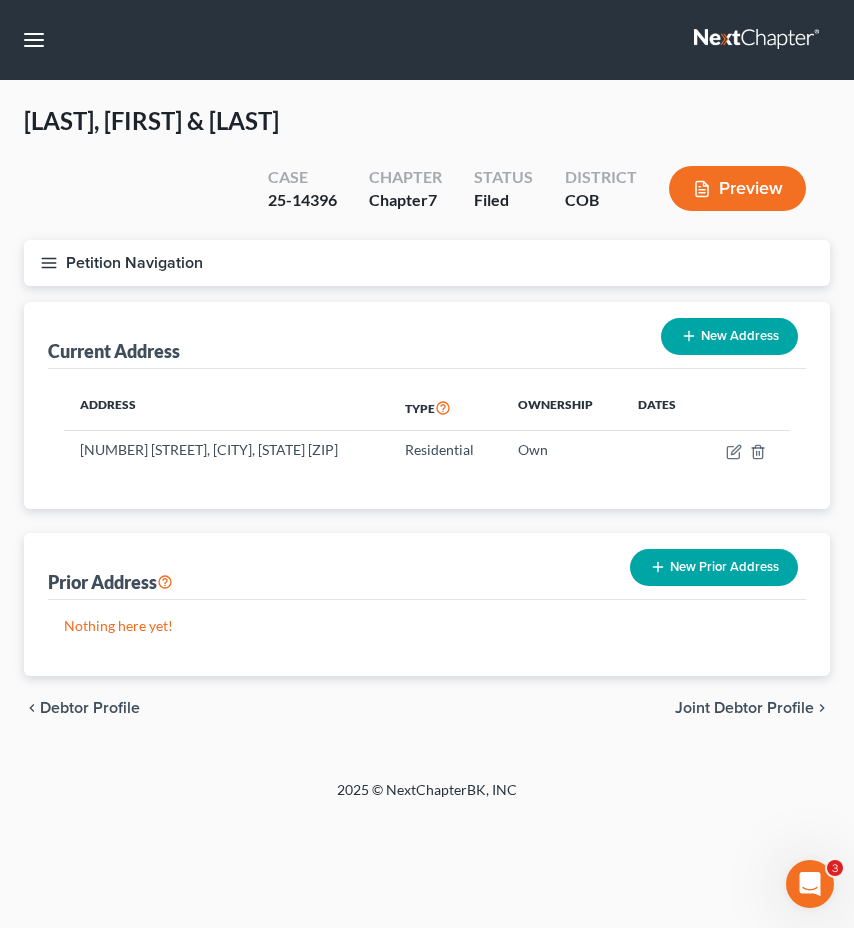 click on "Petition Navigation" at bounding box center (427, 263) 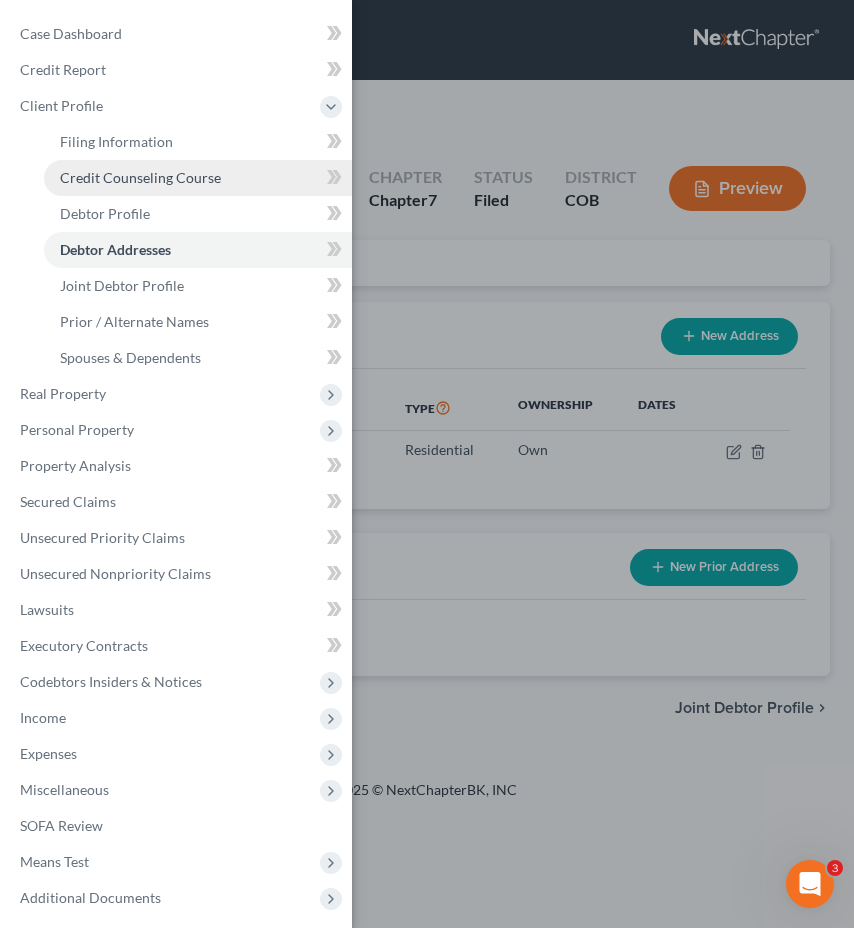 click on "Credit Counseling Course" at bounding box center [198, 178] 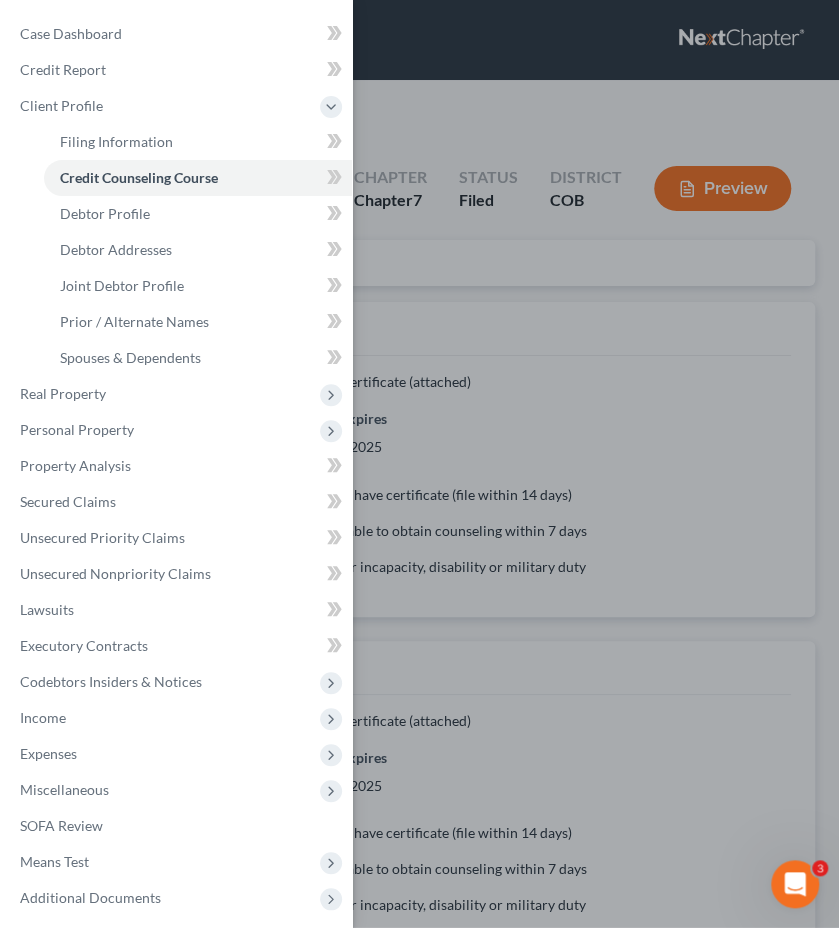 click on "Case Dashboard
Payments
Invoices
Payments
Payments
Credit Report
Client Profile" at bounding box center [419, 464] 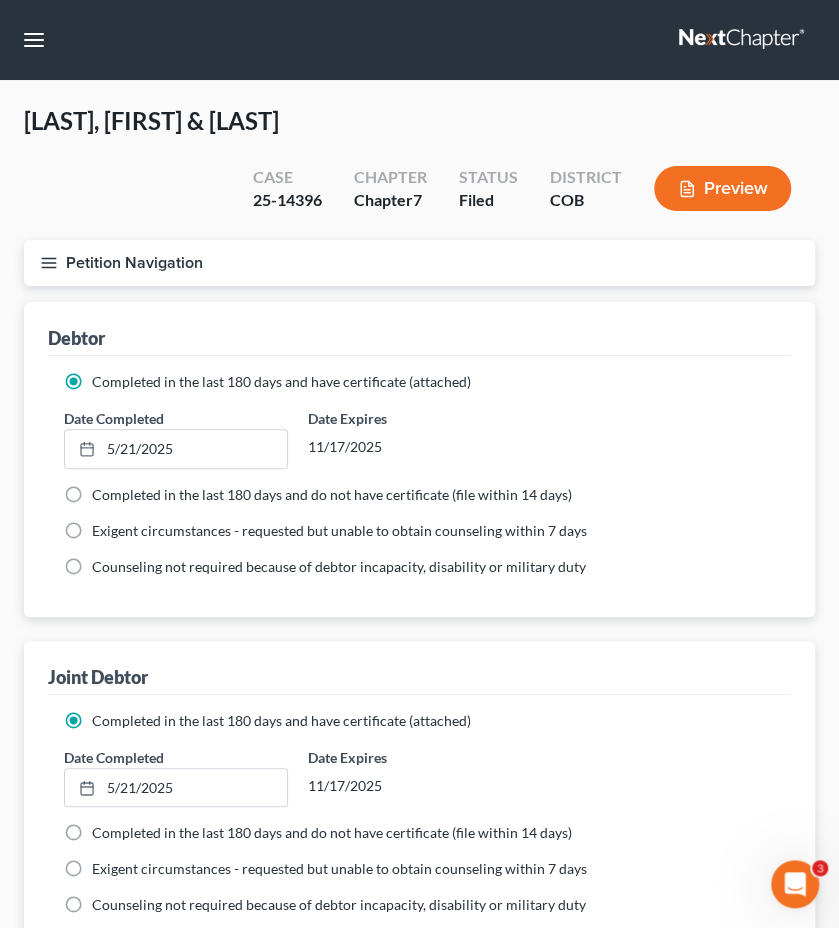 click on "Petition Navigation" at bounding box center [419, 263] 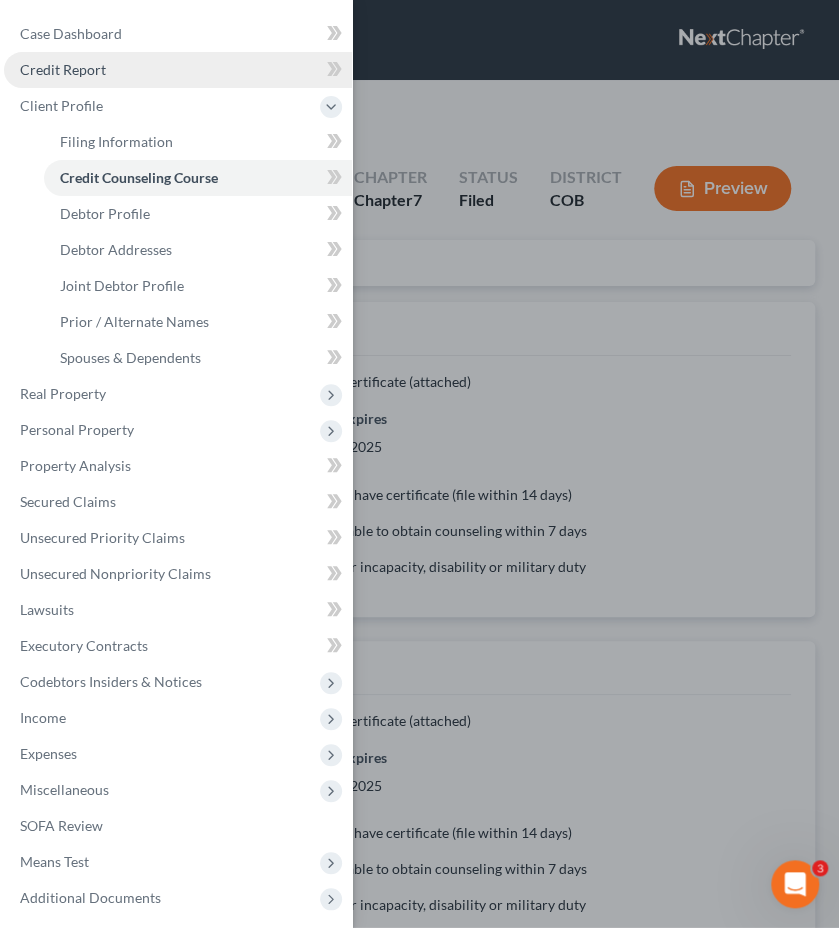 click on "Credit Report" at bounding box center [178, 70] 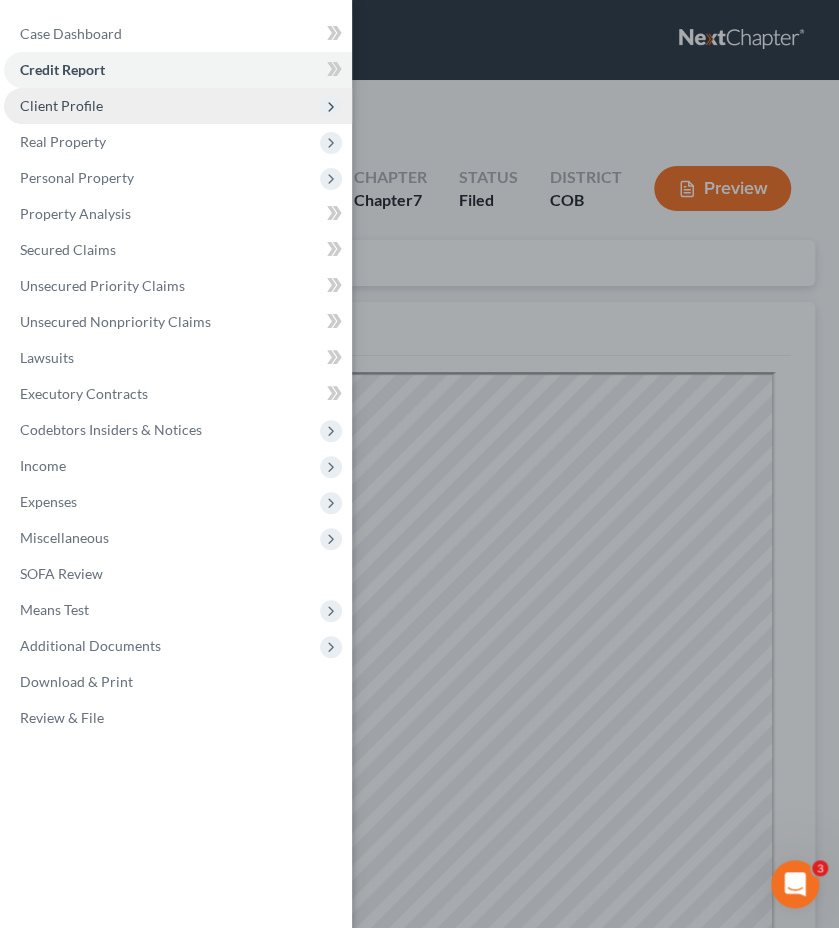 scroll, scrollTop: 0, scrollLeft: 0, axis: both 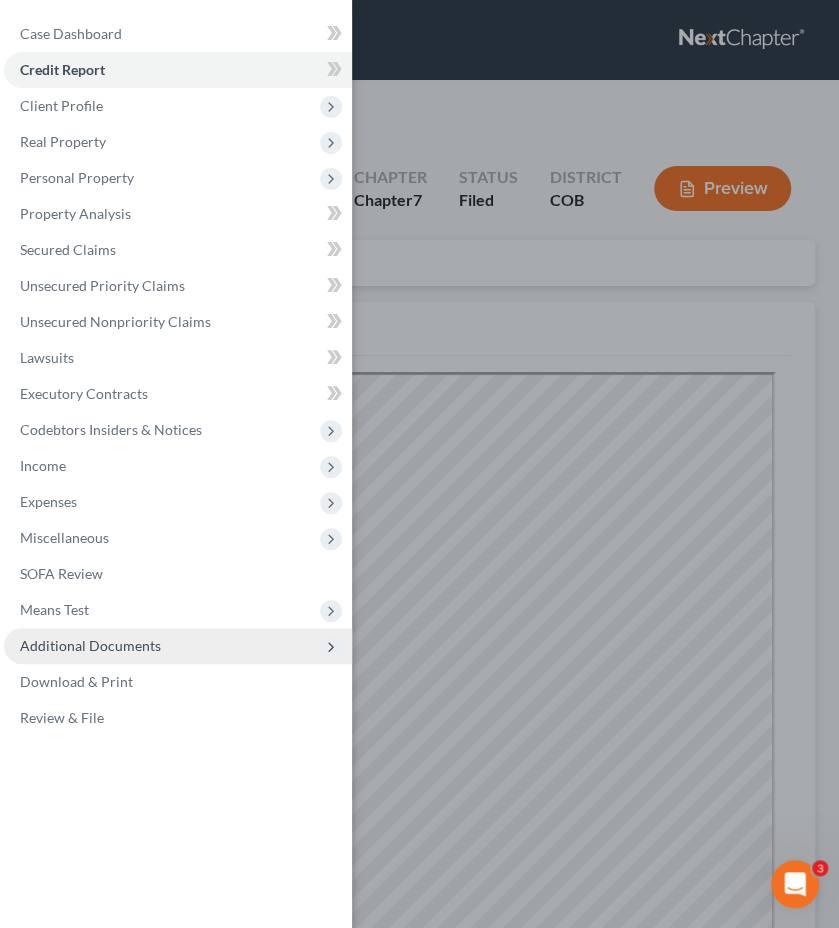 click on "Additional Documents" at bounding box center (178, 646) 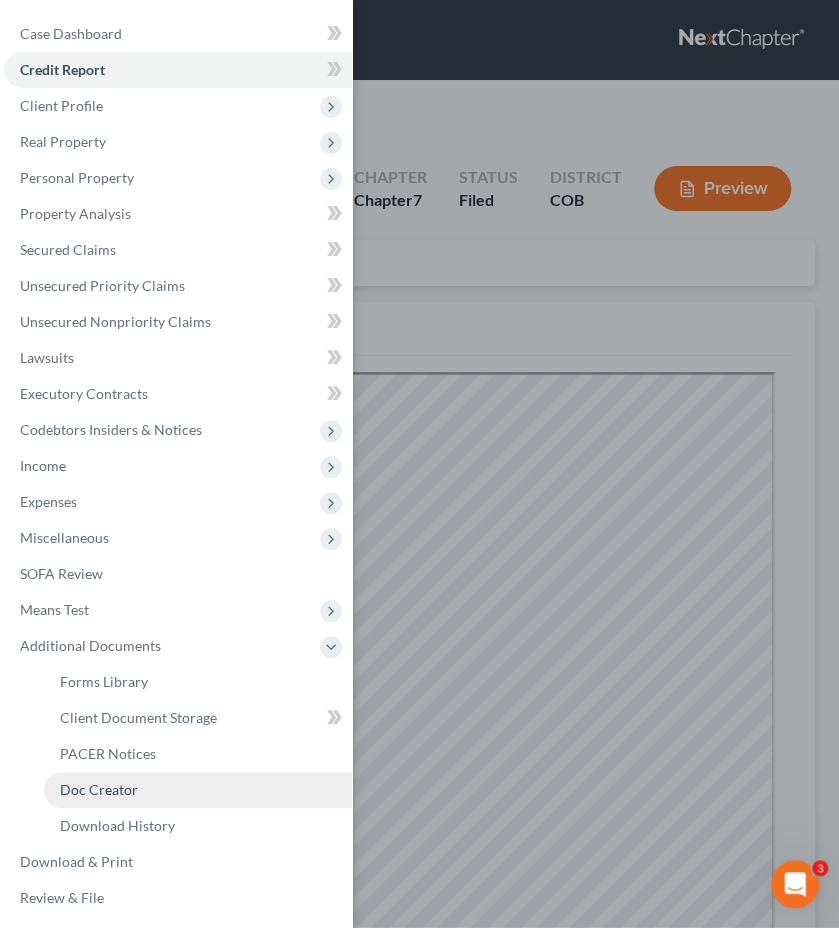 click on "Doc Creator" at bounding box center (198, 790) 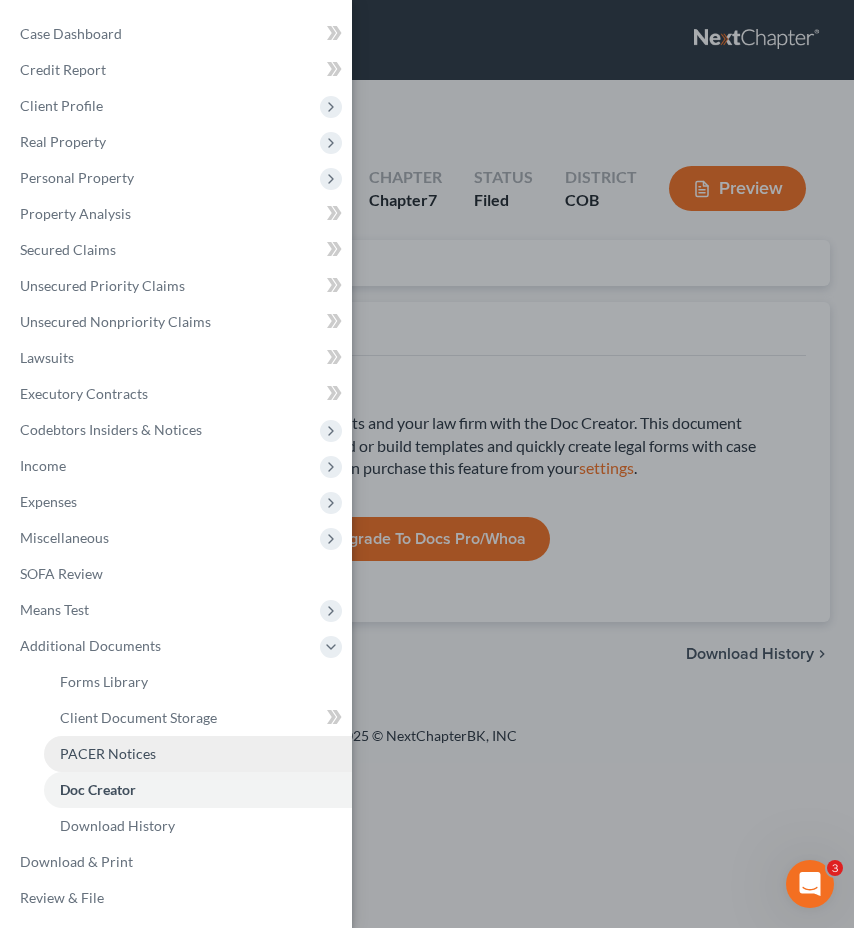 click on "PACER Notices" at bounding box center [198, 754] 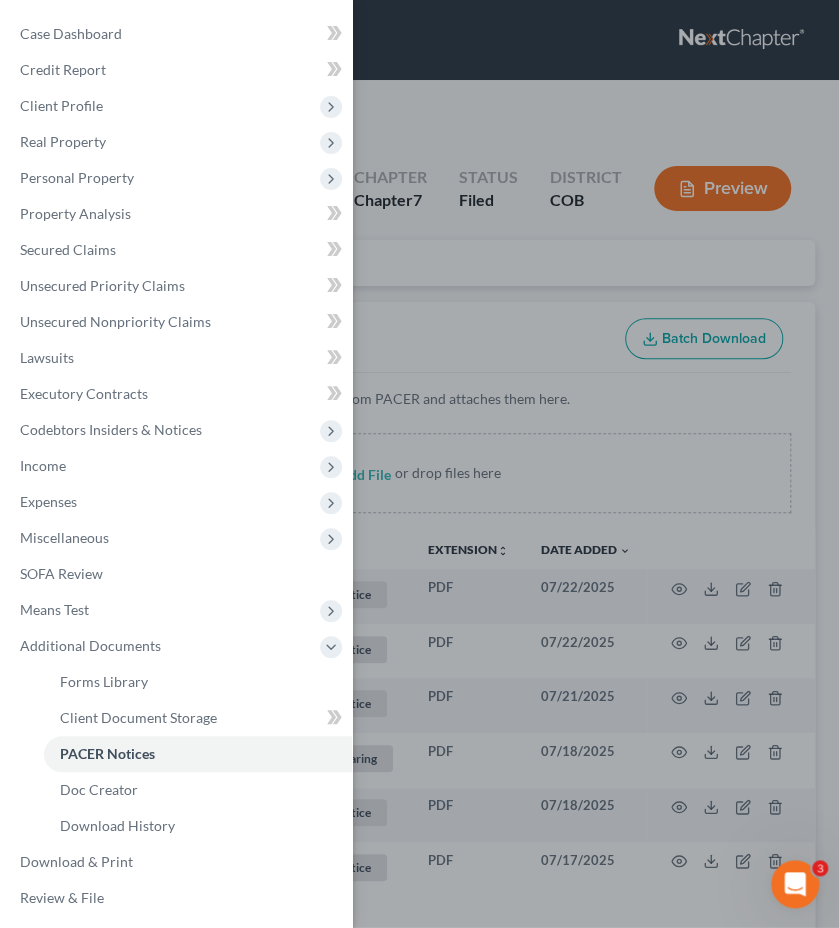click on "Case Dashboard
Payments
Invoices
Payments
Payments
Credit Report
Client Profile" at bounding box center [419, 464] 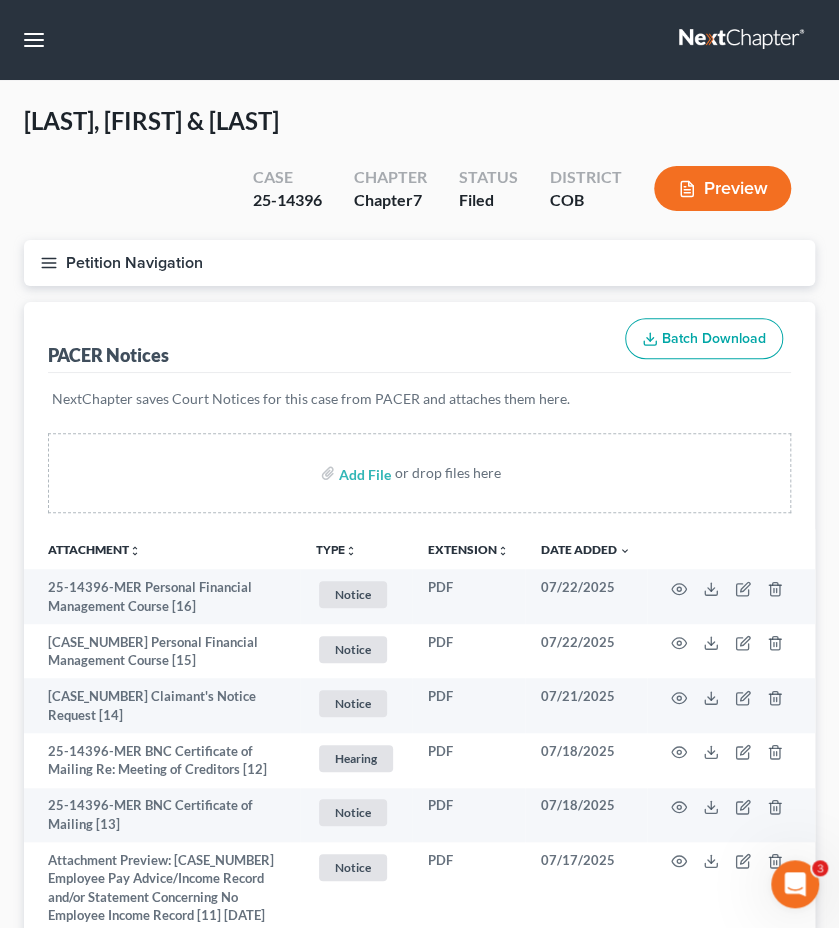 type 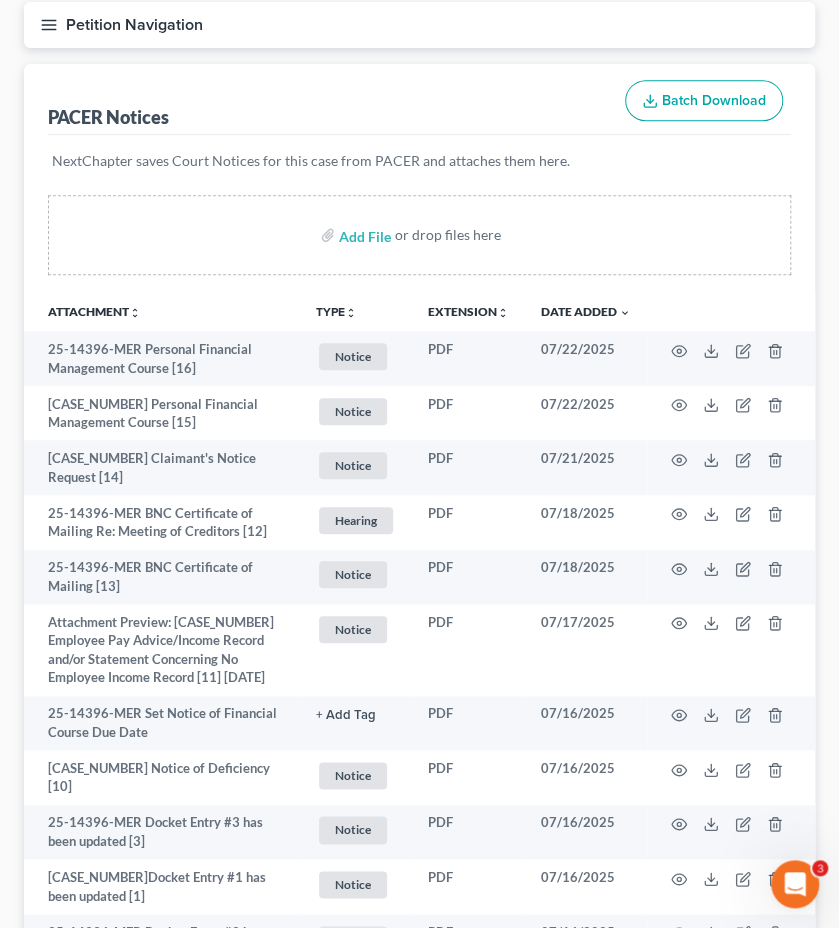 scroll, scrollTop: 400, scrollLeft: 0, axis: vertical 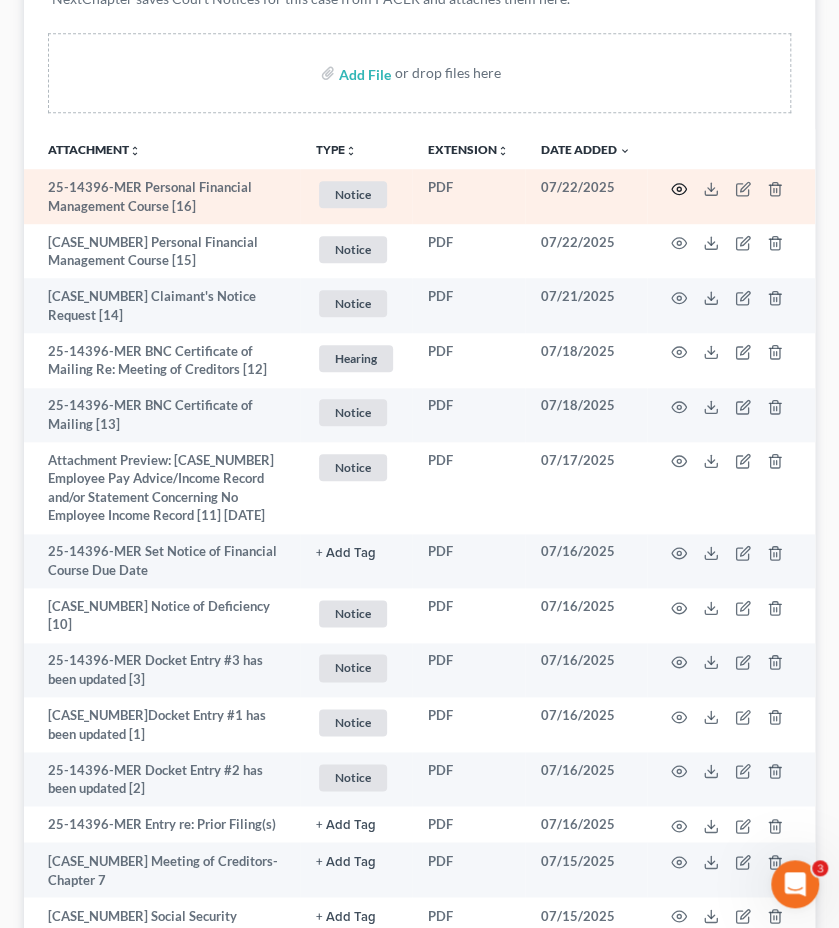 click 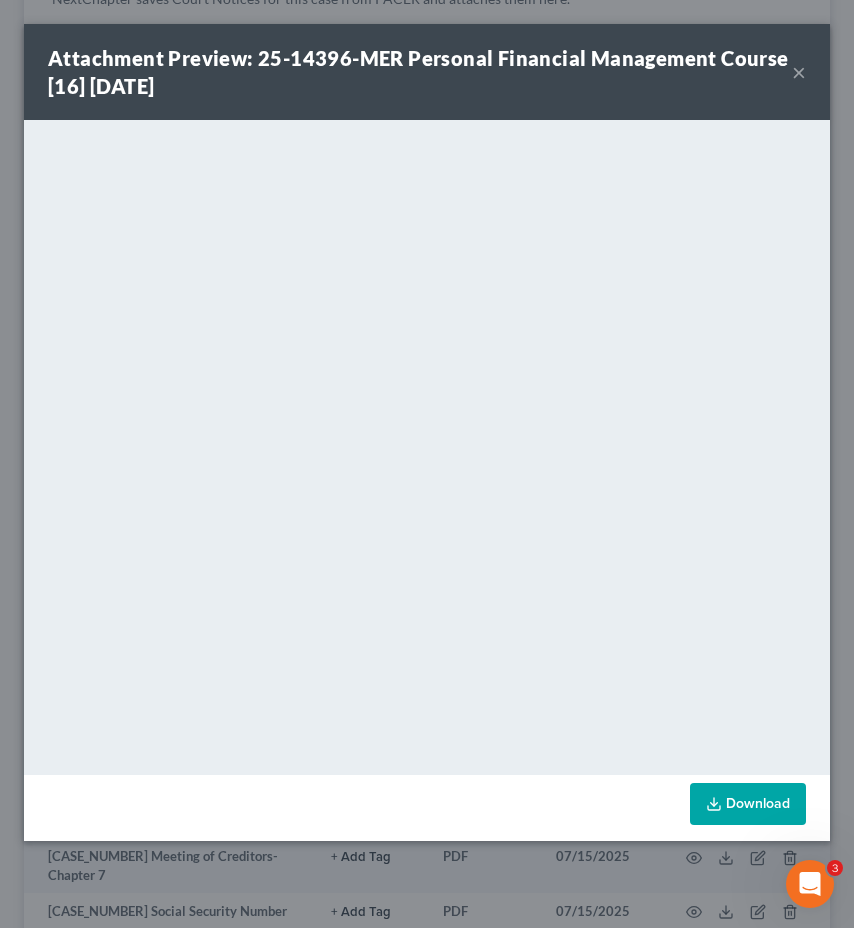 click on "×" at bounding box center [799, 72] 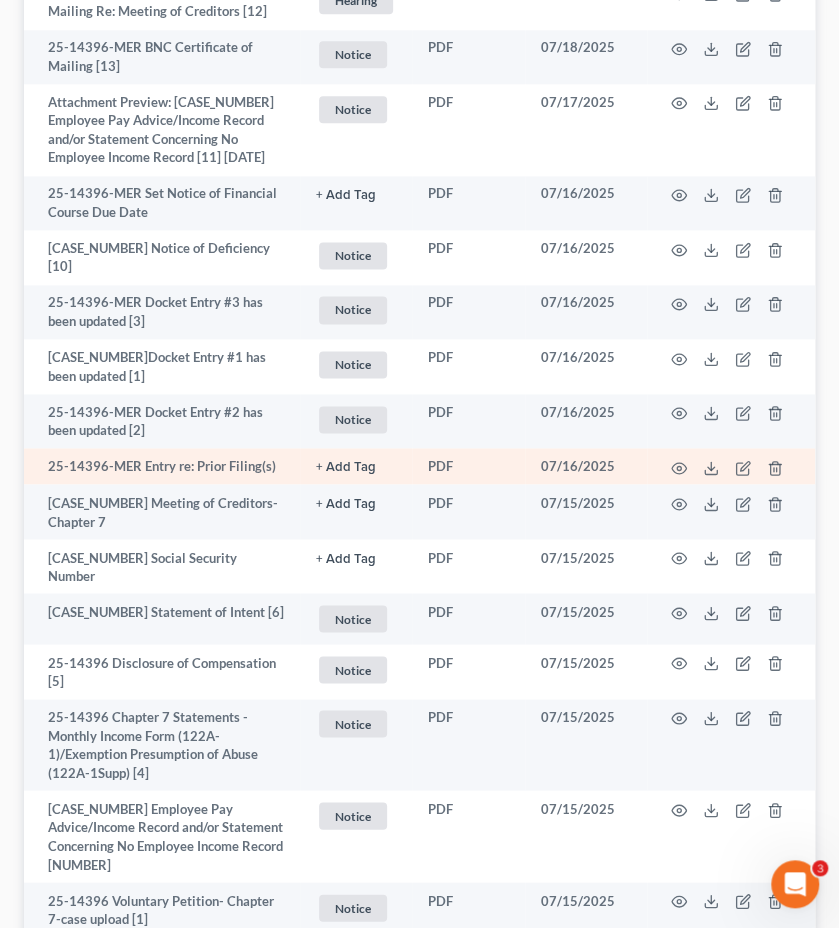 scroll, scrollTop: 760, scrollLeft: 0, axis: vertical 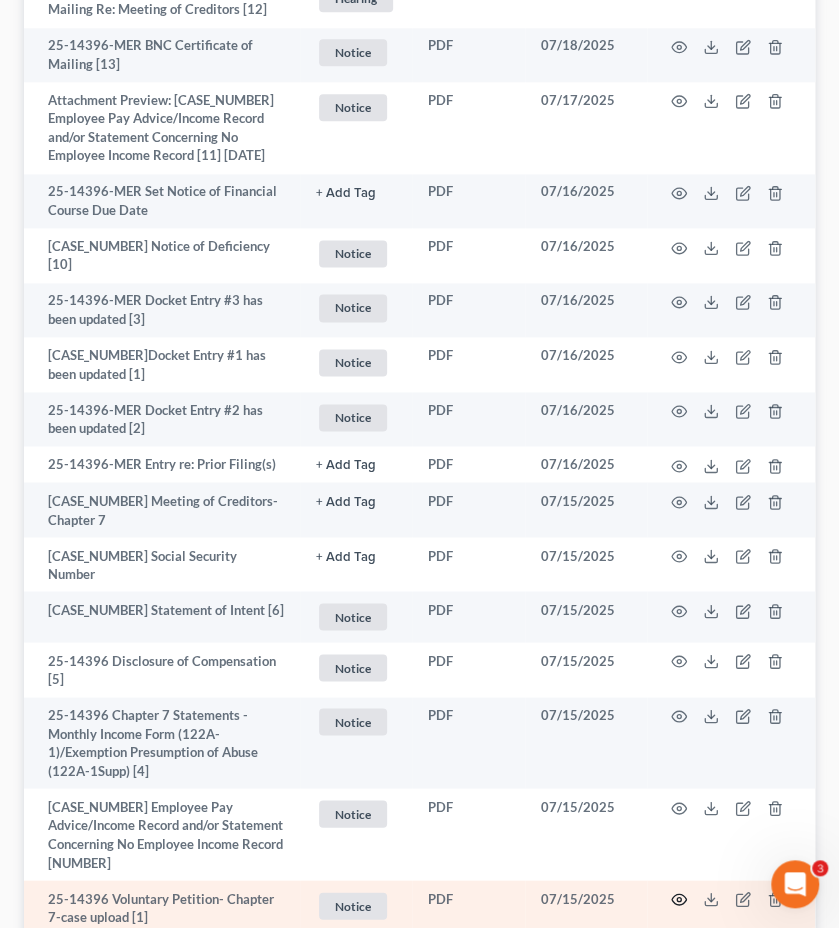 click 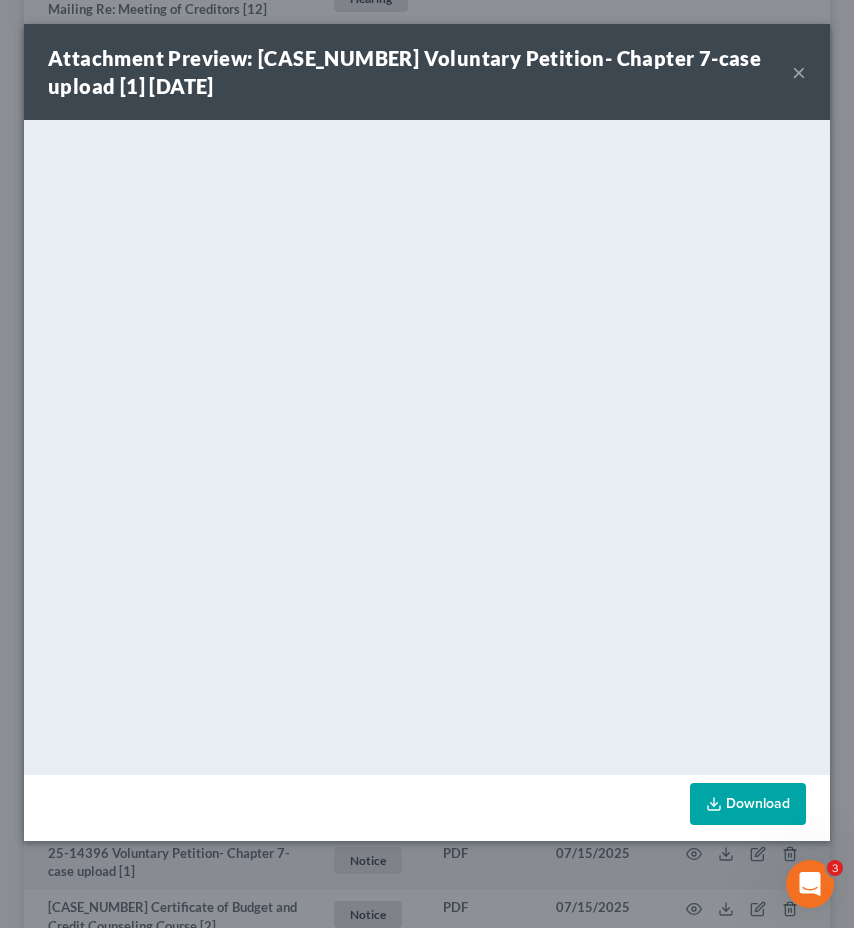 click on "Attachment Preview: 25-14396 Voluntary Petition- Chapter 7-case upload [1] 07/15/2025" at bounding box center (420, 72) 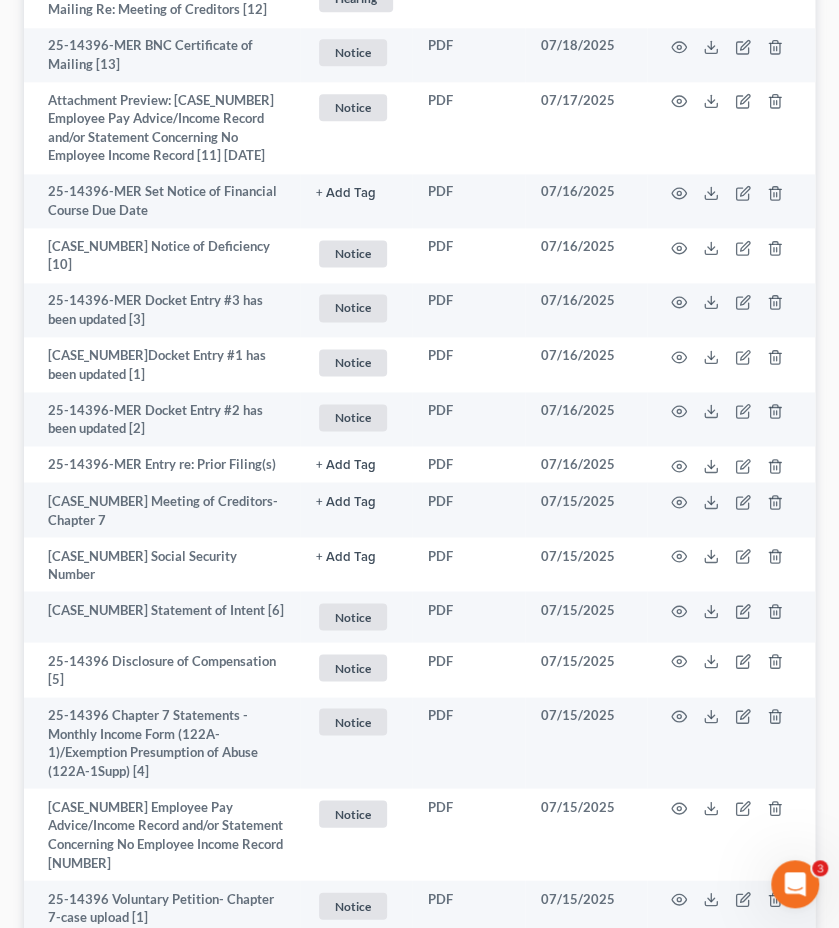 click on "Valdez, Benjamin & Jacqueline Upgraded Case 25-14396 Chapter Chapter  7 Status Filed District COB Preview Petition Navigation
Case Dashboard
Payments
Invoices
Payments
Payments
Credit Report" at bounding box center (419, 215) 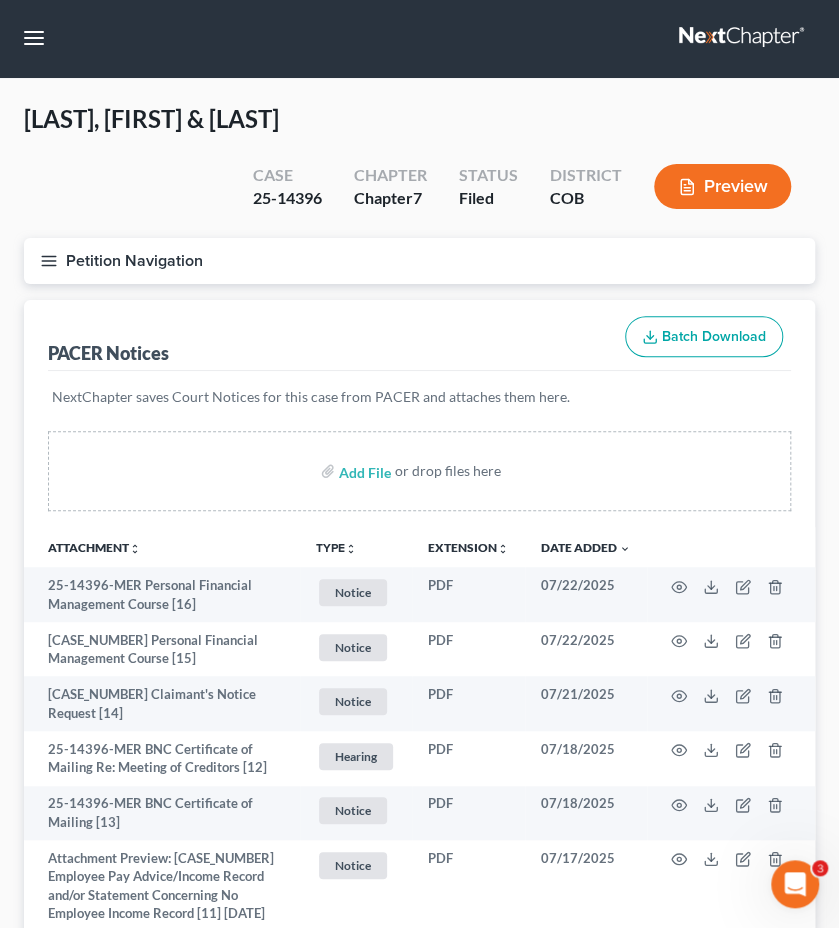 scroll, scrollTop: 0, scrollLeft: 0, axis: both 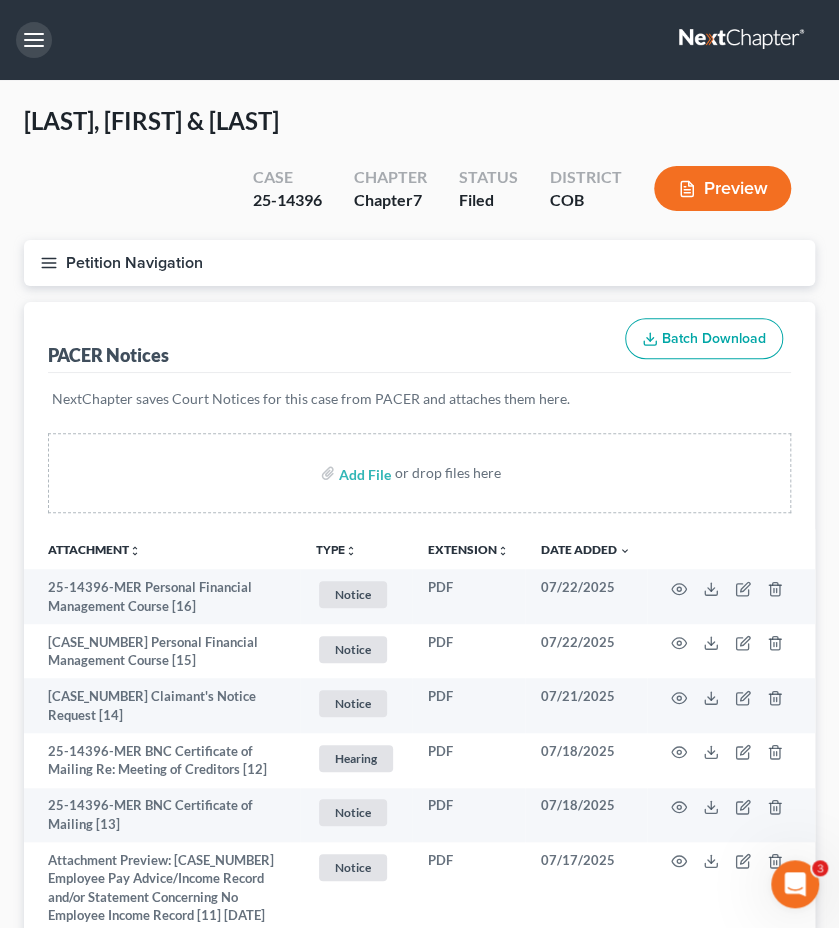 click at bounding box center (34, 40) 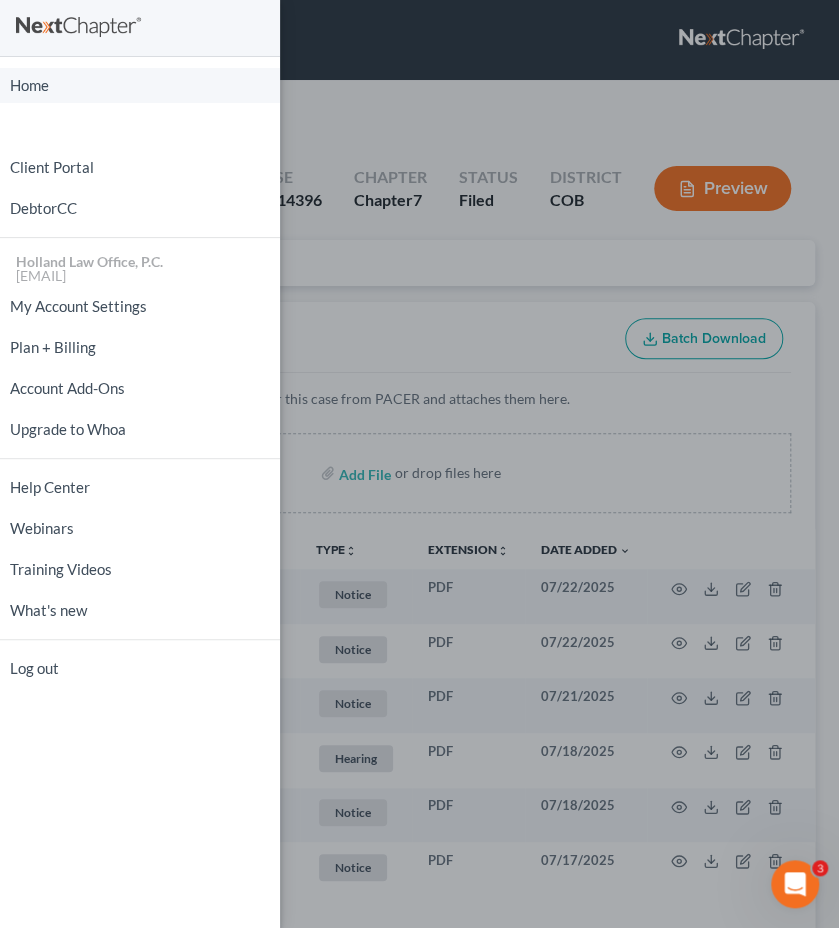 click on "Home" at bounding box center [140, 85] 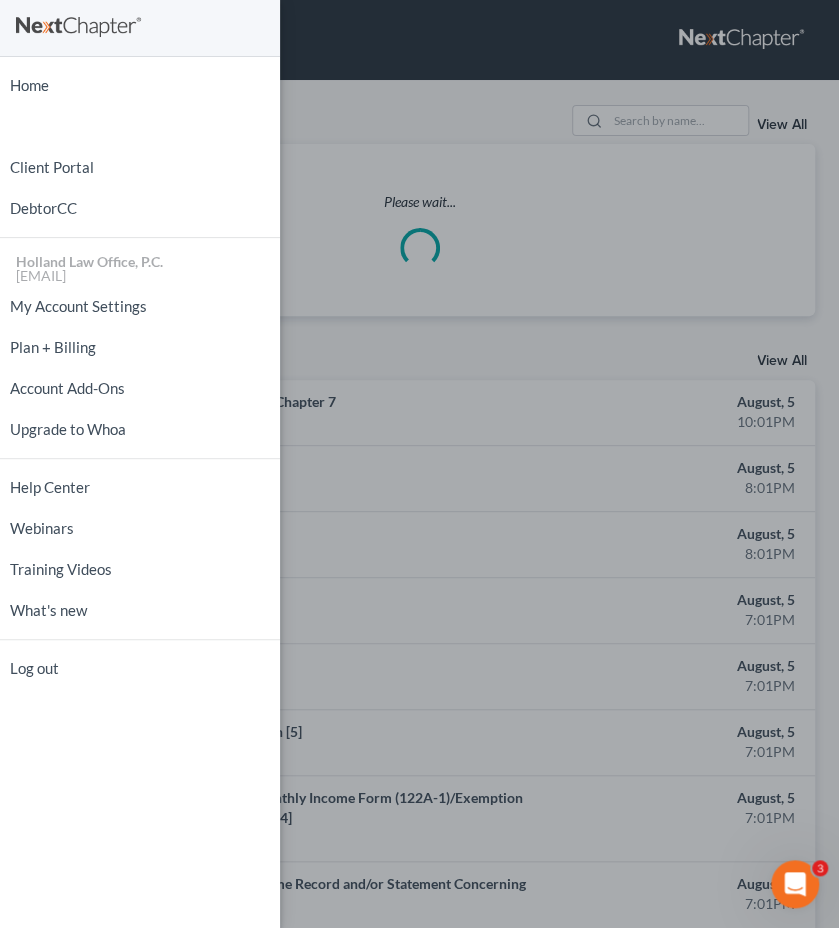 click on "Home New Case Client Portal DebtorCC Holland Law Office, P.C. [EMAIL] My Account Settings Plan + Billing Account Add-Ons Upgrade to Whoa Help Center Webinars Training Videos What's new Log out" at bounding box center [419, 464] 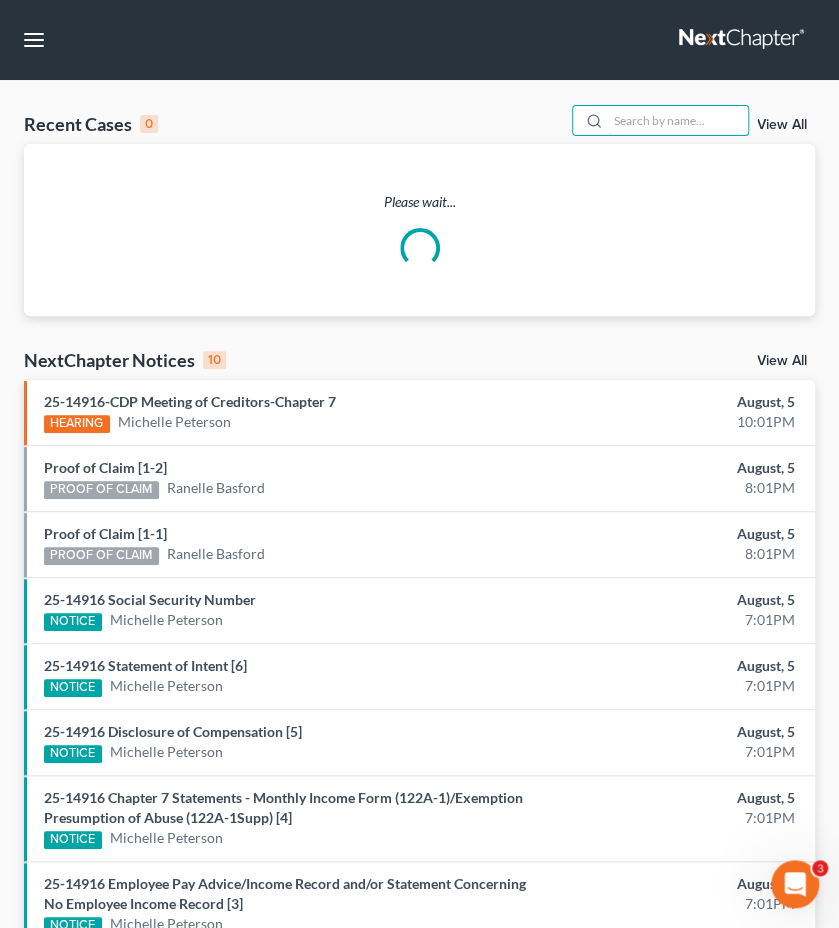 click at bounding box center (678, 120) 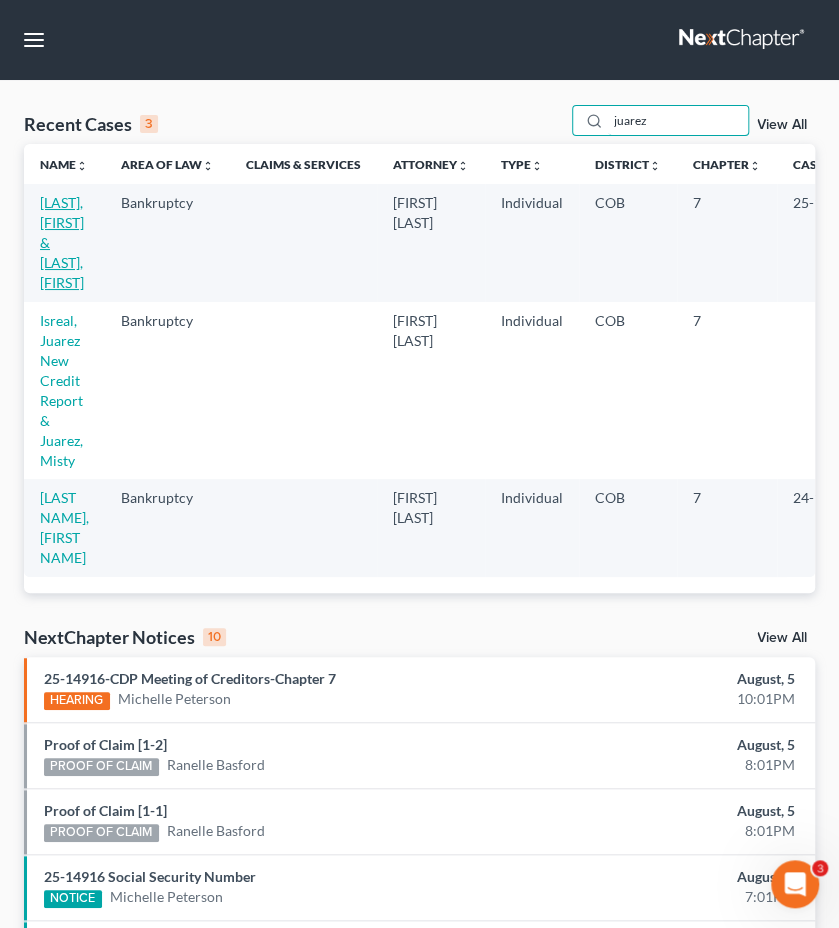 type on "juarez" 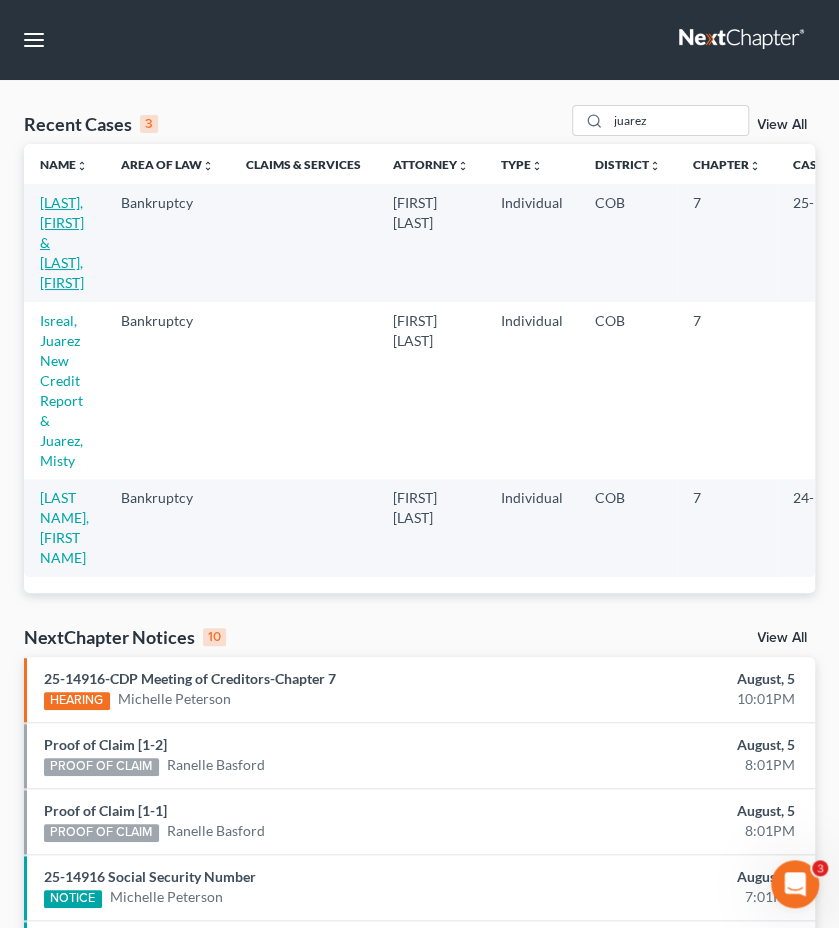 click on "Juarez, Israel & Misty" at bounding box center [62, 242] 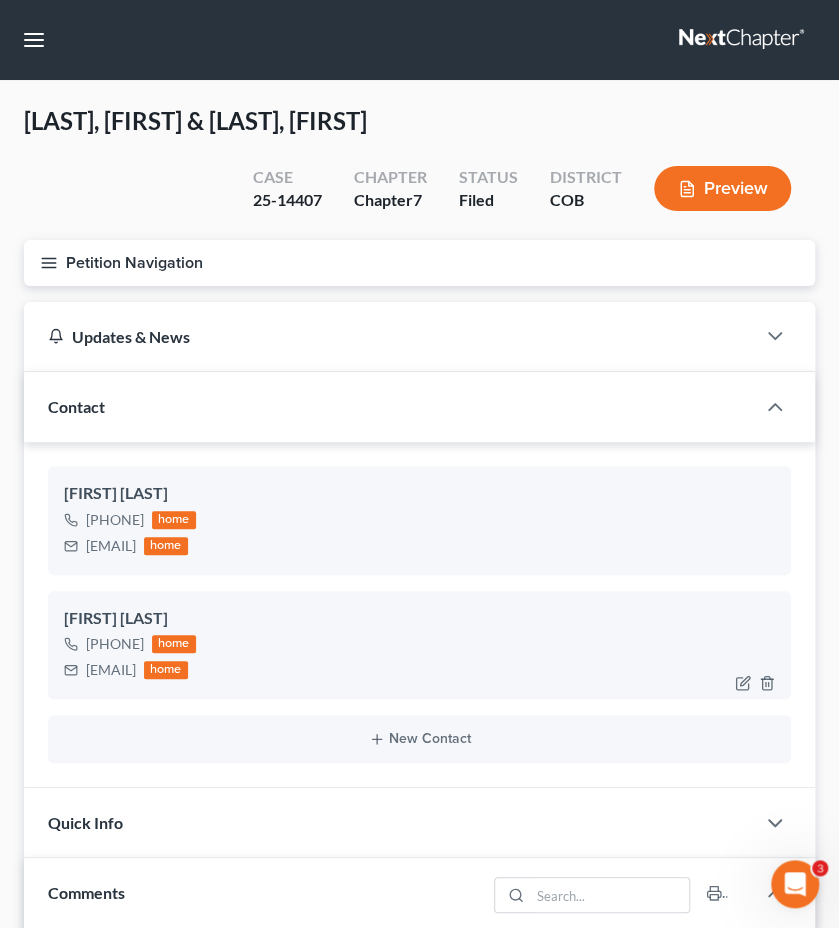 drag, startPoint x: 257, startPoint y: 669, endPoint x: 86, endPoint y: 673, distance: 171.04678 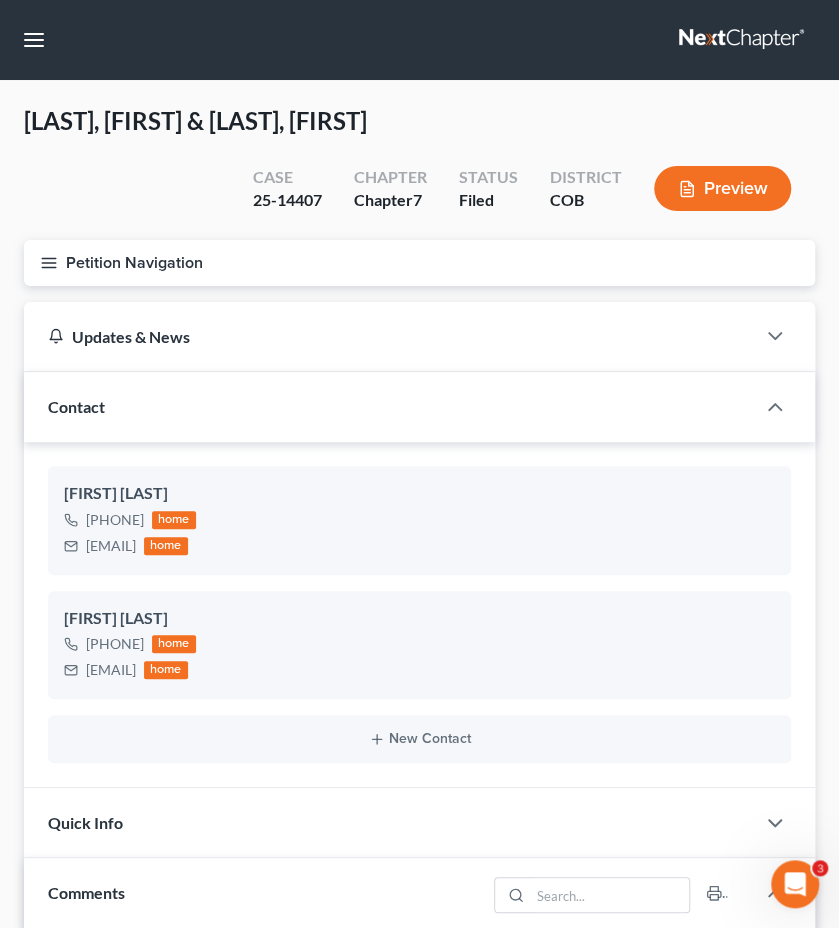 click on "Petition Navigation" at bounding box center (419, 263) 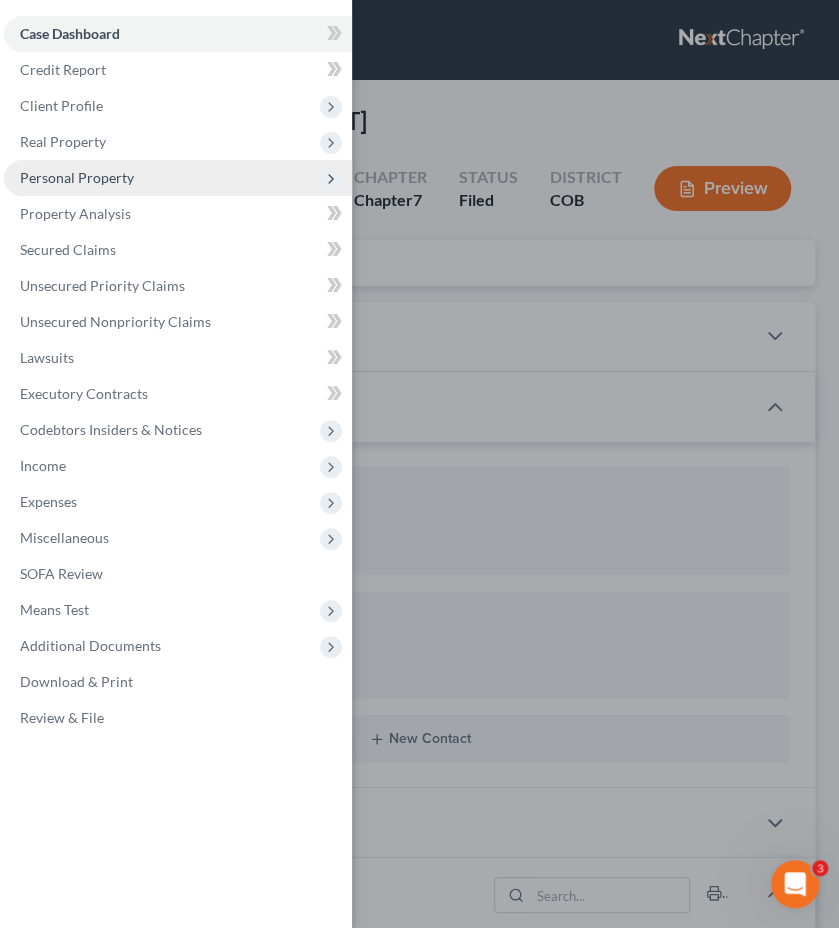 click on "Personal Property" at bounding box center [178, 178] 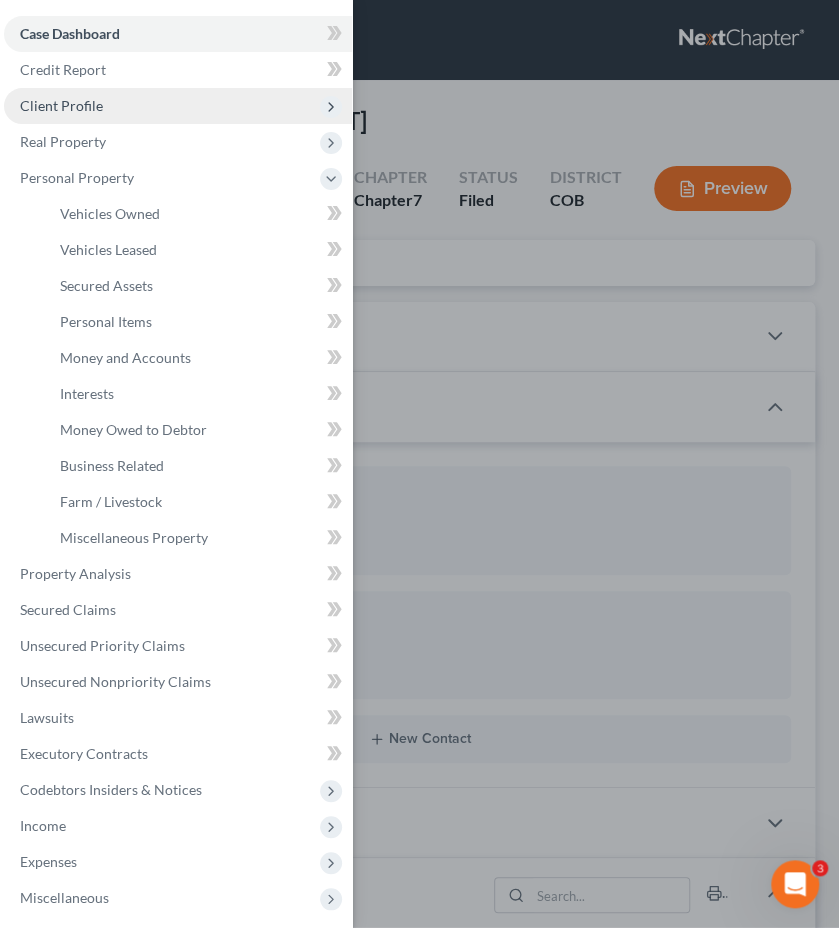 click on "Client Profile" at bounding box center [178, 106] 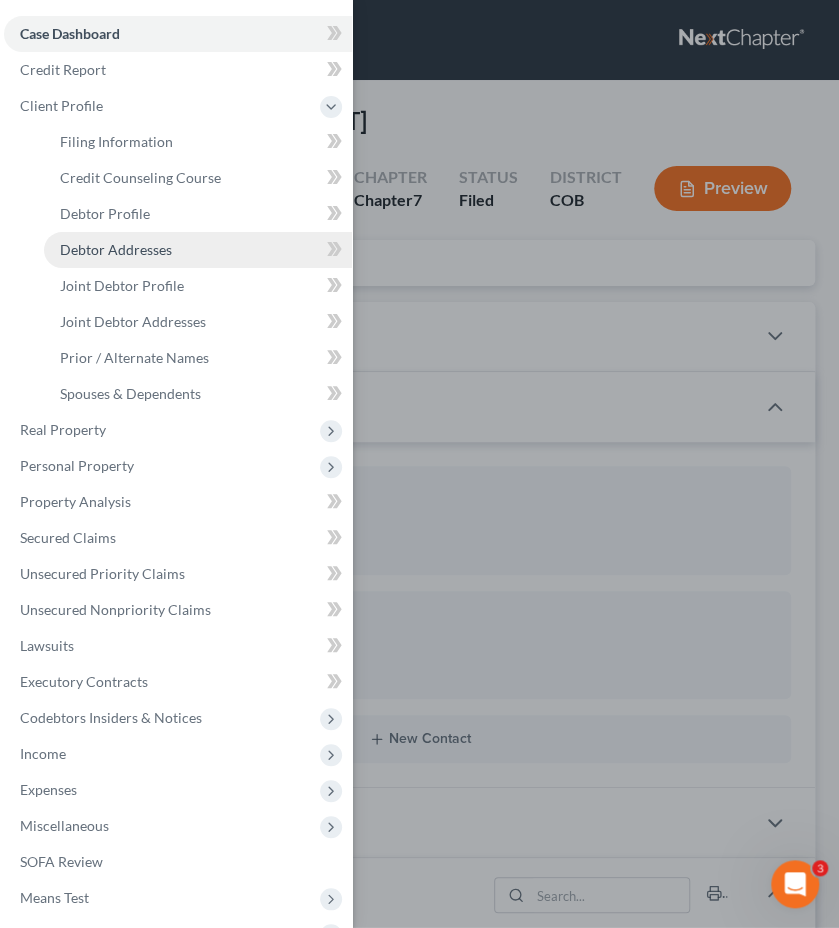 click on "Debtor Addresses" at bounding box center [116, 249] 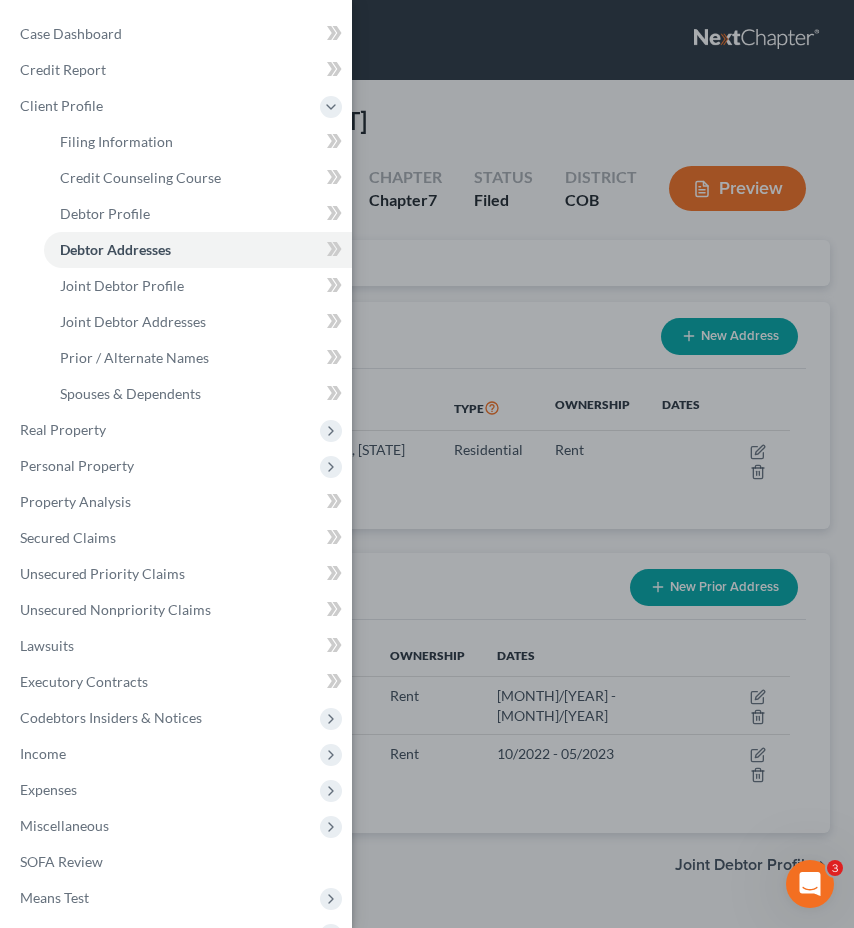 click on "Case Dashboard
Payments
Invoices
Payments
Payments
Credit Report
Client Profile" at bounding box center (427, 464) 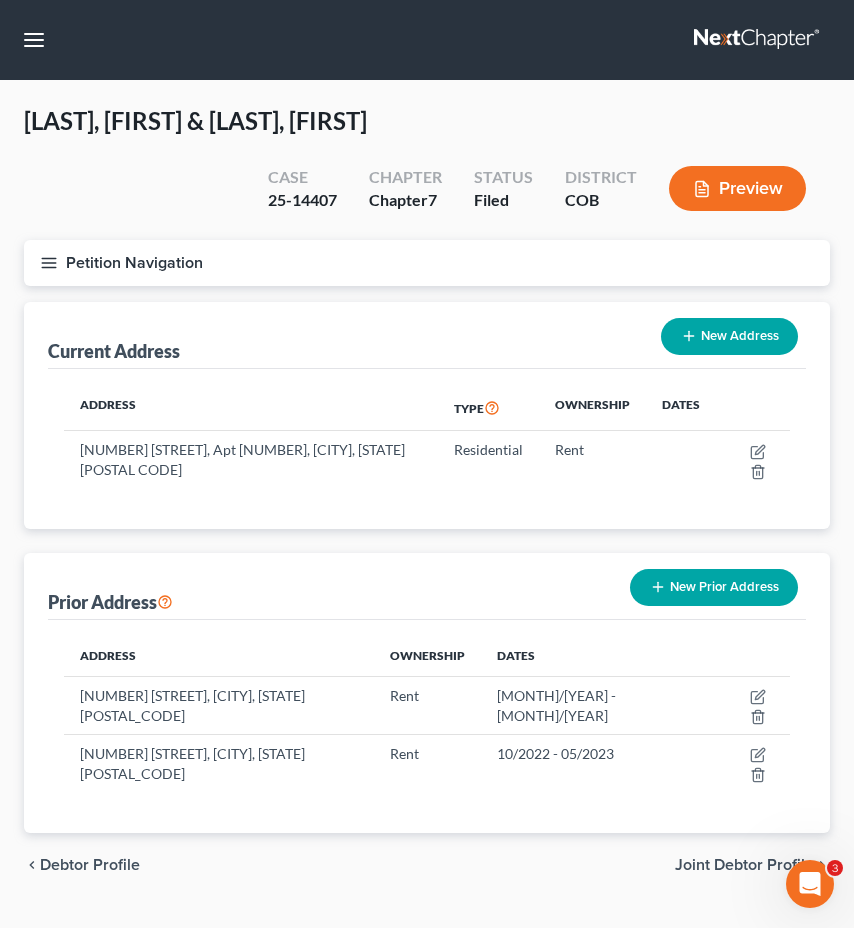 click on "Petition Navigation" at bounding box center [427, 263] 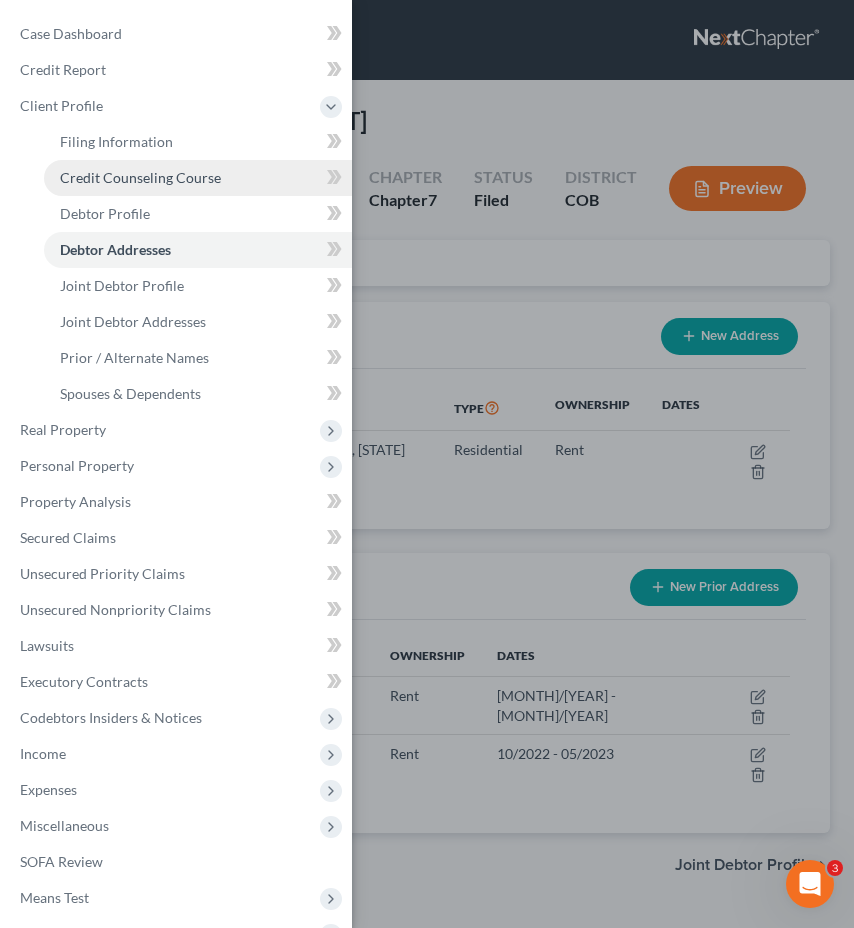 click on "Credit Counseling Course" at bounding box center (140, 177) 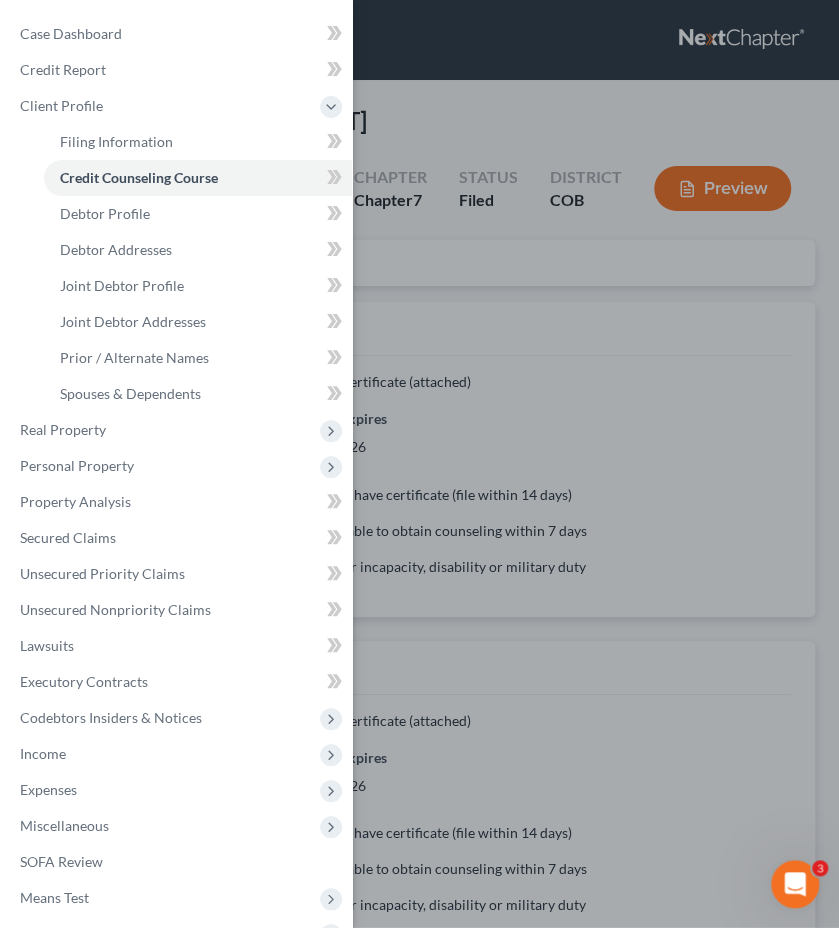 click on "Case Dashboard
Payments
Invoices
Payments
Payments
Credit Report
Client Profile" at bounding box center (419, 464) 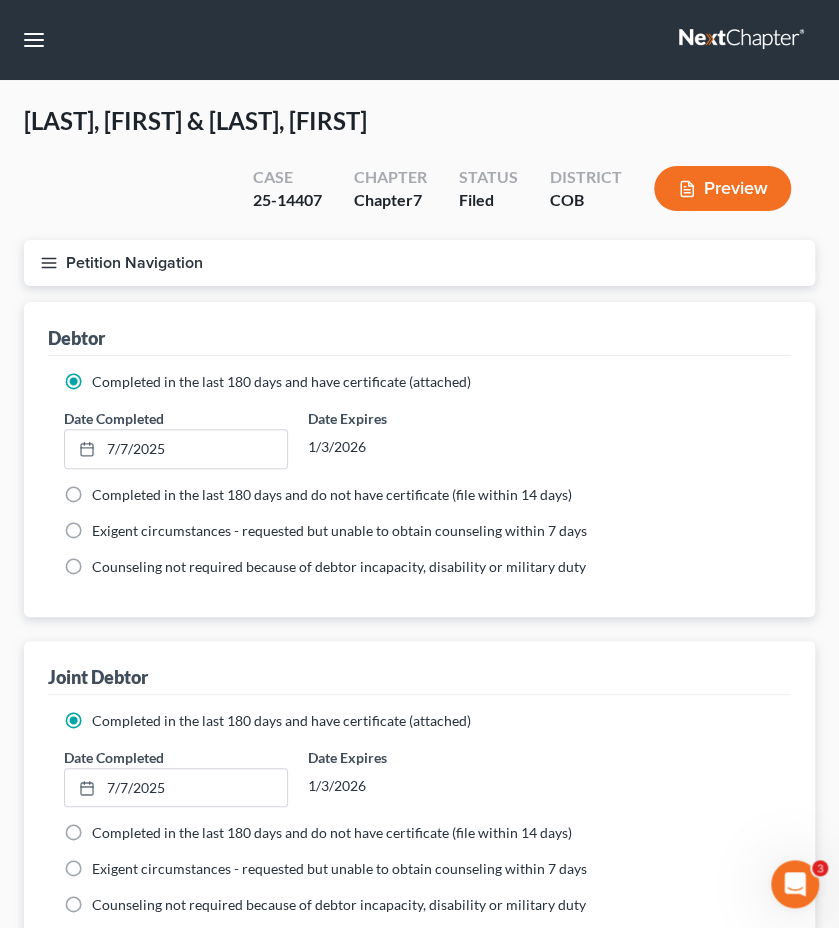 click on "Petition Navigation" at bounding box center [419, 263] 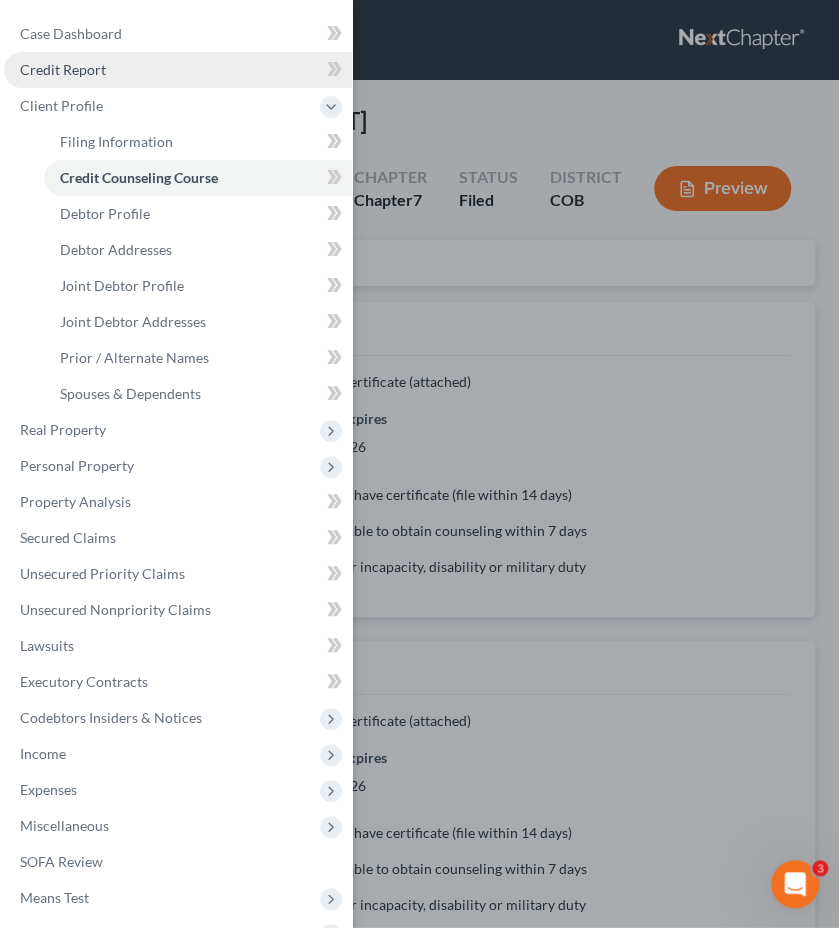 click on "Credit Report" at bounding box center [178, 70] 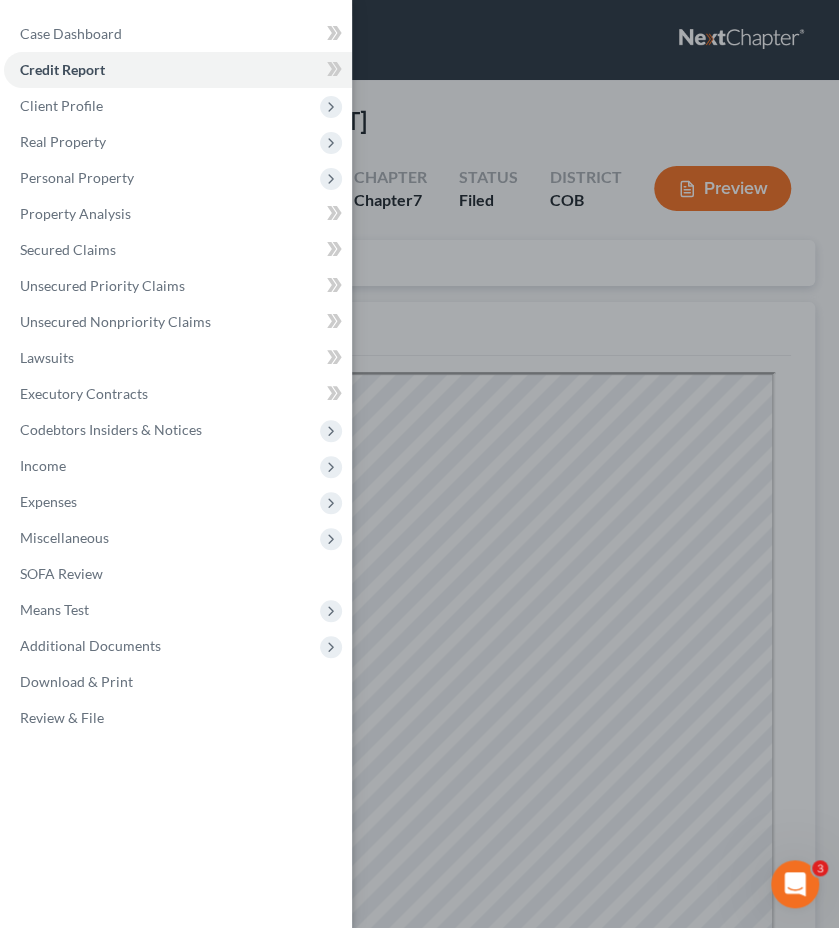 scroll, scrollTop: 0, scrollLeft: 0, axis: both 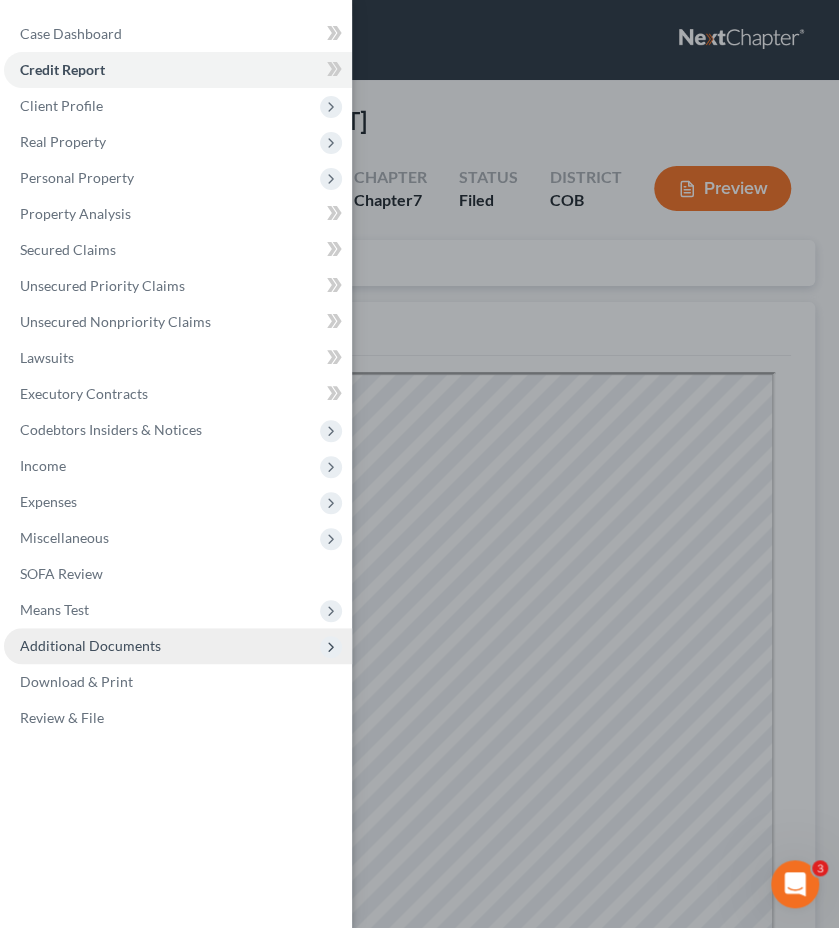 click on "Additional Documents" at bounding box center [90, 645] 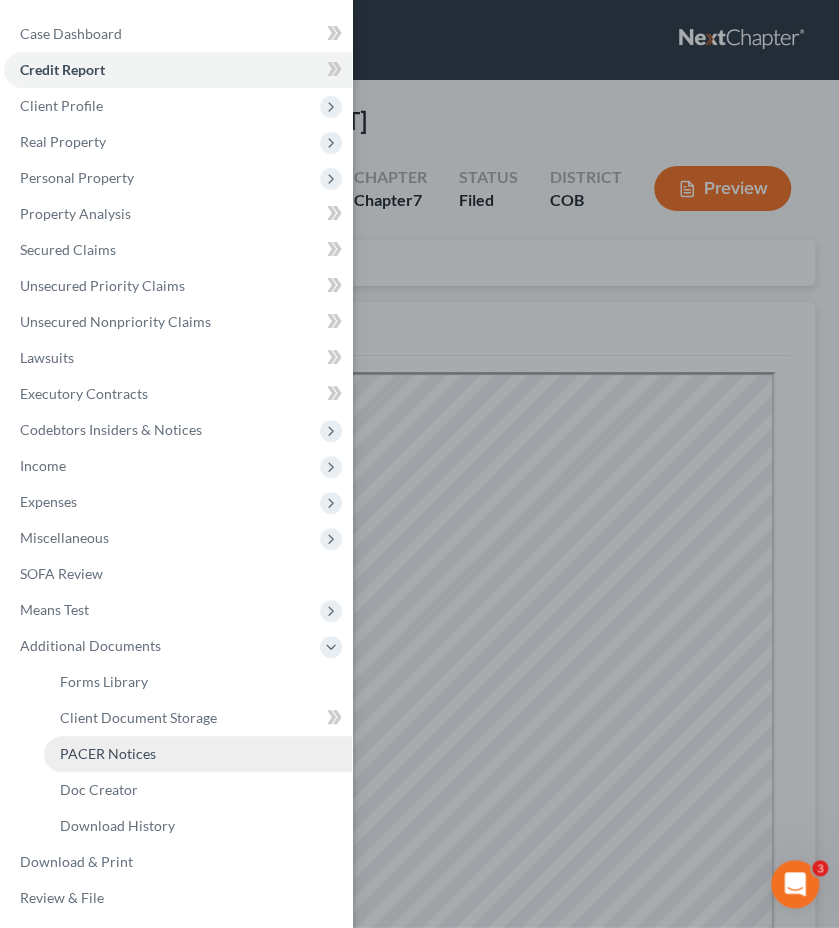 click on "PACER Notices" at bounding box center [198, 754] 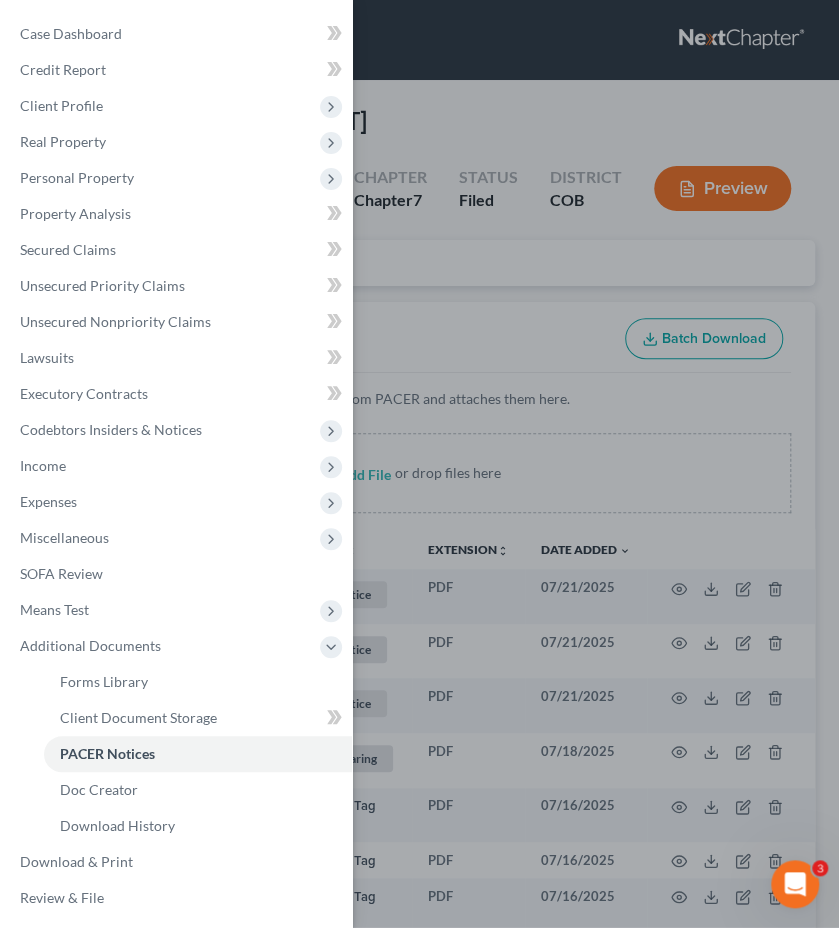 click on "Case Dashboard
Payments
Invoices
Payments
Payments
Credit Report
Client Profile" at bounding box center [419, 464] 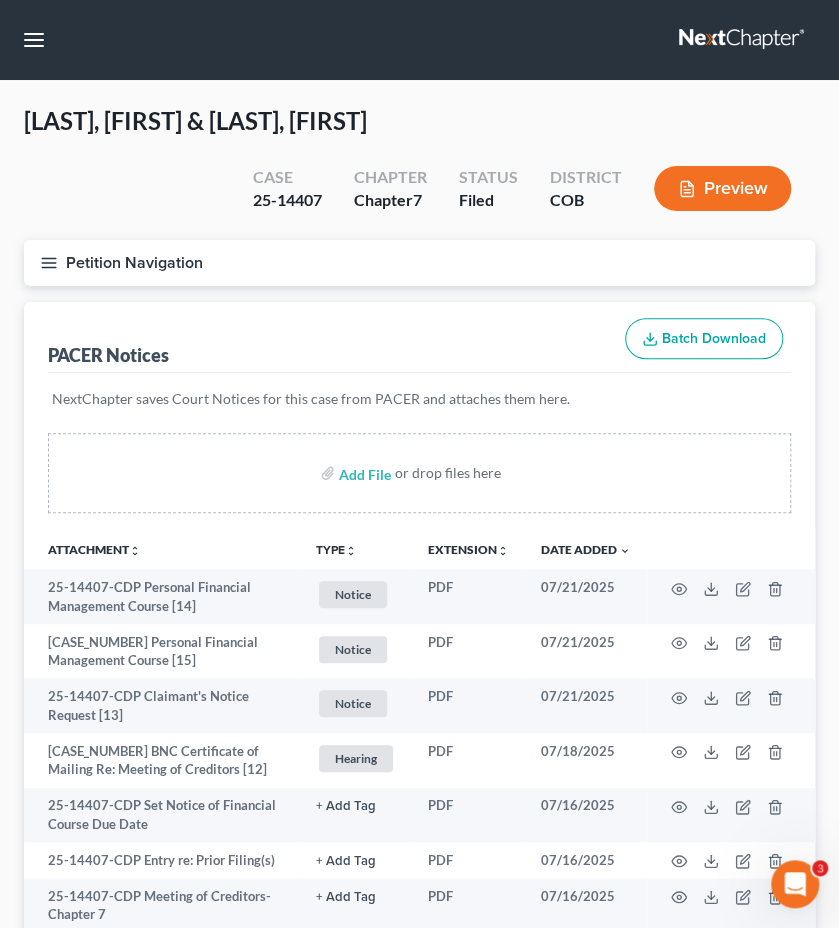 type 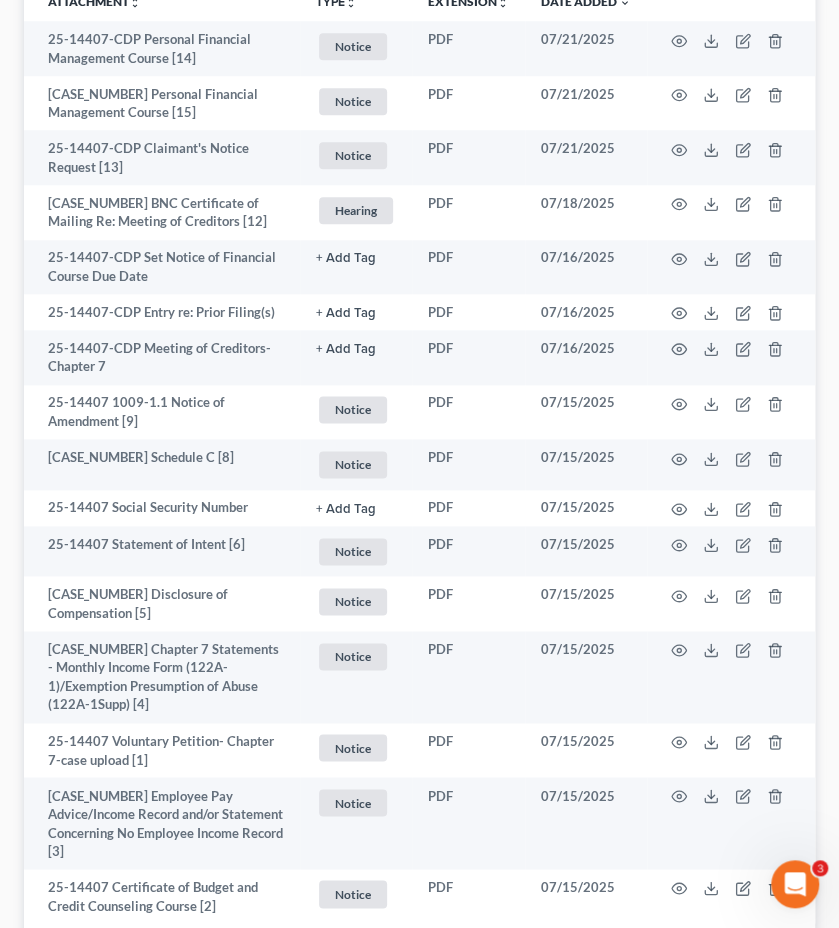 scroll, scrollTop: 560, scrollLeft: 0, axis: vertical 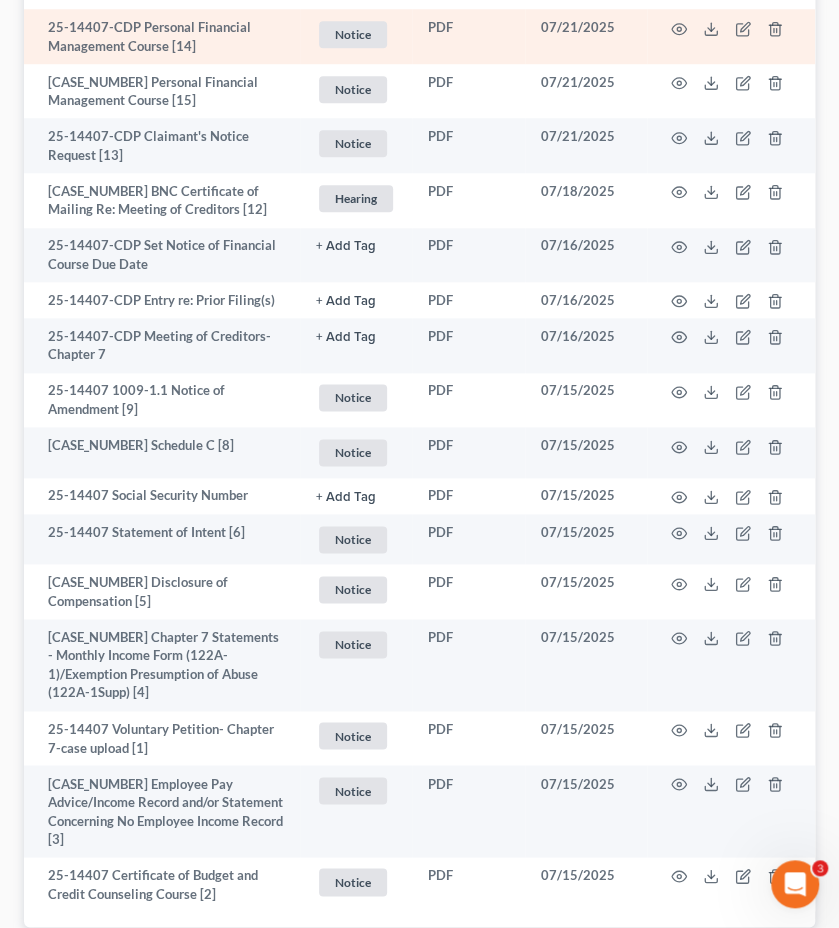 click at bounding box center (731, 36) 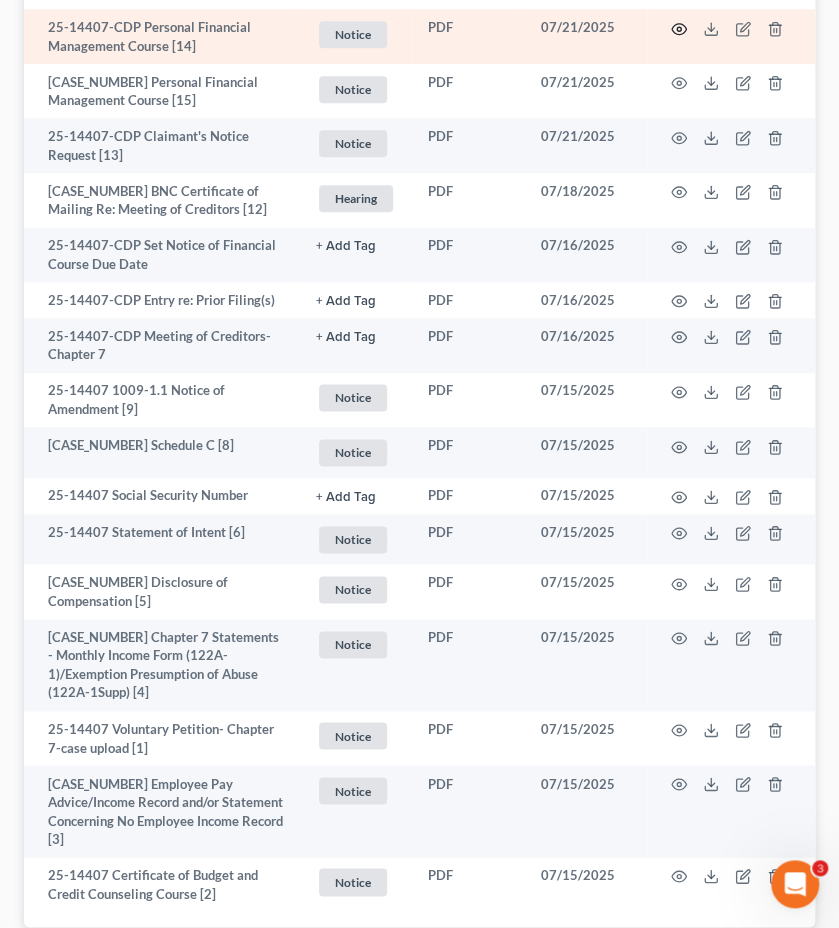 click 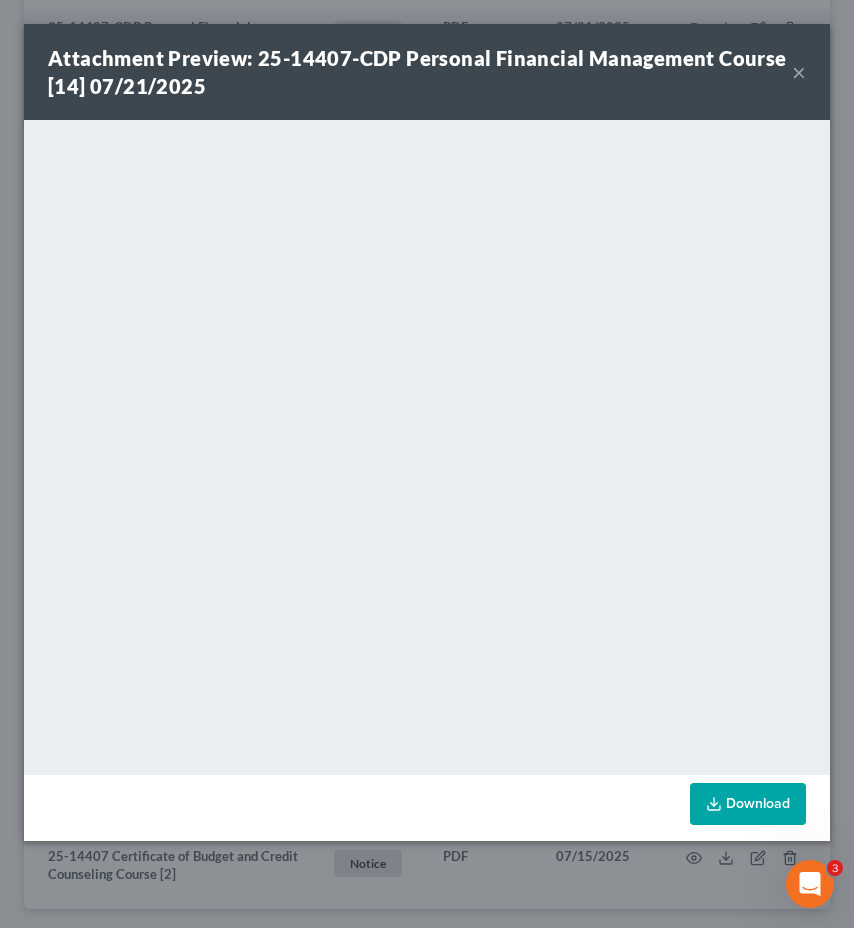 click on "×" at bounding box center [799, 72] 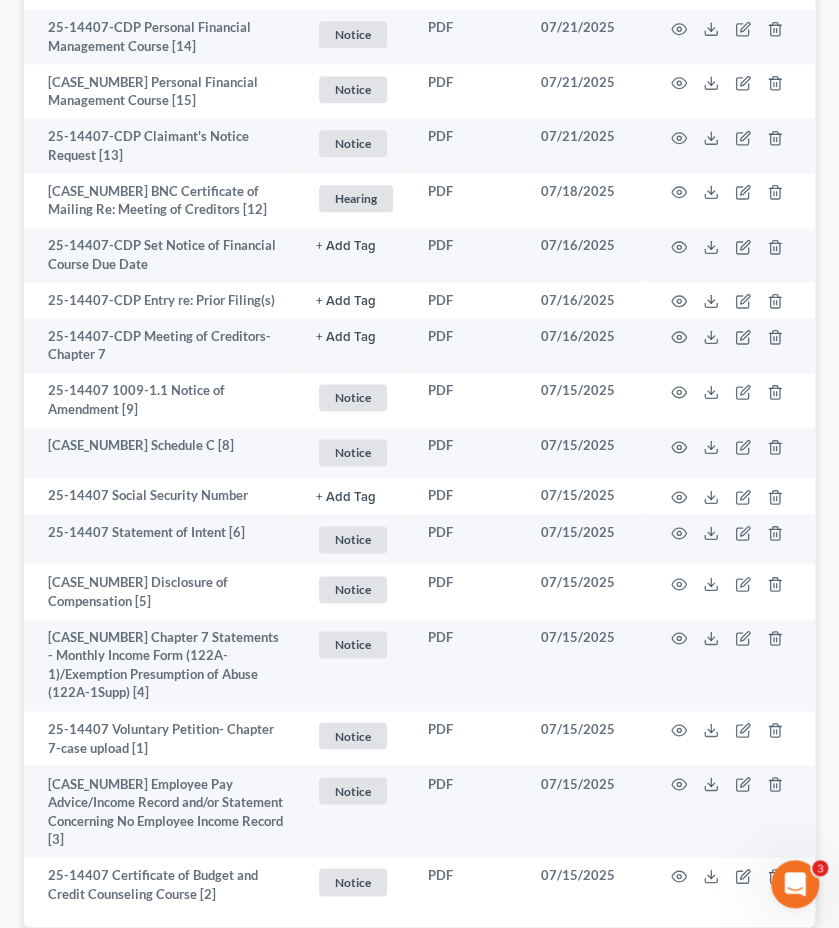 click on "Juarez, Israel & Misty Upgraded Case 25-14407 Chapter Chapter  7 Status Filed District COB Preview Petition Navigation
Case Dashboard
Payments
Invoices
Payments
Payments
Credit Report" at bounding box center [419, 276] 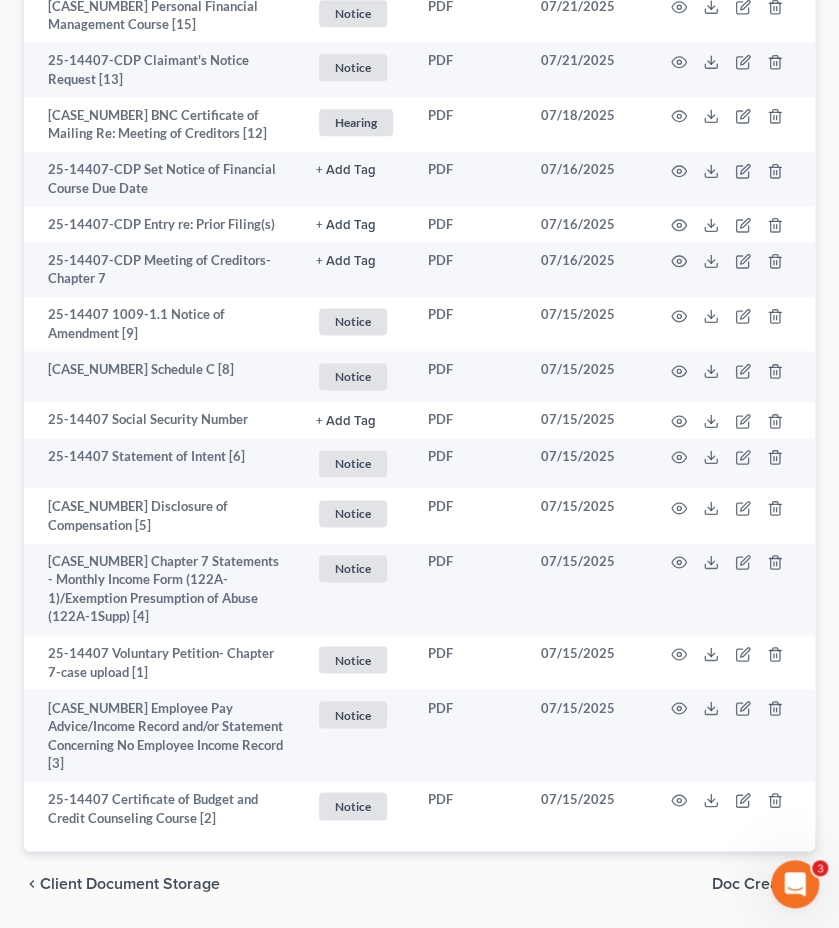 scroll, scrollTop: 640, scrollLeft: 0, axis: vertical 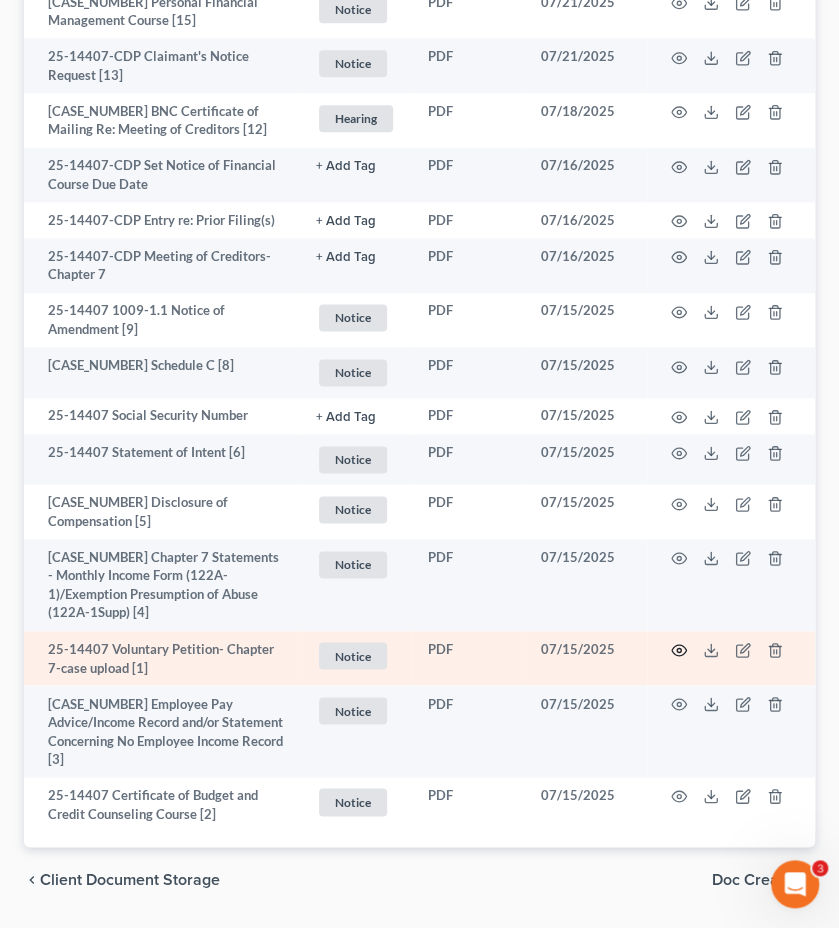 click 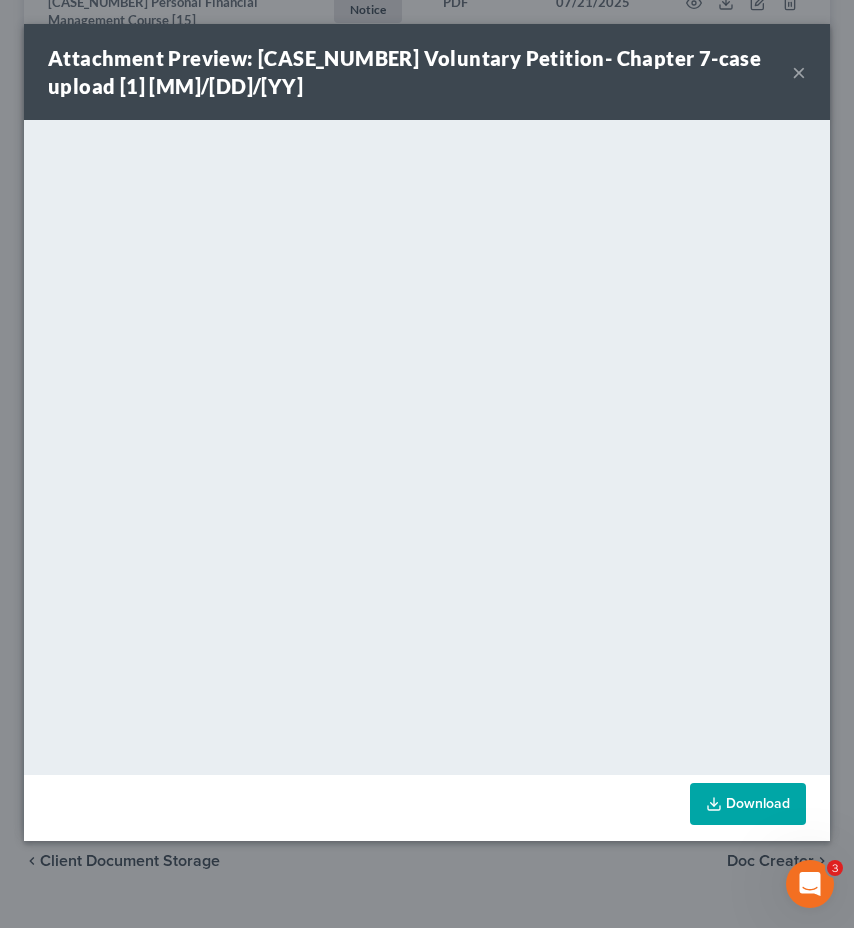 click on "×" at bounding box center [799, 72] 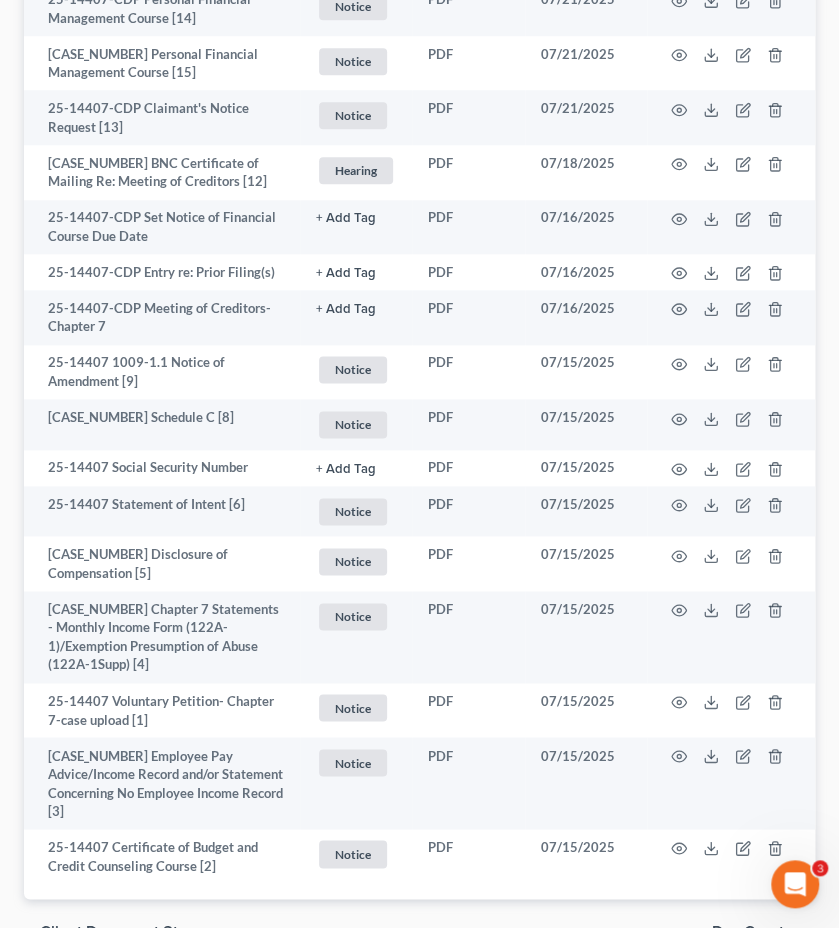 scroll, scrollTop: 0, scrollLeft: 0, axis: both 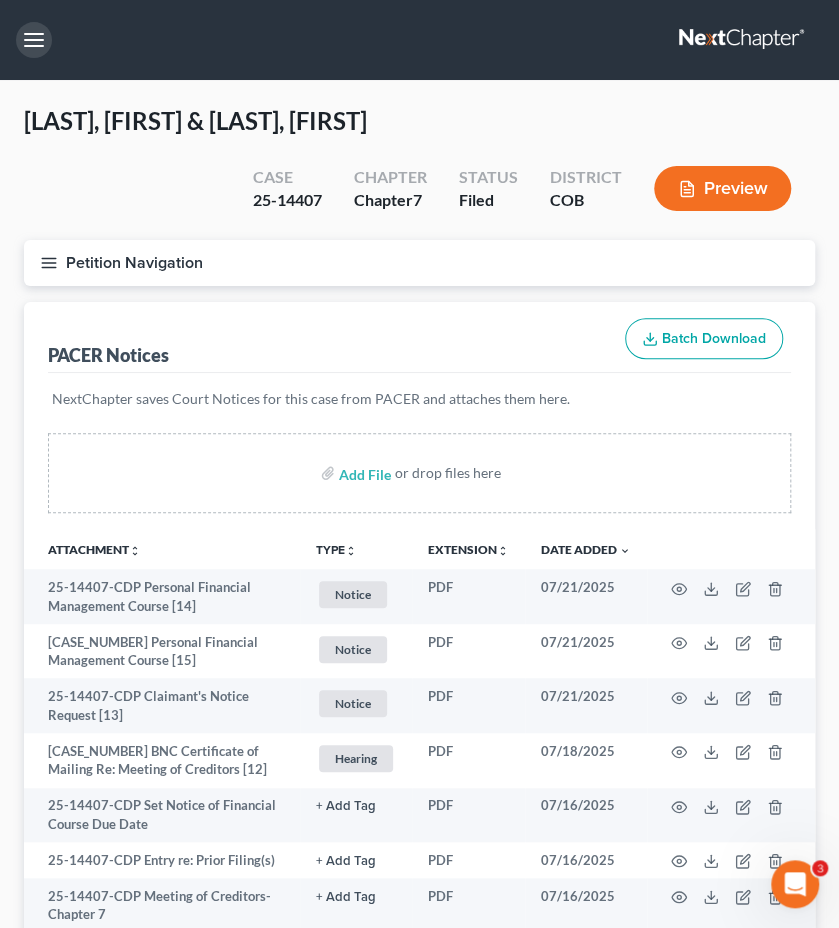 click at bounding box center [34, 40] 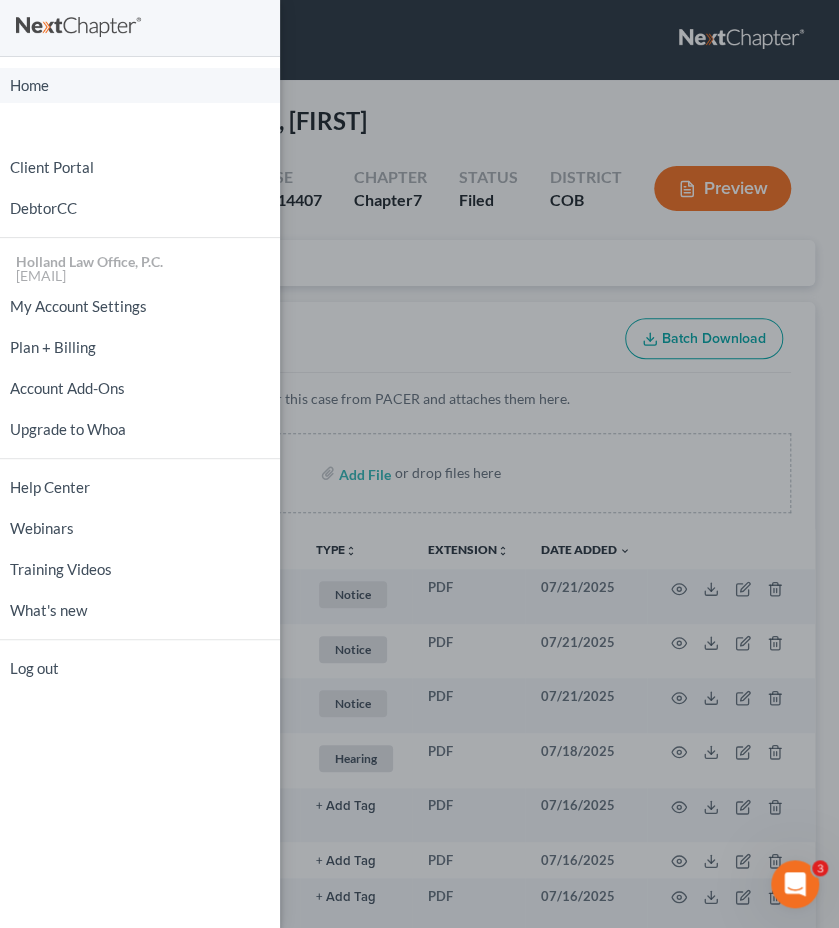 click on "Home" at bounding box center [140, 85] 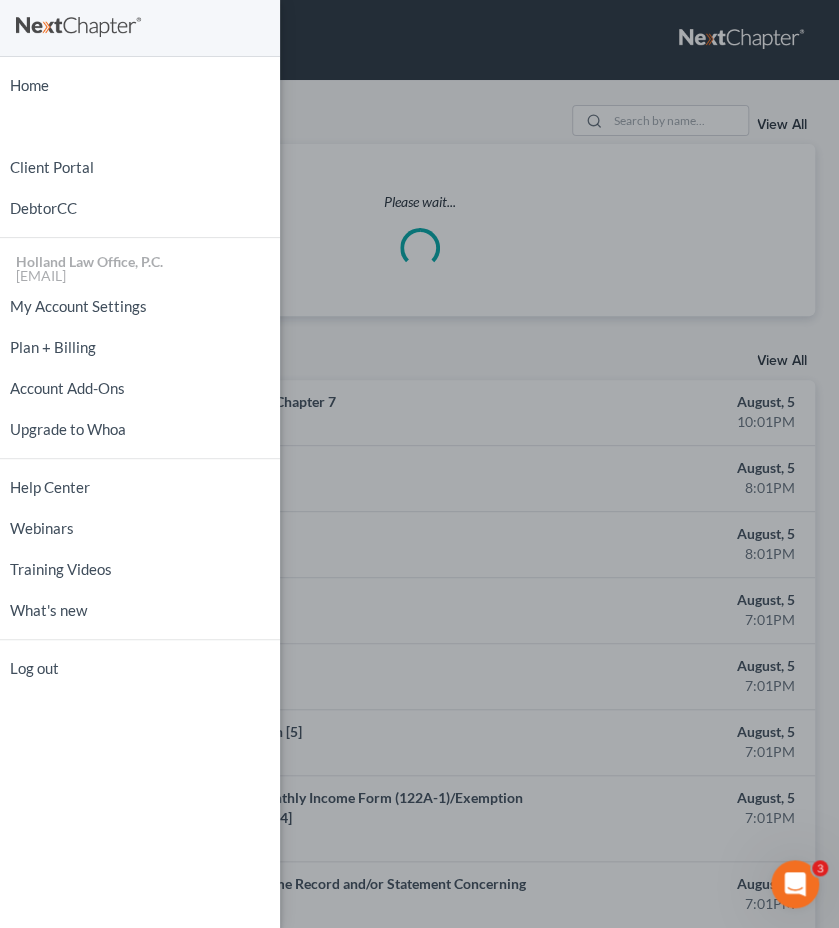 click on "Home New Case Client Portal DebtorCC Holland Law Office, P.C. [EMAIL] My Account Settings Plan + Billing Account Add-Ons Upgrade to Whoa Help Center Webinars Training Videos What's new Log out" at bounding box center (419, 464) 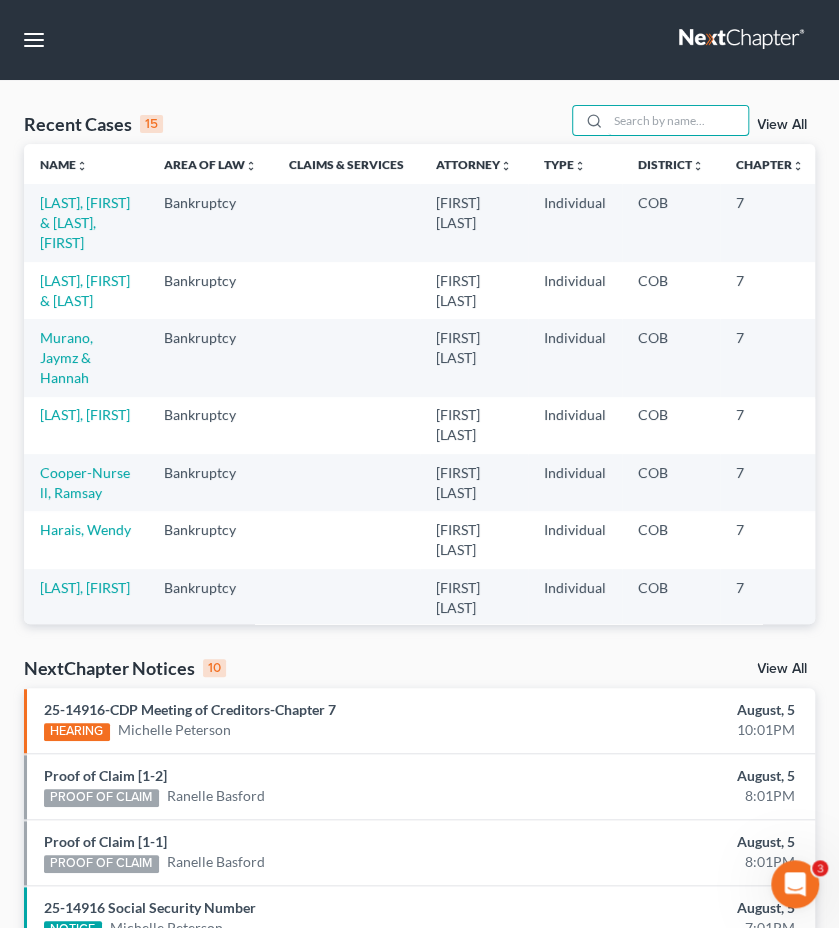 click at bounding box center (678, 120) 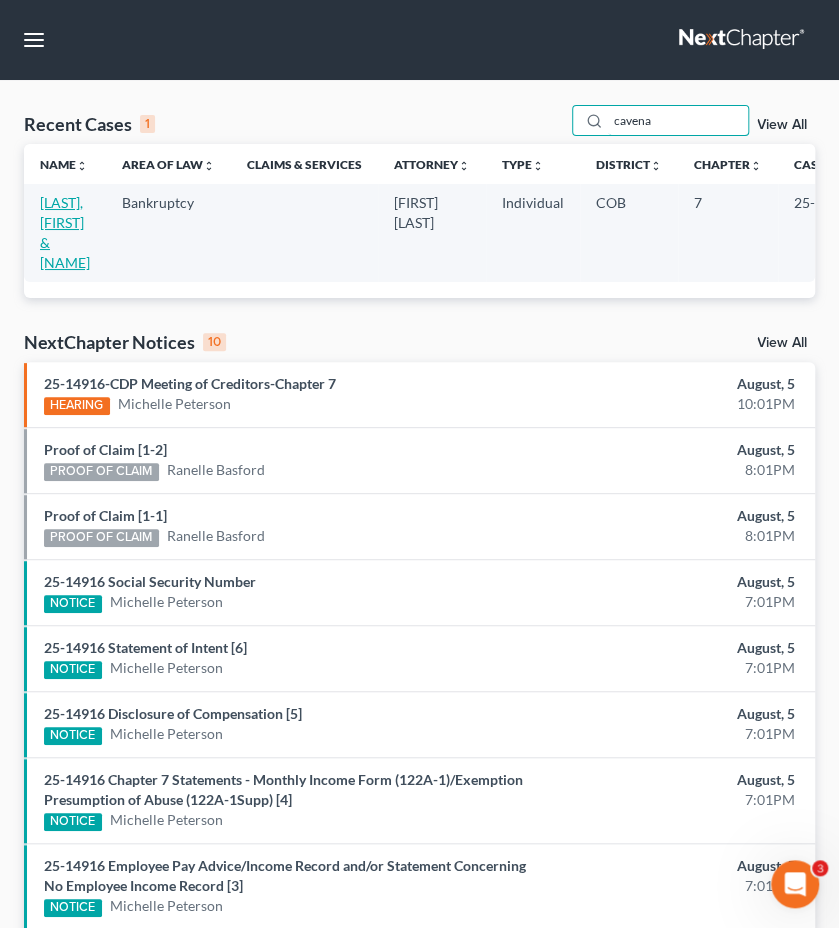 type on "cavena" 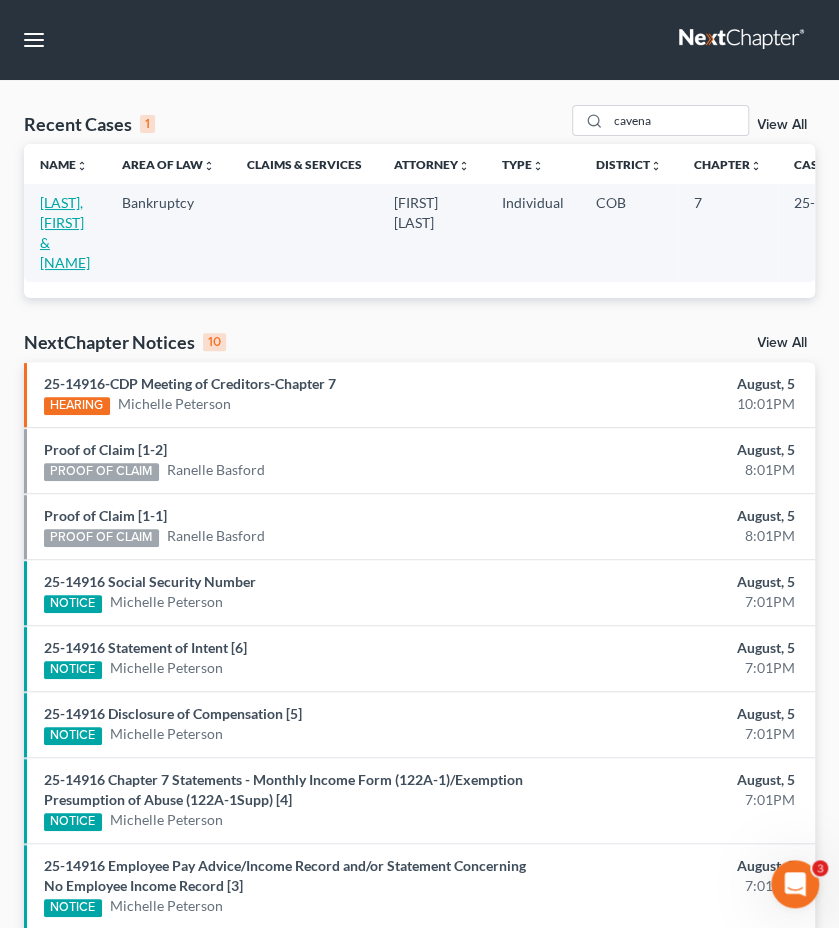 click on "Cavenaugh, Patrick & Lina" at bounding box center [65, 232] 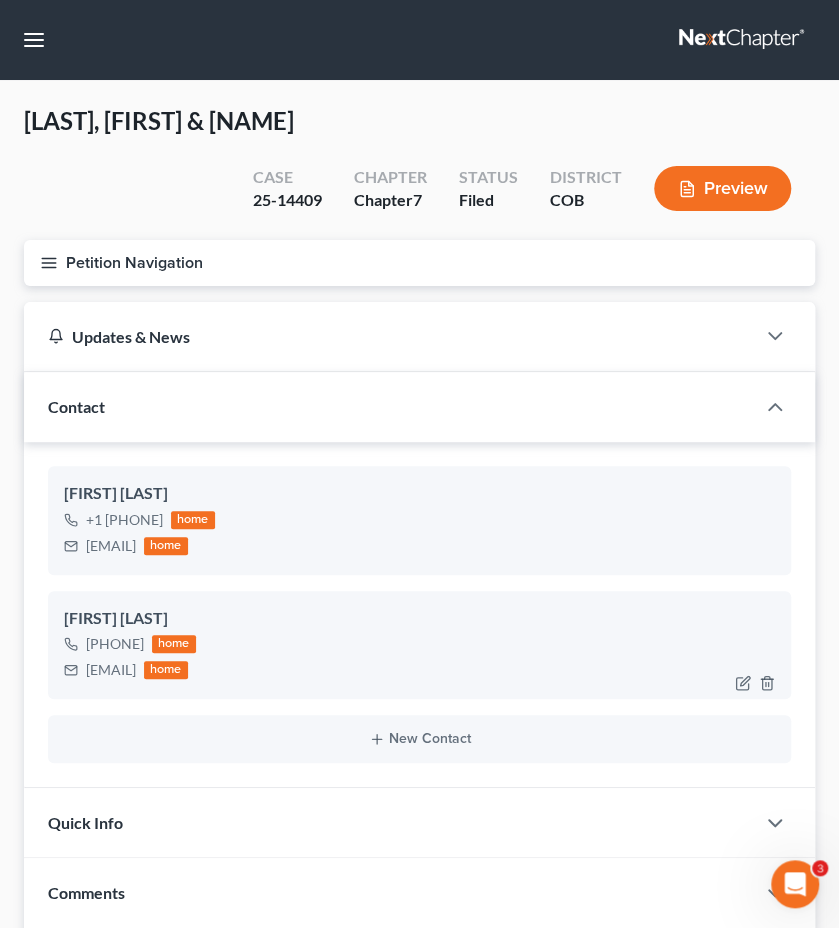 drag, startPoint x: 240, startPoint y: 669, endPoint x: 81, endPoint y: 677, distance: 159.20113 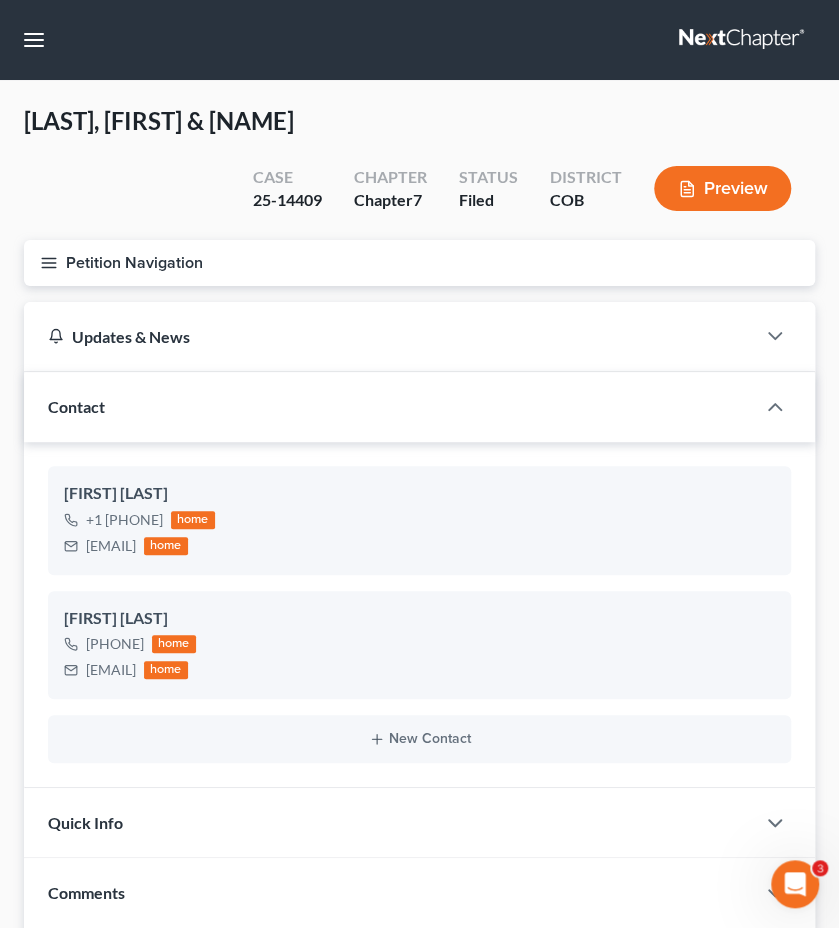 click on "Petition Navigation" at bounding box center [419, 263] 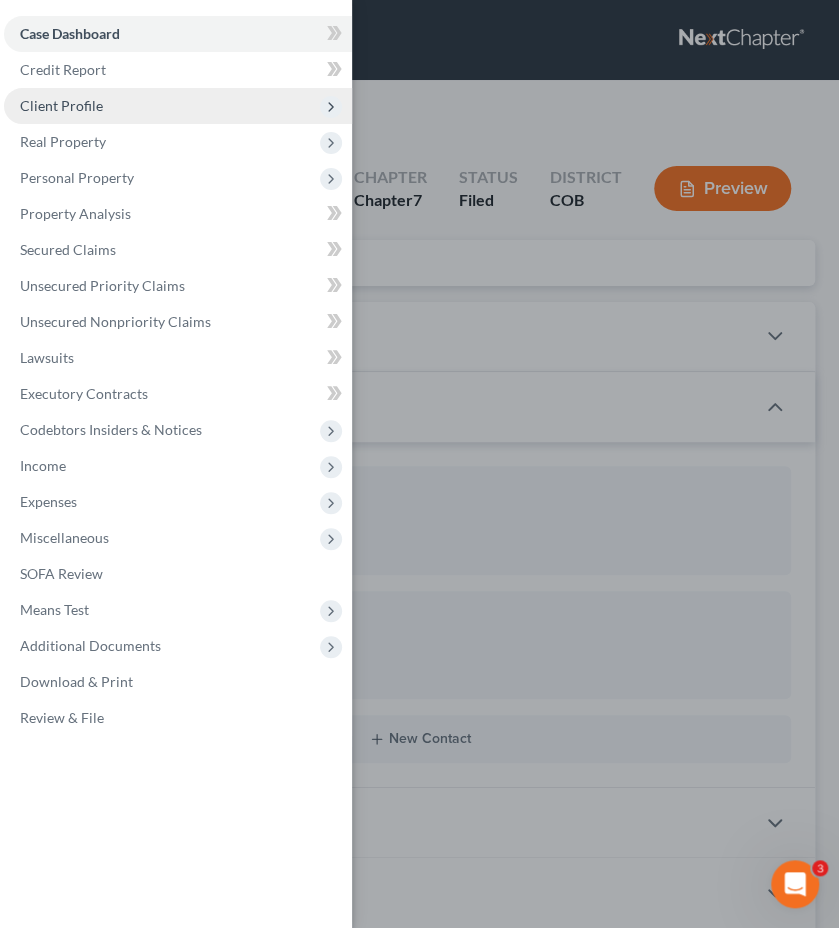 click on "Client Profile" at bounding box center (61, 105) 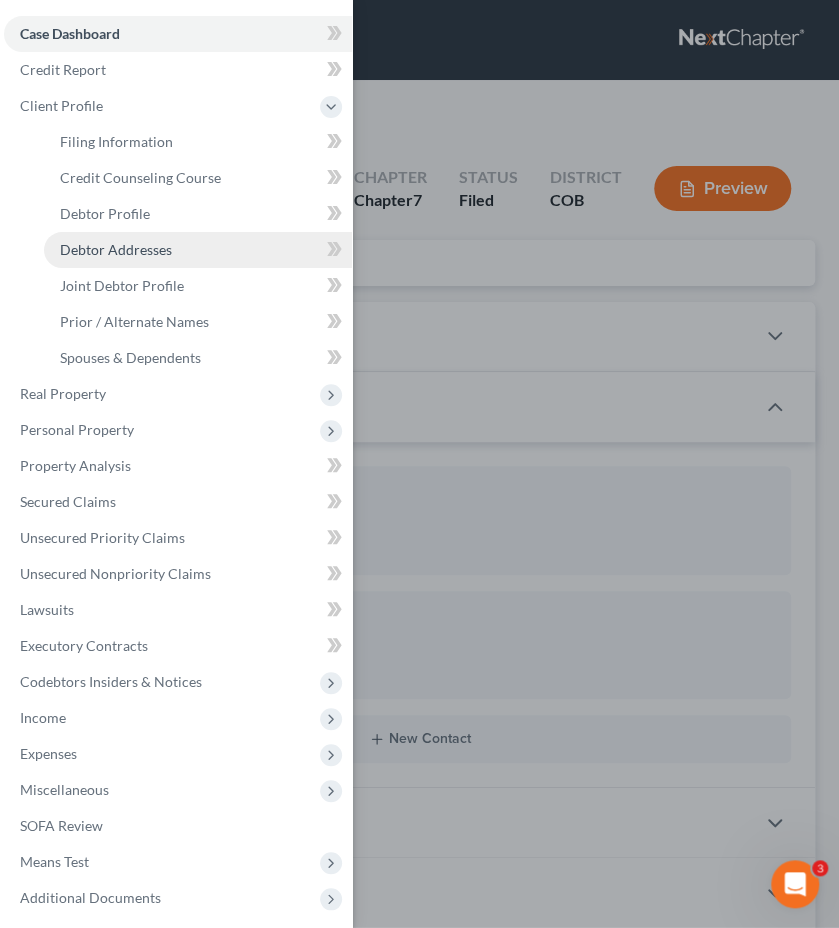 click on "Debtor Addresses" at bounding box center (116, 249) 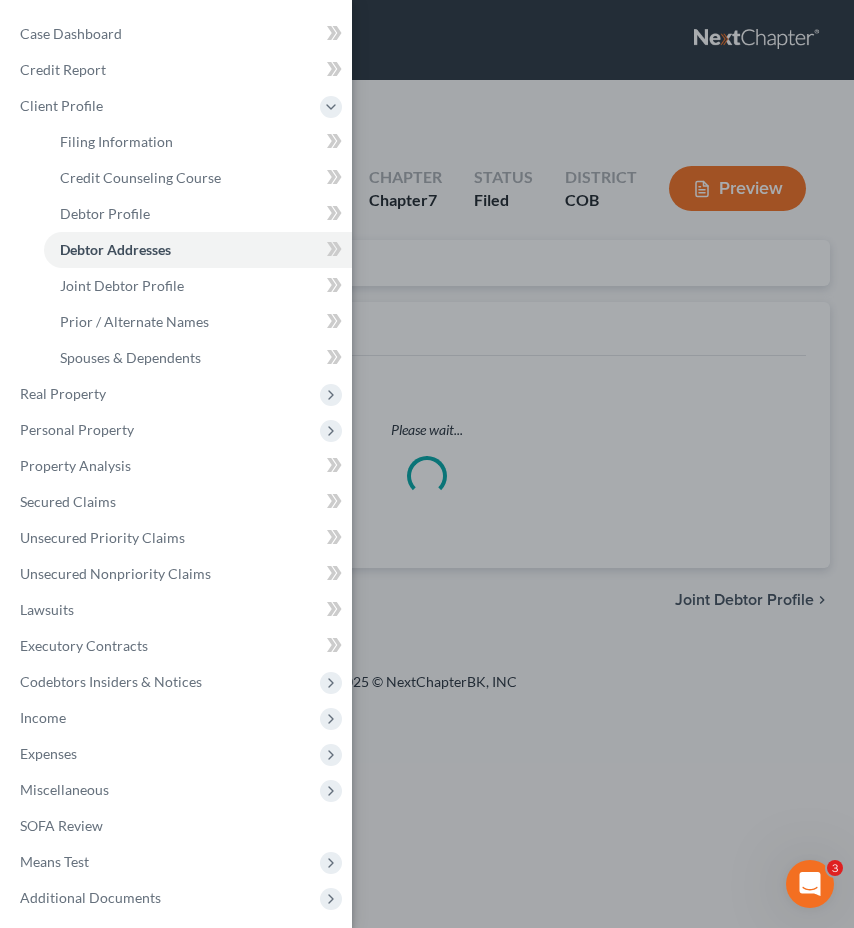 click on "Case Dashboard
Payments
Invoices
Payments
Payments
Credit Report
Client Profile" at bounding box center (427, 464) 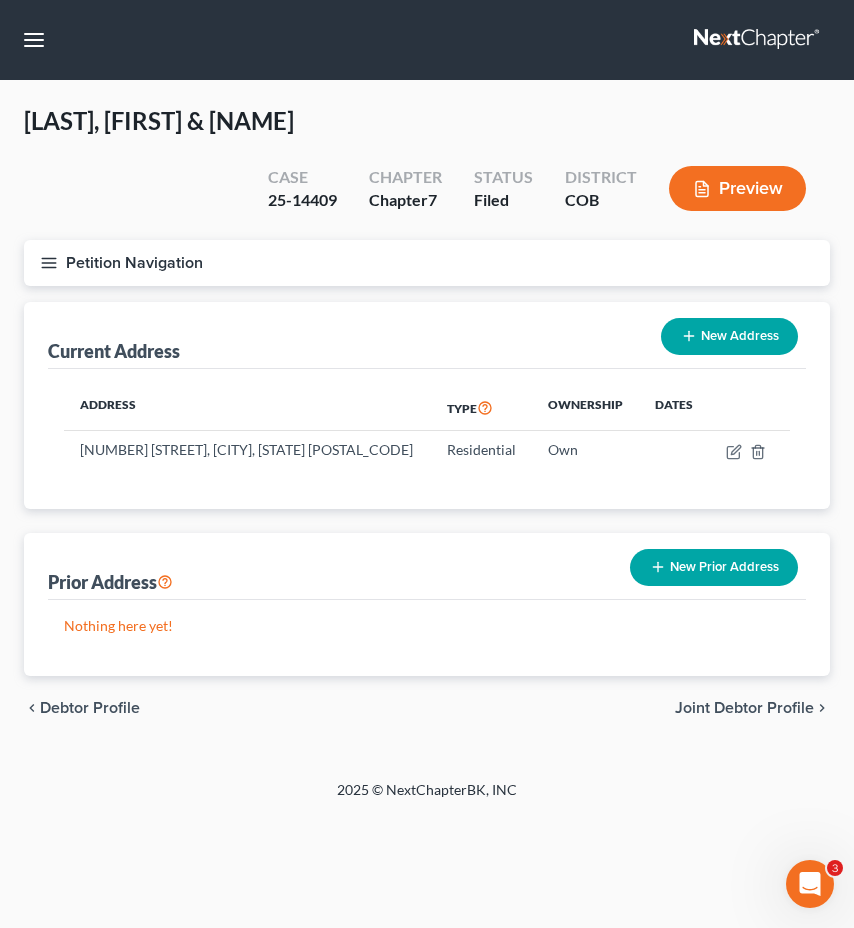 click on "Petition Navigation" at bounding box center (427, 263) 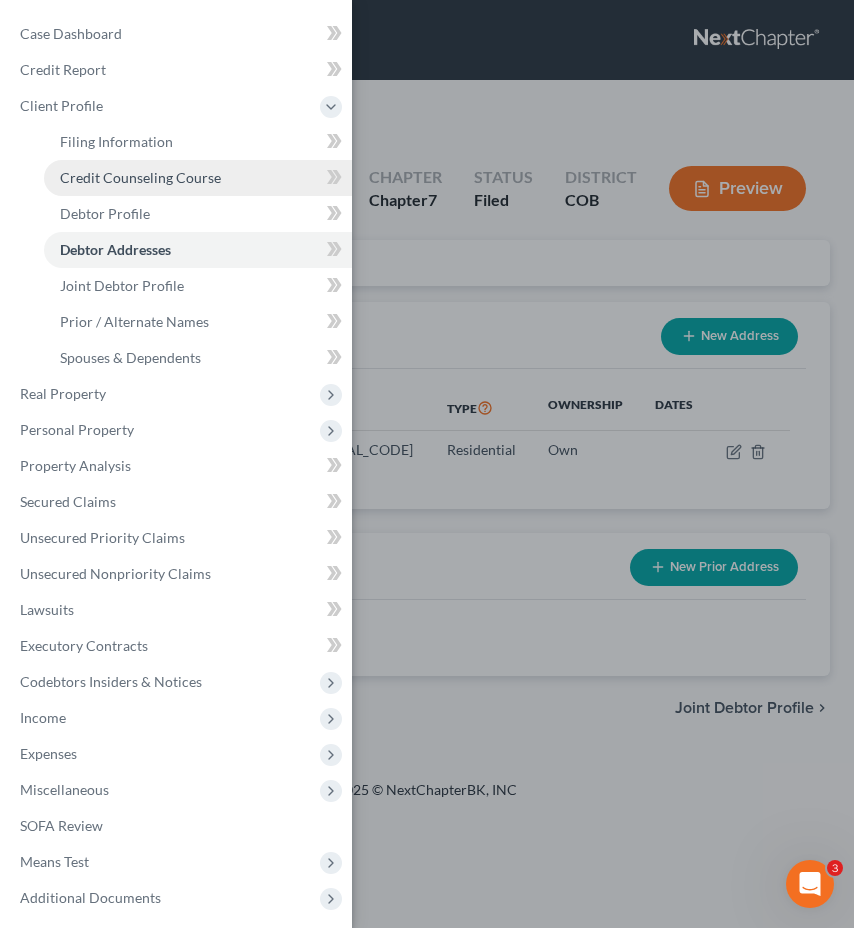 click on "Credit Counseling Course" at bounding box center (140, 177) 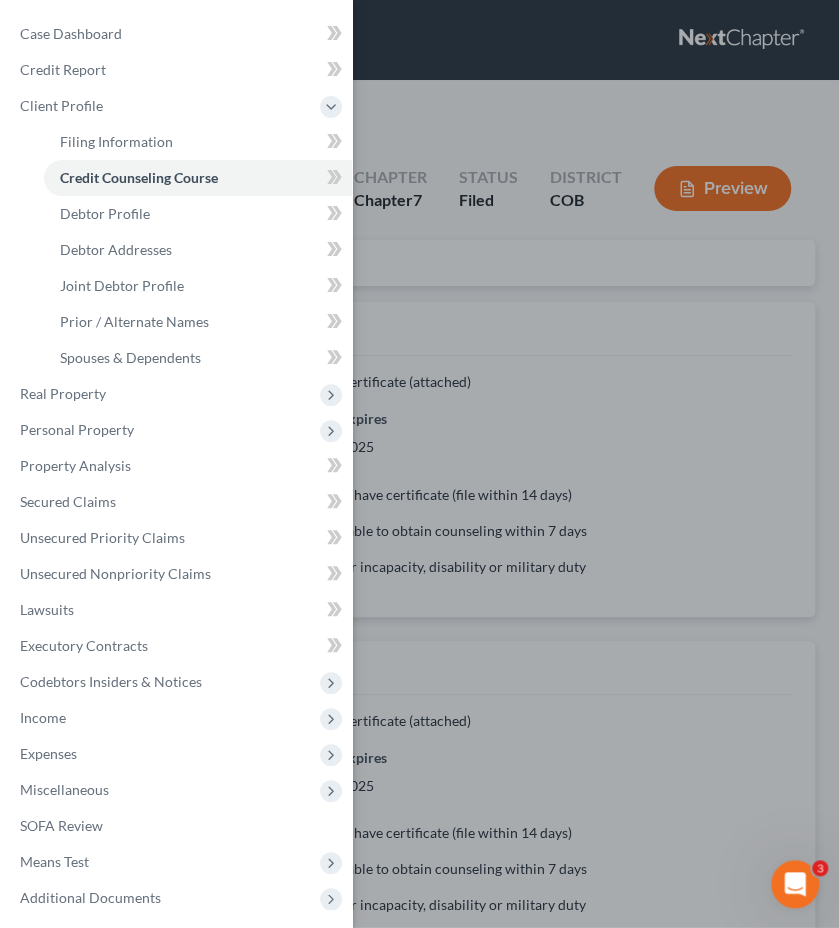 click on "Case Dashboard
Payments
Invoices
Payments
Payments
Credit Report
Client Profile" at bounding box center (419, 464) 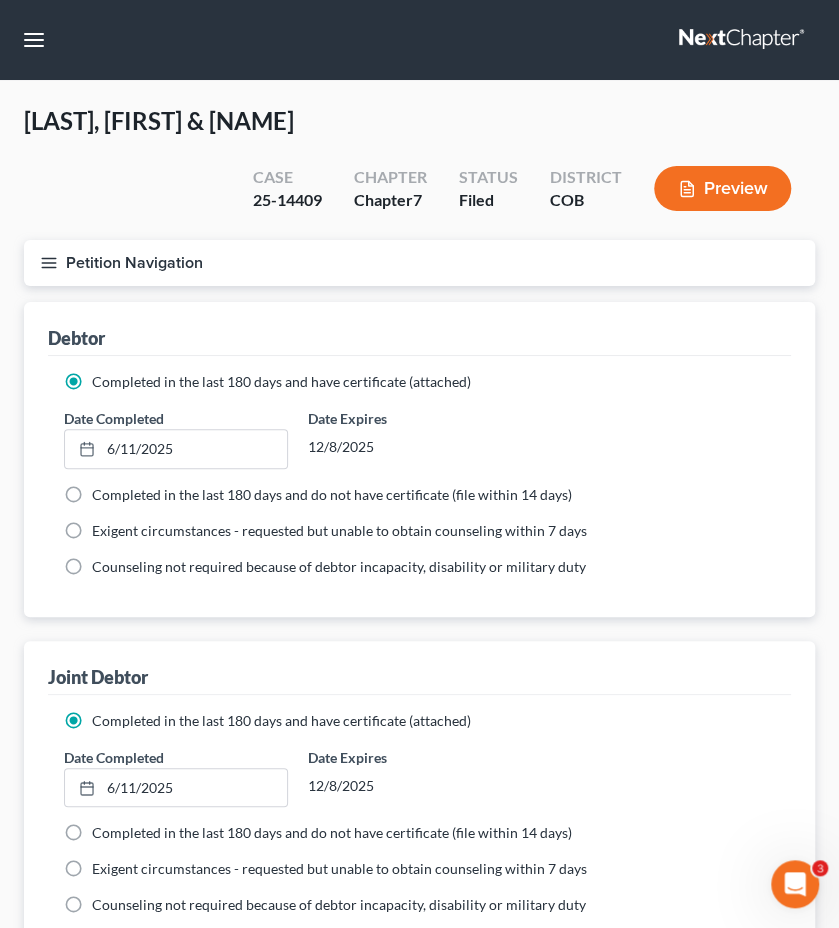 click on "Petition Navigation" at bounding box center [419, 263] 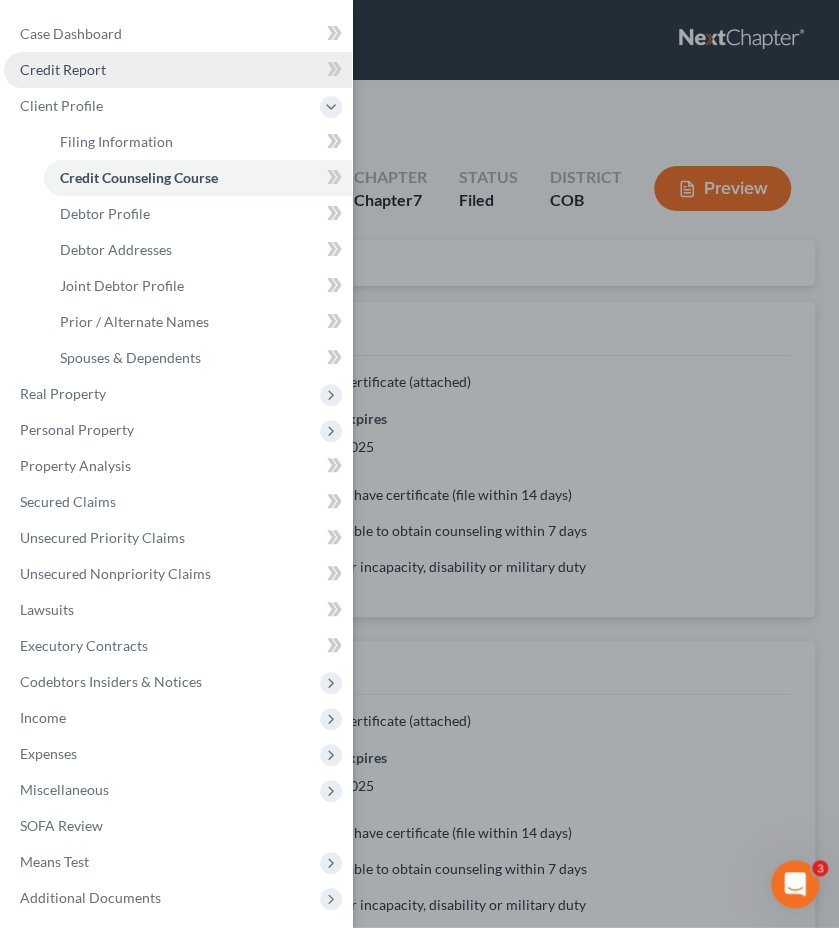 click on "Credit Report" at bounding box center (178, 70) 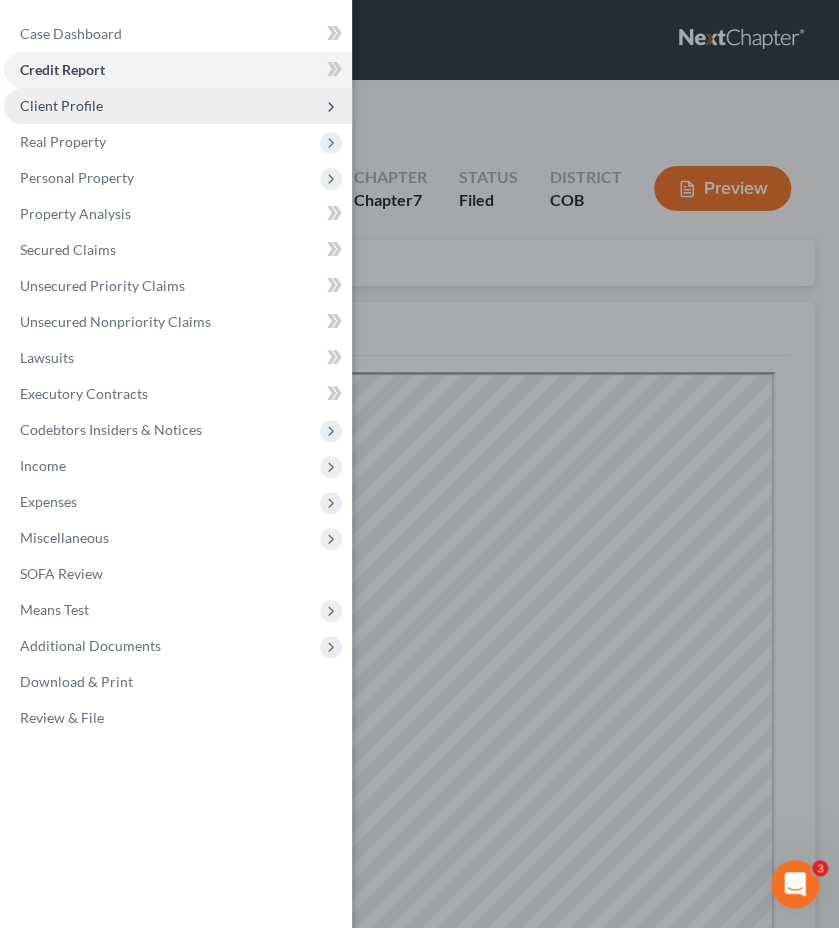 scroll, scrollTop: 0, scrollLeft: 0, axis: both 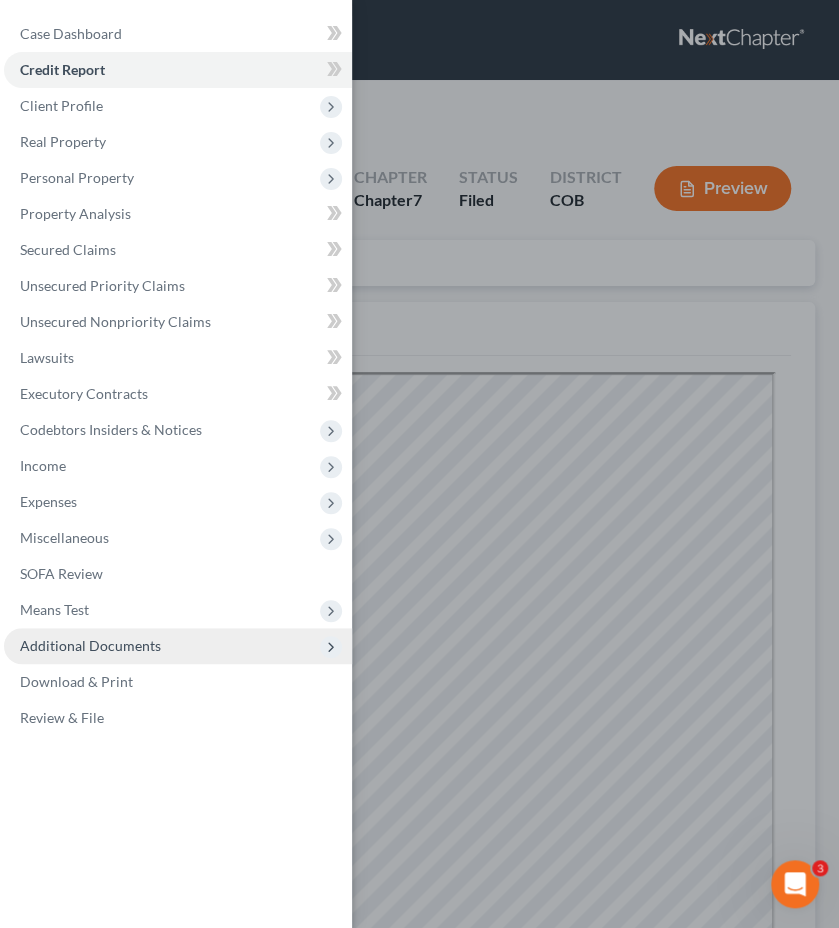 click on "Additional Documents" at bounding box center [178, 646] 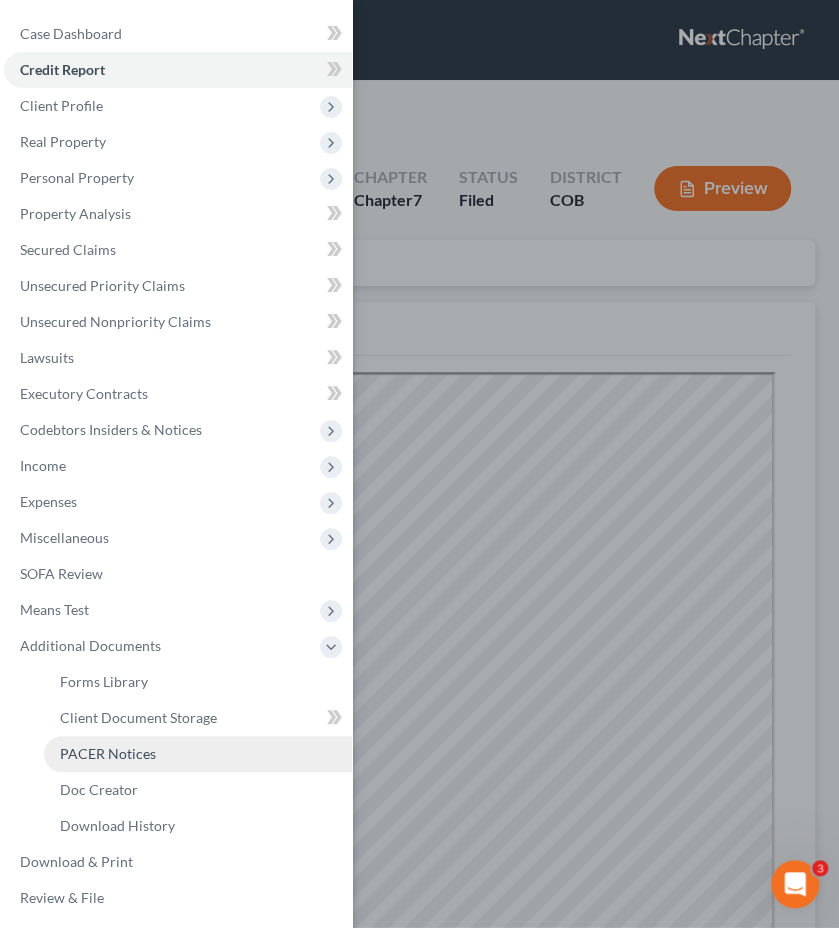 click on "PACER Notices" at bounding box center (198, 754) 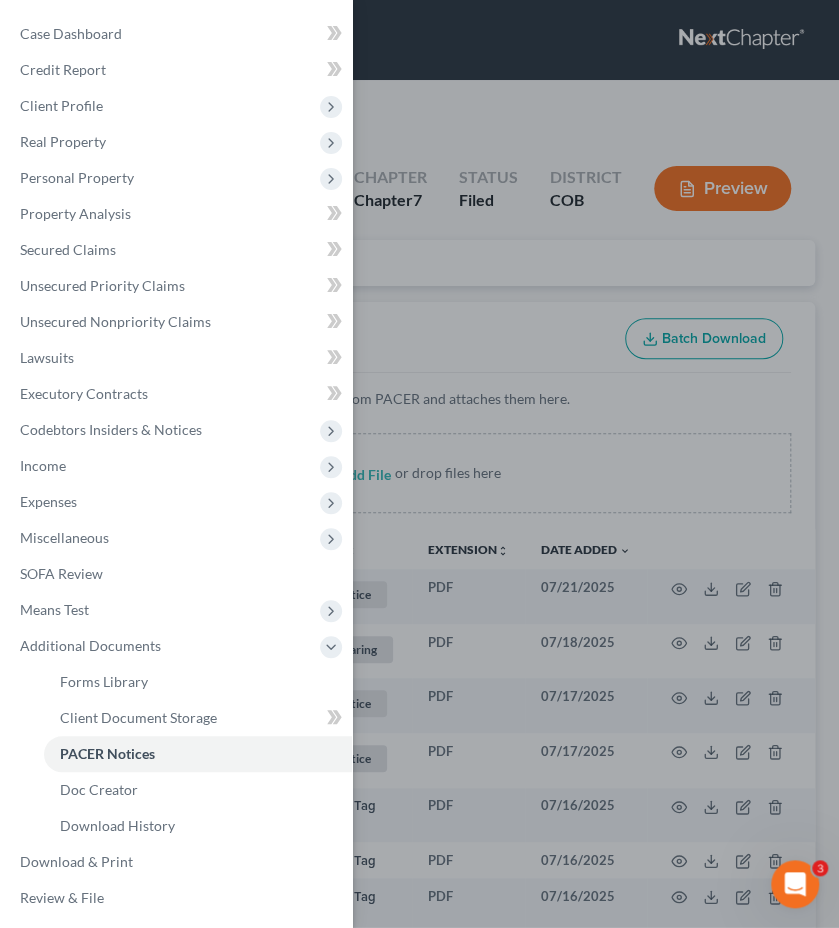 click on "Case Dashboard
Payments
Invoices
Payments
Payments
Credit Report
Client Profile" at bounding box center (419, 464) 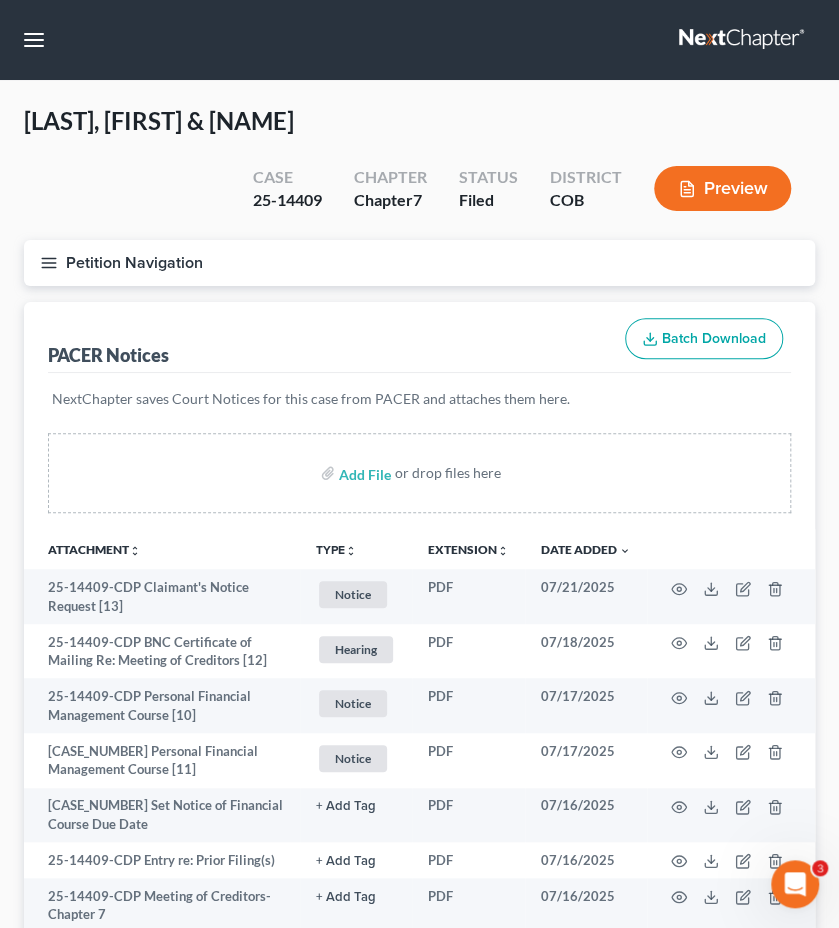 type 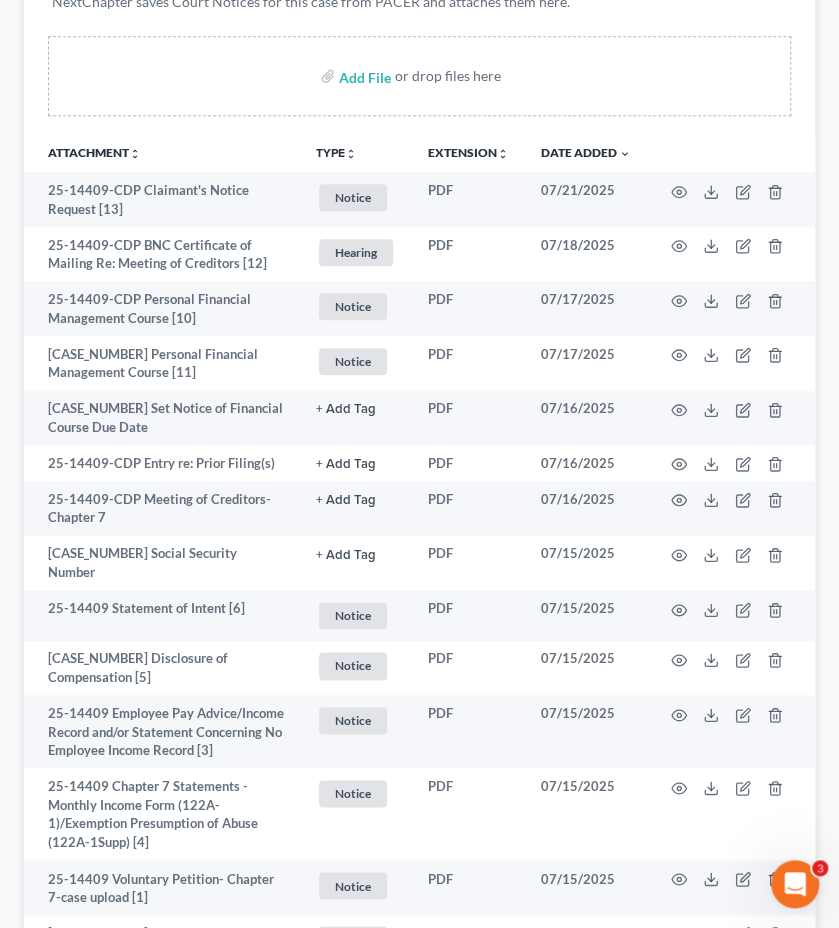 scroll, scrollTop: 440, scrollLeft: 0, axis: vertical 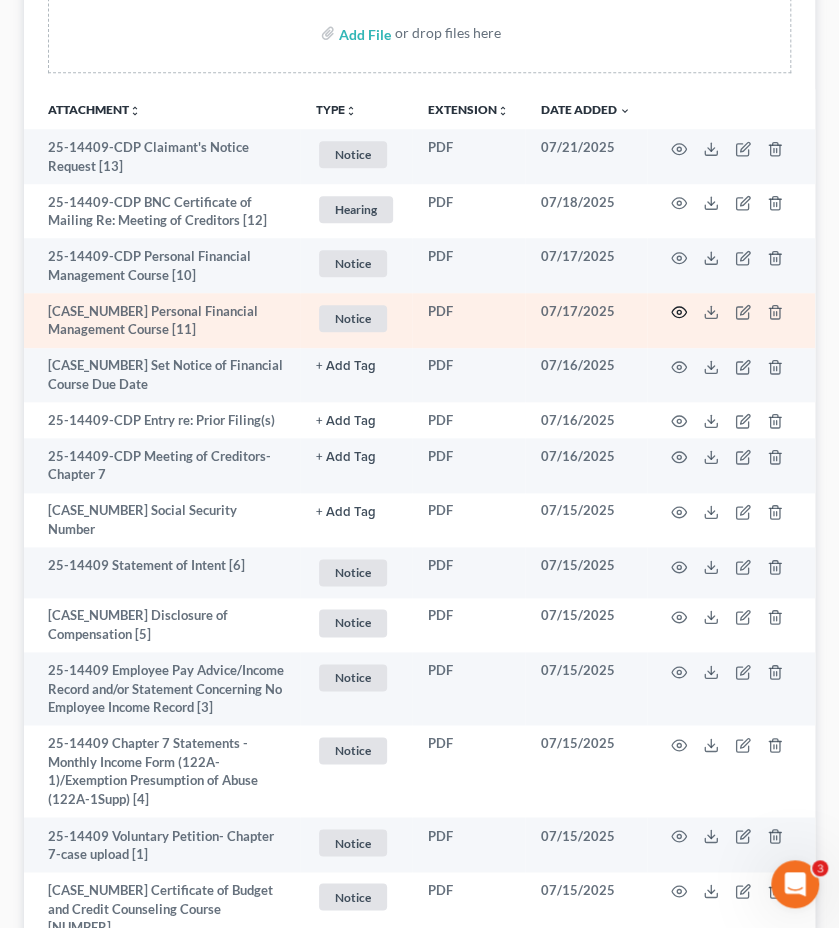 click 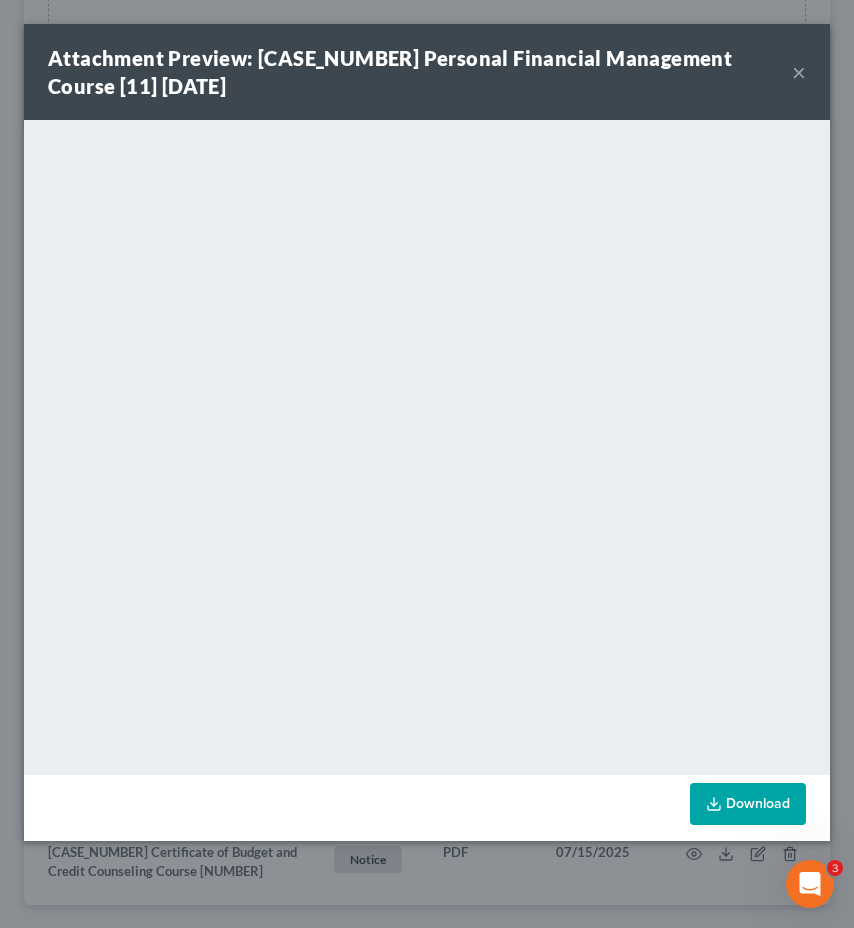 click on "Attachment Preview: 25-14409-CDP Personal Financial Management Course [11] 07/17/2025 ×" at bounding box center [427, 72] 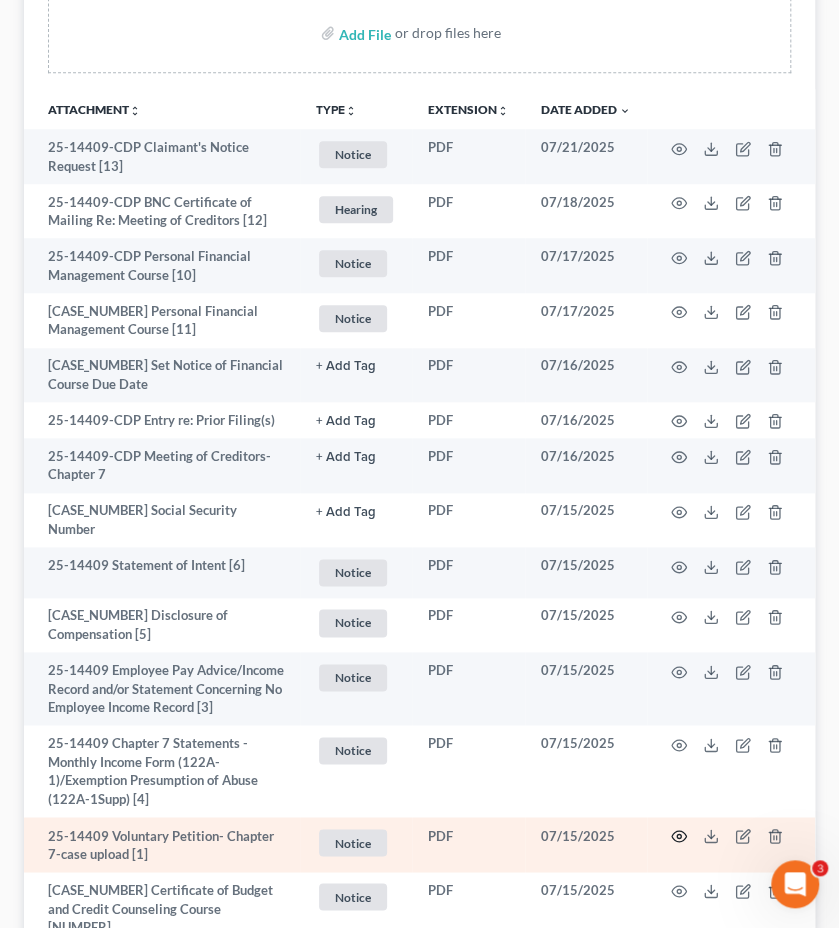 click 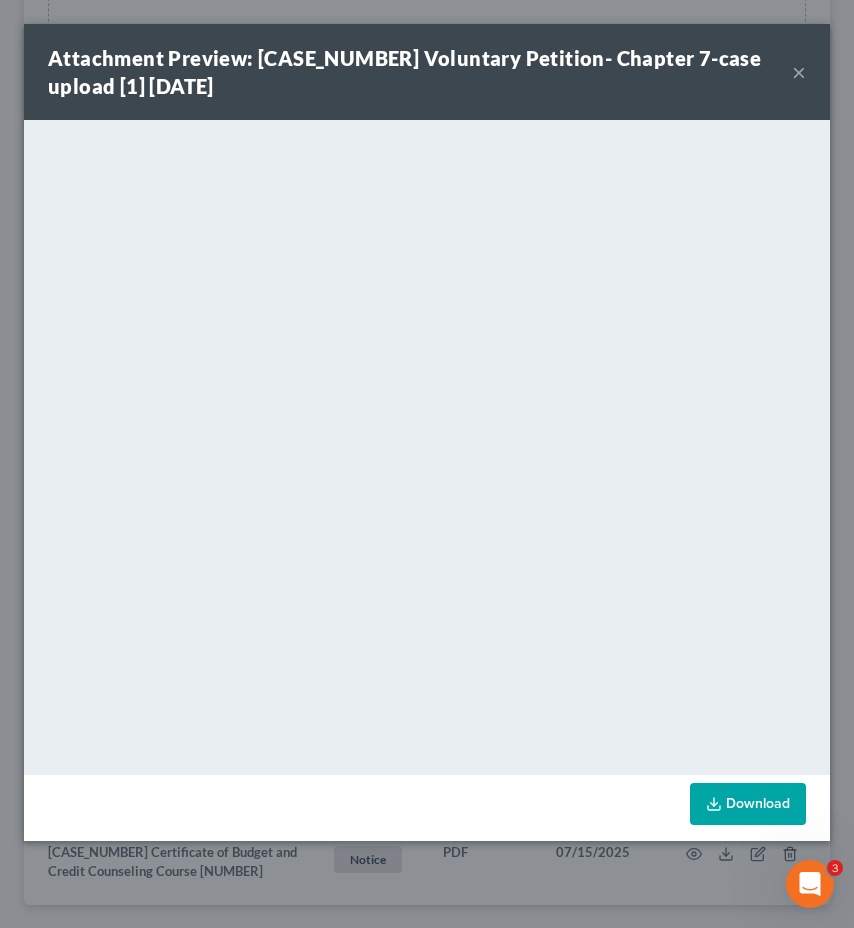click on "×" at bounding box center [799, 72] 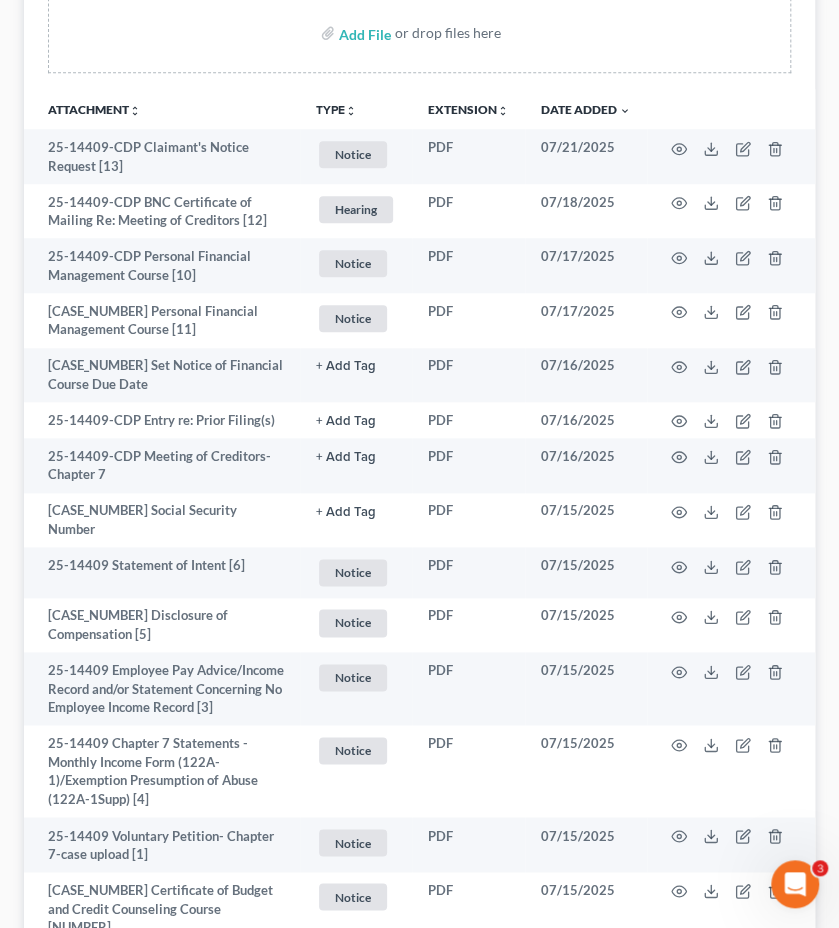 scroll, scrollTop: 22, scrollLeft: 0, axis: vertical 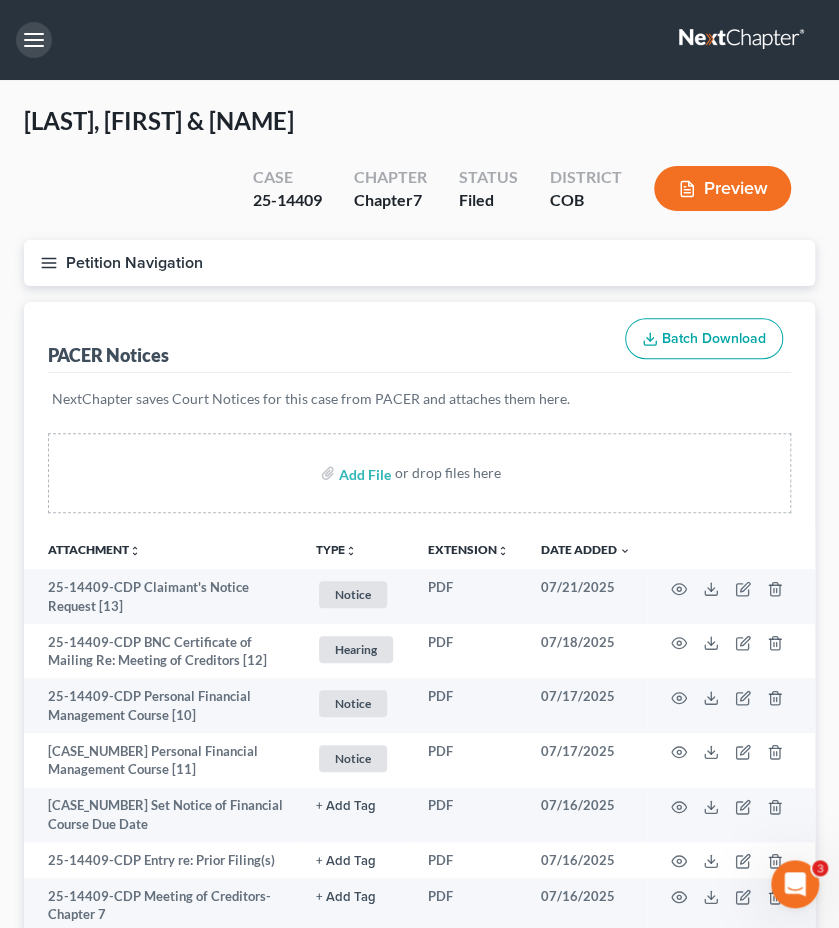 click at bounding box center (34, 40) 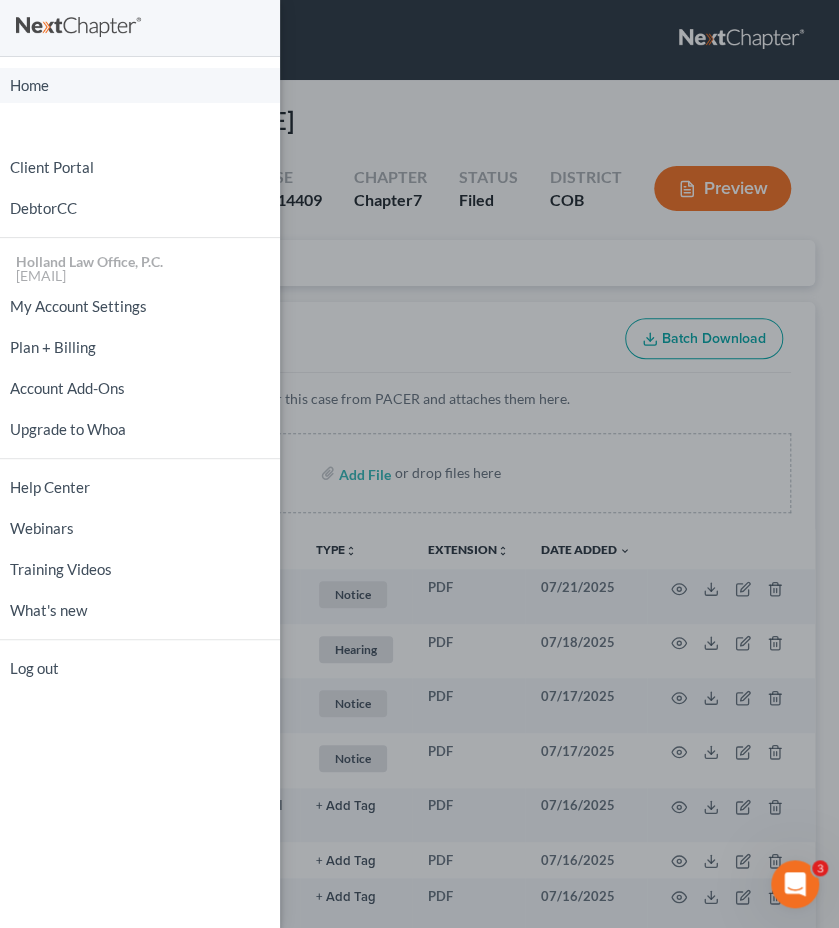 click on "Home" at bounding box center (140, 85) 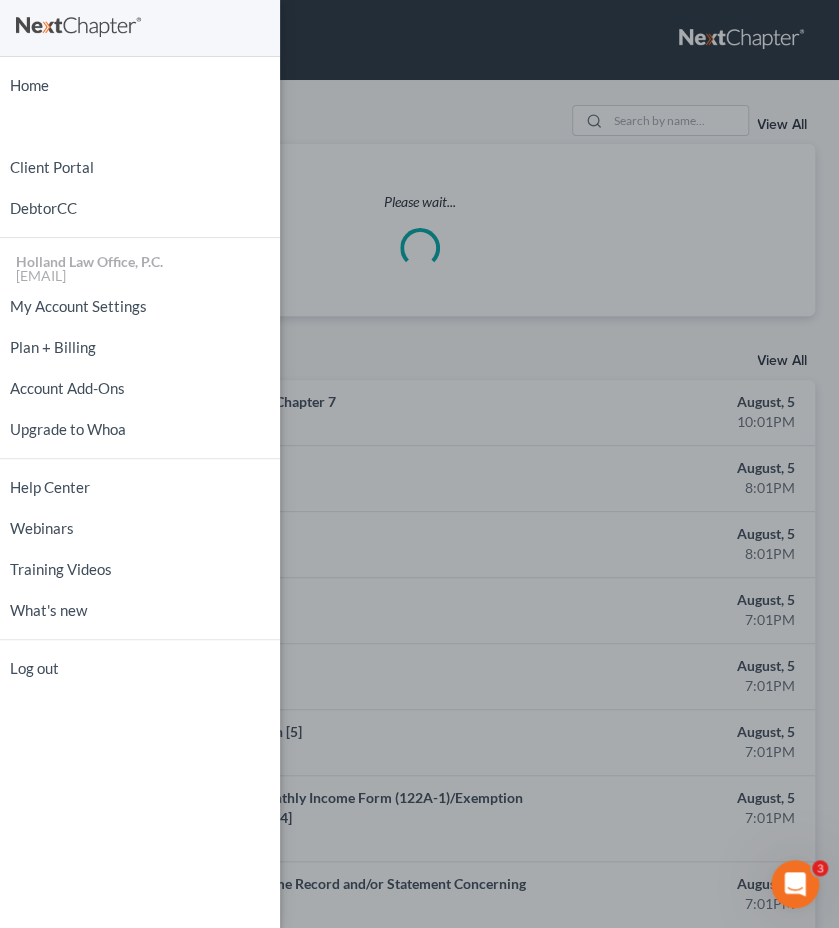 click on "Home New Case Client Portal DebtorCC Holland Law Office, P.C. [EMAIL] My Account Settings Plan + Billing Account Add-Ons Upgrade to Whoa Help Center Webinars Training Videos What's new Log out" at bounding box center (419, 464) 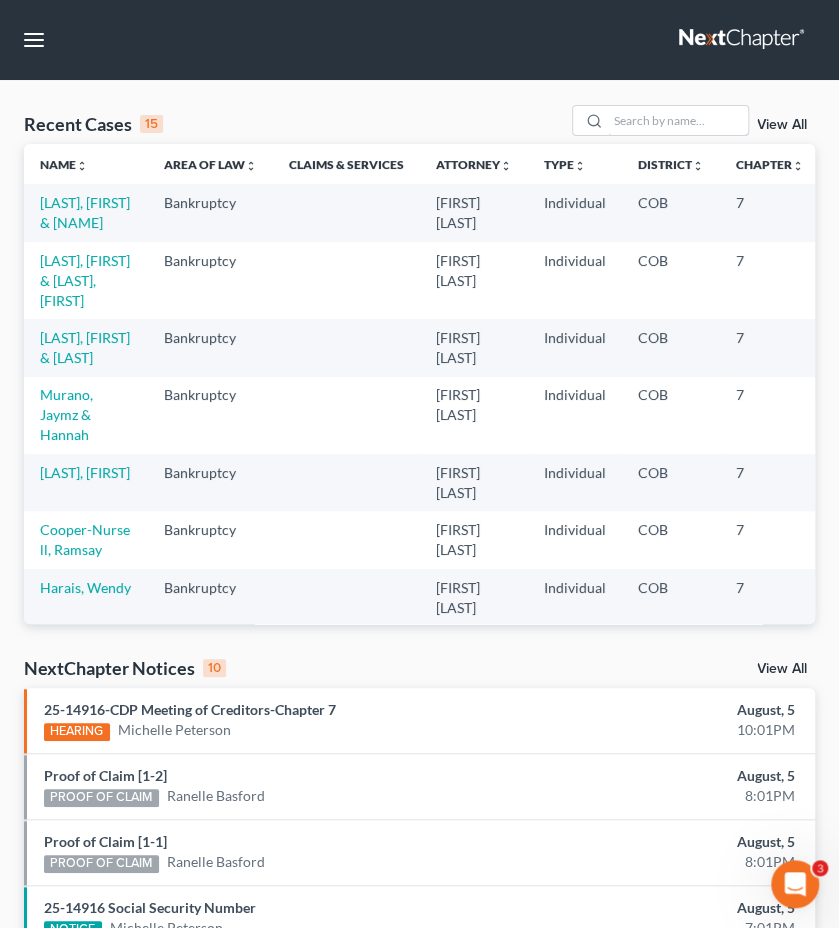 click at bounding box center (678, 120) 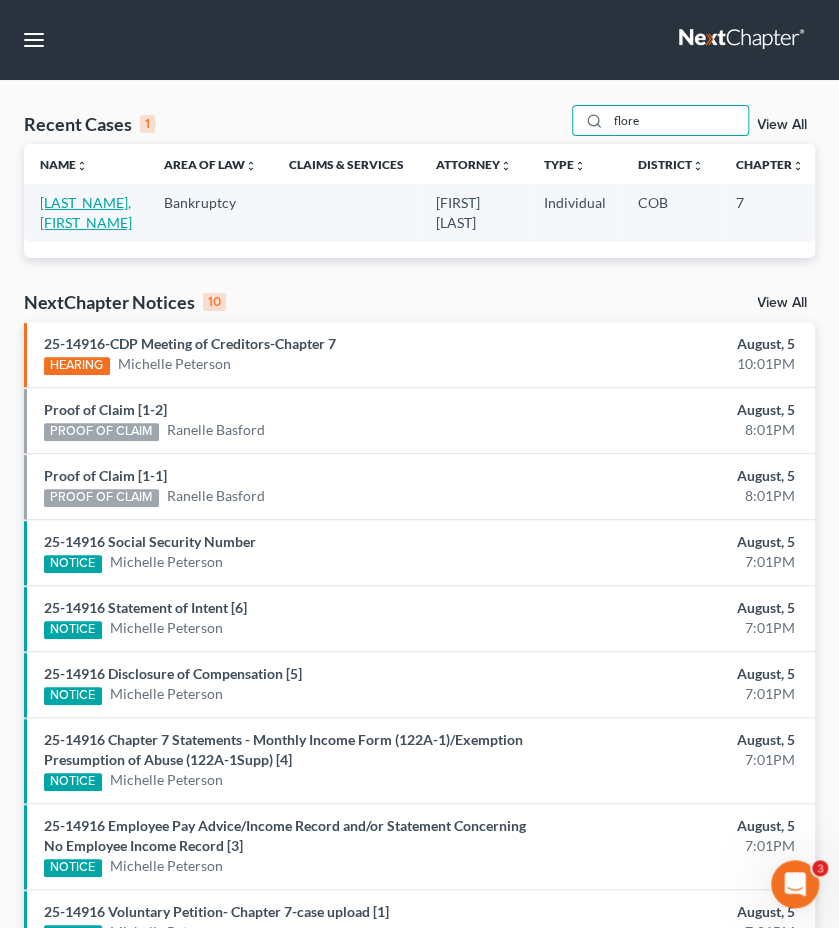 type on "flore" 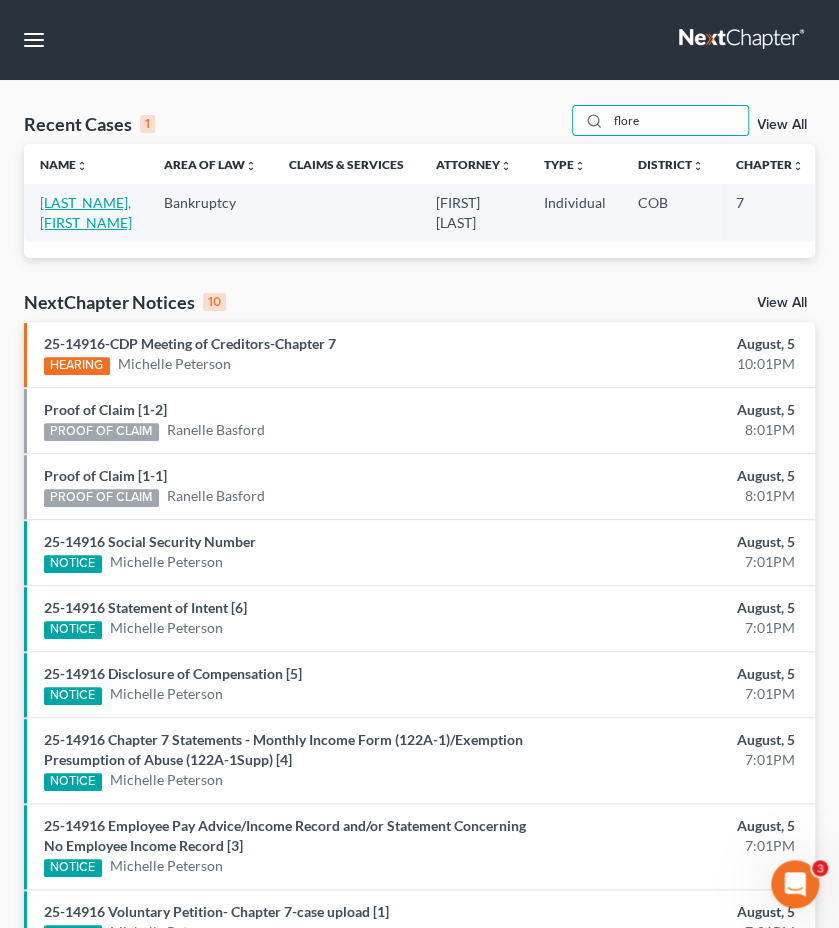 click on "Flores, Deneen" at bounding box center (86, 212) 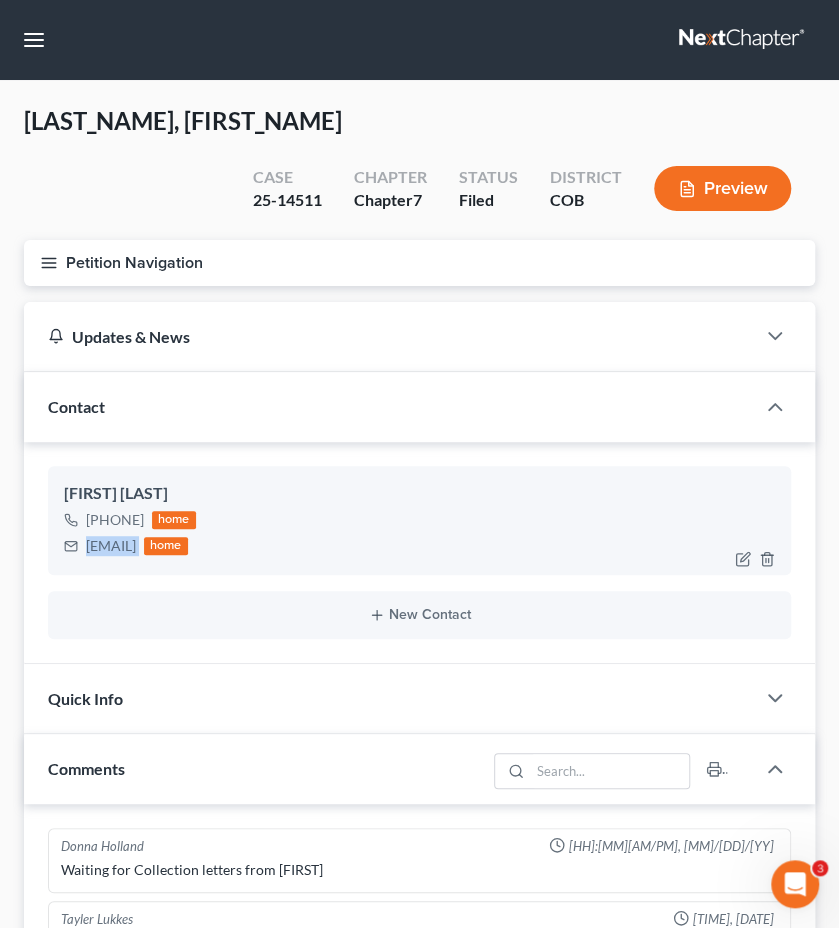 drag, startPoint x: 262, startPoint y: 495, endPoint x: 85, endPoint y: 503, distance: 177.1807 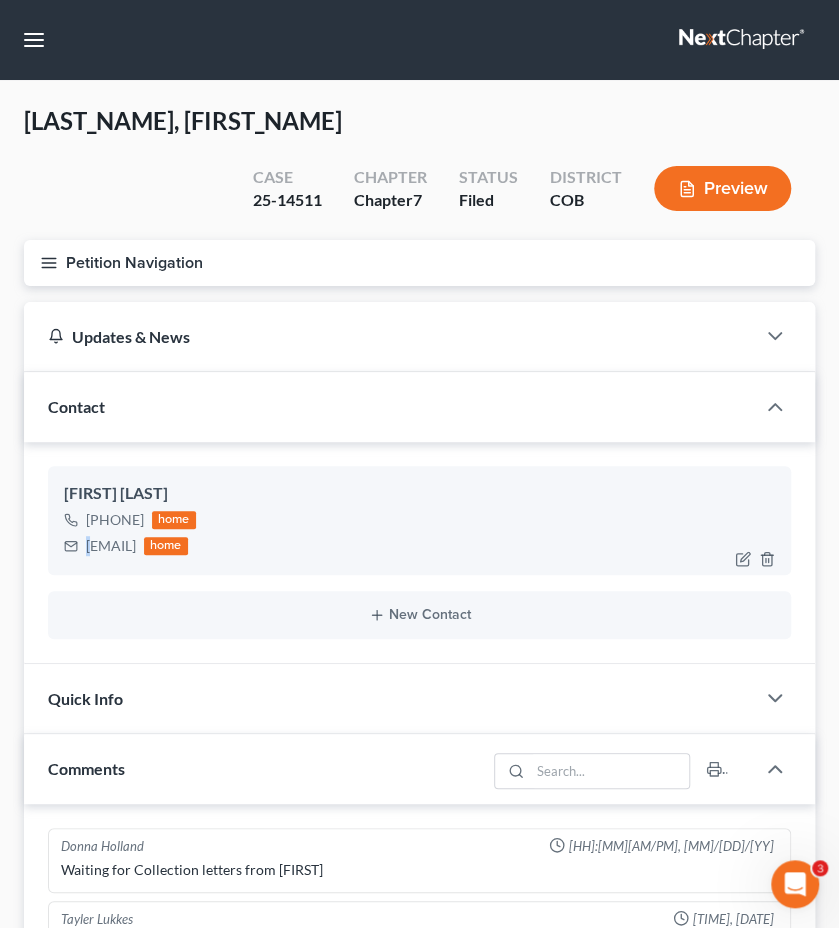 click on "Deneen Flores +1 (970) 539-4267 home deneen.flores25@gmail.com home" at bounding box center [419, 520] 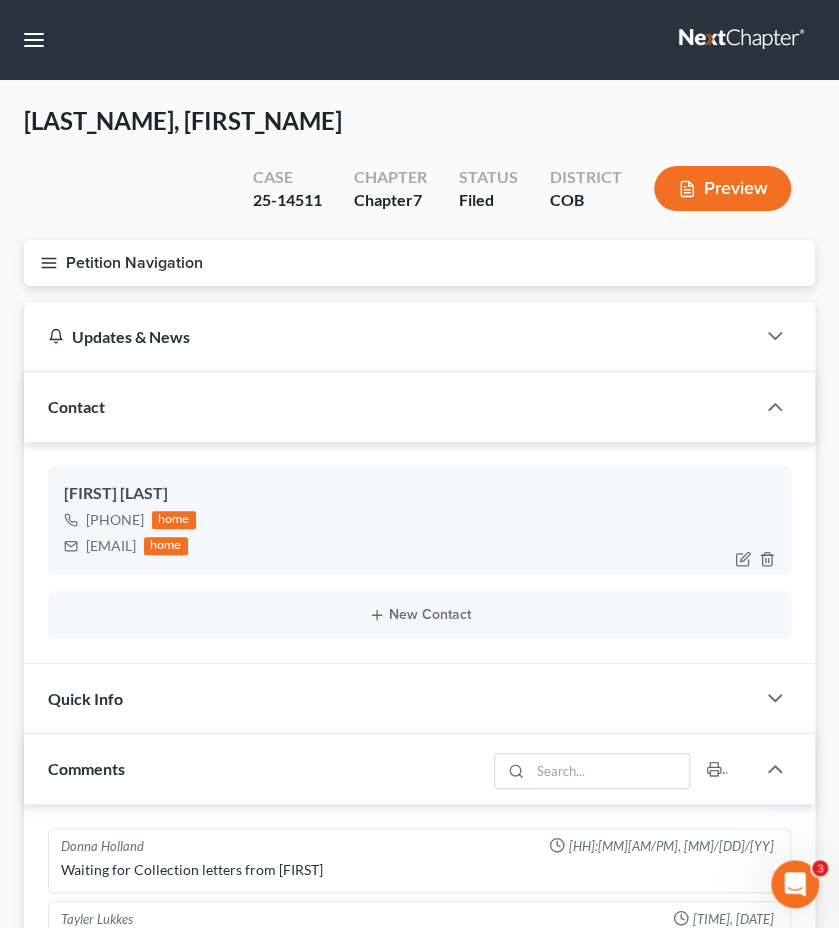 drag, startPoint x: 88, startPoint y: 499, endPoint x: 257, endPoint y: 499, distance: 169 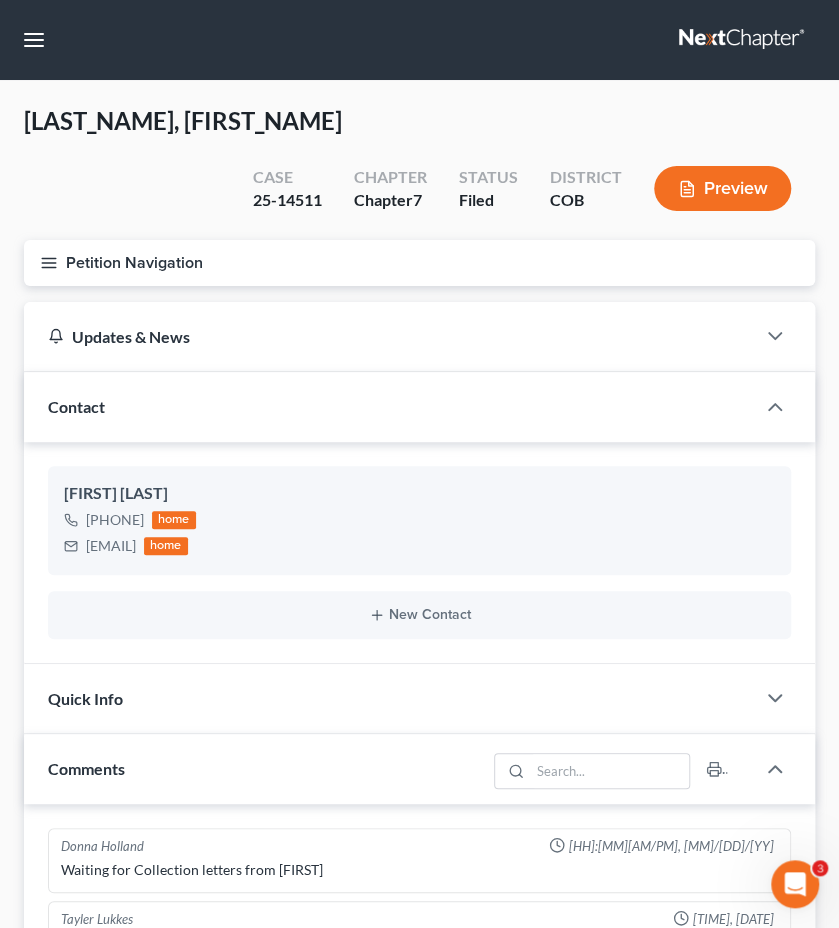 click on "Petition Navigation" at bounding box center [419, 263] 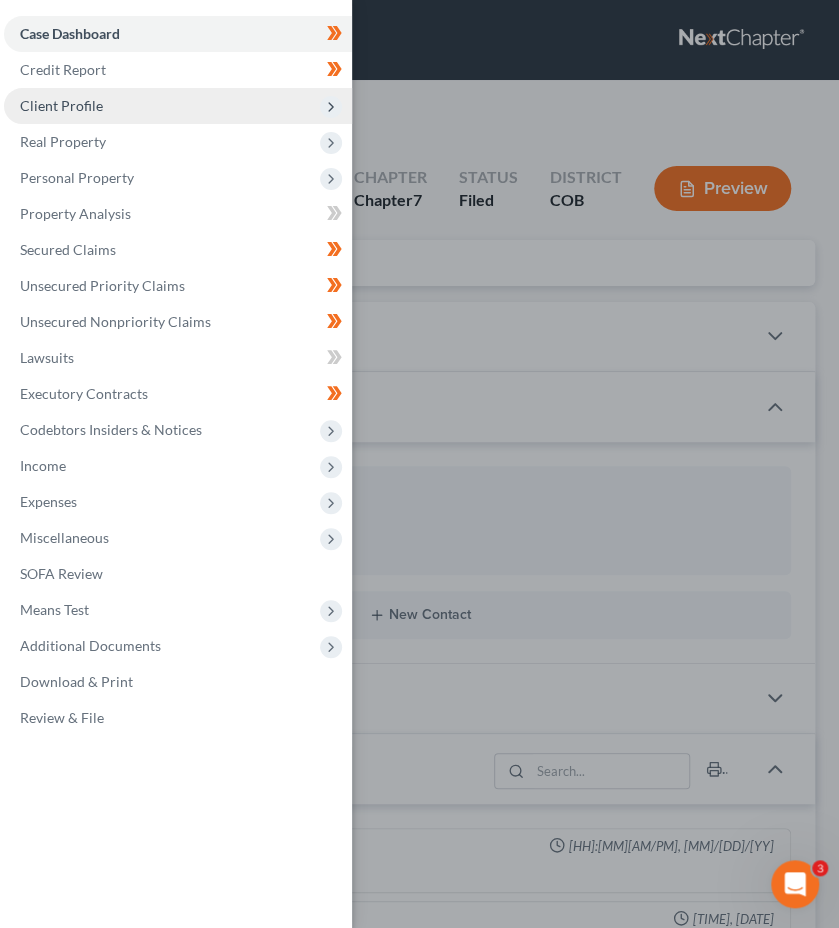 click on "Client Profile" at bounding box center [178, 106] 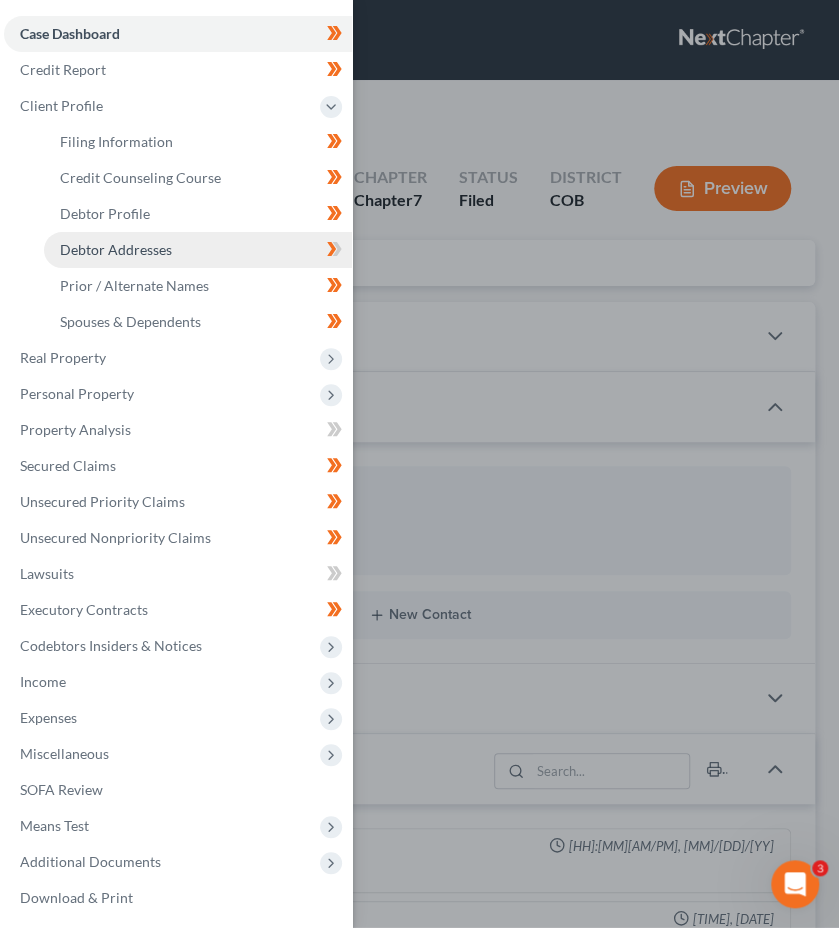 click on "Debtor Addresses" at bounding box center (198, 250) 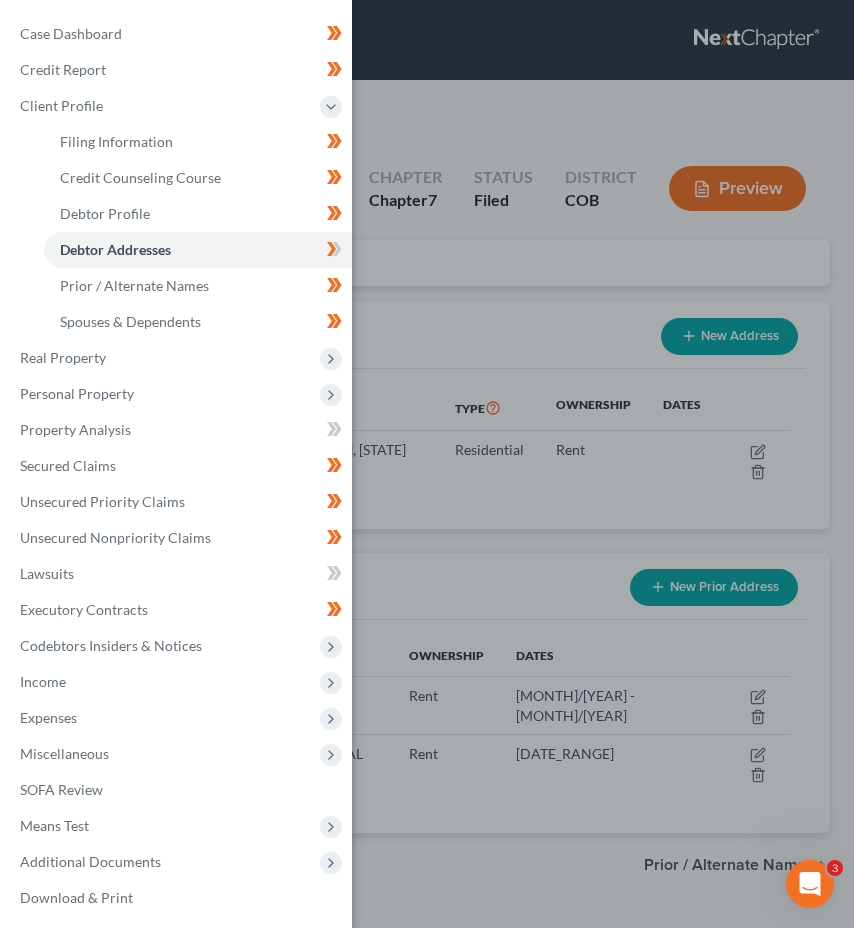 click on "Case Dashboard
Payments
Invoices
Payments
Payments
Credit Report
Client Profile" at bounding box center (427, 464) 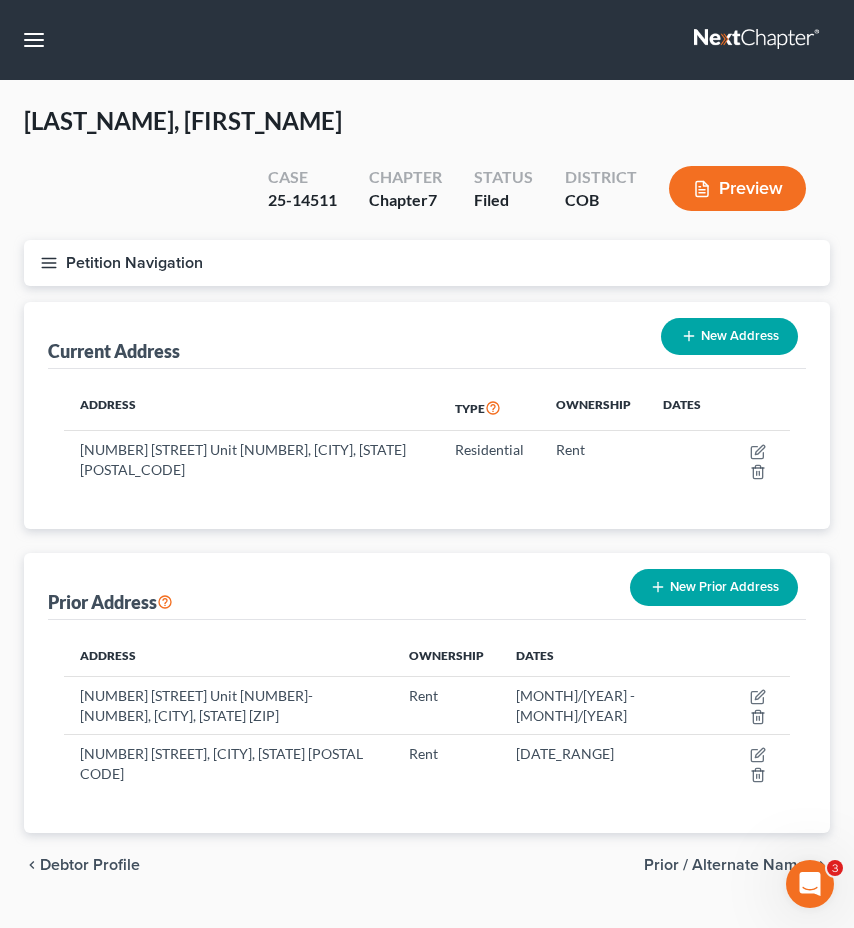 click on "Petition Navigation" at bounding box center [427, 263] 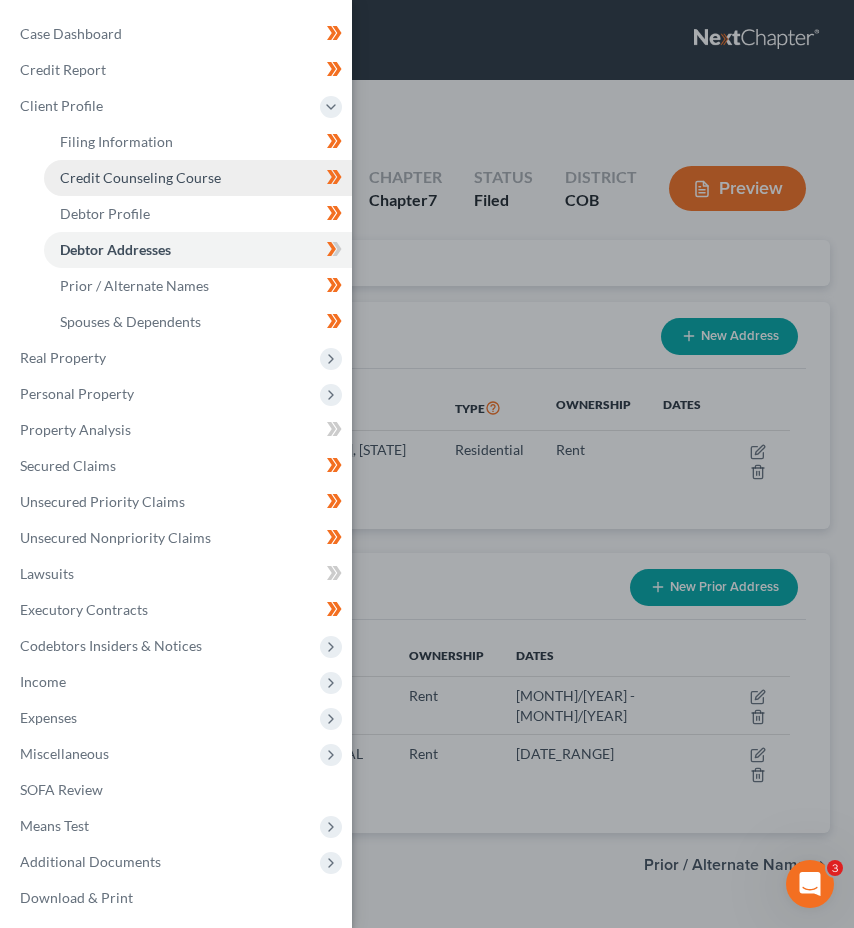 click on "Credit Counseling Course" at bounding box center [140, 177] 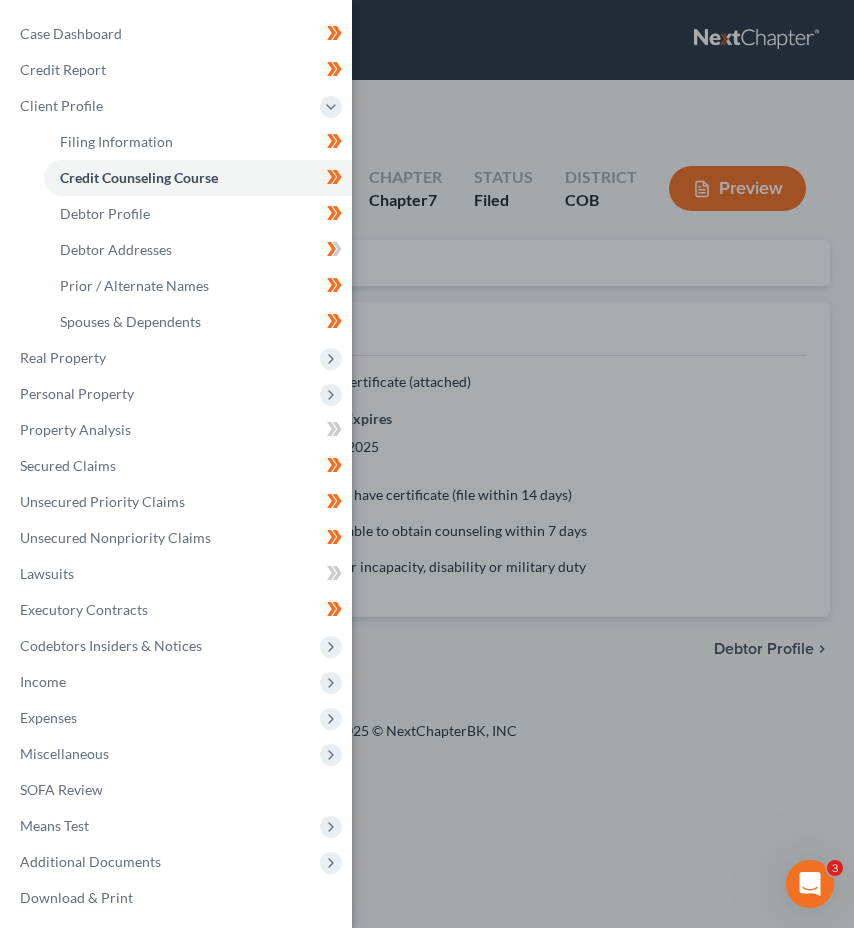 click on "Case Dashboard
Payments
Invoices
Payments
Payments
Credit Report
Client Profile" at bounding box center [427, 464] 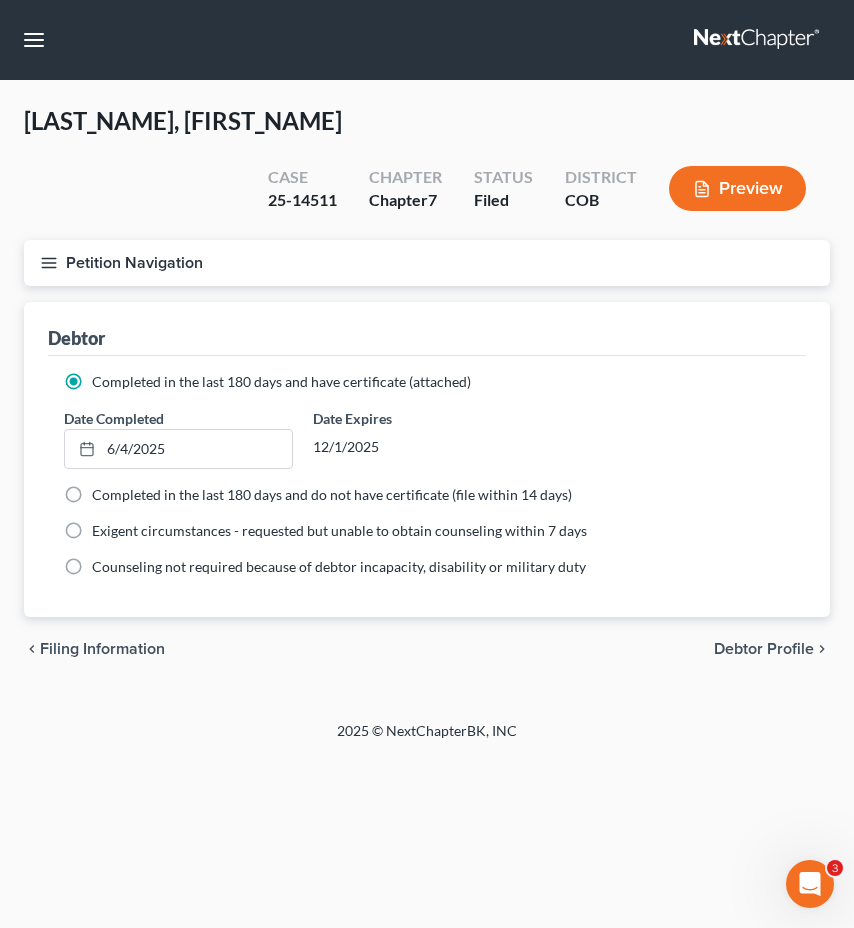 click on "Petition Navigation" at bounding box center (427, 263) 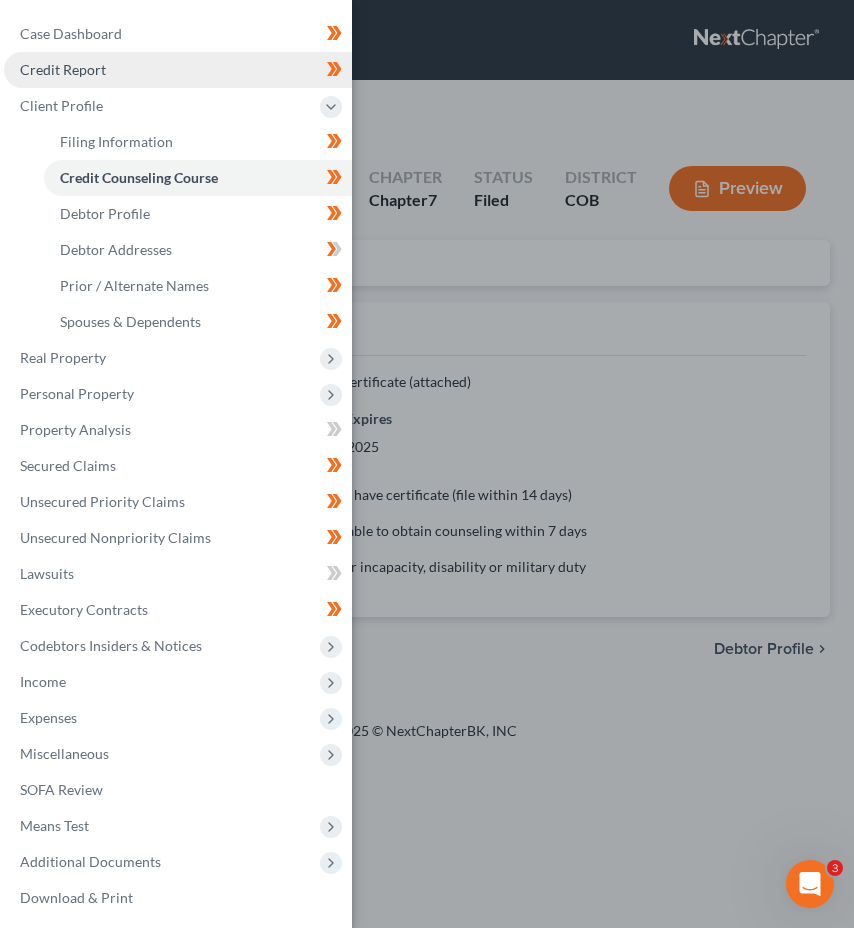 click on "Credit Report" at bounding box center [178, 70] 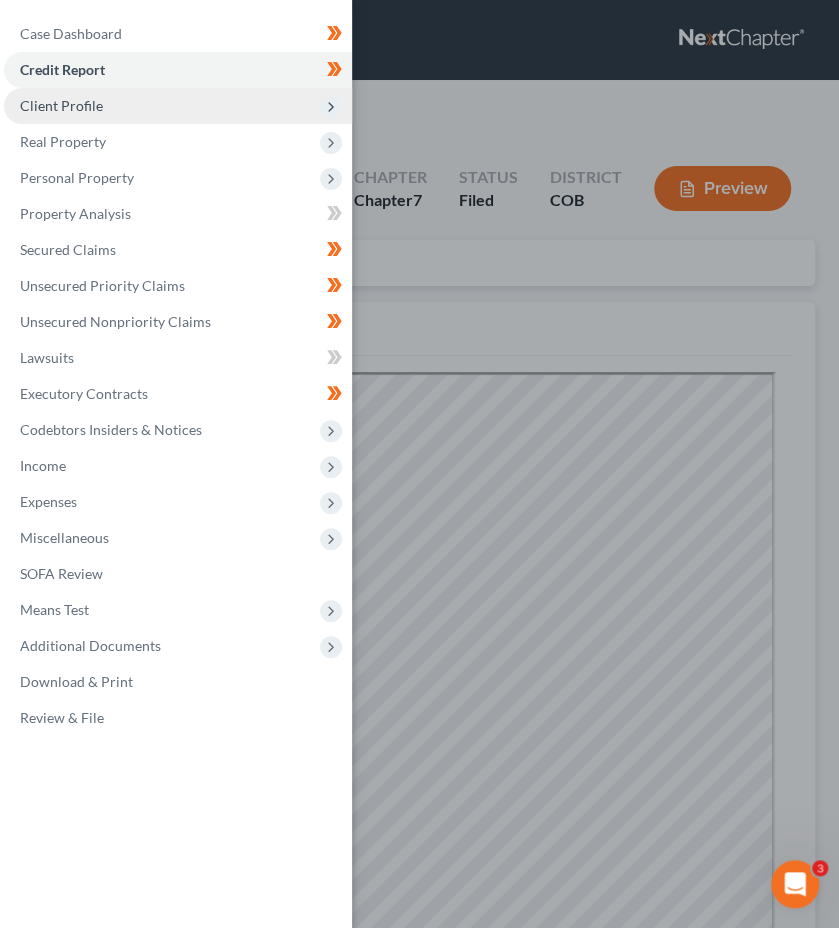 scroll, scrollTop: 0, scrollLeft: 0, axis: both 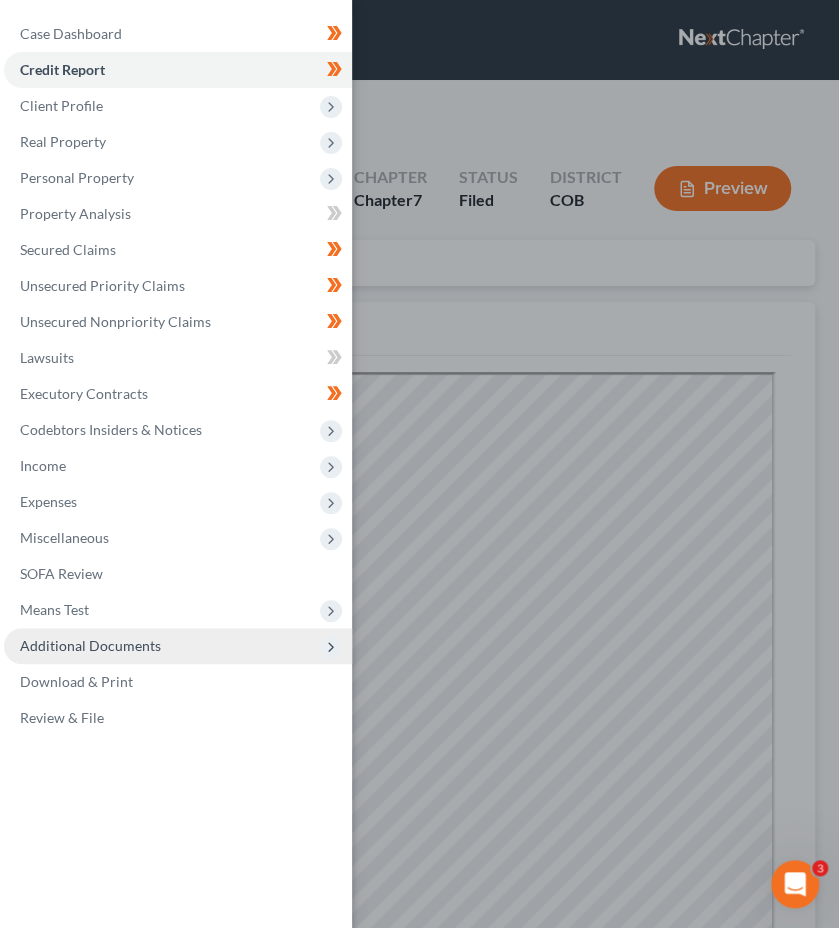 click on "Additional Documents" at bounding box center (90, 645) 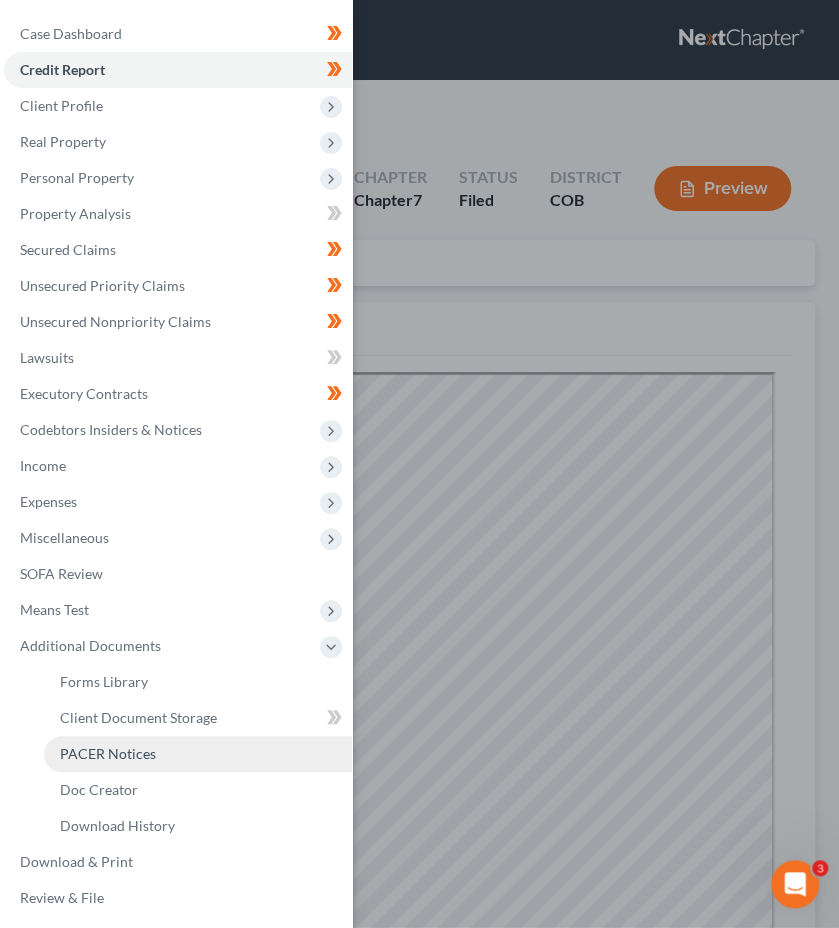 click on "PACER Notices" at bounding box center (108, 753) 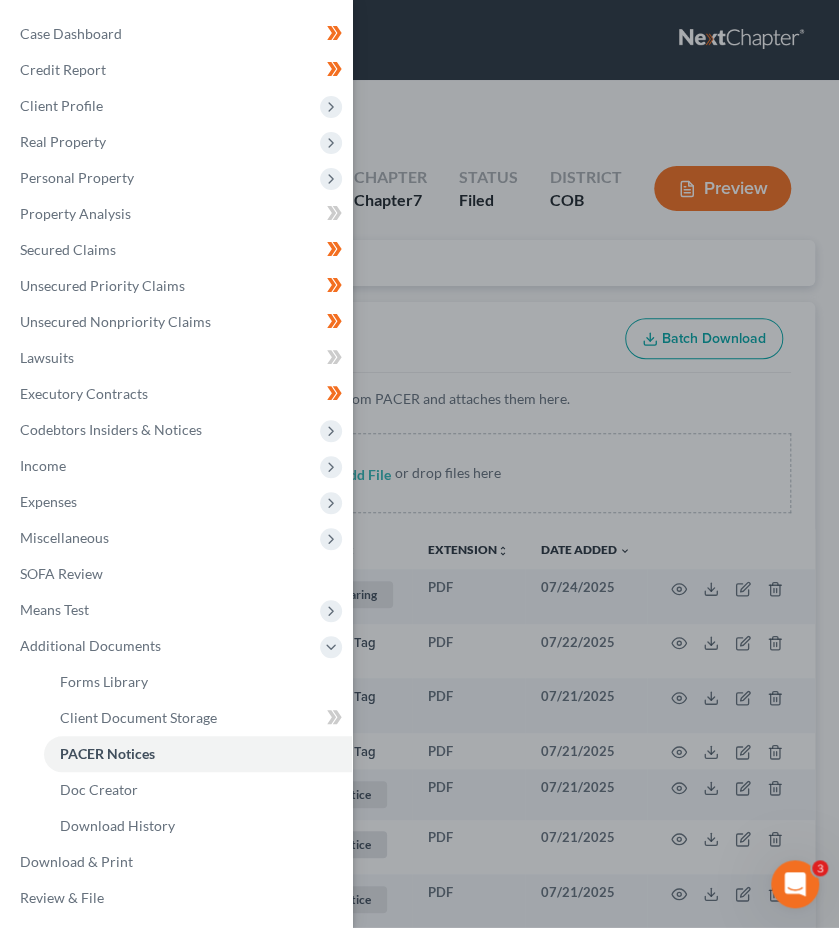 click on "Case Dashboard
Payments
Invoices
Payments
Payments
Credit Report
Client Profile" at bounding box center (419, 464) 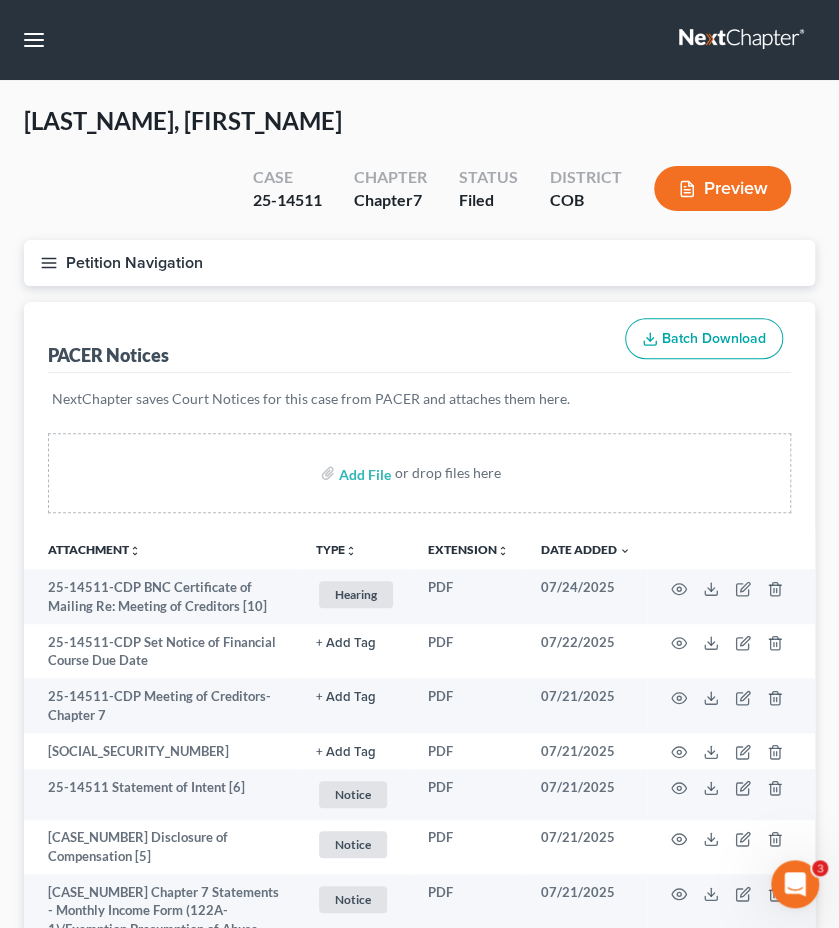 type 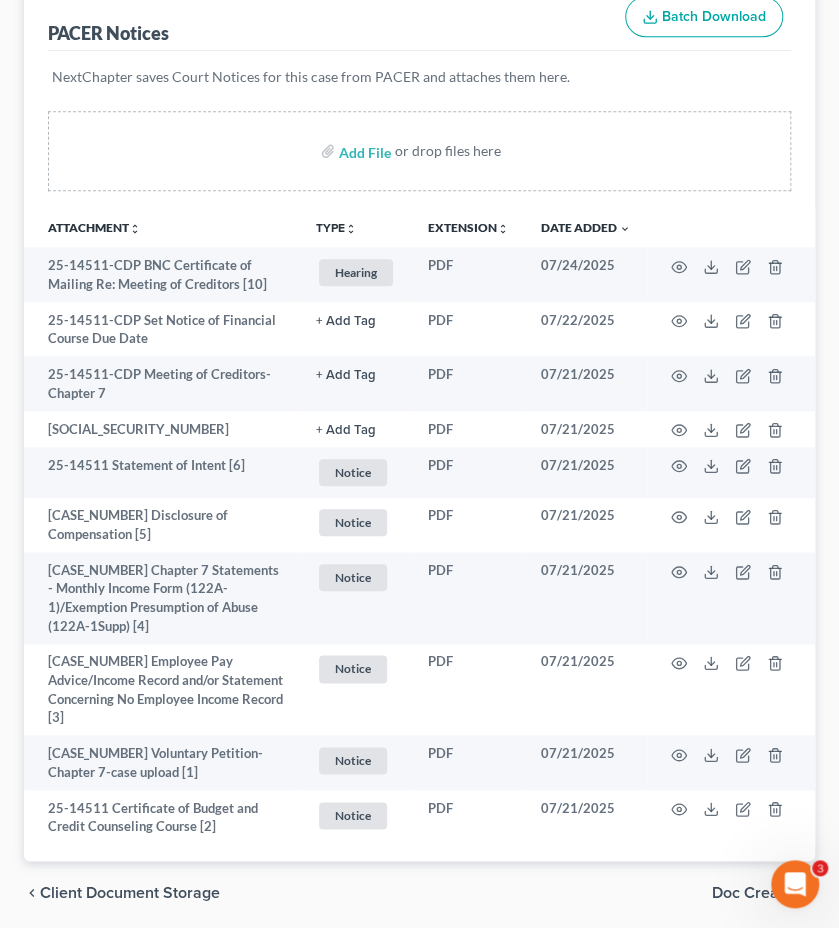 scroll, scrollTop: 326, scrollLeft: 0, axis: vertical 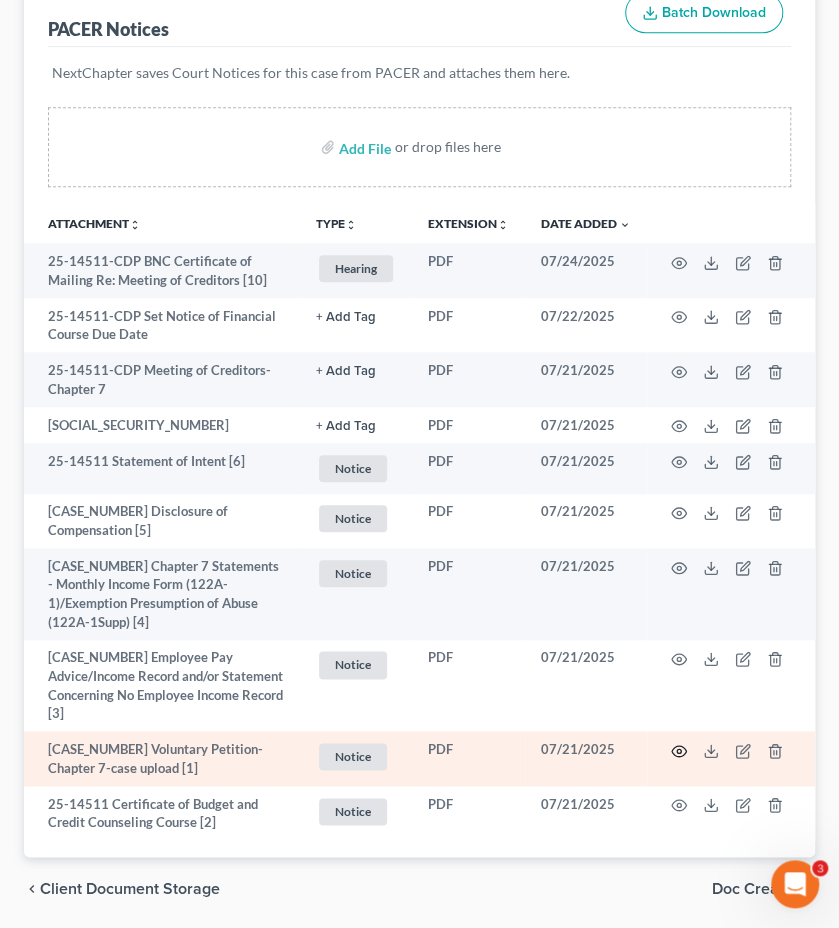 click 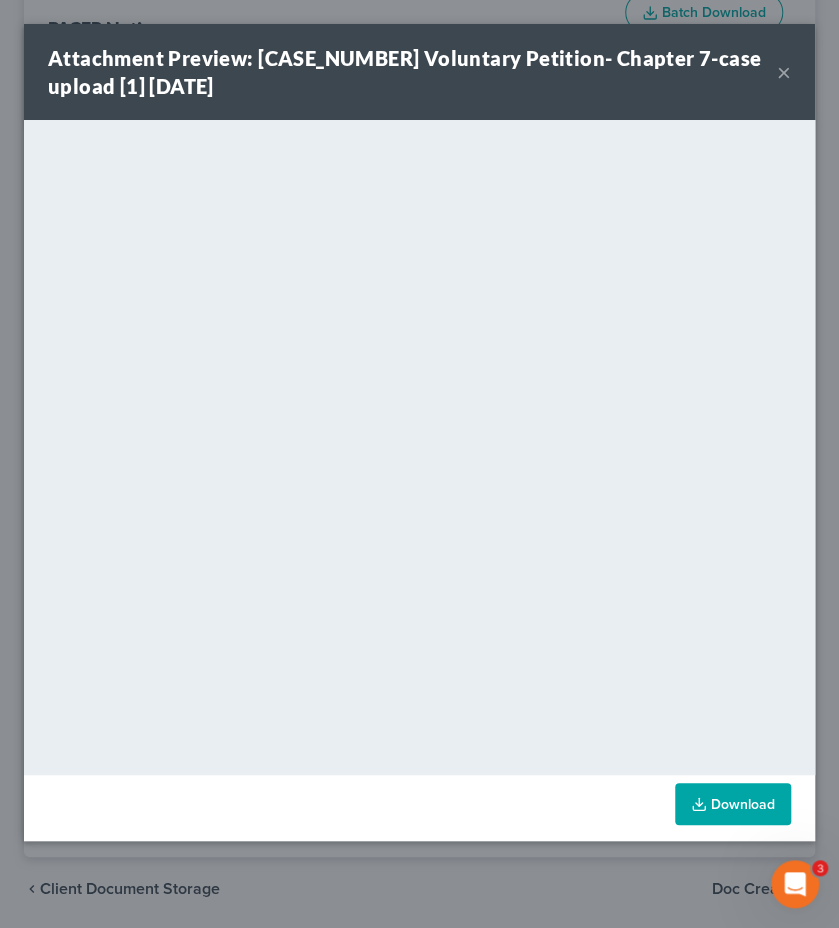 scroll, scrollTop: 304, scrollLeft: 0, axis: vertical 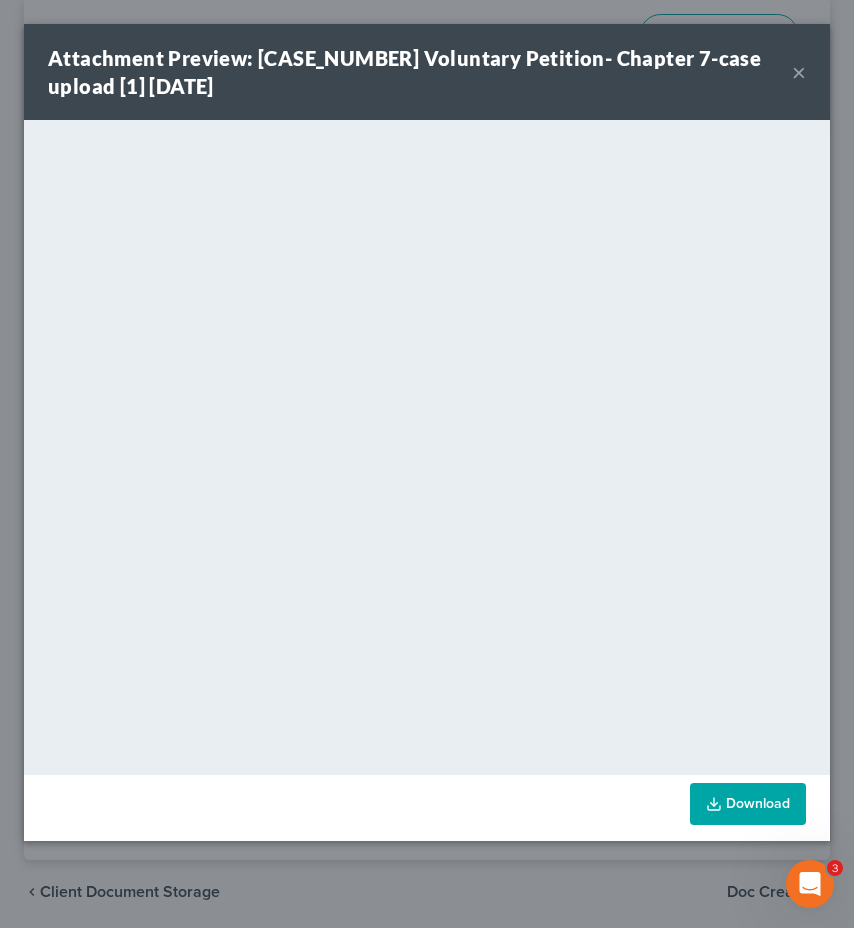 click on "×" at bounding box center (799, 72) 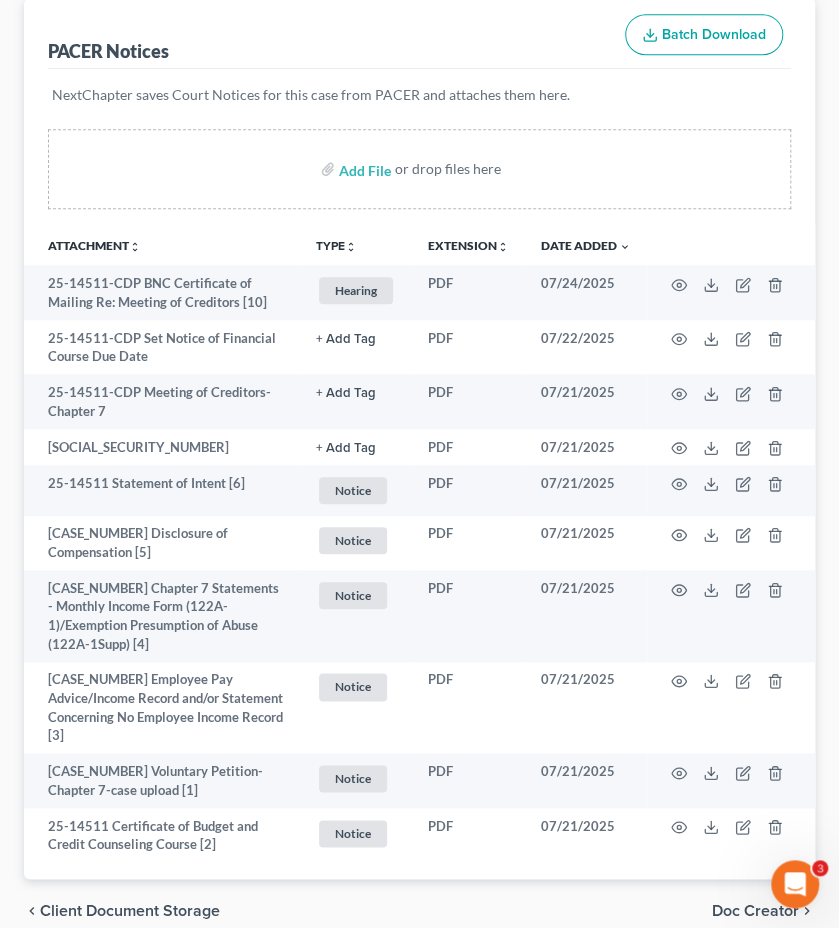 scroll, scrollTop: 18, scrollLeft: 0, axis: vertical 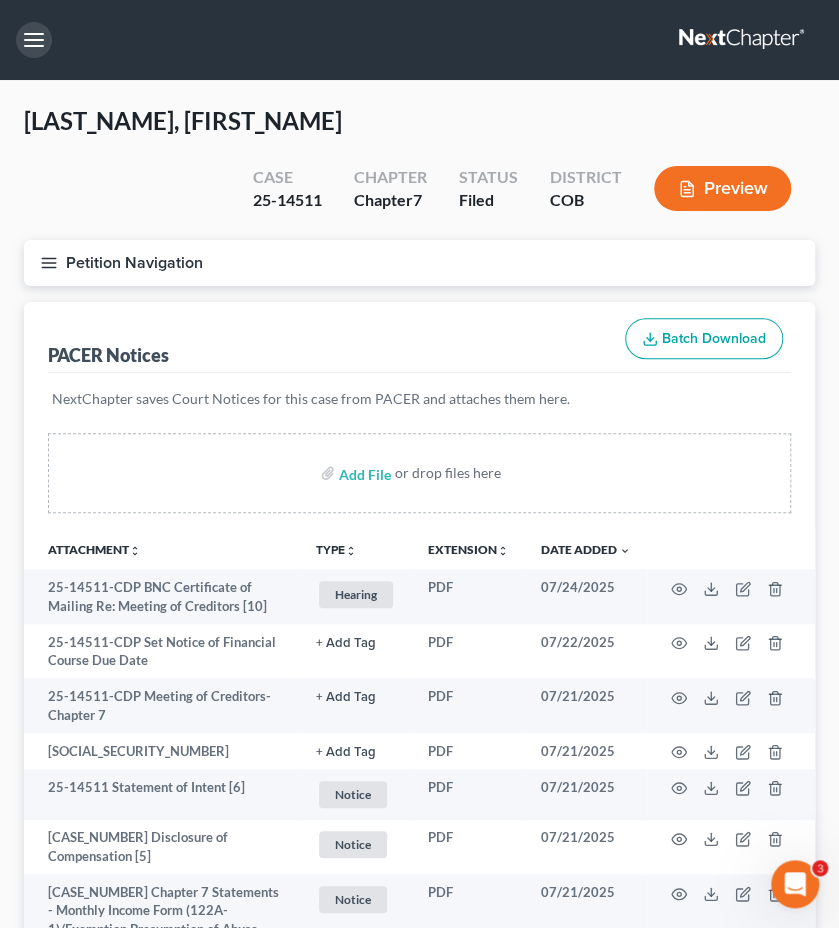 click at bounding box center [34, 40] 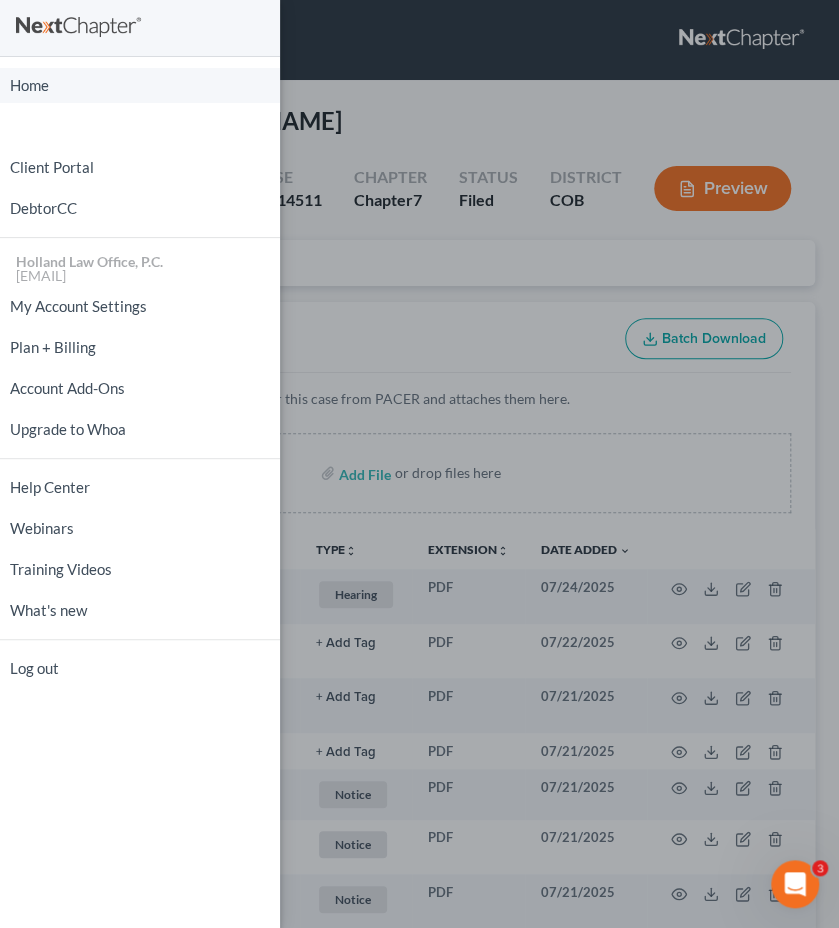 click on "Home" at bounding box center [140, 85] 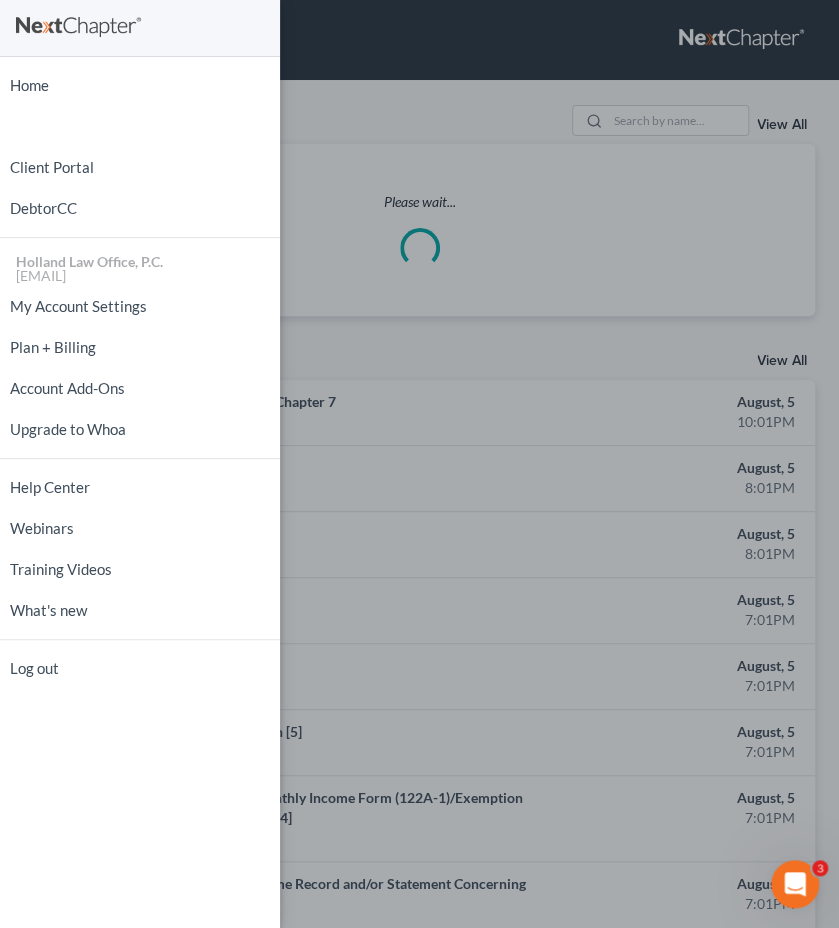 click on "Home New Case Client Portal DebtorCC Holland Law Office, P.C. [EMAIL] My Account Settings Plan + Billing Account Add-Ons Upgrade to Whoa Help Center Webinars Training Videos What's new Log out" at bounding box center [419, 464] 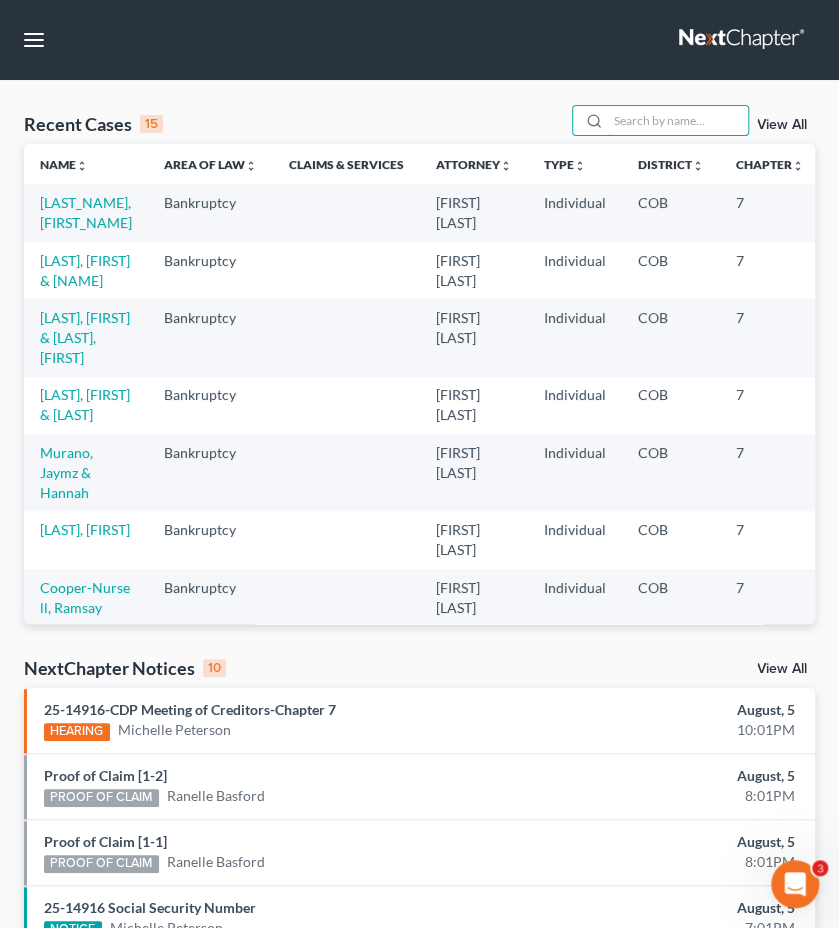 click at bounding box center (678, 120) 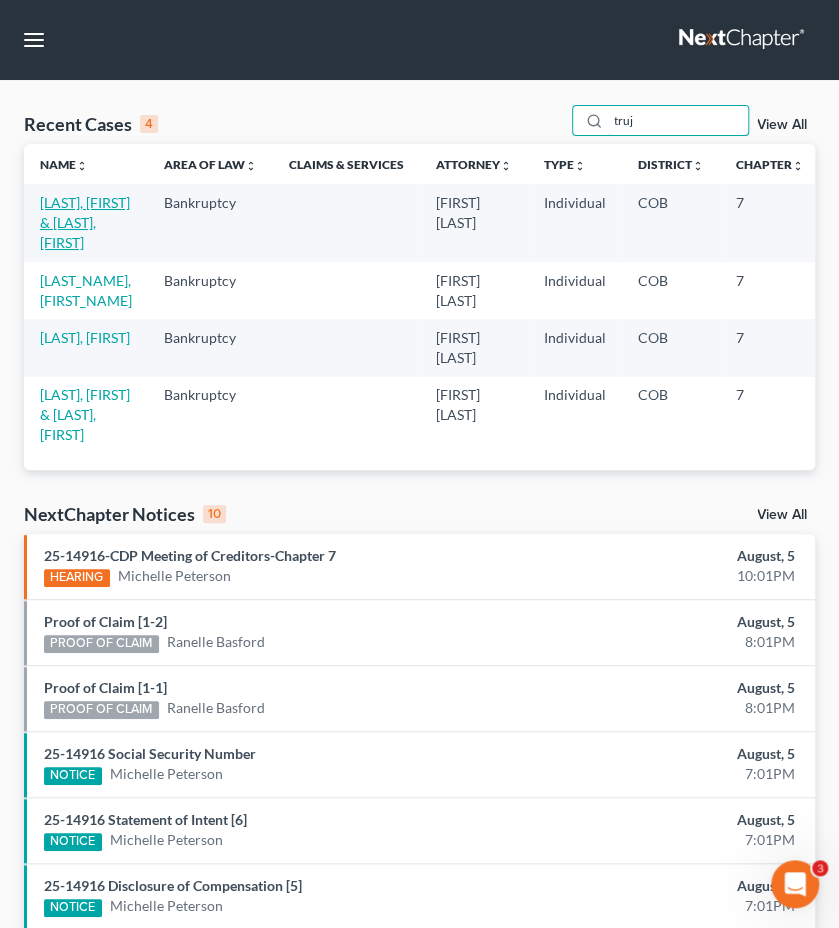 type on "truj" 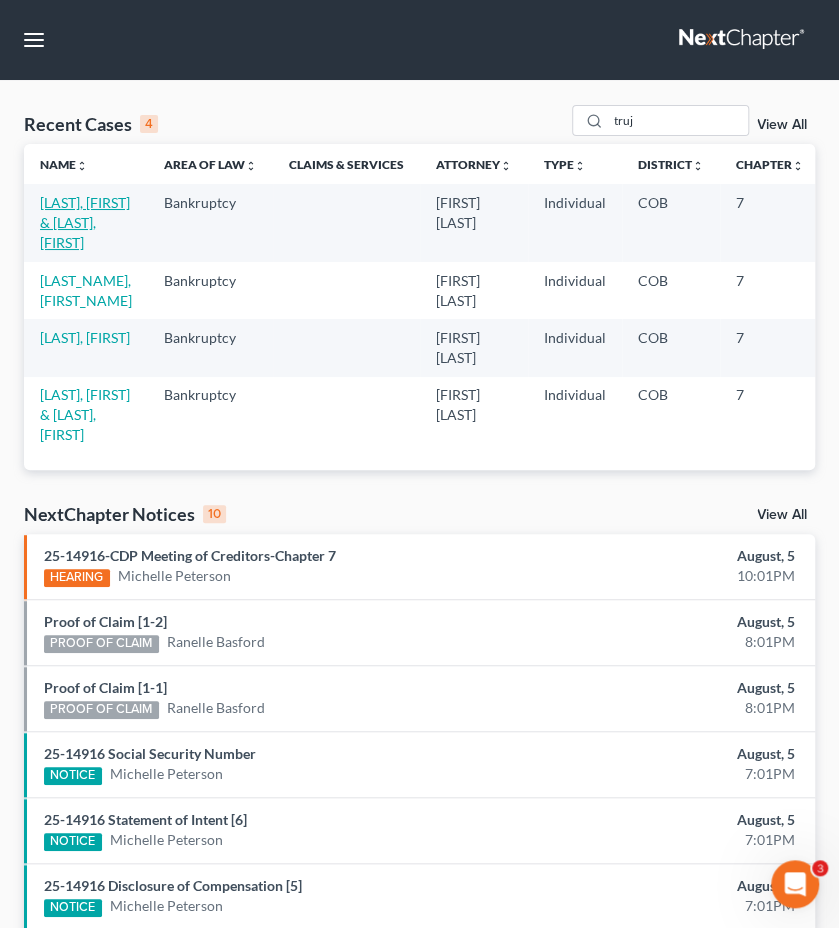 click on "Trujillo, Adrian & Ashley" at bounding box center [85, 222] 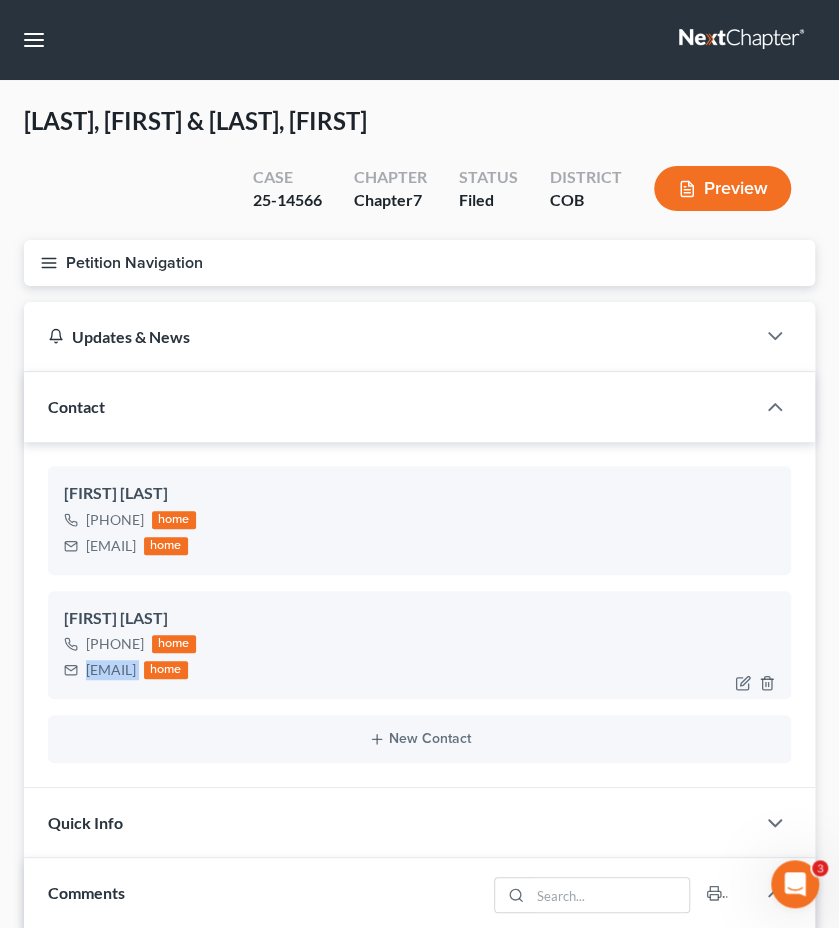 drag, startPoint x: 282, startPoint y: 671, endPoint x: 84, endPoint y: 673, distance: 198.0101 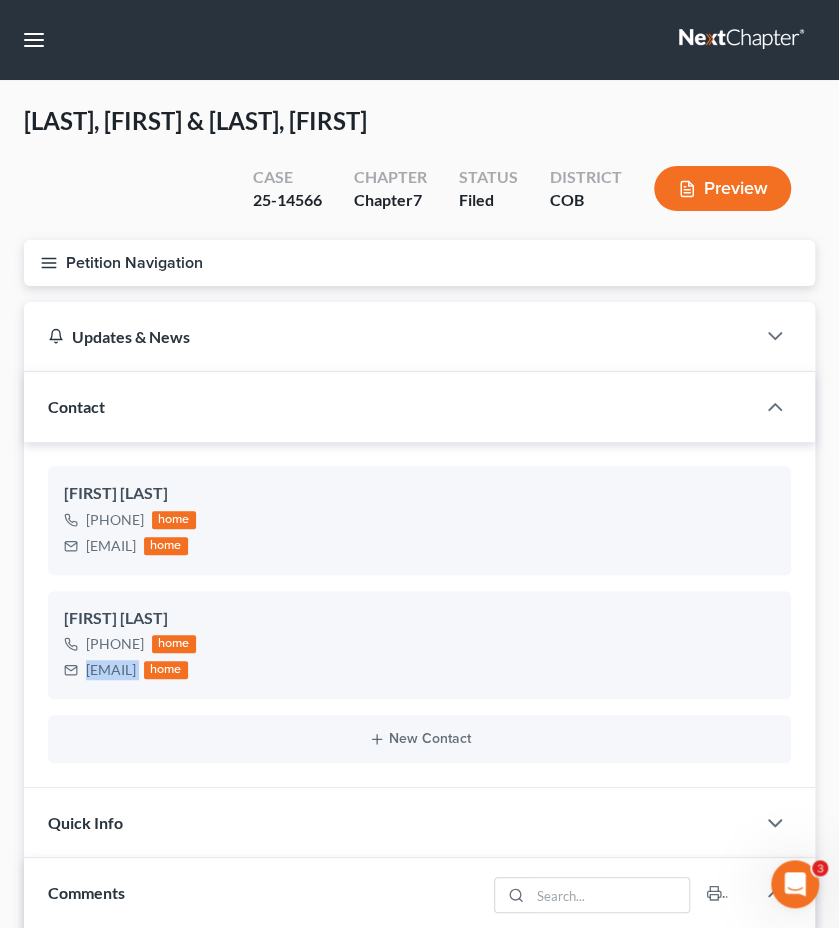 drag, startPoint x: 312, startPoint y: 271, endPoint x: 302, endPoint y: 277, distance: 11.661903 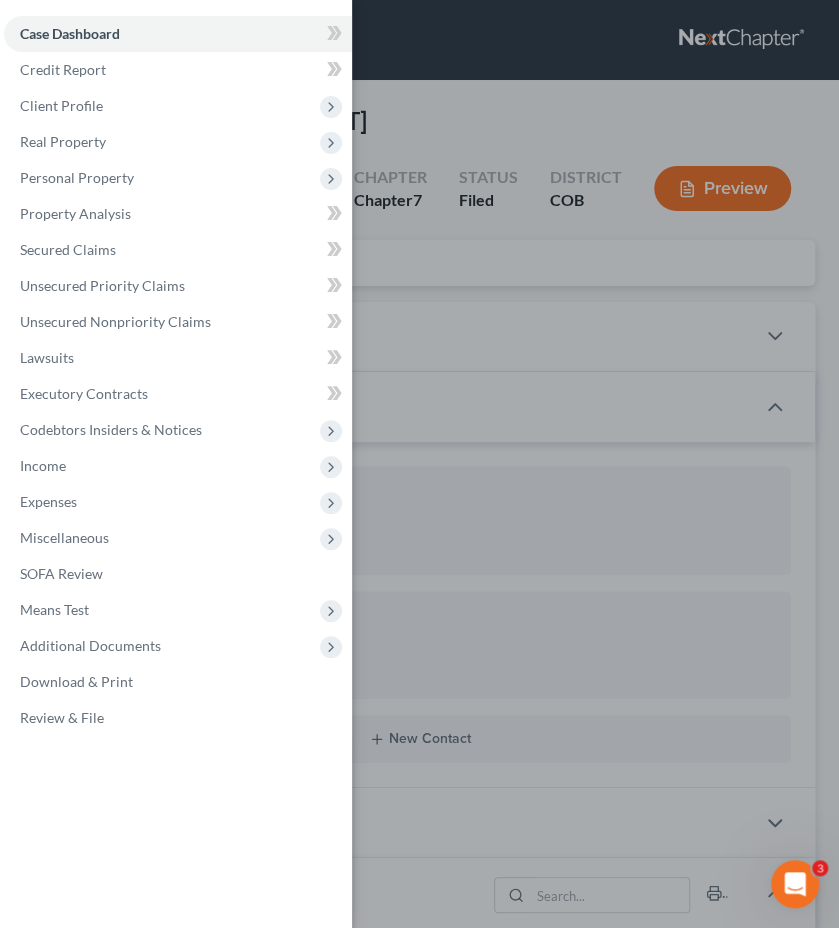 click on "Case Dashboard
Payments
Invoices
Payments
Payments
Credit Report
Client Profile" at bounding box center (419, 464) 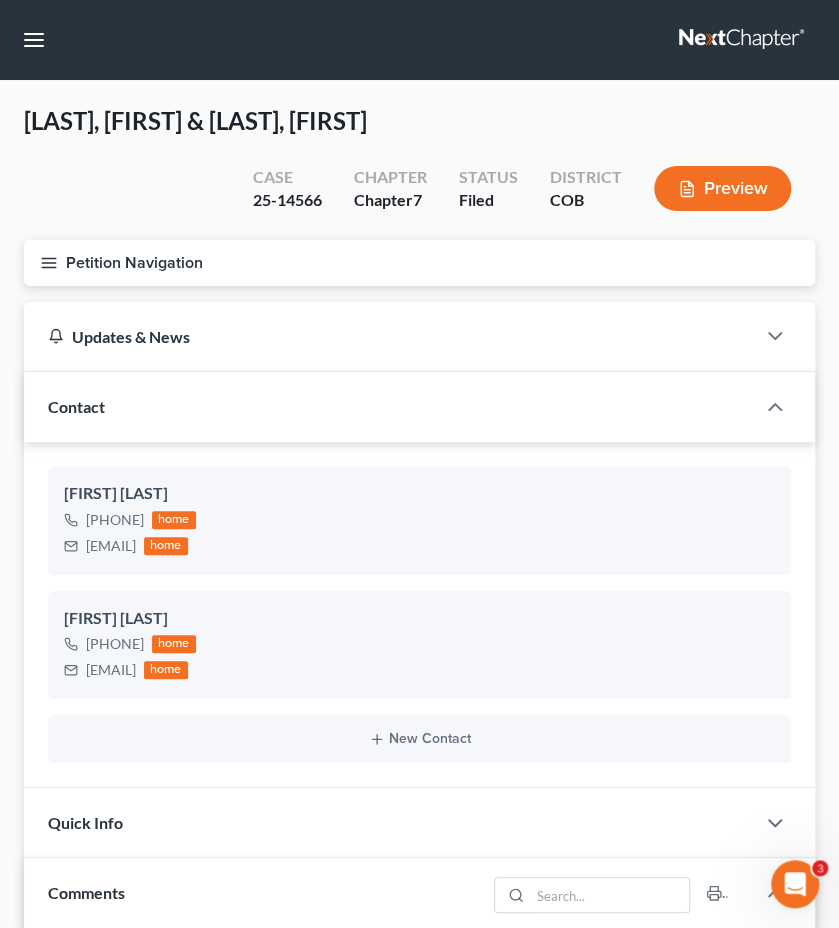 drag, startPoint x: 216, startPoint y: 292, endPoint x: 203, endPoint y: 265, distance: 29.966648 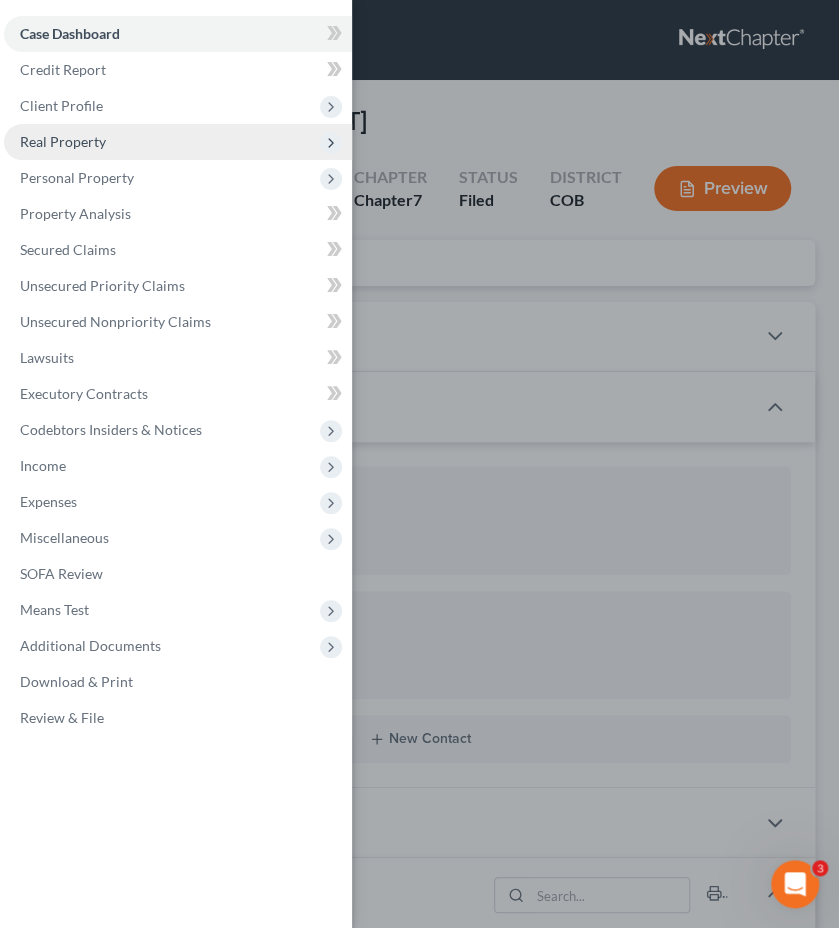 click on "Client Profile" at bounding box center (178, 106) 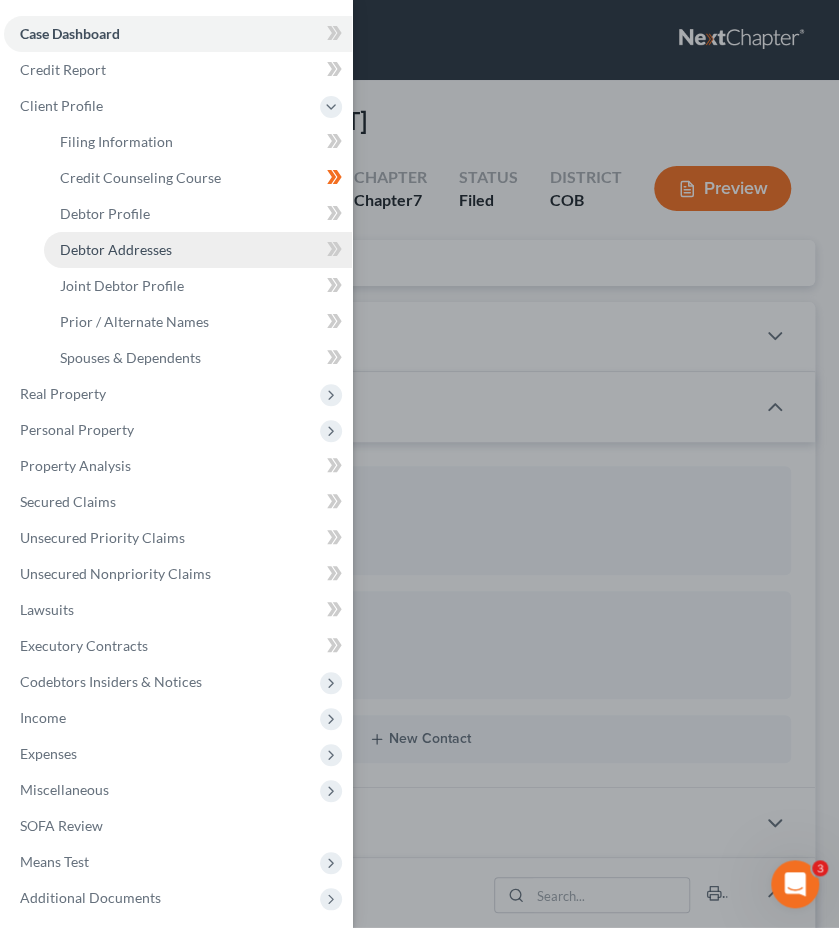 click on "Debtor Addresses" at bounding box center [116, 249] 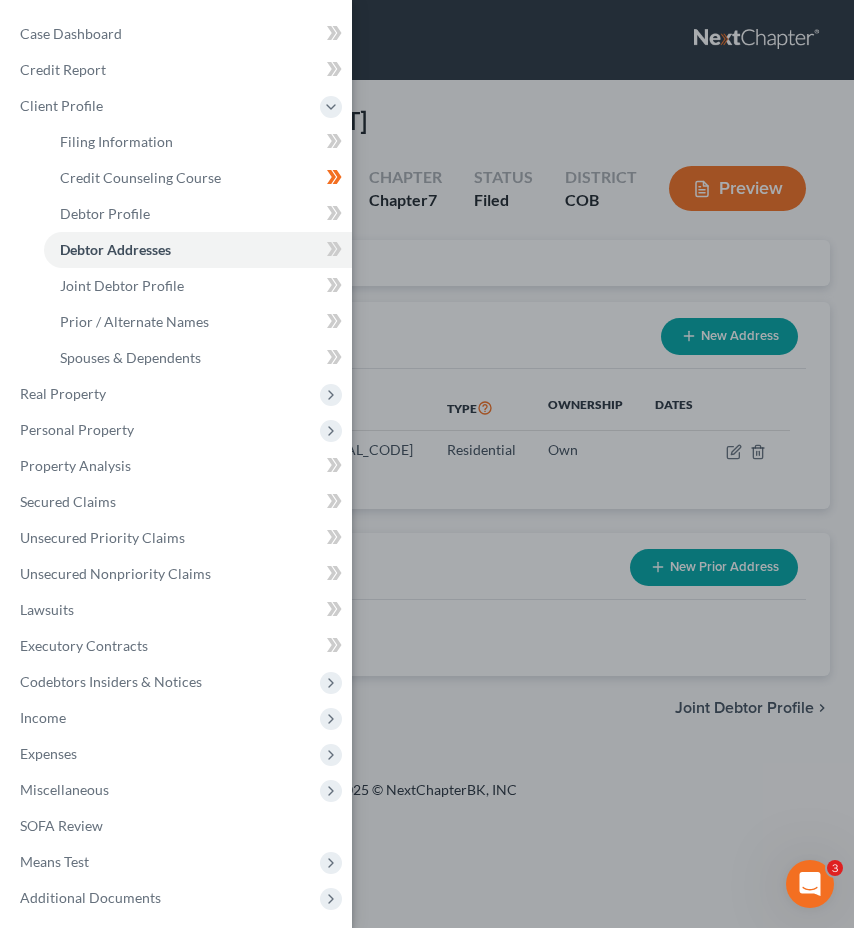 click on "Case Dashboard
Payments
Invoices
Payments
Payments
Credit Report
Client Profile" at bounding box center [427, 464] 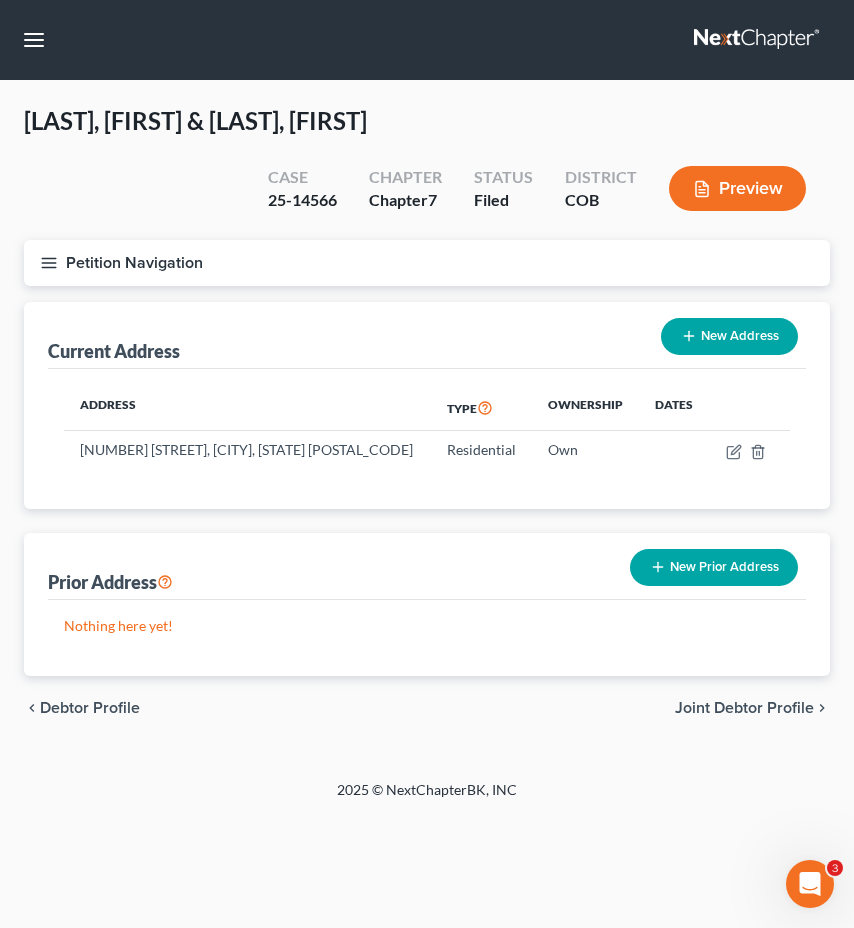 click on "Petition Navigation" at bounding box center (427, 263) 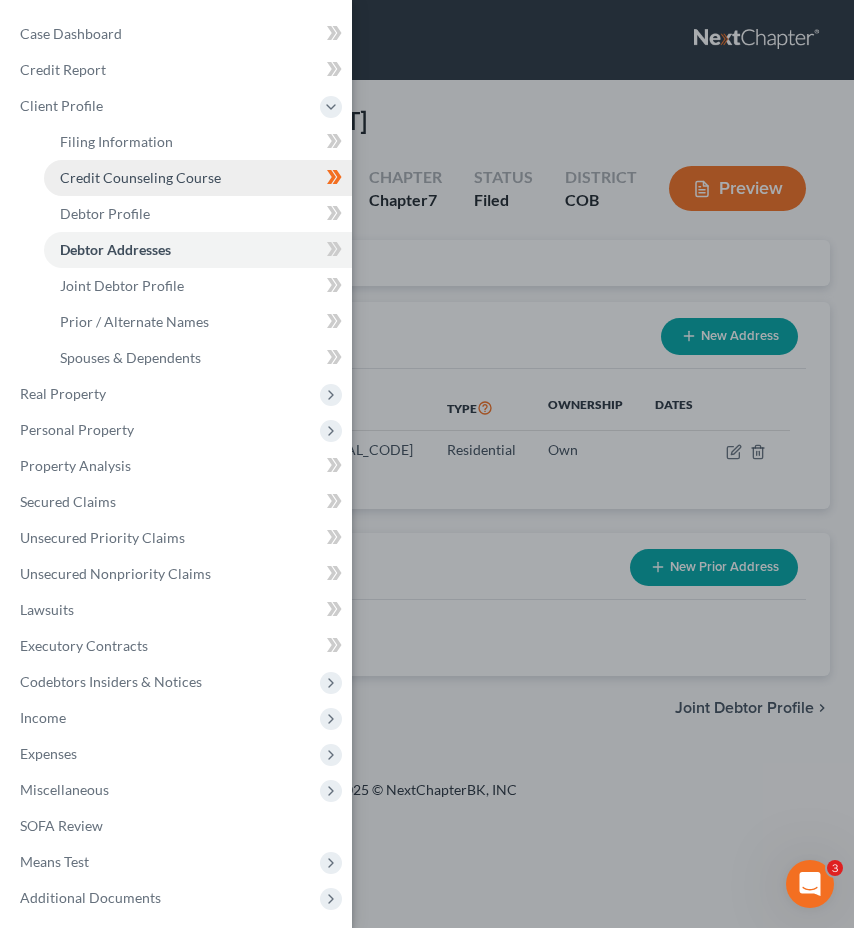 click on "Credit Counseling Course" at bounding box center (198, 178) 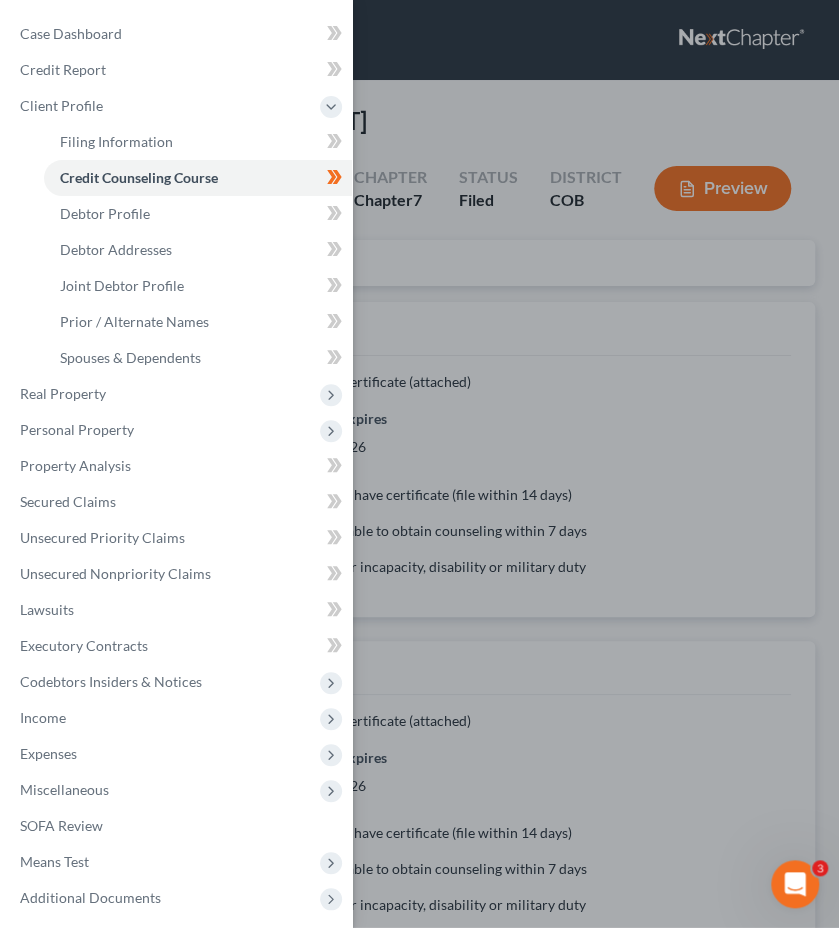 click on "Case Dashboard
Payments
Invoices
Payments
Payments
Credit Report
Client Profile" at bounding box center [419, 464] 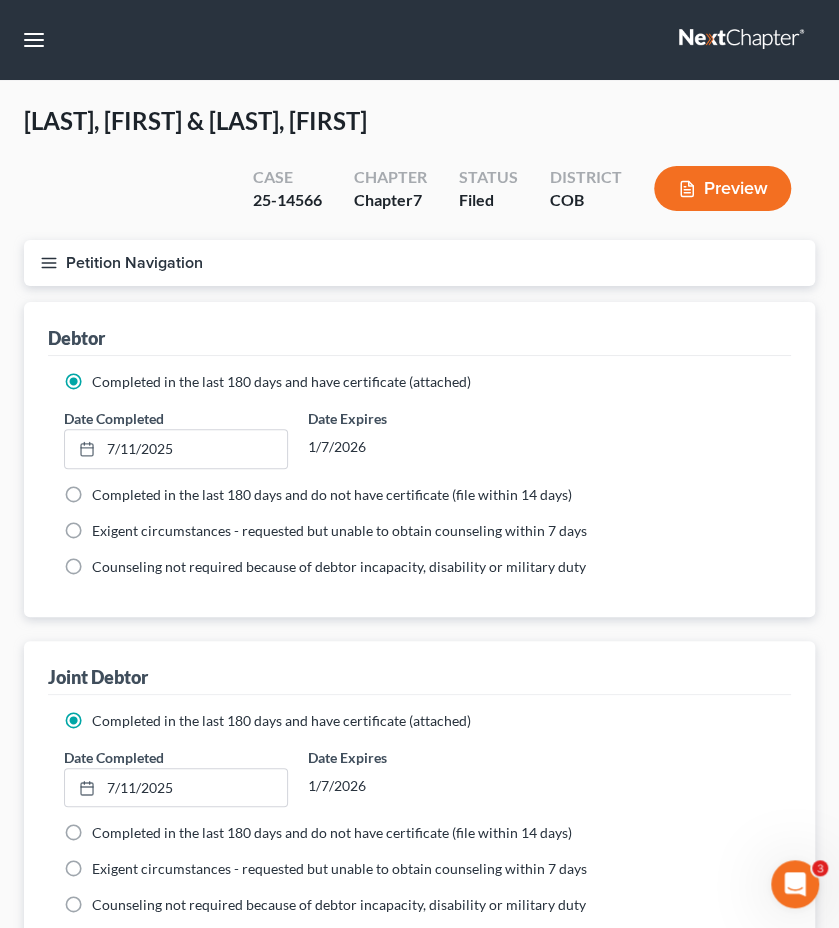 click on "Petition Navigation" at bounding box center (419, 263) 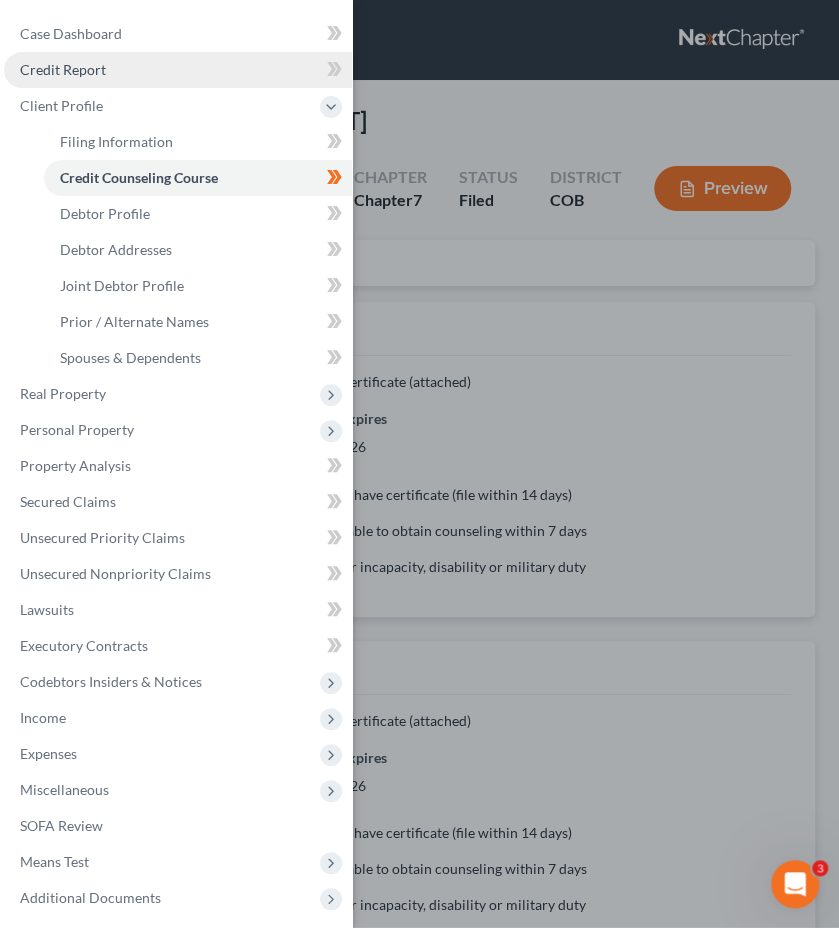 click on "Credit Report" at bounding box center [178, 70] 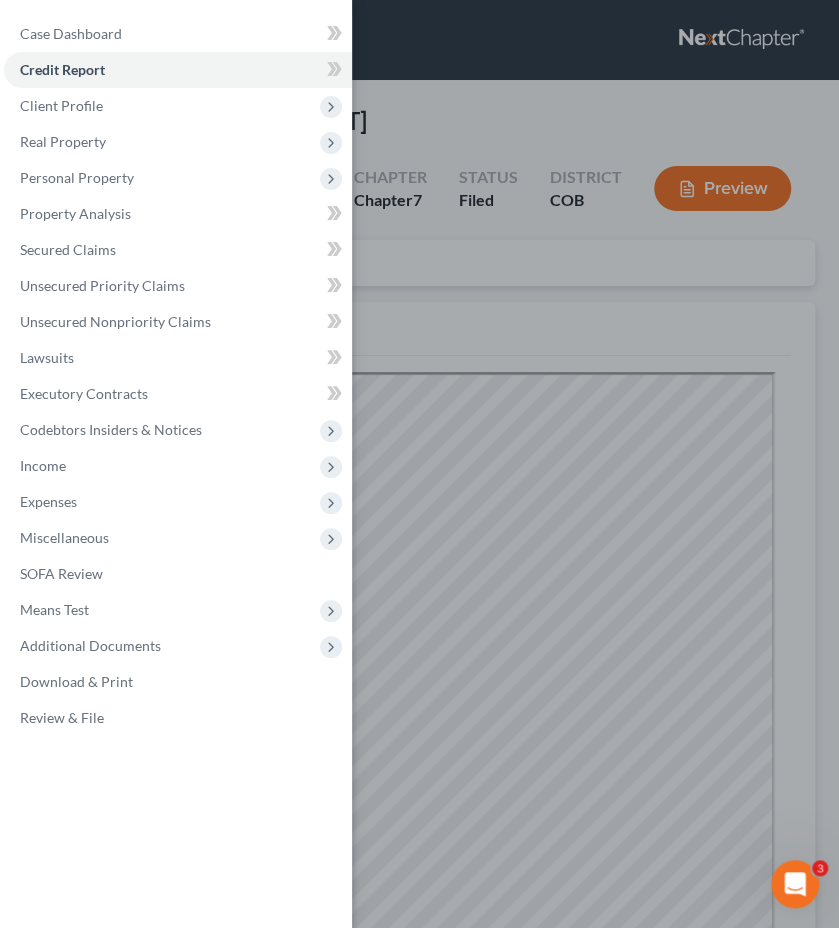 scroll, scrollTop: 0, scrollLeft: 0, axis: both 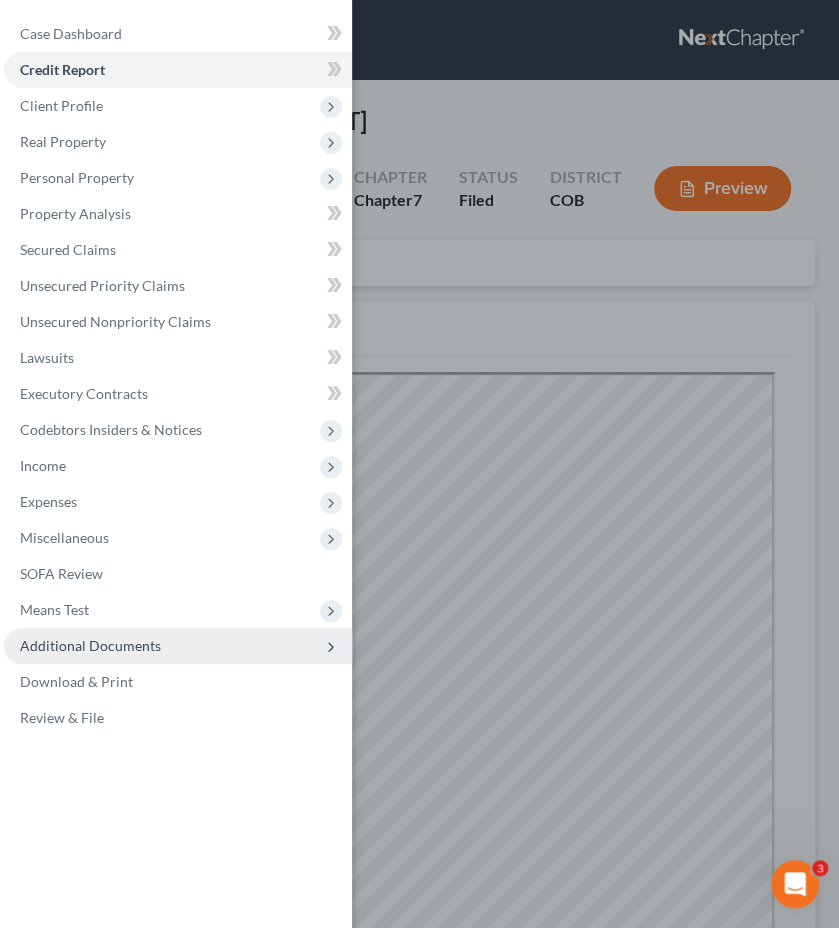 click on "Additional Documents" at bounding box center (178, 646) 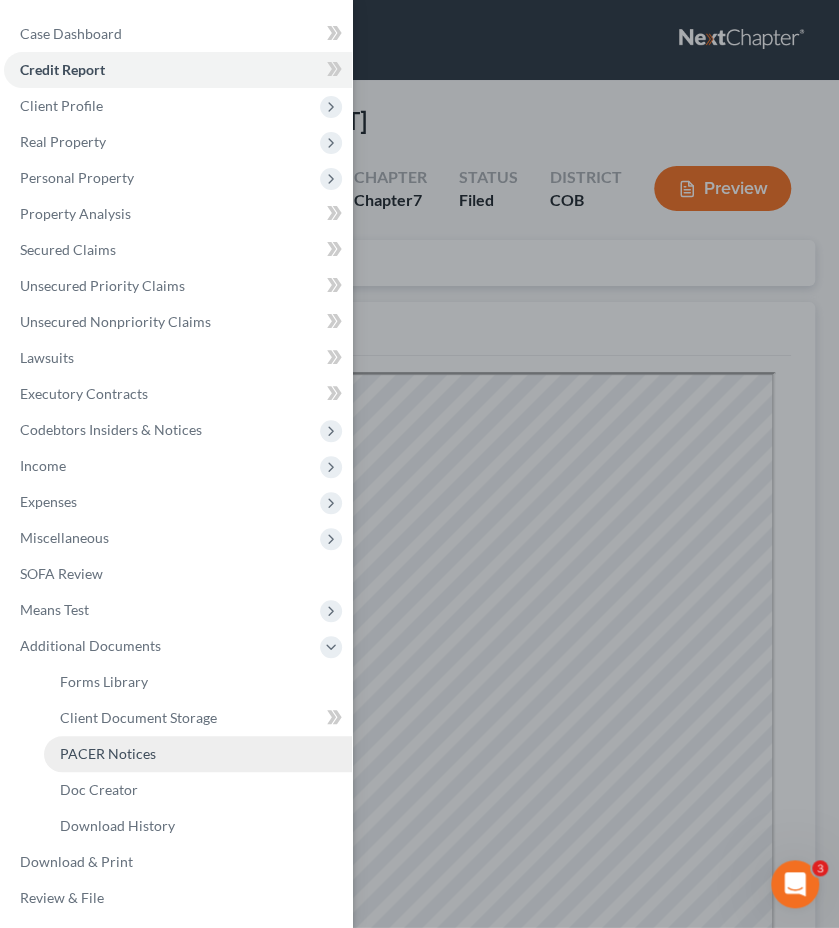 click on "PACER Notices" at bounding box center [198, 754] 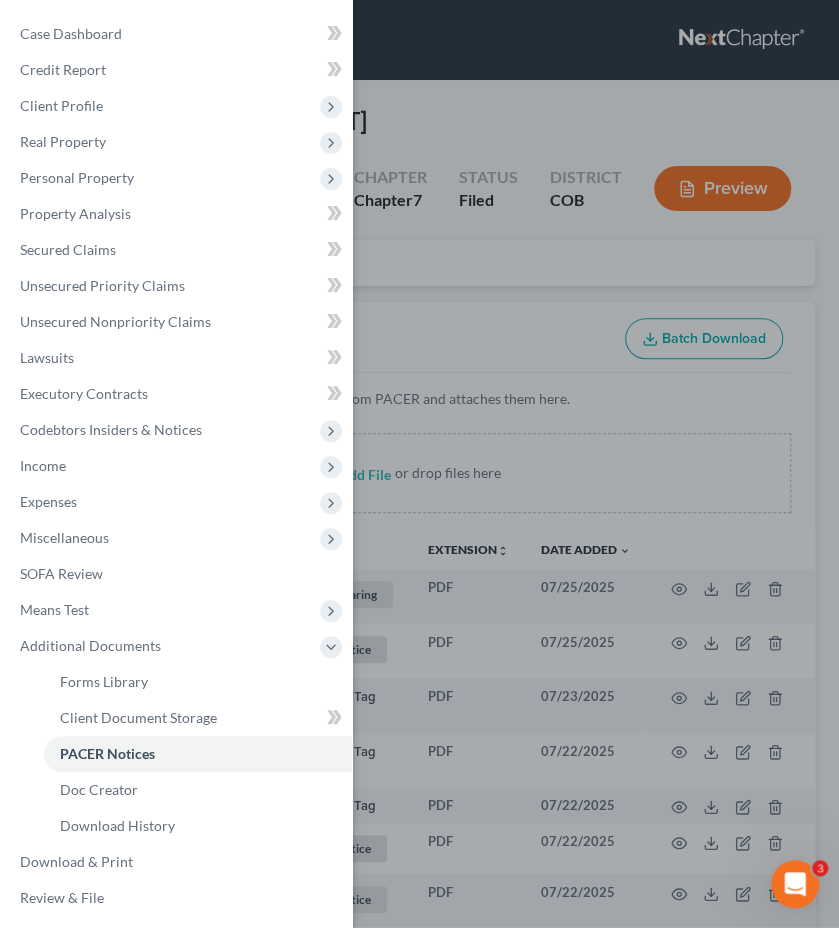click on "Case Dashboard
Payments
Invoices
Payments
Payments
Credit Report
Client Profile" at bounding box center [419, 464] 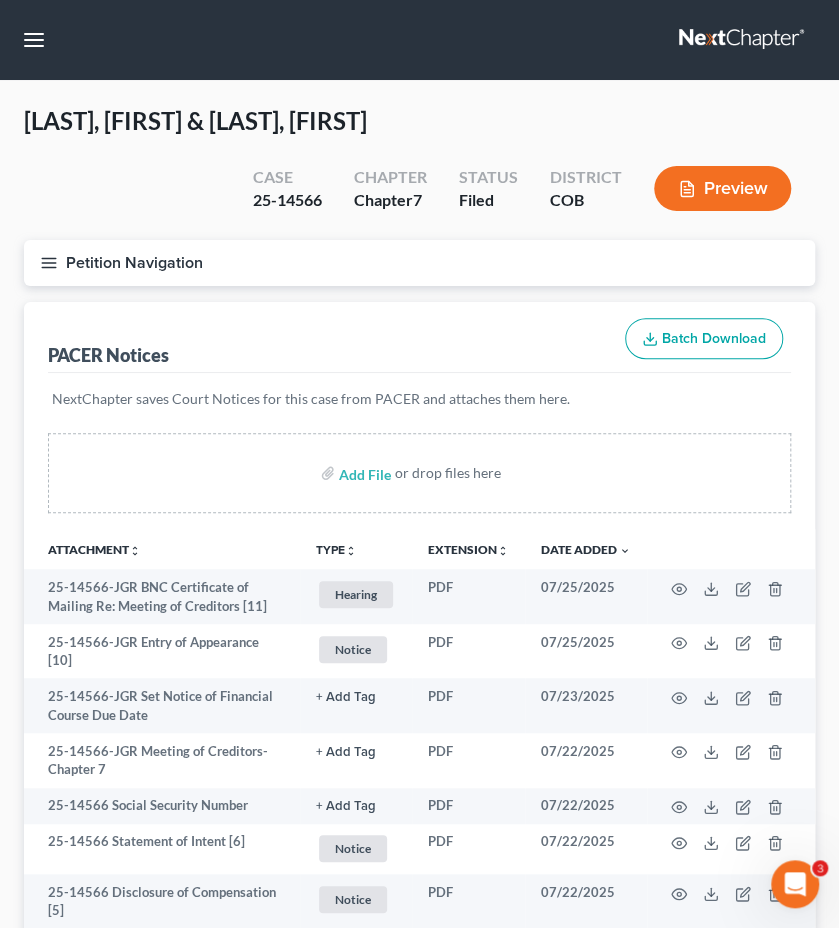 type 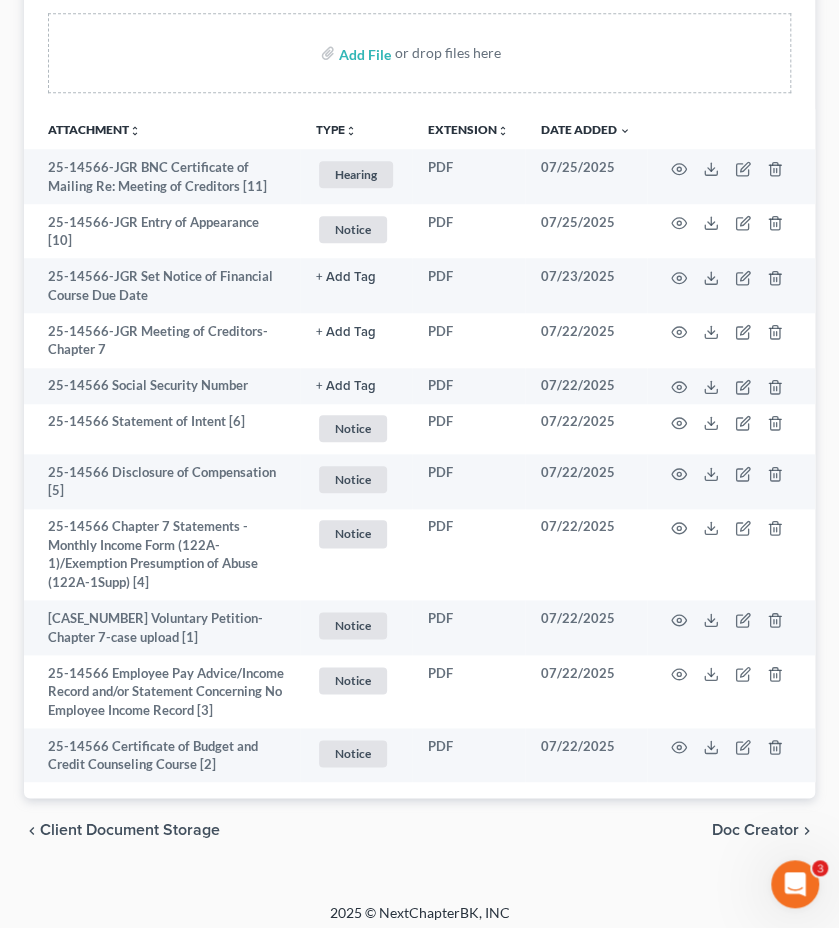 scroll, scrollTop: 424, scrollLeft: 0, axis: vertical 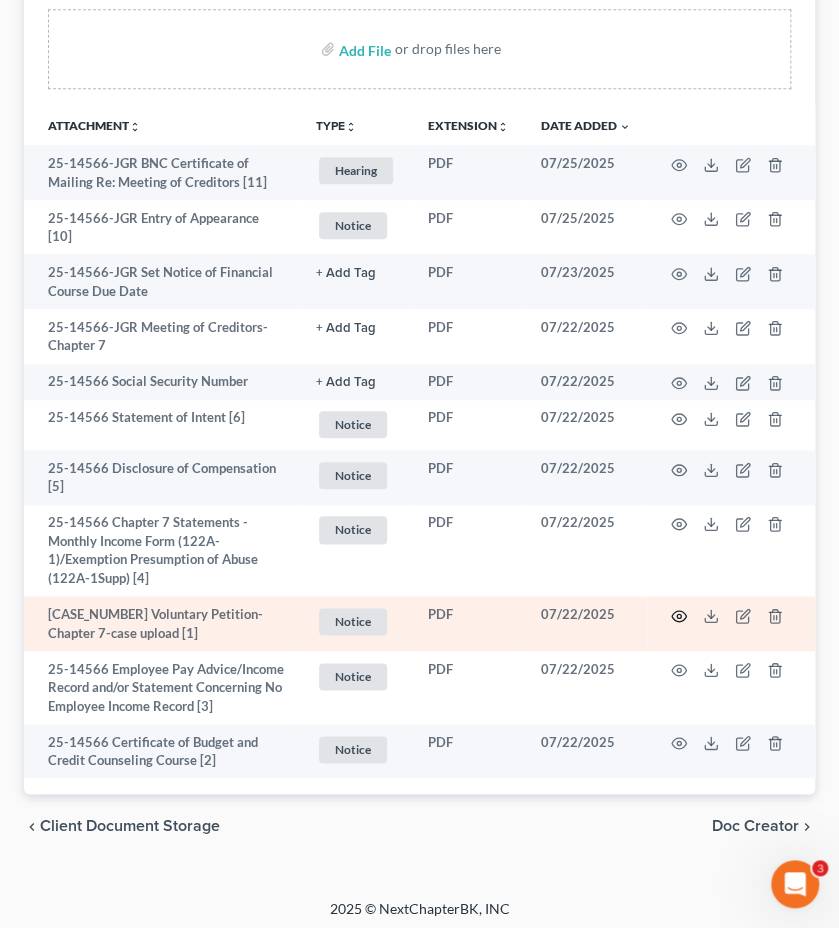 click 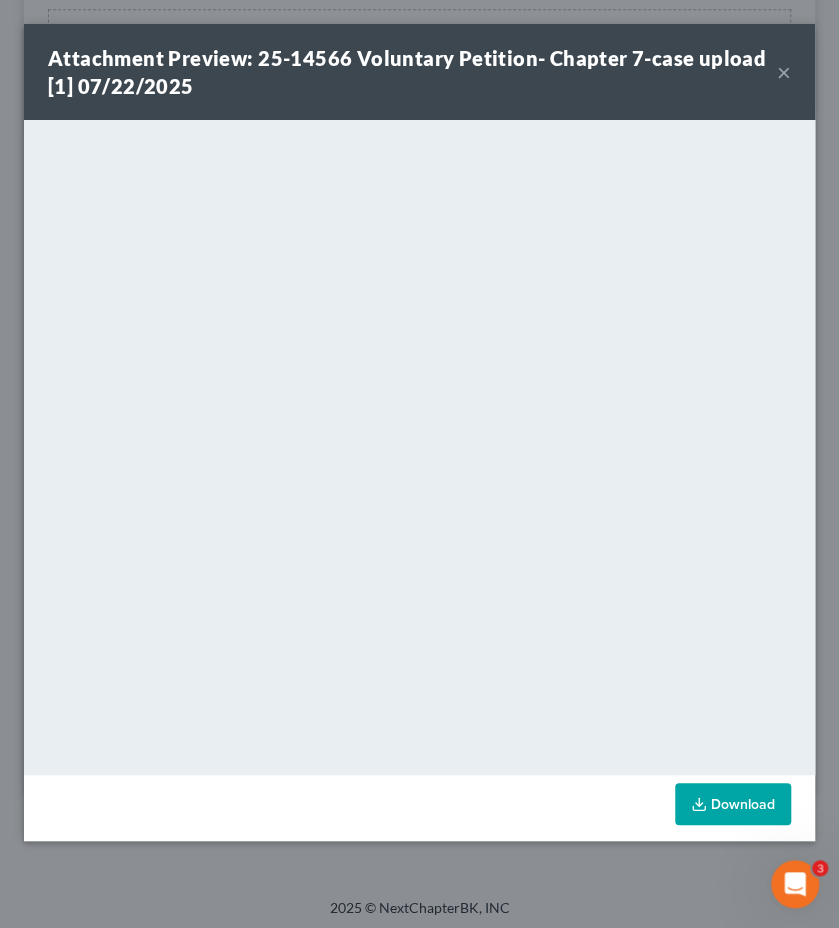 scroll, scrollTop: 402, scrollLeft: 0, axis: vertical 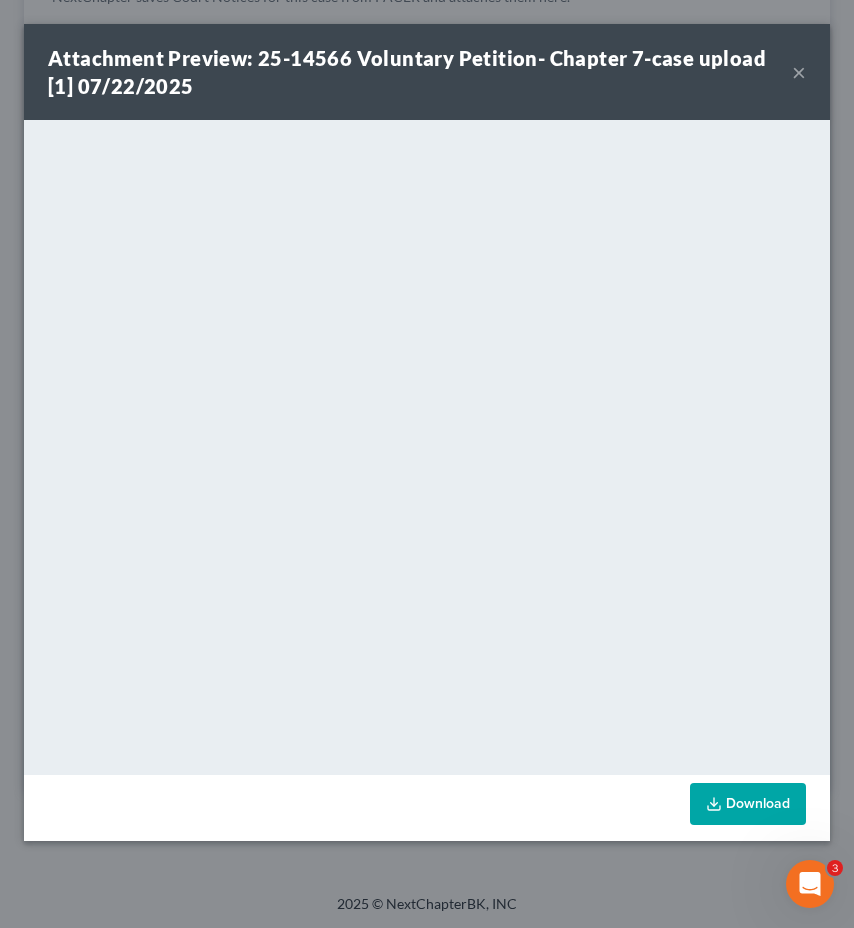 click on "Attachment Preview: 25-14566 Voluntary Petition- Chapter 7-case upload [1] 07/22/2025 ×" at bounding box center [427, 72] 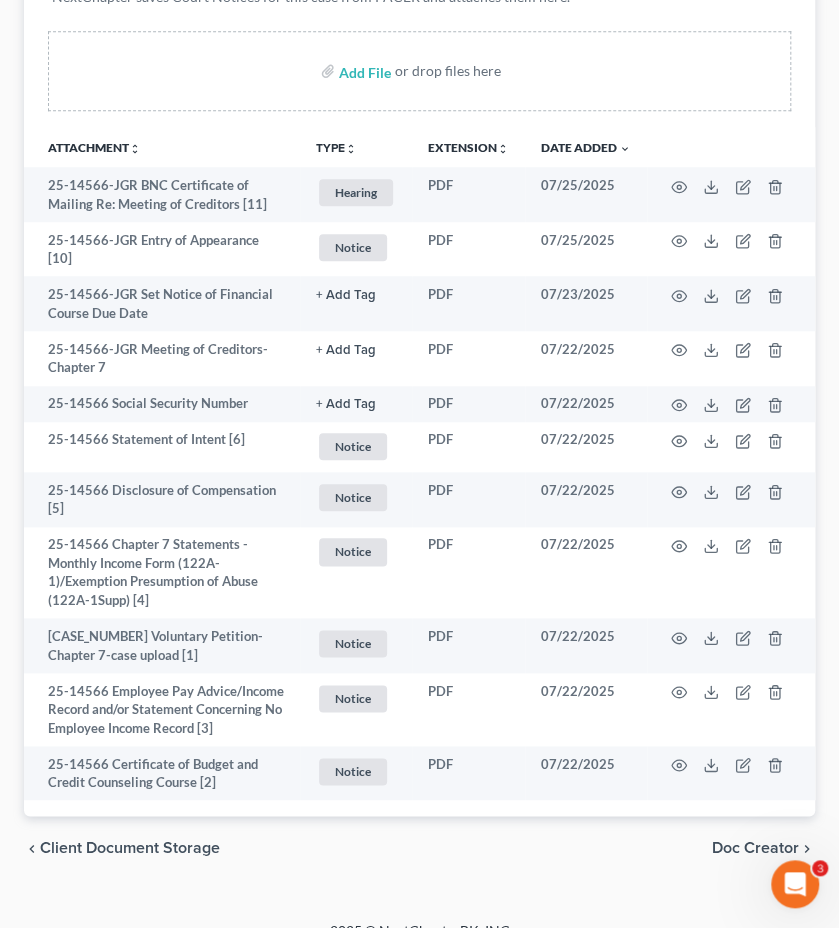 drag, startPoint x: 802, startPoint y: 77, endPoint x: 844, endPoint y: 44, distance: 53.413483 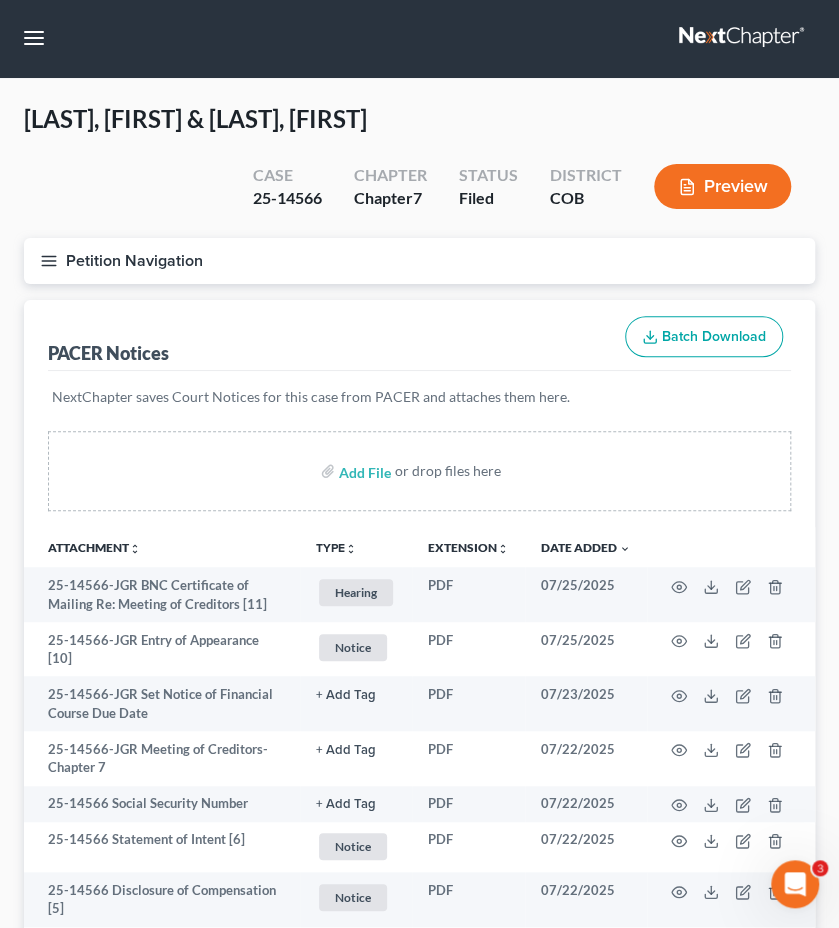 scroll, scrollTop: 0, scrollLeft: 0, axis: both 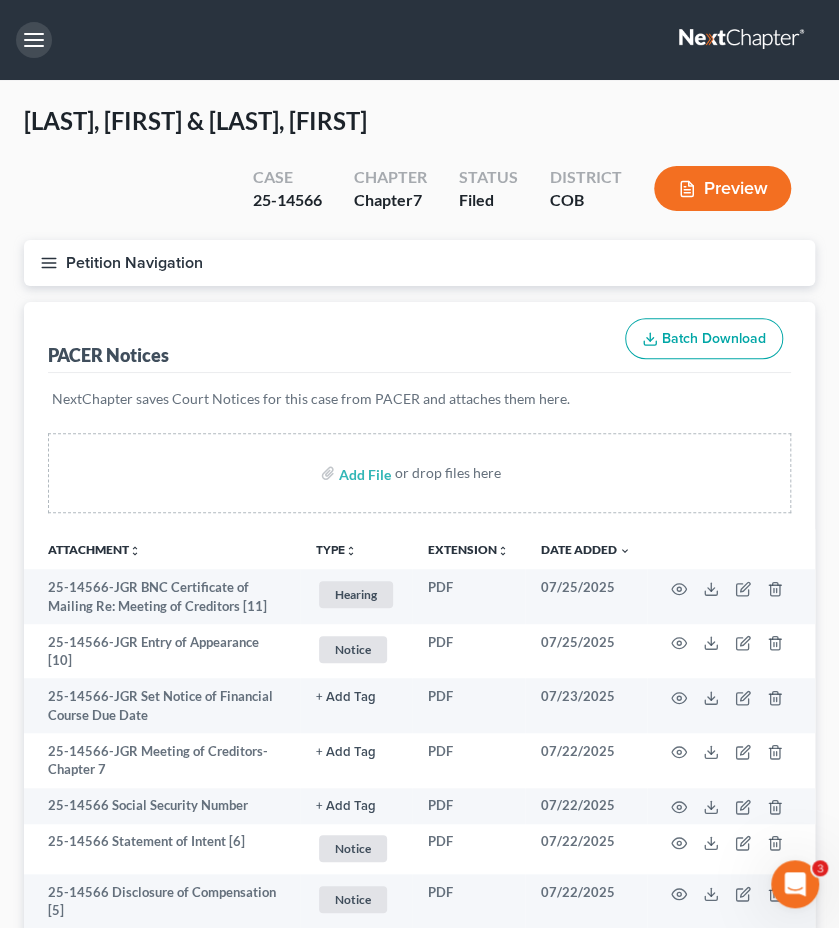 click at bounding box center [34, 40] 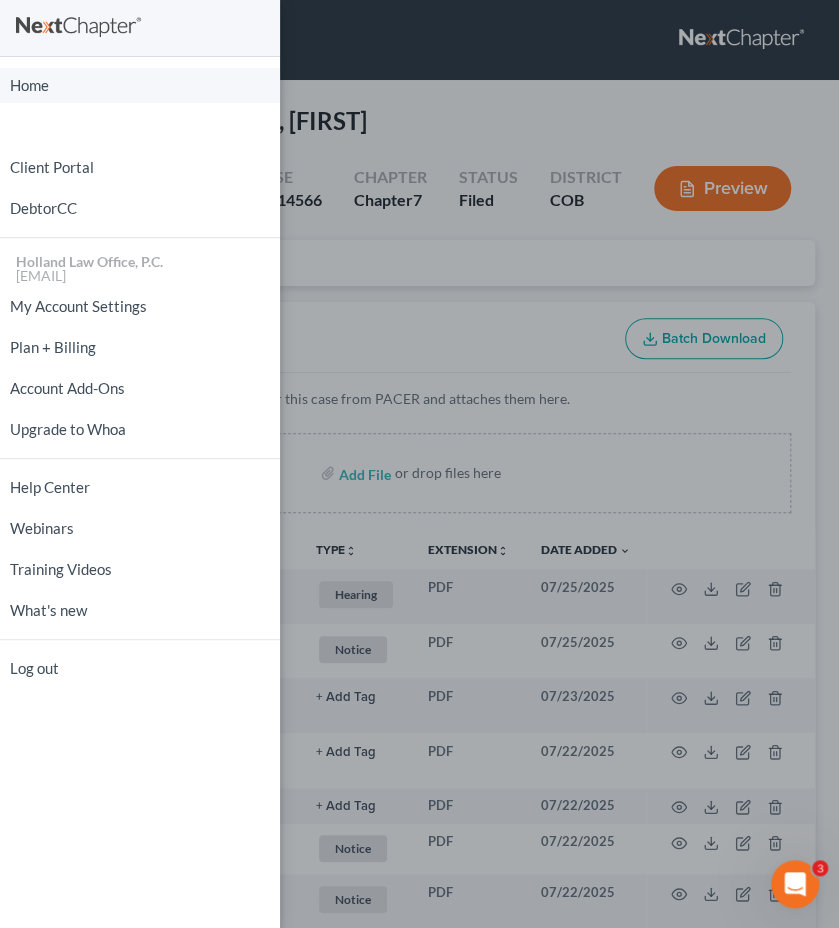 click on "Home" at bounding box center (140, 85) 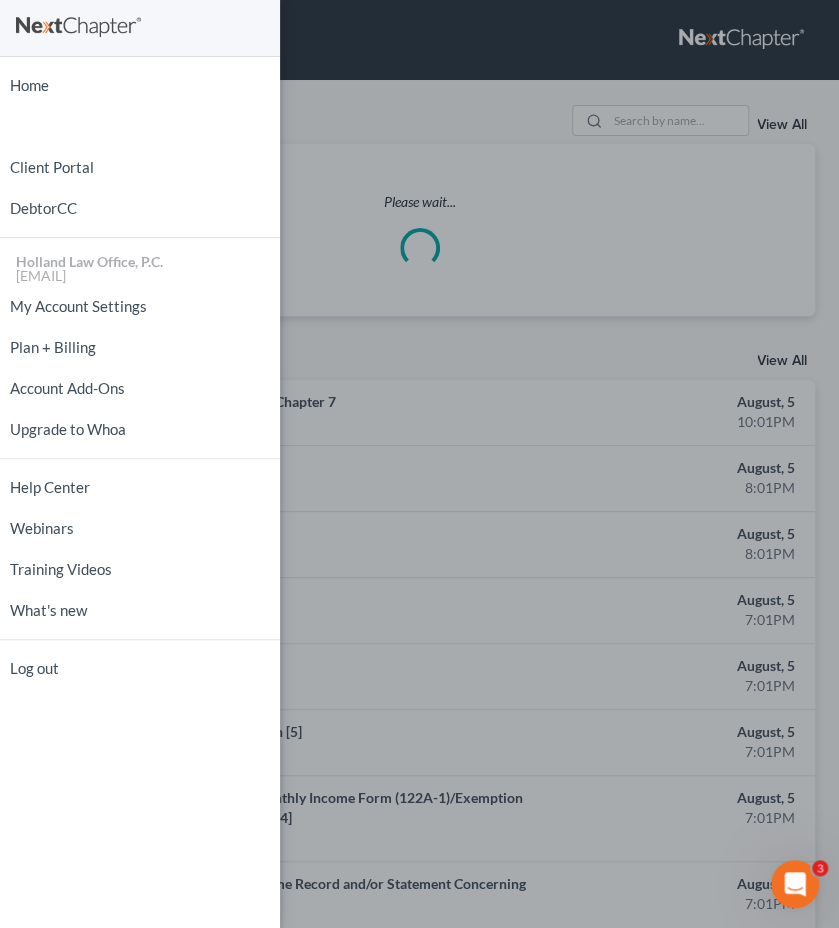 click on "Home New Case Client Portal DebtorCC Holland Law Office, P.C. [EMAIL] My Account Settings Plan + Billing Account Add-Ons Upgrade to Whoa Help Center Webinars Training Videos What's new Log out" at bounding box center (419, 464) 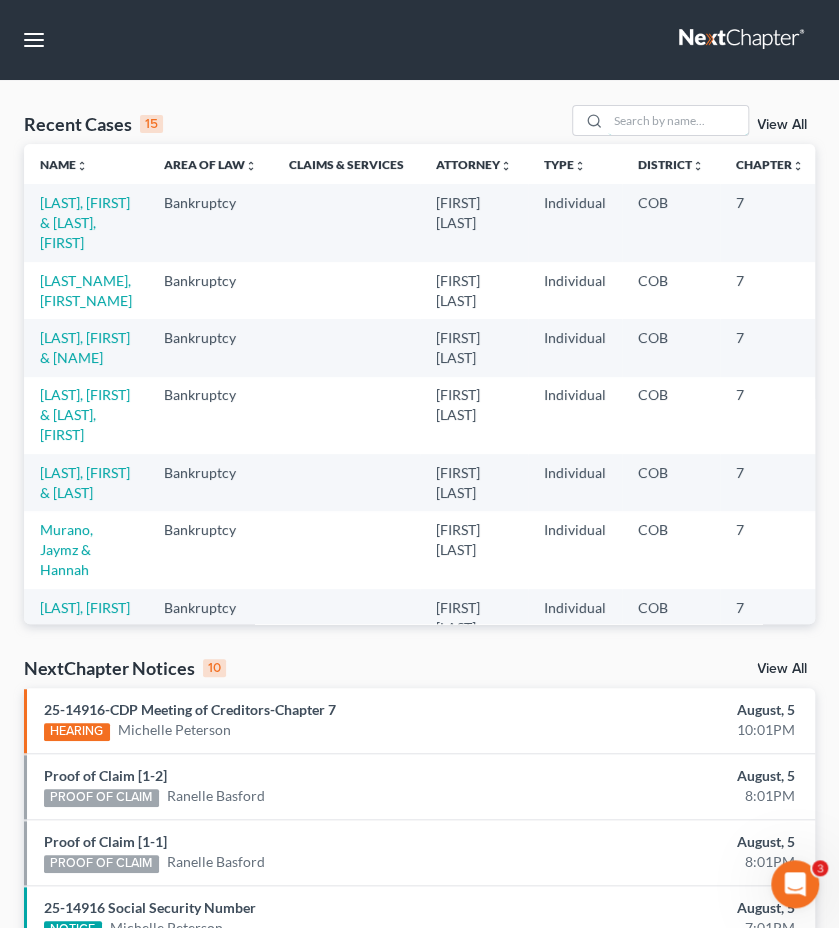 click at bounding box center (678, 120) 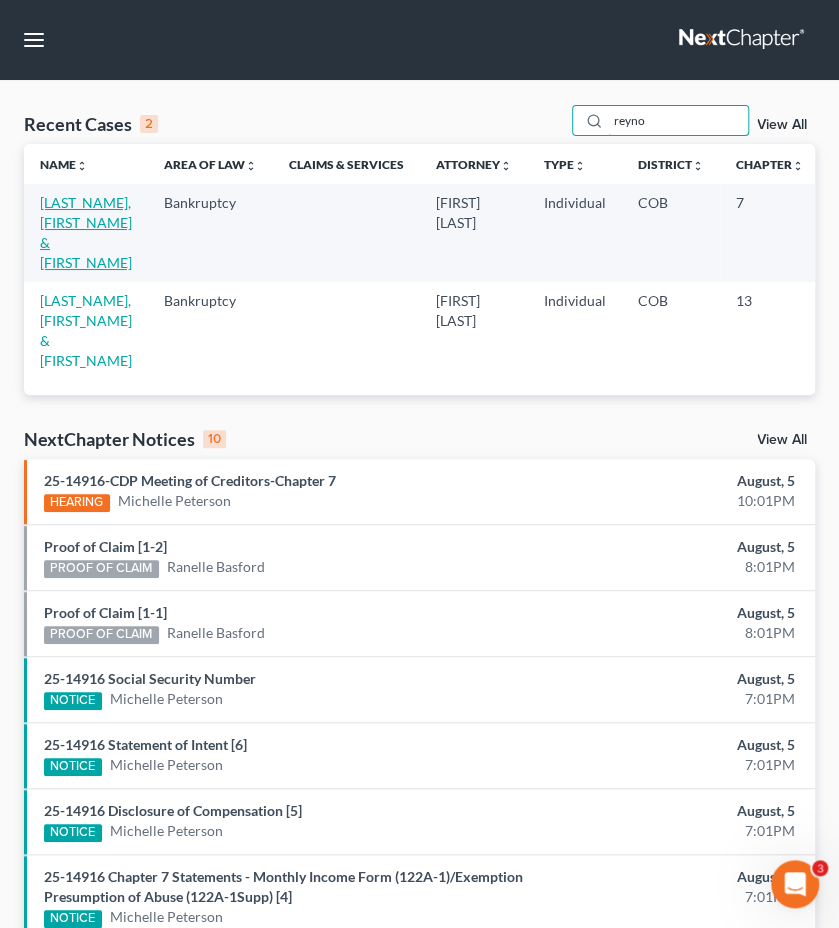type on "reyno" 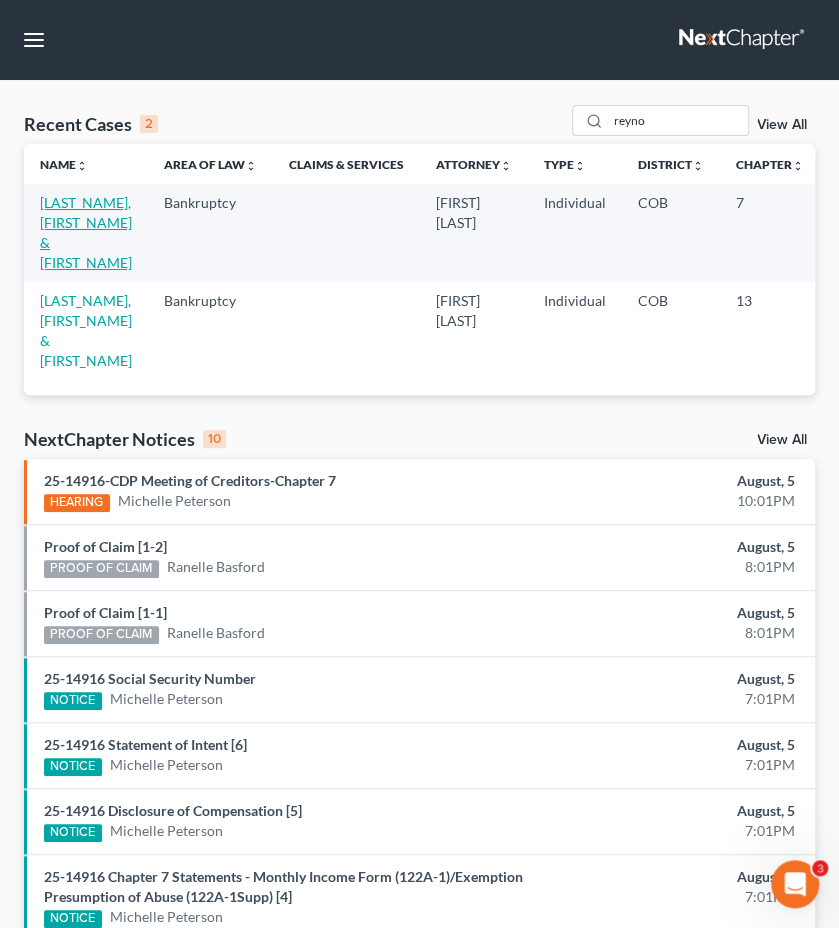 click on "Reynoso, John & Vanessa" at bounding box center (86, 232) 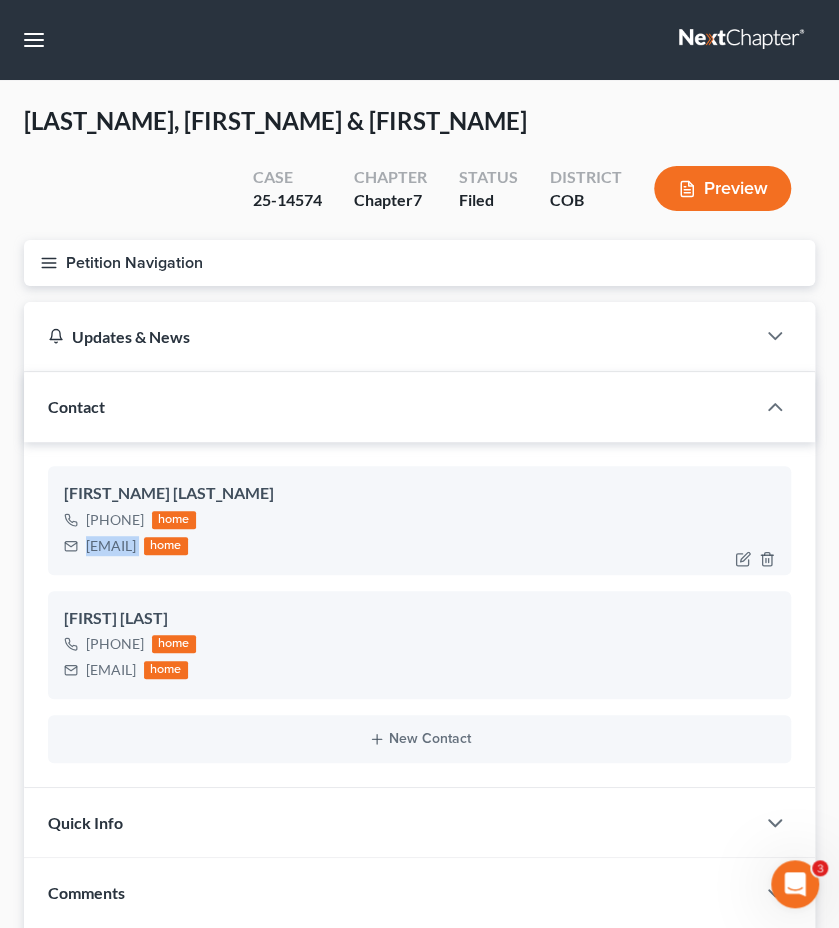 drag, startPoint x: 260, startPoint y: 549, endPoint x: 83, endPoint y: 551, distance: 177.01129 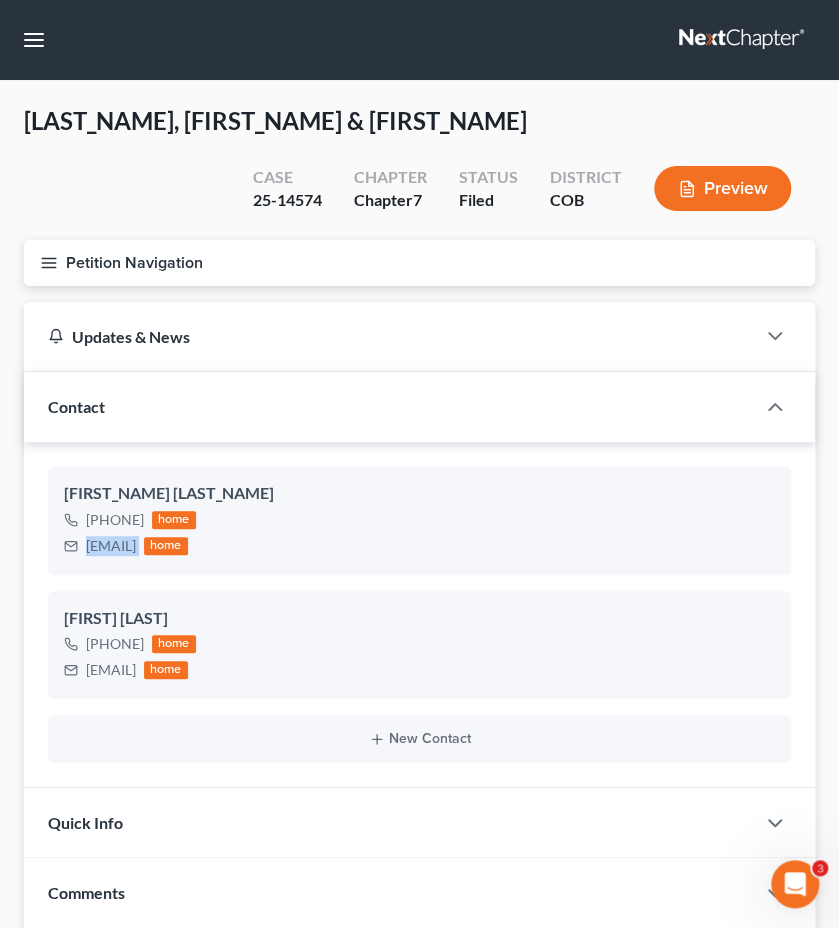 drag, startPoint x: 161, startPoint y: 257, endPoint x: 162, endPoint y: 365, distance: 108.00463 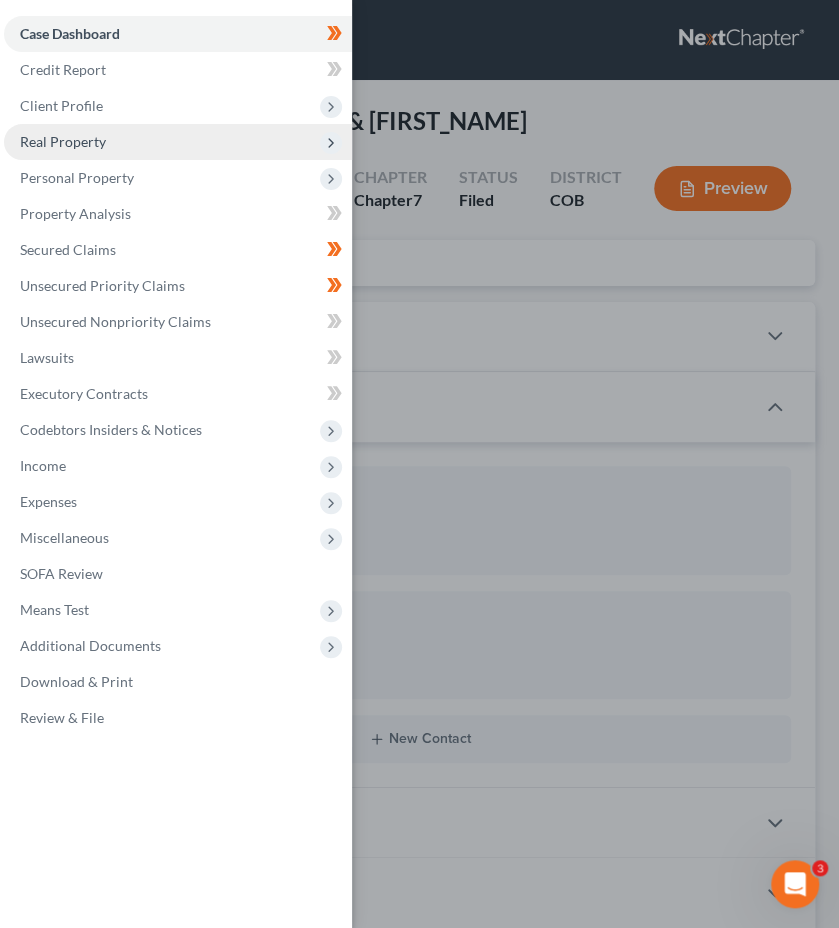 click on "Real Property" at bounding box center [178, 142] 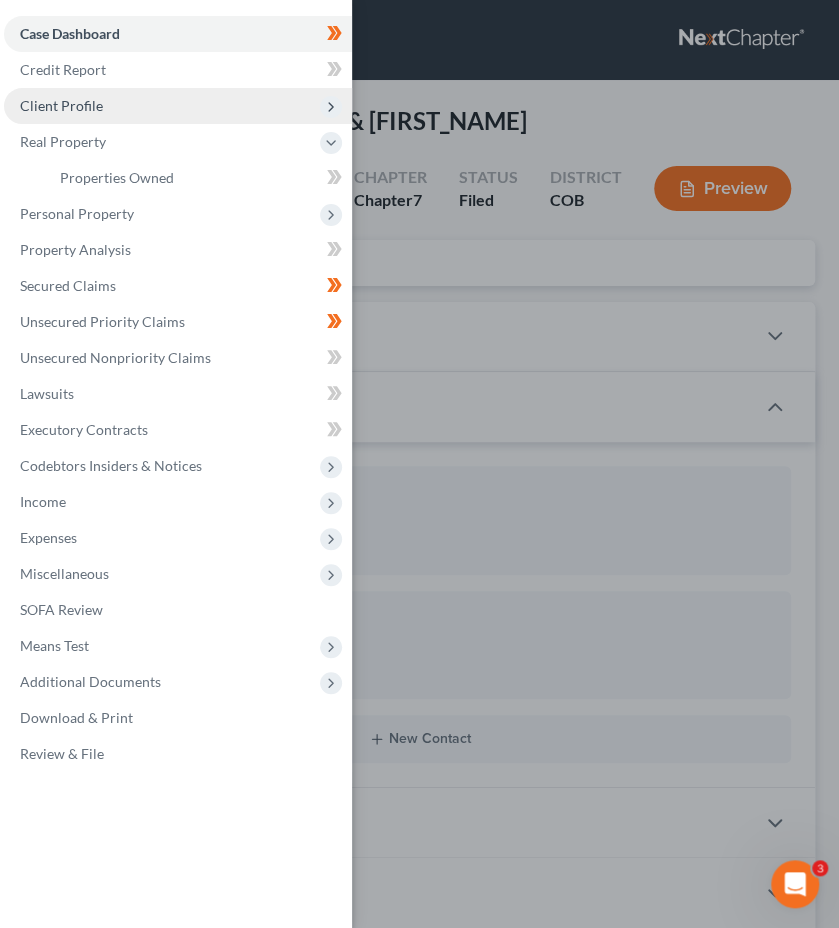 click on "Client Profile" at bounding box center [178, 106] 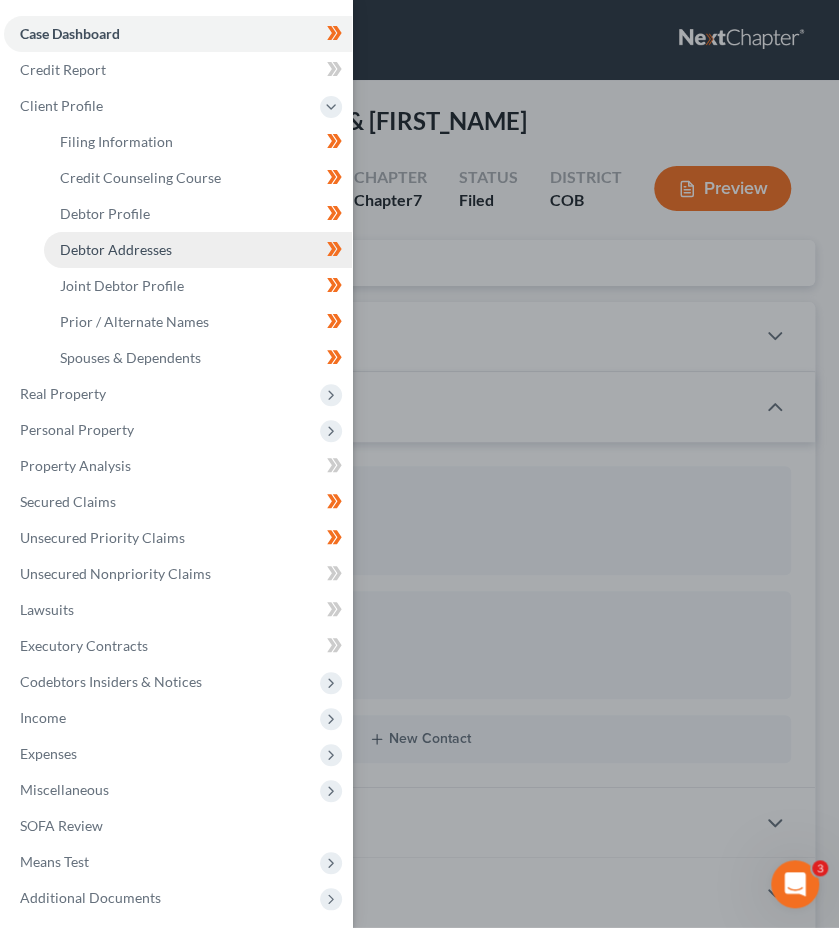 click on "Debtor Addresses" at bounding box center [198, 250] 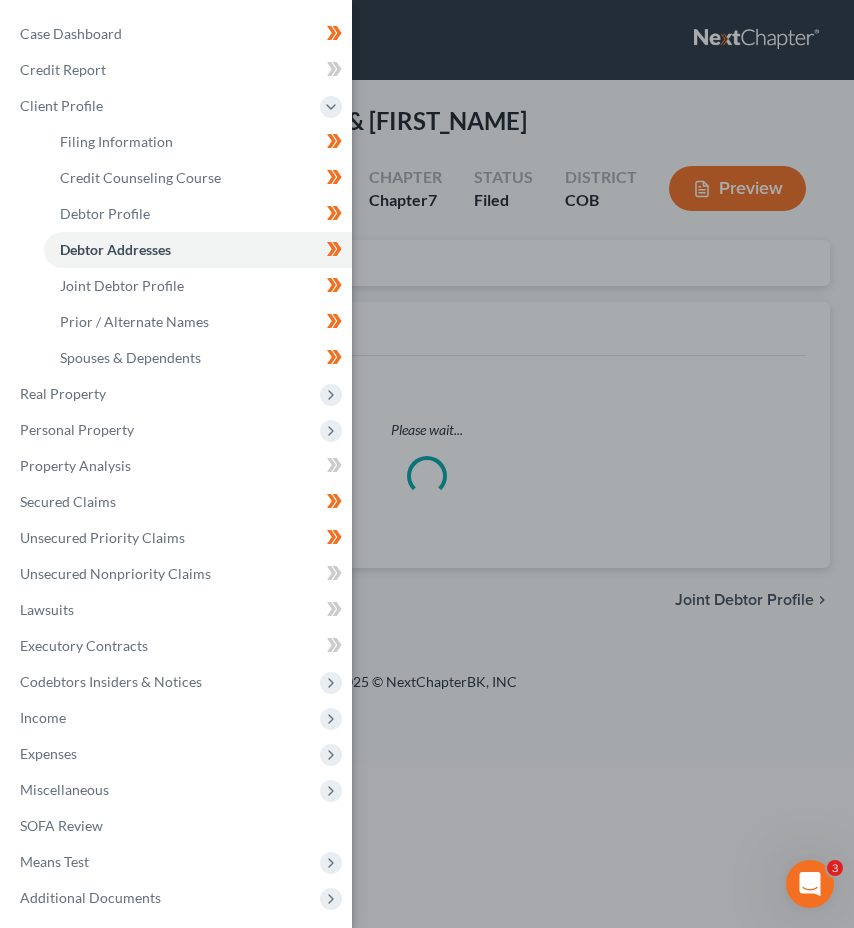 click on "Case Dashboard
Payments
Invoices
Payments
Payments
Credit Report
Client Profile" at bounding box center (427, 464) 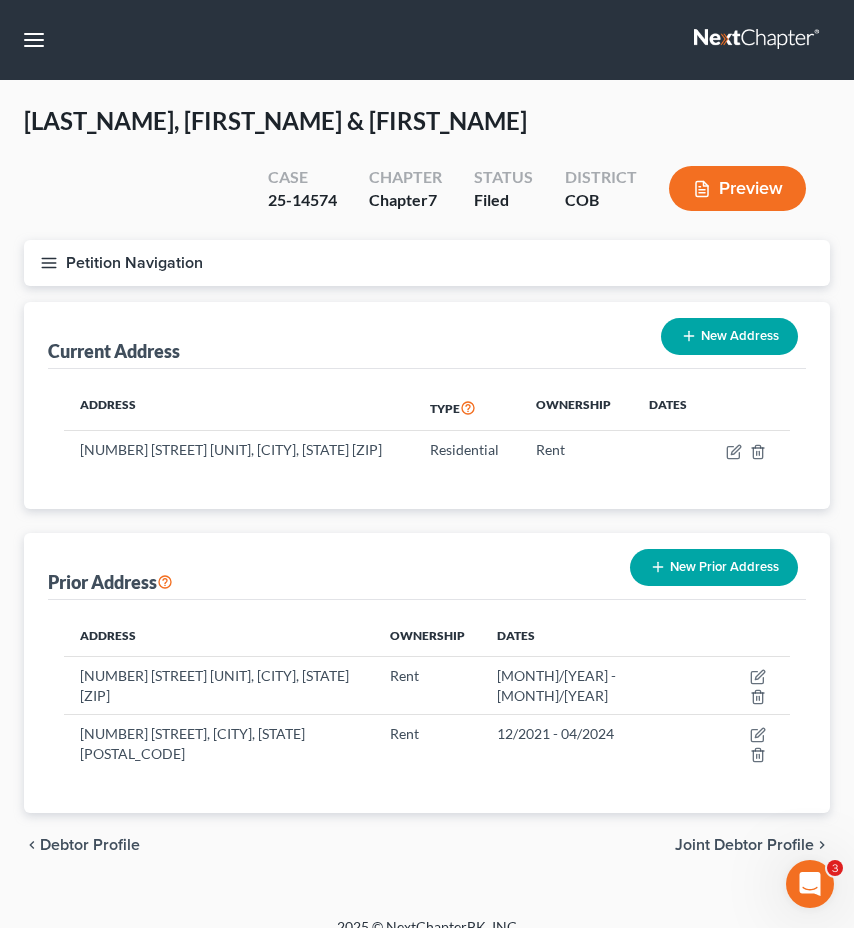 click on "Petition Navigation" at bounding box center [427, 263] 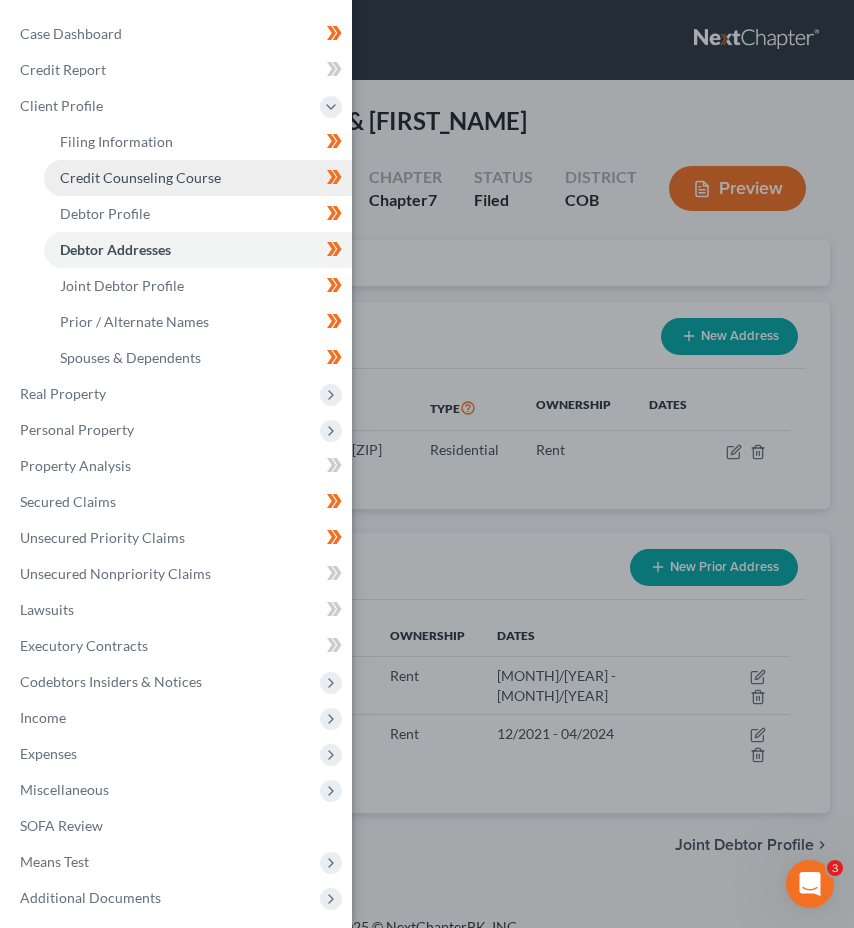 click on "Credit Counseling Course" at bounding box center (140, 177) 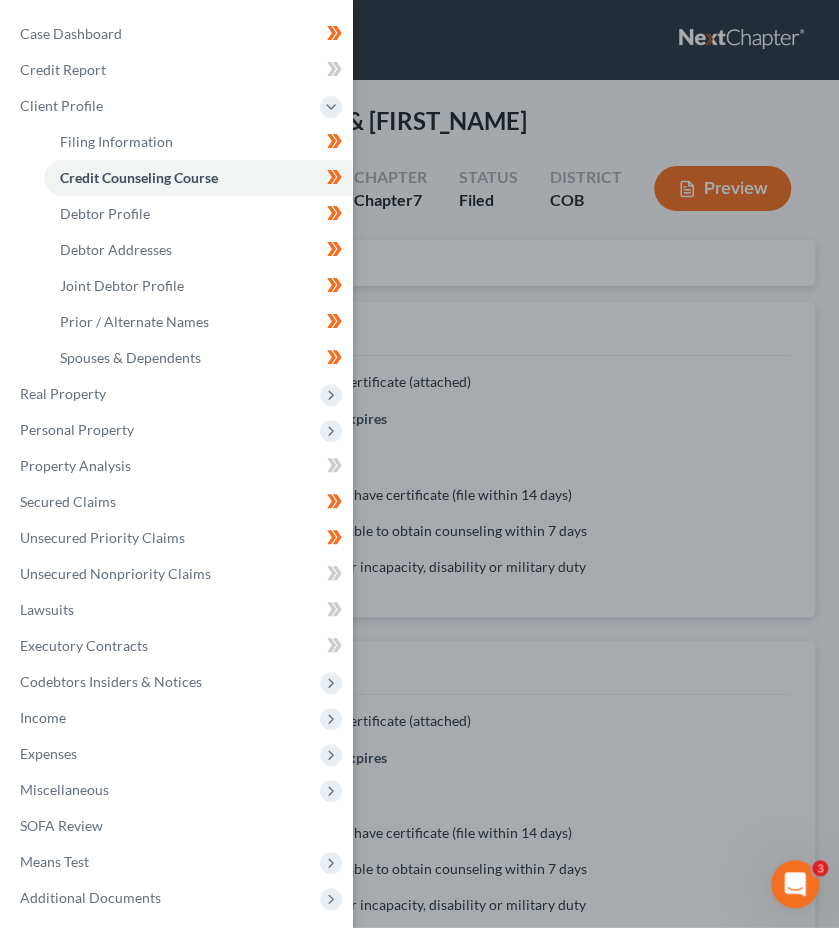 click on "Case Dashboard
Payments
Invoices
Payments
Payments
Credit Report
Client Profile" at bounding box center [419, 464] 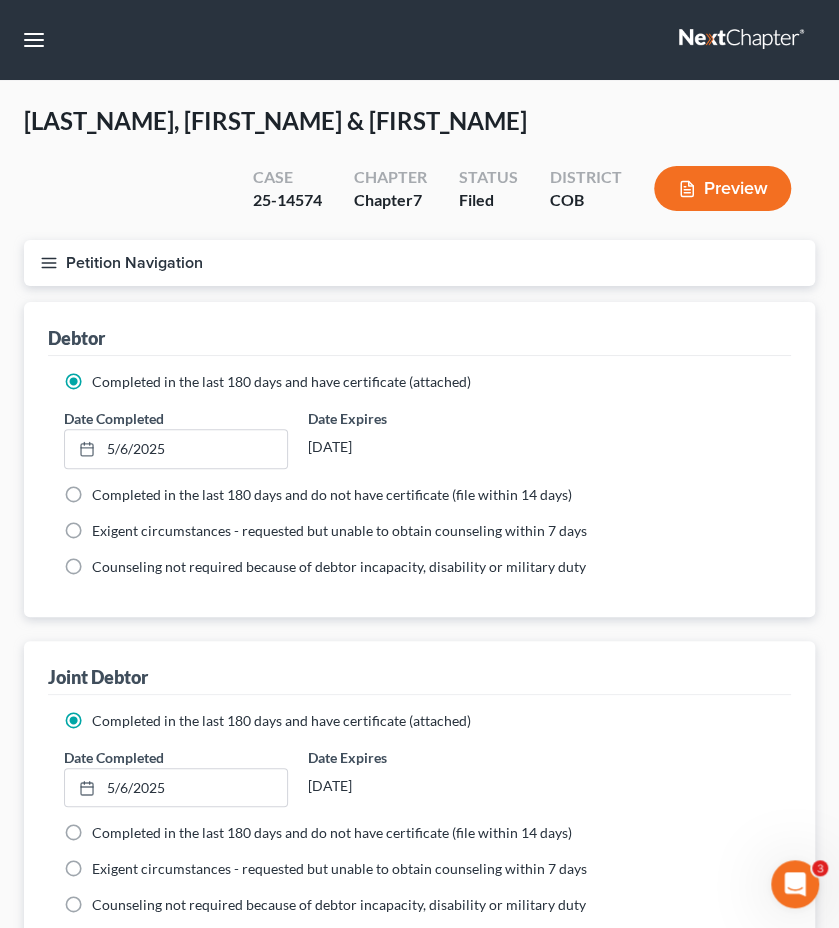 click on "Petition Navigation" at bounding box center [419, 263] 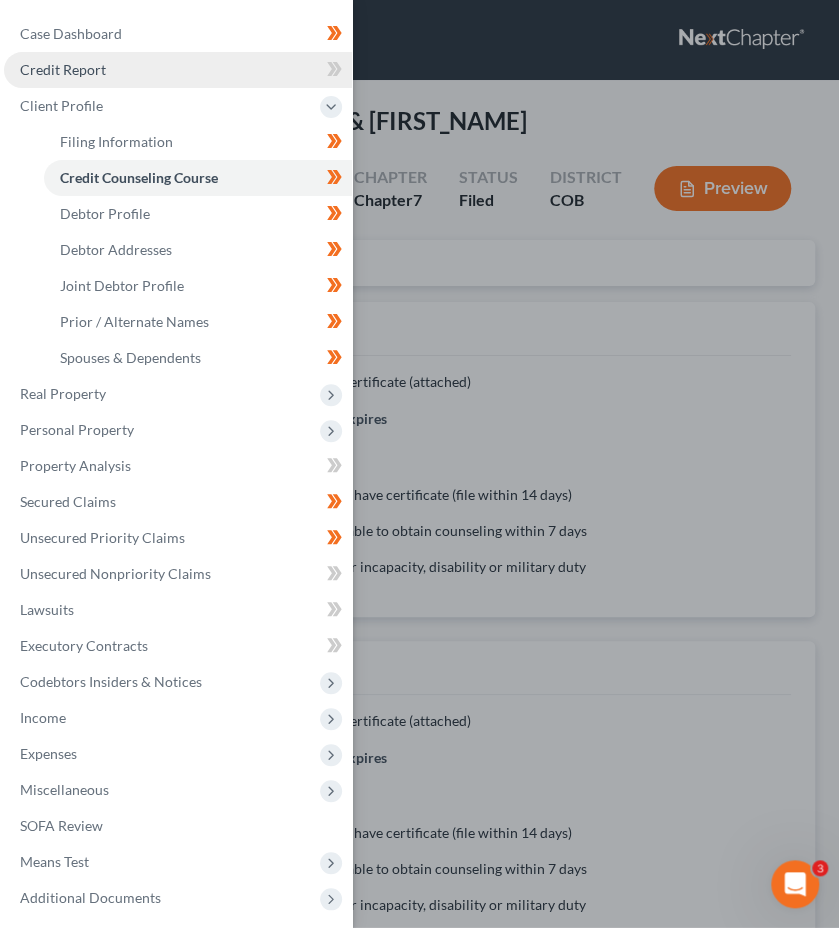 click on "Credit Report" at bounding box center (178, 70) 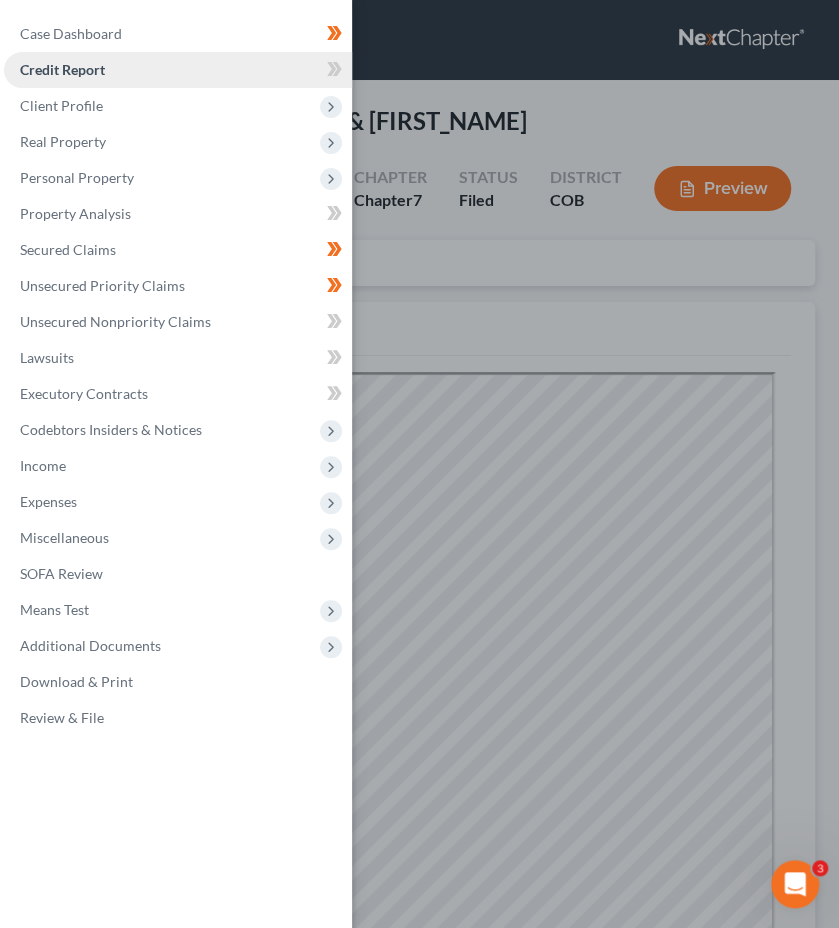 scroll, scrollTop: 0, scrollLeft: 0, axis: both 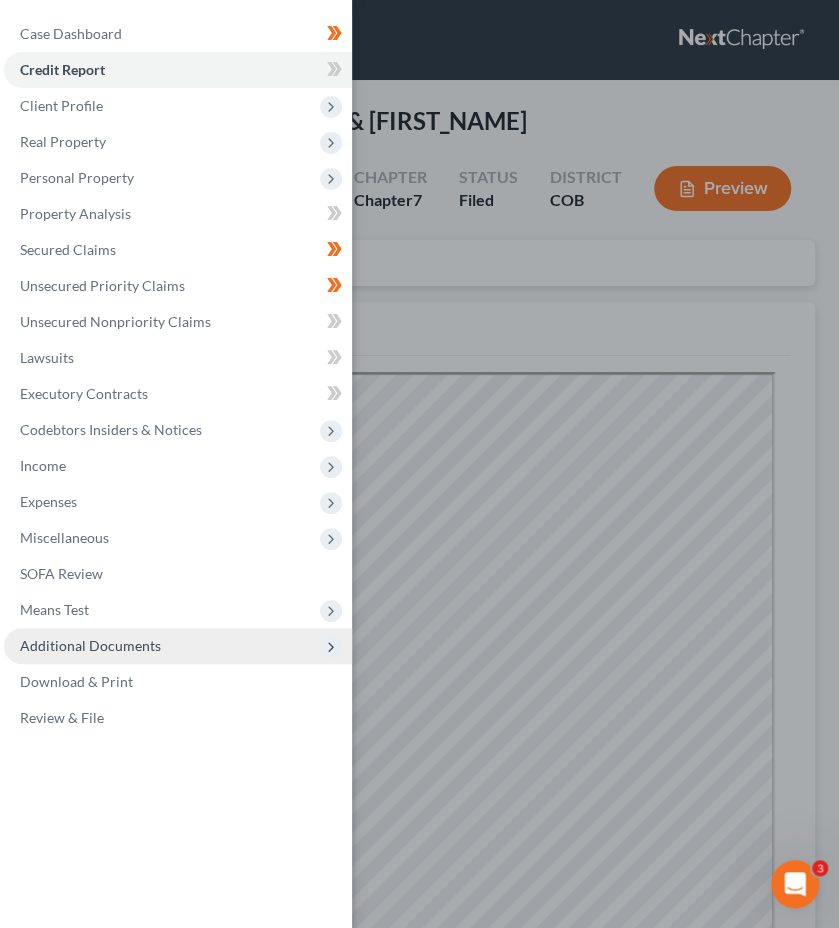 click on "Additional Documents" at bounding box center [178, 646] 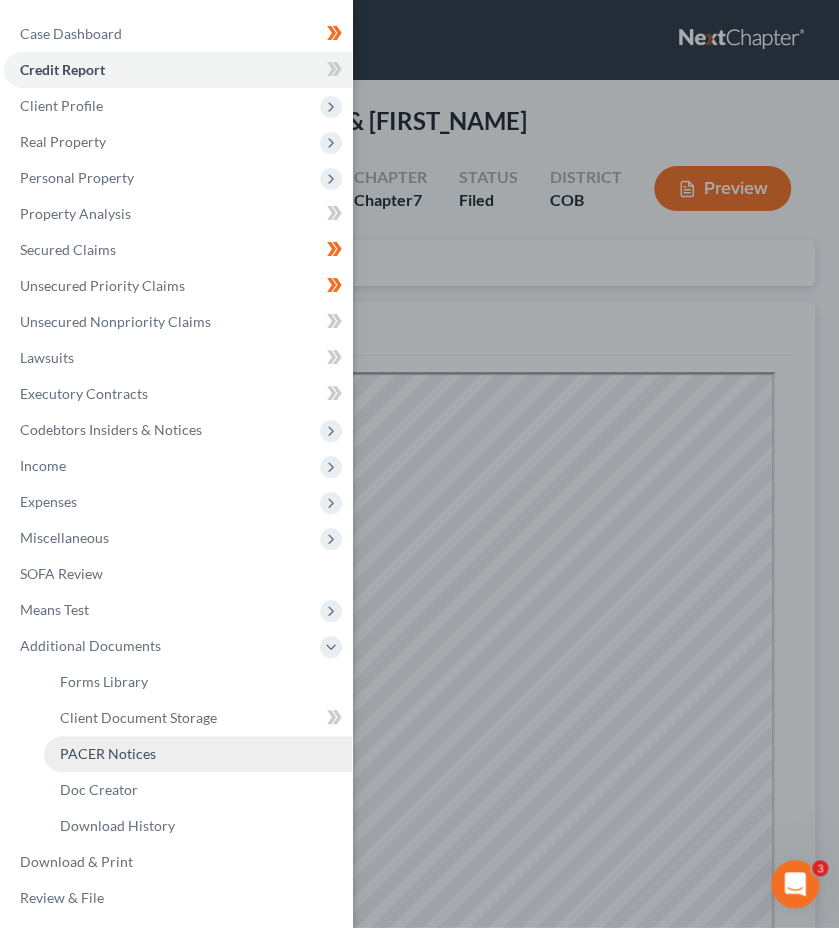 click on "PACER Notices" at bounding box center (198, 754) 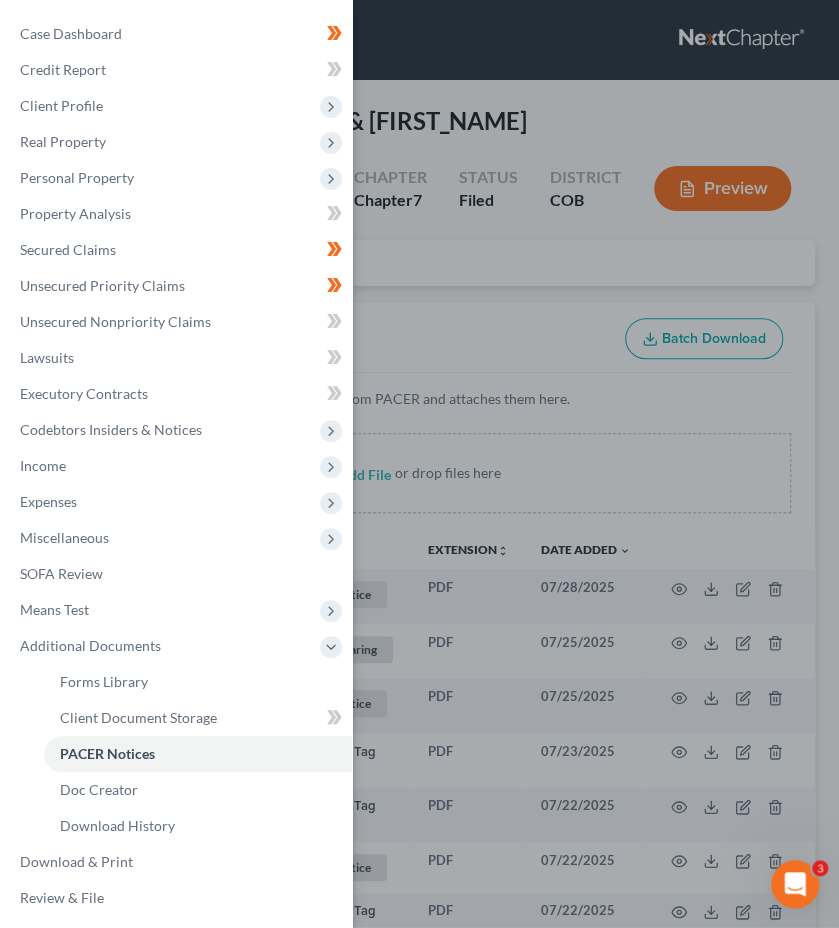 click on "Case Dashboard
Payments
Invoices
Payments
Payments
Credit Report
Client Profile" at bounding box center (419, 464) 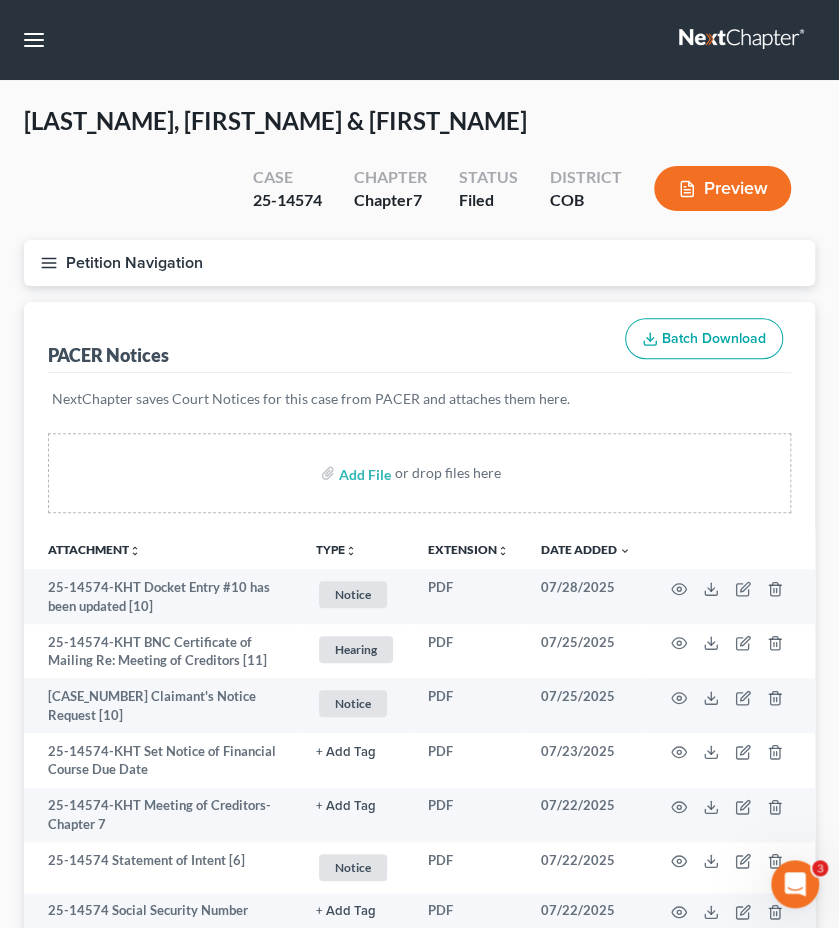 type 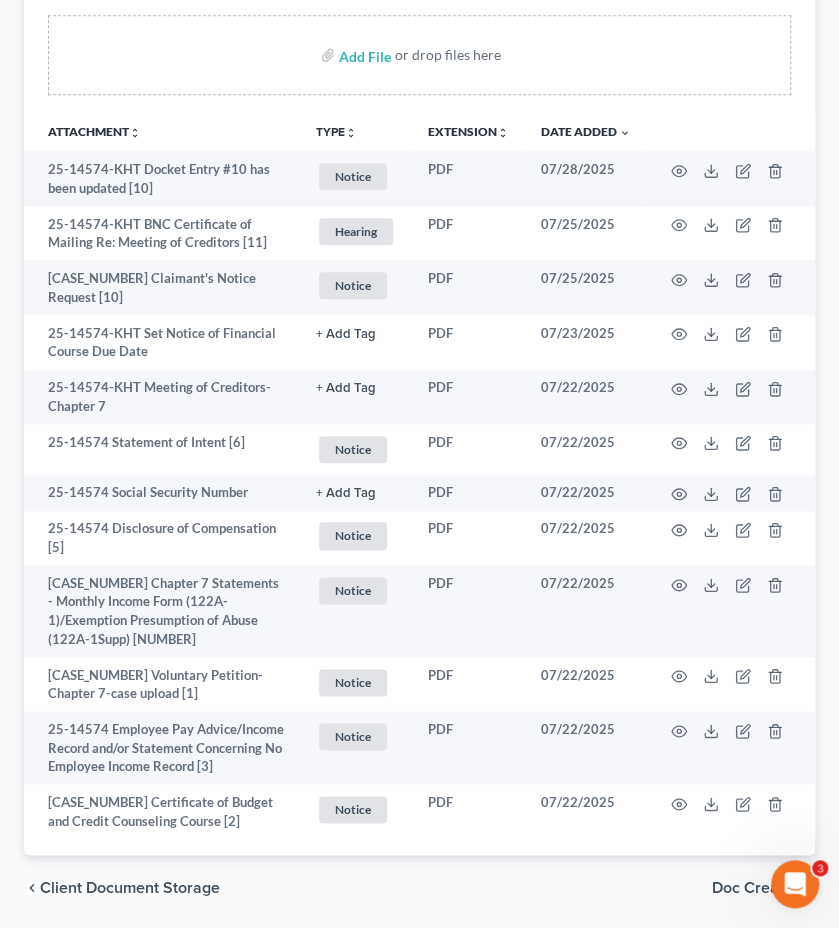 scroll, scrollTop: 483, scrollLeft: 0, axis: vertical 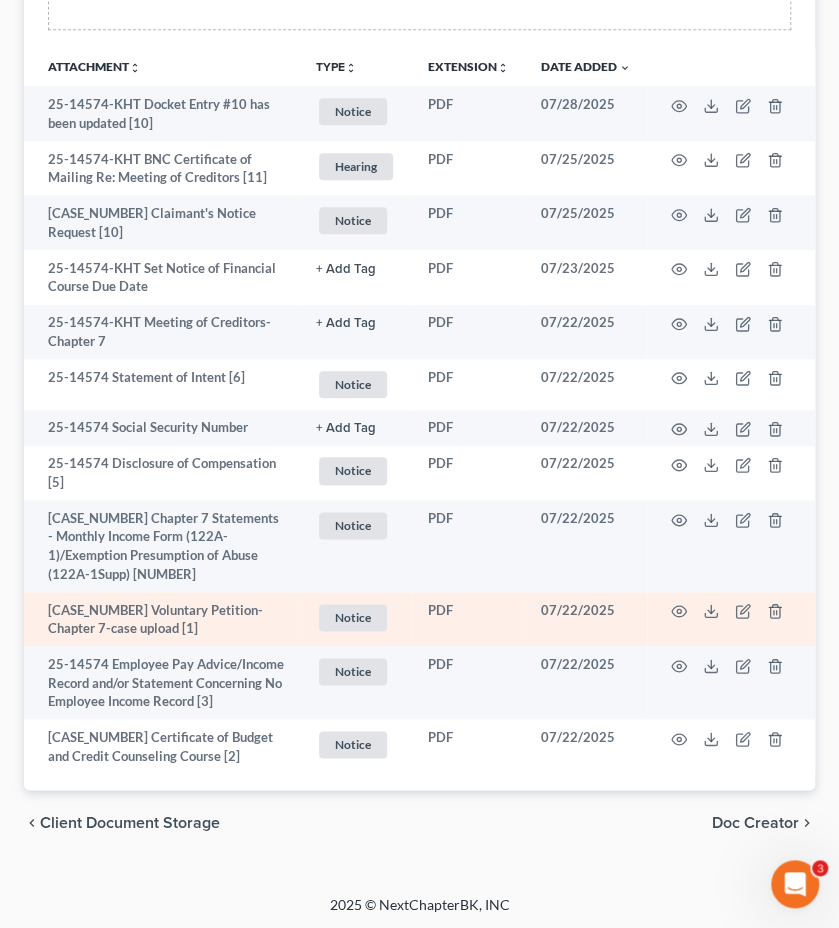 click at bounding box center [731, 619] 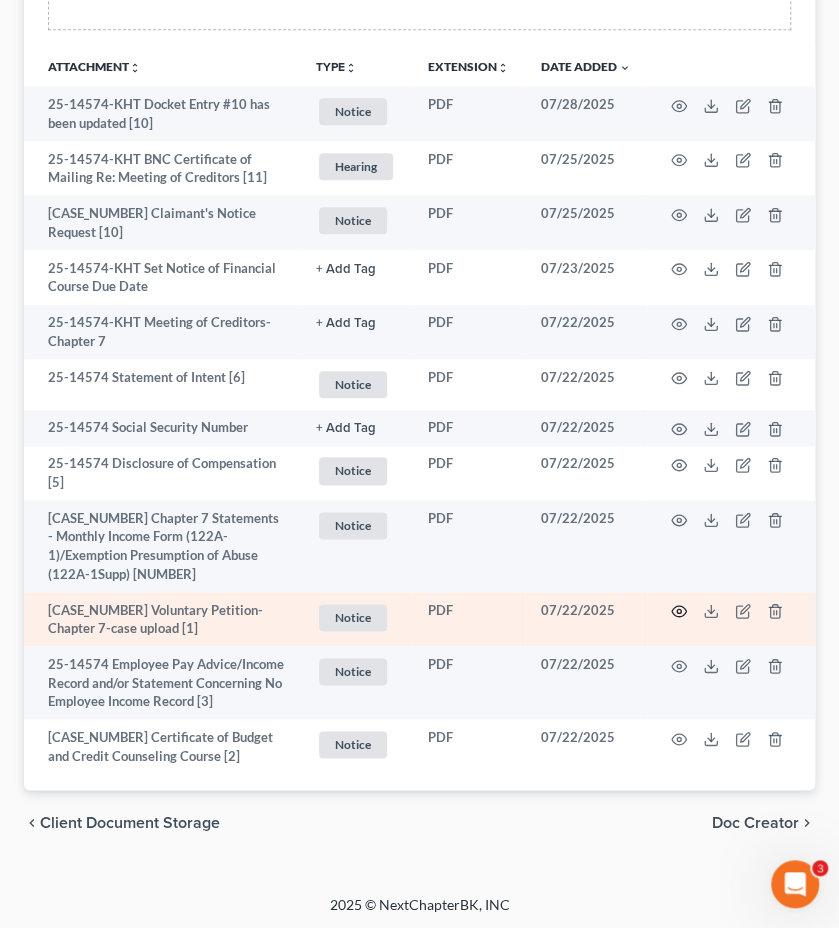 click 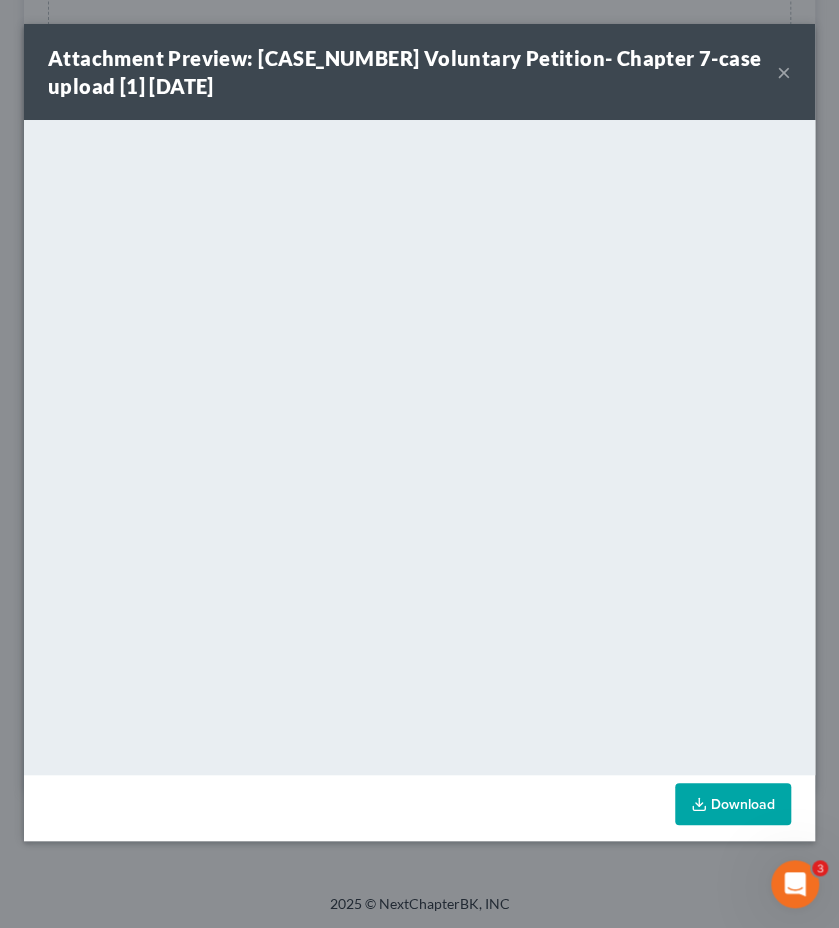 scroll, scrollTop: 460, scrollLeft: 0, axis: vertical 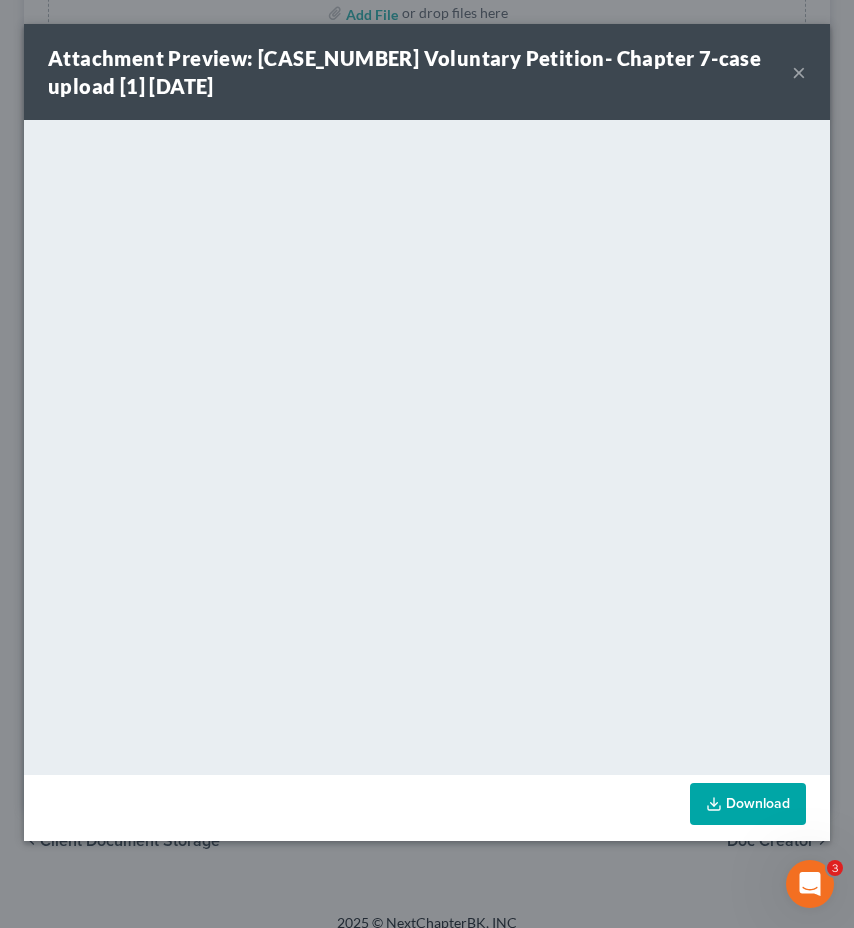 click on "×" at bounding box center [799, 72] 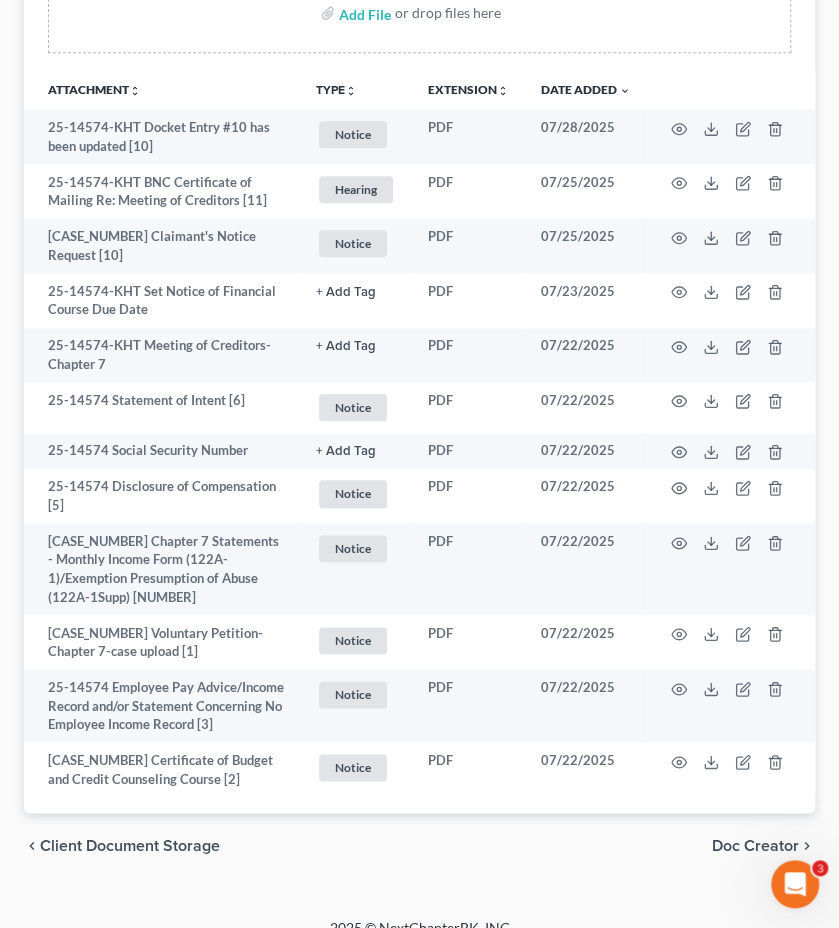 scroll, scrollTop: 2, scrollLeft: 0, axis: vertical 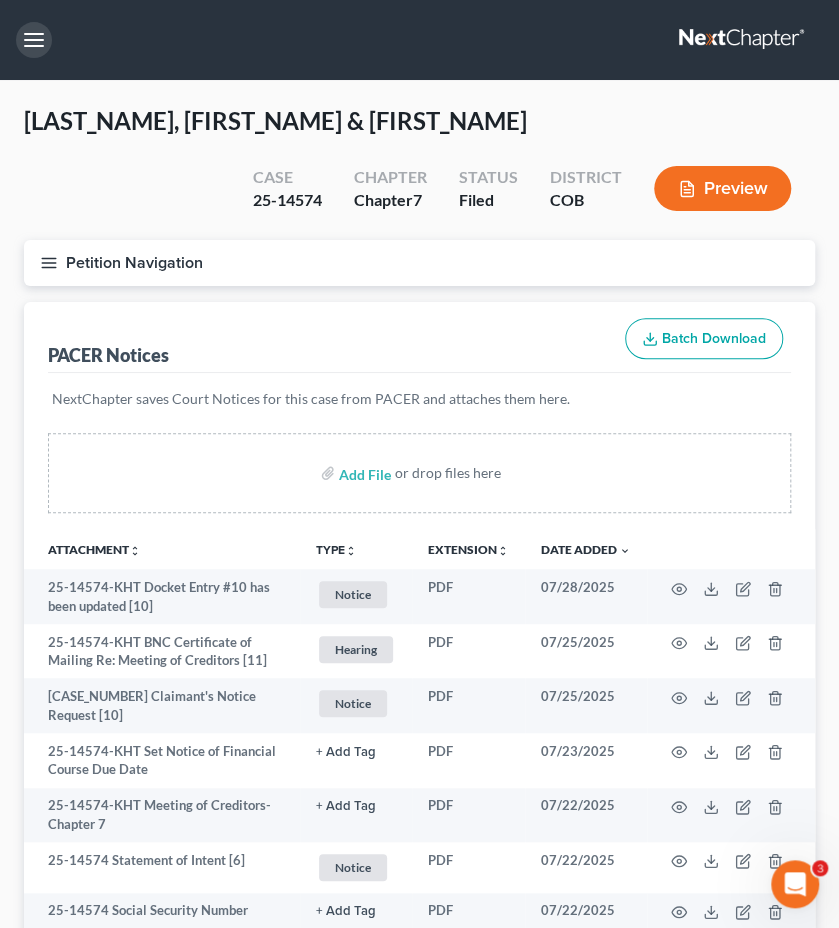 click at bounding box center (34, 40) 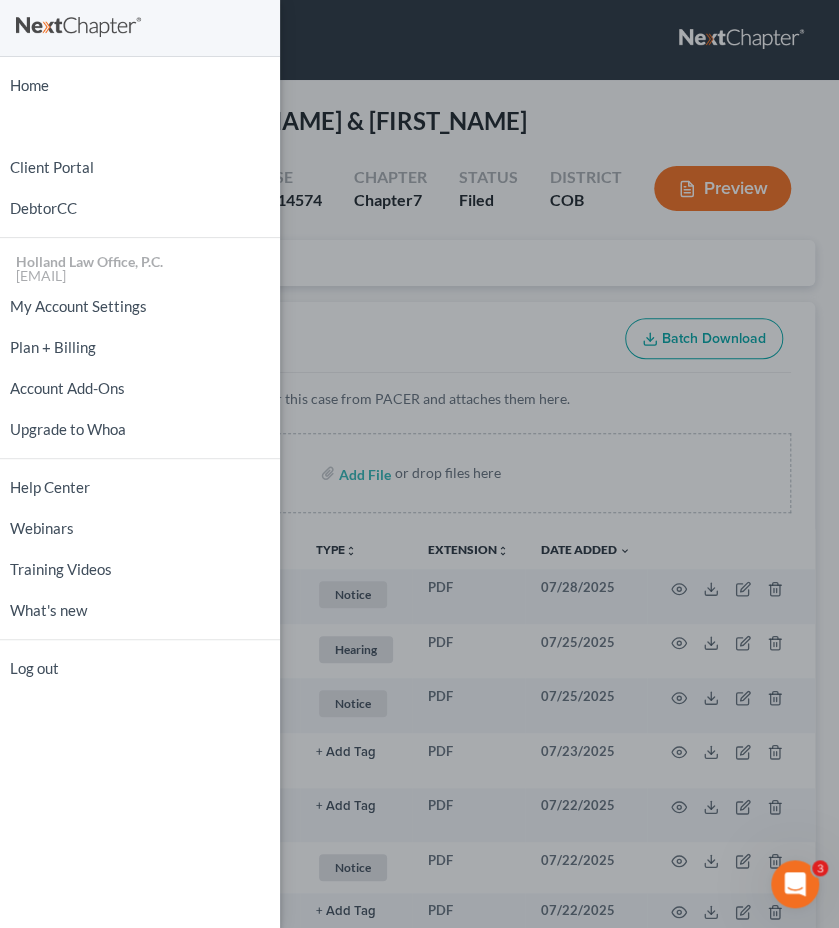 click on "Home New Case Client Portal DebtorCC Holland Law Office, P.C. [EMAIL] My Account Settings Plan + Billing Account Add-Ons Upgrade to Whoa Help Center Webinars Training Videos What's new Log out" at bounding box center (140, 377) 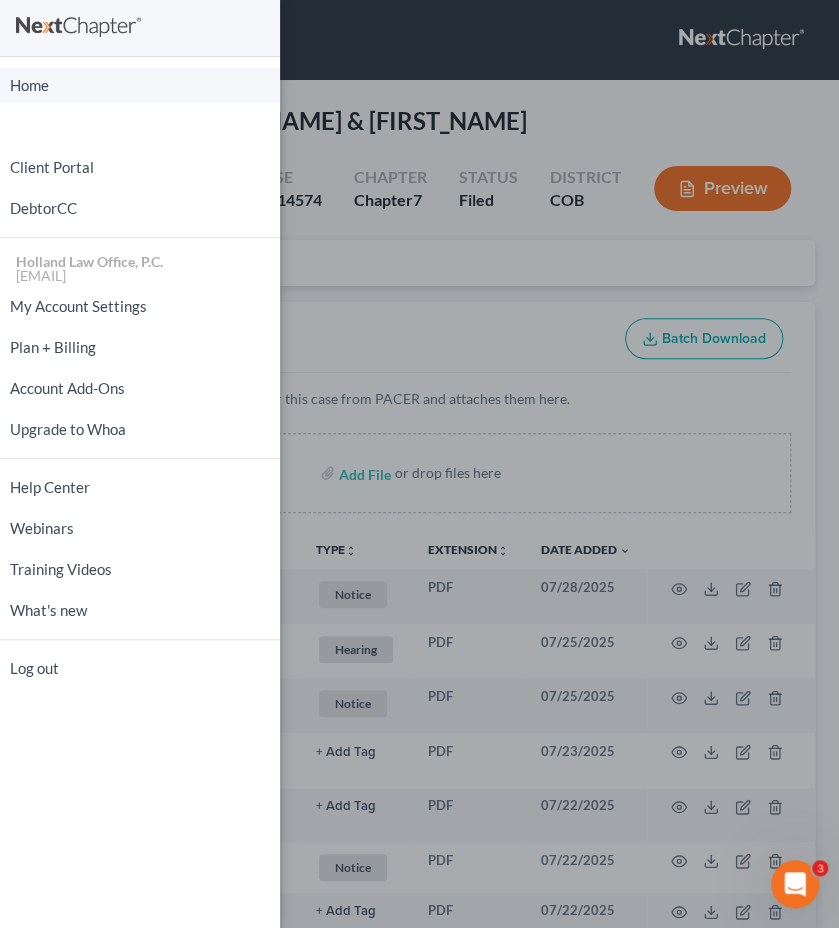 click on "Home" at bounding box center [140, 85] 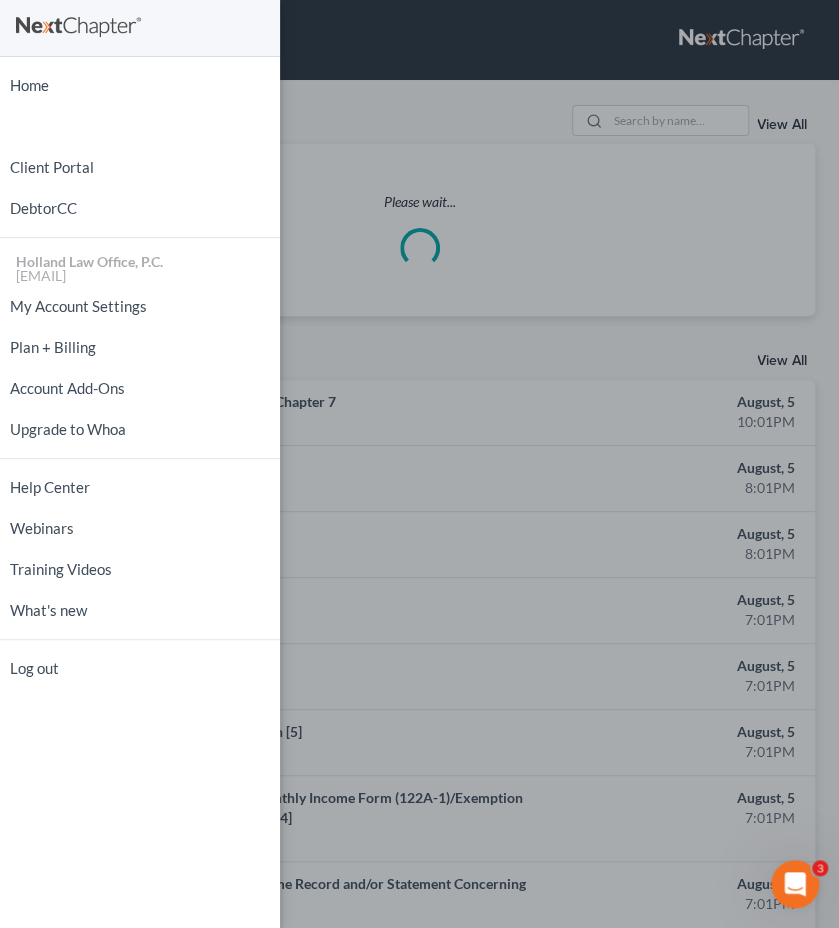 click on "Home New Case Client Portal DebtorCC Holland Law Office, P.C. [EMAIL] My Account Settings Plan + Billing Account Add-Ons Upgrade to Whoa Help Center Webinars Training Videos What's new Log out" at bounding box center [419, 464] 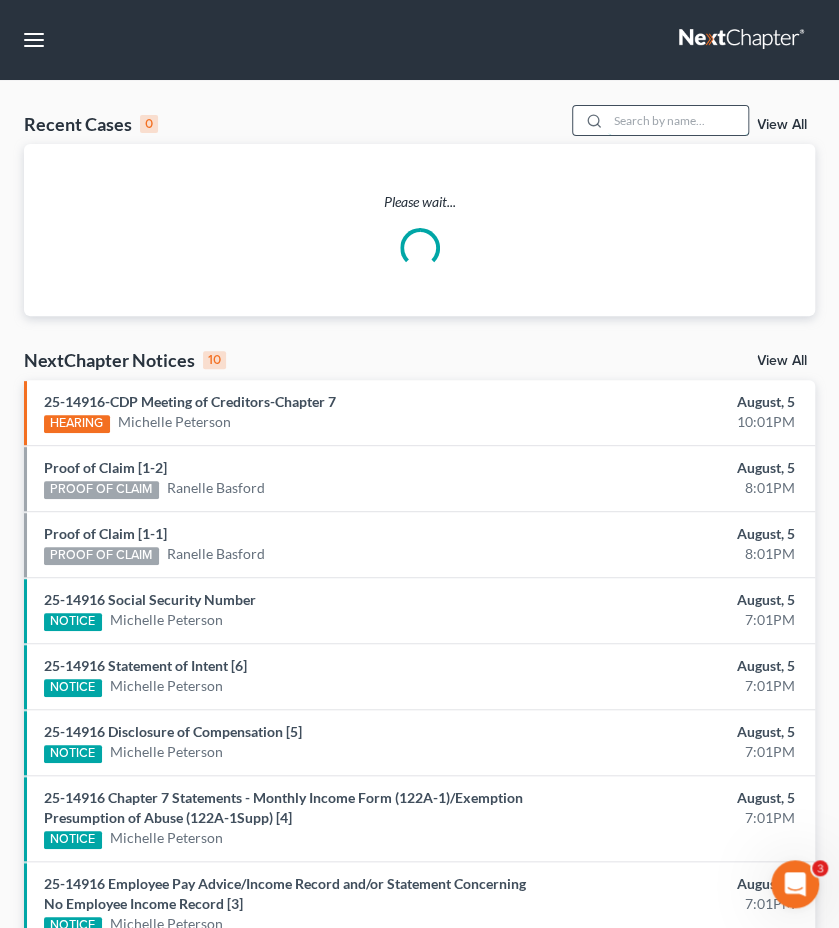 click at bounding box center [678, 120] 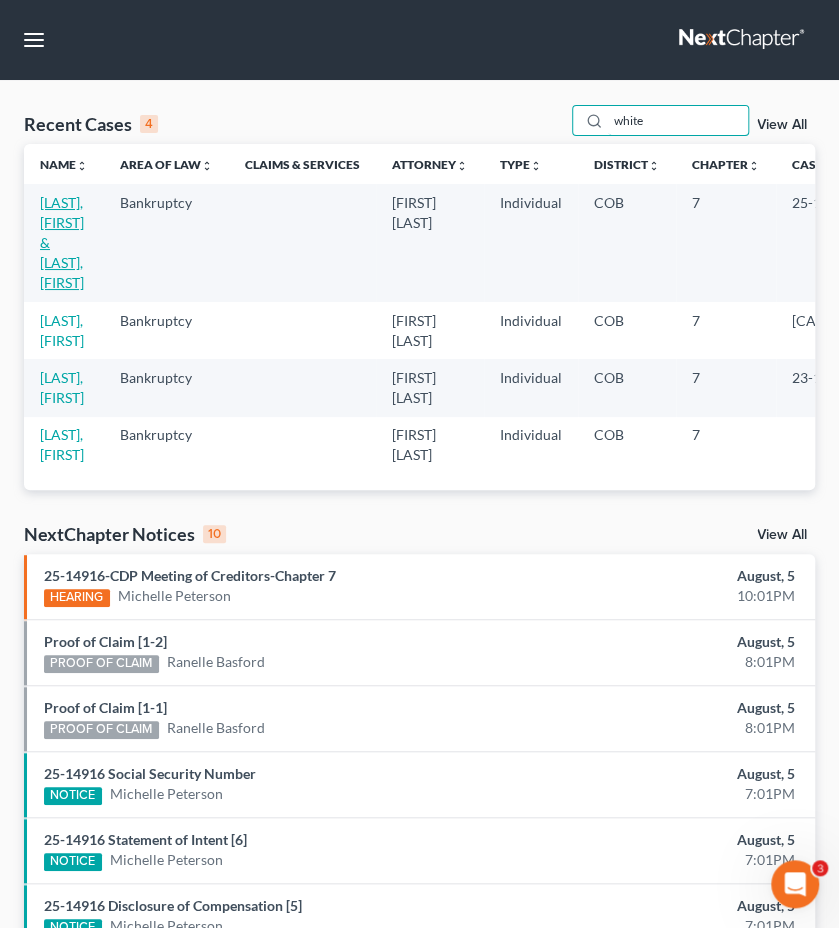 type on "white" 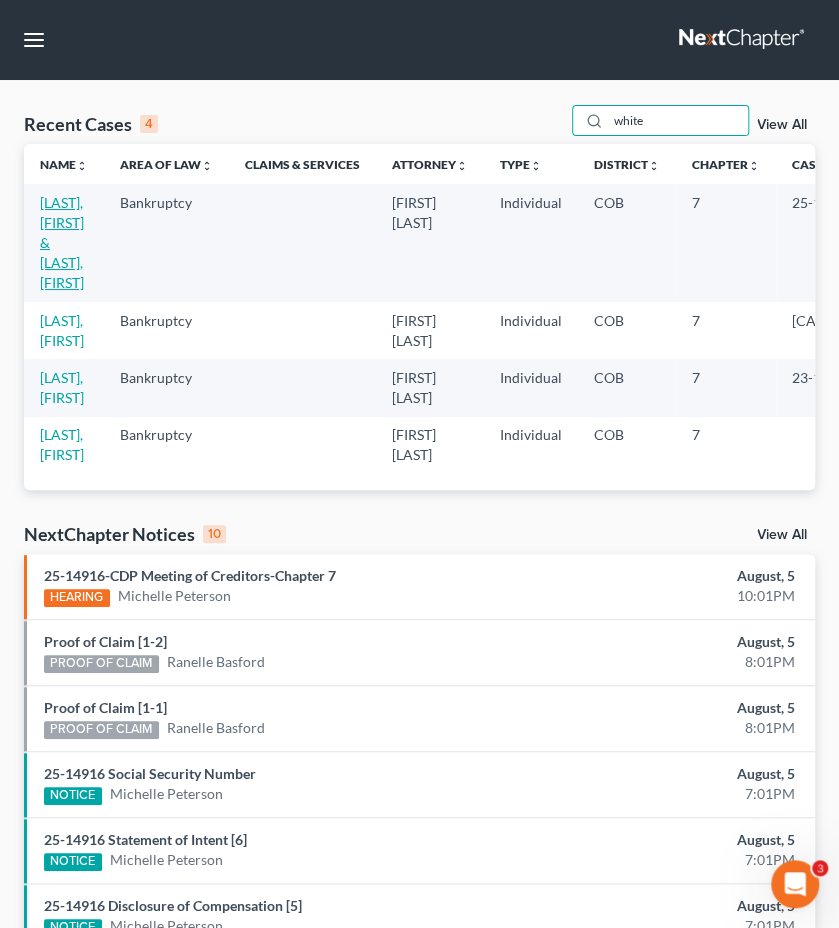 click on "White, Travis & Amber" at bounding box center [62, 242] 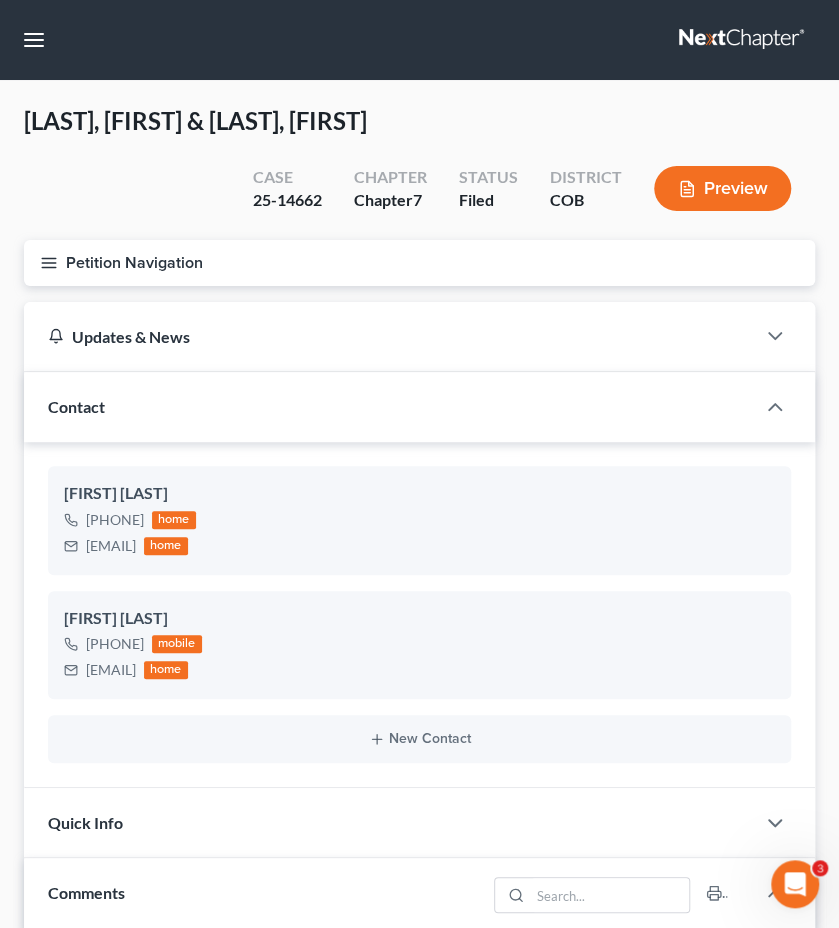 scroll, scrollTop: 28, scrollLeft: 0, axis: vertical 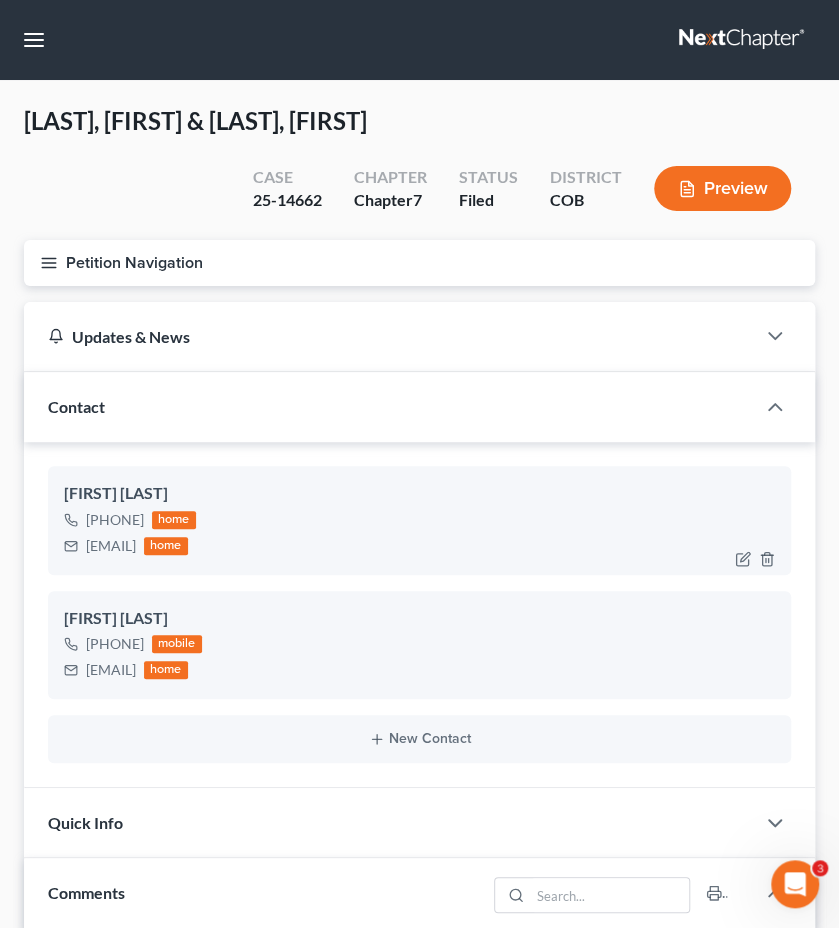 drag, startPoint x: 210, startPoint y: 544, endPoint x: 85, endPoint y: 555, distance: 125.48307 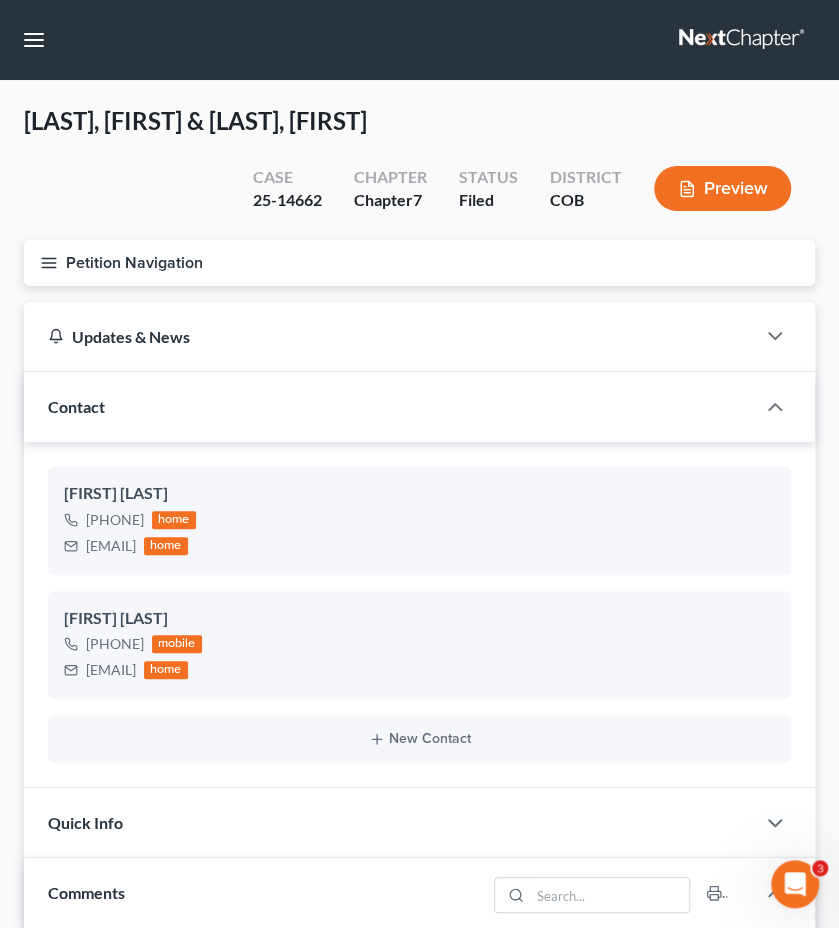 click on "Petition Navigation" at bounding box center (419, 263) 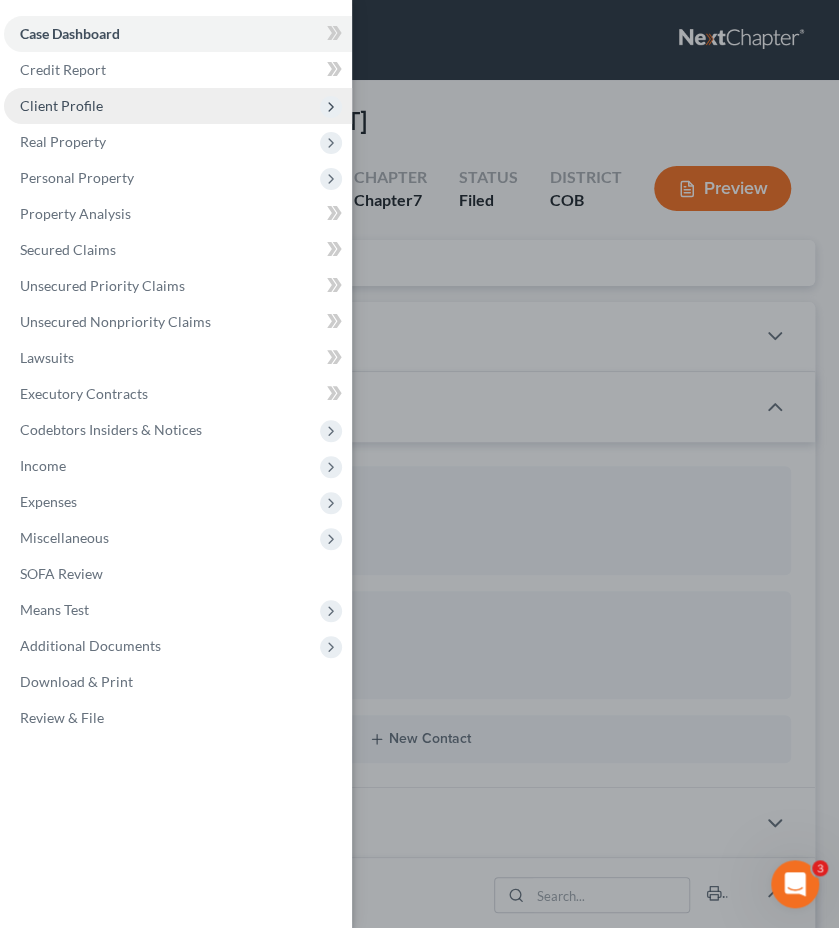 click on "Client Profile" at bounding box center [61, 105] 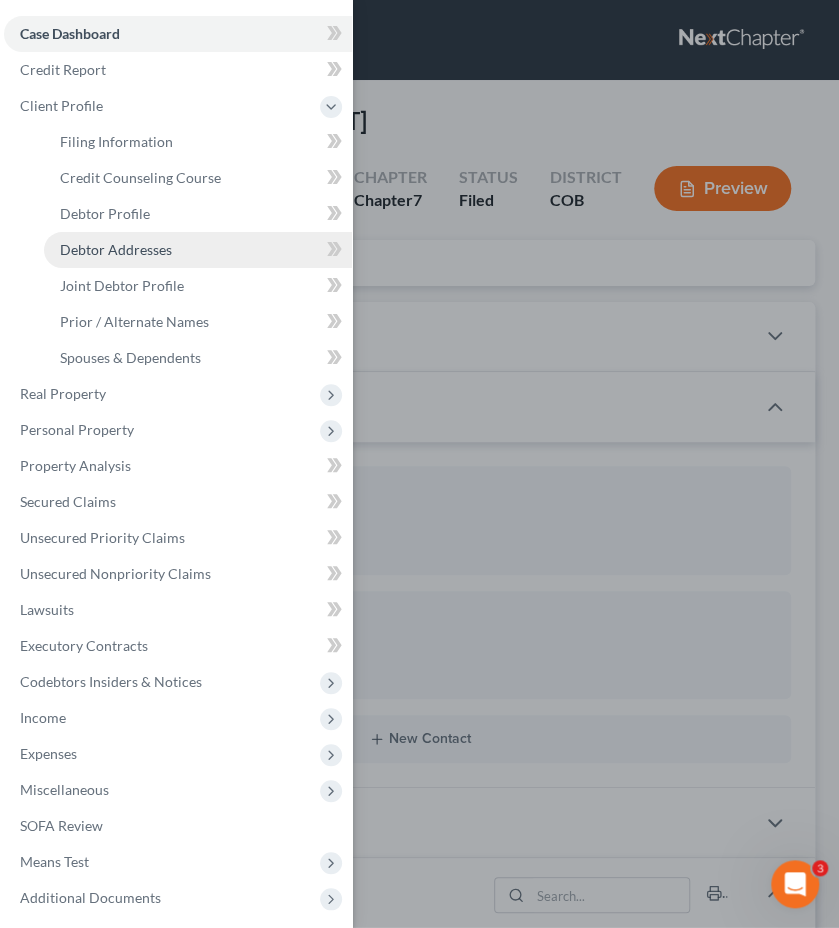 click on "Debtor Addresses" at bounding box center [116, 249] 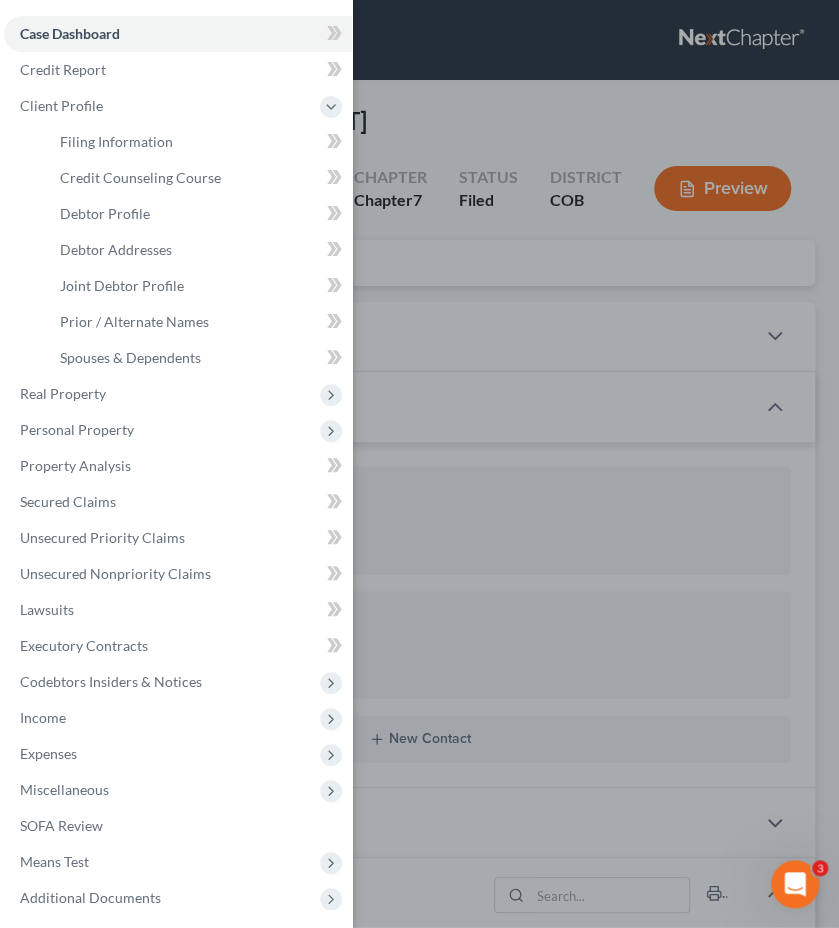 click on "Case Dashboard
Payments
Invoices
Payments
Payments
Credit Report
Client Profile" at bounding box center (419, 464) 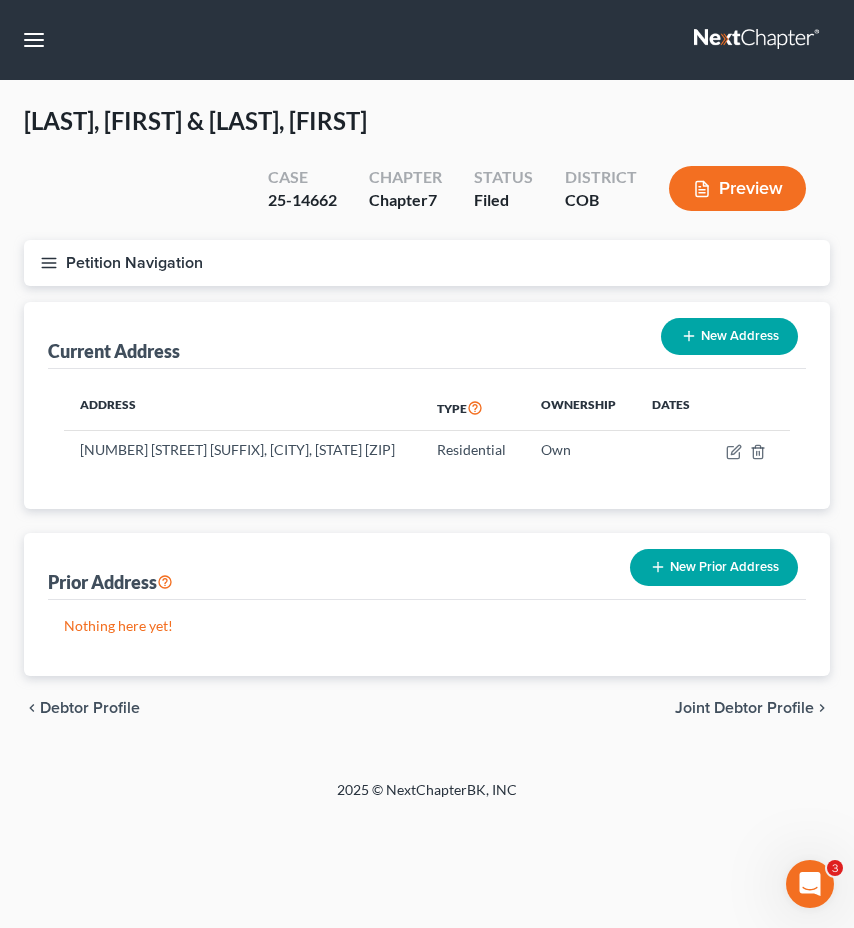 click on "Petition Navigation" at bounding box center (427, 263) 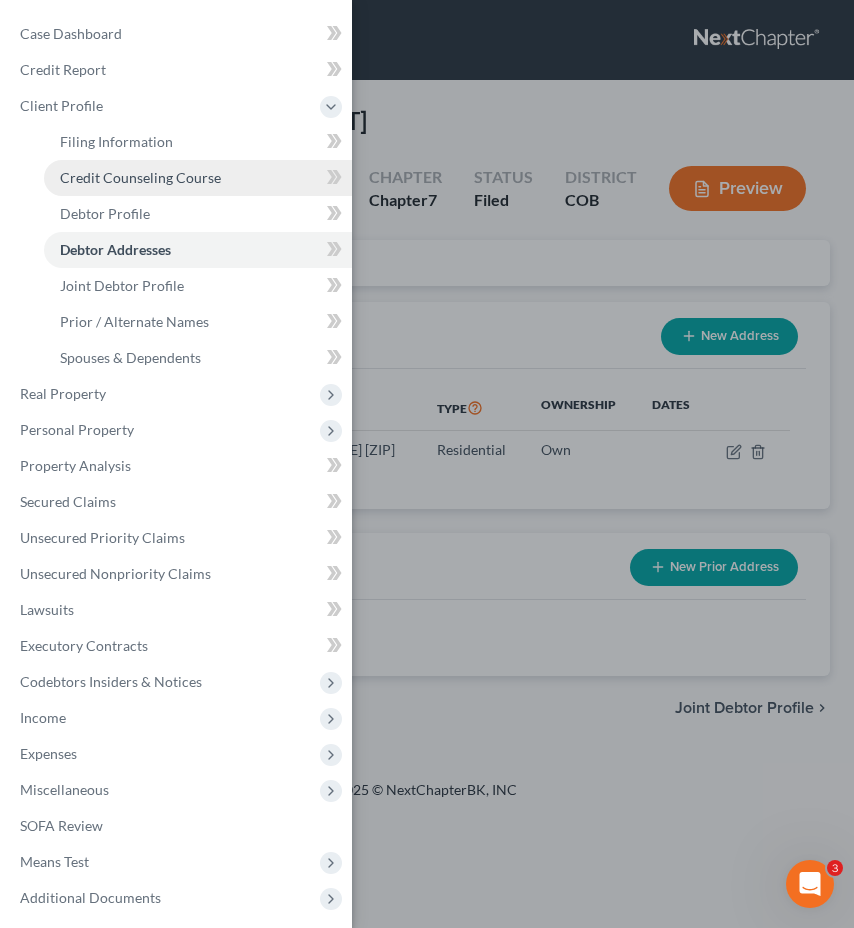 click on "Credit Counseling Course" at bounding box center (140, 177) 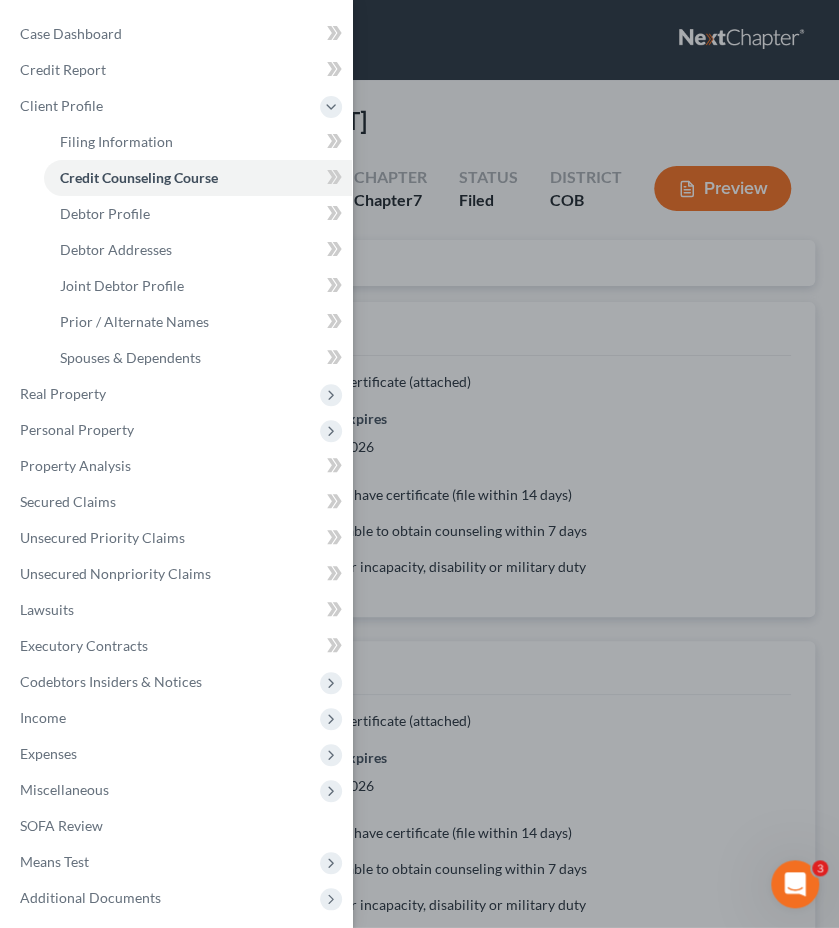 click on "Case Dashboard
Payments
Invoices
Payments
Payments
Credit Report
Client Profile" at bounding box center (419, 464) 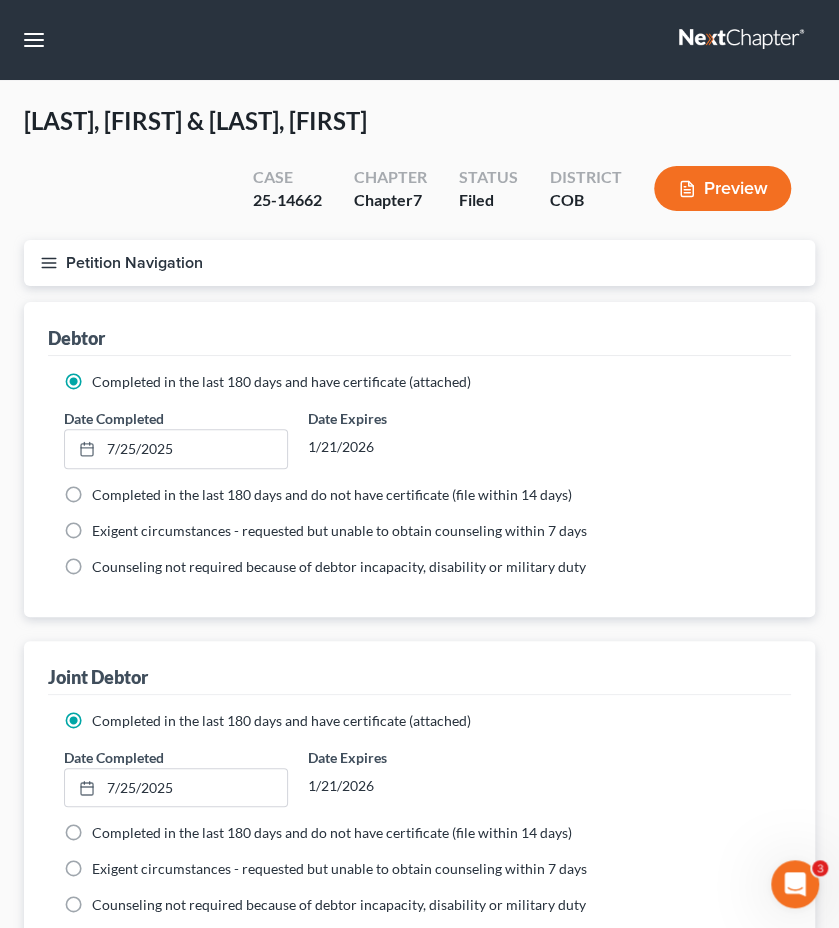 click on "Home New Case Client Portal DebtorCC Holland Law Office, P.C. nicole@hollandlaw970.com My Account Settings Plan + Billing Account Add-Ons Upgrade to Whoa Help Center Webinars Training Videos What's new Log out New Case Home Client Portal DebtorCC         - No Result - See all results Or Press Enter... Help Help Center Webinars Training Videos What's new Holland Law Office, P.C. Holland Law Office, P.C. nicole@hollandlaw970.com My Account Settings Plan + Billing Account Add-Ons Upgrade to Whoa Log out" at bounding box center (419, 40) 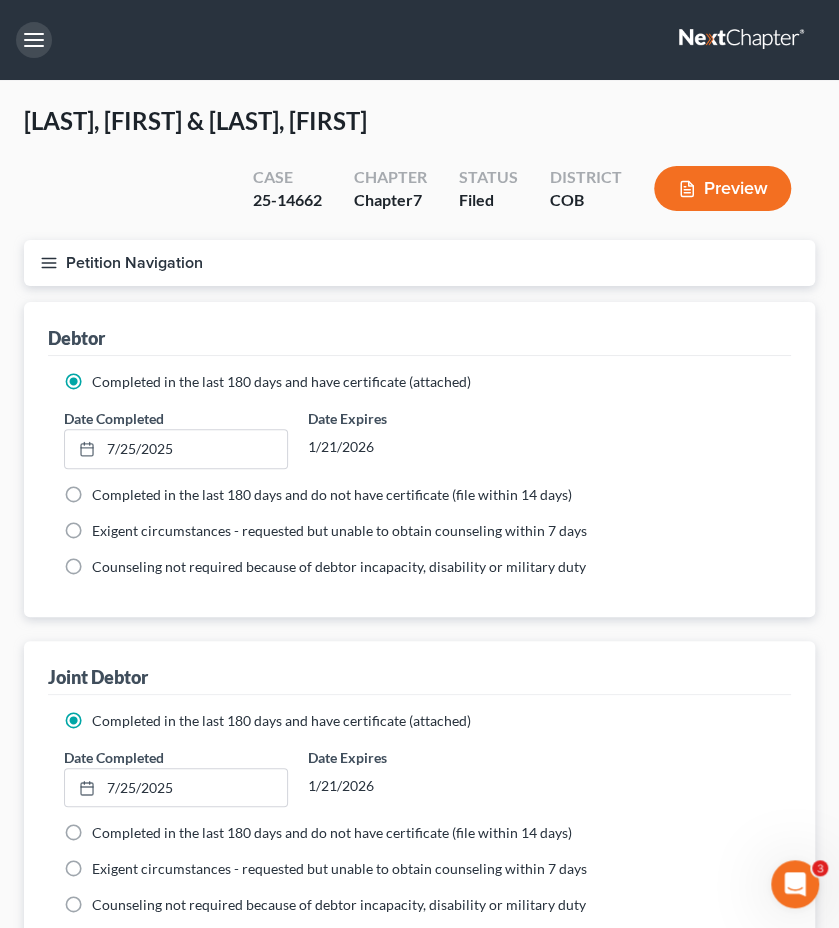 click at bounding box center [34, 40] 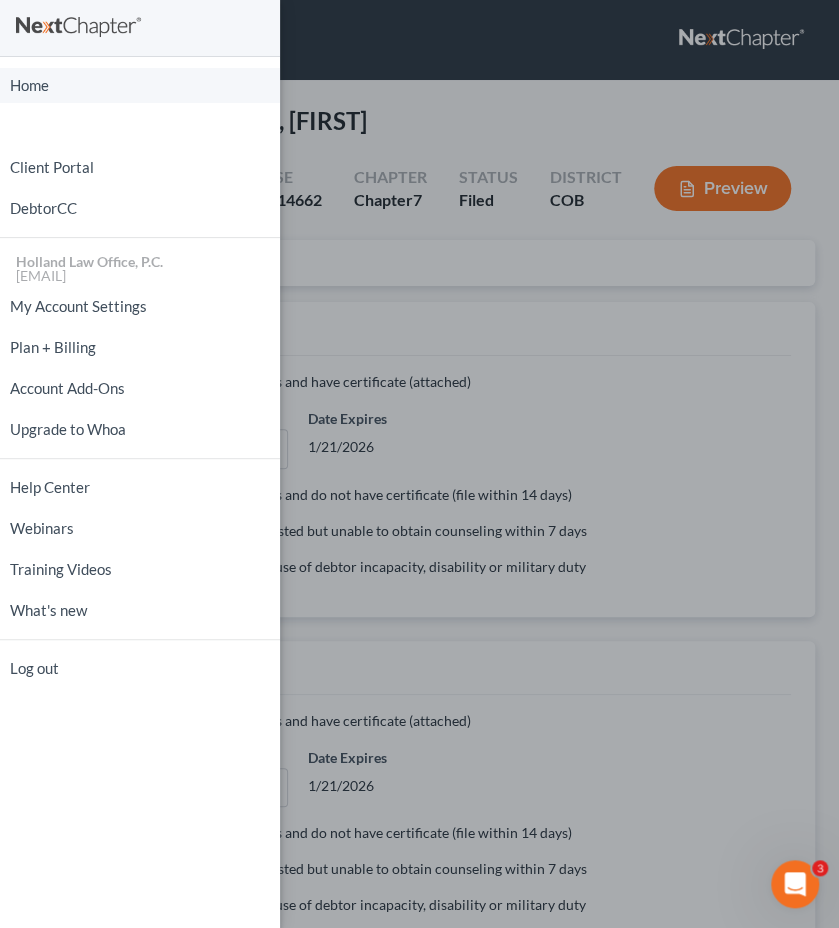 click on "Home" at bounding box center [140, 85] 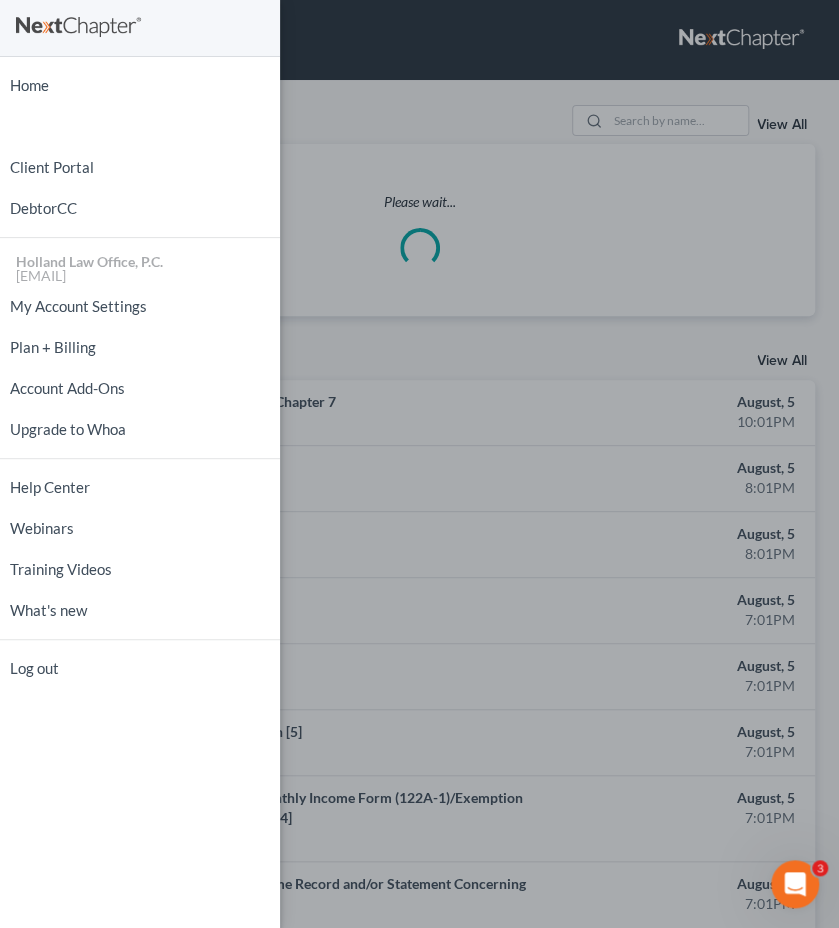 click on "Home New Case Client Portal DebtorCC Holland Law Office, P.C. [EMAIL] My Account Settings Plan + Billing Account Add-Ons Upgrade to Whoa Help Center Webinars Training Videos What's new Log out" at bounding box center (419, 464) 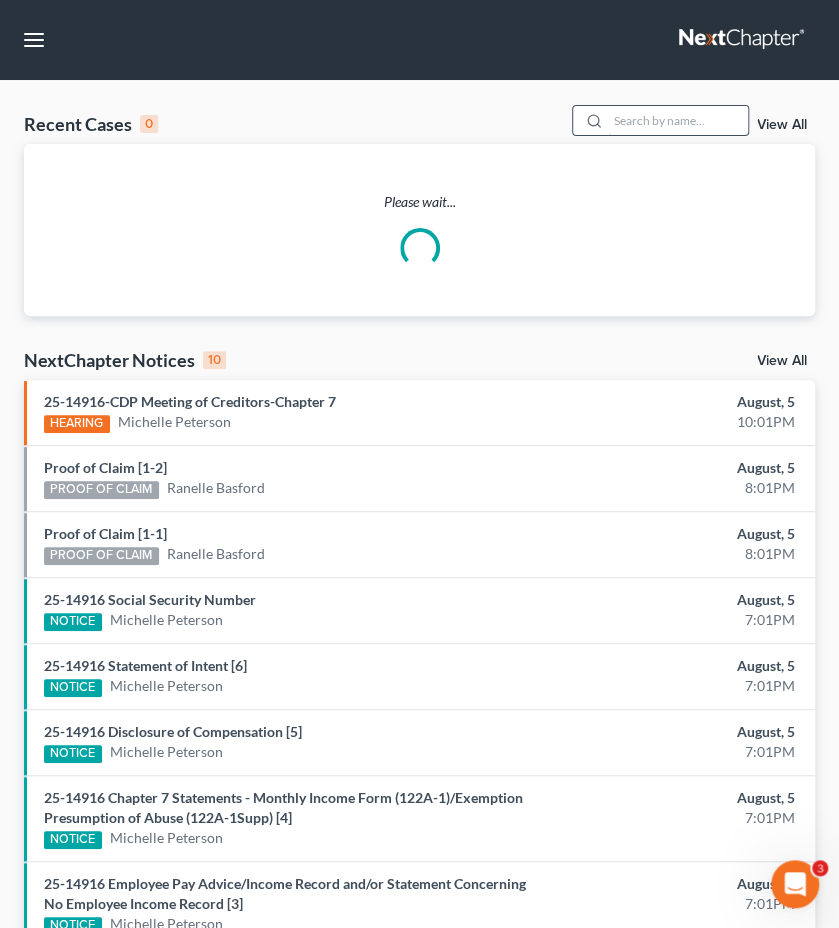 click at bounding box center [678, 120] 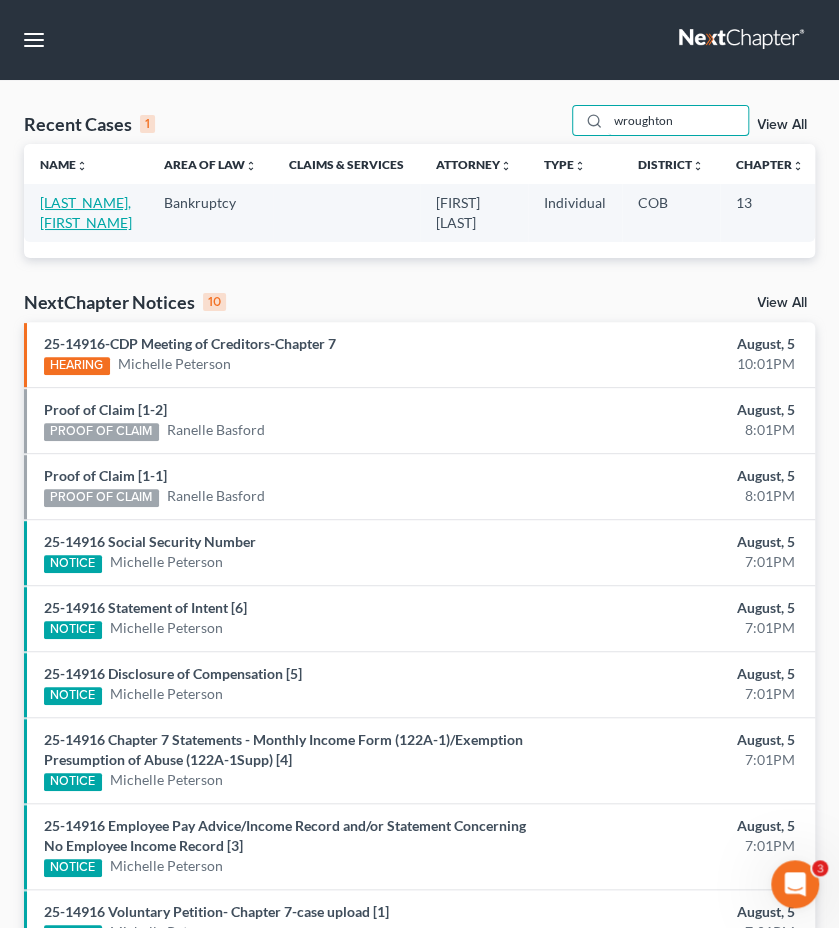 type on "wroughton" 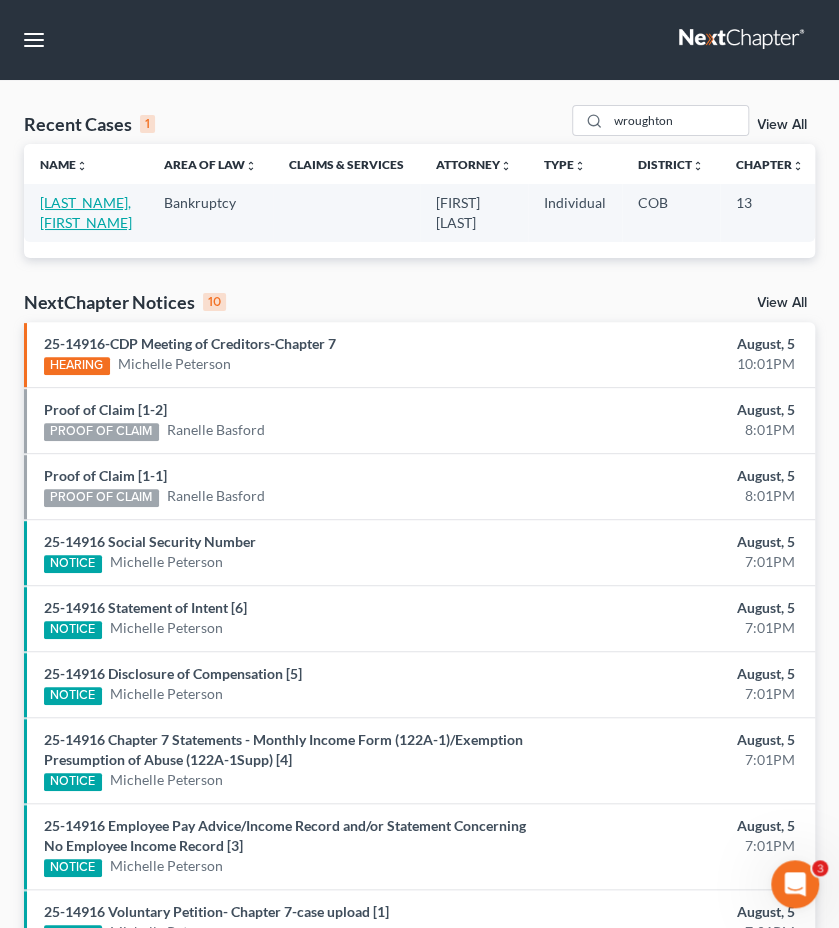 click on "Wroughton, Patrick" at bounding box center (86, 212) 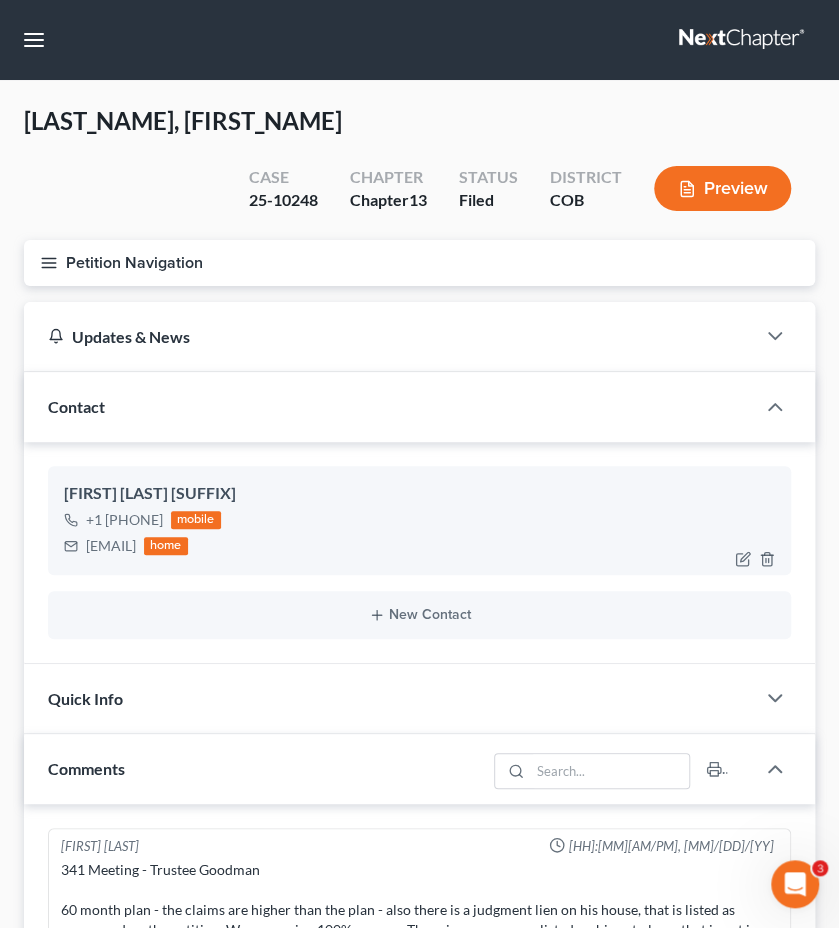 drag, startPoint x: 273, startPoint y: 548, endPoint x: 88, endPoint y: 550, distance: 185.0108 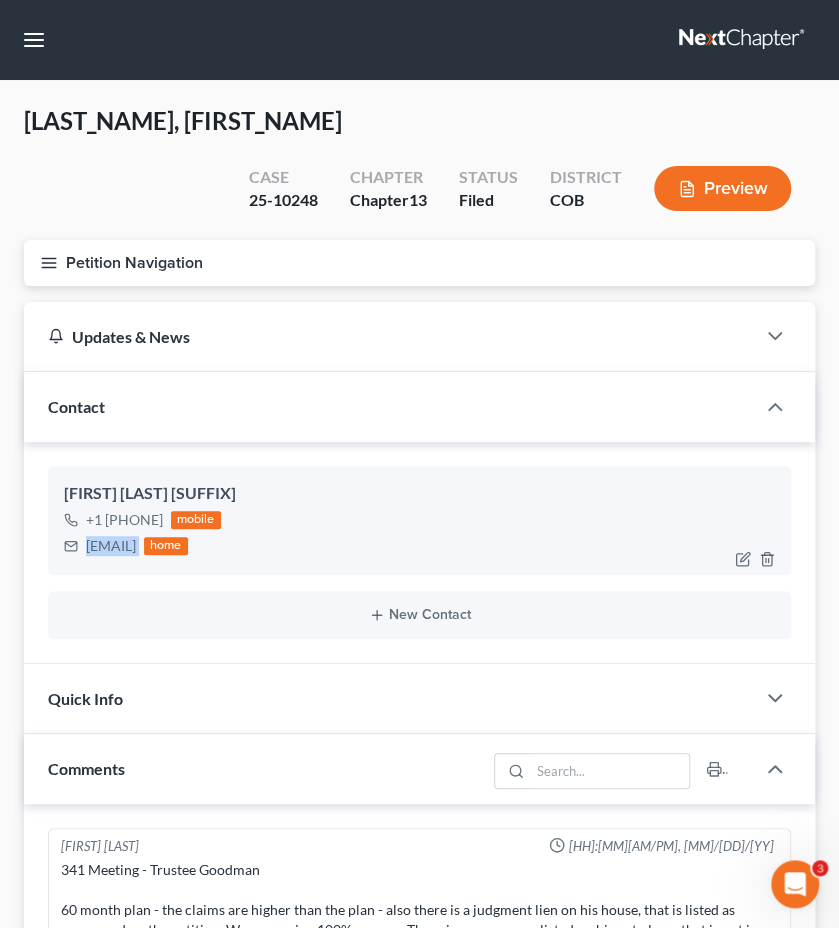 drag, startPoint x: 86, startPoint y: 545, endPoint x: 280, endPoint y: 556, distance: 194.3116 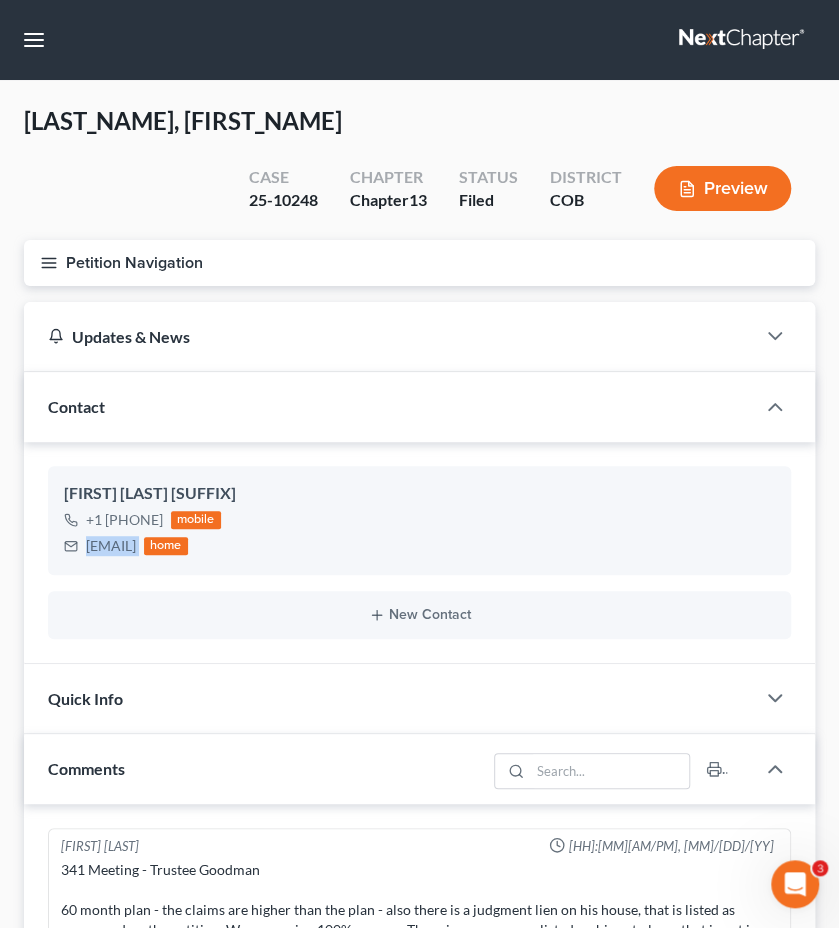 click on "Petition Navigation" at bounding box center [419, 263] 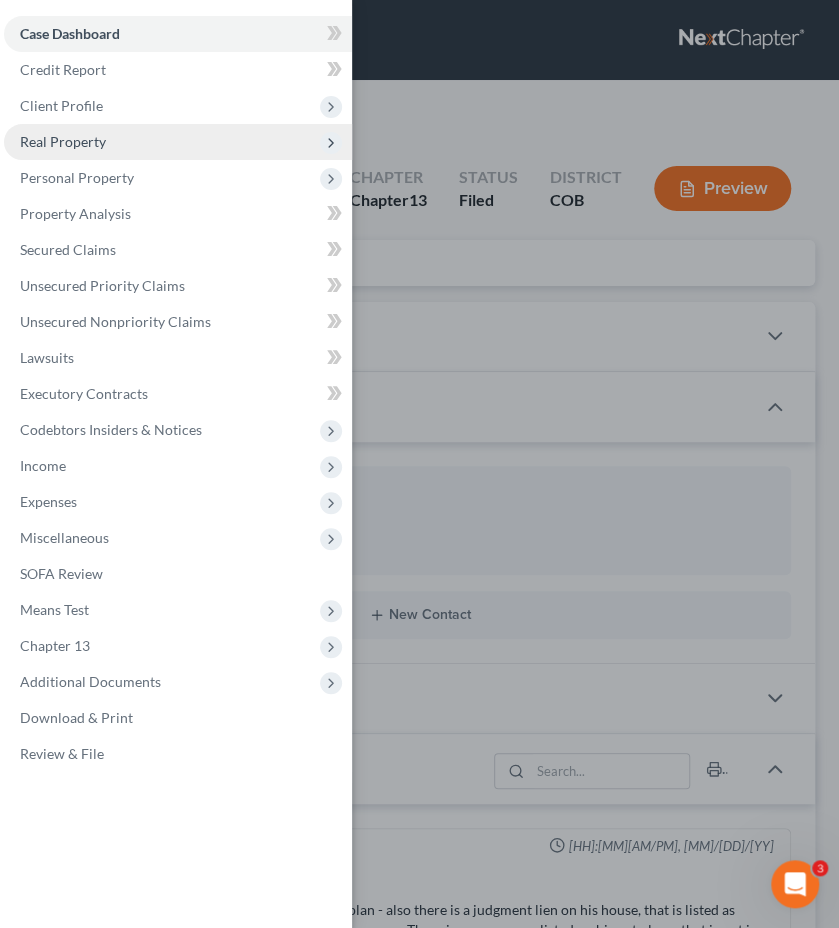 click on "Real Property" at bounding box center (178, 142) 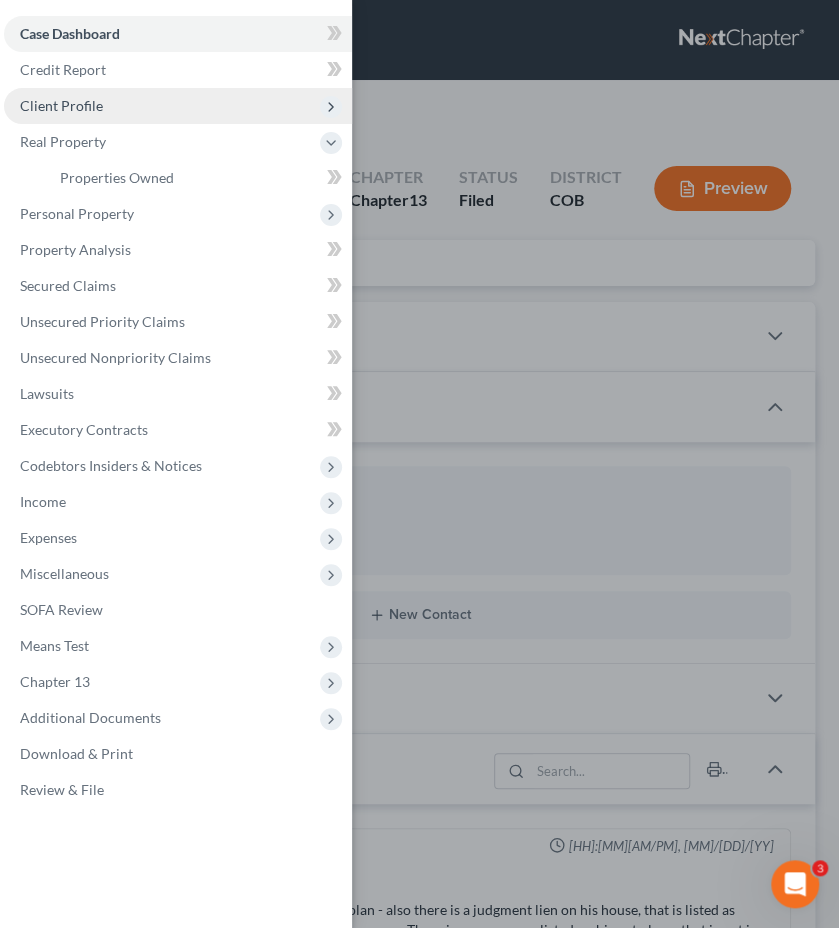 click on "Client Profile" at bounding box center [61, 105] 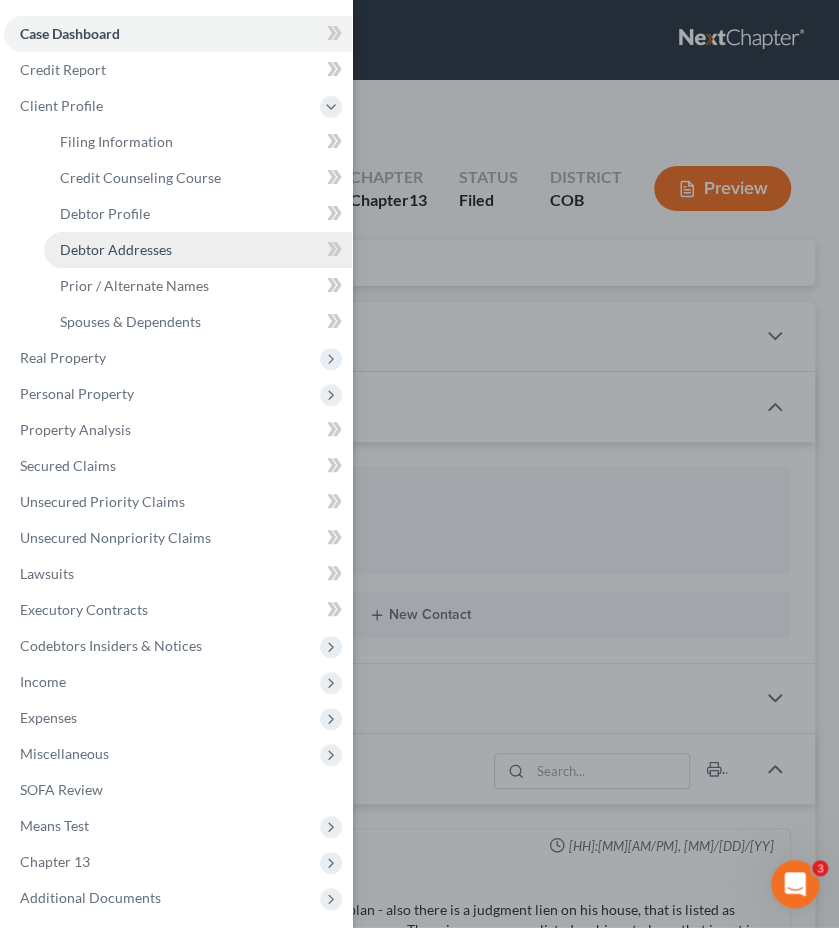 click on "Debtor Addresses" at bounding box center [116, 249] 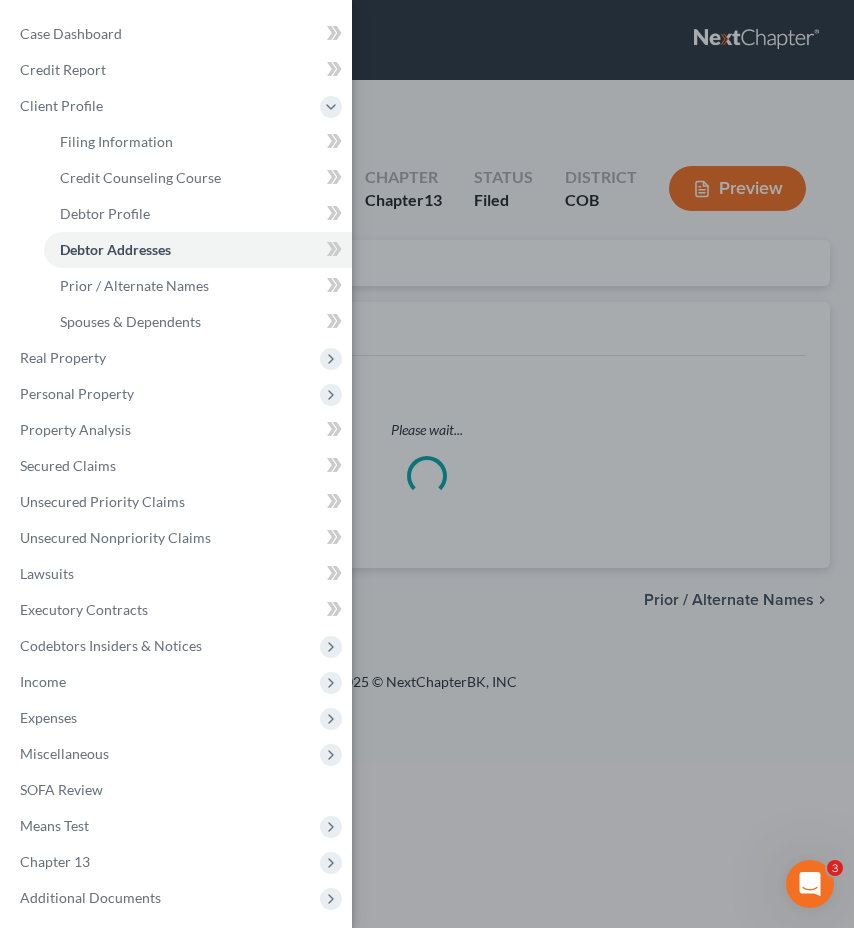click on "Case Dashboard
Payments
Invoices
Payments
Payments
Credit Report
Client Profile" at bounding box center (427, 464) 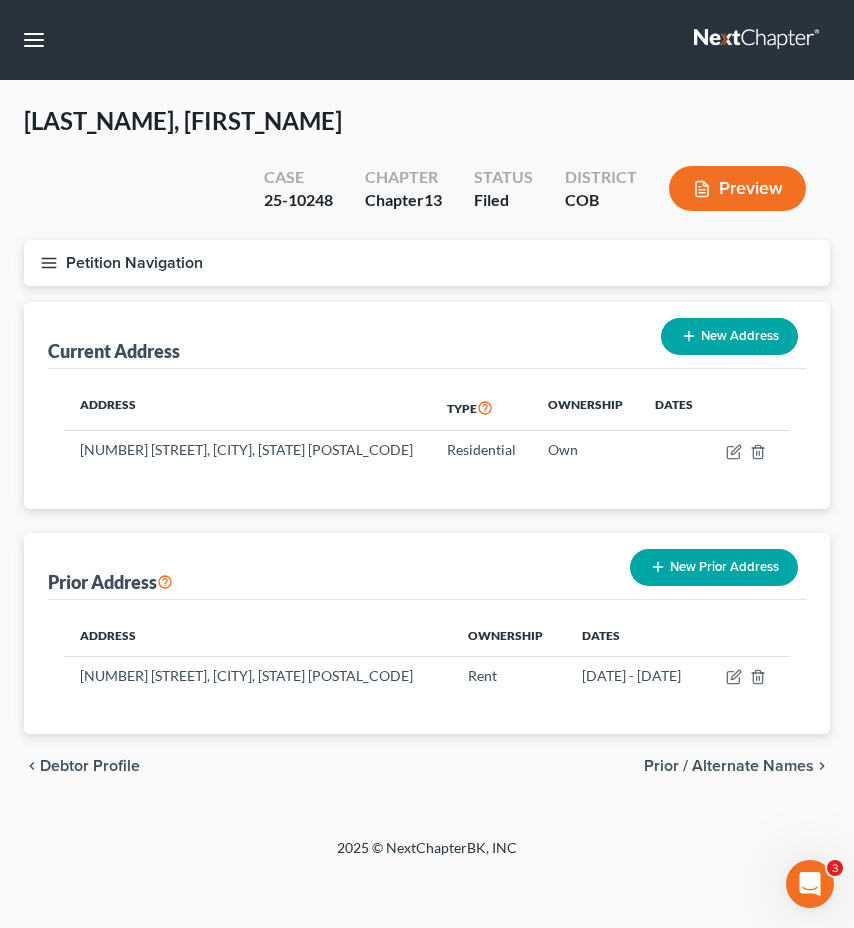 click on "Petition Navigation" at bounding box center (427, 263) 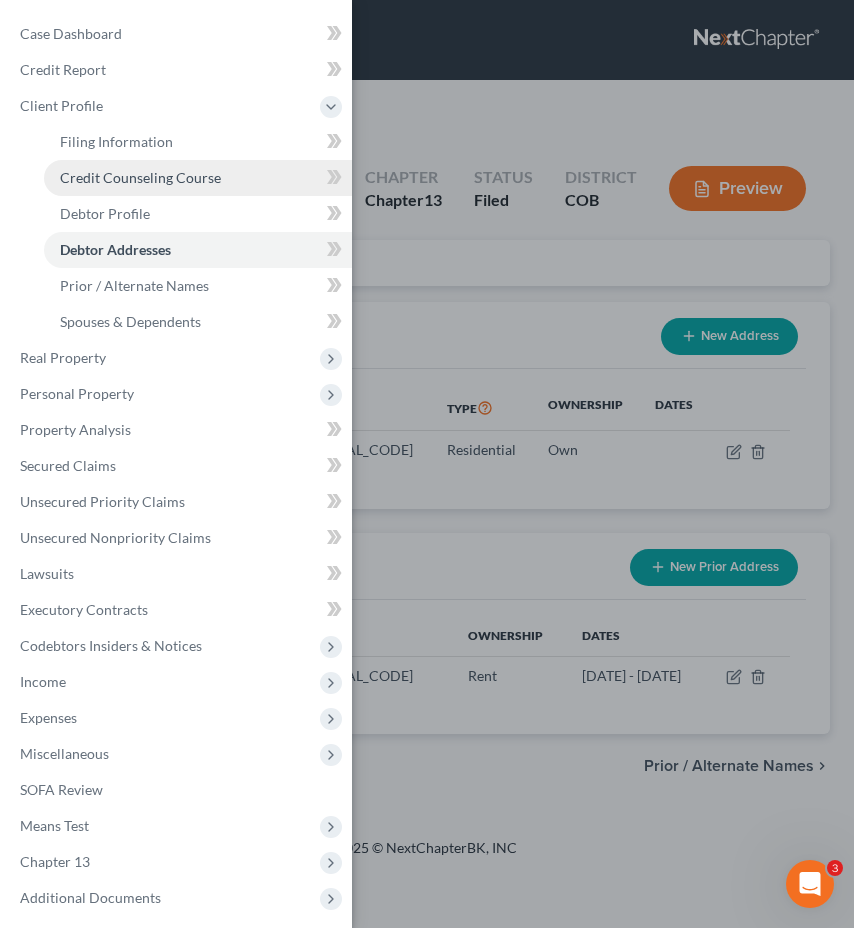 click on "Credit Counseling Course" at bounding box center (140, 177) 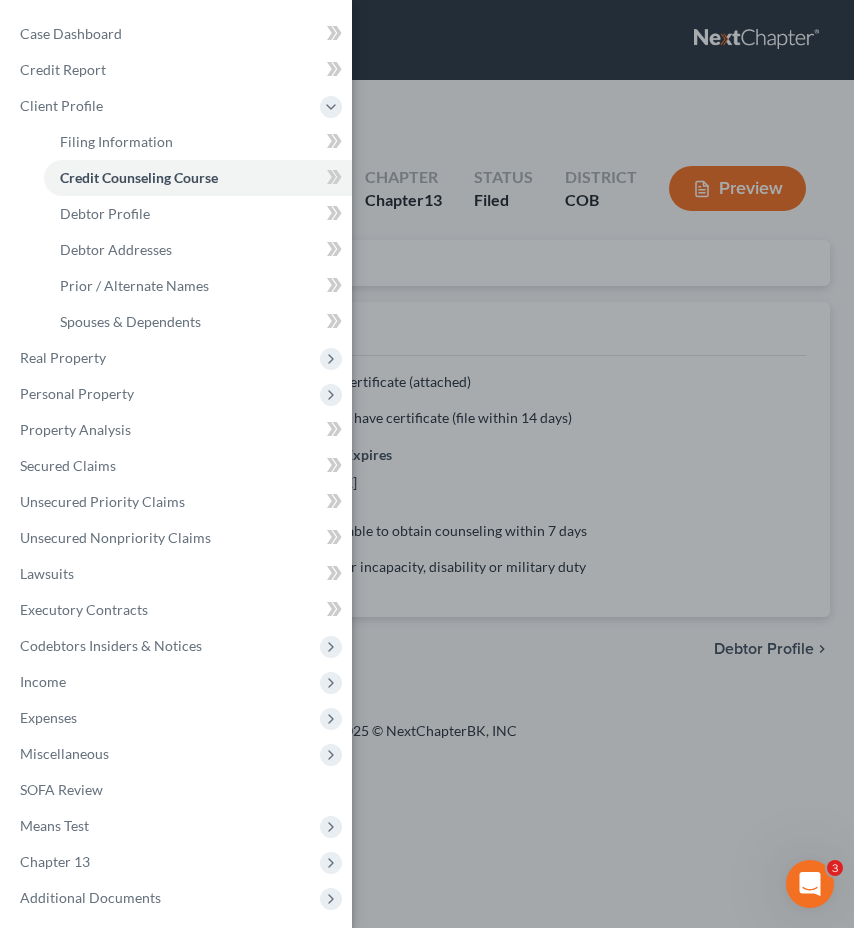 click on "Case Dashboard
Payments
Invoices
Payments
Payments
Credit Report
Client Profile" at bounding box center [427, 464] 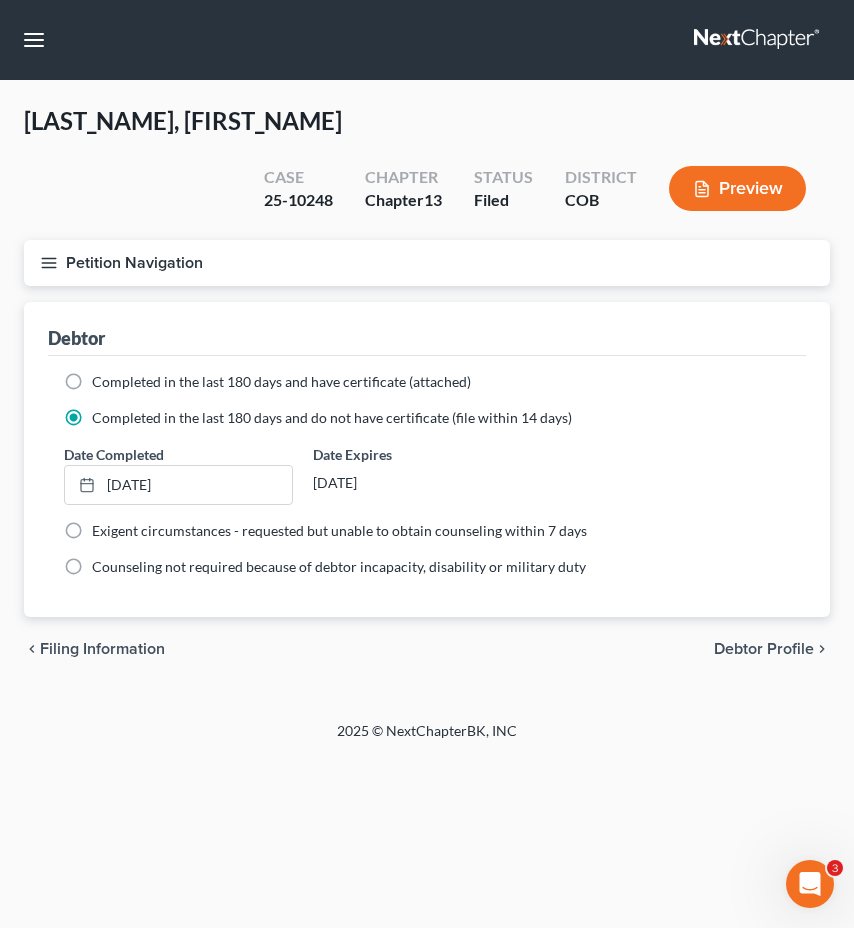 click on "Petition Navigation" at bounding box center (427, 263) 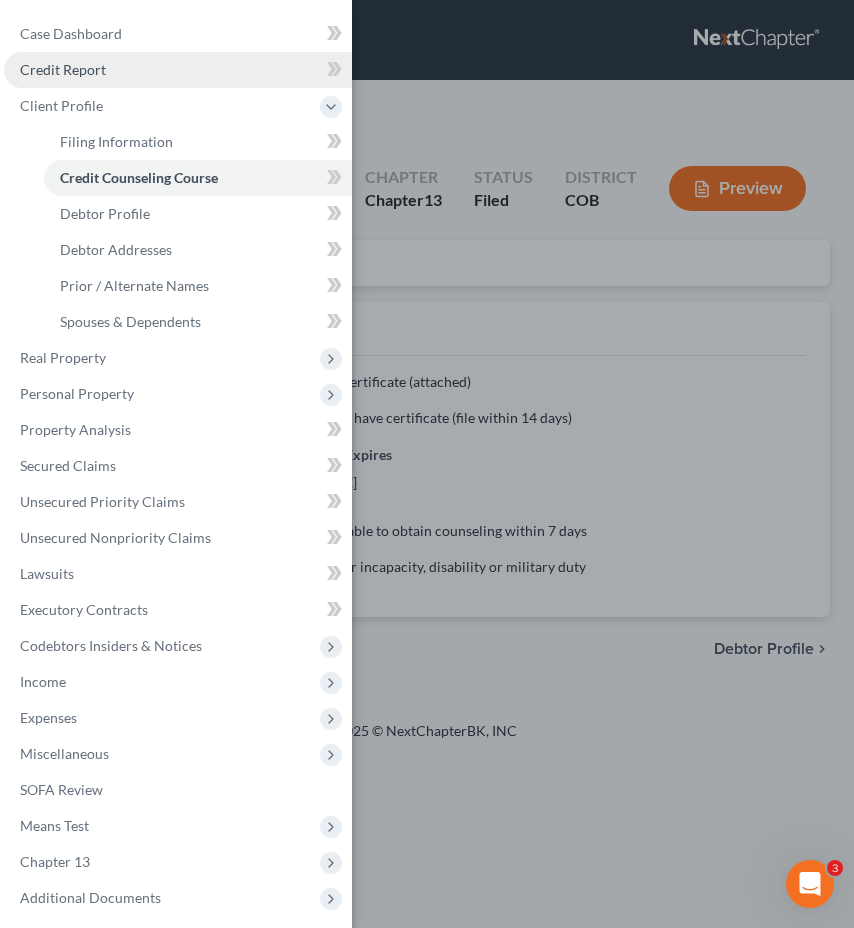 click on "Credit Report" at bounding box center (178, 70) 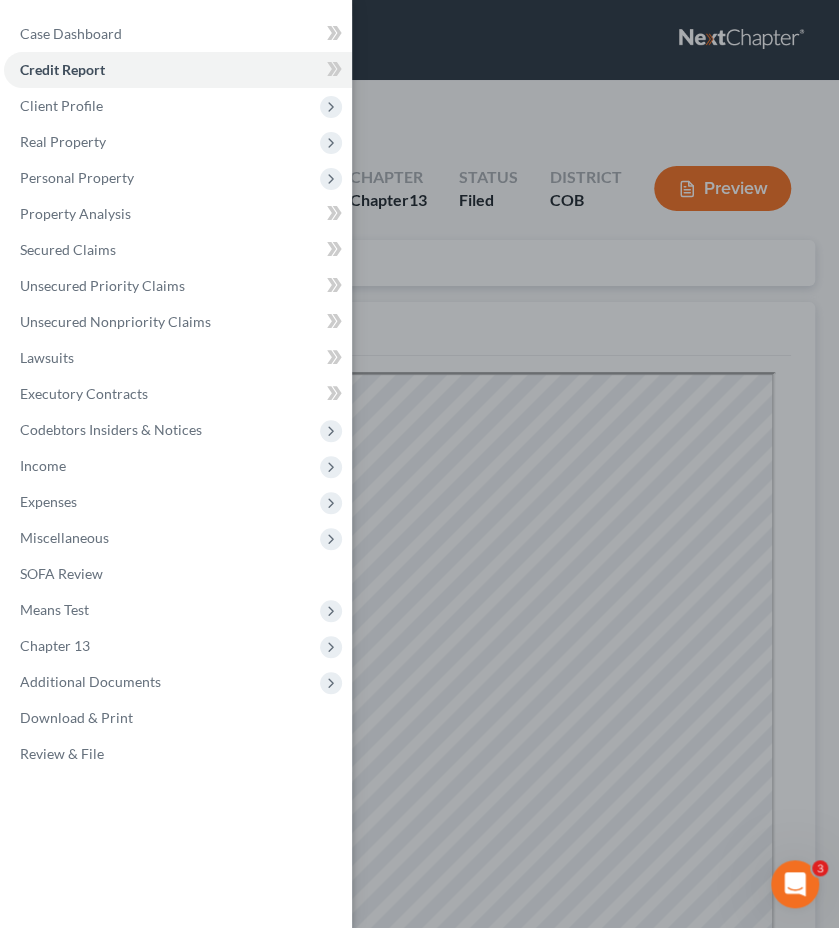 scroll, scrollTop: 0, scrollLeft: 0, axis: both 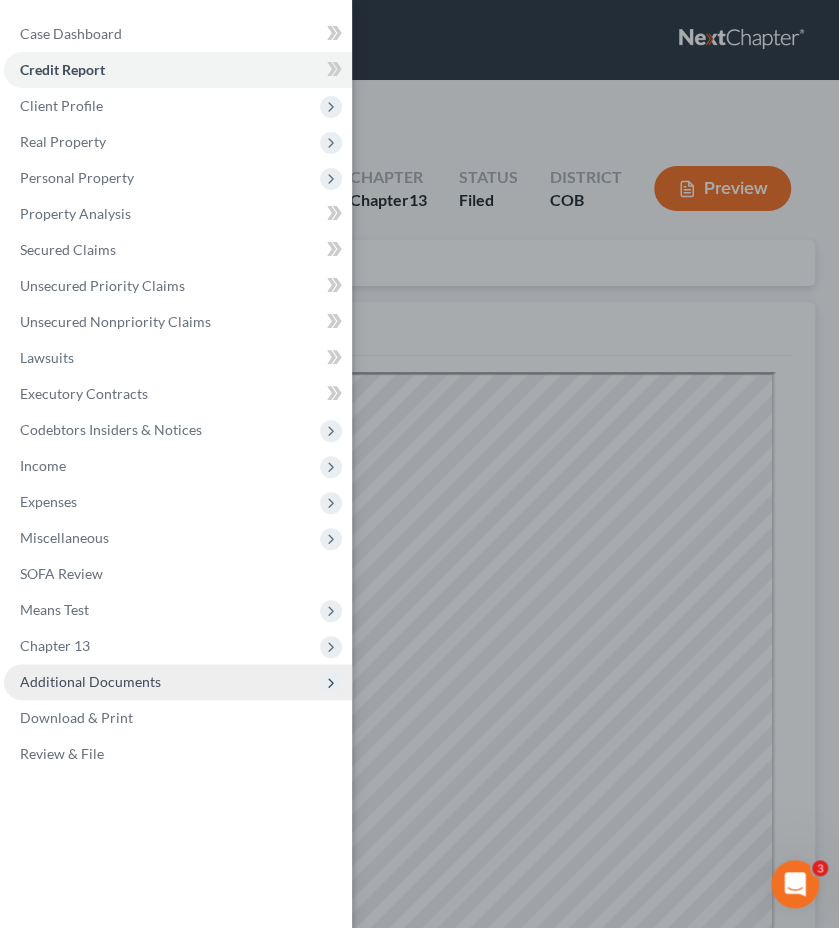 click on "Additional Documents" at bounding box center [90, 681] 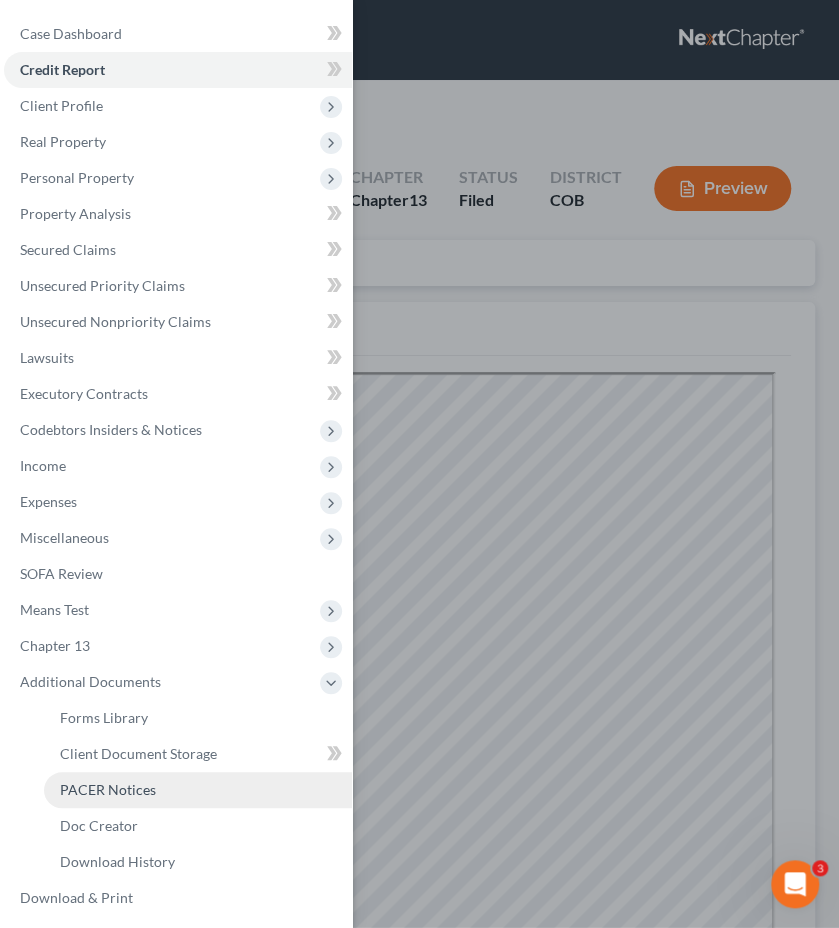 click on "PACER Notices" at bounding box center (108, 789) 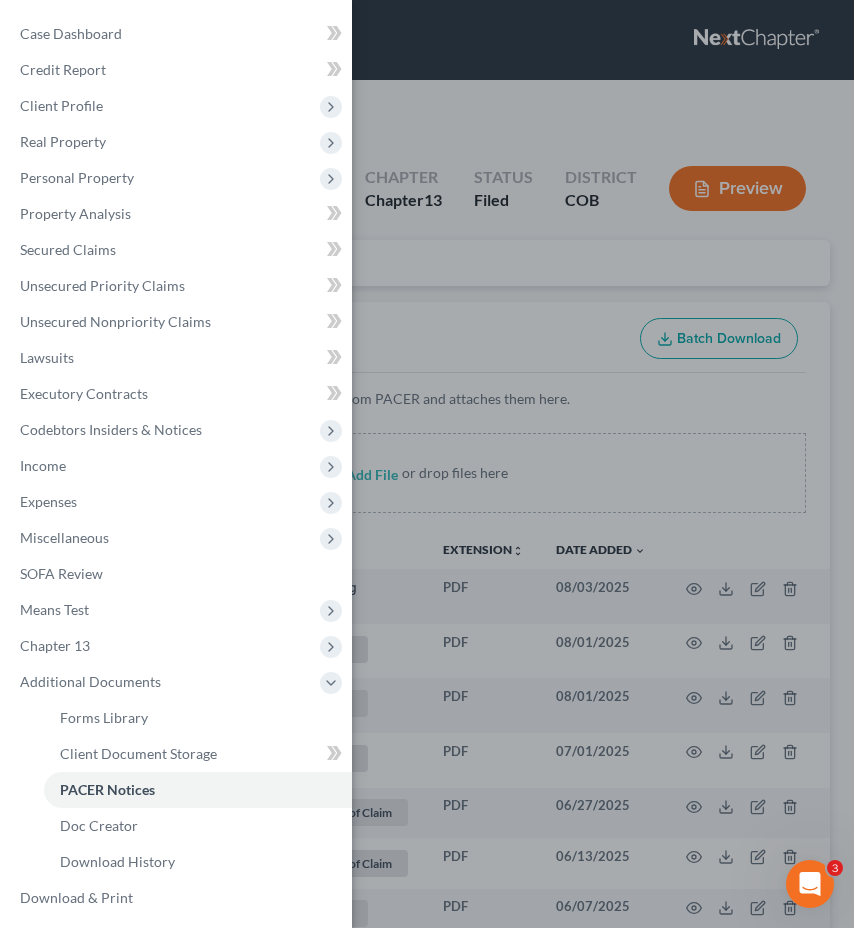 click on "Case Dashboard
Payments
Invoices
Payments
Payments
Credit Report
Client Profile" at bounding box center [427, 464] 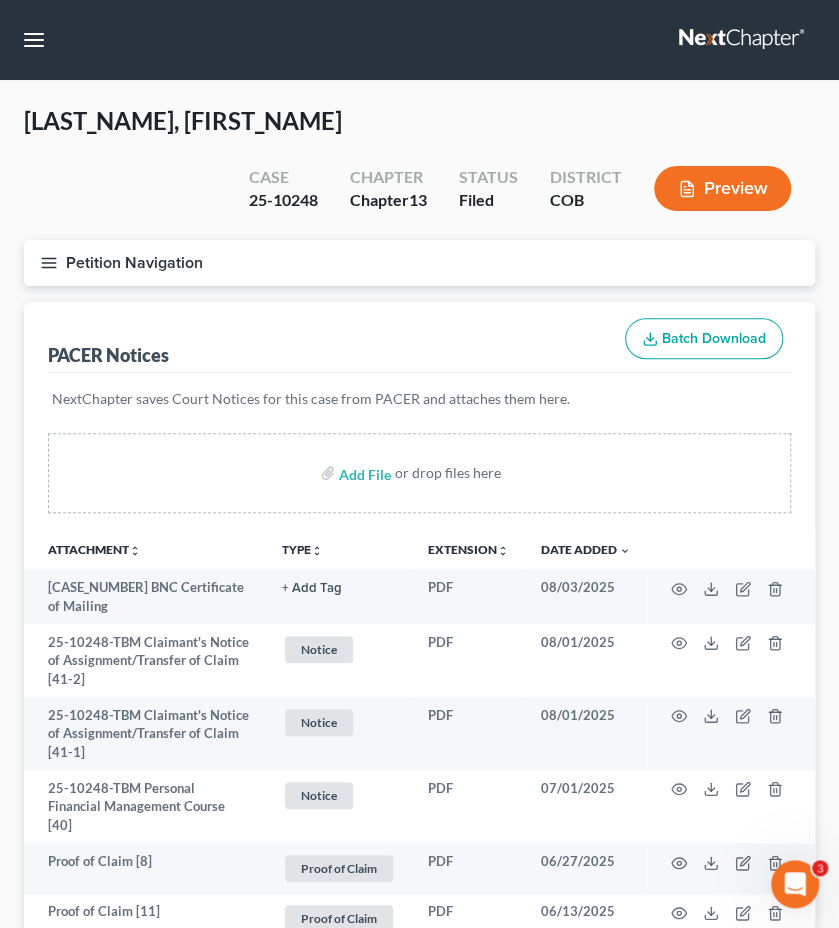 type 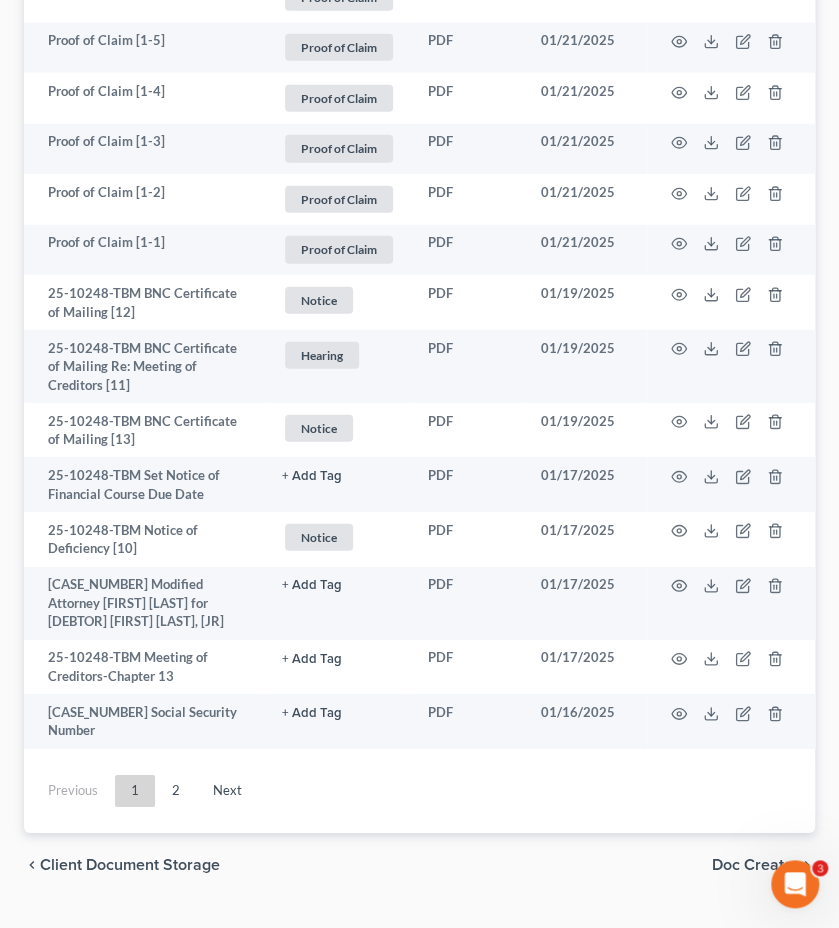 scroll, scrollTop: 4090, scrollLeft: 0, axis: vertical 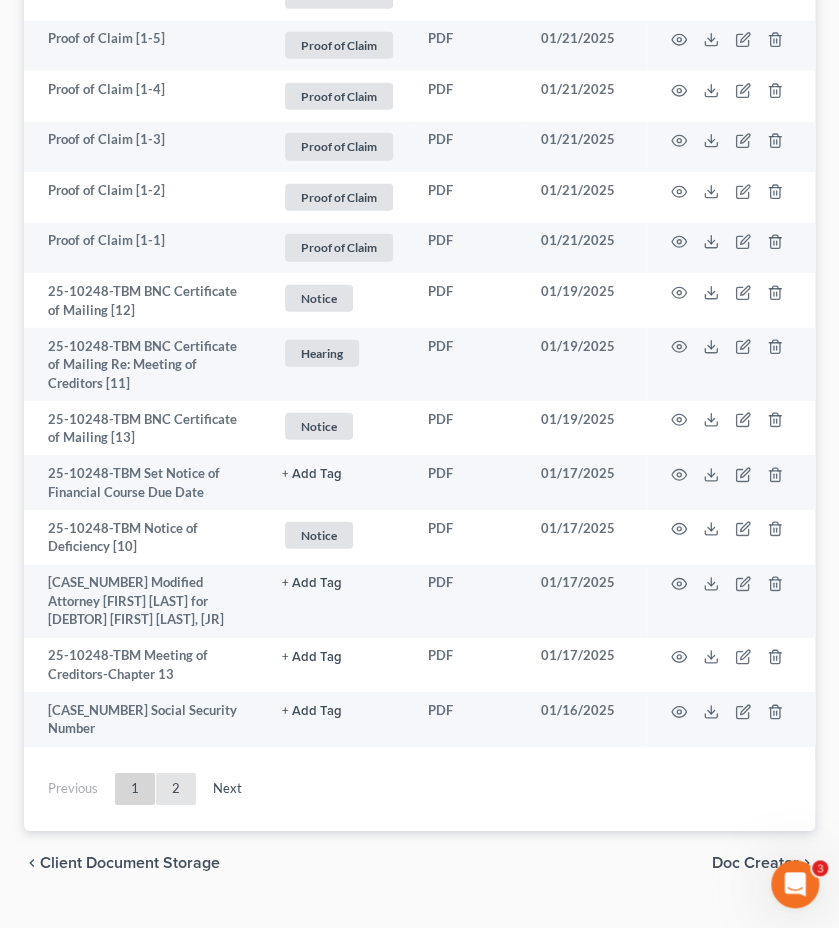click on "2" at bounding box center [176, 789] 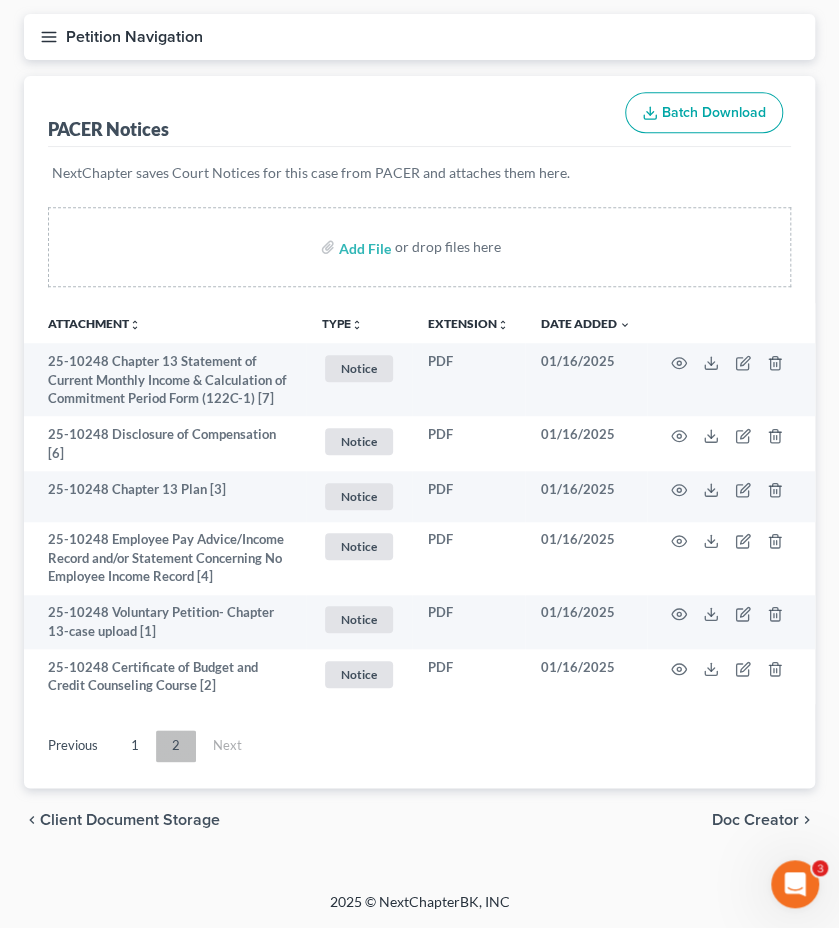 scroll, scrollTop: 220, scrollLeft: 0, axis: vertical 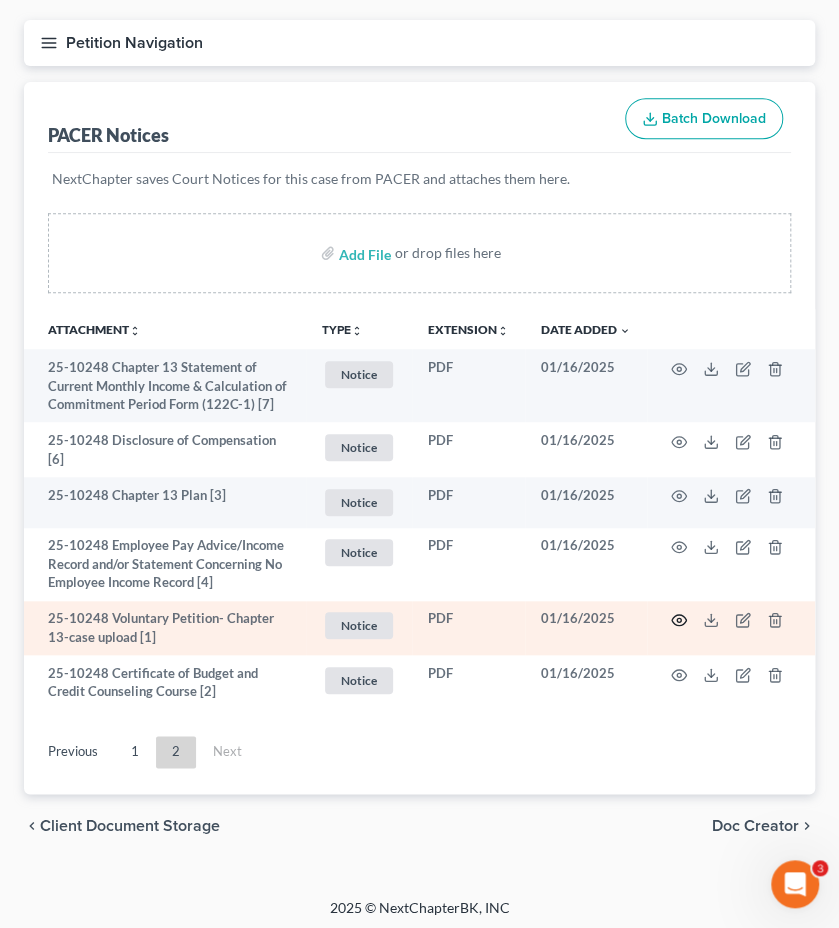 click 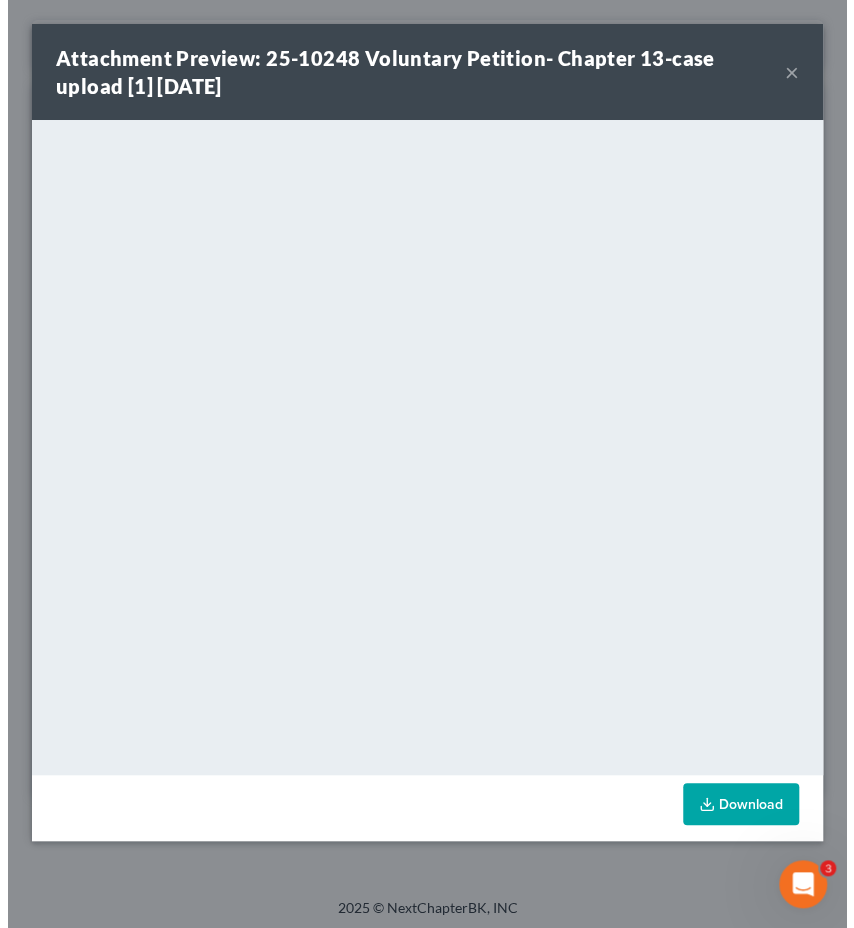 scroll, scrollTop: 172, scrollLeft: 0, axis: vertical 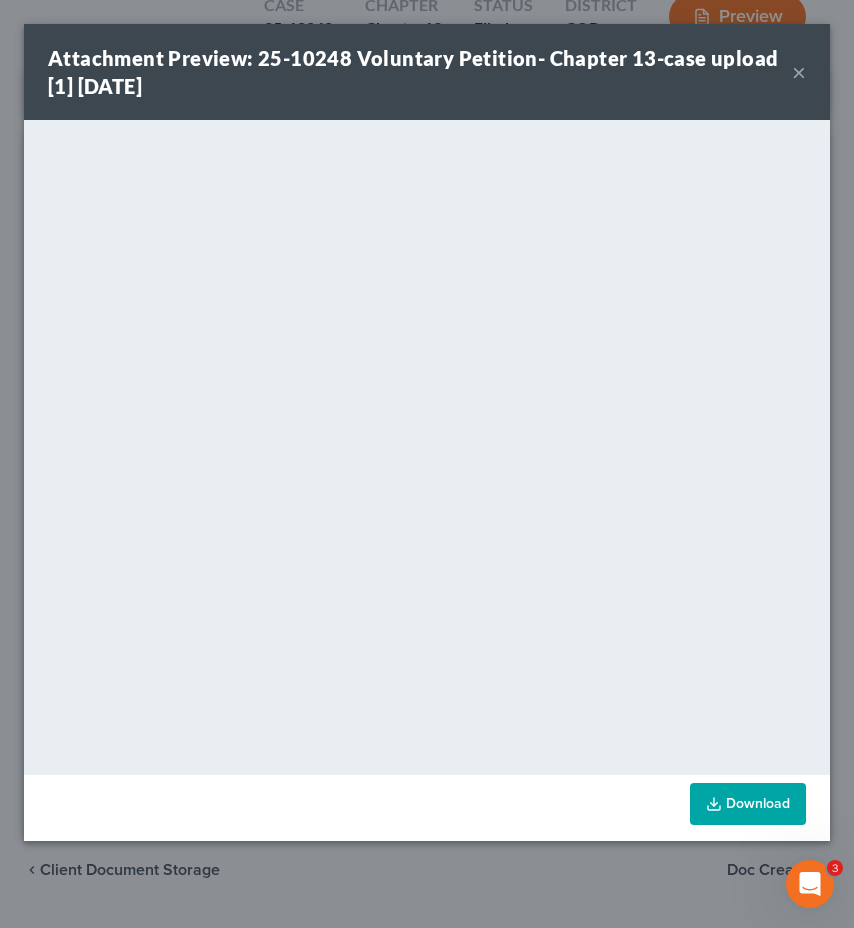 click on "Attachment Preview: 25-10248 Voluntary Petition- Chapter 13-case upload [1] 01/16/2025" at bounding box center [420, 72] 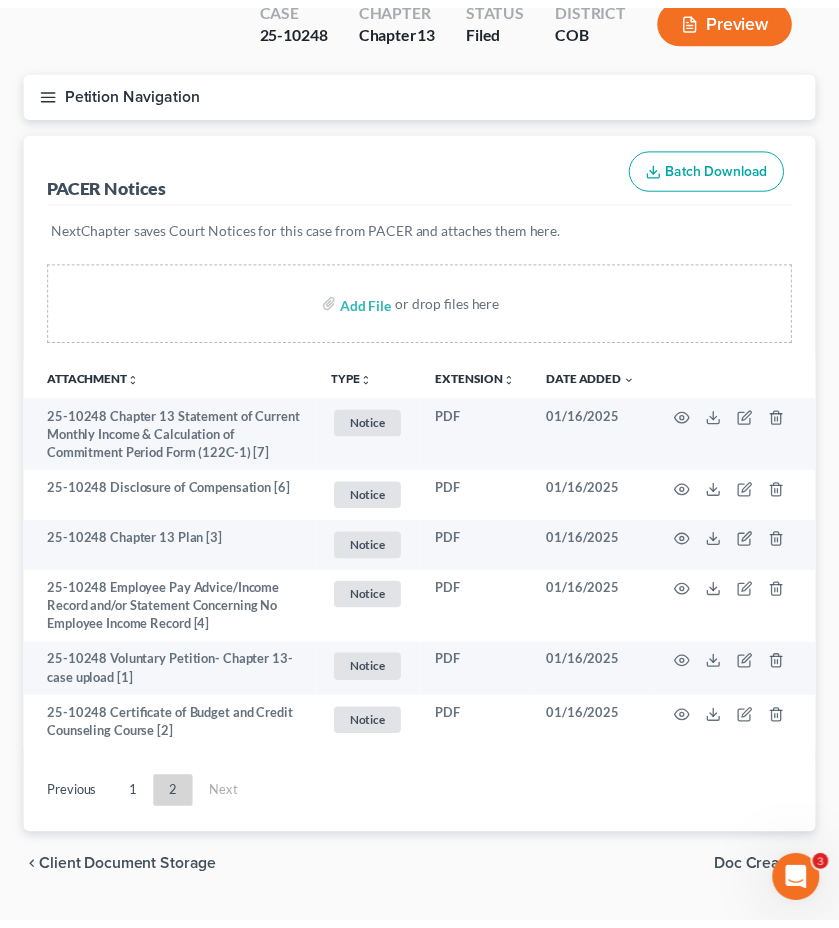 scroll, scrollTop: 220, scrollLeft: 0, axis: vertical 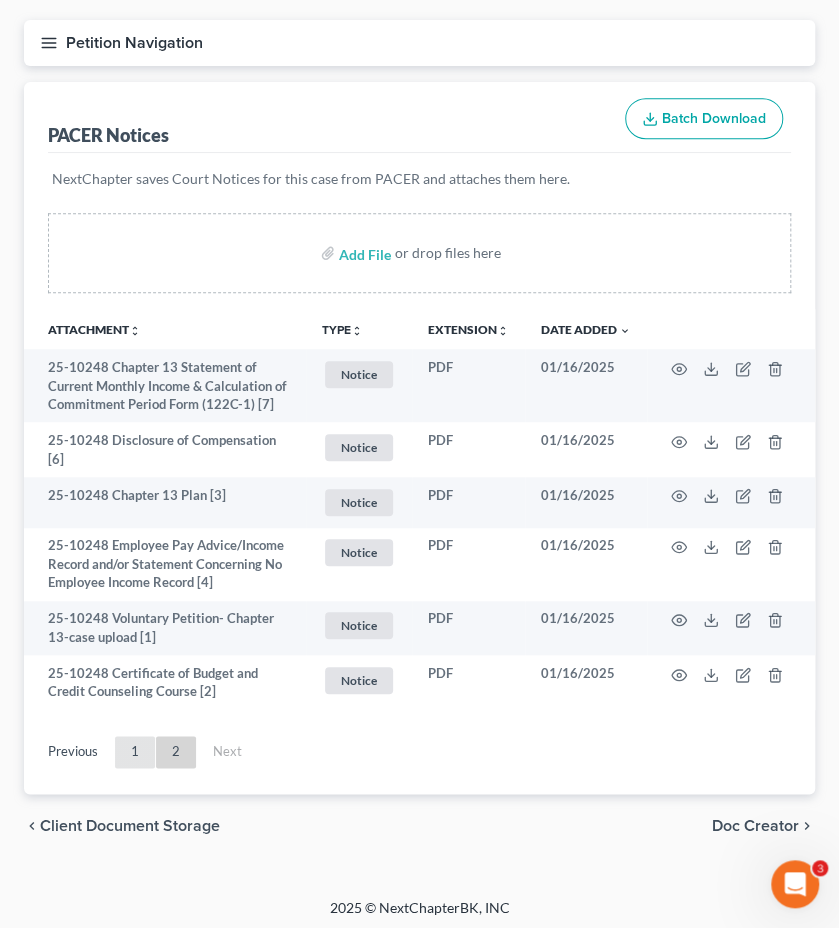 click on "1" at bounding box center [135, 752] 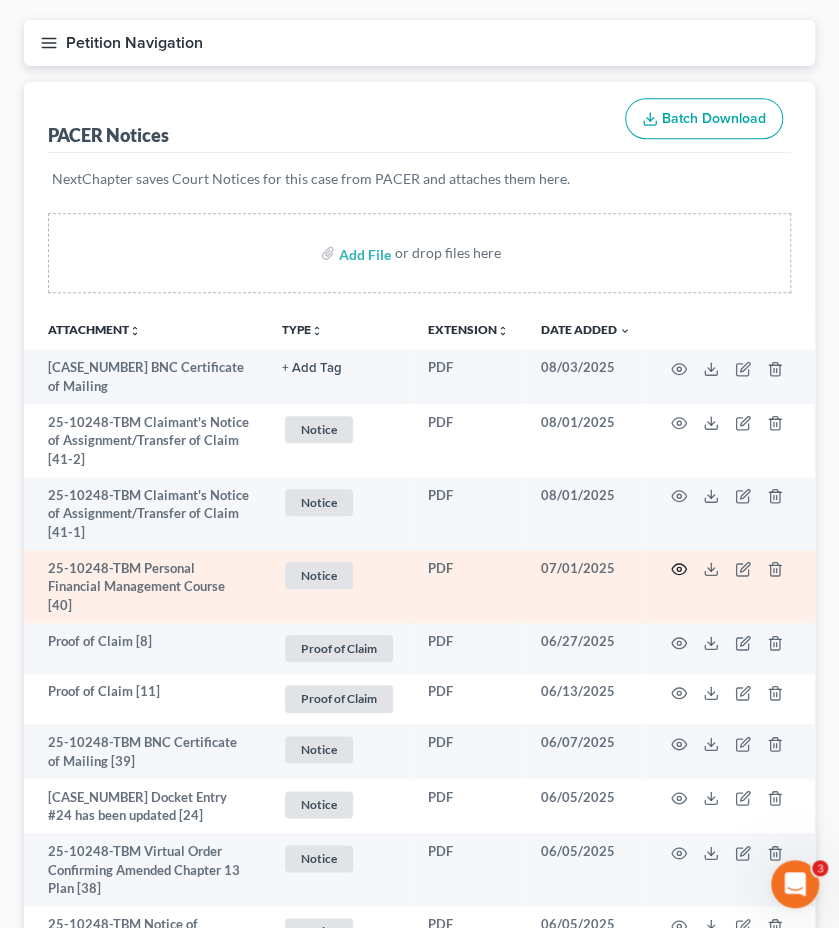 click 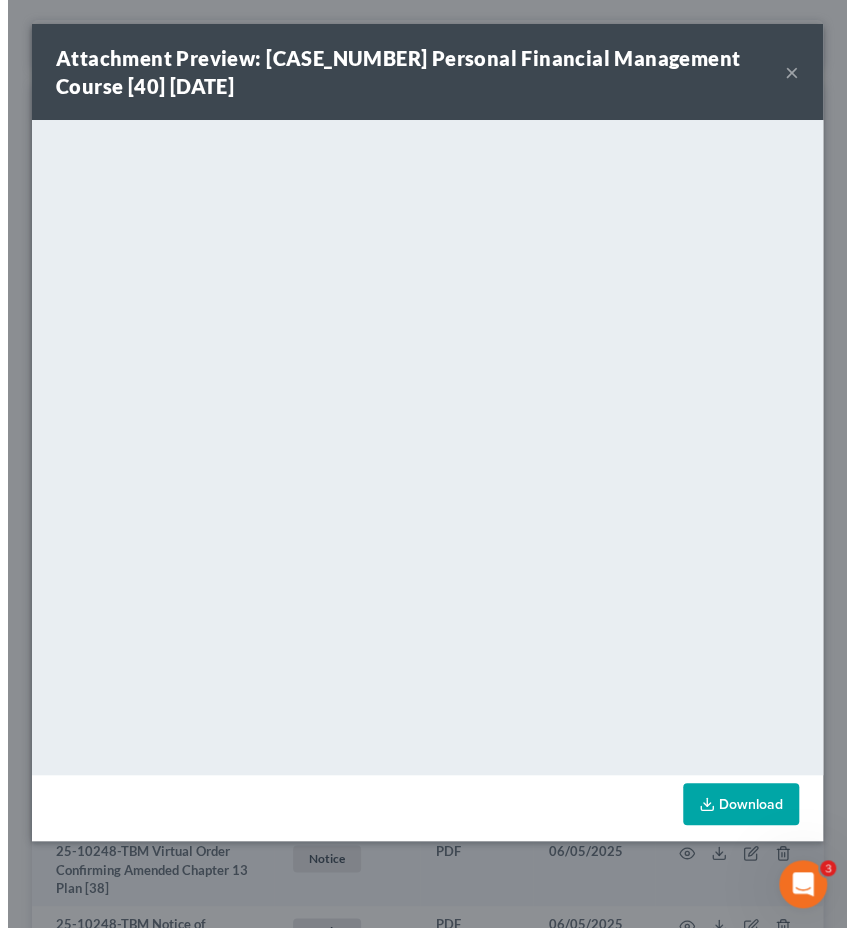 scroll, scrollTop: 172, scrollLeft: 0, axis: vertical 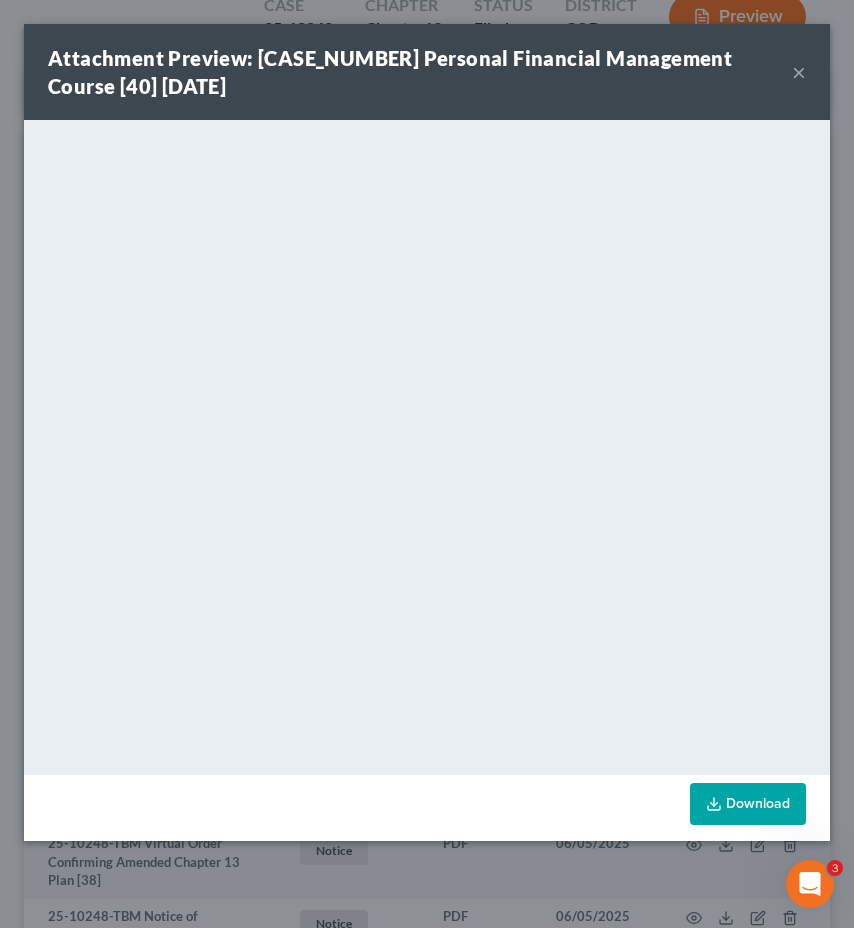 click on "×" at bounding box center [799, 72] 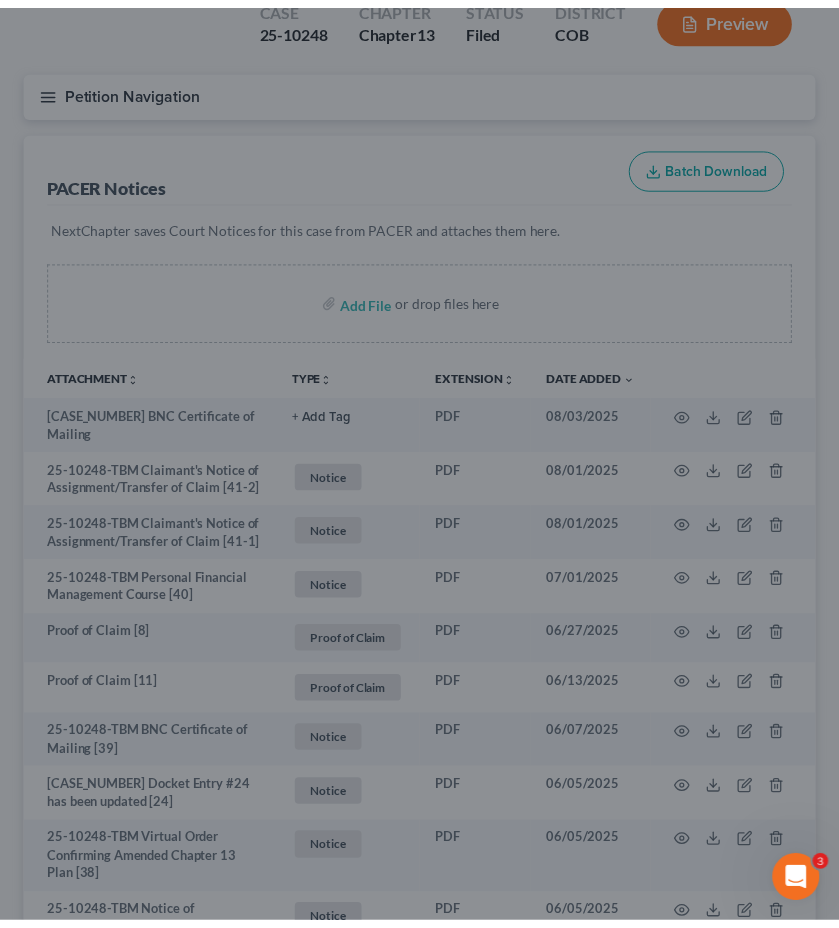 scroll, scrollTop: 220, scrollLeft: 0, axis: vertical 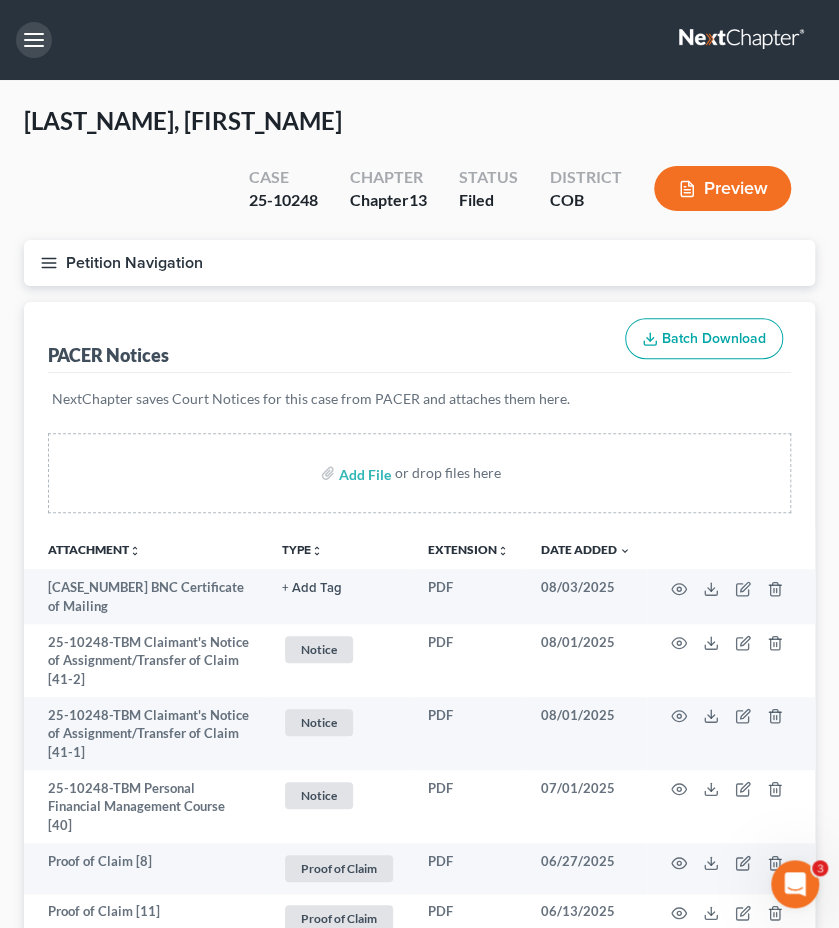 click at bounding box center [34, 40] 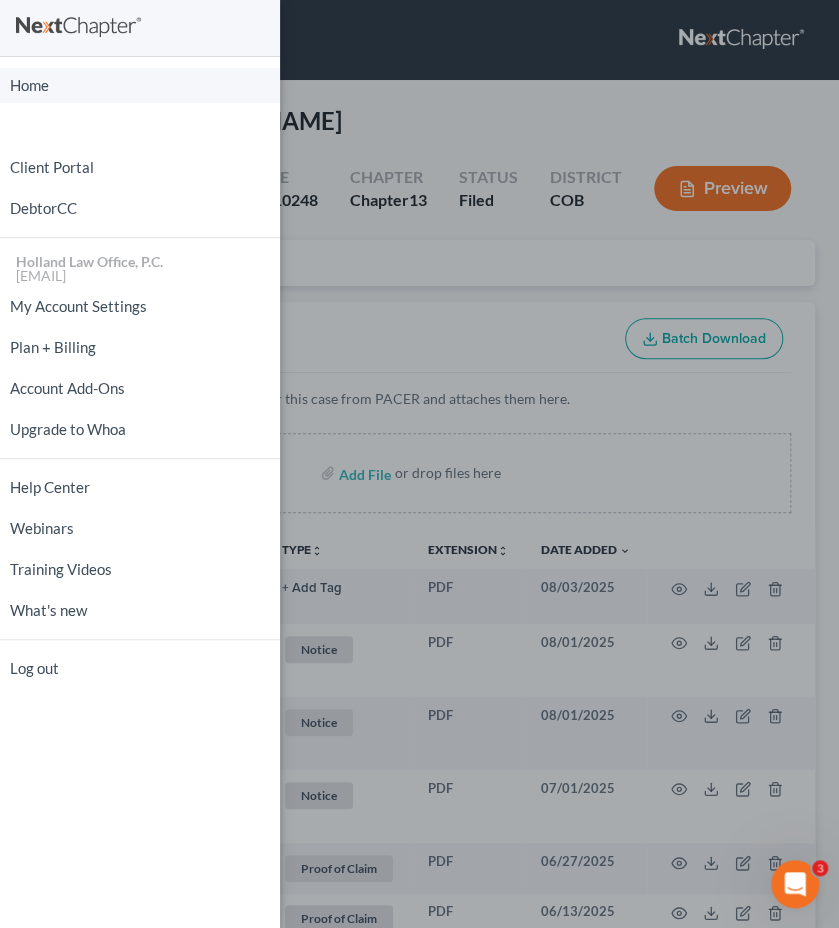 click on "Home" at bounding box center [140, 85] 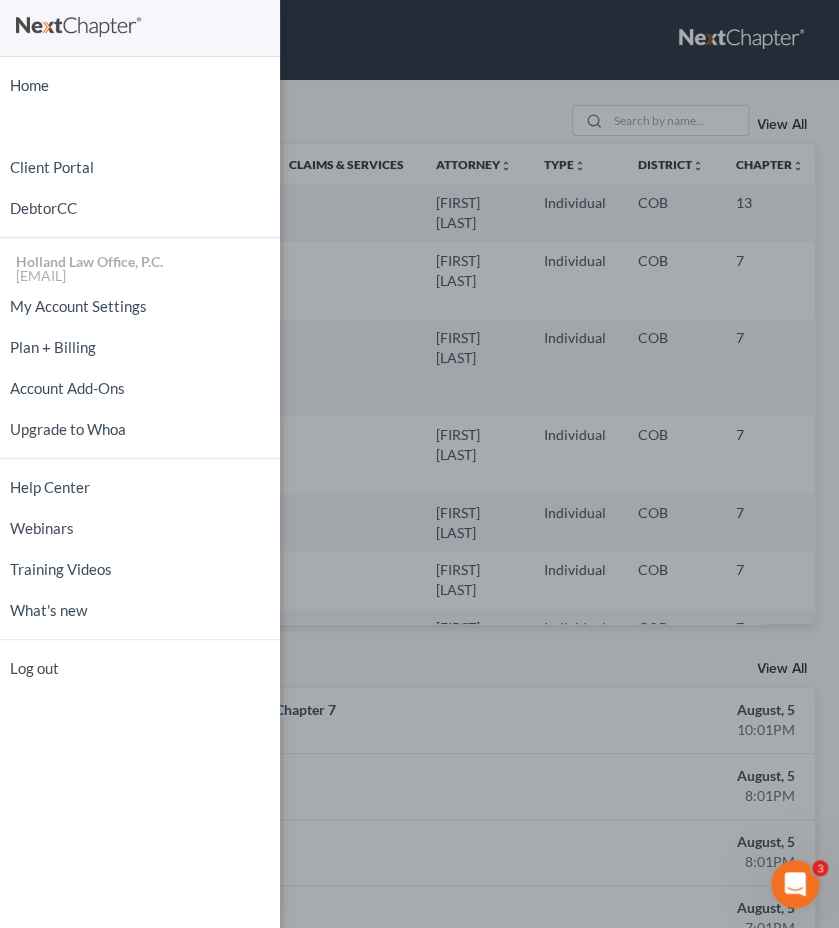 click on "Home New Case Client Portal DebtorCC Holland Law Office, P.C. [EMAIL] My Account Settings Plan + Billing Account Add-Ons Upgrade to Whoa Help Center Webinars Training Videos What's new Log out" at bounding box center [419, 464] 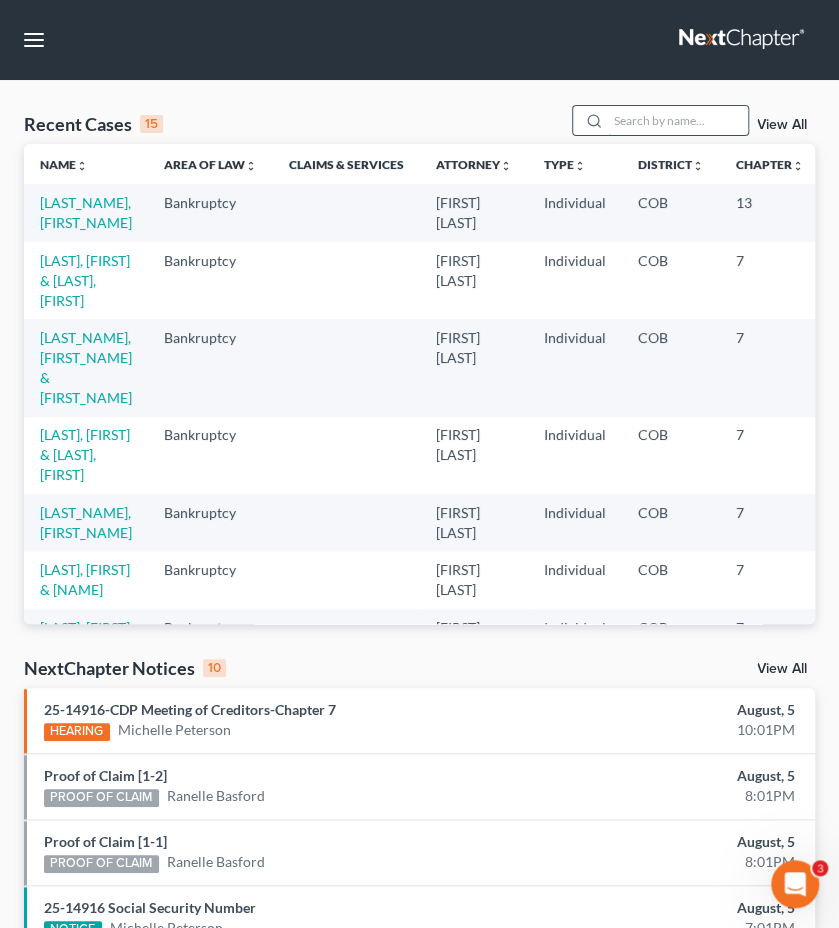 click at bounding box center (678, 120) 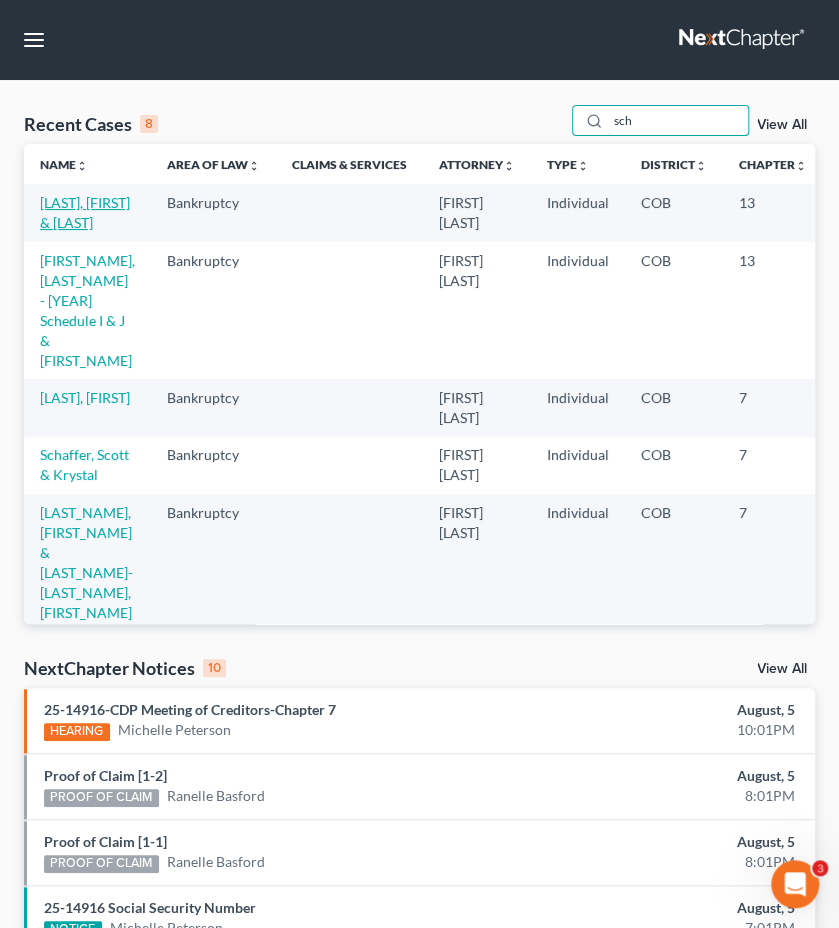 type on "sch" 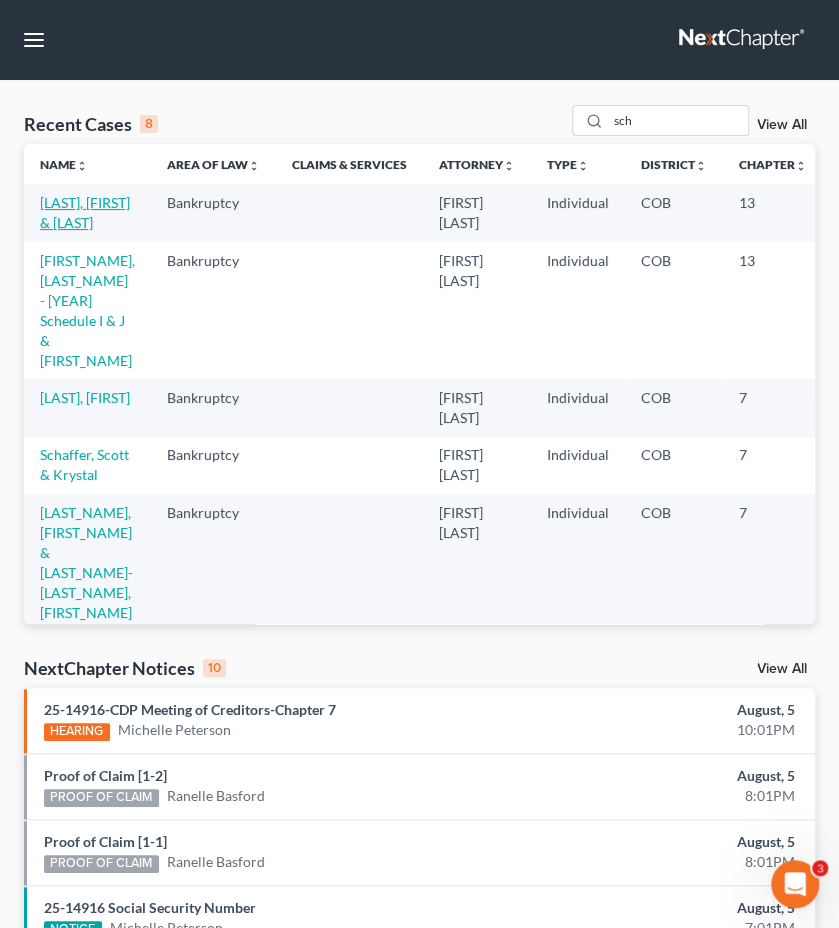 click on "Schweitzer, Nevin & Sarah" at bounding box center [85, 212] 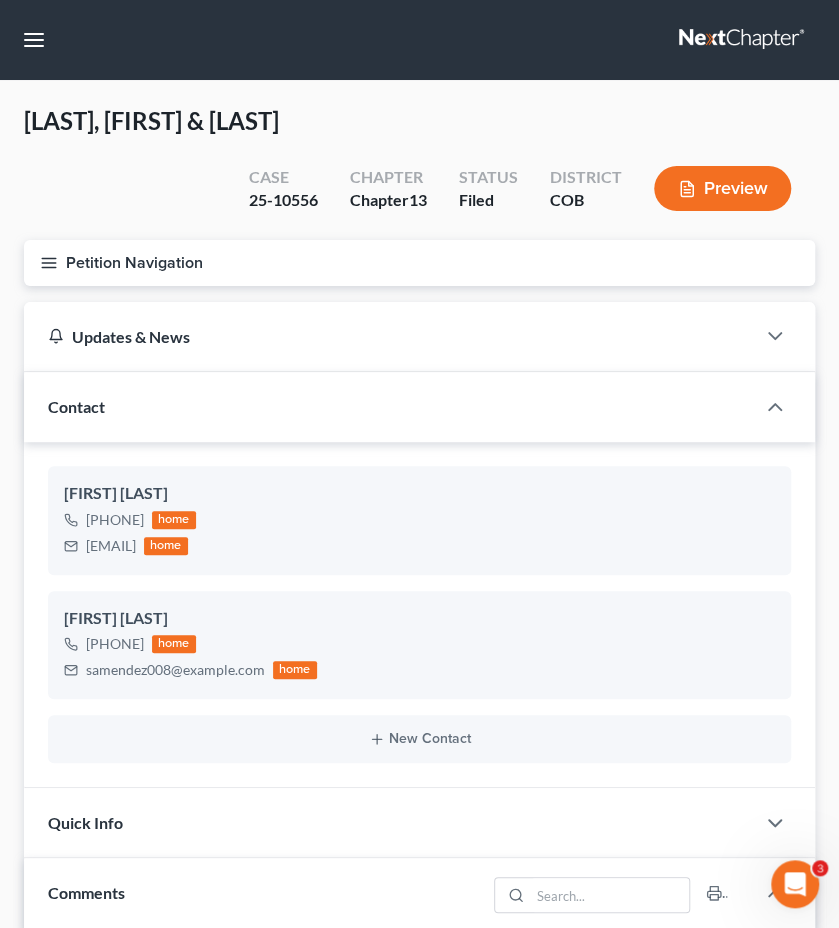 scroll, scrollTop: 468, scrollLeft: 0, axis: vertical 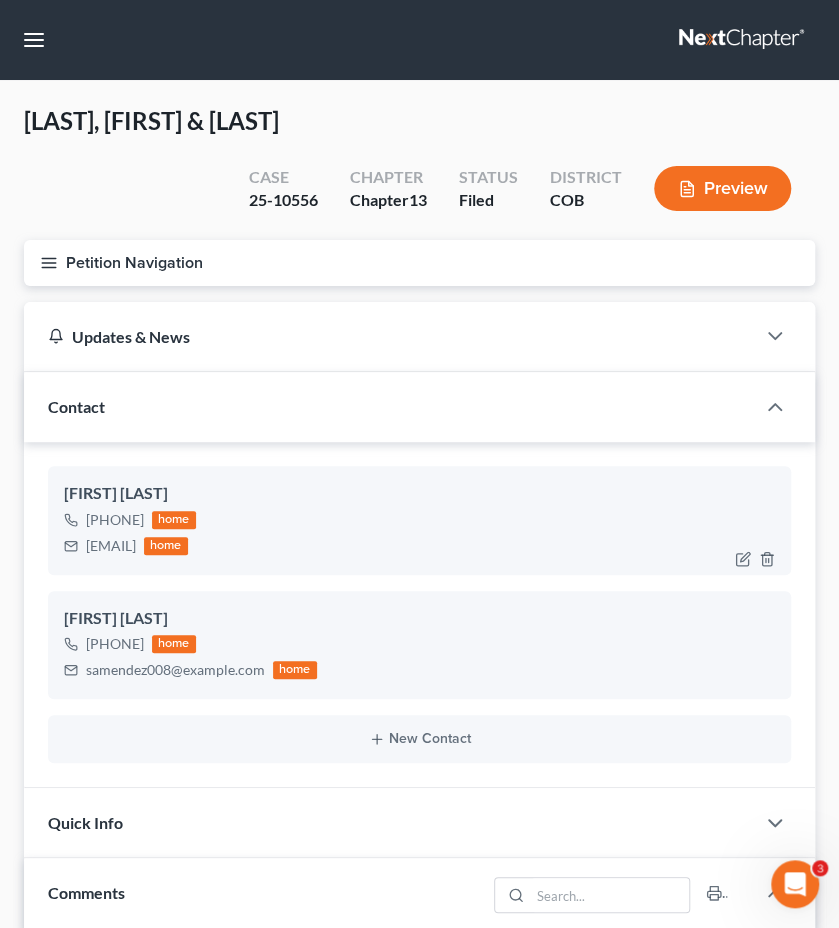 drag, startPoint x: 250, startPoint y: 545, endPoint x: 86, endPoint y: 548, distance: 164.02744 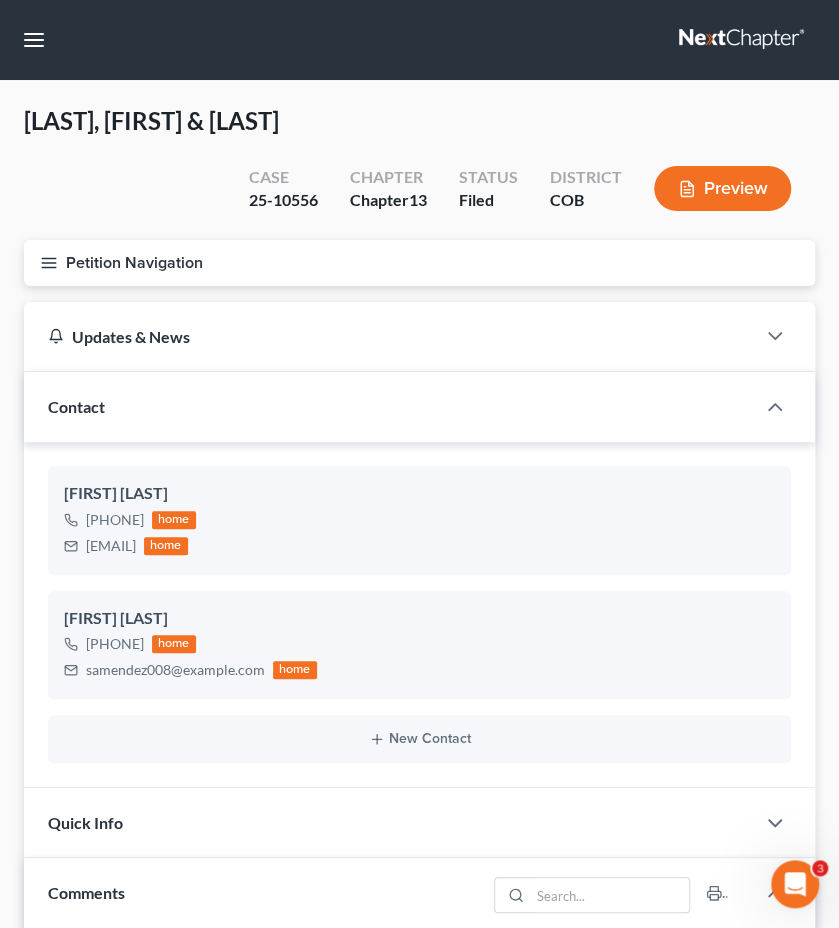click on "Petition Navigation" at bounding box center [419, 263] 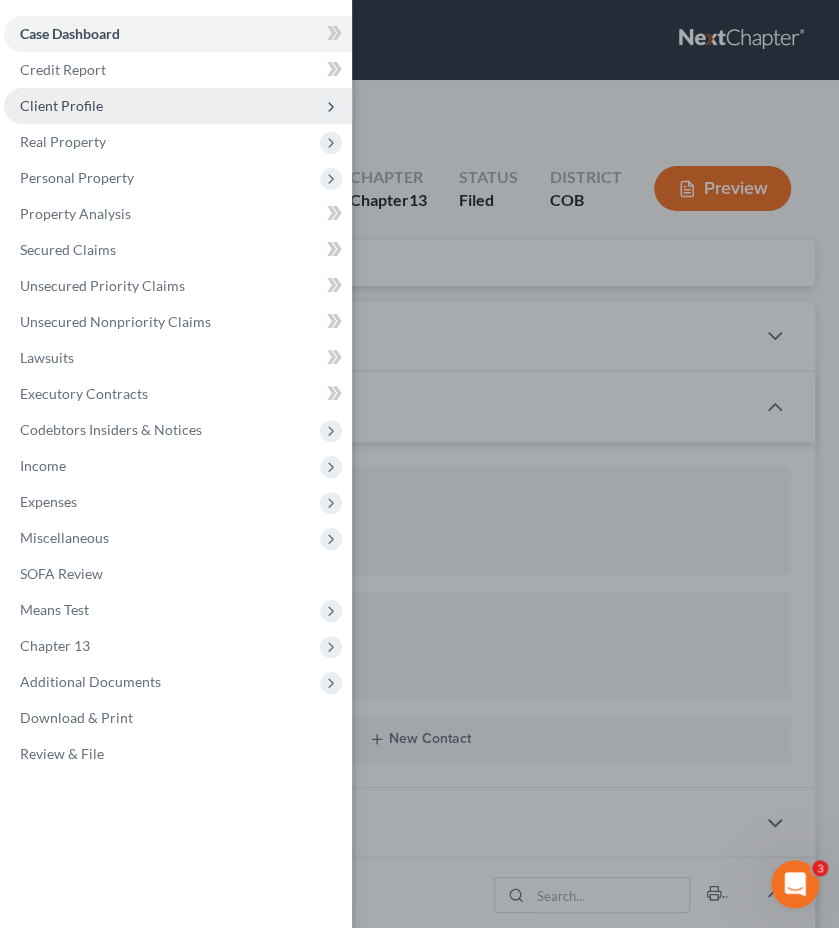 click on "Client Profile" at bounding box center (178, 106) 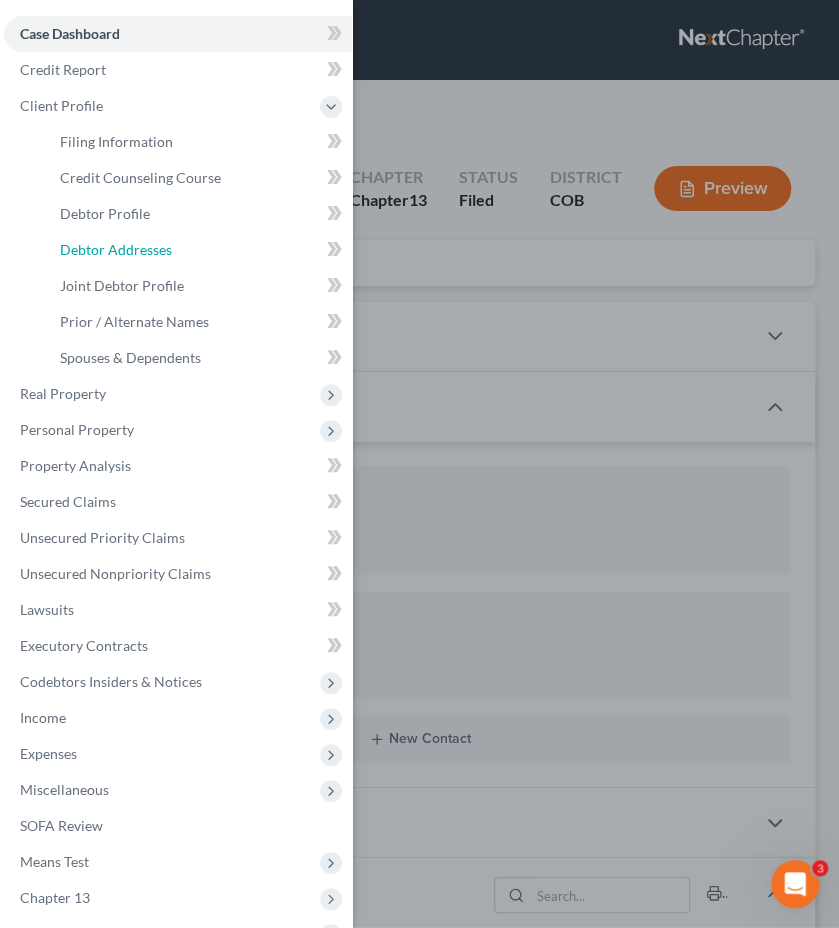 click on "Debtor Addresses" at bounding box center (116, 249) 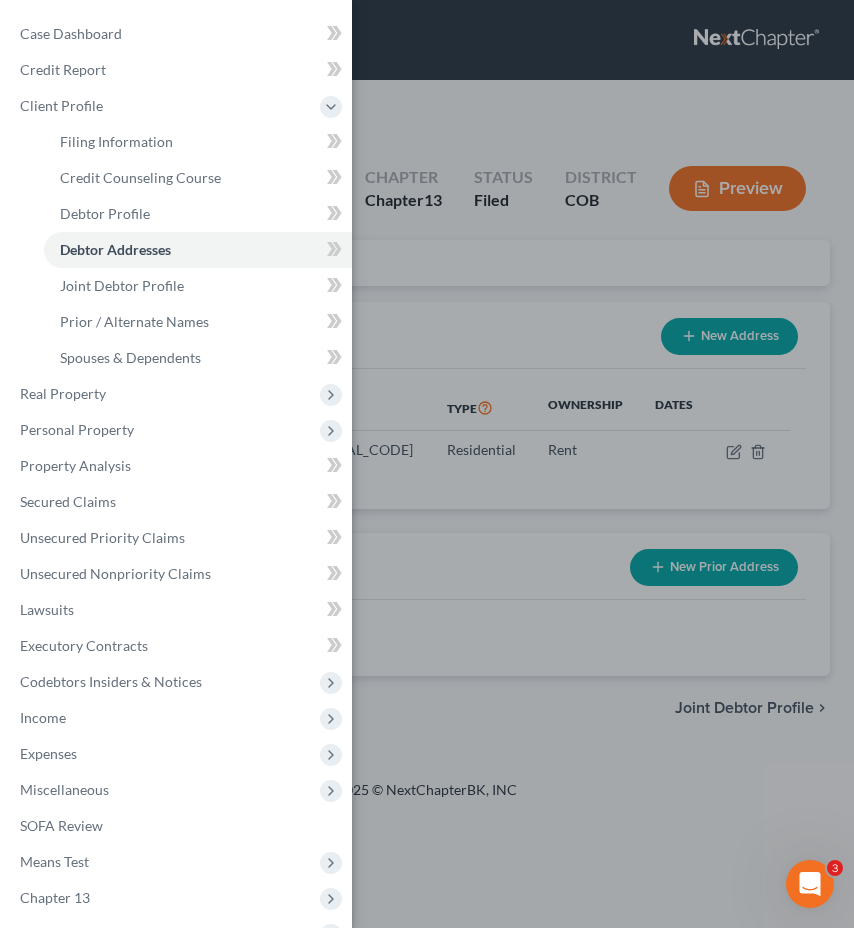click on "Case Dashboard
Payments
Invoices
Payments
Payments
Credit Report
Client Profile" at bounding box center (427, 464) 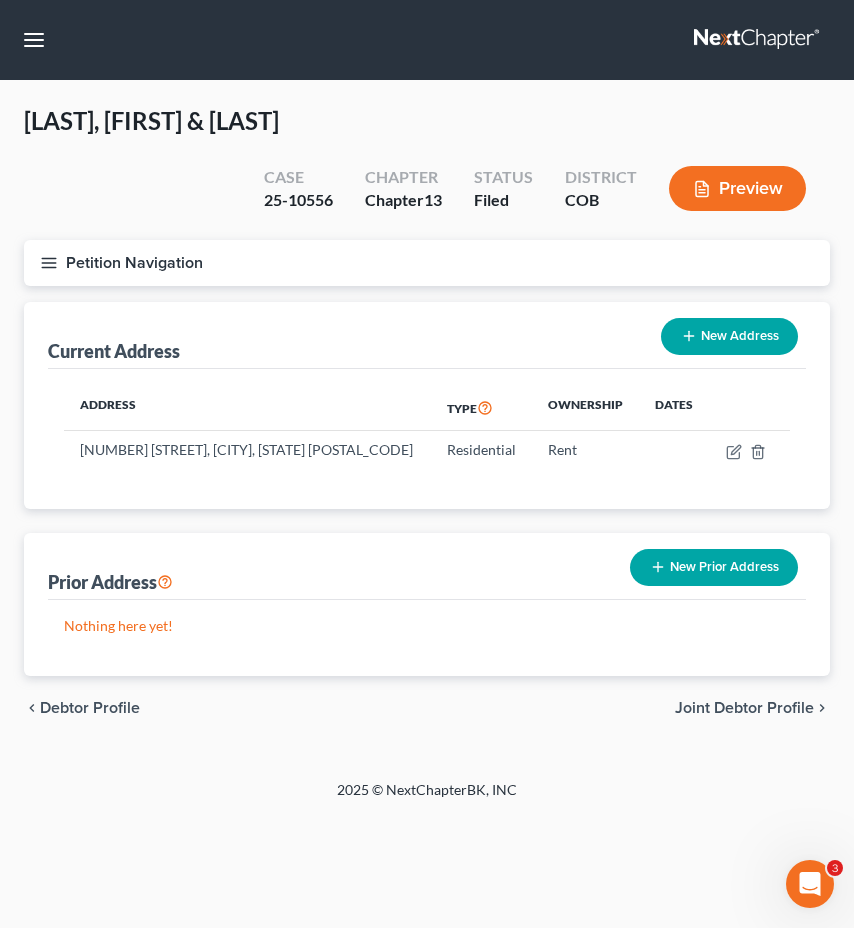click on "Petition Navigation" at bounding box center [427, 263] 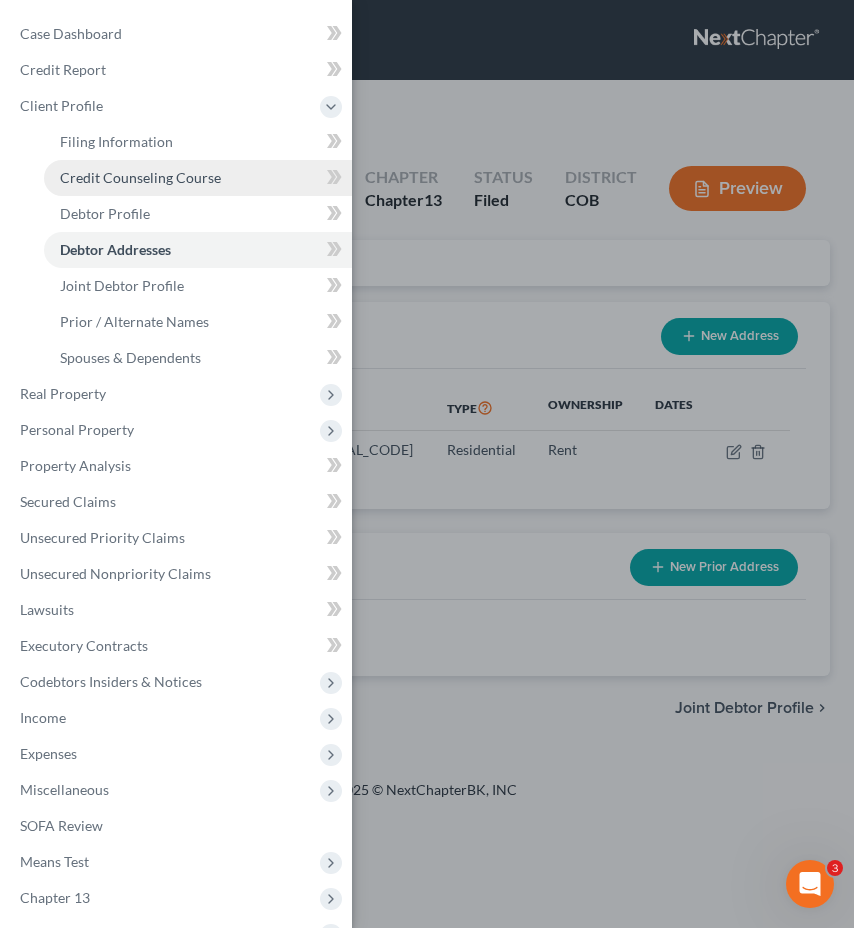 click on "Credit Counseling Course" at bounding box center (198, 178) 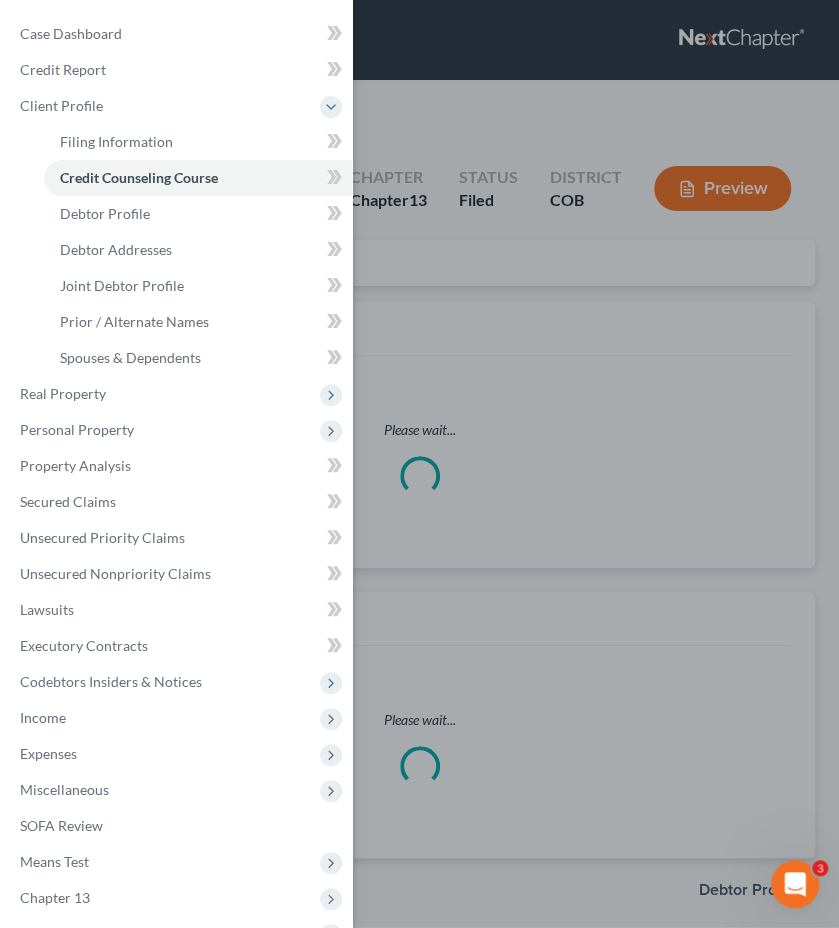 click on "Case Dashboard
Payments
Invoices
Payments
Payments
Credit Report
Client Profile" at bounding box center [419, 464] 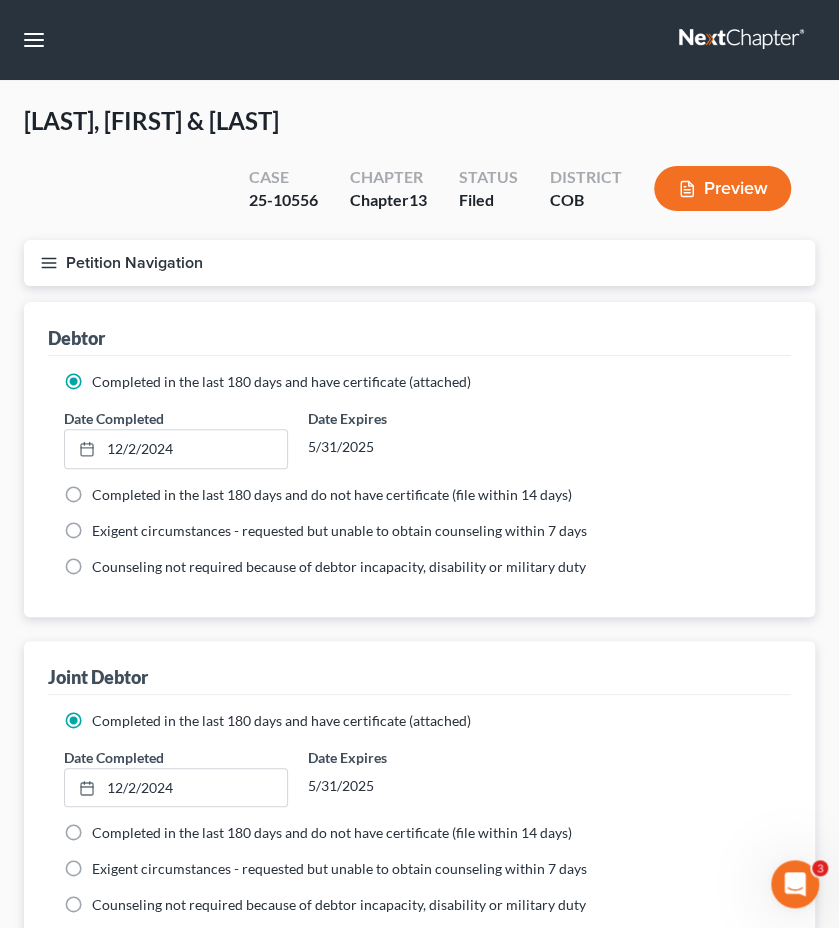 click on "Petition Navigation" at bounding box center (419, 263) 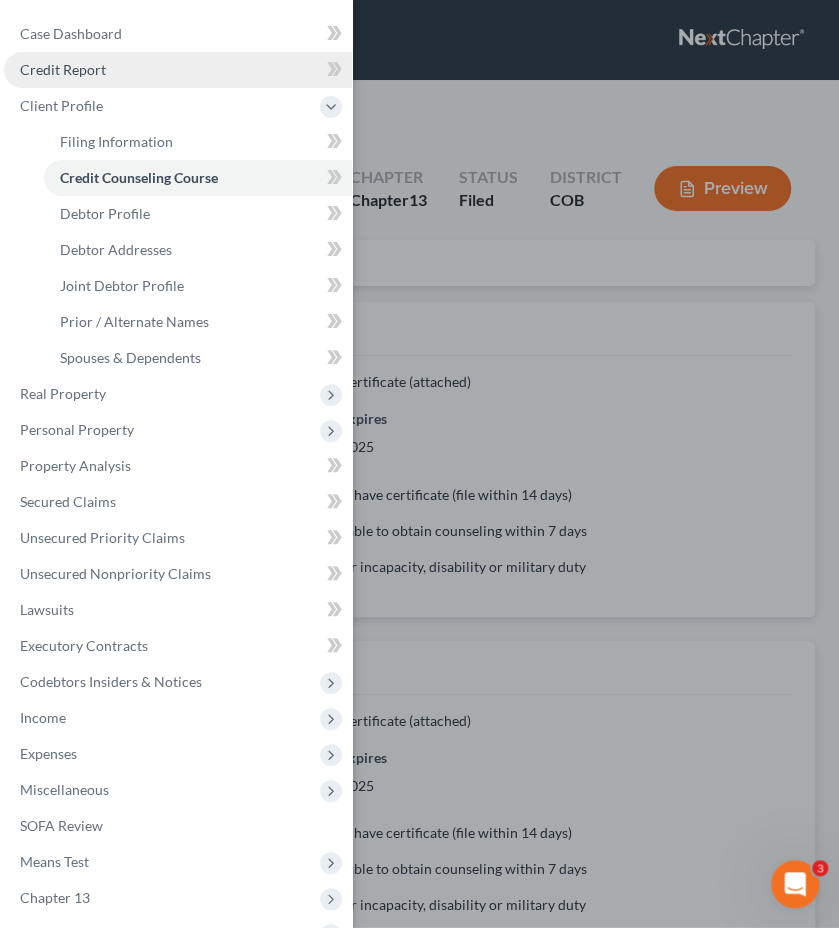 click on "Credit Report" at bounding box center [178, 70] 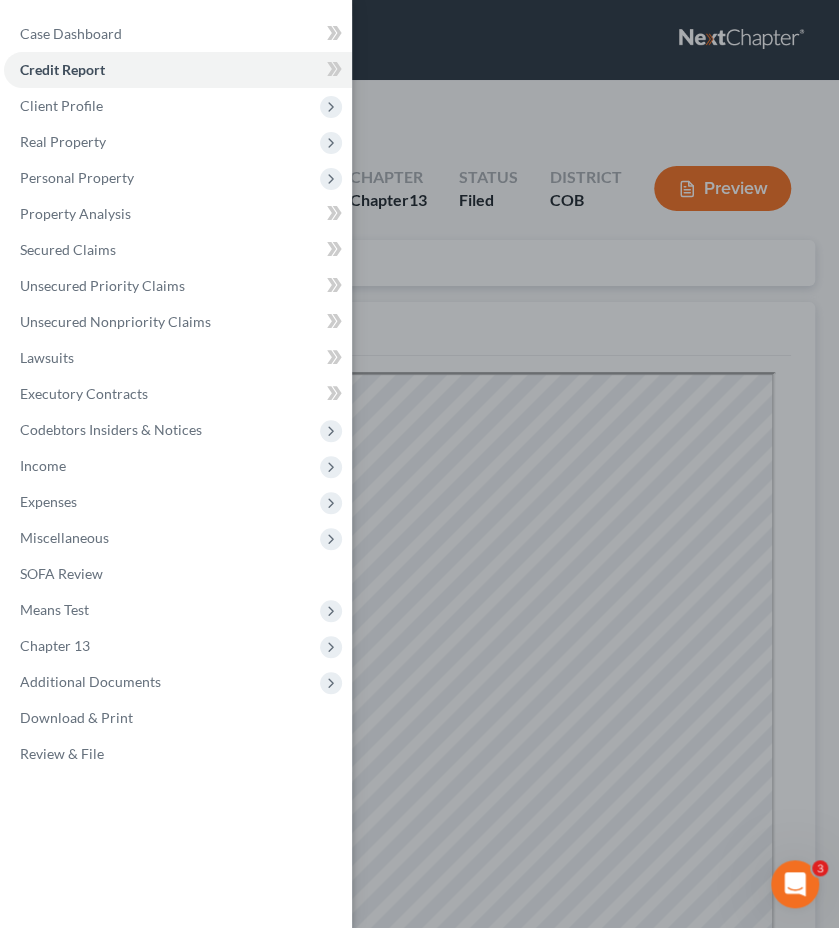 scroll, scrollTop: 0, scrollLeft: 0, axis: both 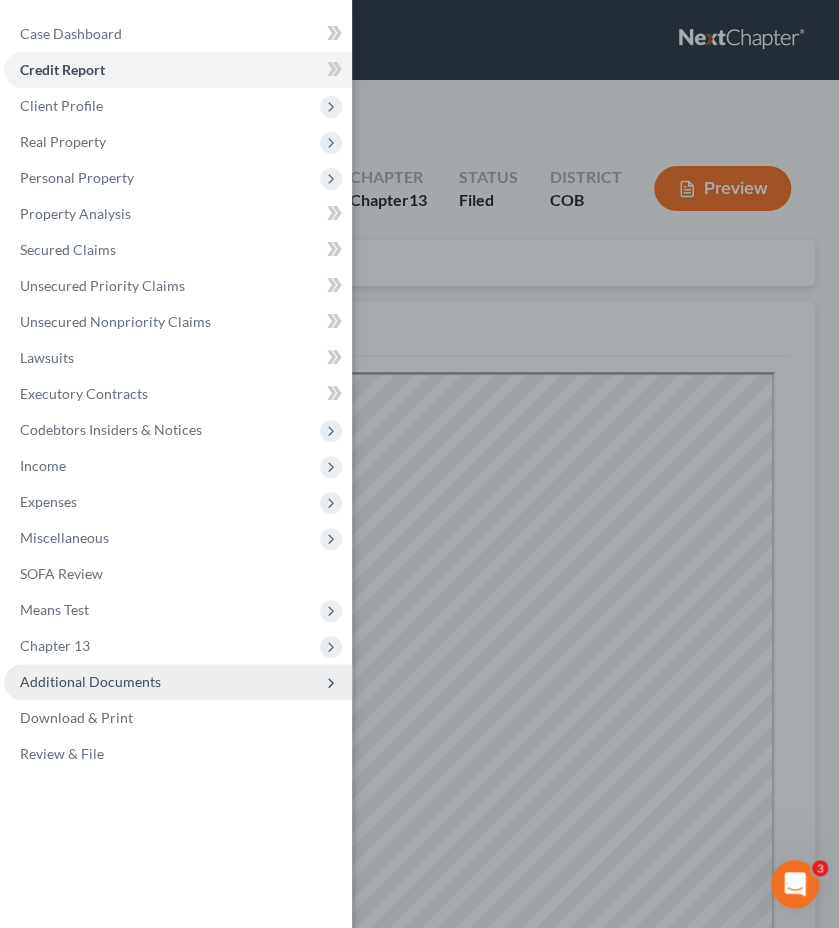 click on "Additional Documents" at bounding box center [178, 682] 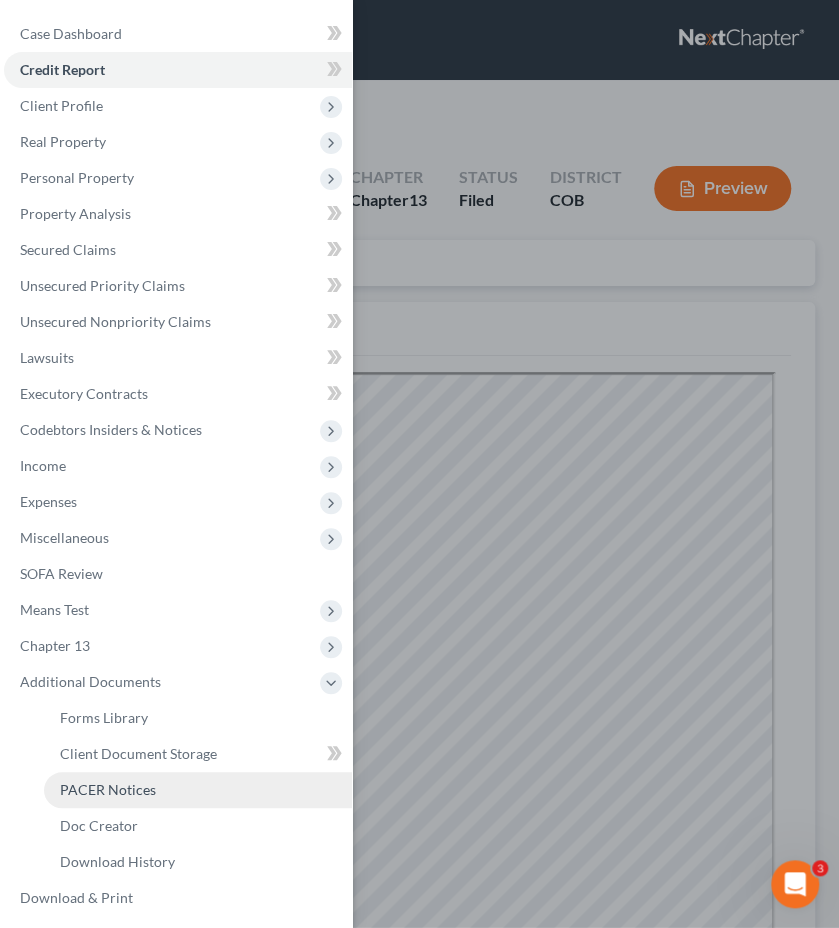 click on "PACER Notices" at bounding box center [198, 790] 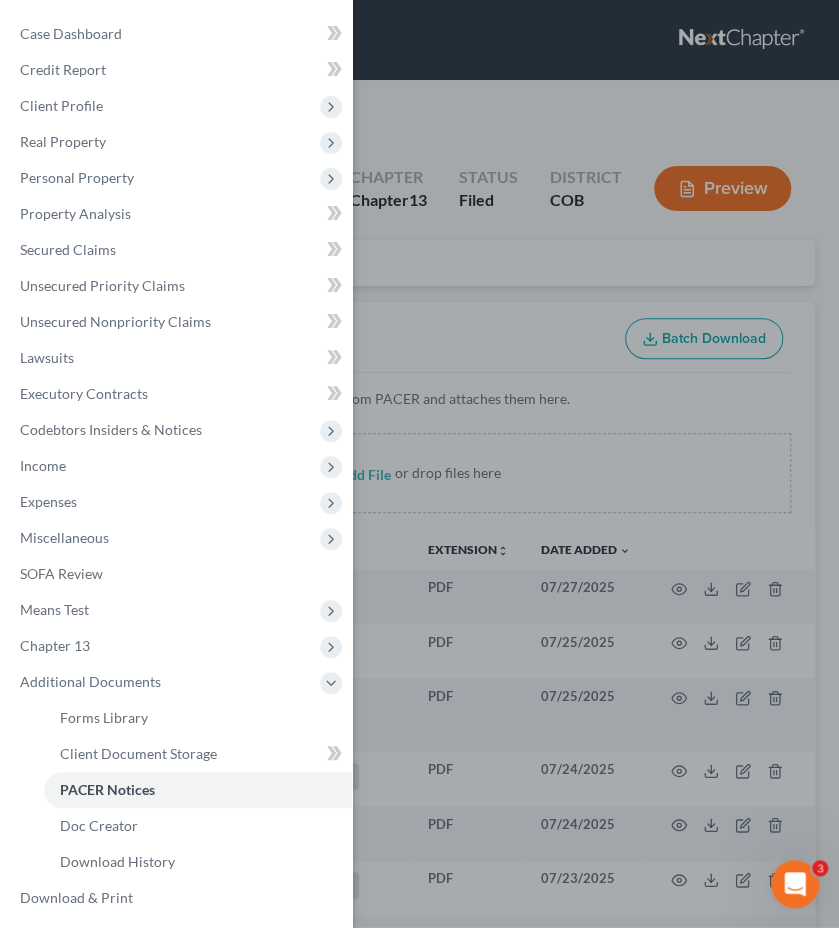 click on "Case Dashboard
Payments
Invoices
Payments
Payments
Credit Report
Client Profile" at bounding box center (419, 464) 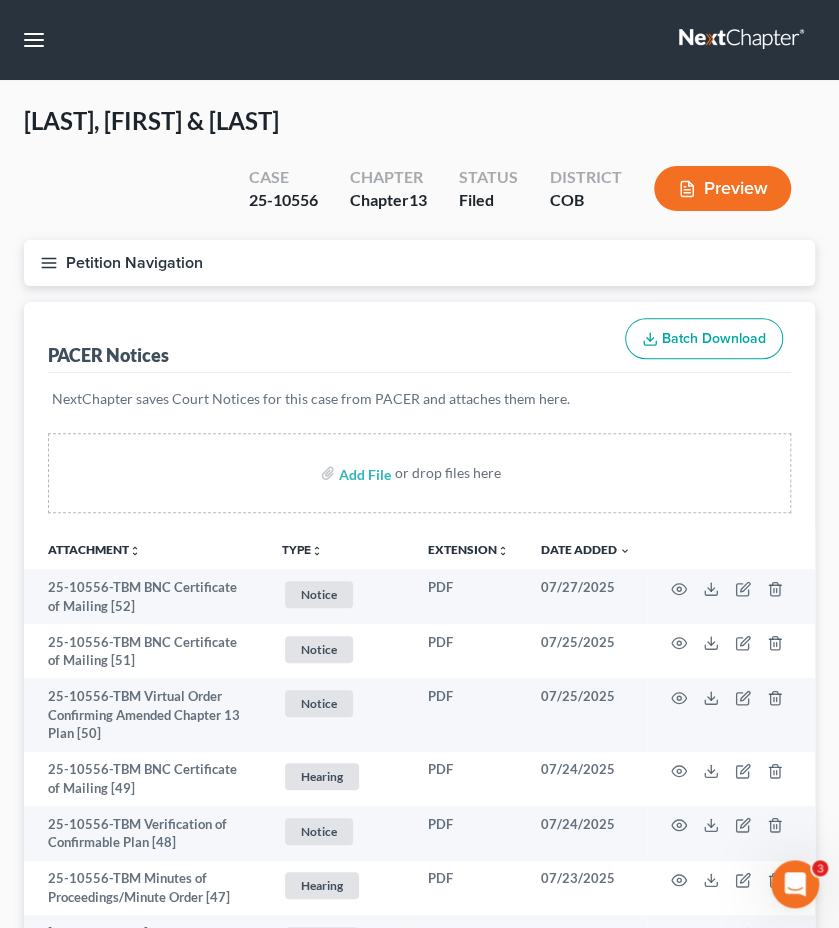 type 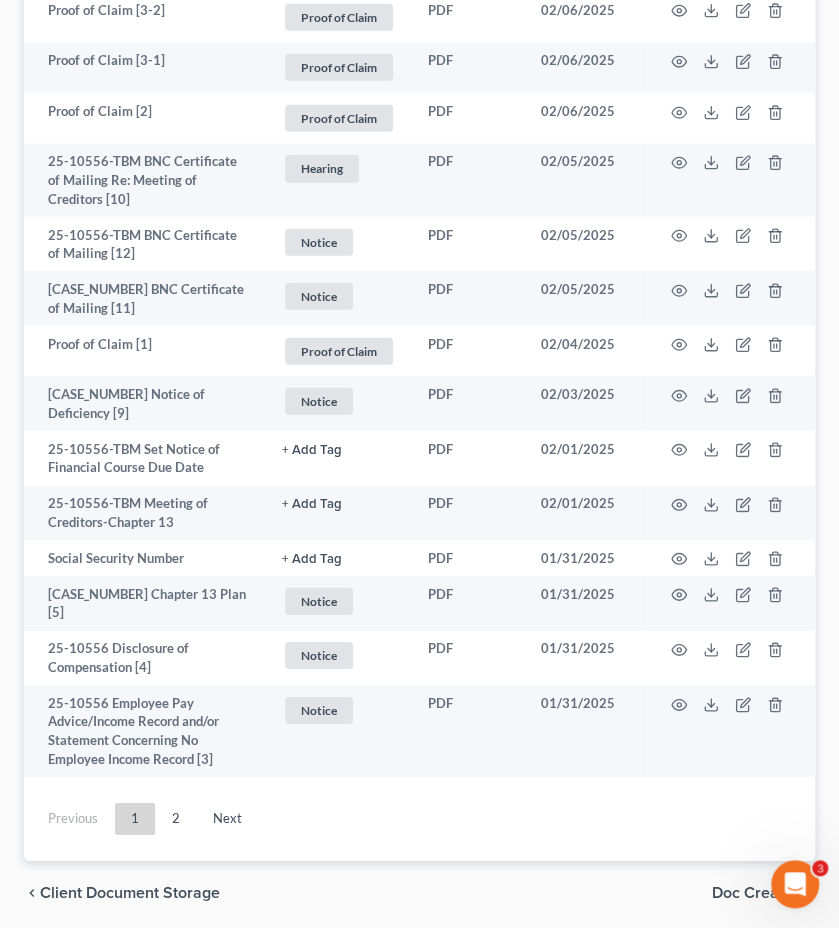 scroll, scrollTop: 4125, scrollLeft: 0, axis: vertical 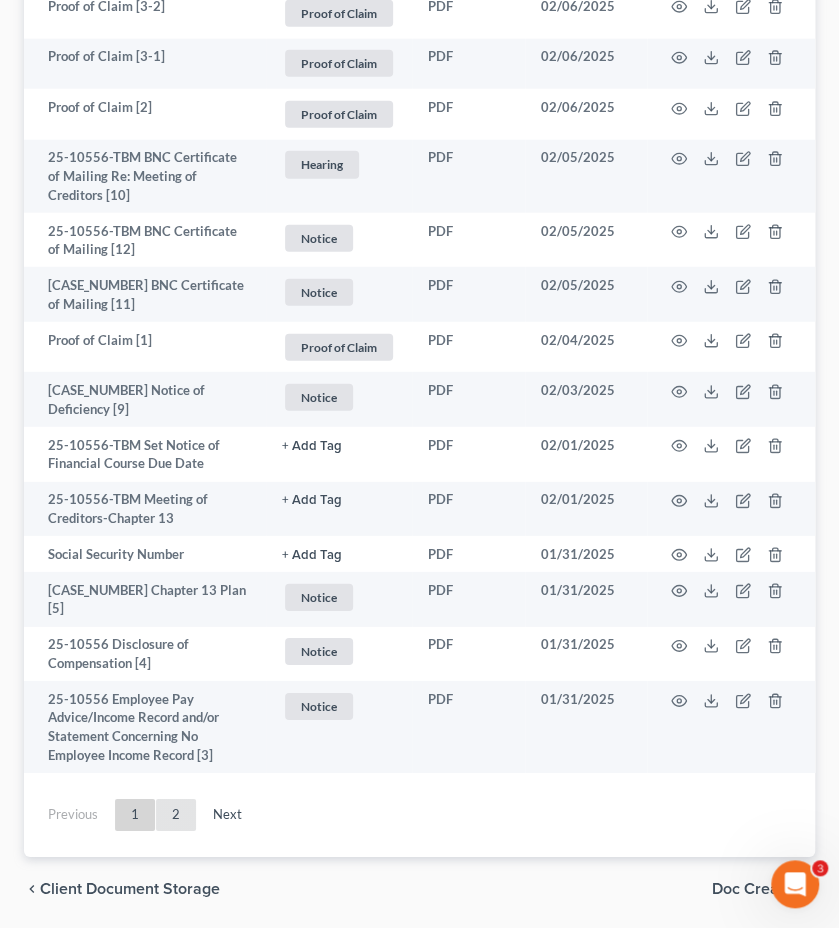 click on "2" at bounding box center [176, 815] 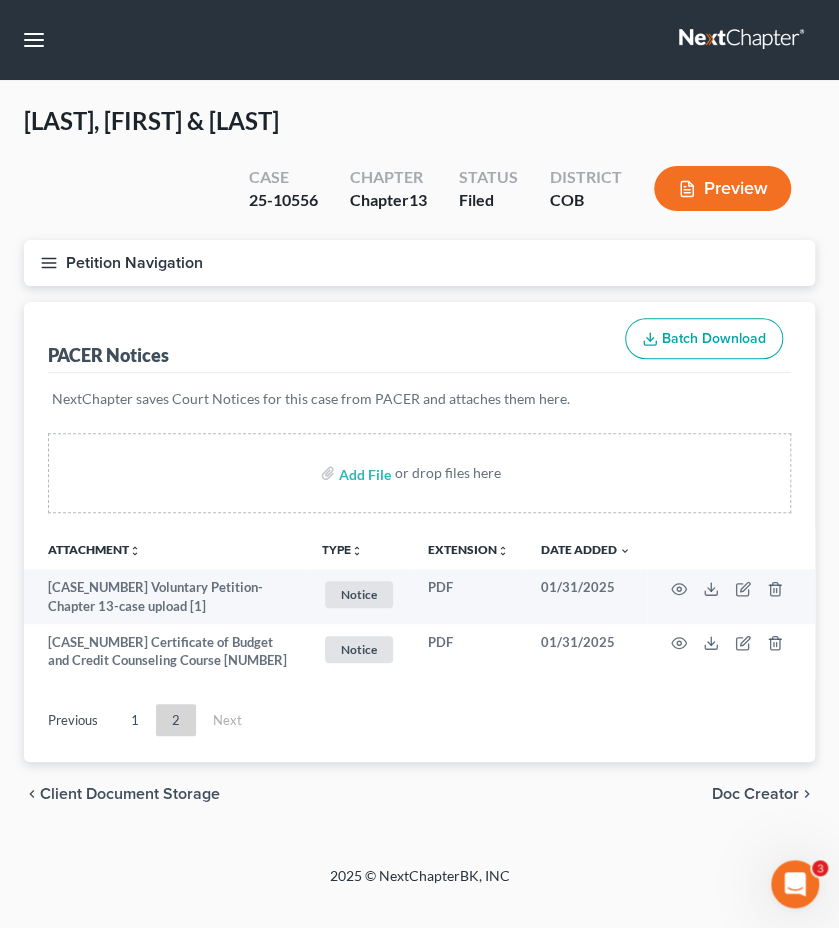 scroll, scrollTop: 0, scrollLeft: 0, axis: both 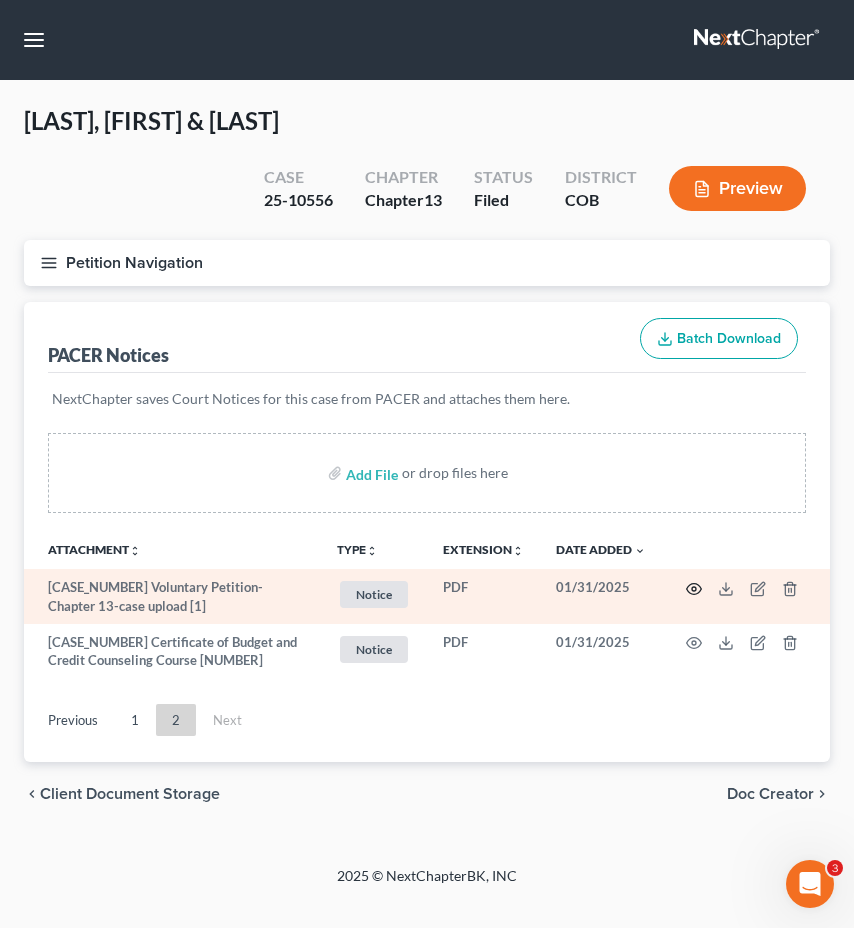 click 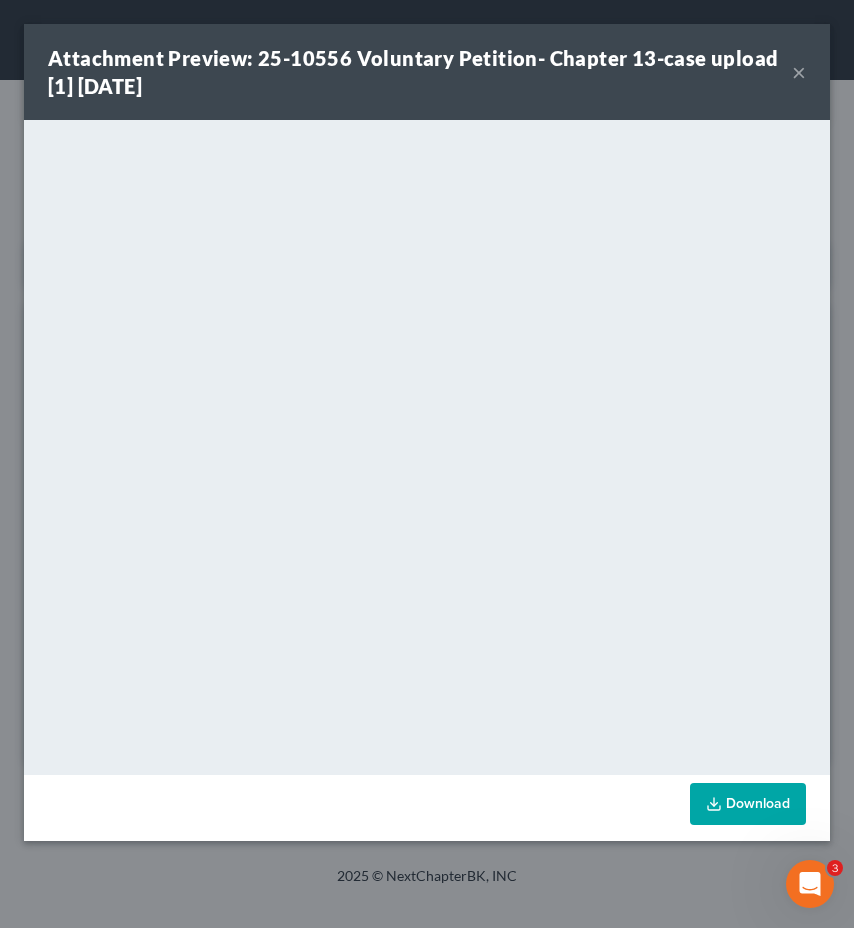 click on "×" at bounding box center [799, 72] 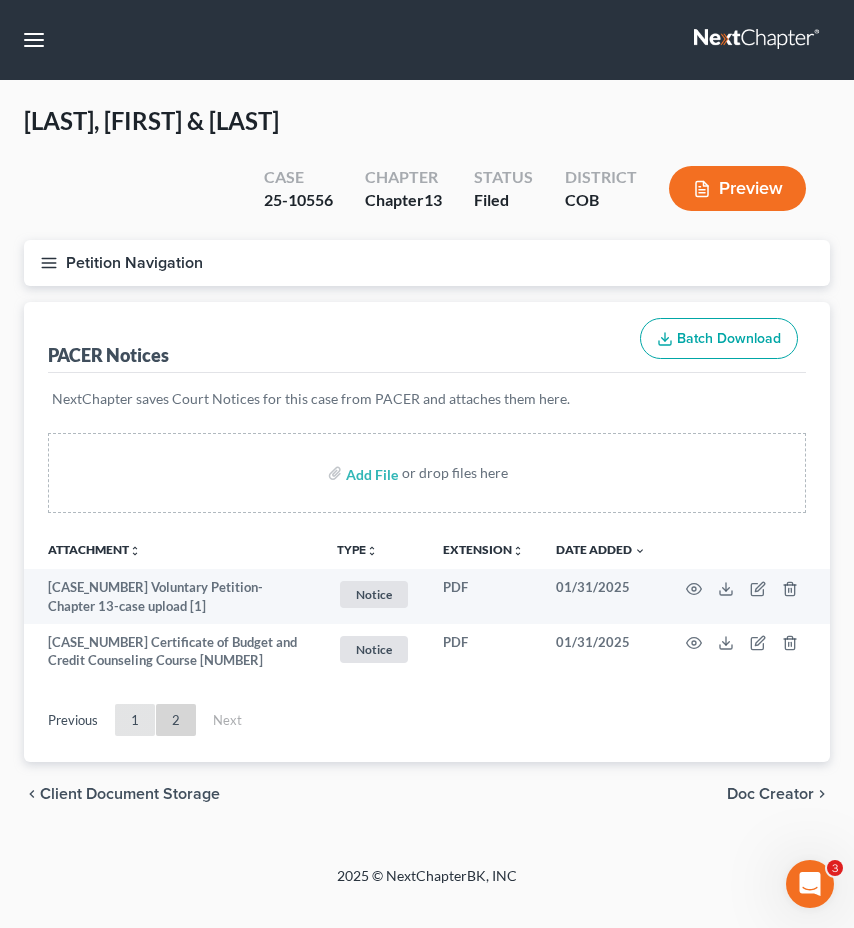 click on "1" at bounding box center [135, 720] 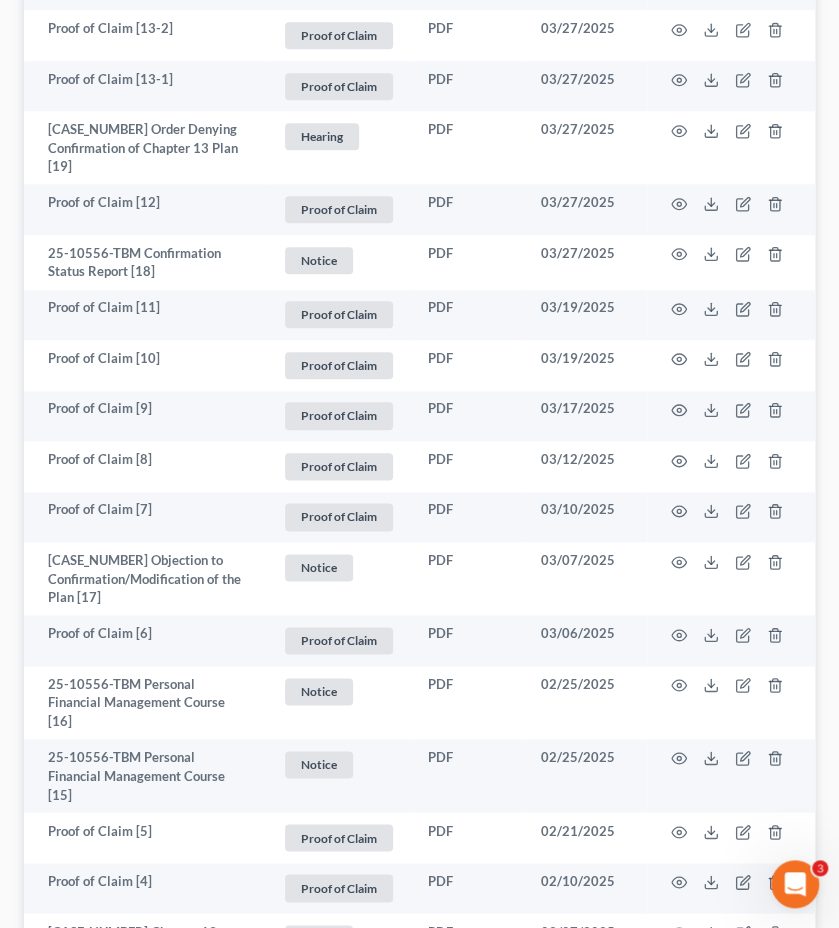 scroll, scrollTop: 3000, scrollLeft: 0, axis: vertical 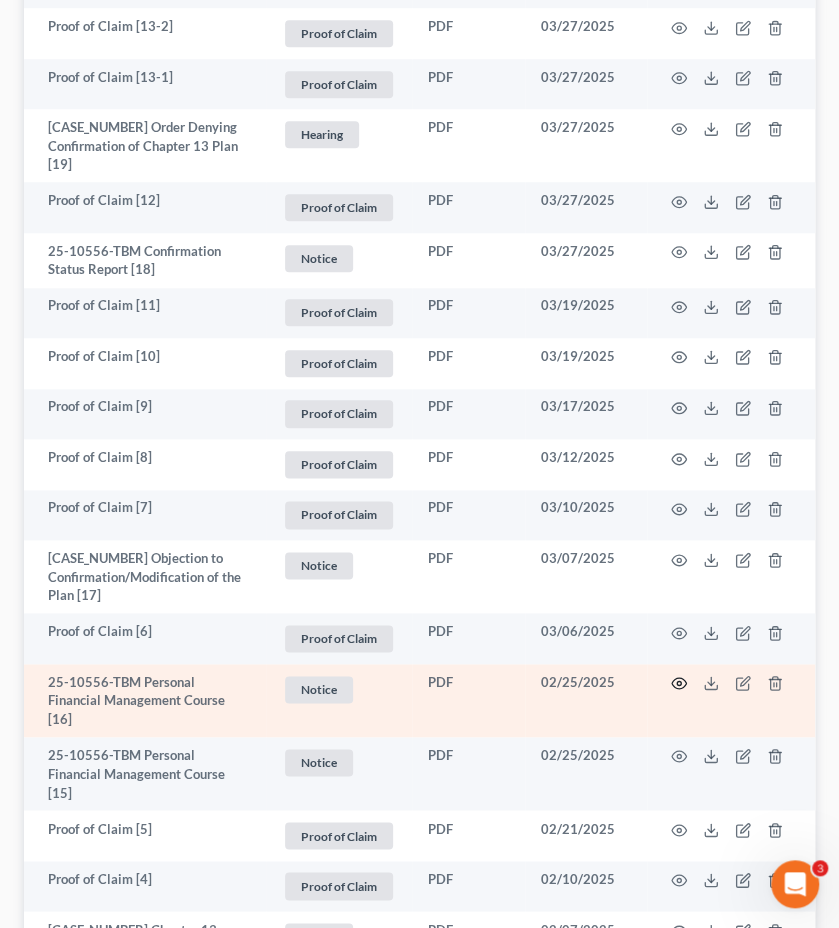 click 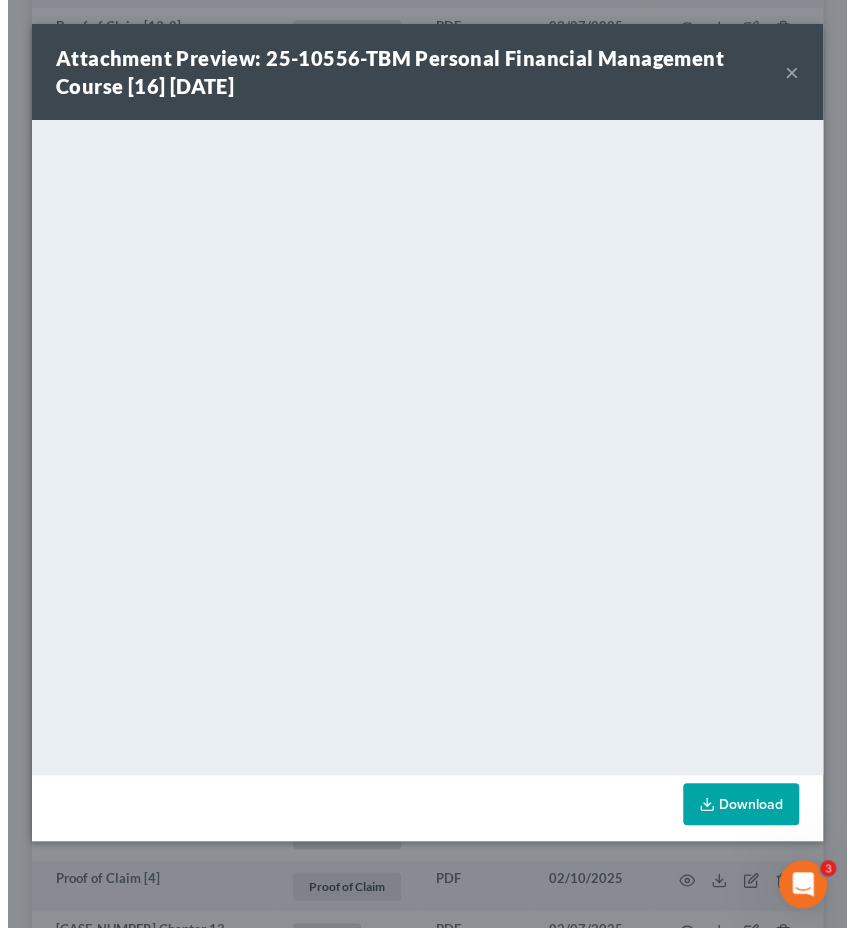 scroll, scrollTop: 2981, scrollLeft: 0, axis: vertical 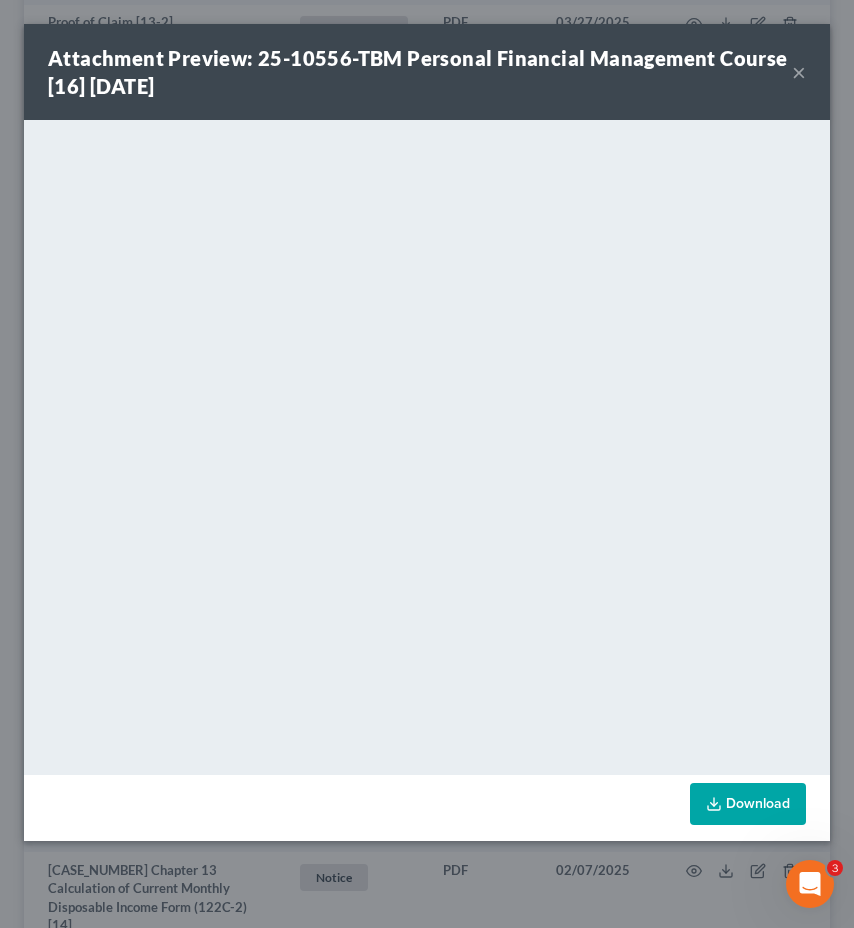 click on "×" at bounding box center (799, 72) 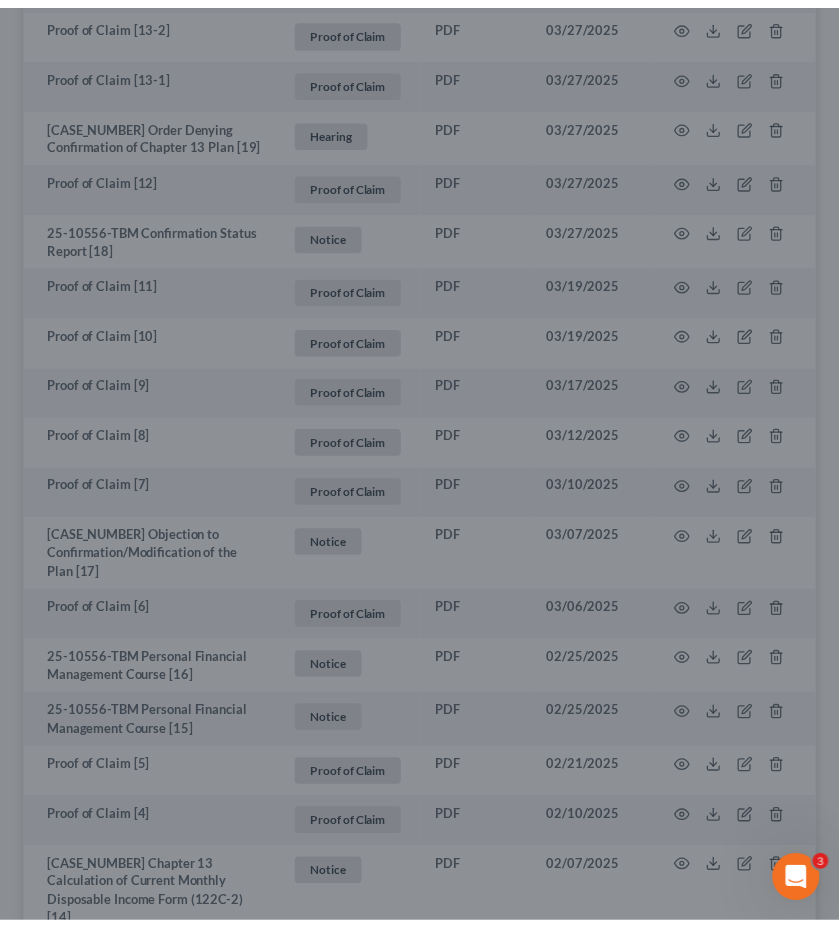 scroll, scrollTop: 3000, scrollLeft: 0, axis: vertical 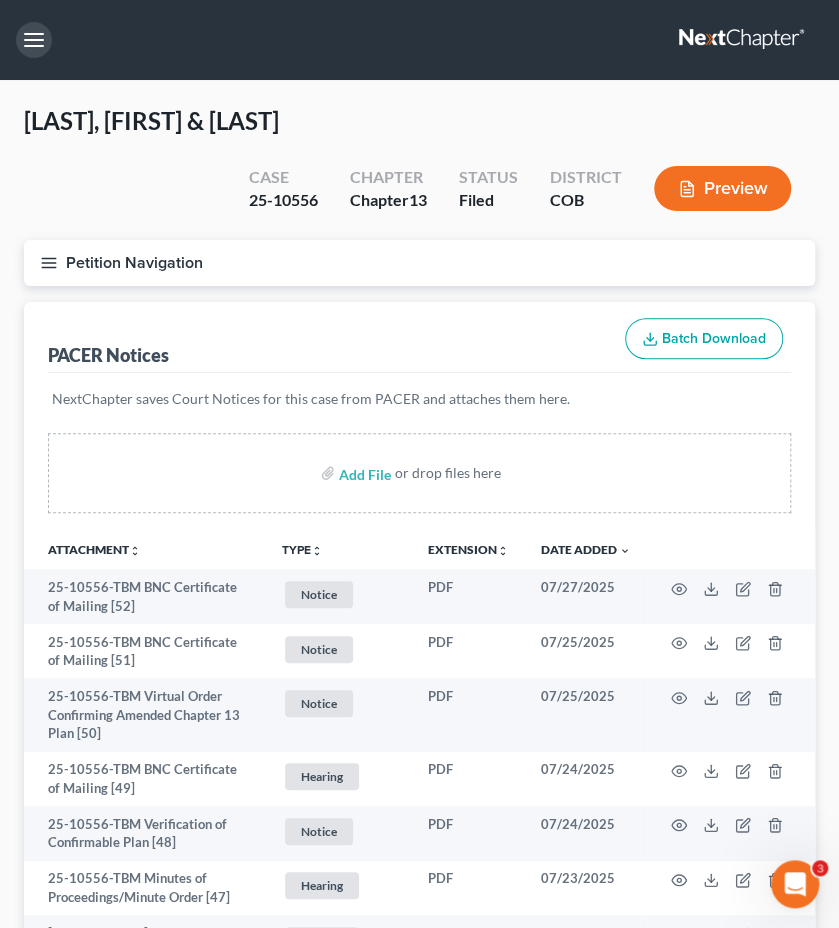 click at bounding box center [34, 40] 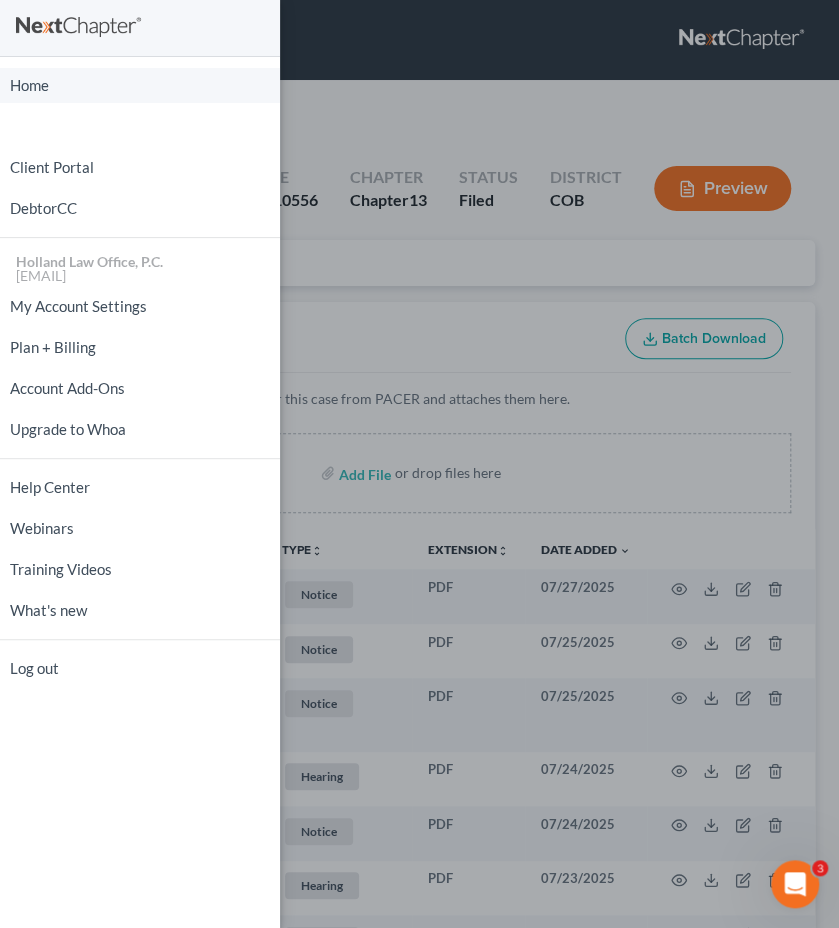 click on "Home" at bounding box center [140, 85] 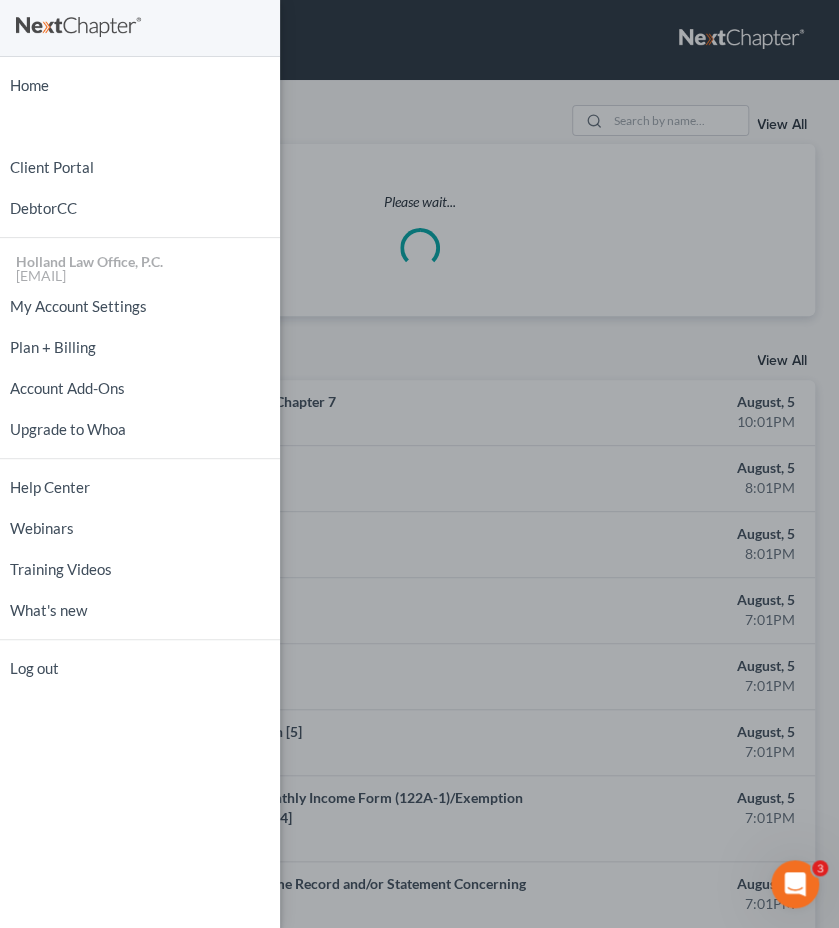 click on "Home New Case Client Portal DebtorCC Holland Law Office, P.C. [EMAIL] My Account Settings Plan + Billing Account Add-Ons Upgrade to Whoa Help Center Webinars Training Videos What's new Log out" at bounding box center [419, 464] 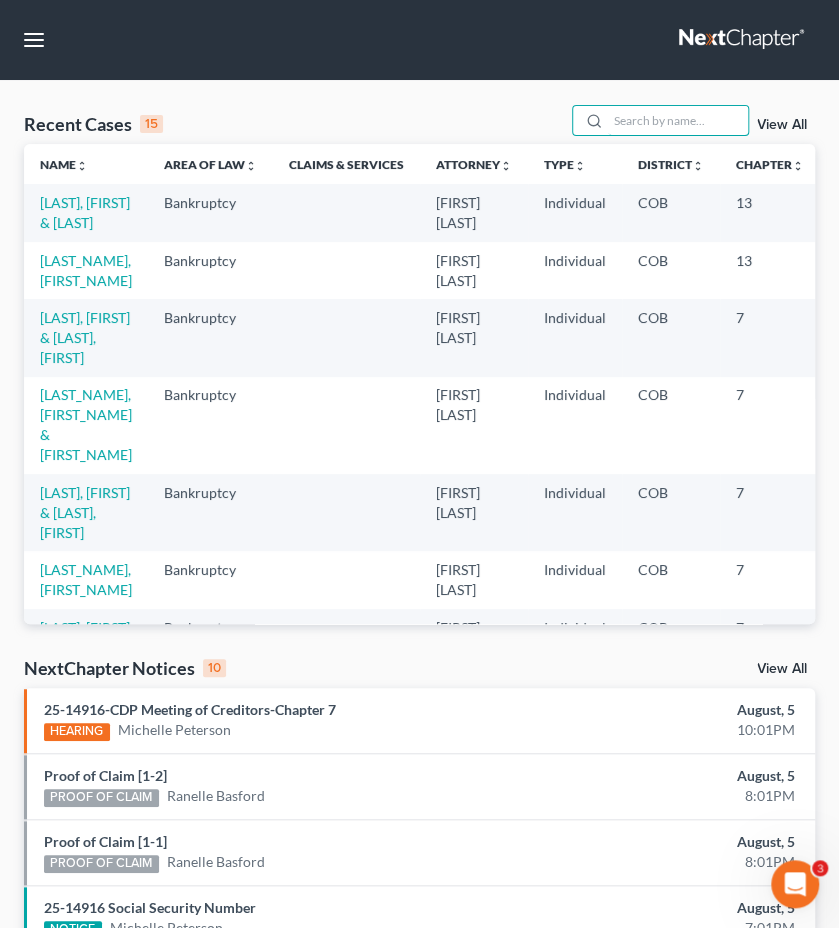 click at bounding box center [678, 120] 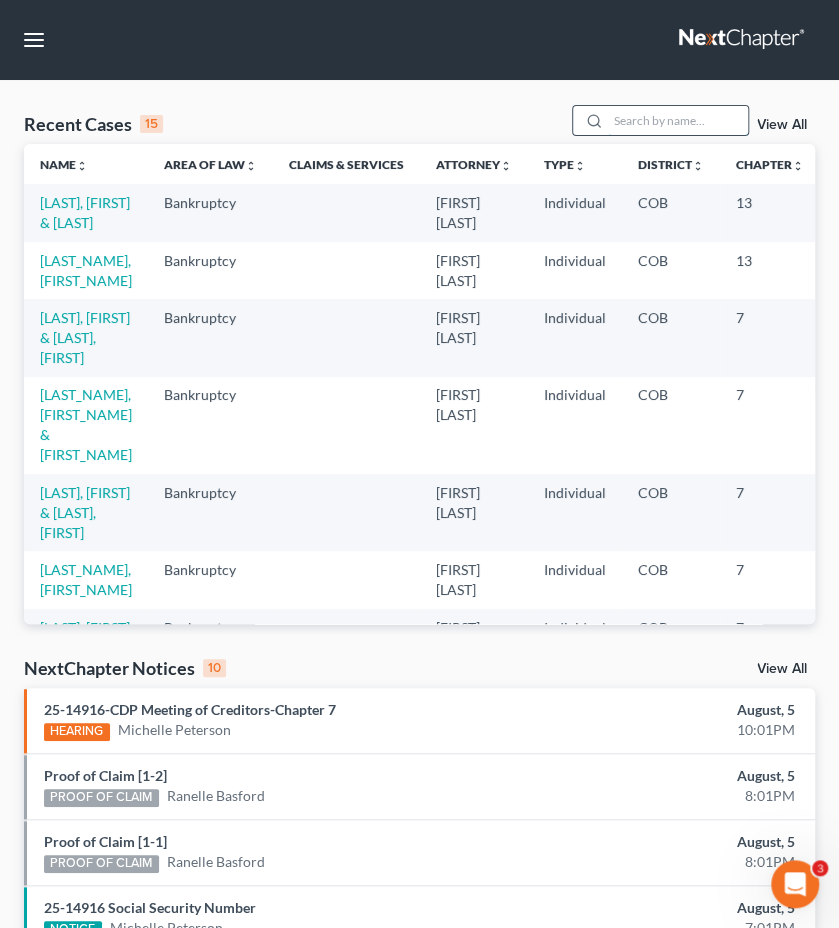 click at bounding box center [678, 120] 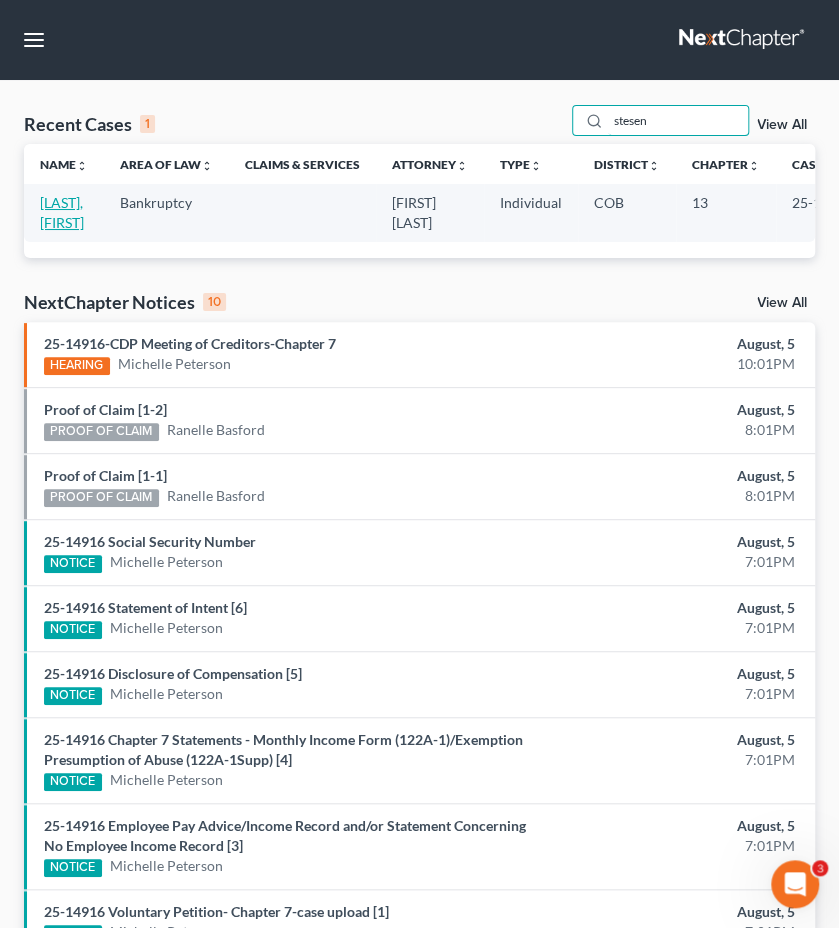 type on "stesen" 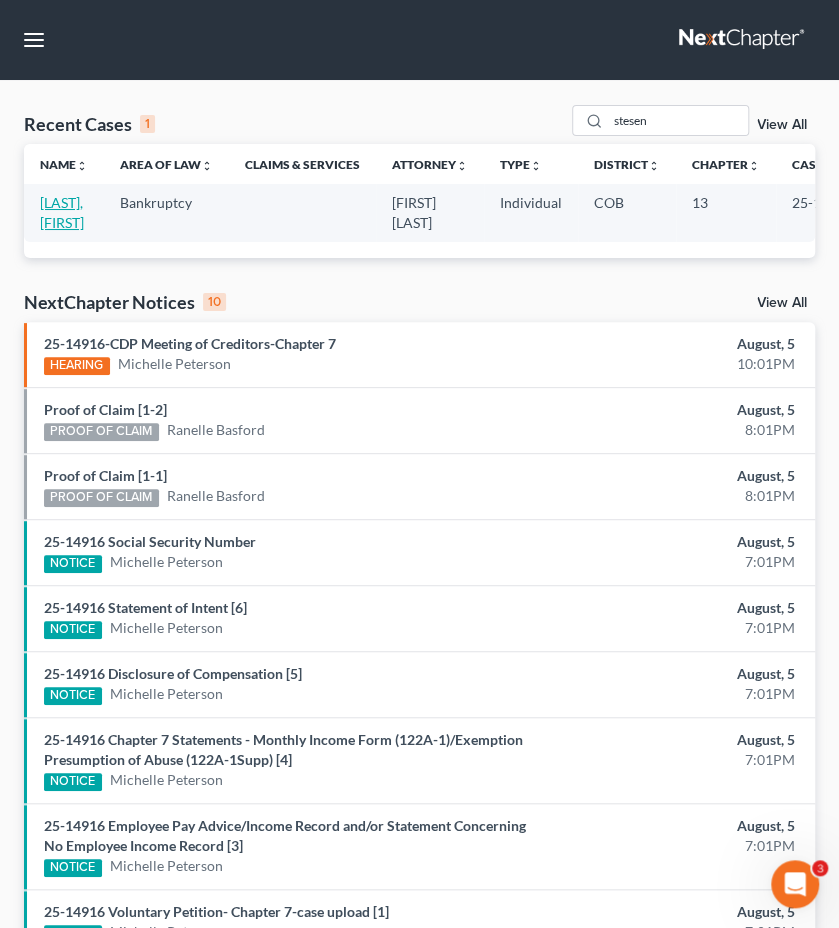 click on "Stesen, Matthew" at bounding box center (62, 212) 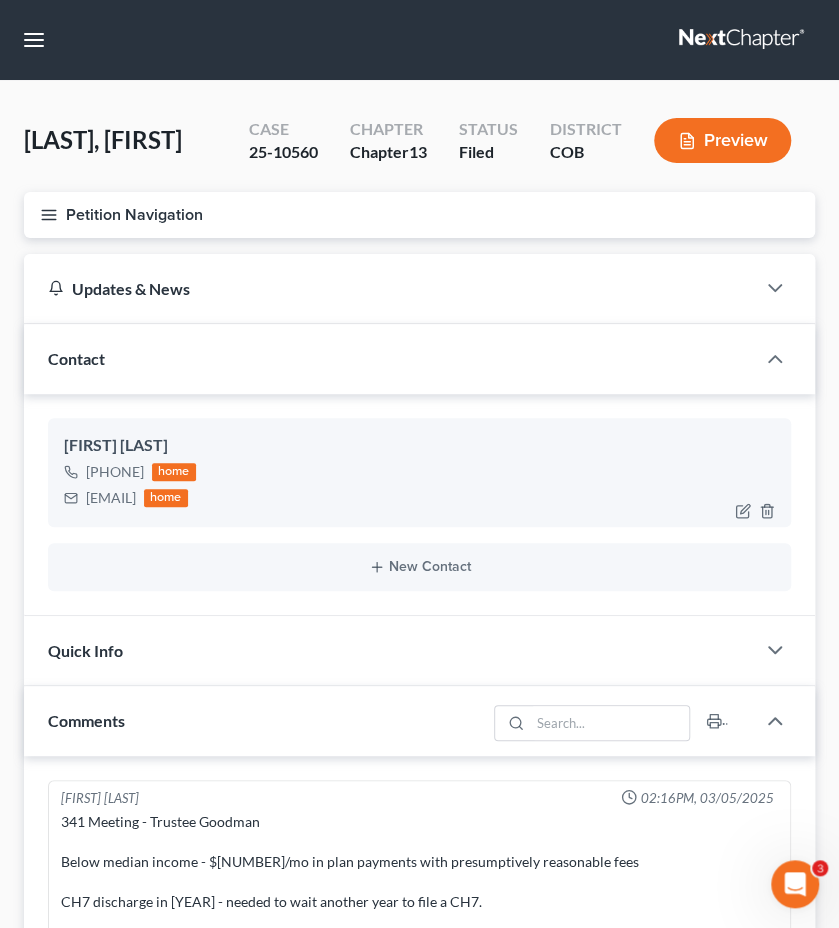 drag, startPoint x: 226, startPoint y: 501, endPoint x: 88, endPoint y: 501, distance: 138 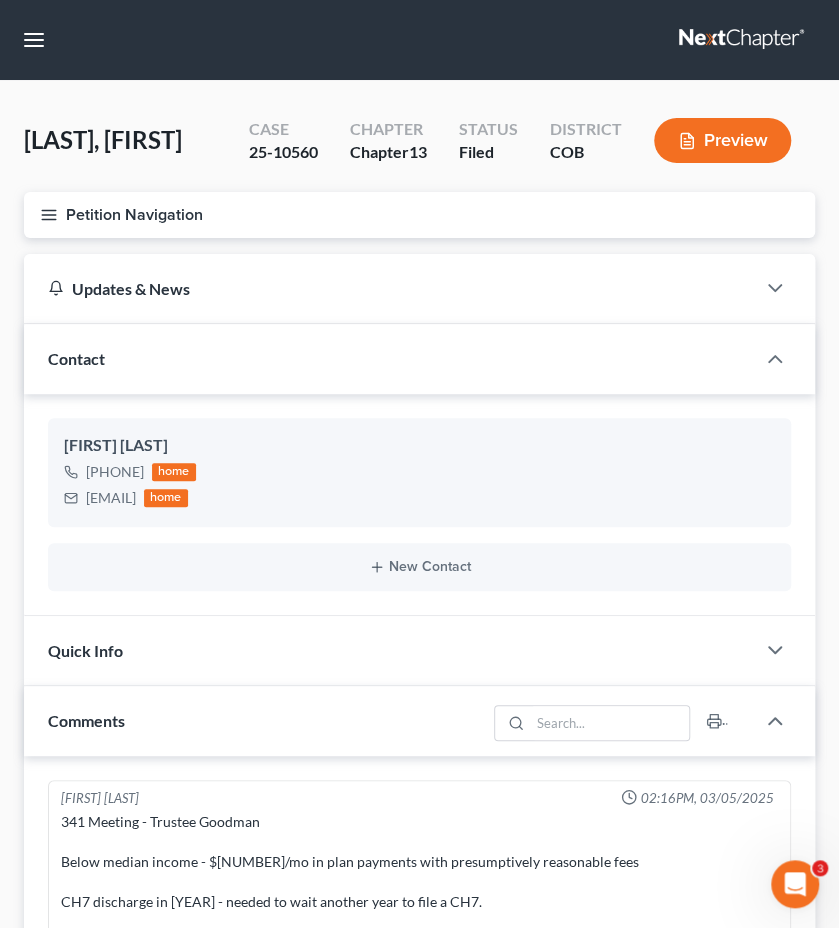 click on "Petition Navigation" at bounding box center (419, 215) 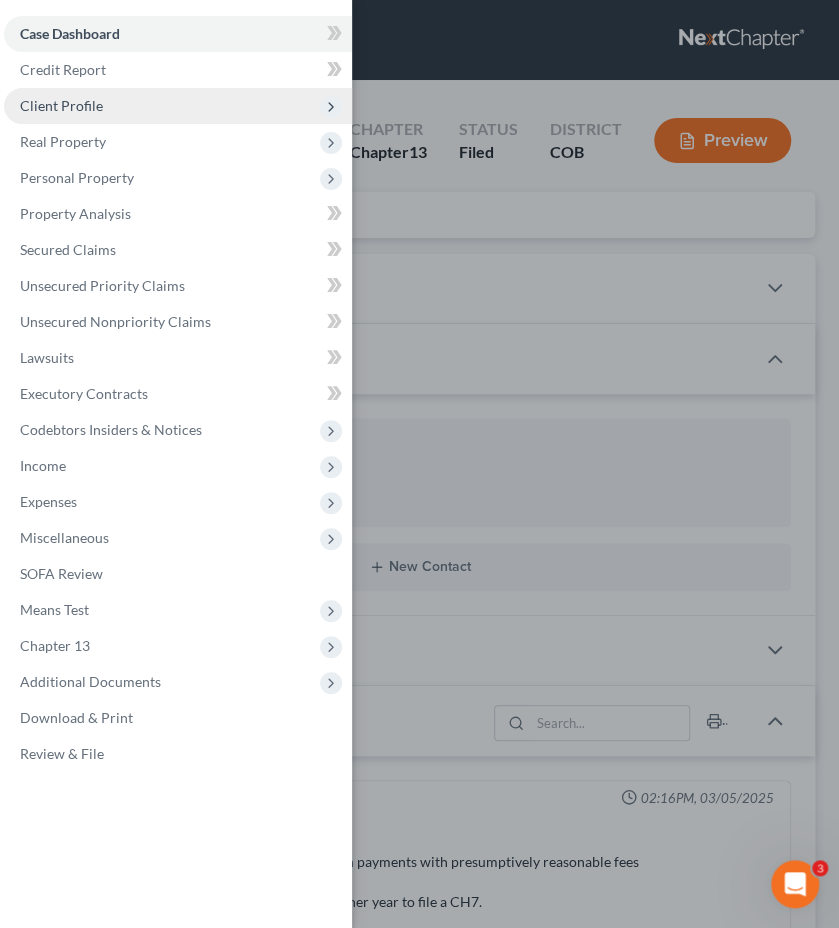 click on "Client Profile" at bounding box center (178, 106) 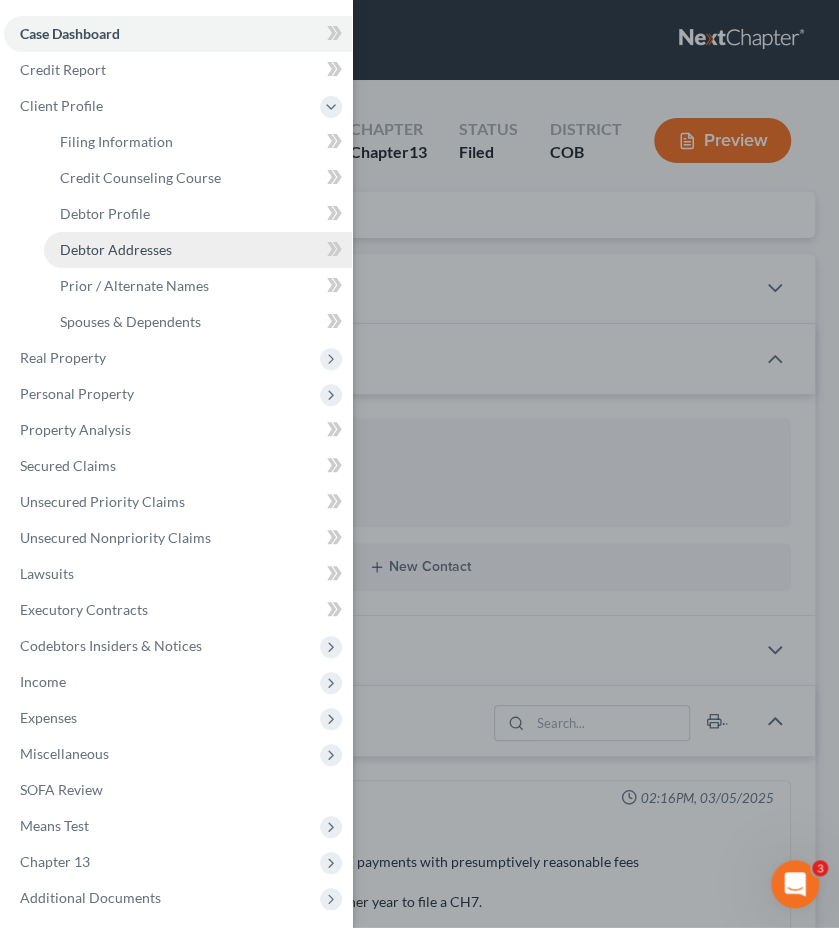 click on "Debtor Addresses" at bounding box center [116, 249] 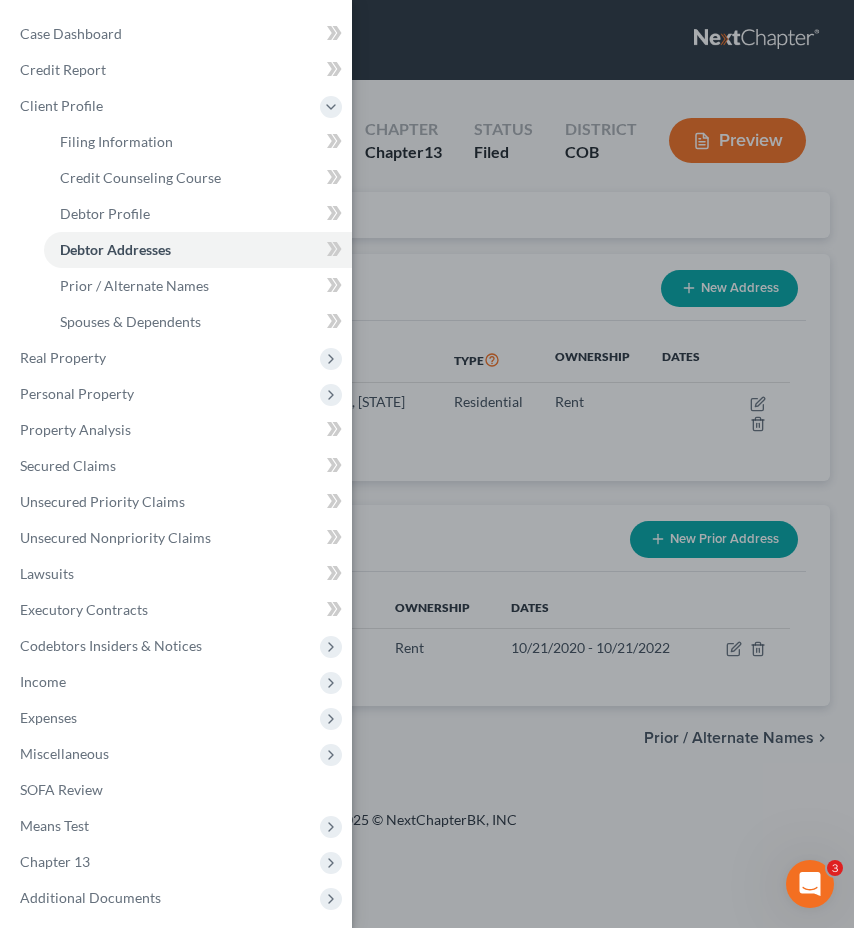 click on "Case Dashboard
Payments
Invoices
Payments
Payments
Credit Report
Client Profile" at bounding box center (427, 464) 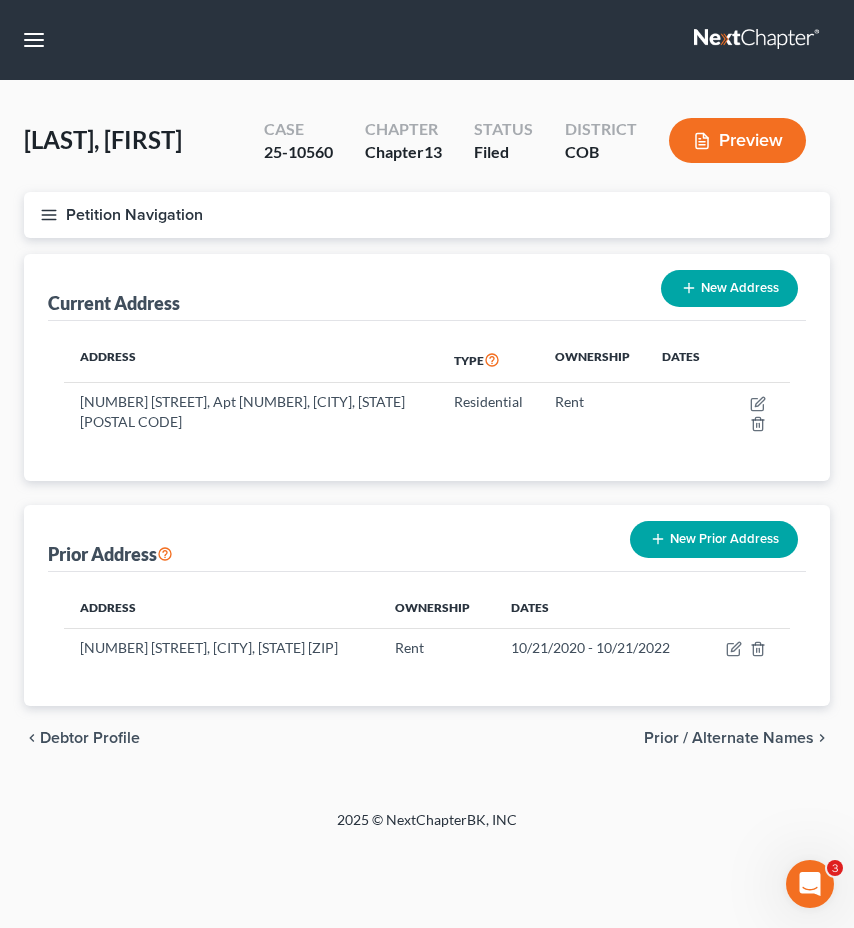 click on "Petition Navigation" at bounding box center (427, 215) 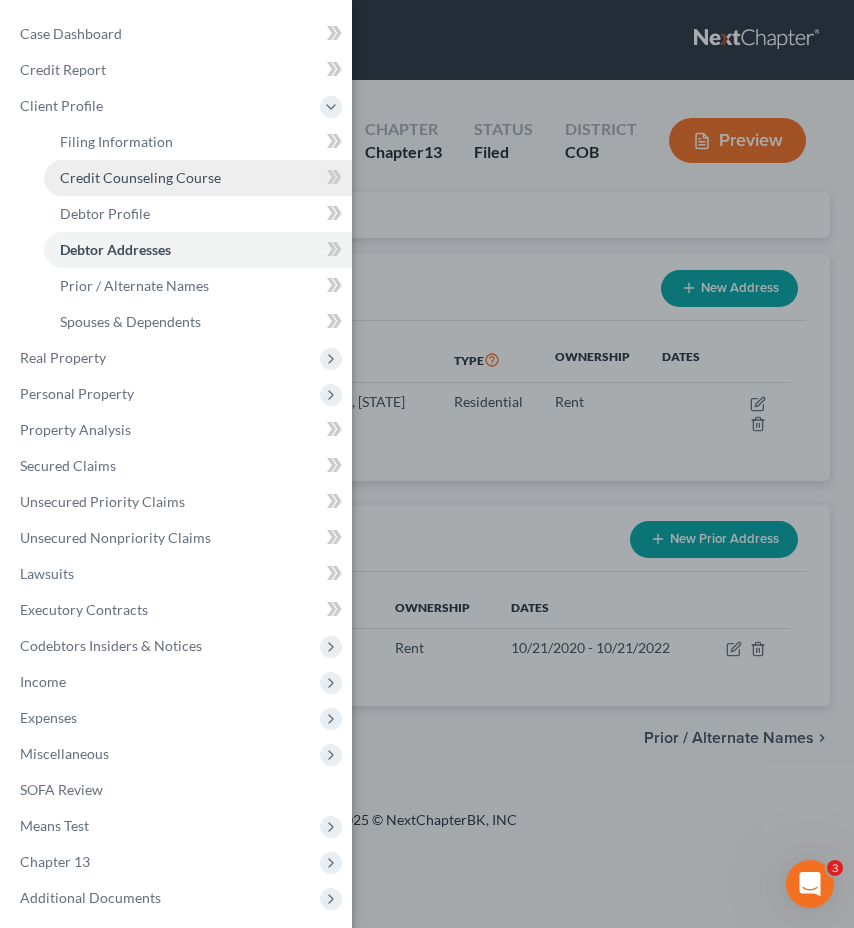 click on "Credit Counseling Course" at bounding box center (198, 178) 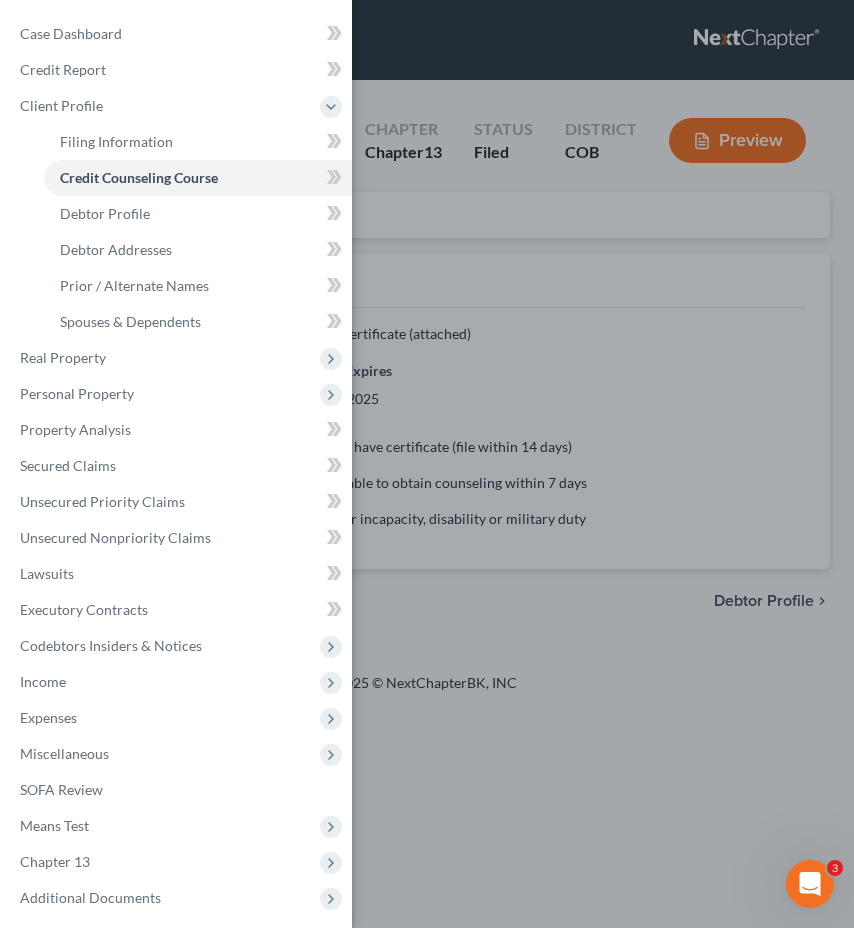 click on "Case Dashboard
Payments
Invoices
Payments
Payments
Credit Report
Client Profile" at bounding box center [427, 464] 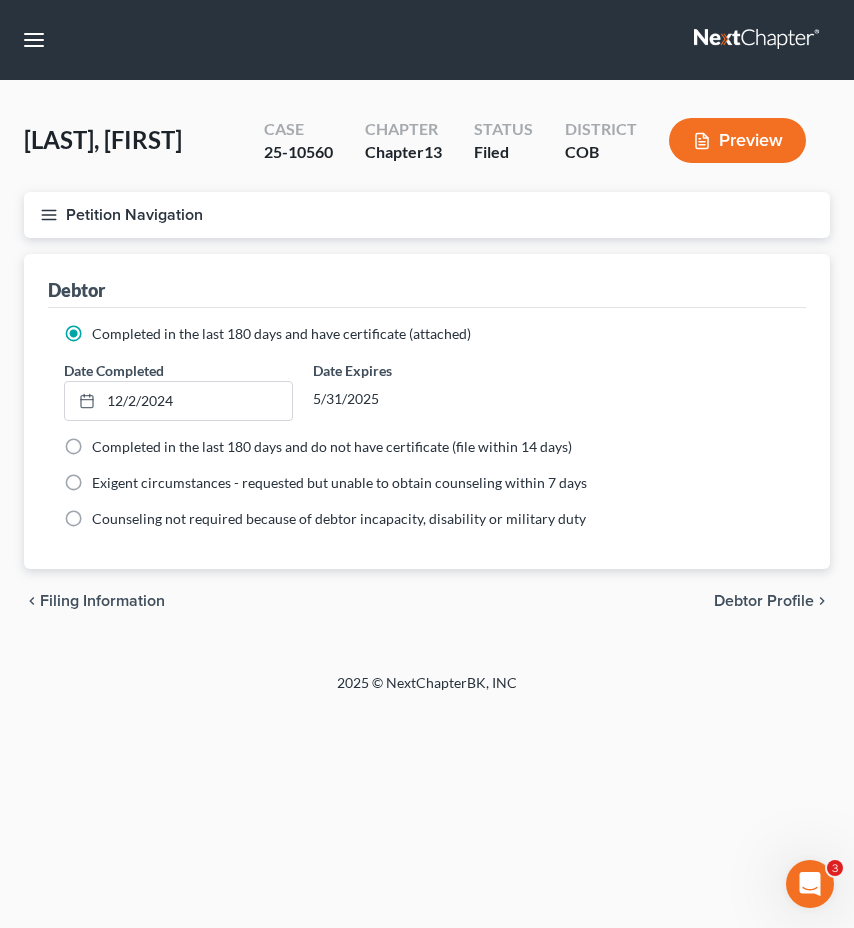 click on "Petition Navigation" at bounding box center [427, 215] 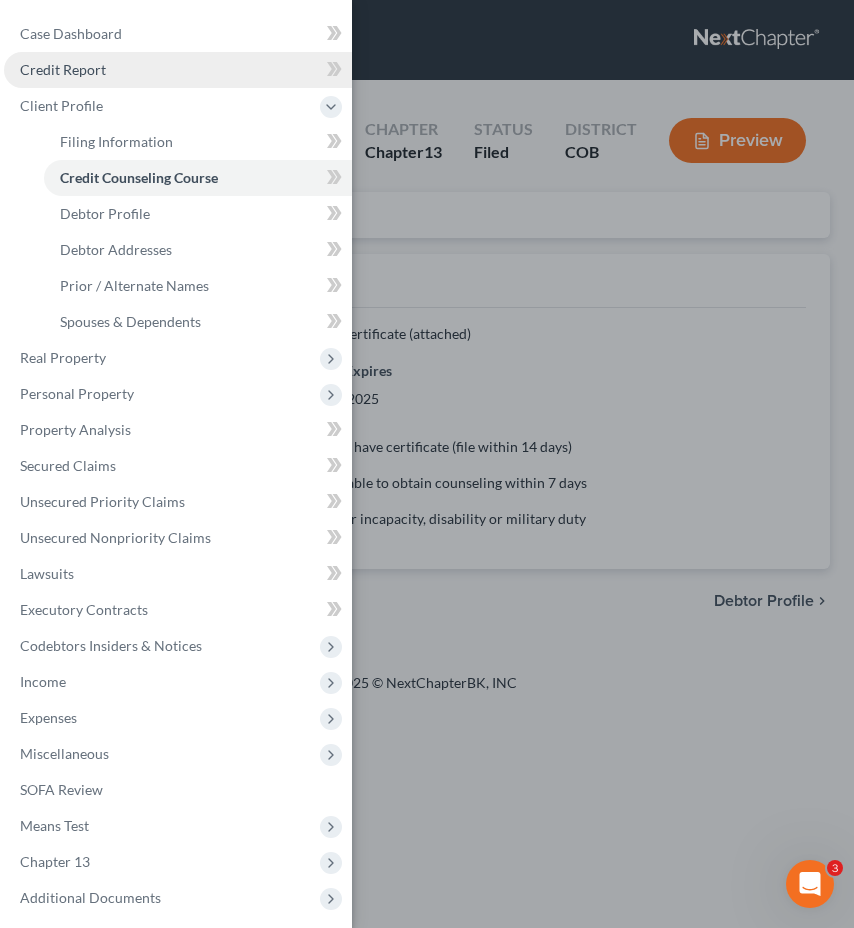 click on "Credit Report" at bounding box center (178, 70) 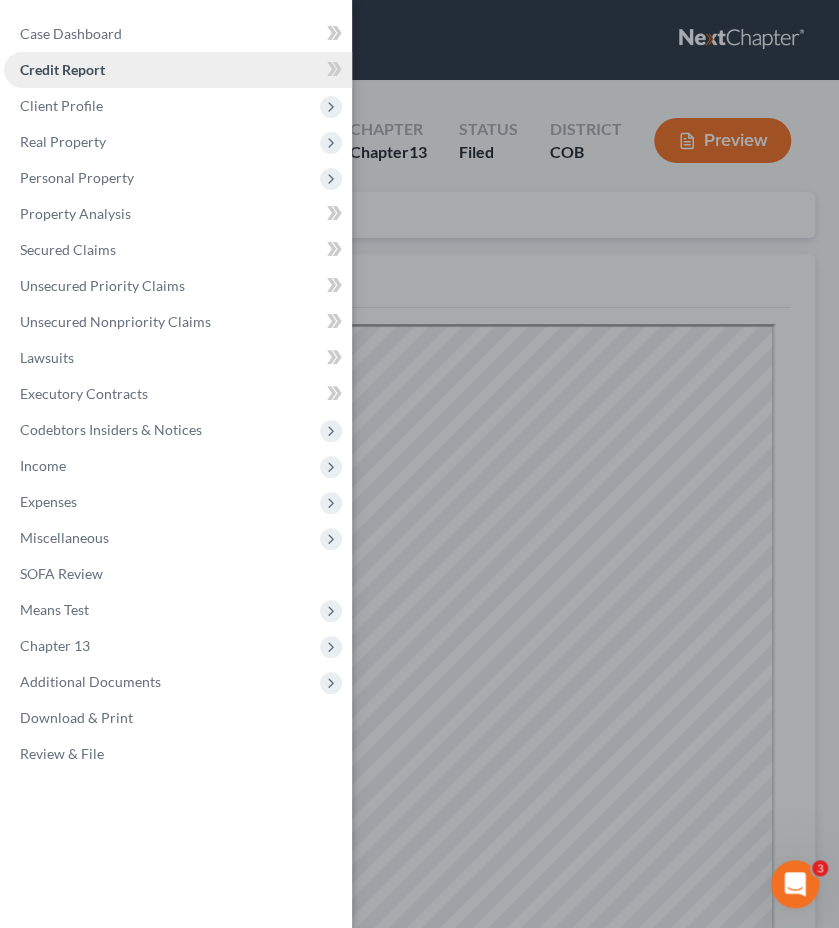 scroll, scrollTop: 0, scrollLeft: 0, axis: both 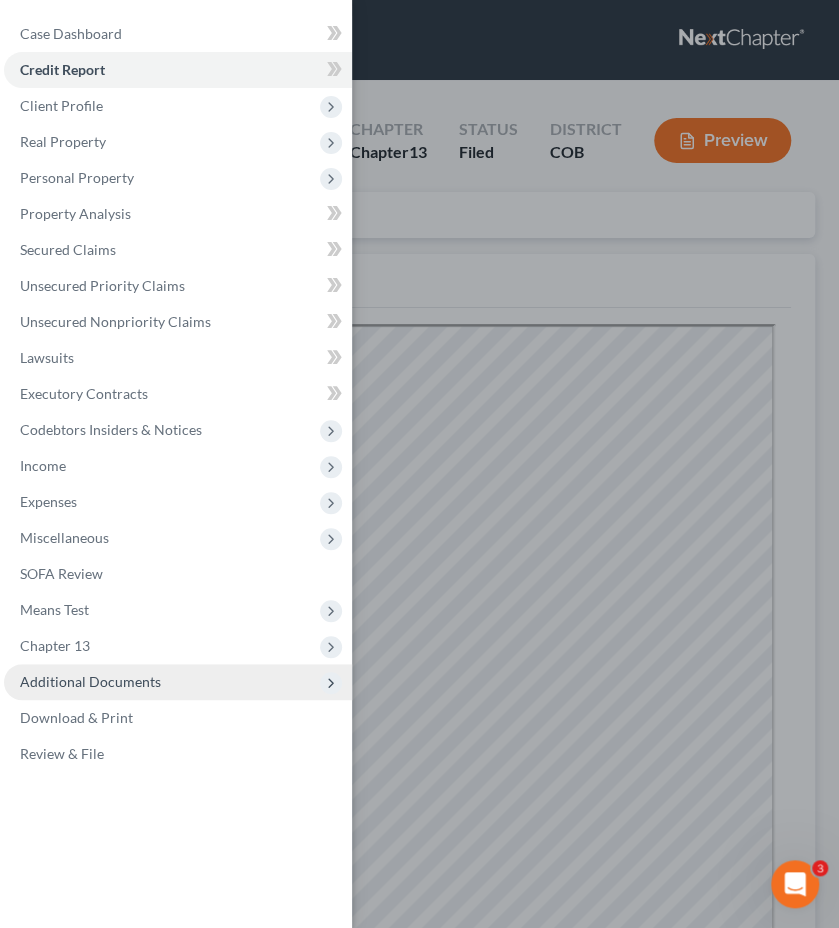 click on "Additional Documents" at bounding box center [90, 681] 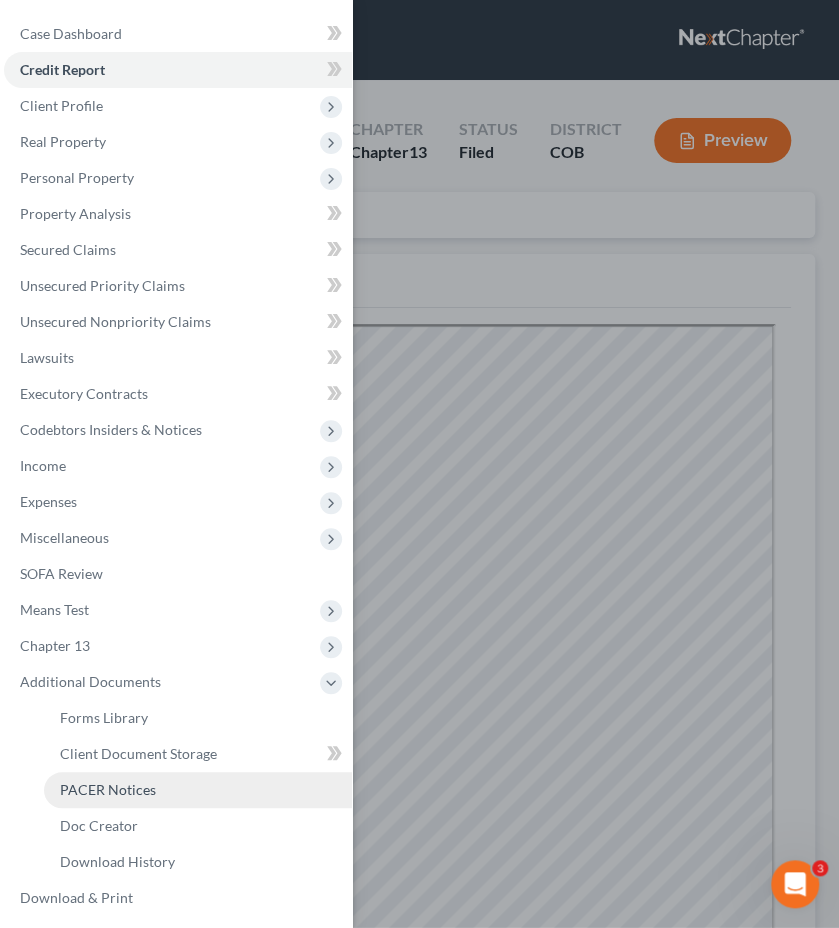 click on "PACER Notices" at bounding box center [108, 789] 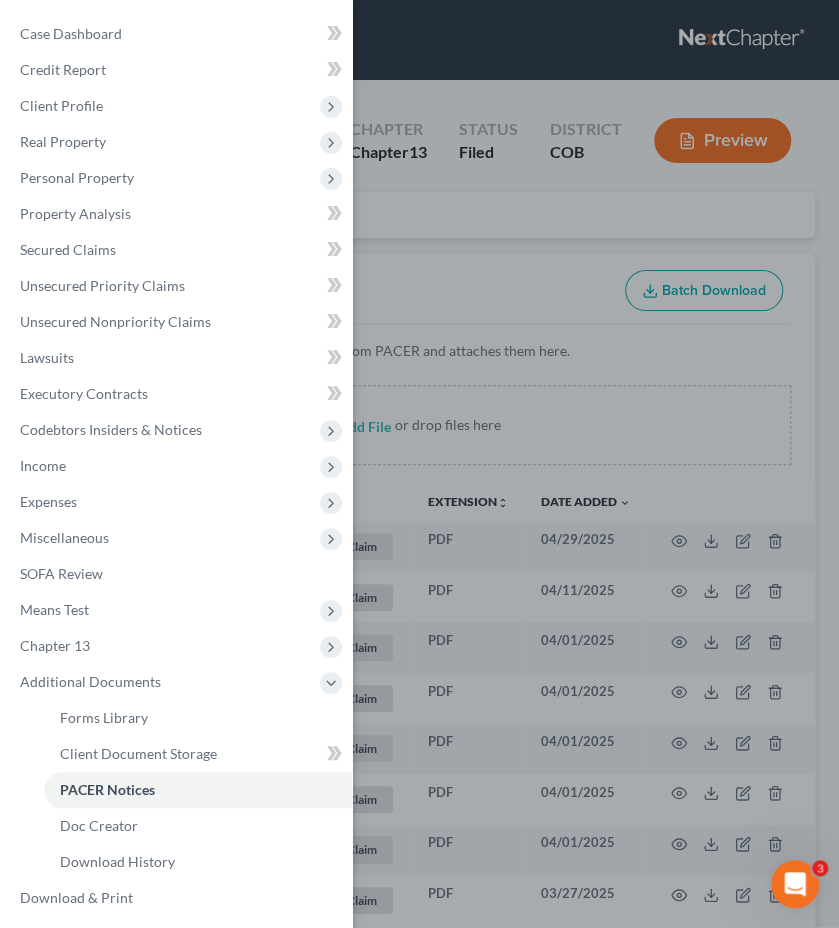 click on "Case Dashboard
Payments
Invoices
Payments
Payments
Credit Report
Client Profile" at bounding box center [419, 464] 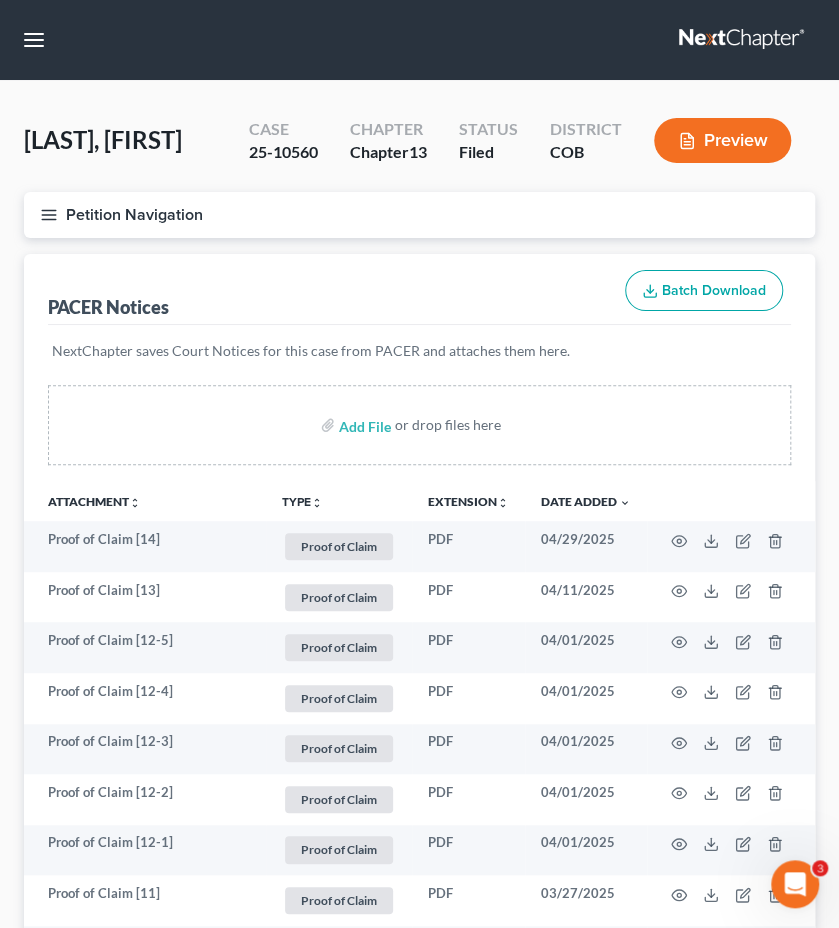 type 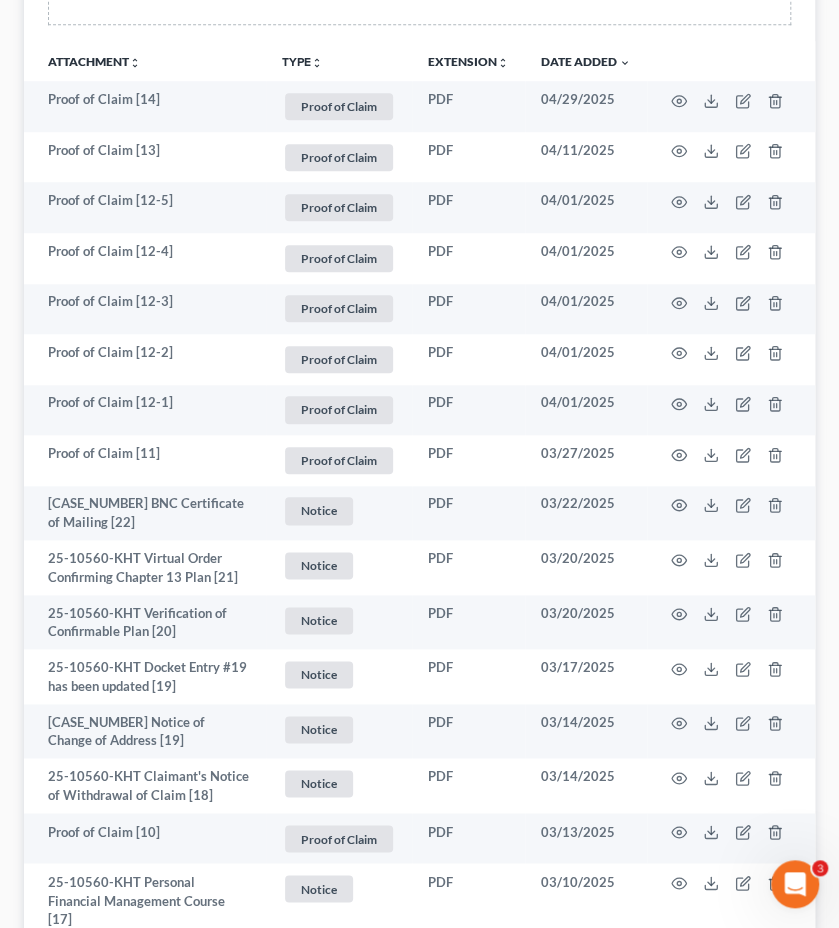 scroll, scrollTop: 480, scrollLeft: 0, axis: vertical 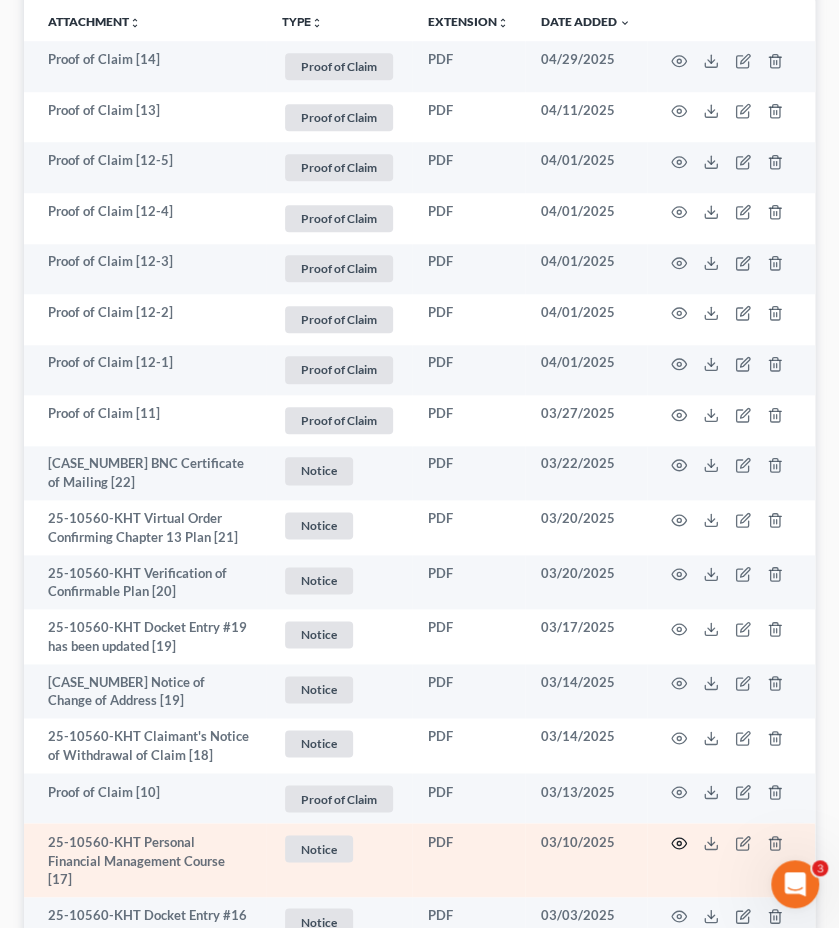 click 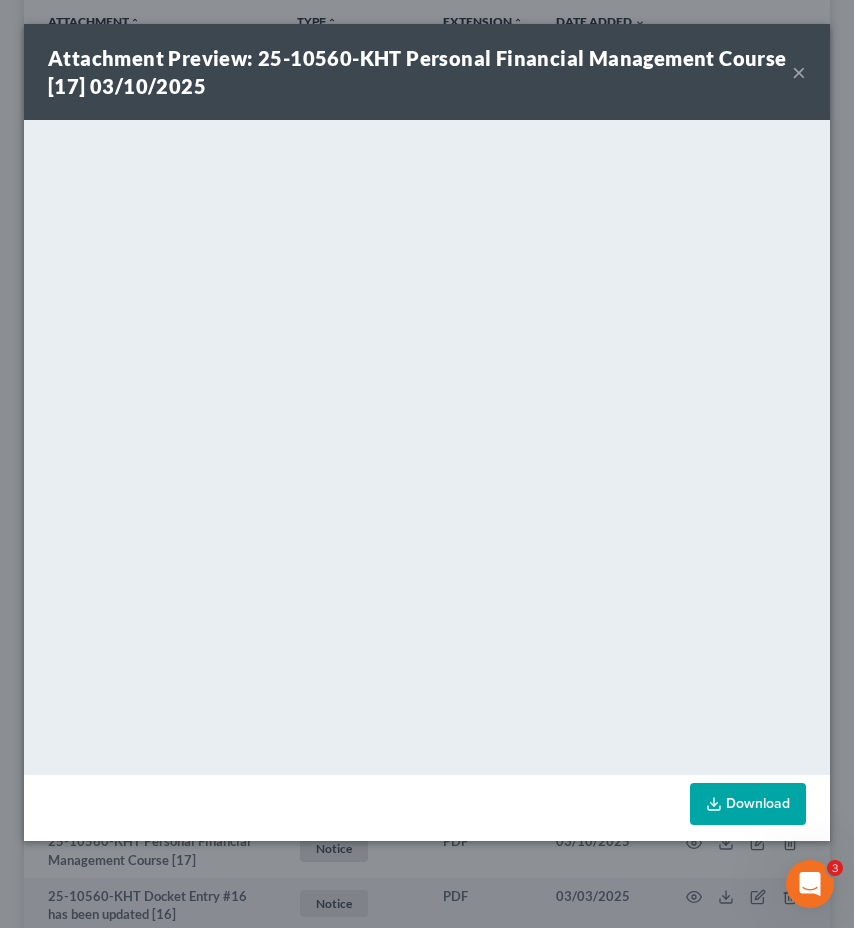click on "×" at bounding box center (799, 72) 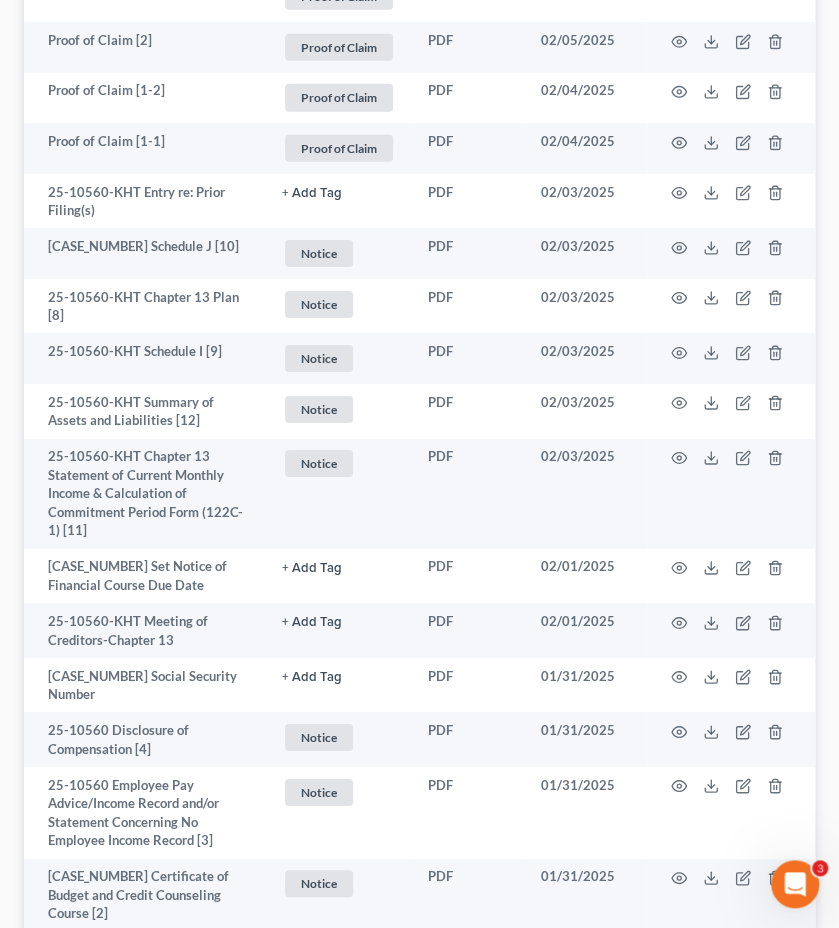 scroll, scrollTop: 2156, scrollLeft: 0, axis: vertical 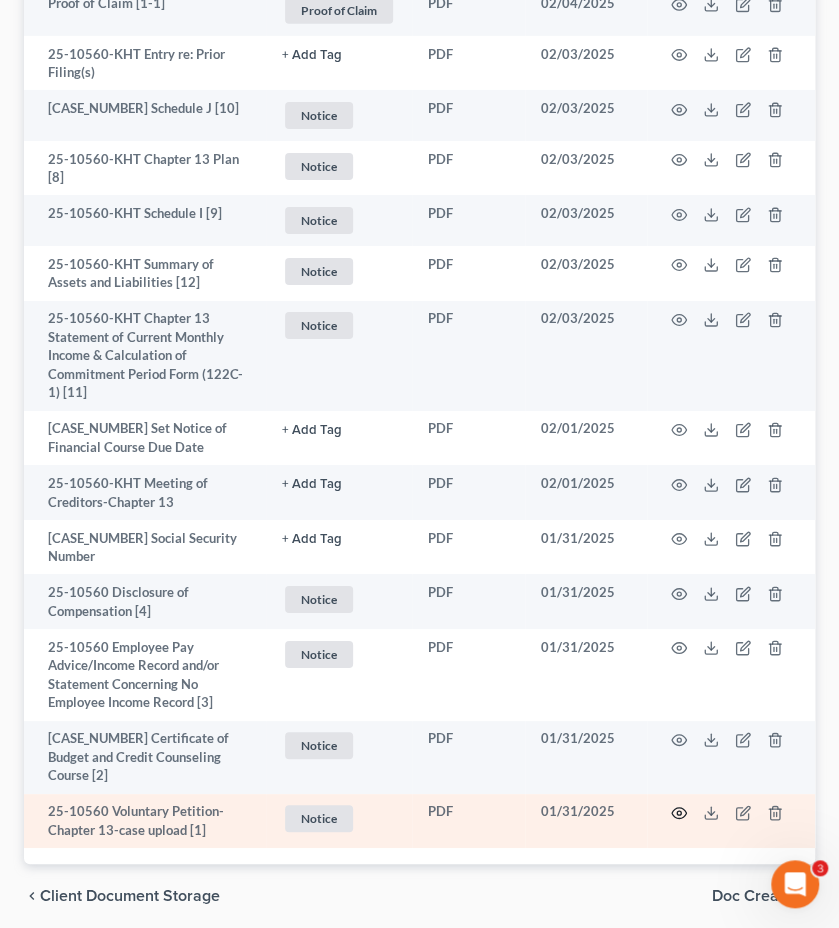click 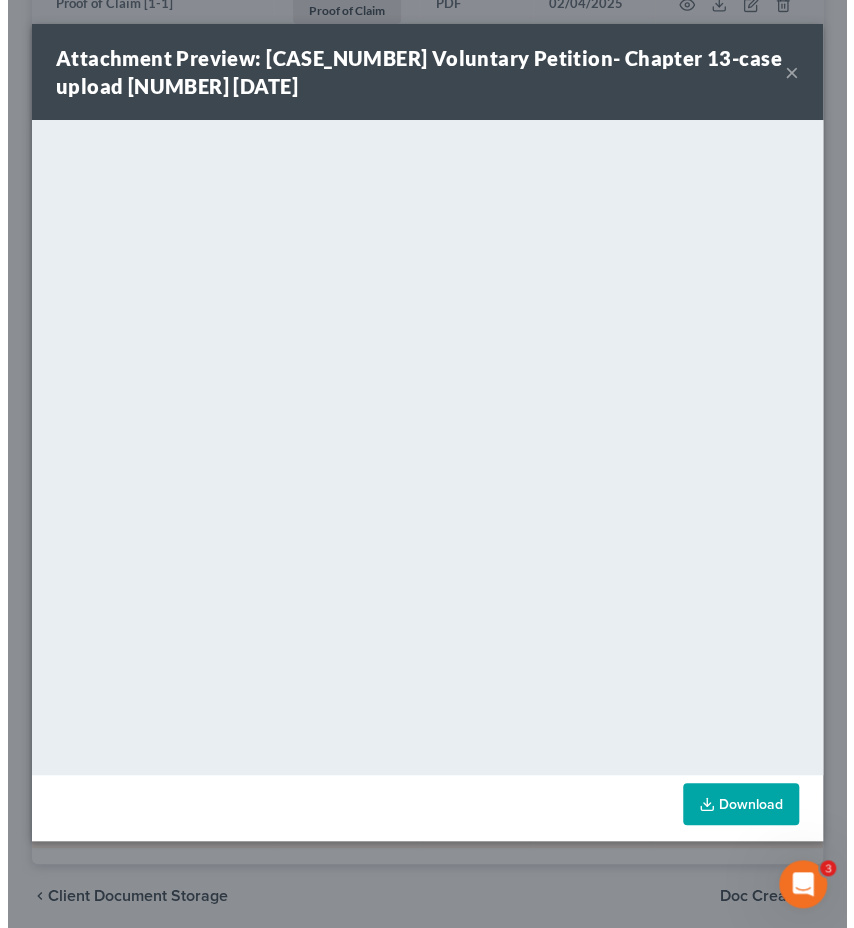 scroll, scrollTop: 2134, scrollLeft: 0, axis: vertical 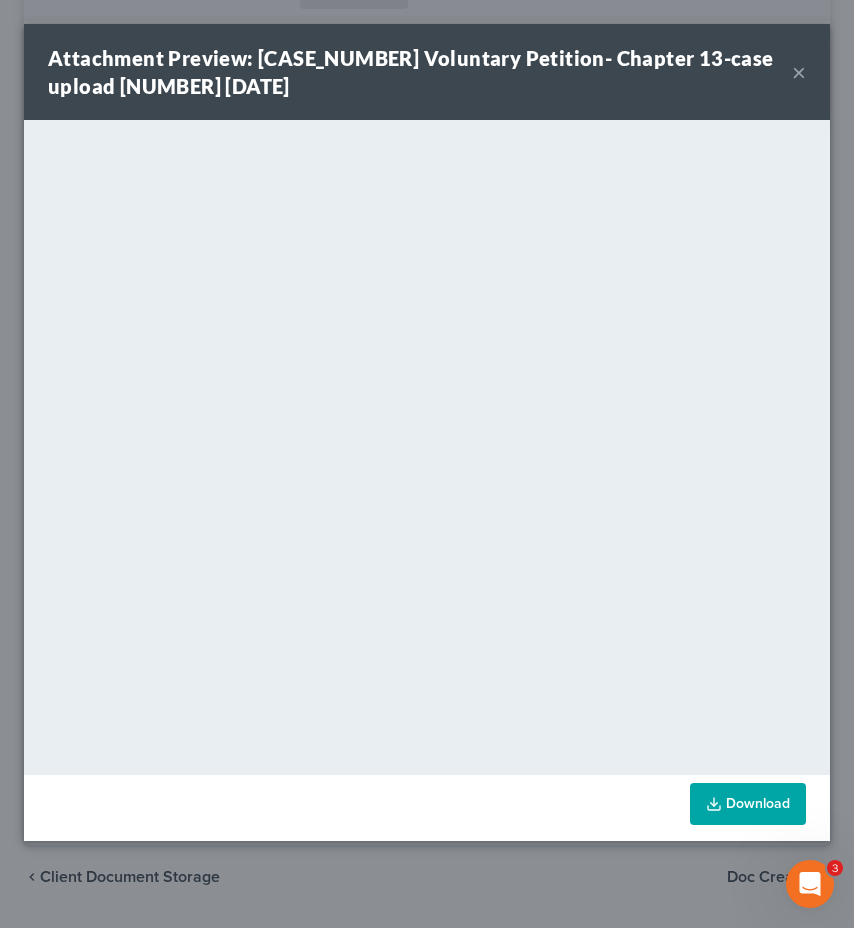 click on "×" at bounding box center (799, 72) 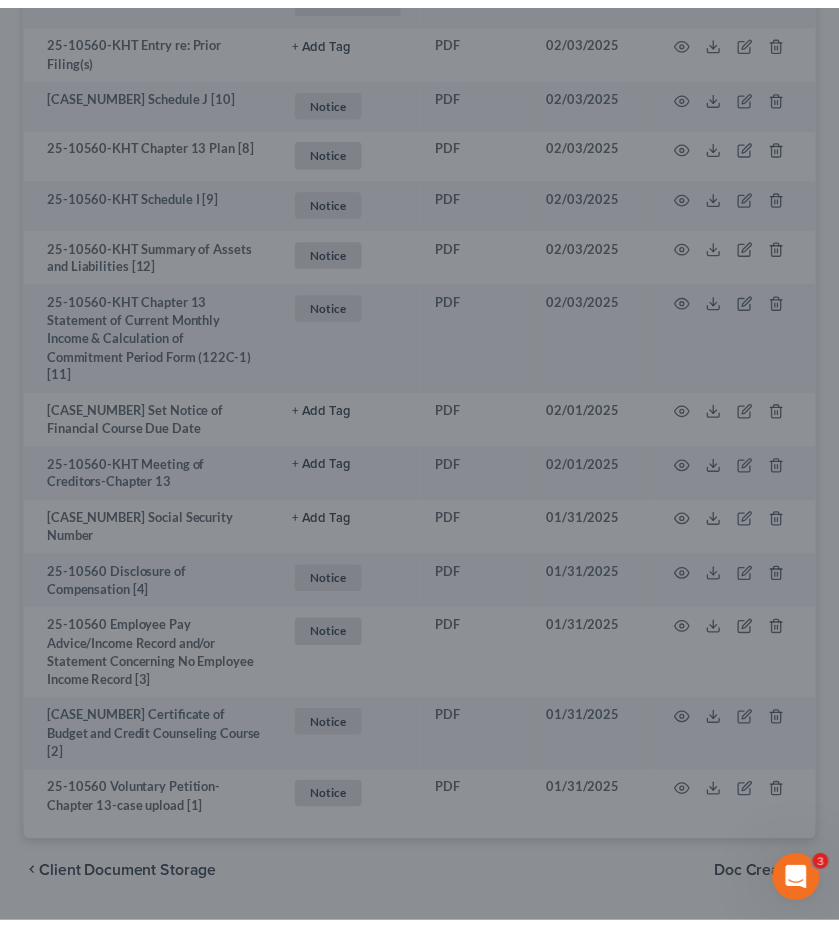 scroll, scrollTop: 2152, scrollLeft: 0, axis: vertical 